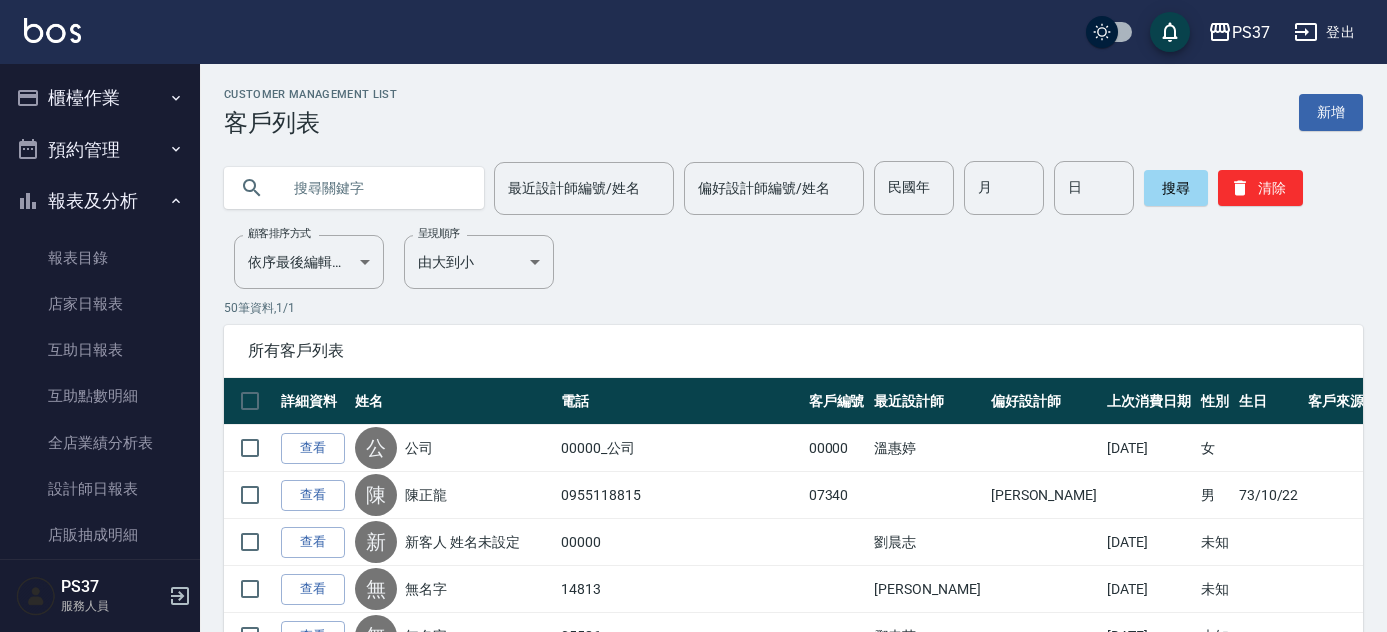 scroll, scrollTop: 0, scrollLeft: 0, axis: both 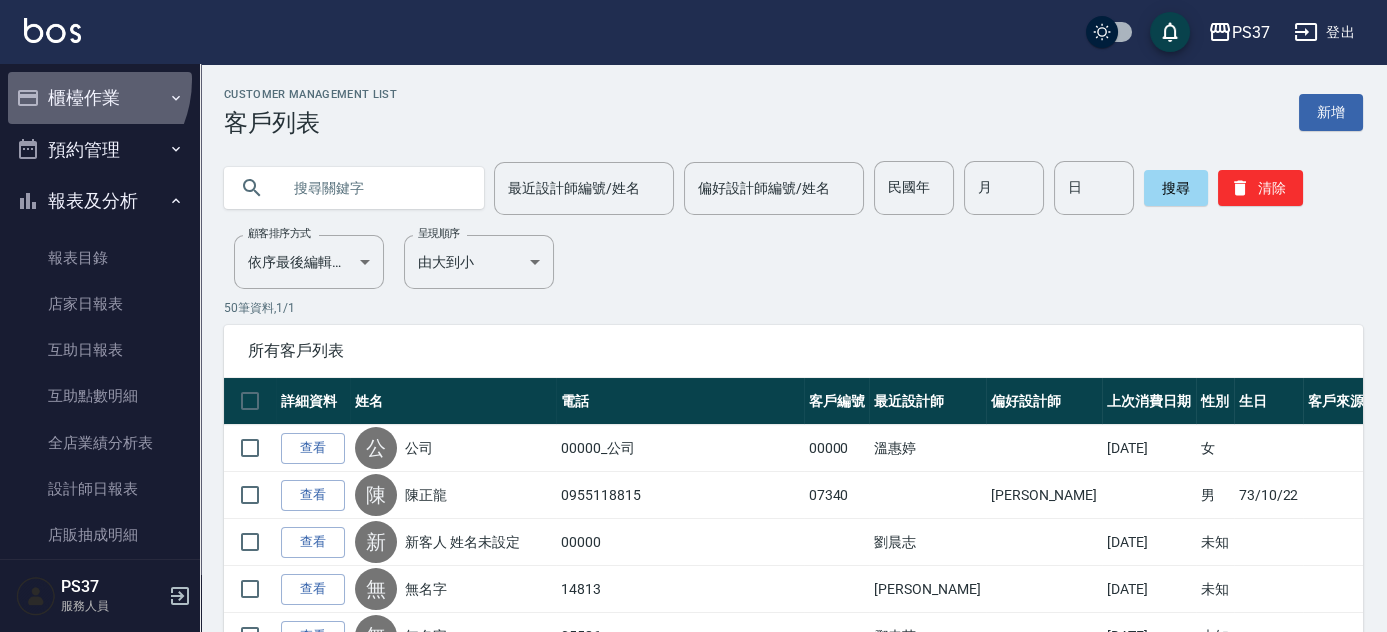 click on "櫃檯作業" at bounding box center (100, 98) 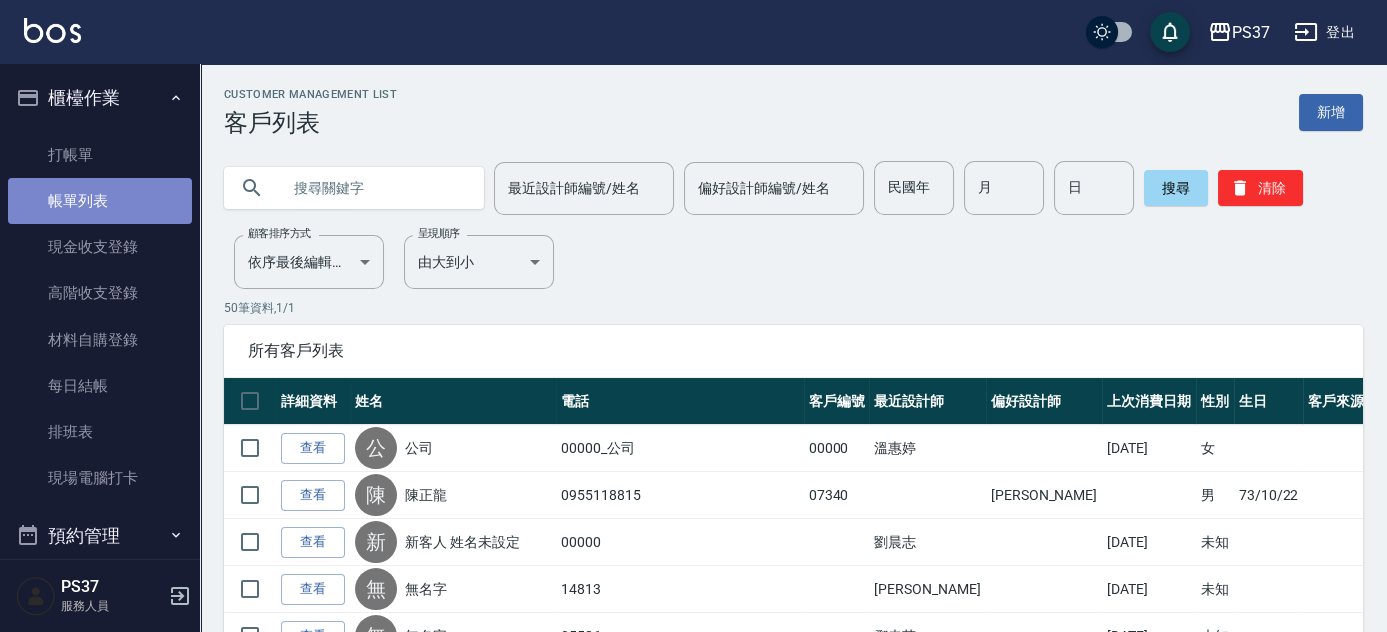 click on "帳單列表" at bounding box center [100, 201] 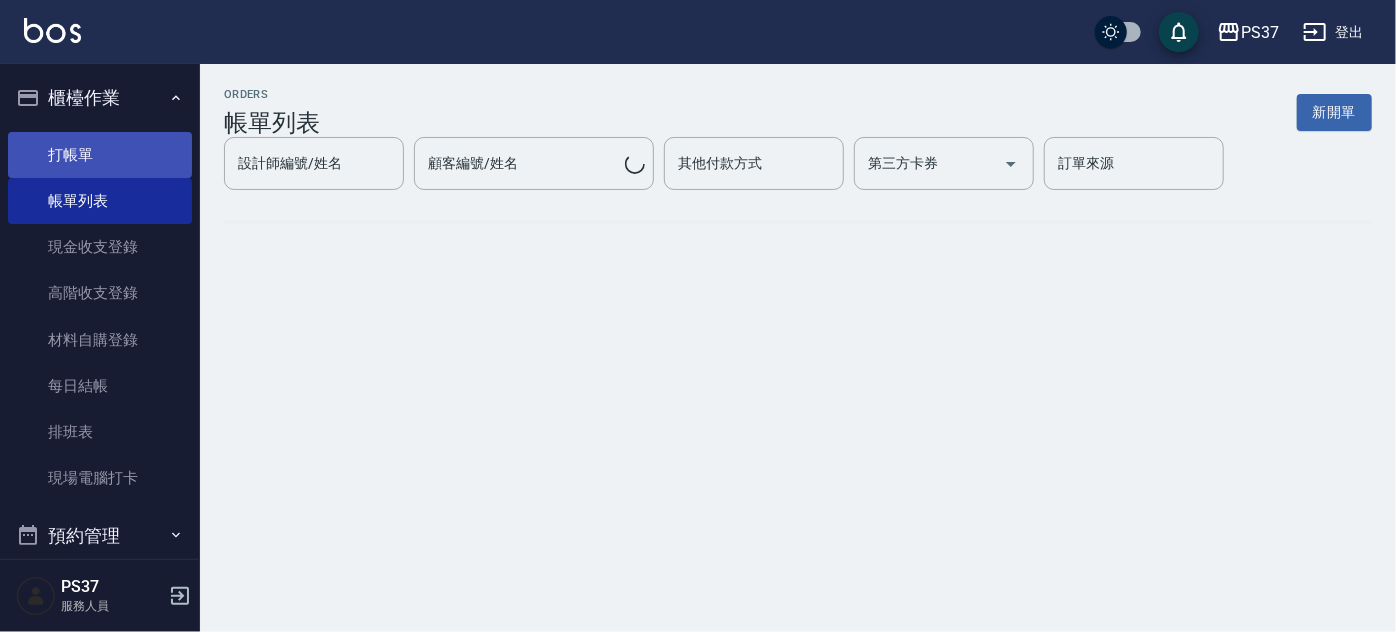 click on "打帳單" at bounding box center (100, 155) 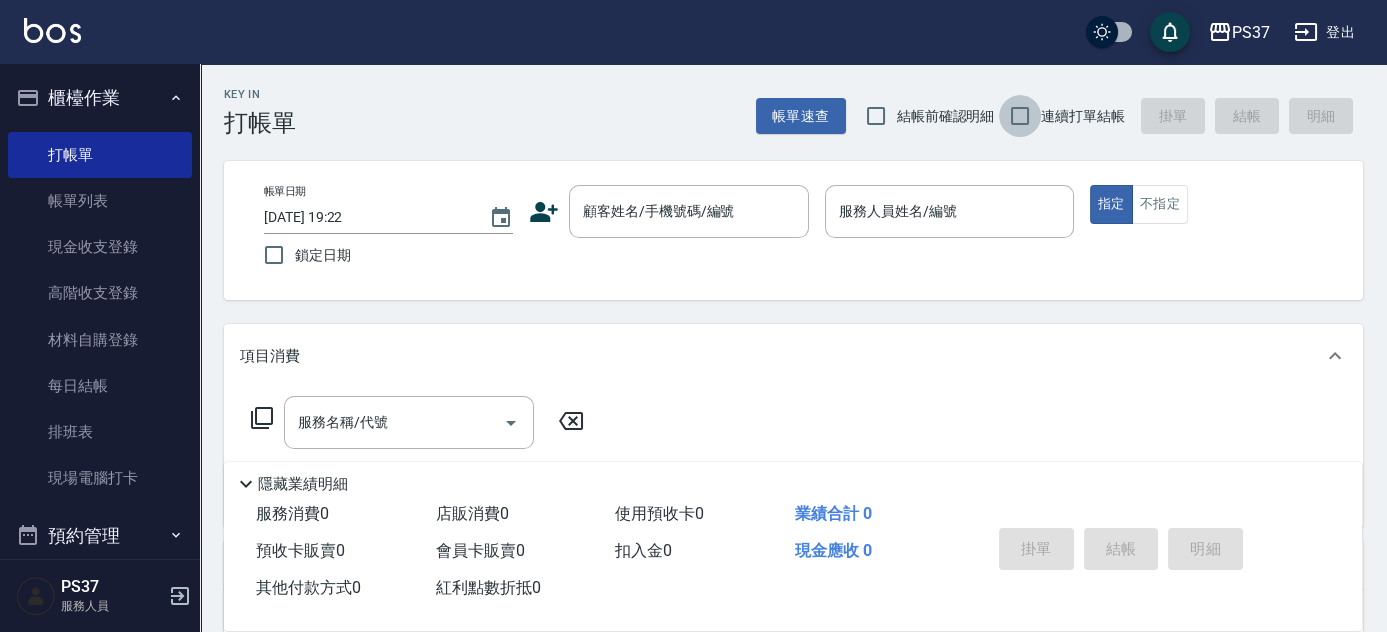 click on "連續打單結帳" at bounding box center [1020, 116] 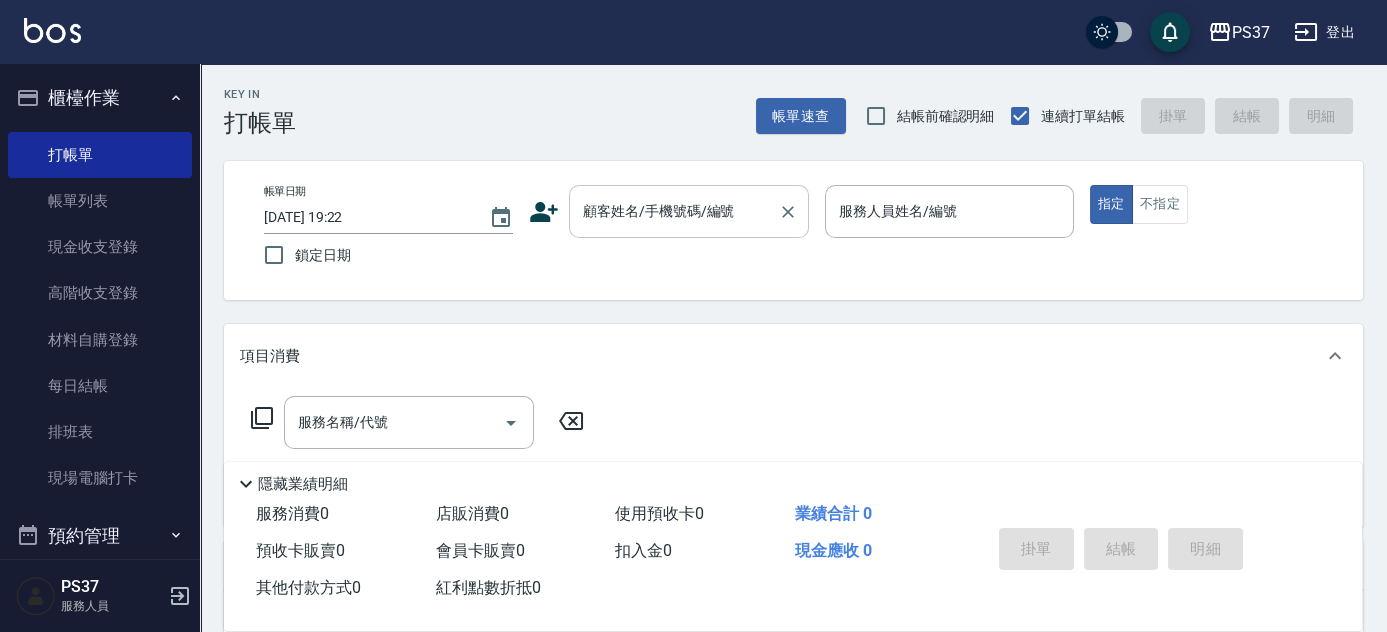click on "顧客姓名/手機號碼/編號" at bounding box center [674, 211] 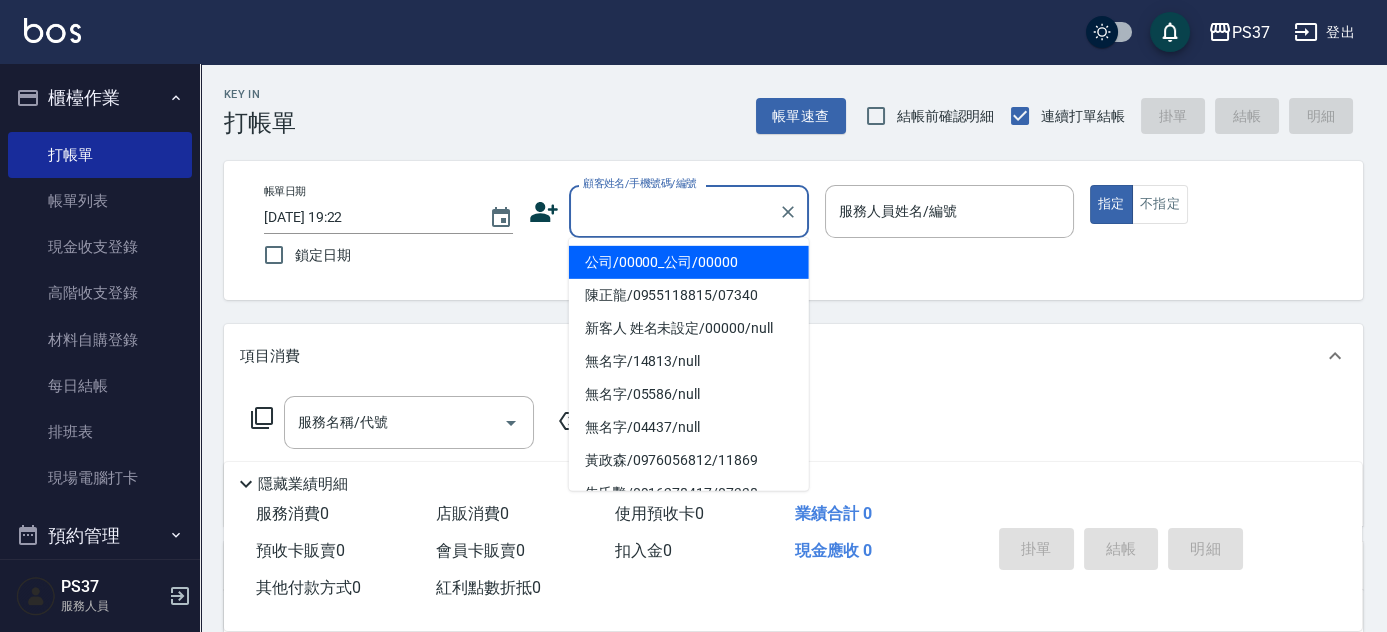 click on "公司/00000_公司/00000" at bounding box center [689, 262] 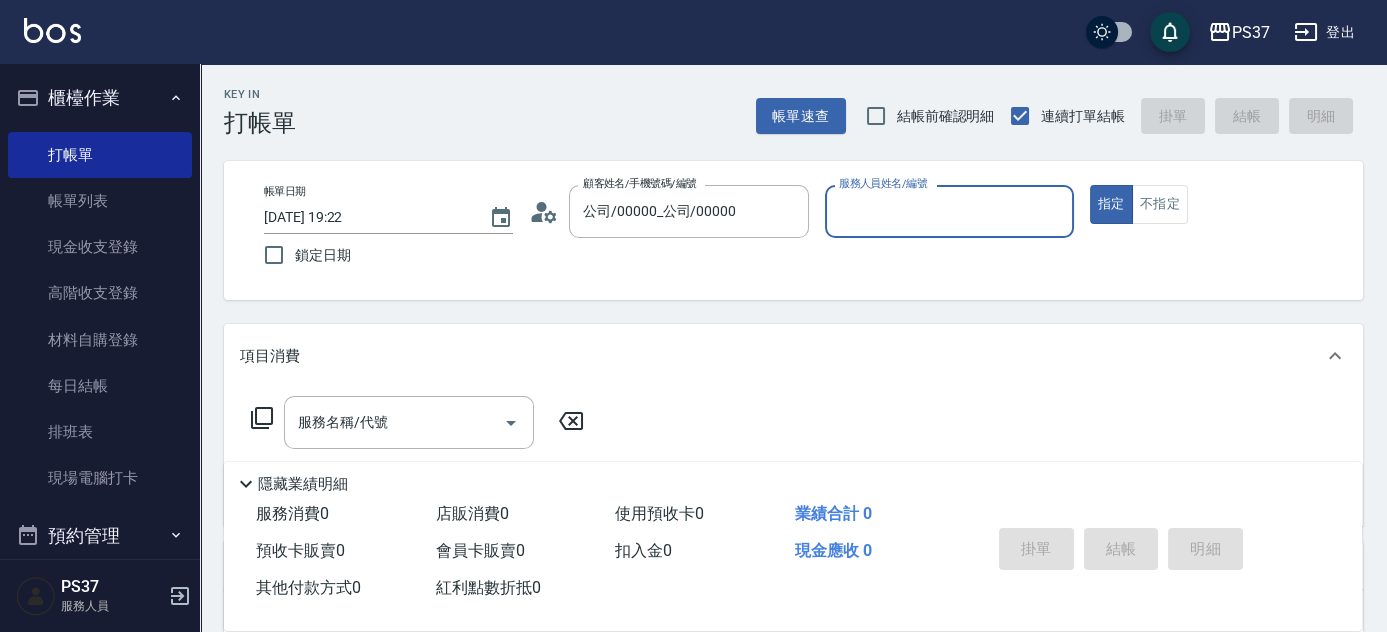 drag, startPoint x: 929, startPoint y: 186, endPoint x: 917, endPoint y: 203, distance: 20.808653 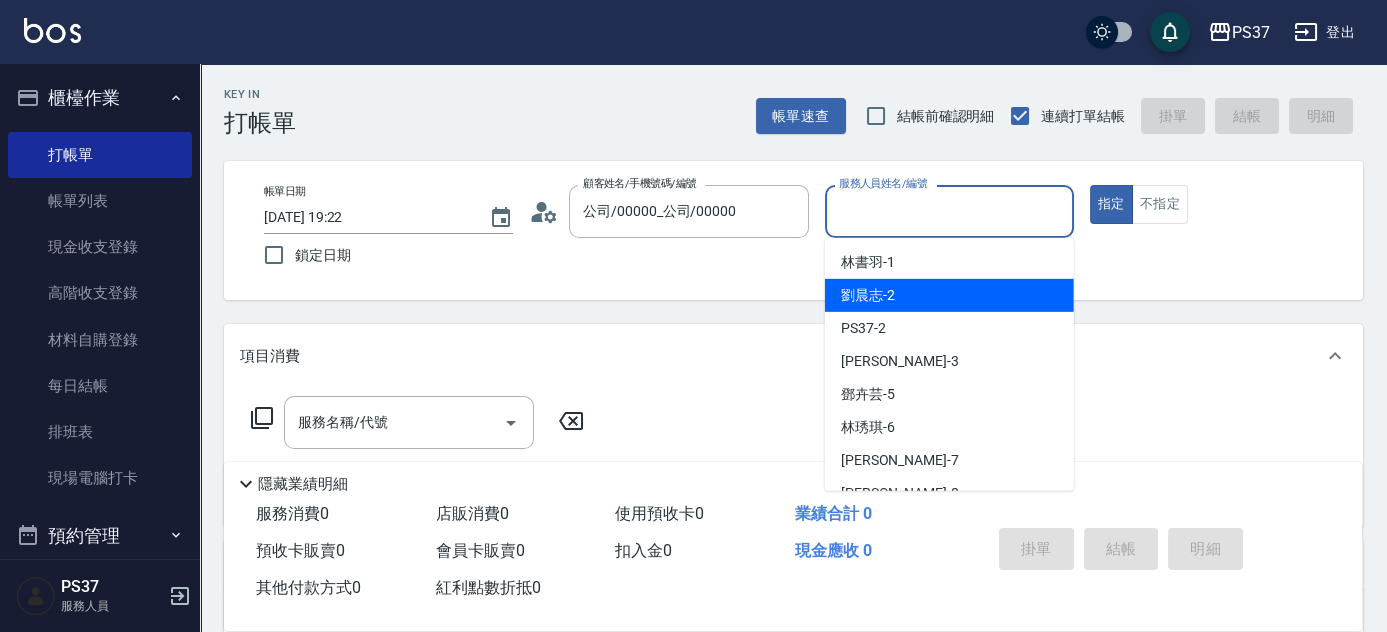 click on "劉晨志 -2" at bounding box center (949, 295) 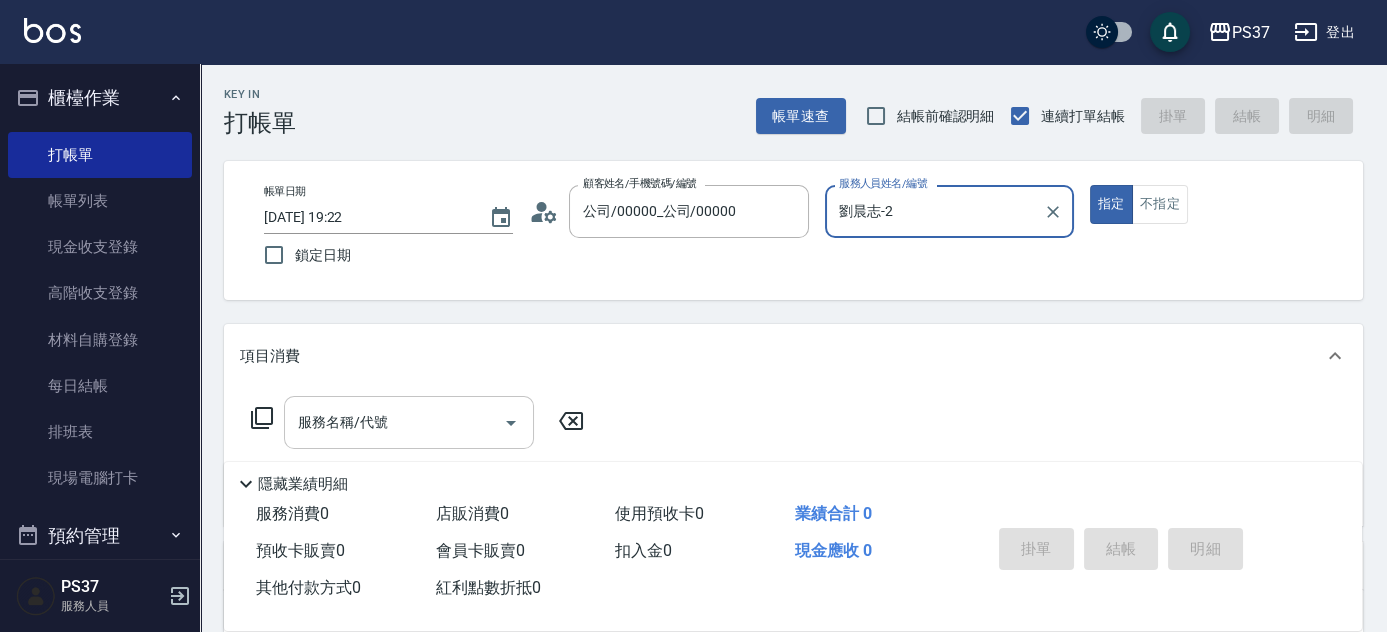 click on "服務名稱/代號" at bounding box center [394, 422] 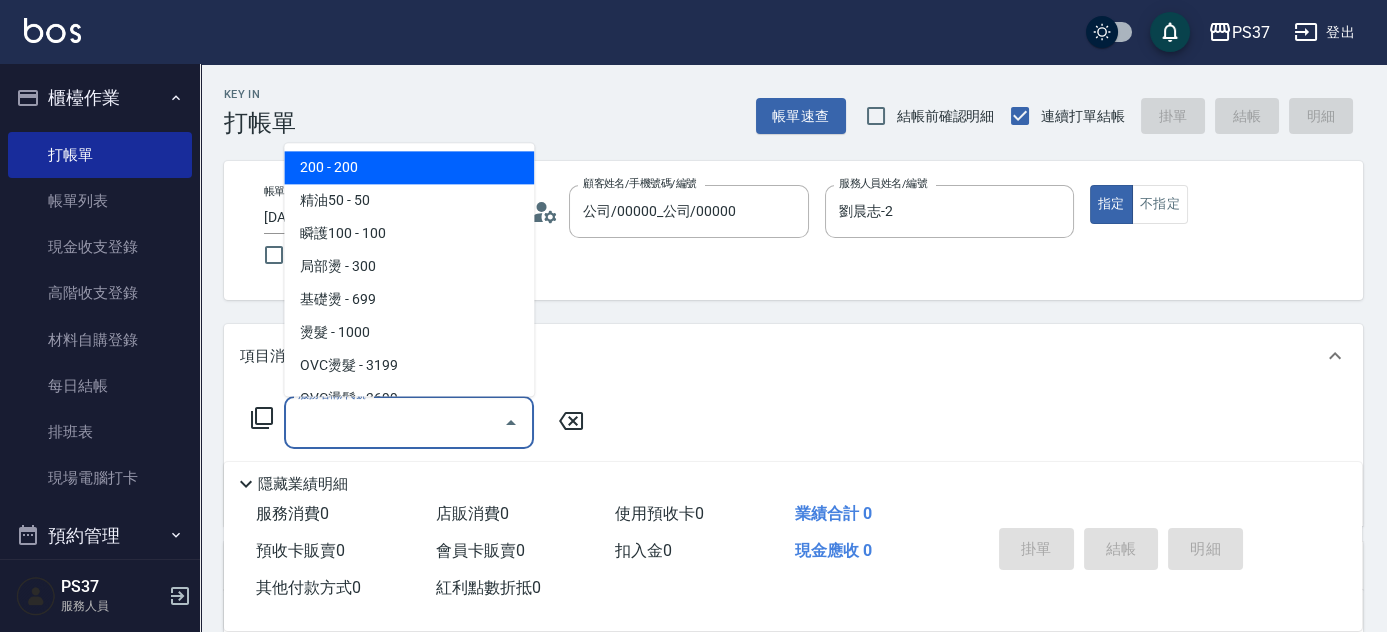 click on "200 - 200" at bounding box center [409, 168] 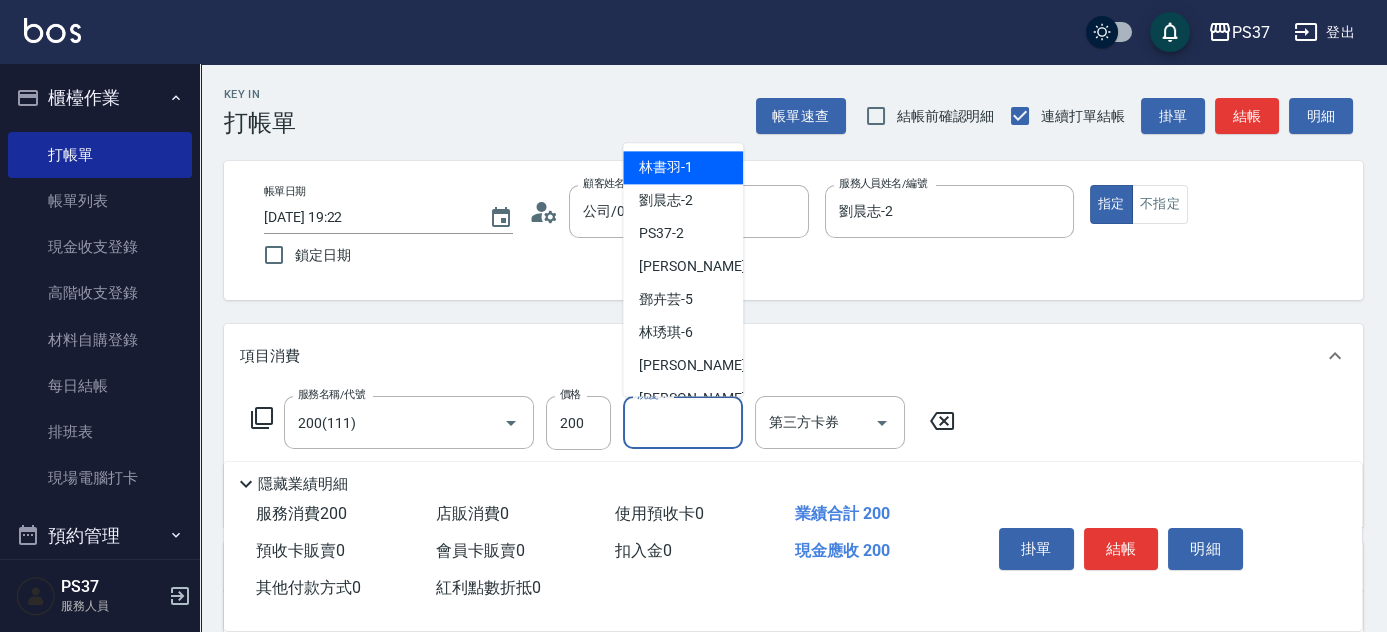 click on "洗髮-1" at bounding box center [683, 422] 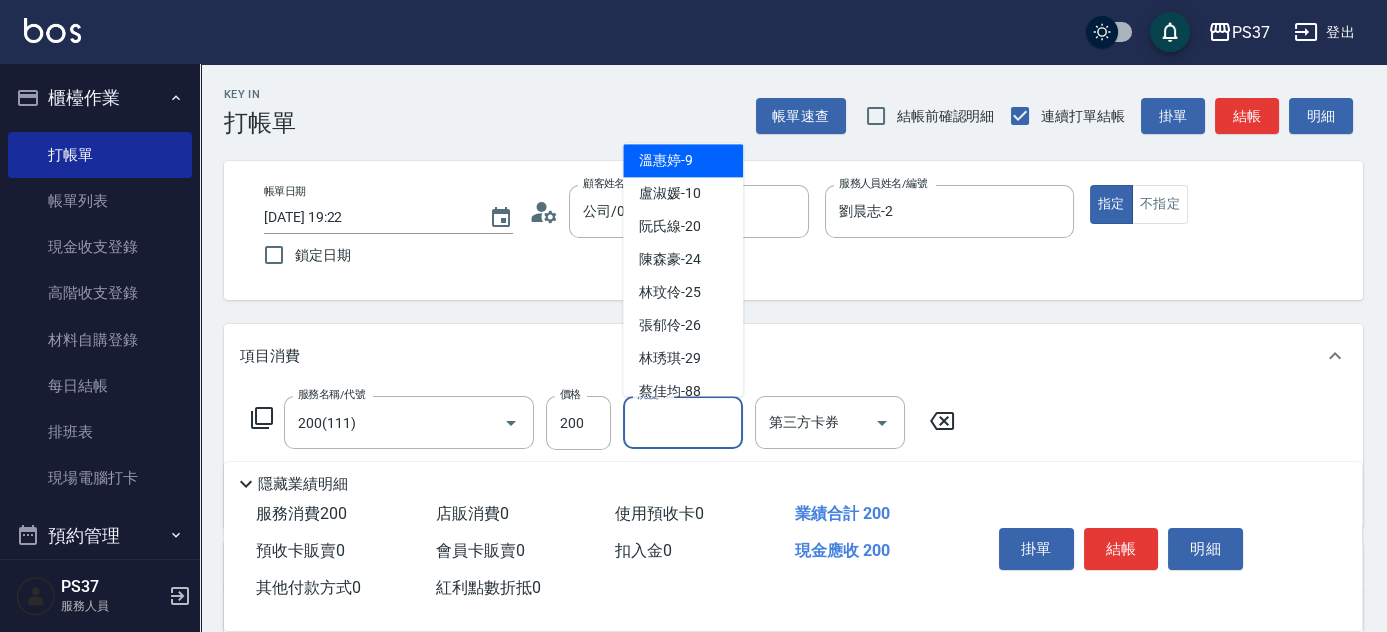 scroll, scrollTop: 323, scrollLeft: 0, axis: vertical 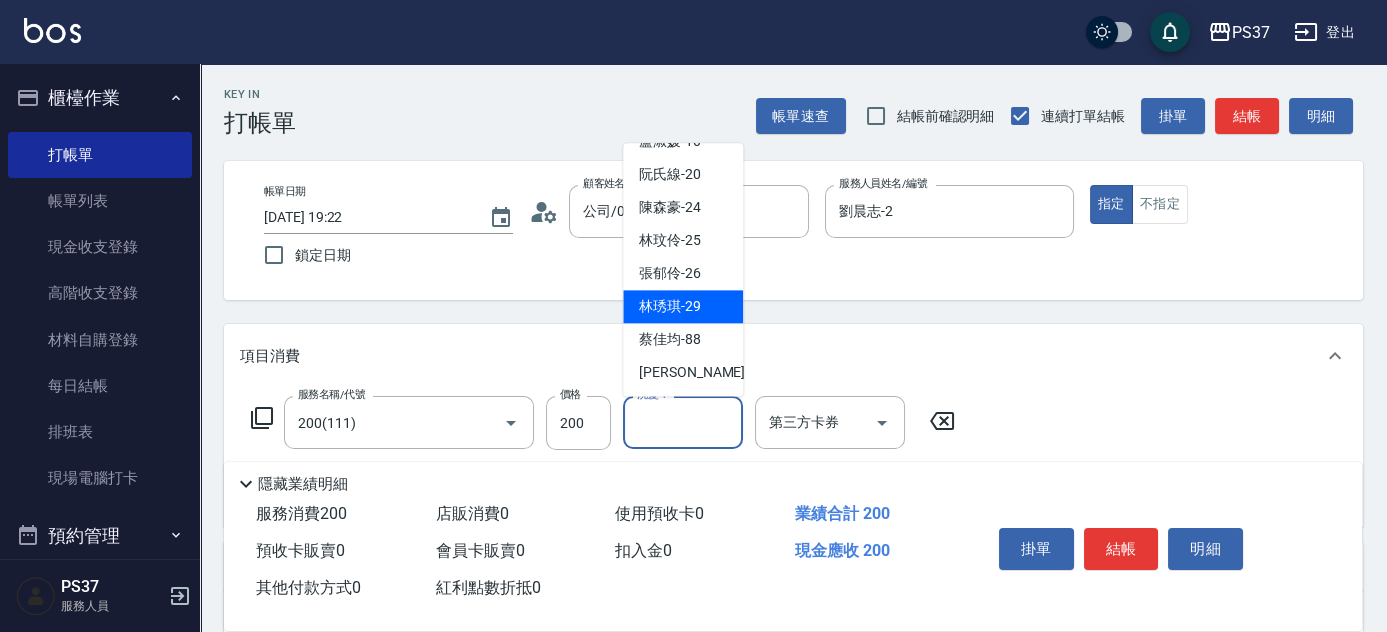 click on "林琇琪 -29" at bounding box center [670, 307] 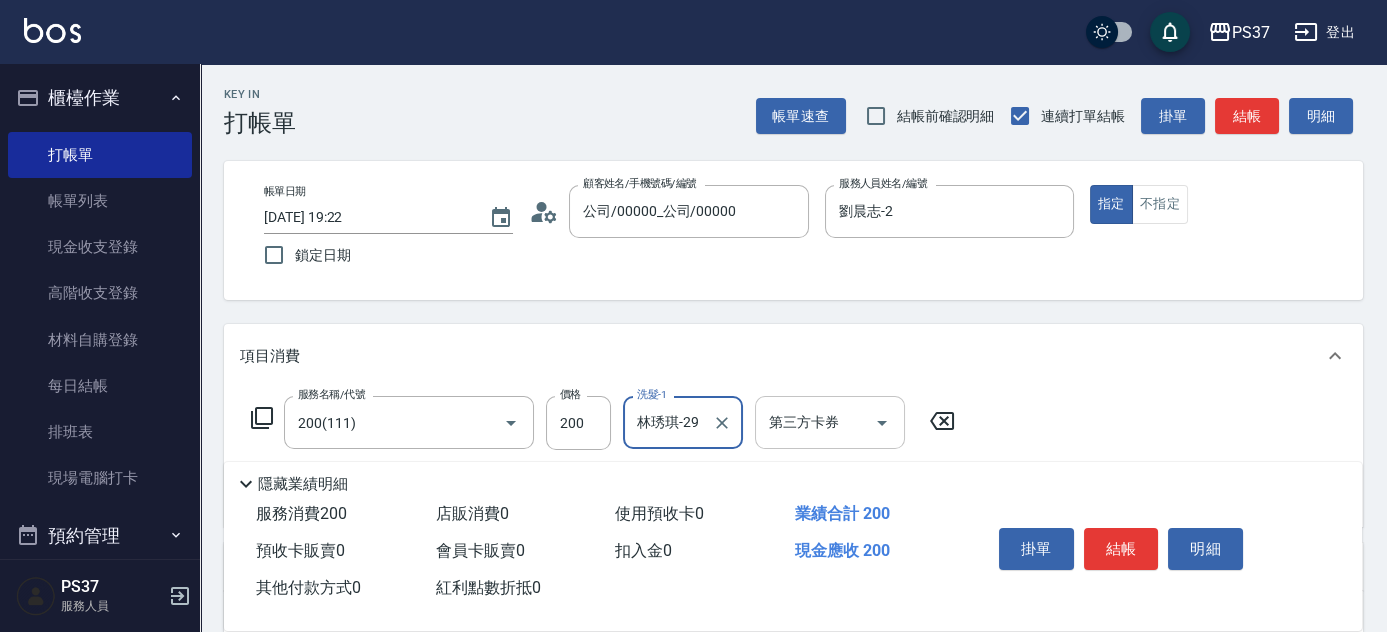 click 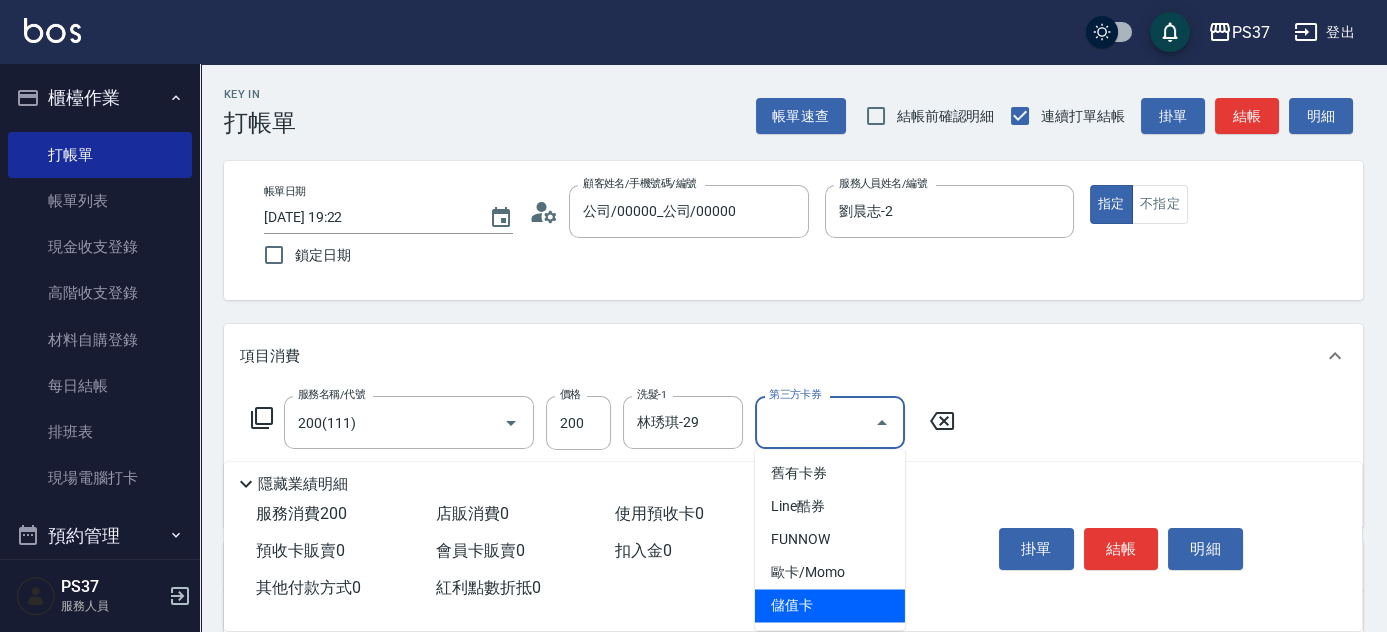 click on "儲值卡" at bounding box center (830, 605) 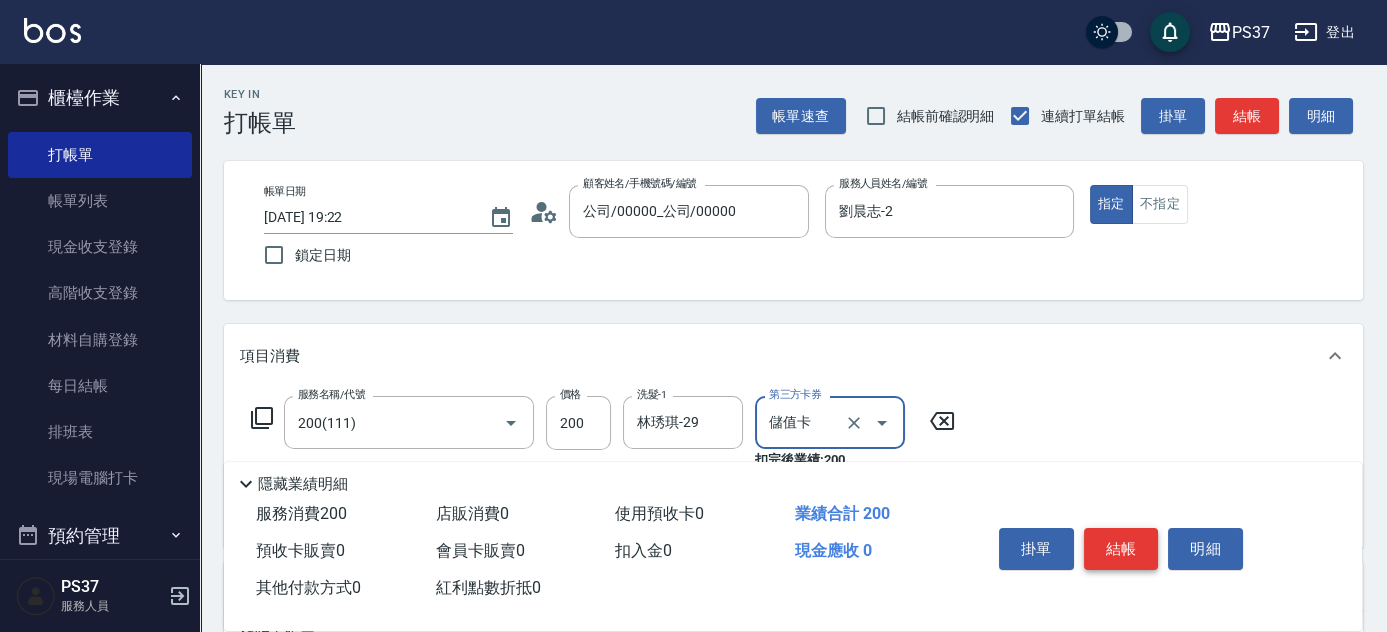 click on "結帳" at bounding box center [1121, 549] 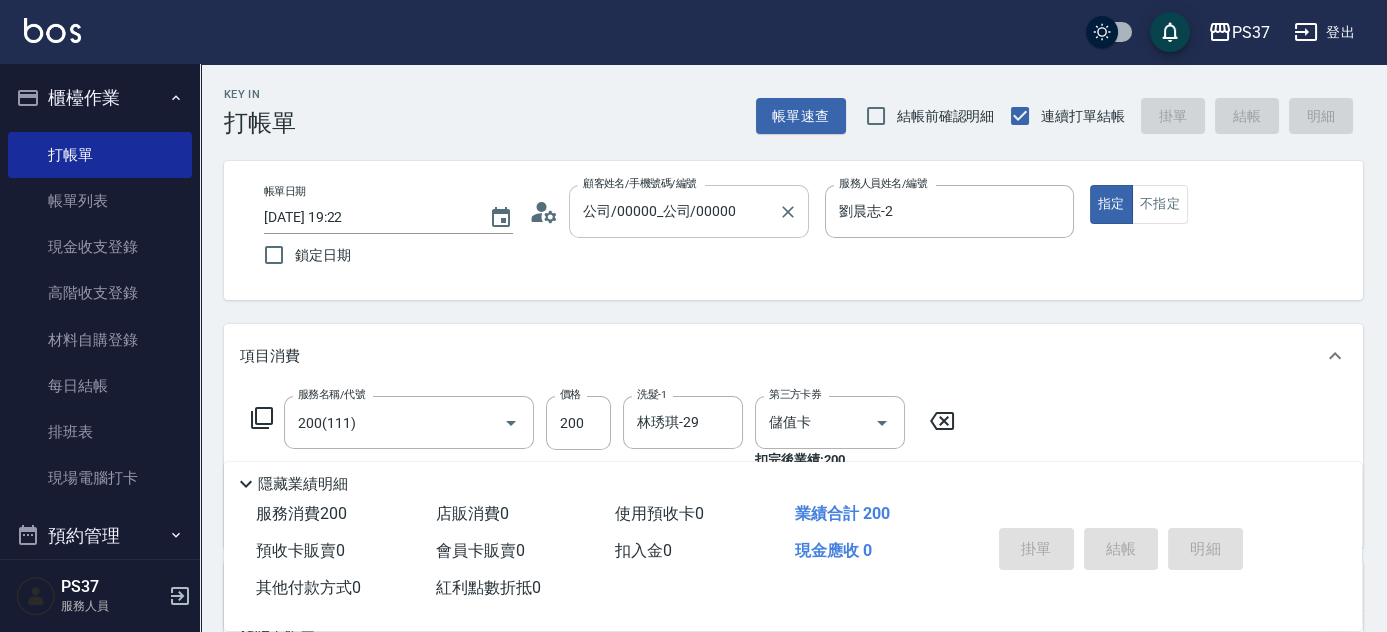 type 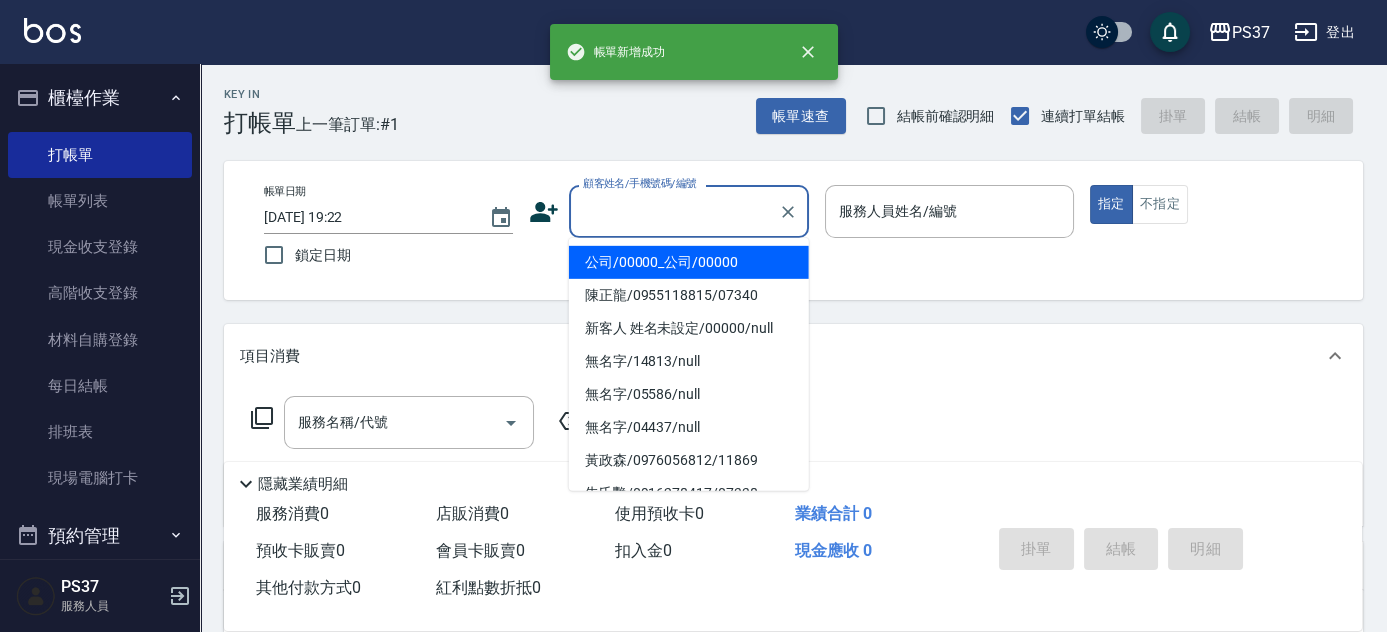 click on "顧客姓名/手機號碼/編號" at bounding box center (674, 211) 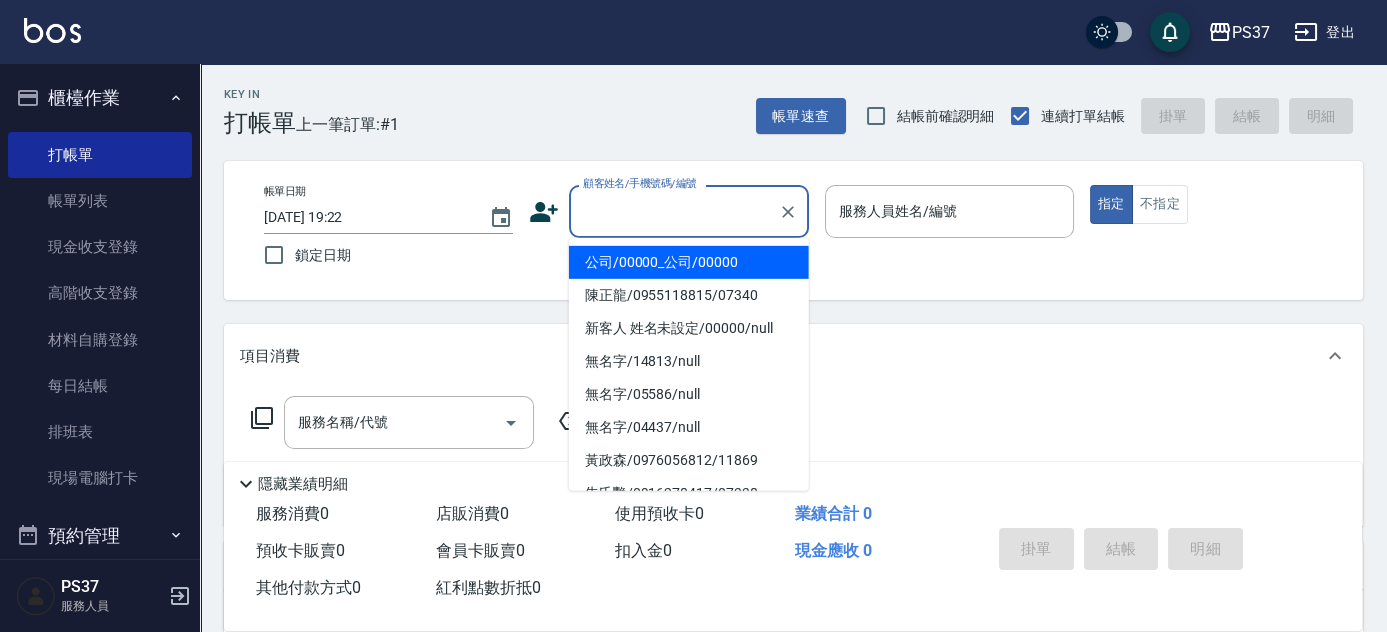 click on "公司/00000_公司/00000" at bounding box center [689, 262] 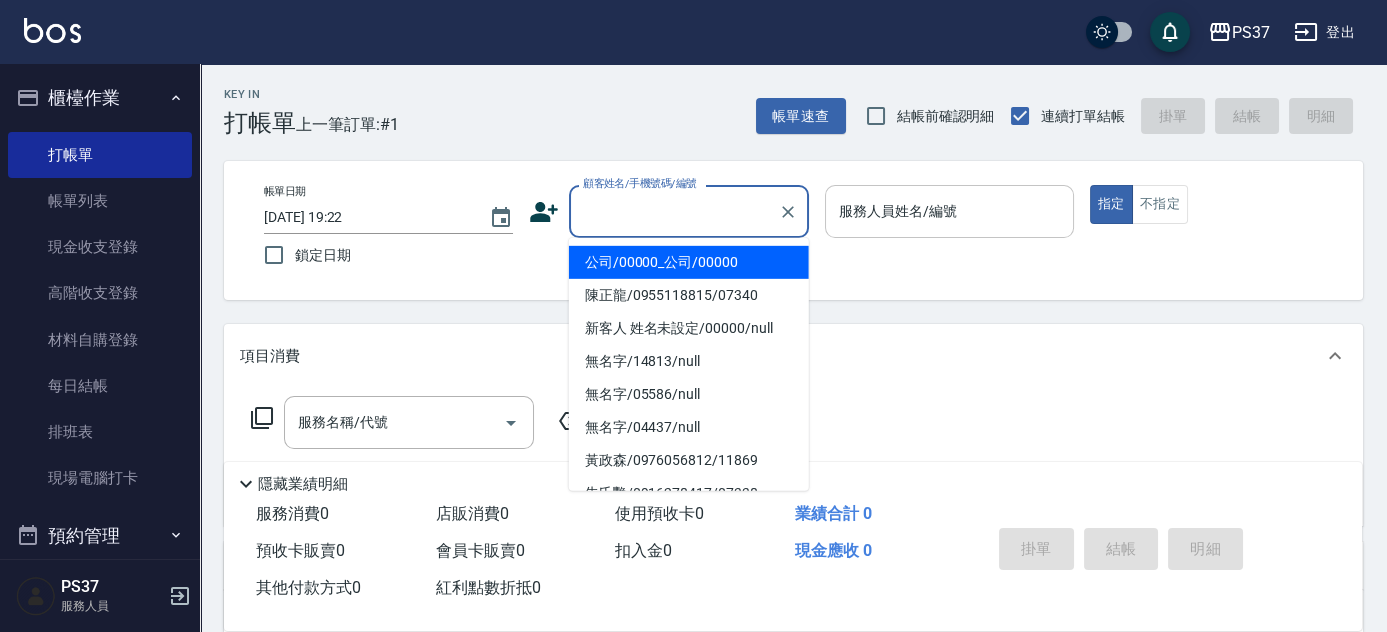 type on "公司/00000_公司/00000" 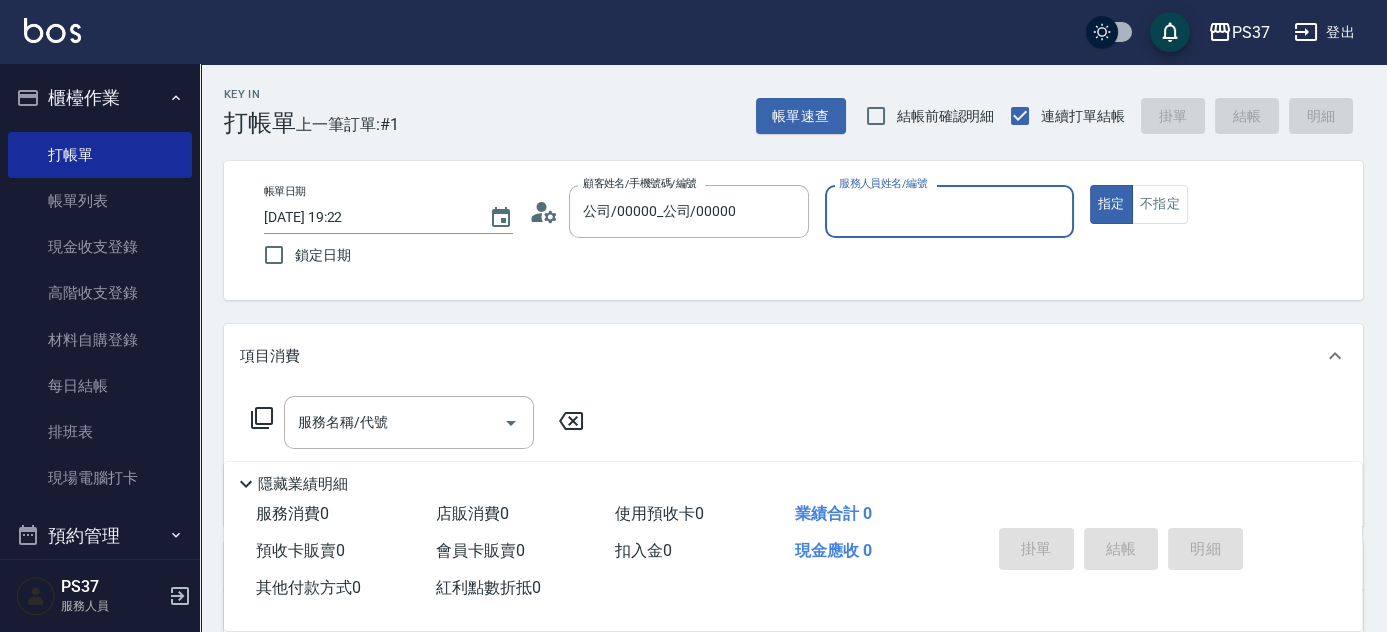 click on "服務人員姓名/編號" at bounding box center [949, 211] 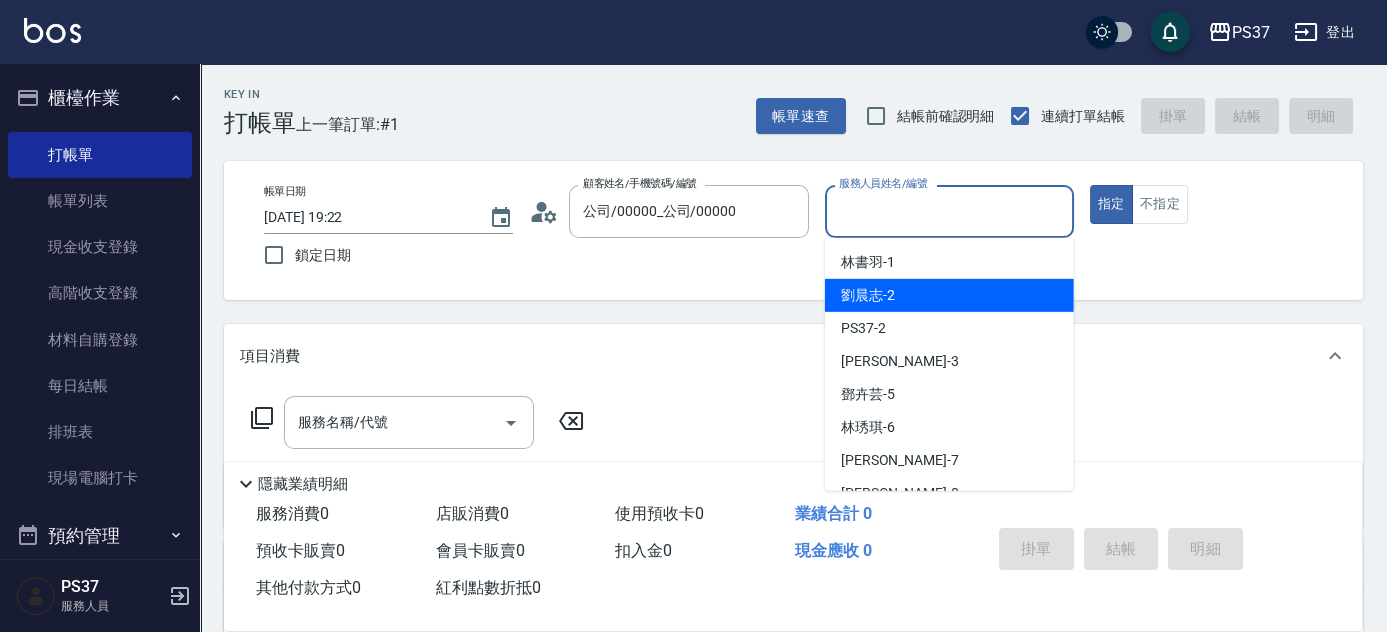 click on "劉晨志 -2" at bounding box center (949, 295) 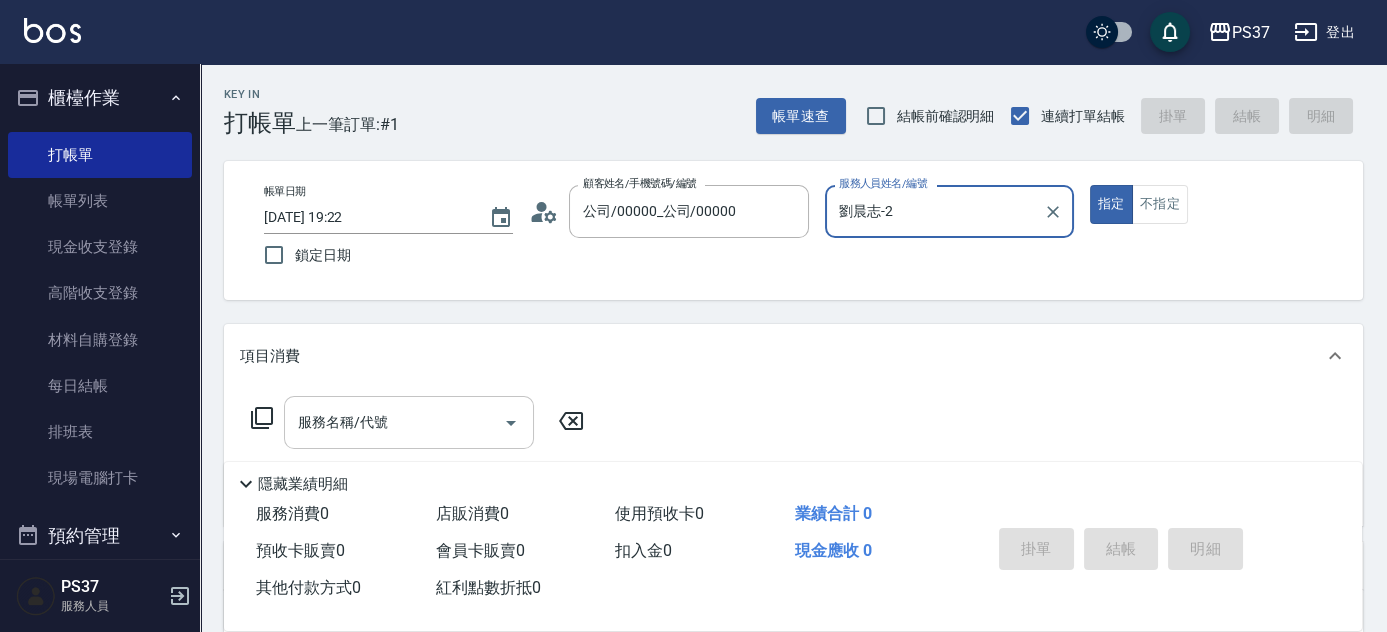 click on "服務名稱/代號" at bounding box center (394, 422) 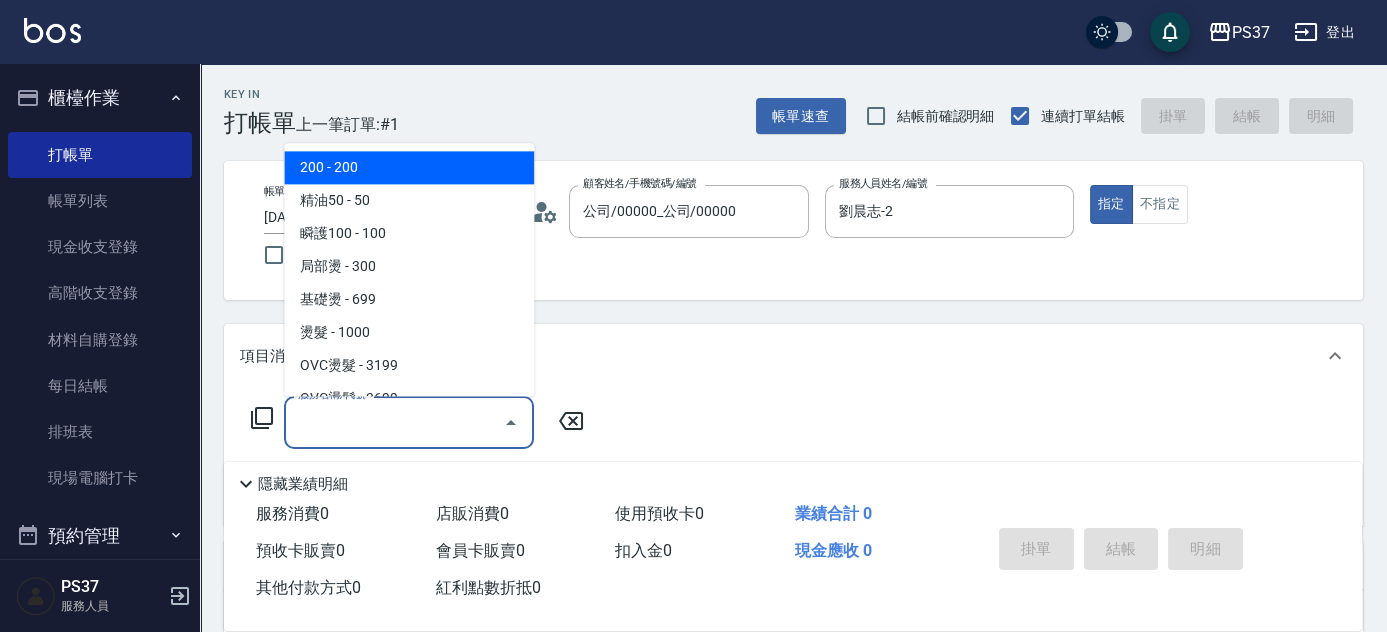 click on "200 - 200" at bounding box center (409, 168) 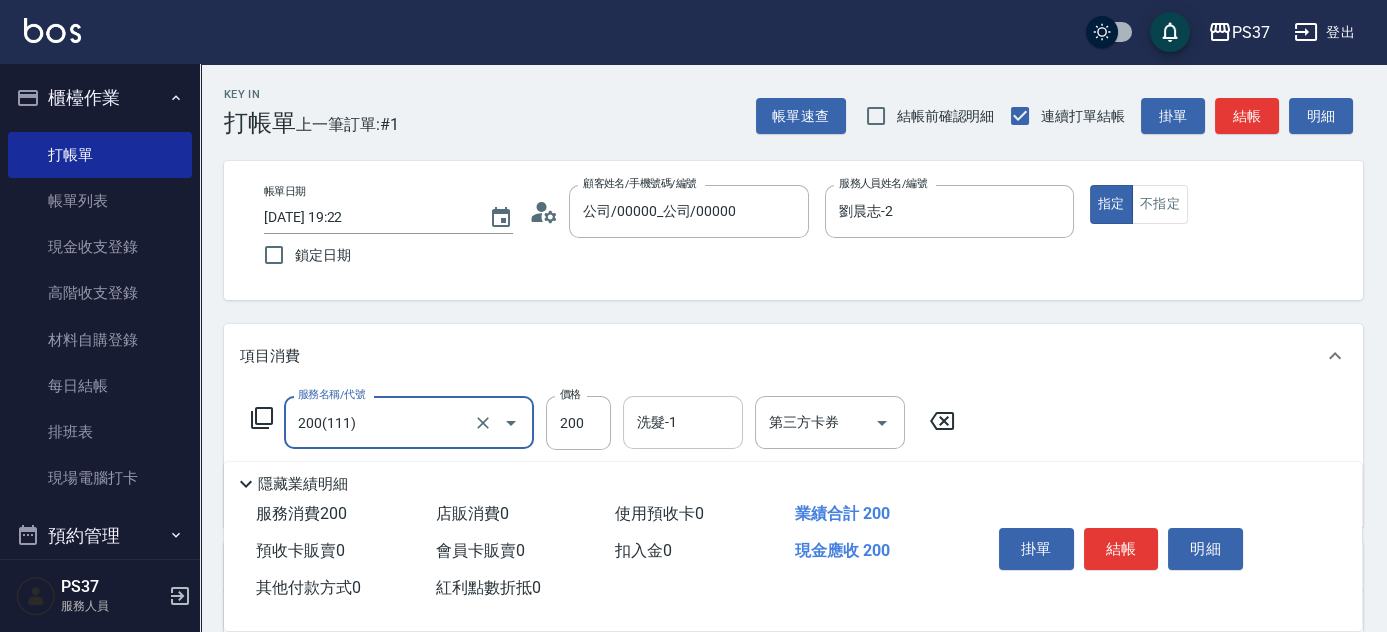 click on "洗髮-1" at bounding box center (683, 422) 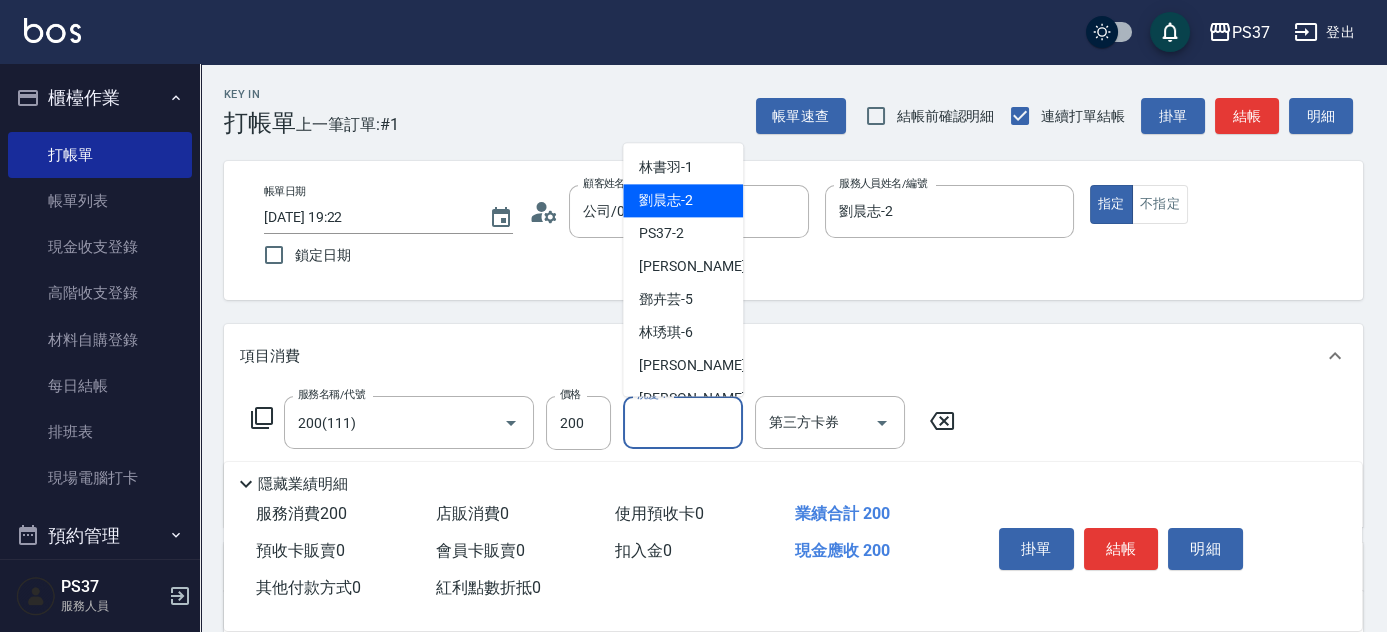 click on "劉晨志 -2" at bounding box center (666, 201) 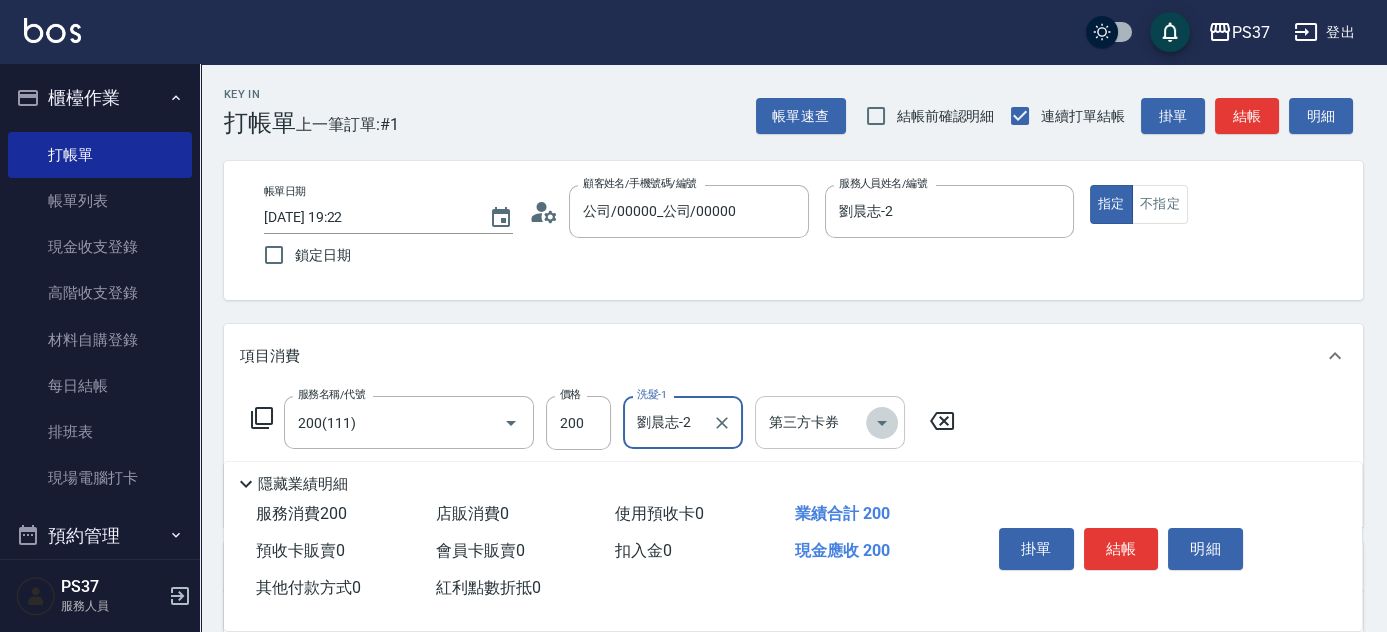 click 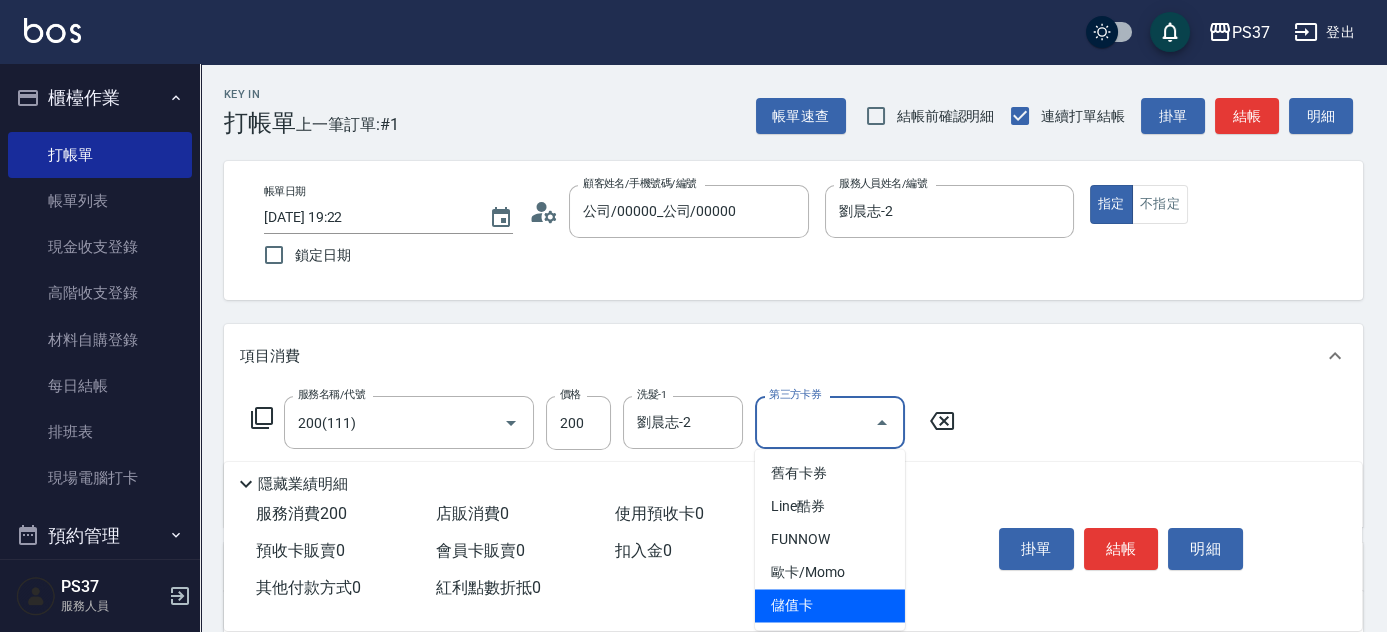 click on "儲值卡" at bounding box center (830, 605) 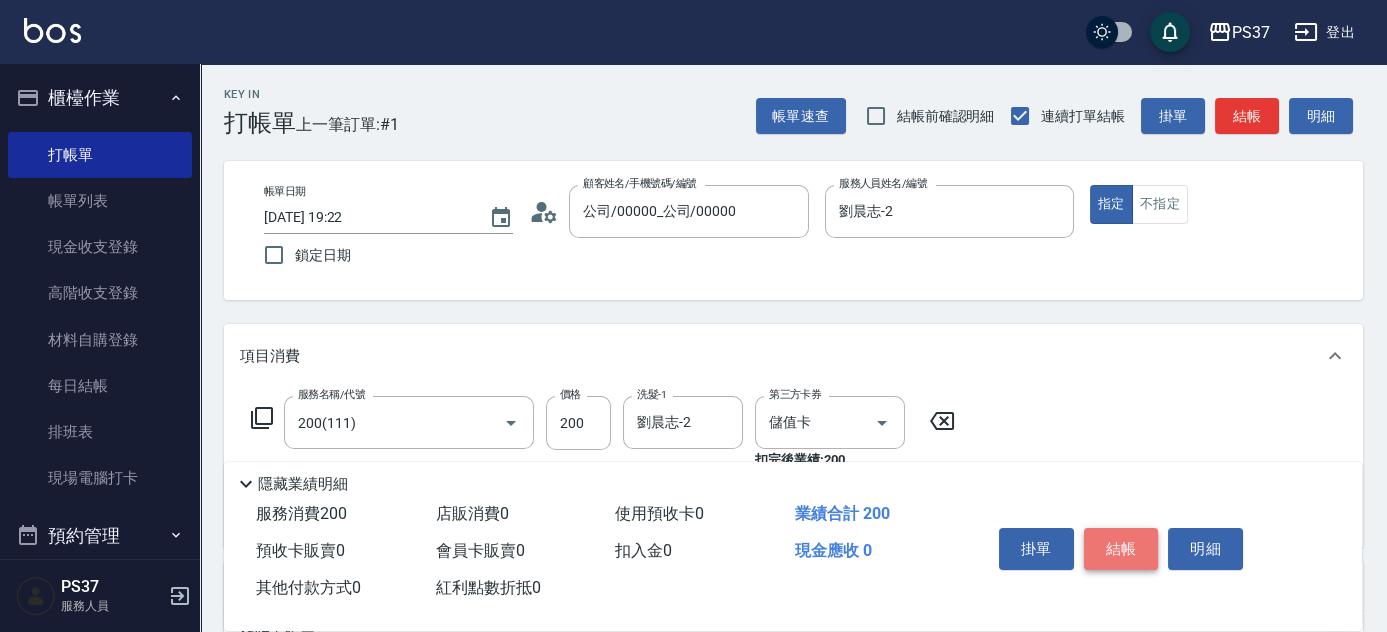 click on "結帳" at bounding box center (1121, 549) 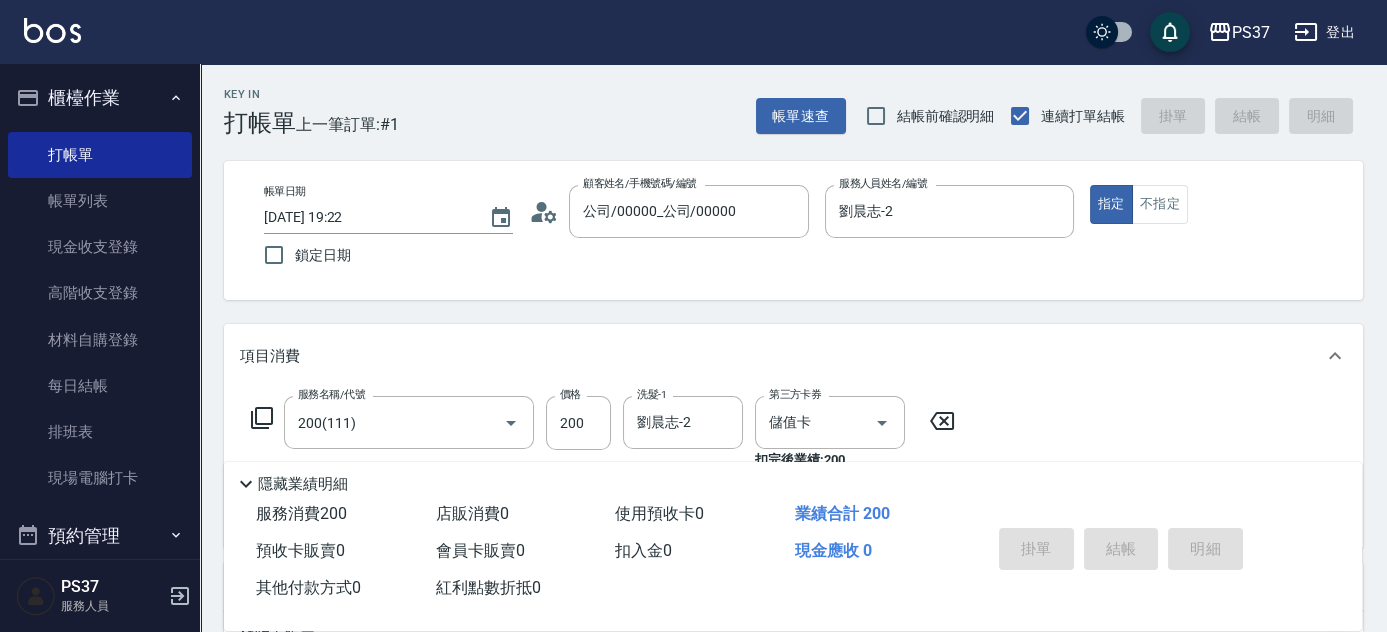 type 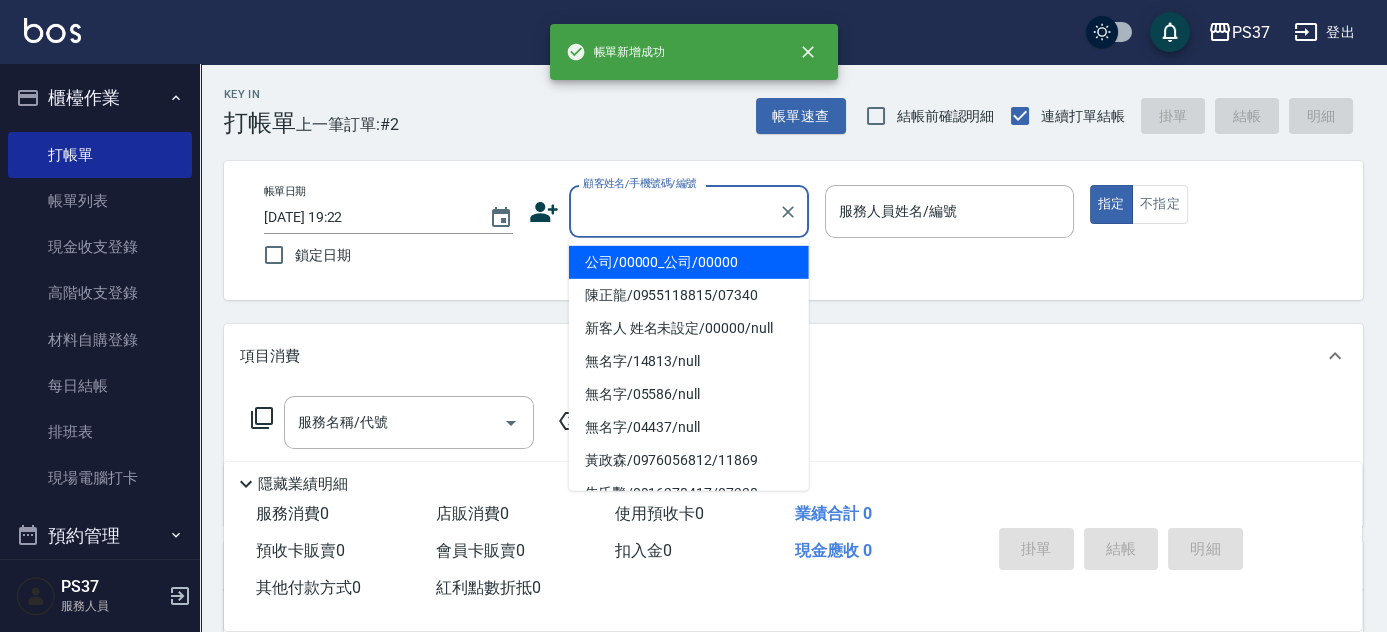 click on "顧客姓名/手機號碼/編號" at bounding box center (674, 211) 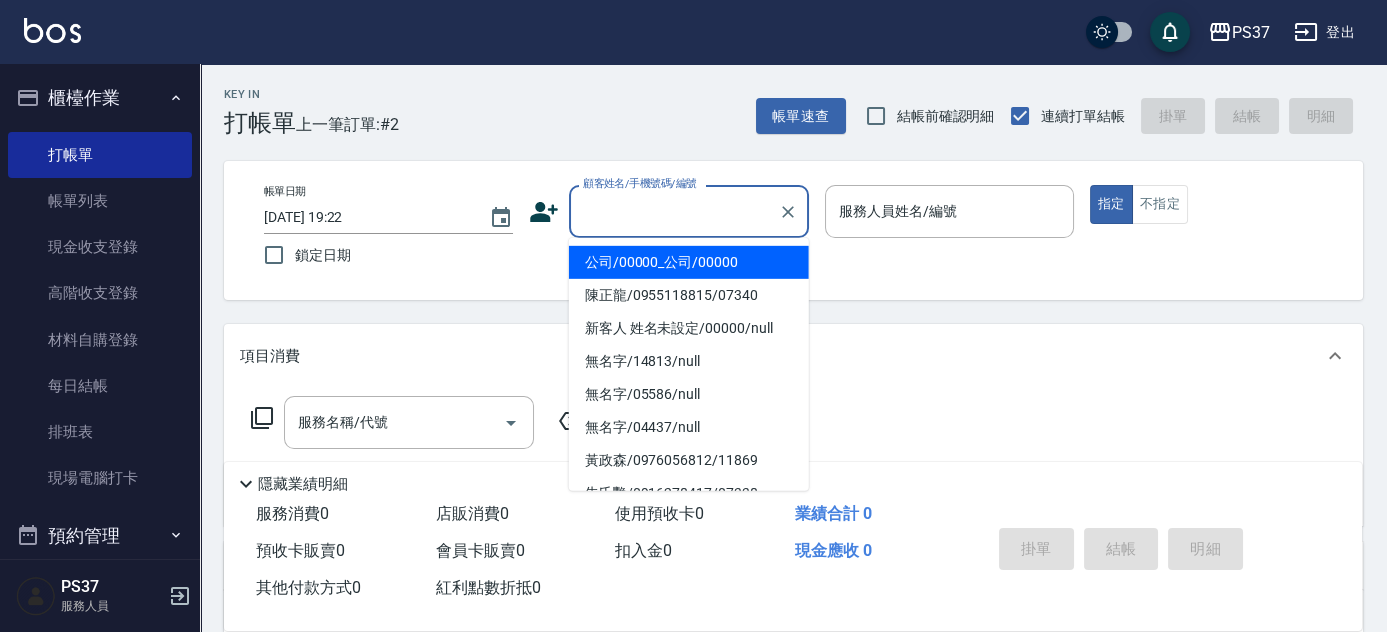 click on "公司/00000_公司/00000" at bounding box center [689, 262] 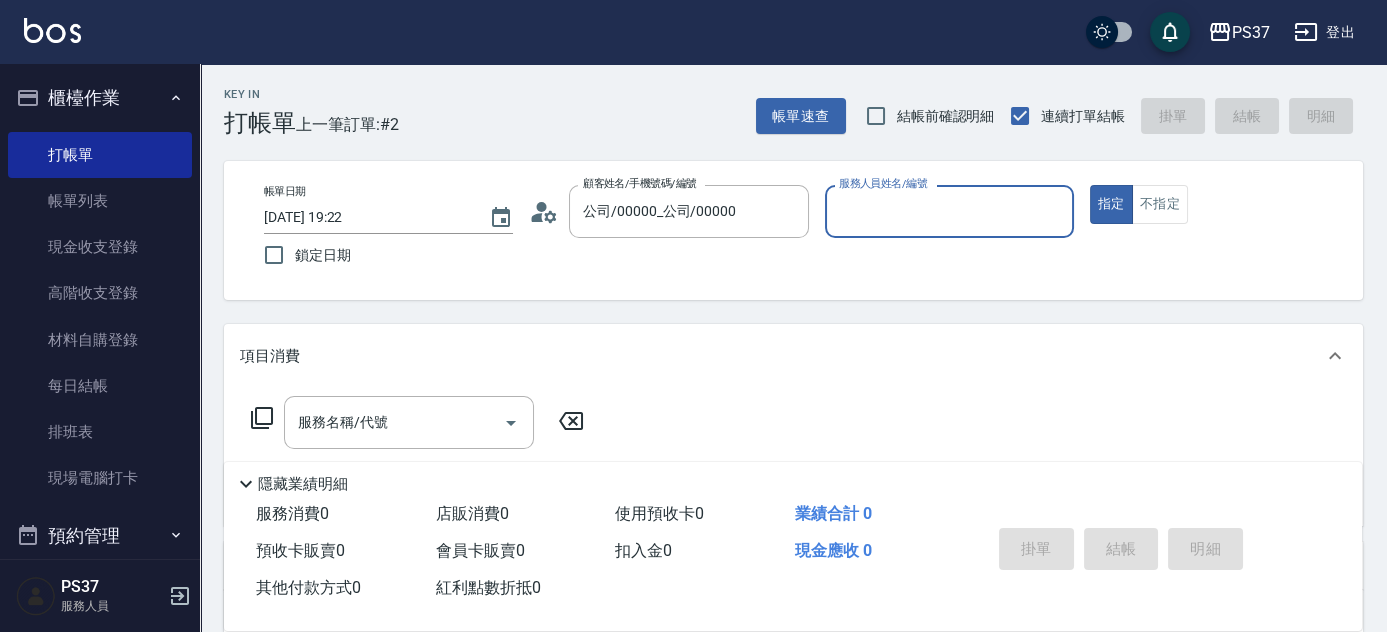 click on "服務人員姓名/編號" at bounding box center [949, 211] 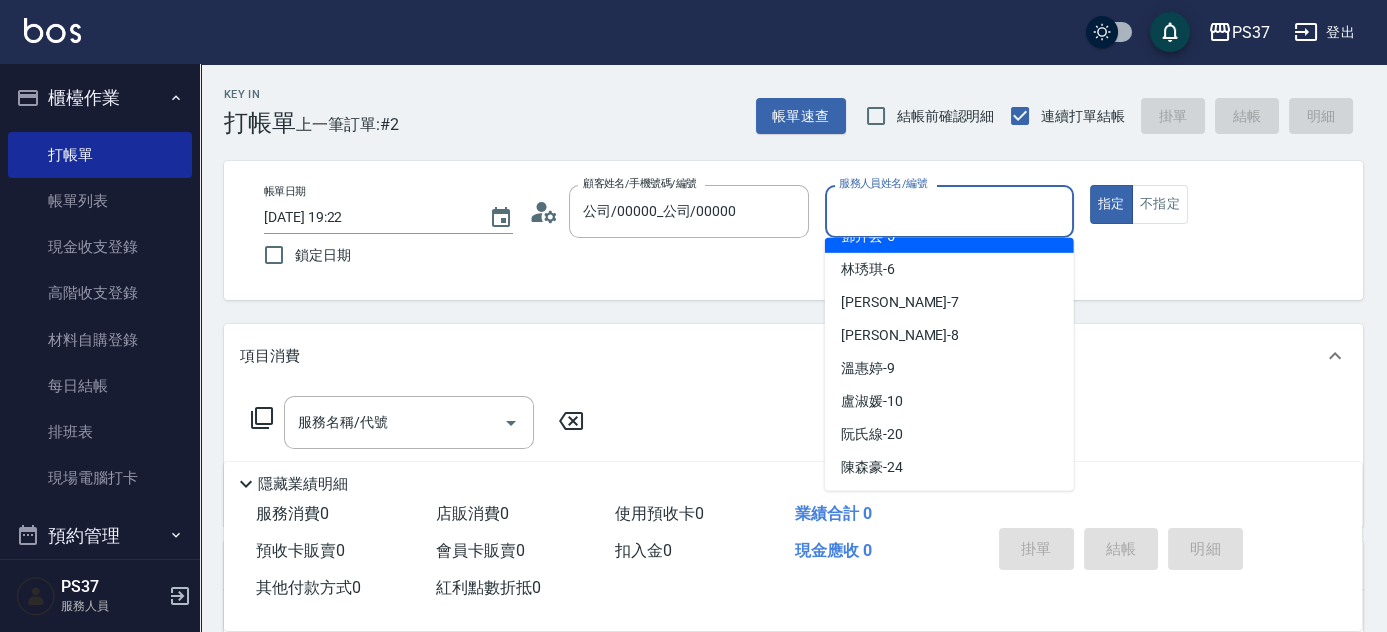 scroll, scrollTop: 0, scrollLeft: 0, axis: both 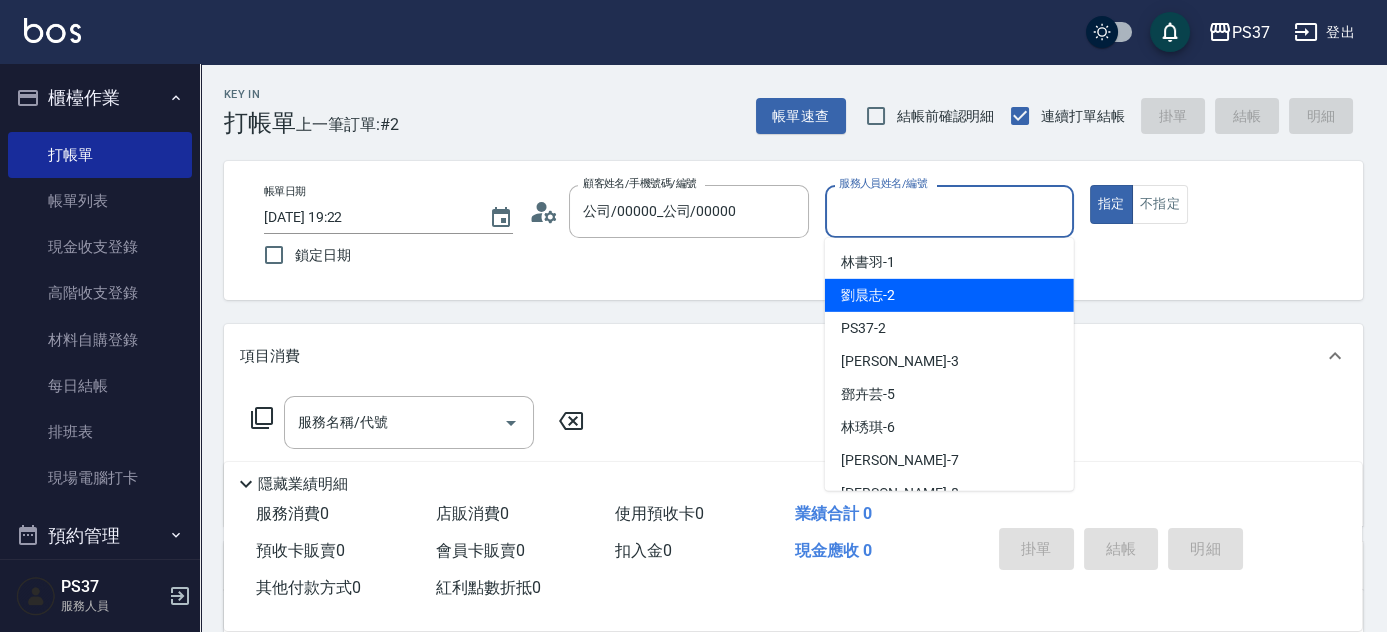 click on "劉晨志 -2" at bounding box center (949, 295) 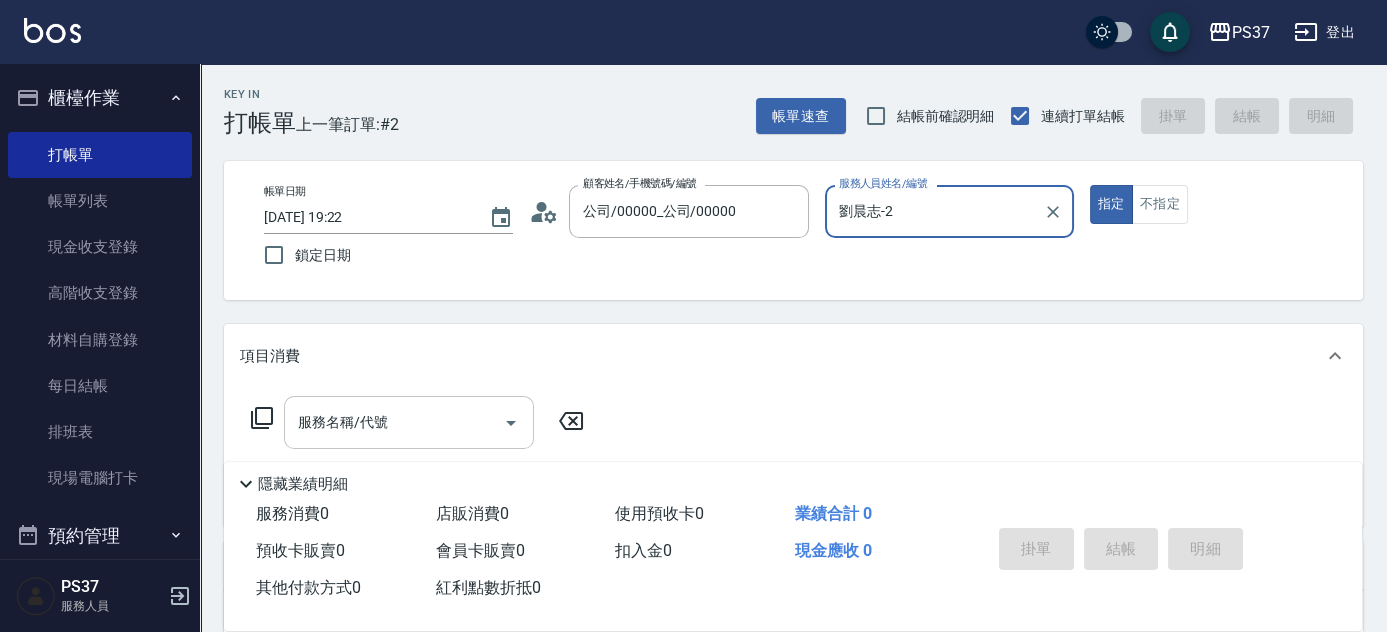 click on "服務名稱/代號" at bounding box center [409, 422] 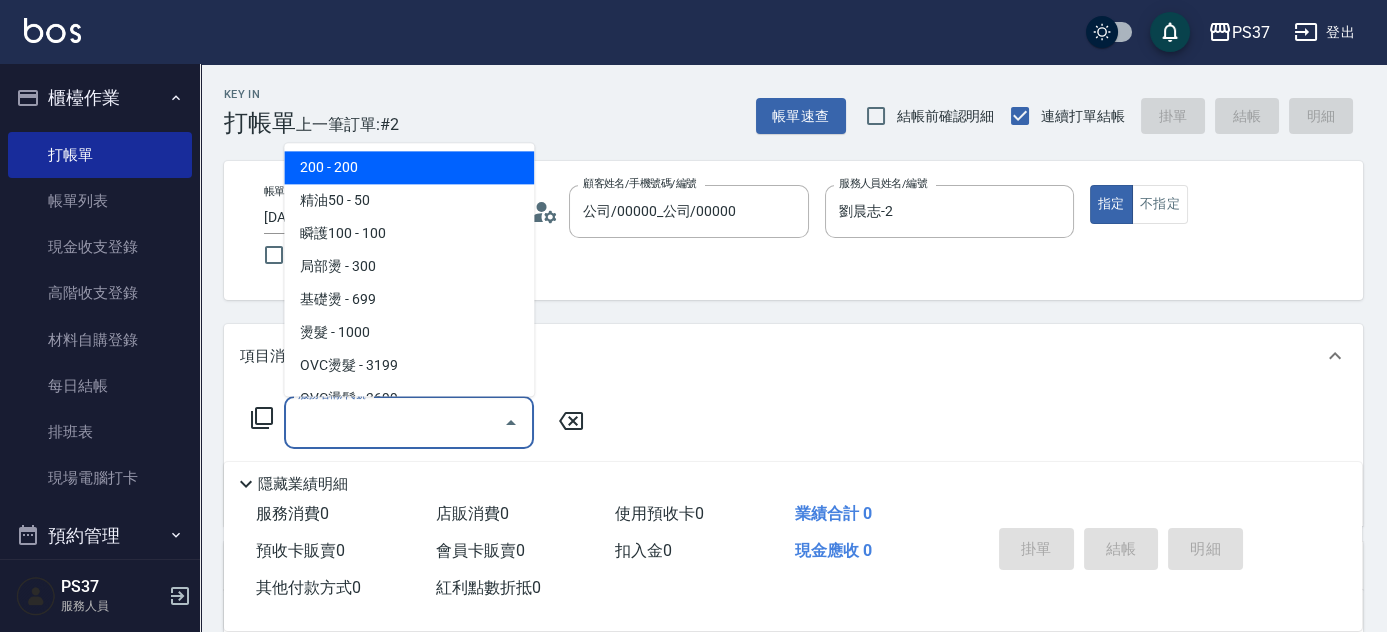 click on "200 - 200" at bounding box center (409, 168) 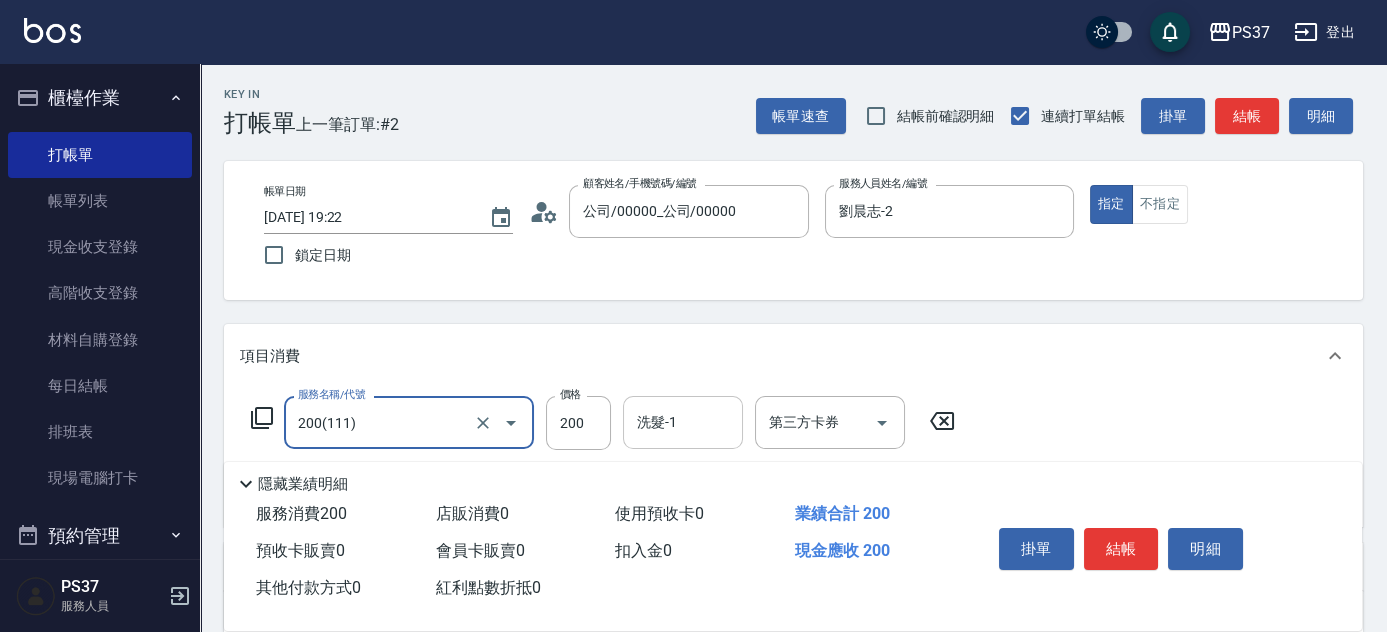 click on "洗髮-1" at bounding box center (683, 422) 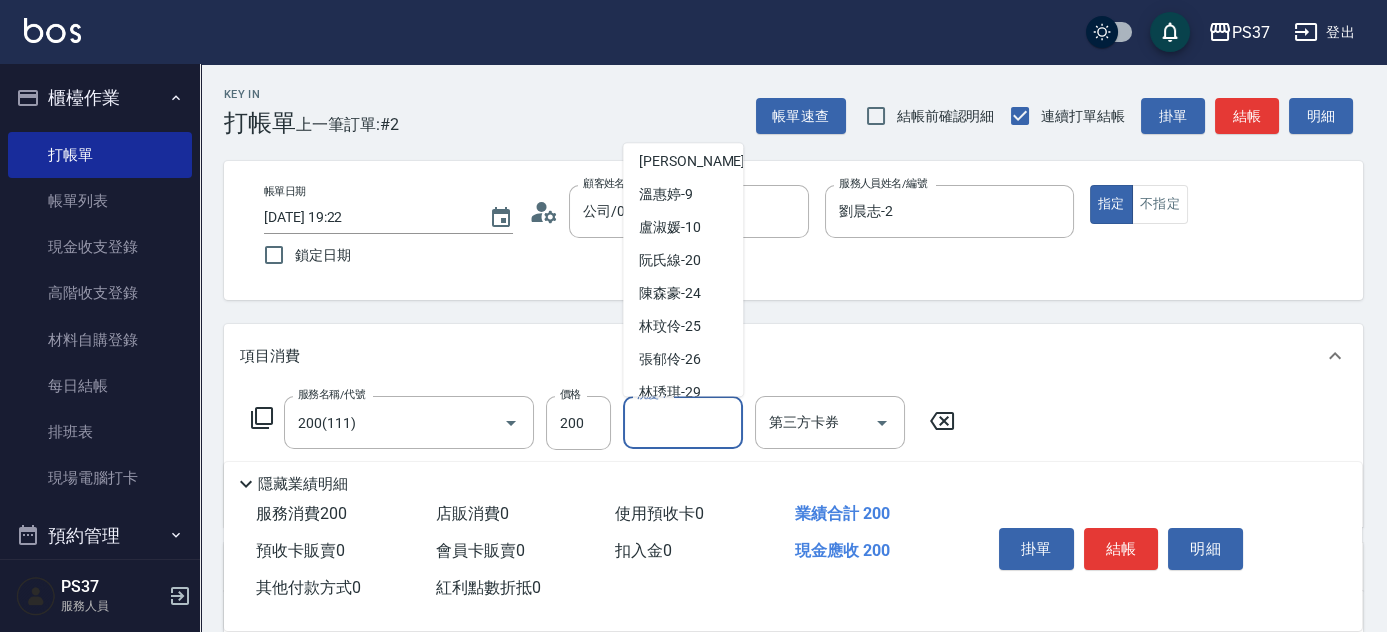 scroll, scrollTop: 272, scrollLeft: 0, axis: vertical 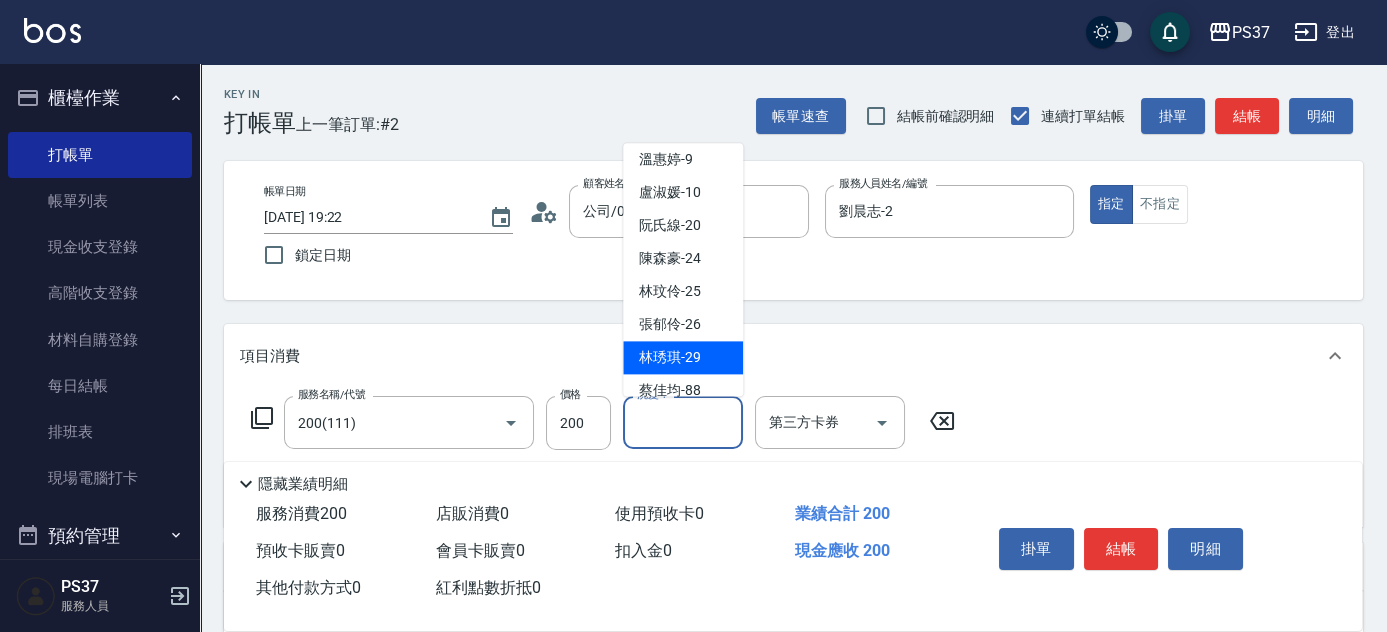 click on "林琇琪 -29" at bounding box center (670, 358) 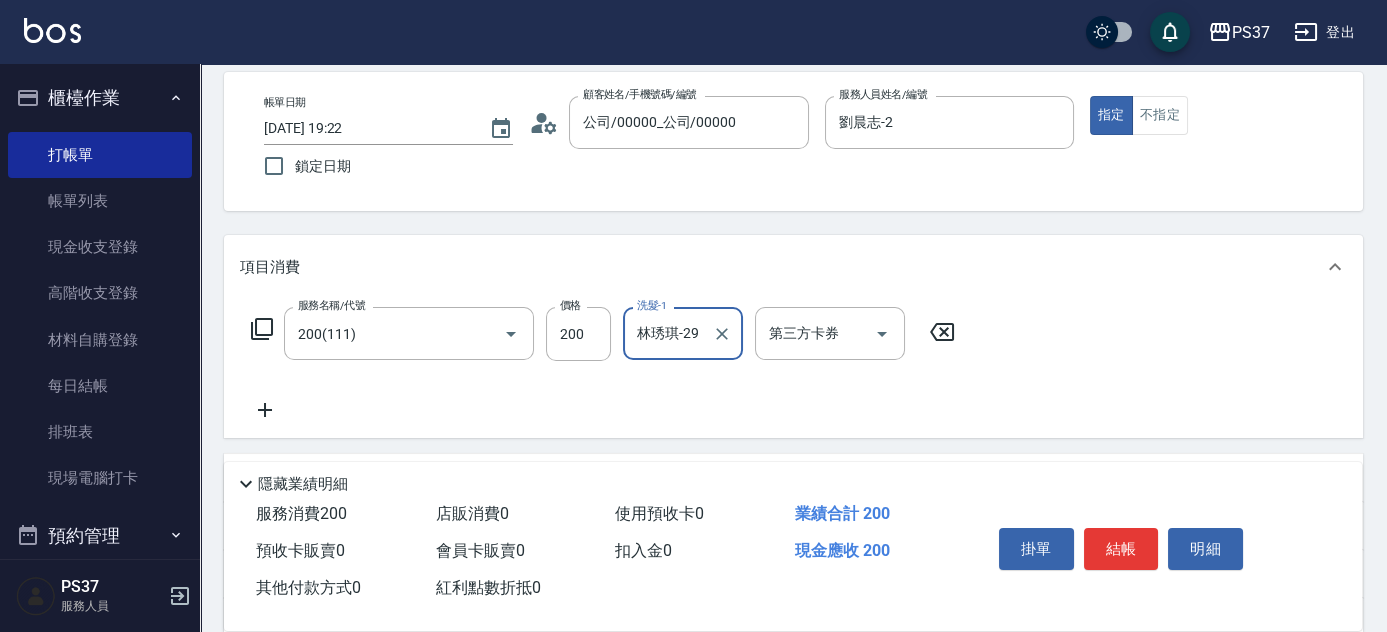 scroll, scrollTop: 181, scrollLeft: 0, axis: vertical 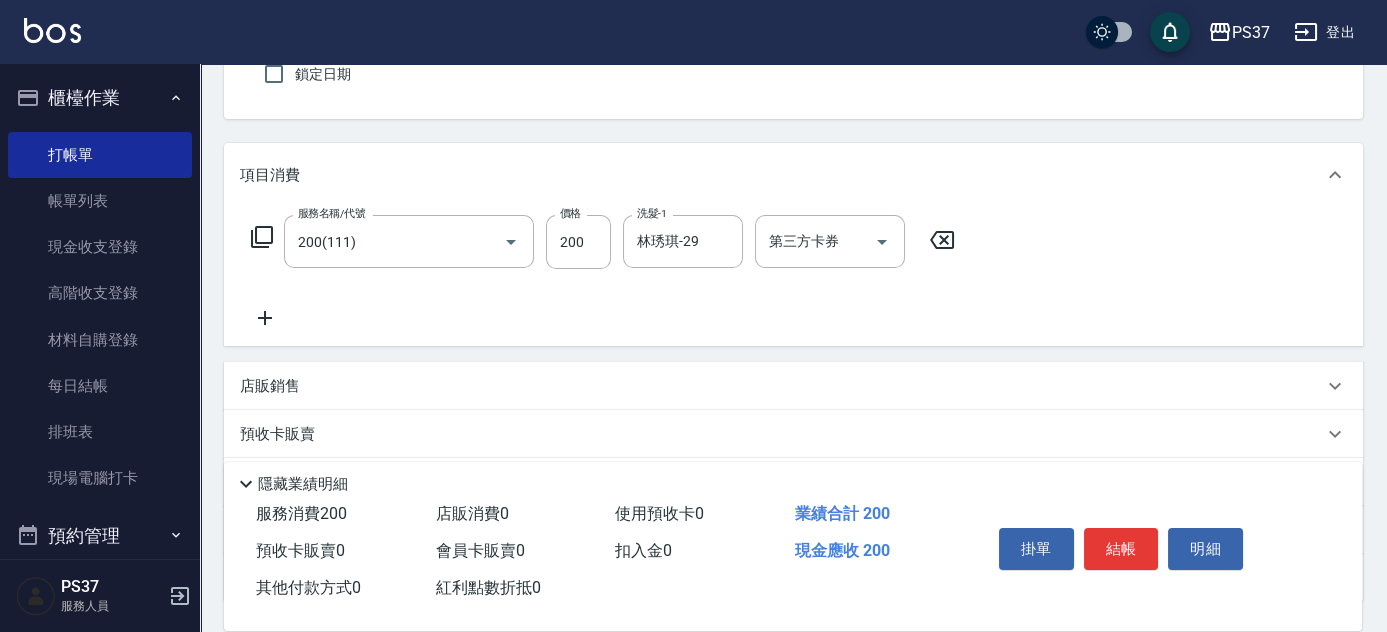 click 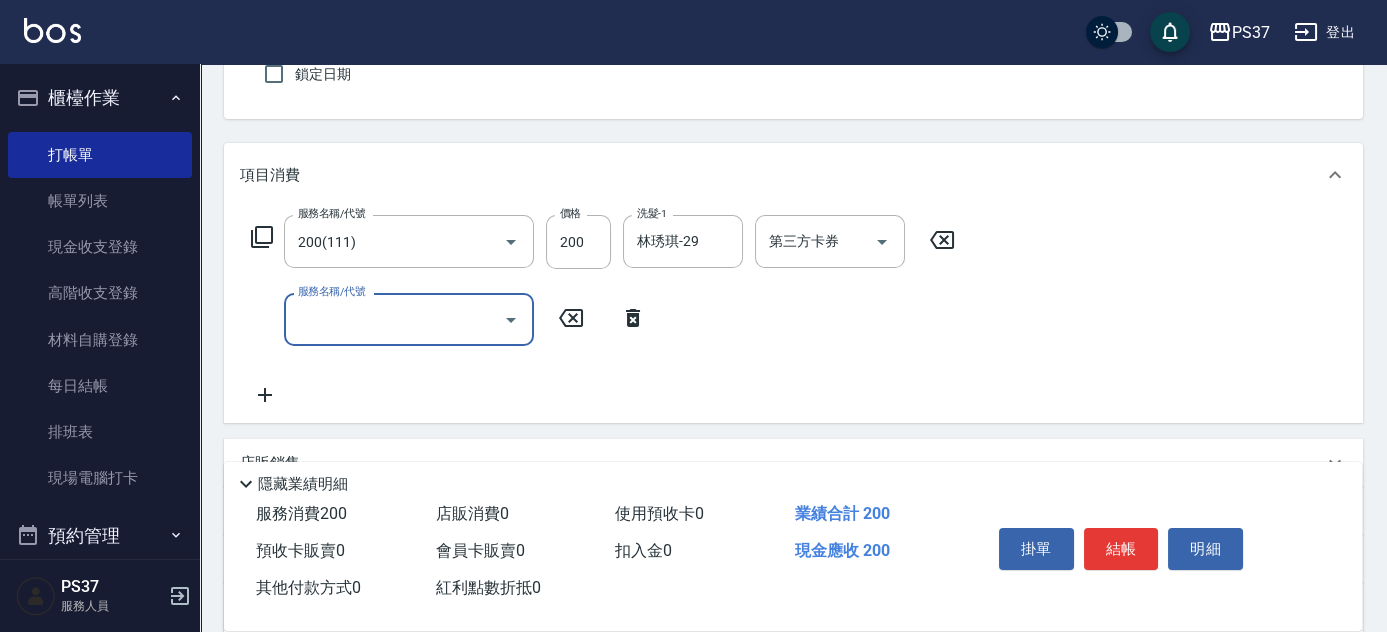 click on "服務名稱/代號" at bounding box center [394, 319] 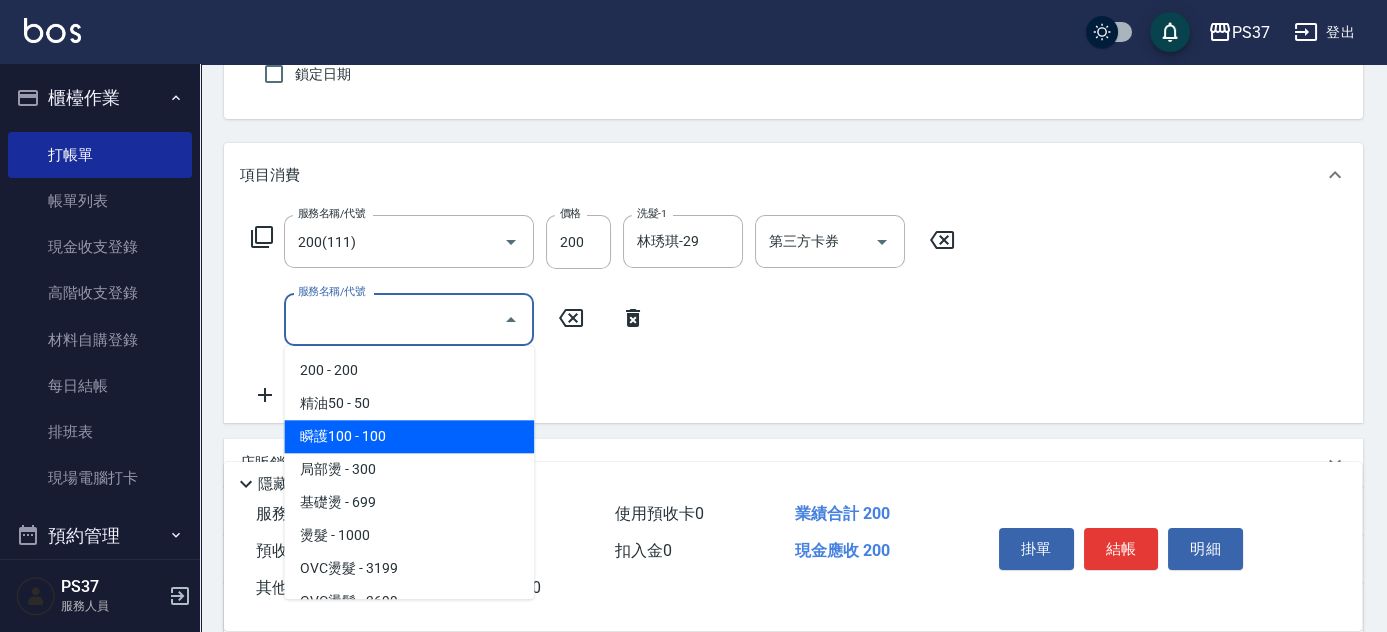 click on "瞬護100 - 100" at bounding box center (409, 436) 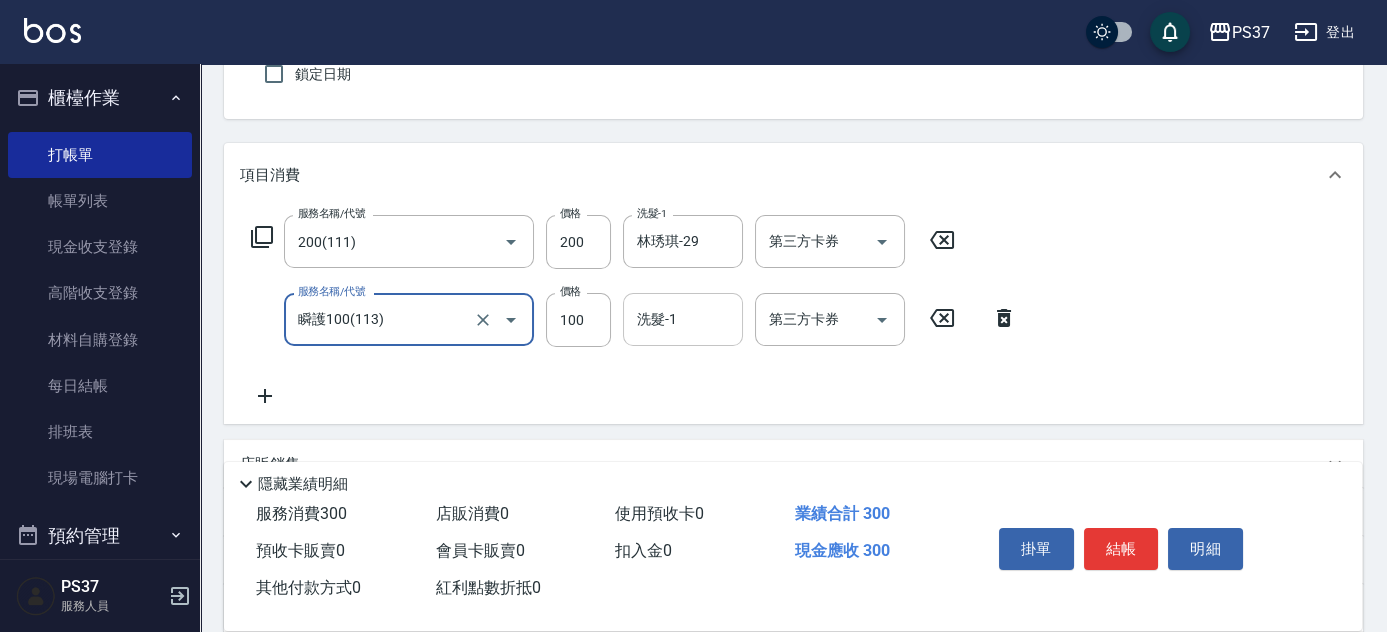 click on "洗髮-1" at bounding box center (683, 319) 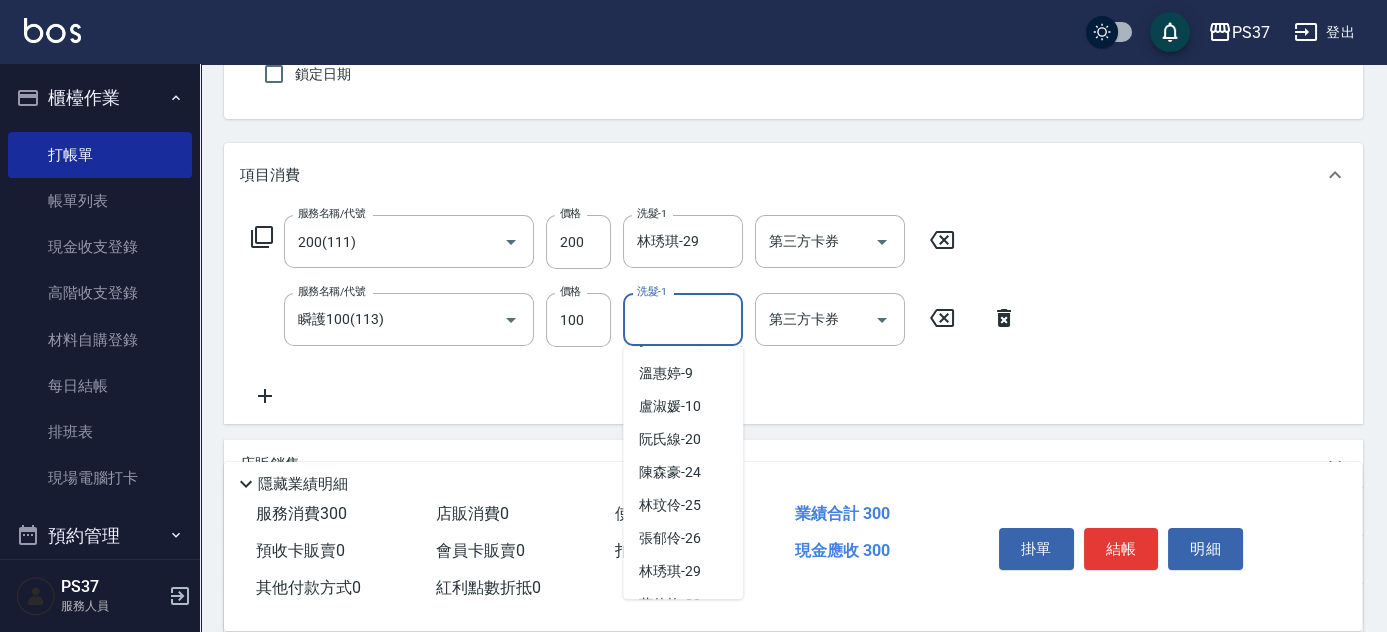 scroll, scrollTop: 323, scrollLeft: 0, axis: vertical 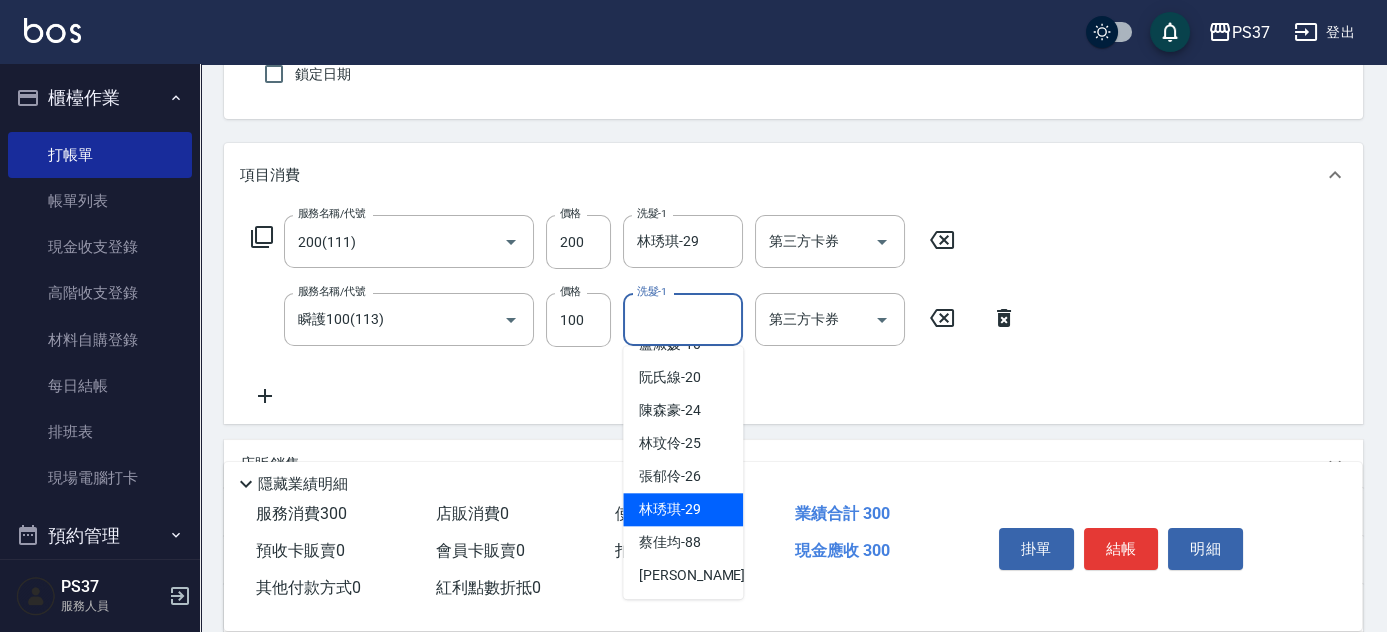 click on "林琇琪 -29" at bounding box center [670, 509] 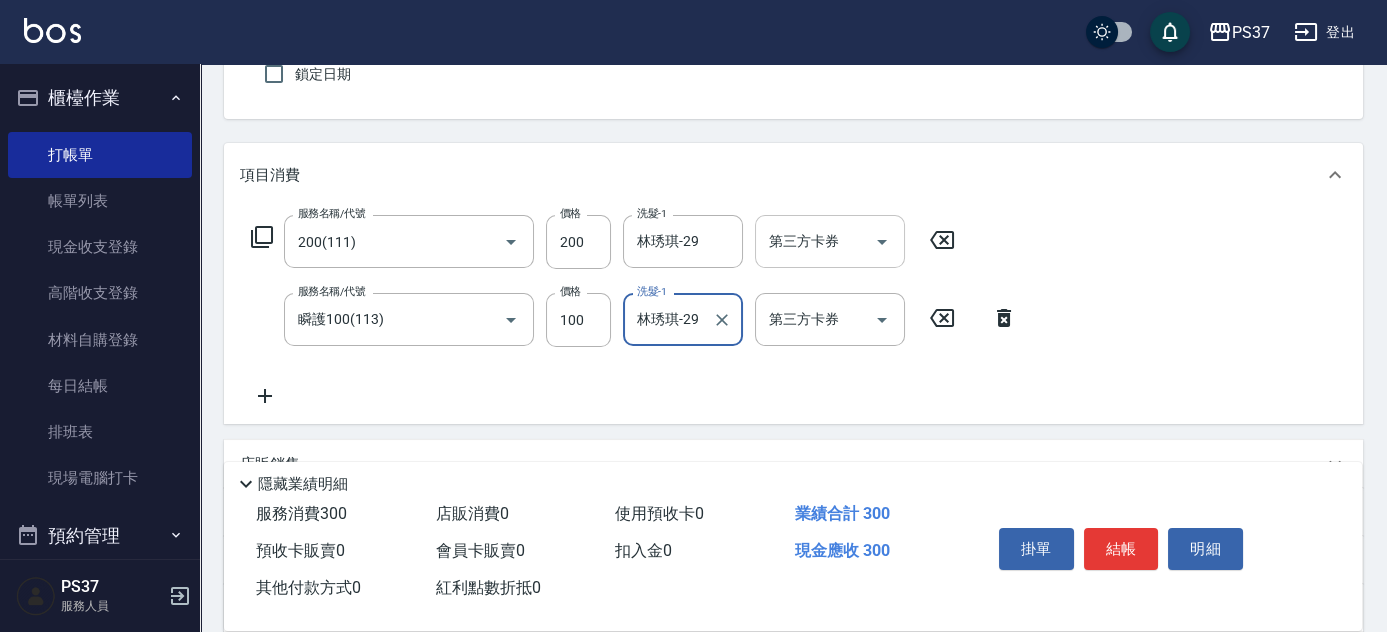 click 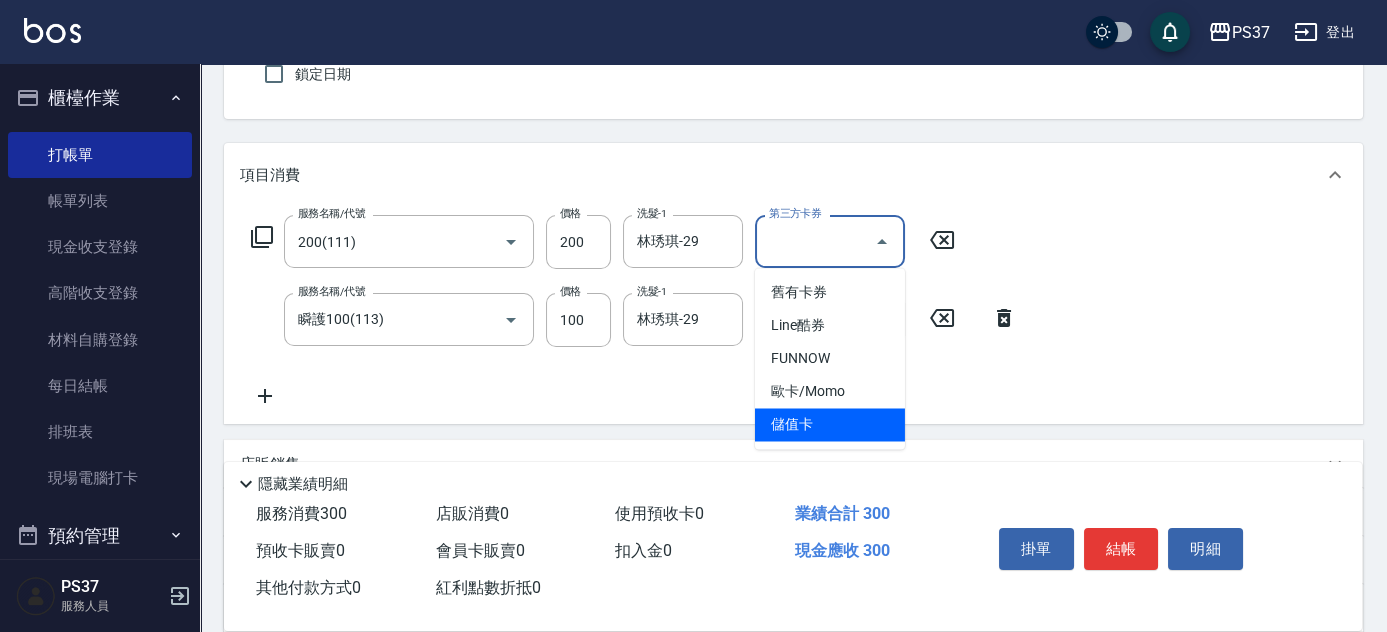 click on "儲值卡" at bounding box center [830, 424] 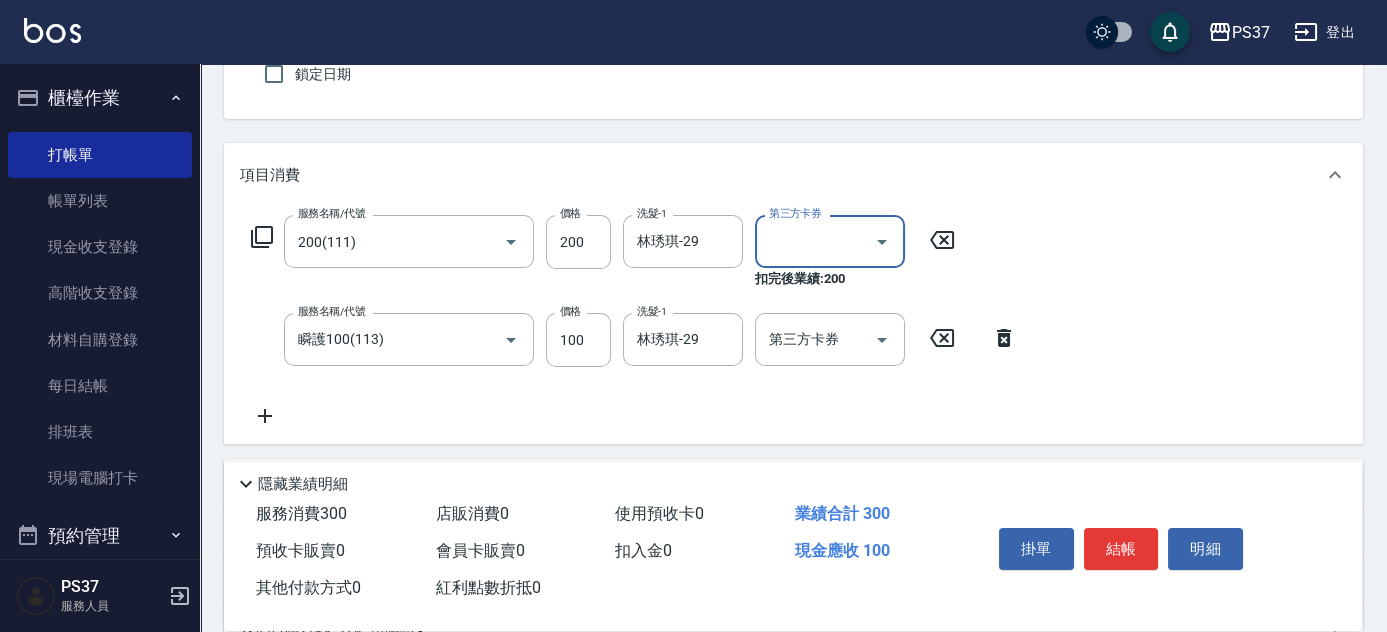 type on "儲值卡" 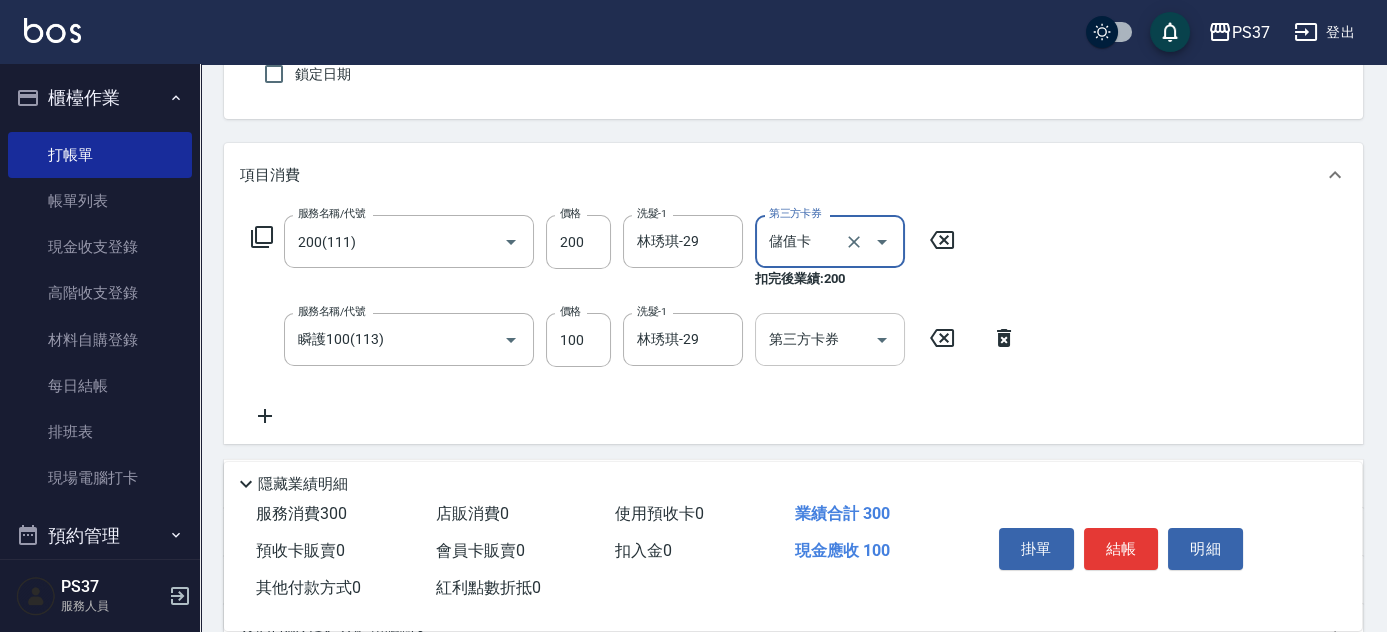 click 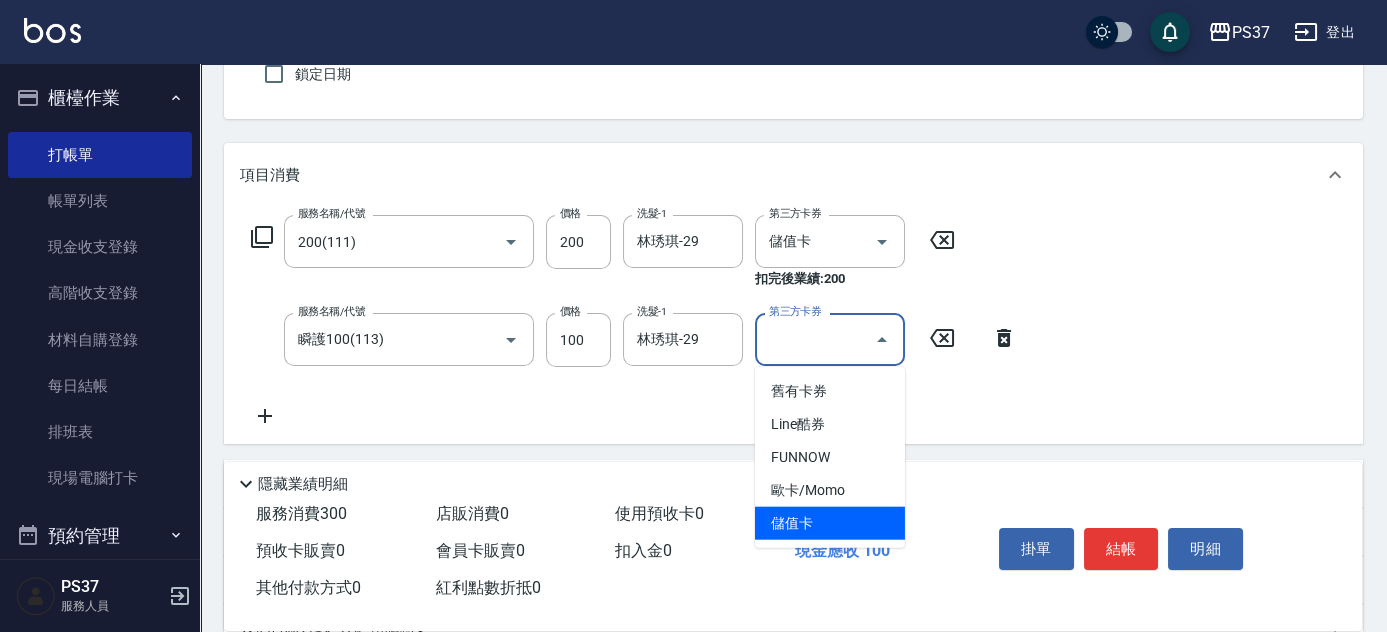 click on "儲值卡" at bounding box center (830, 523) 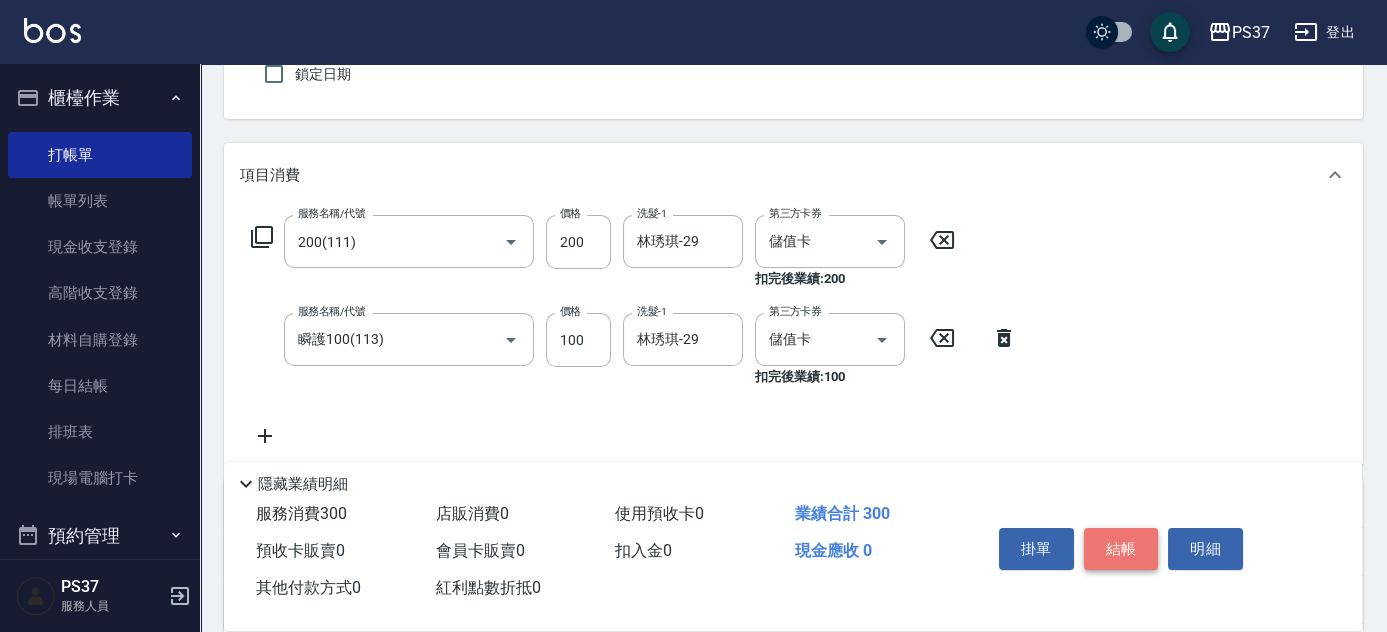 click on "結帳" at bounding box center (1121, 549) 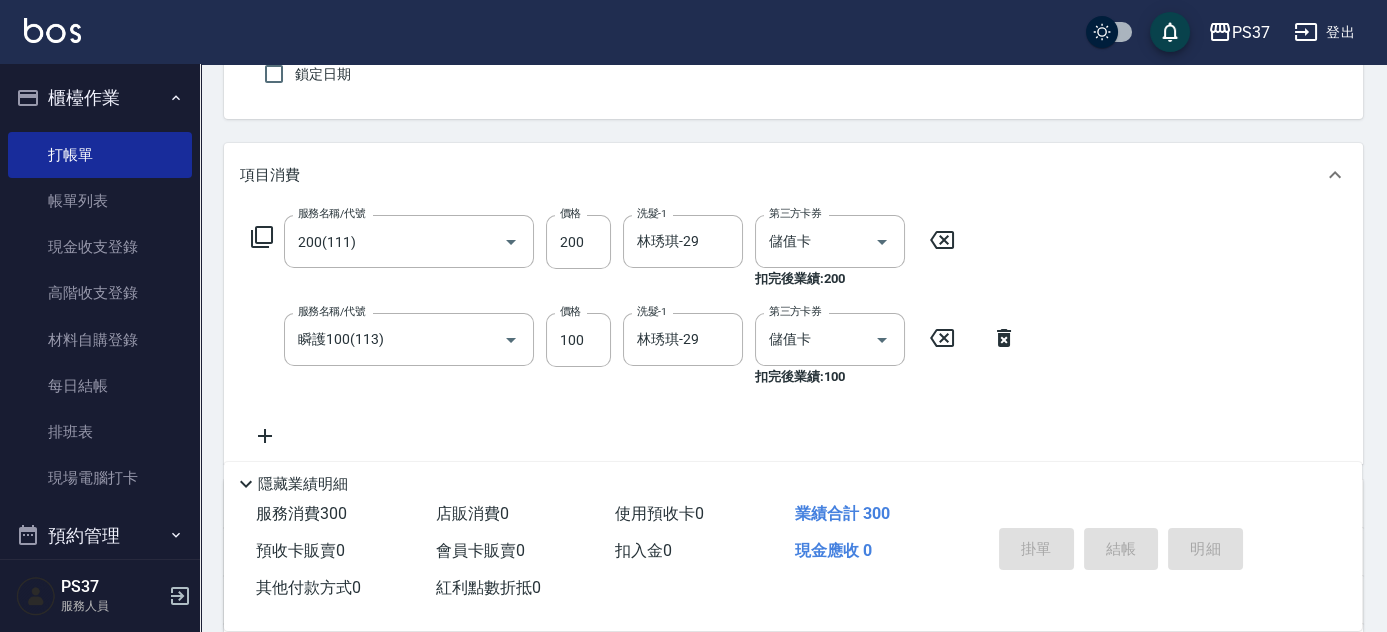 type on "[DATE] 19:23" 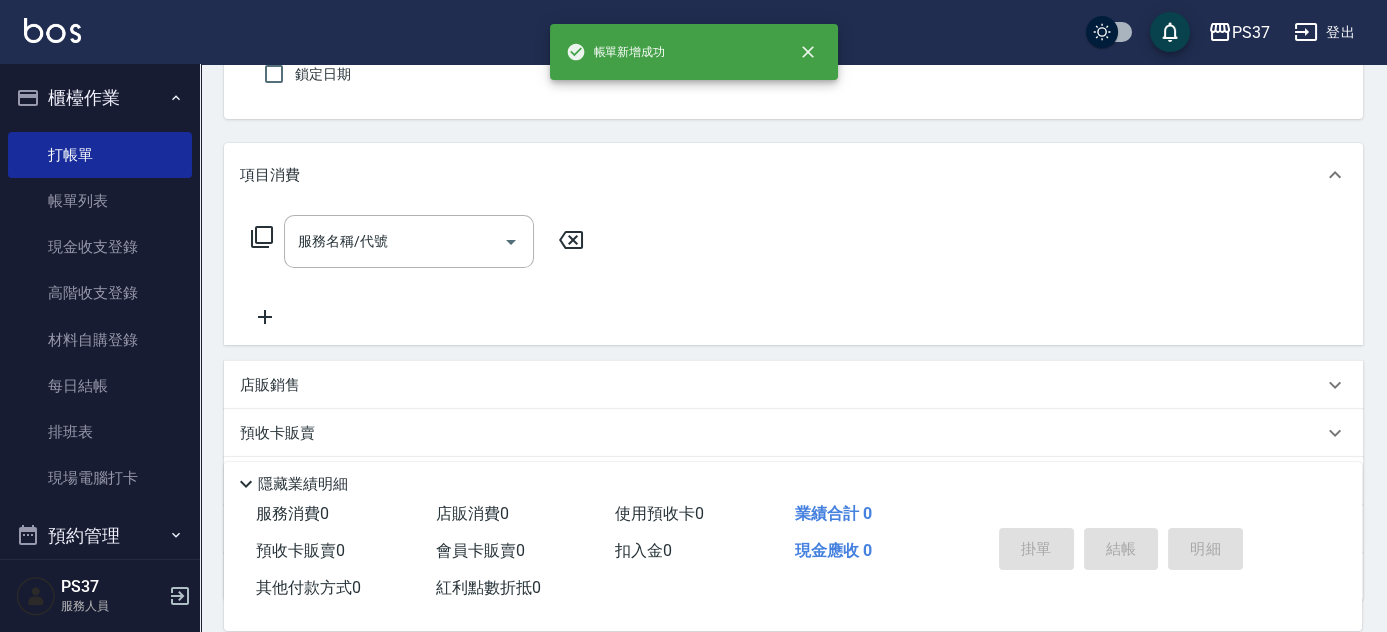 scroll, scrollTop: 0, scrollLeft: 0, axis: both 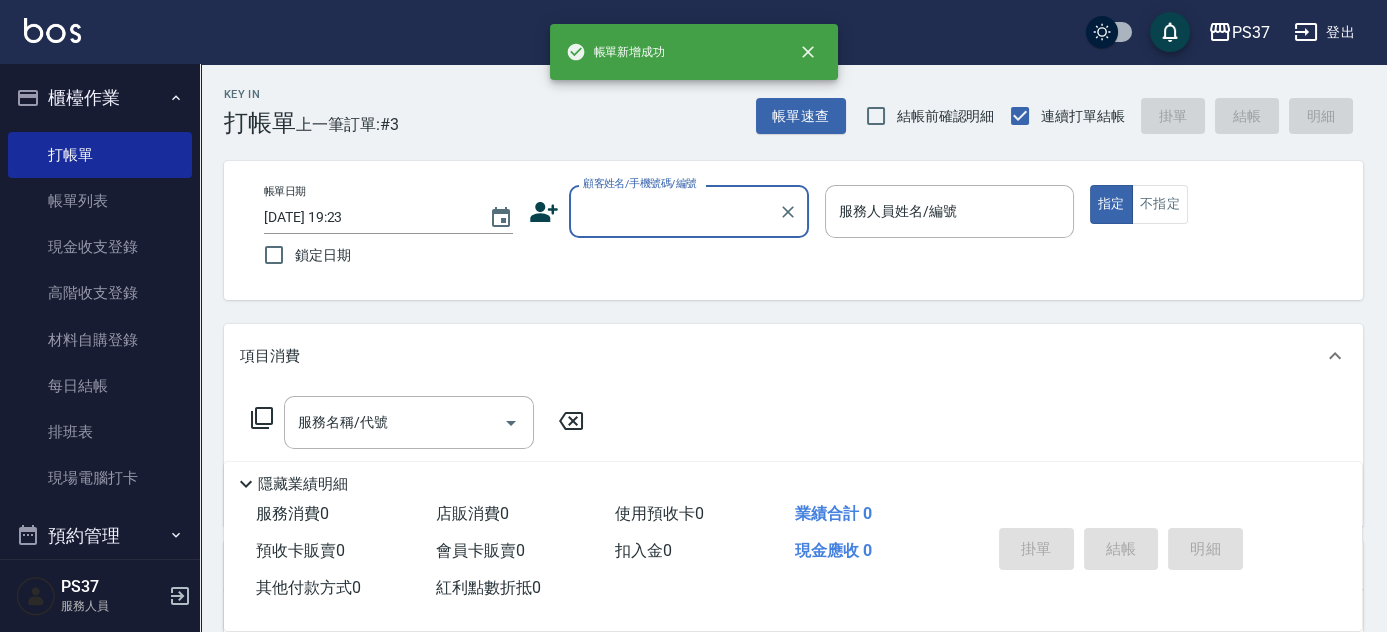 click on "顧客姓名/手機號碼/編號" at bounding box center [674, 211] 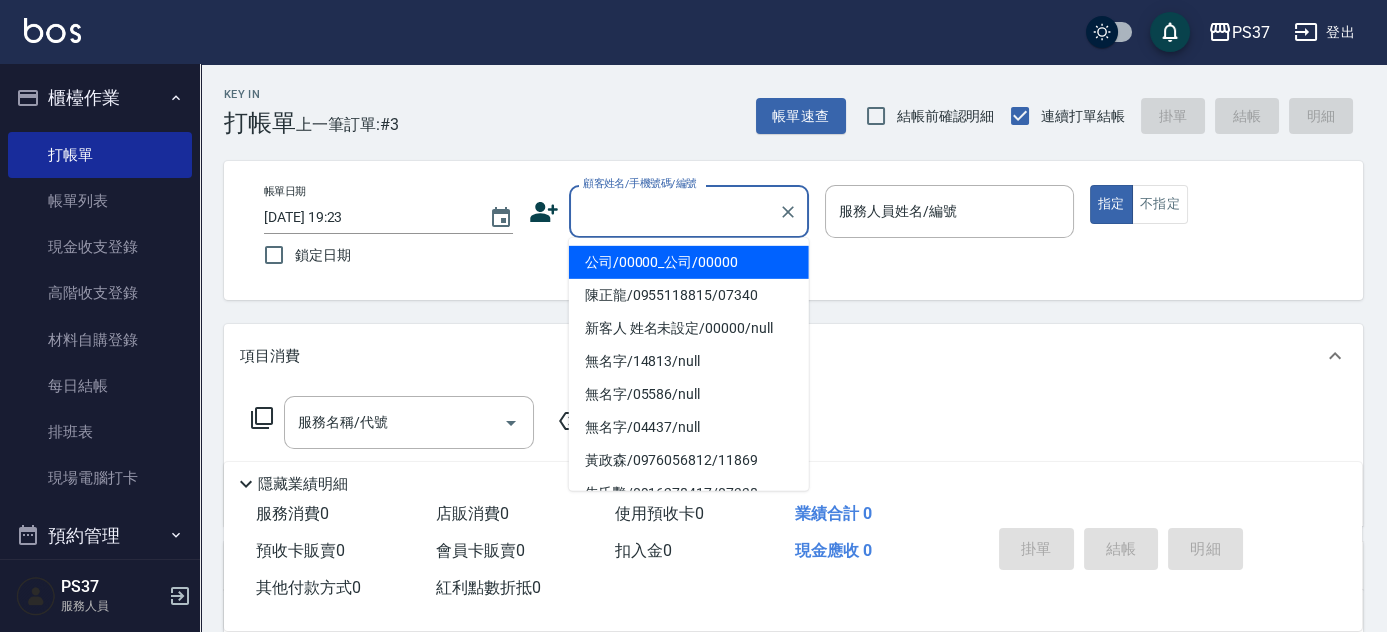 click on "公司/00000_公司/00000" at bounding box center [689, 262] 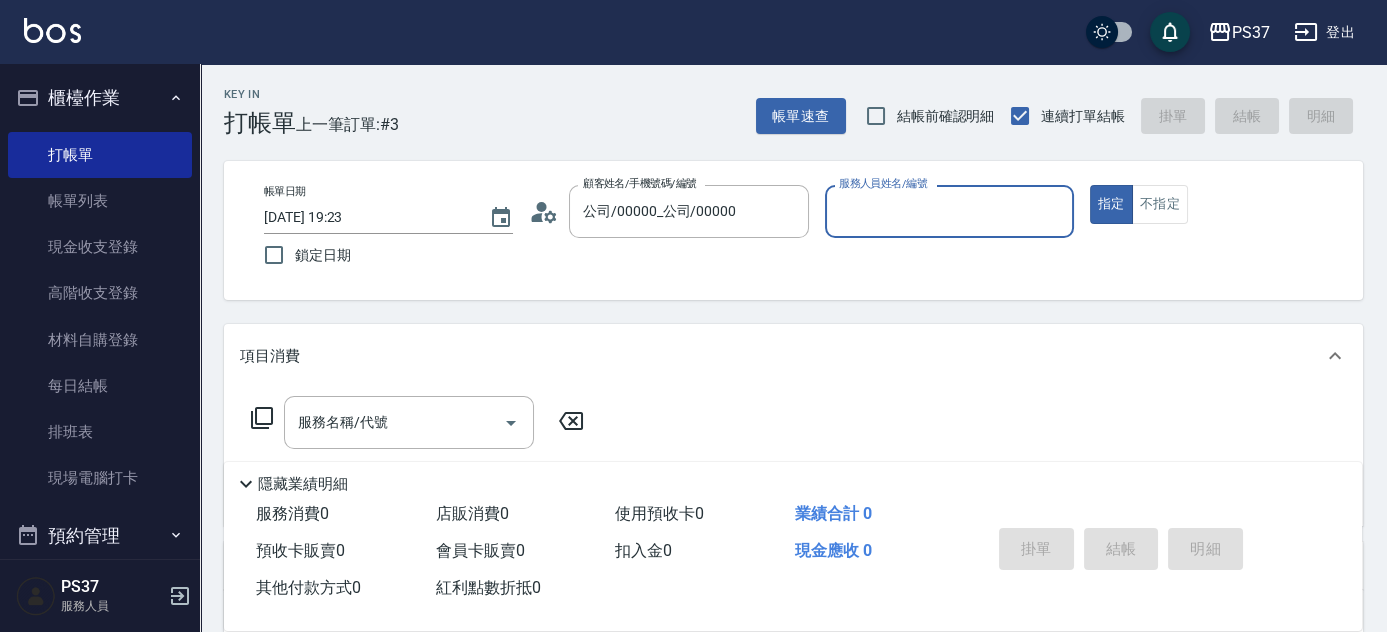 click on "服務人員姓名/編號" at bounding box center [949, 211] 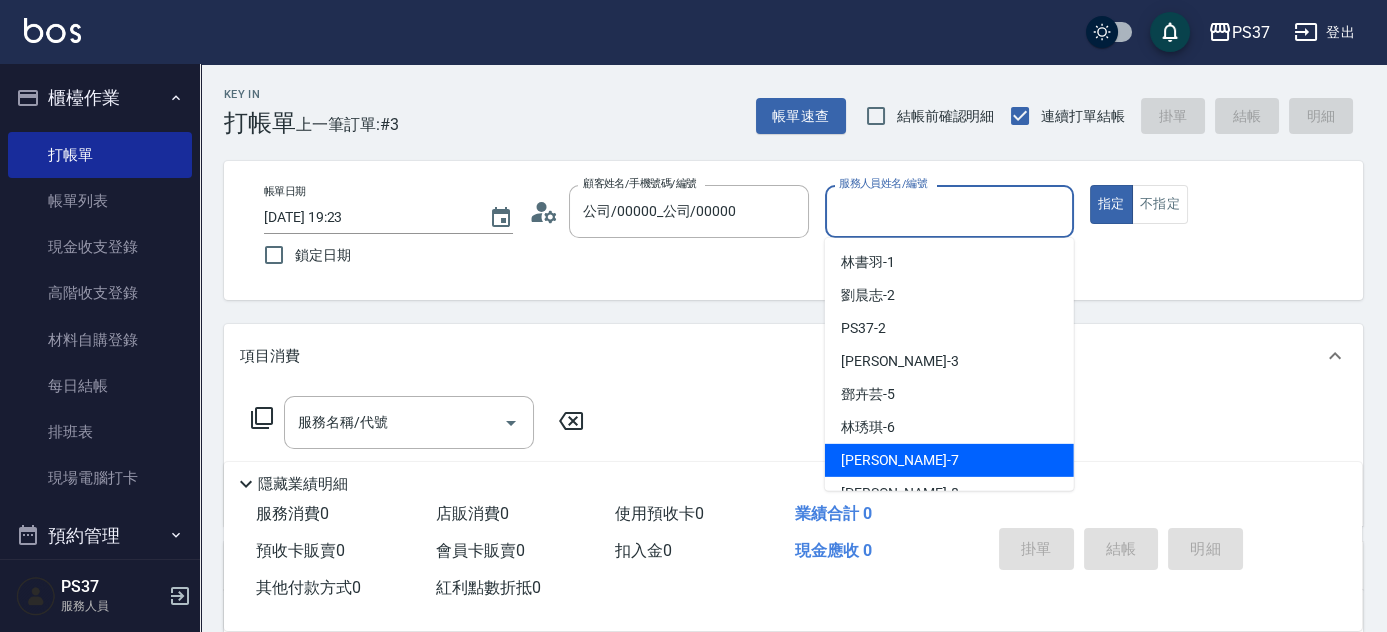 click on "[PERSON_NAME] -7" at bounding box center (949, 460) 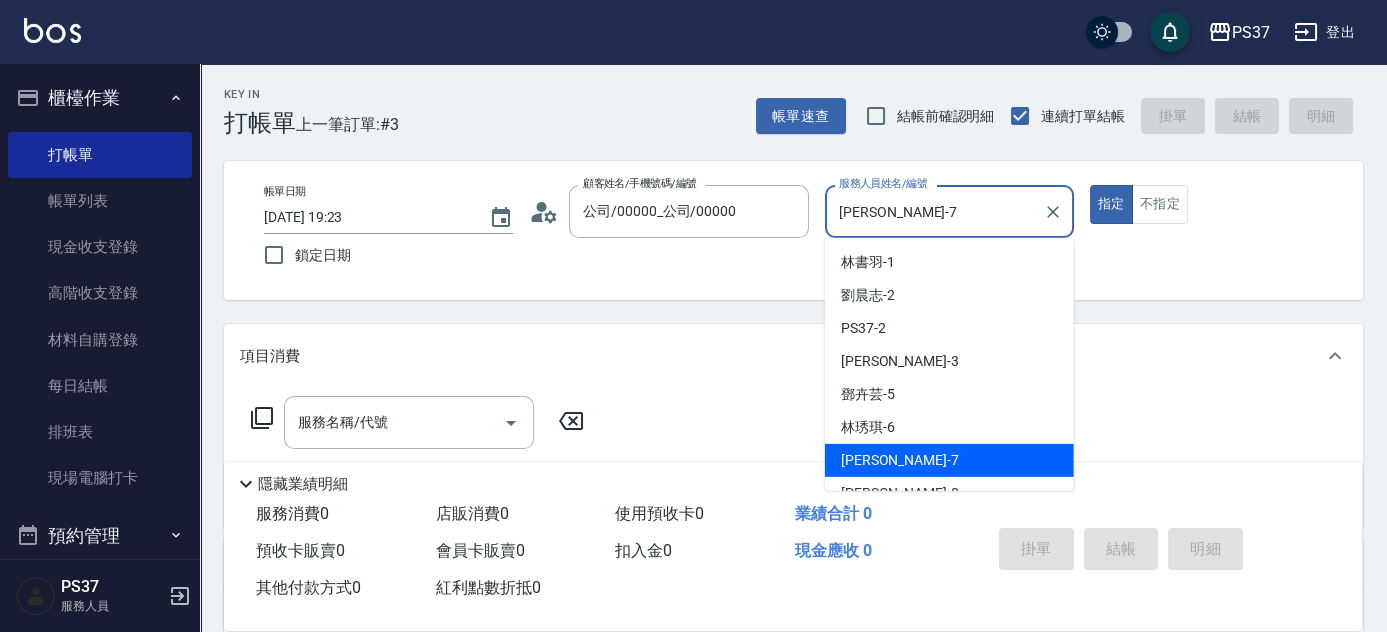 click on "[PERSON_NAME]-7" at bounding box center (934, 211) 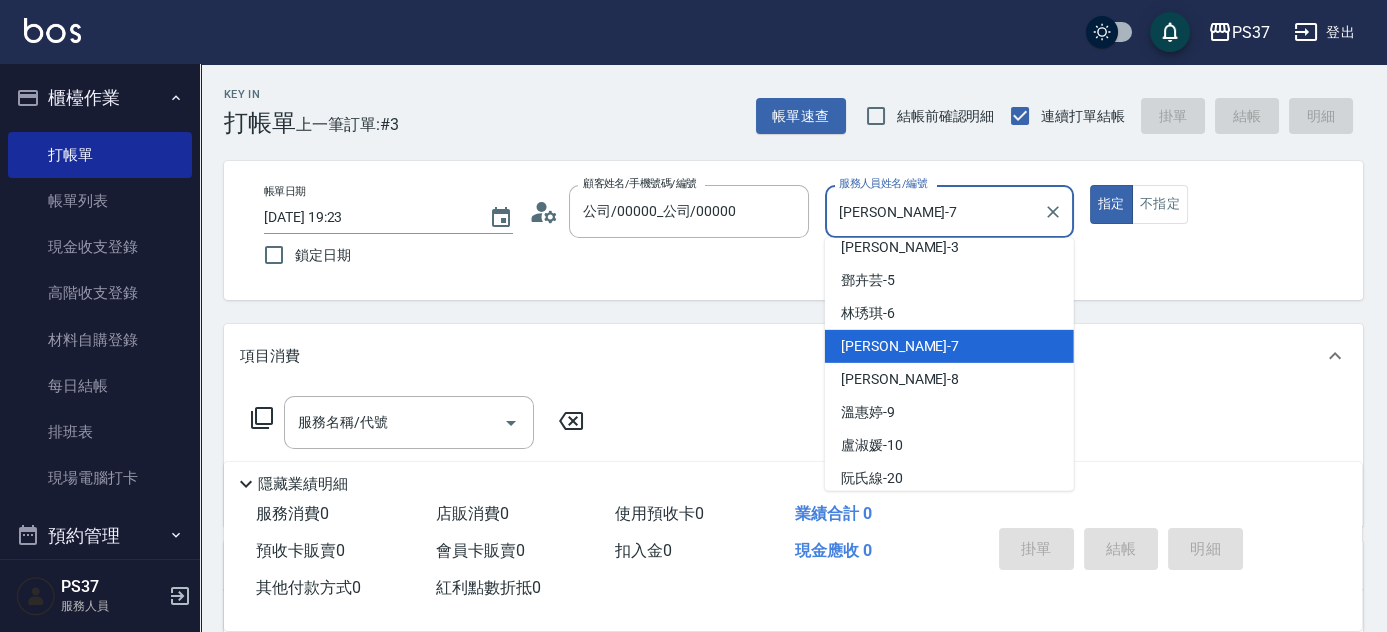 scroll, scrollTop: 181, scrollLeft: 0, axis: vertical 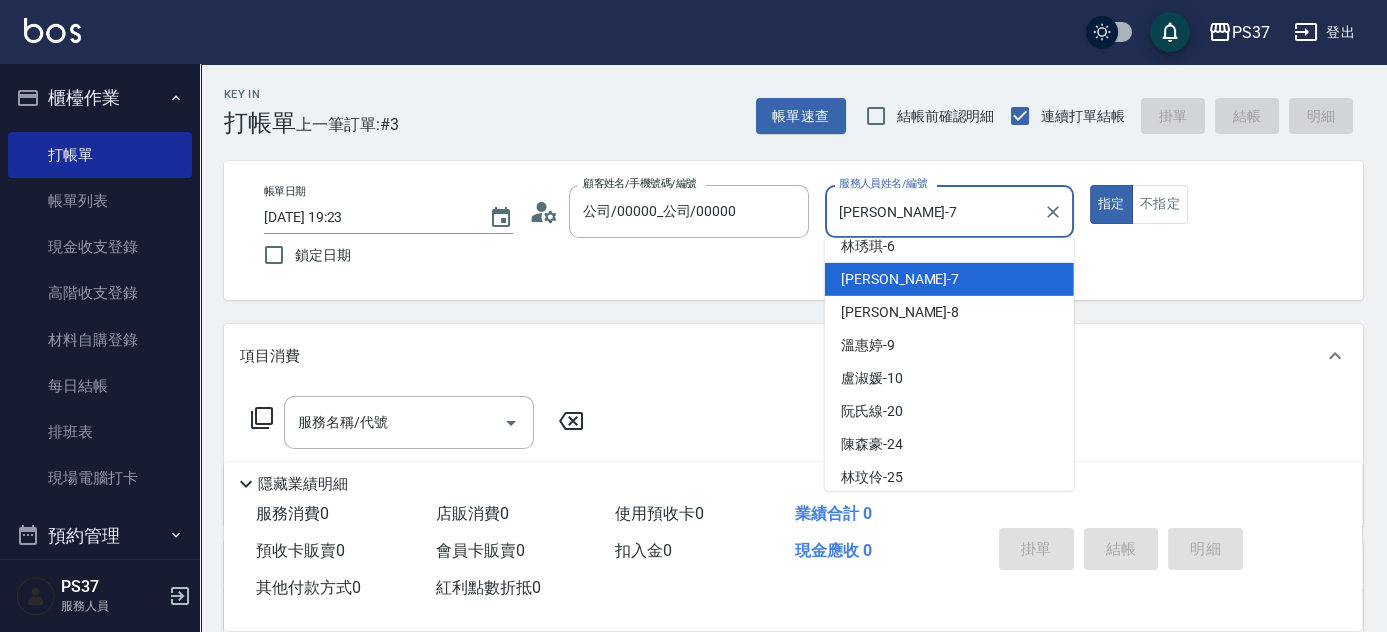 click on "[PERSON_NAME]-8" at bounding box center [949, 312] 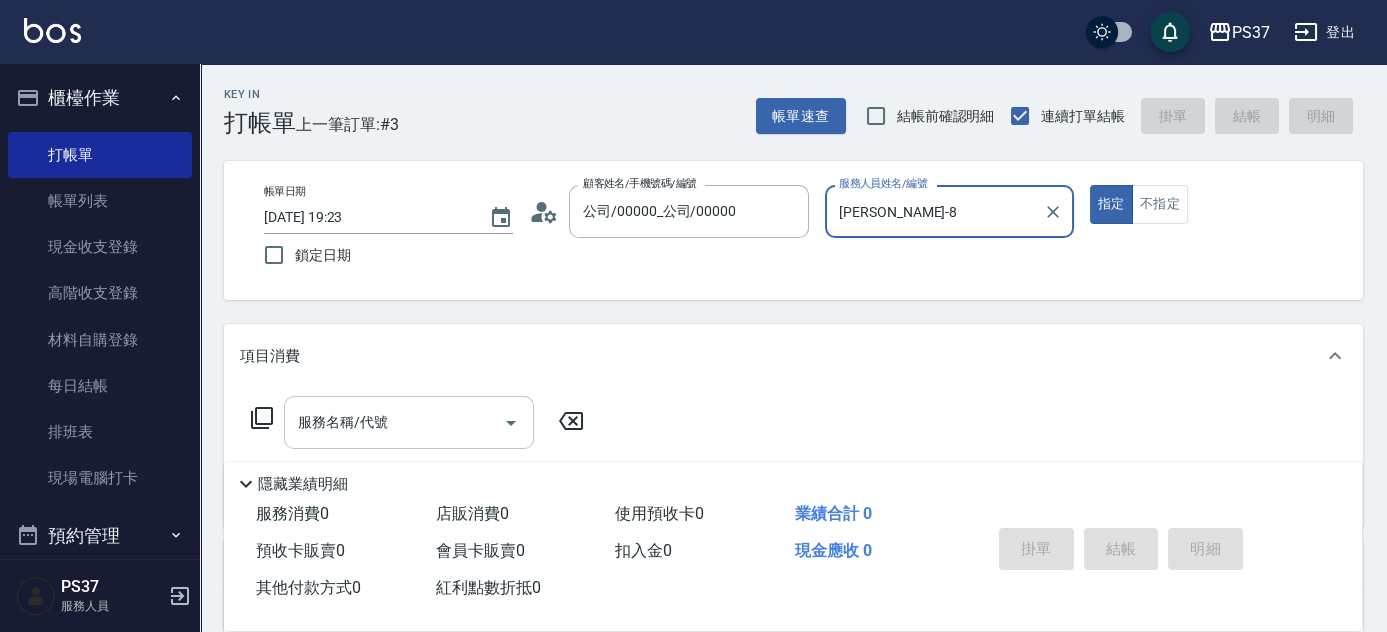 click on "服務名稱/代號" at bounding box center [394, 422] 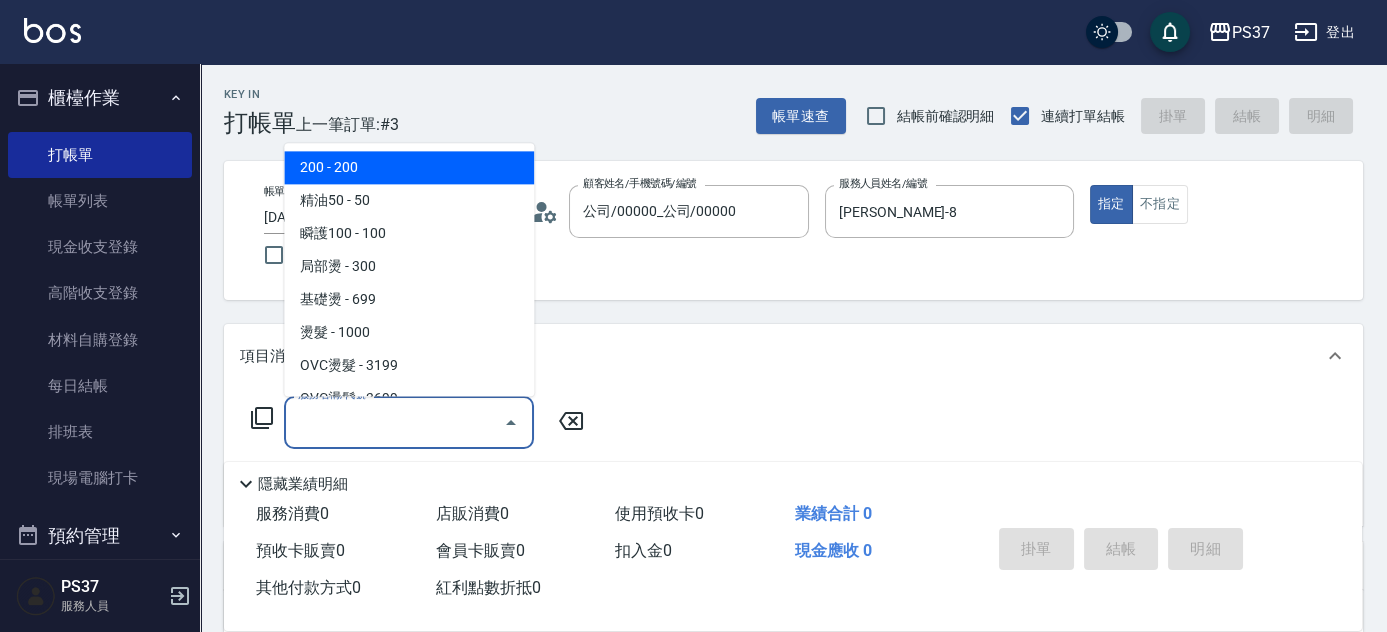 click on "200 - 200" at bounding box center (409, 168) 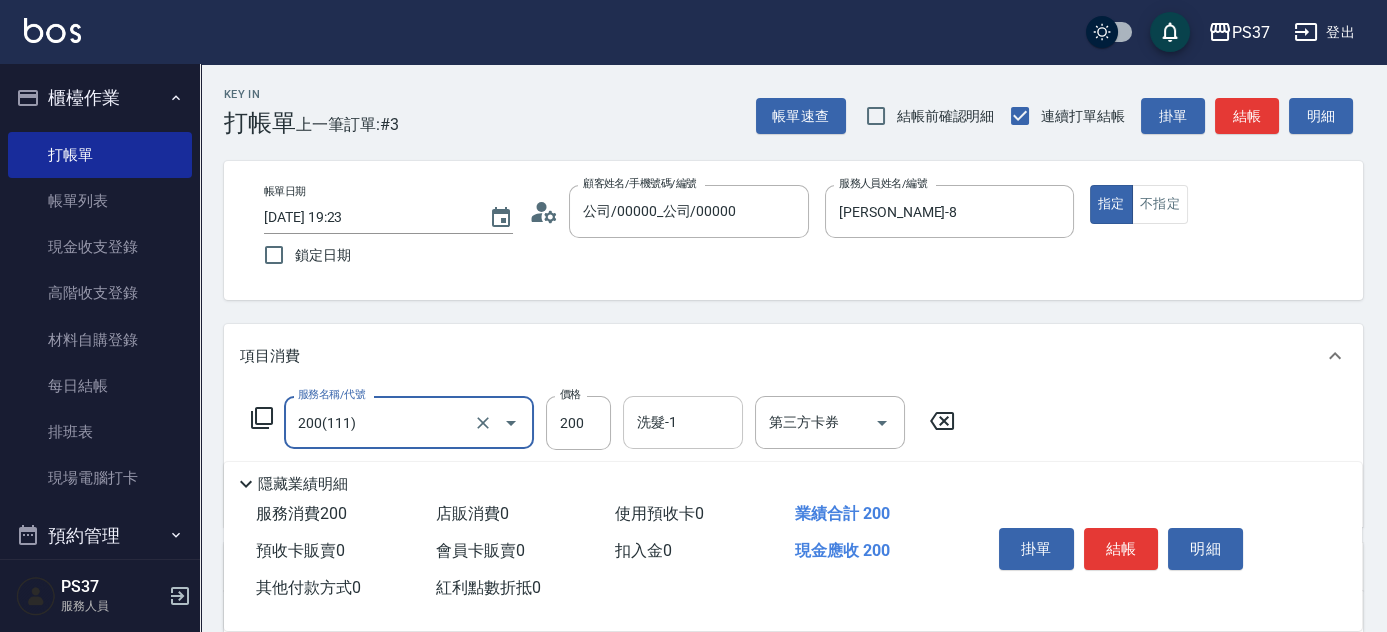 click on "洗髮-1" at bounding box center (683, 422) 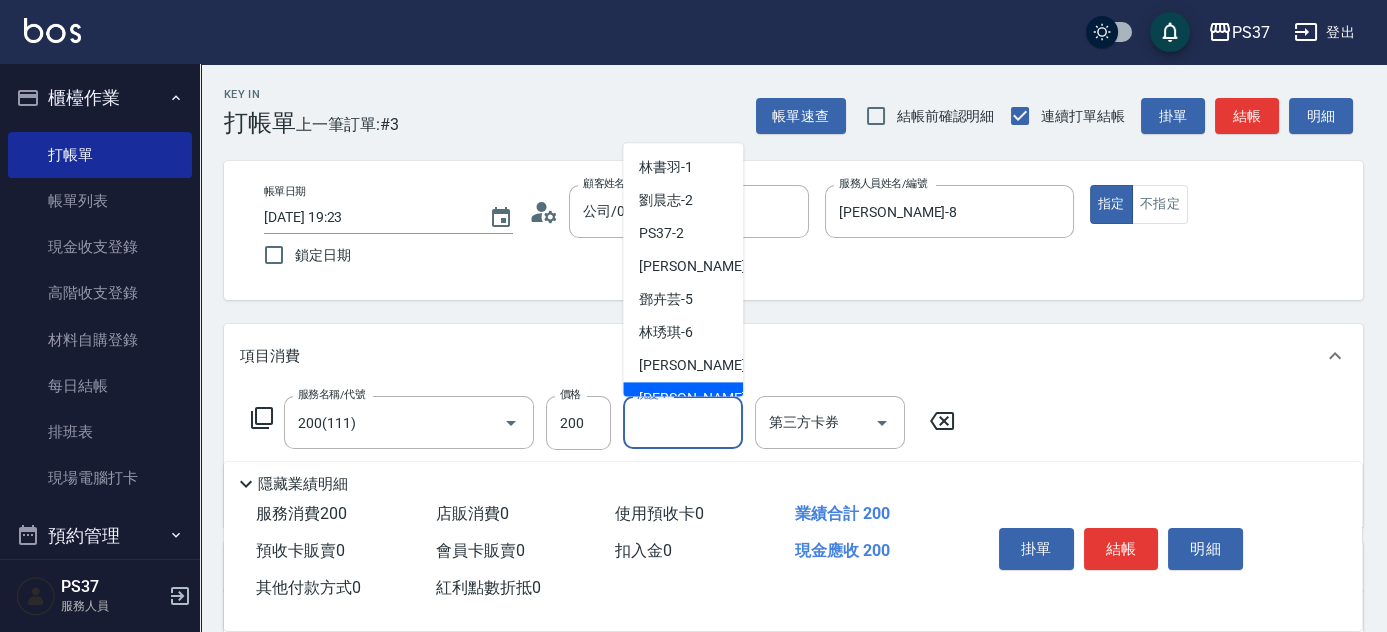 click on "[PERSON_NAME]-8" at bounding box center [683, 399] 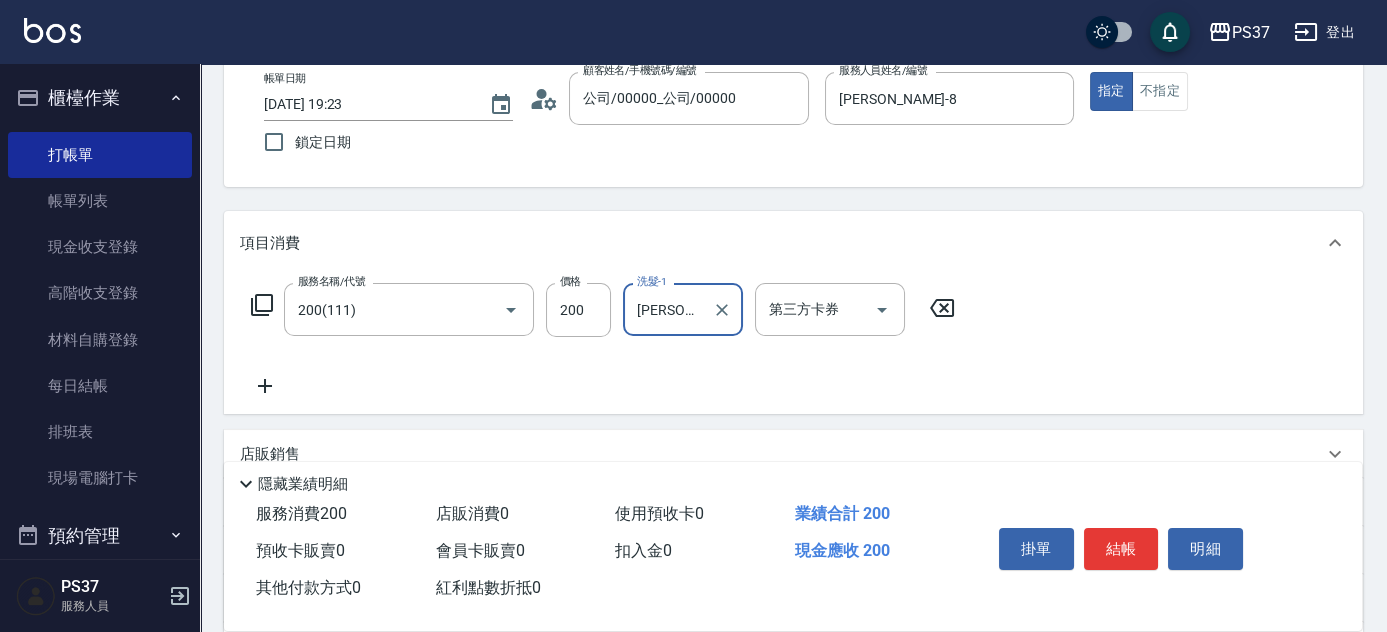 scroll, scrollTop: 181, scrollLeft: 0, axis: vertical 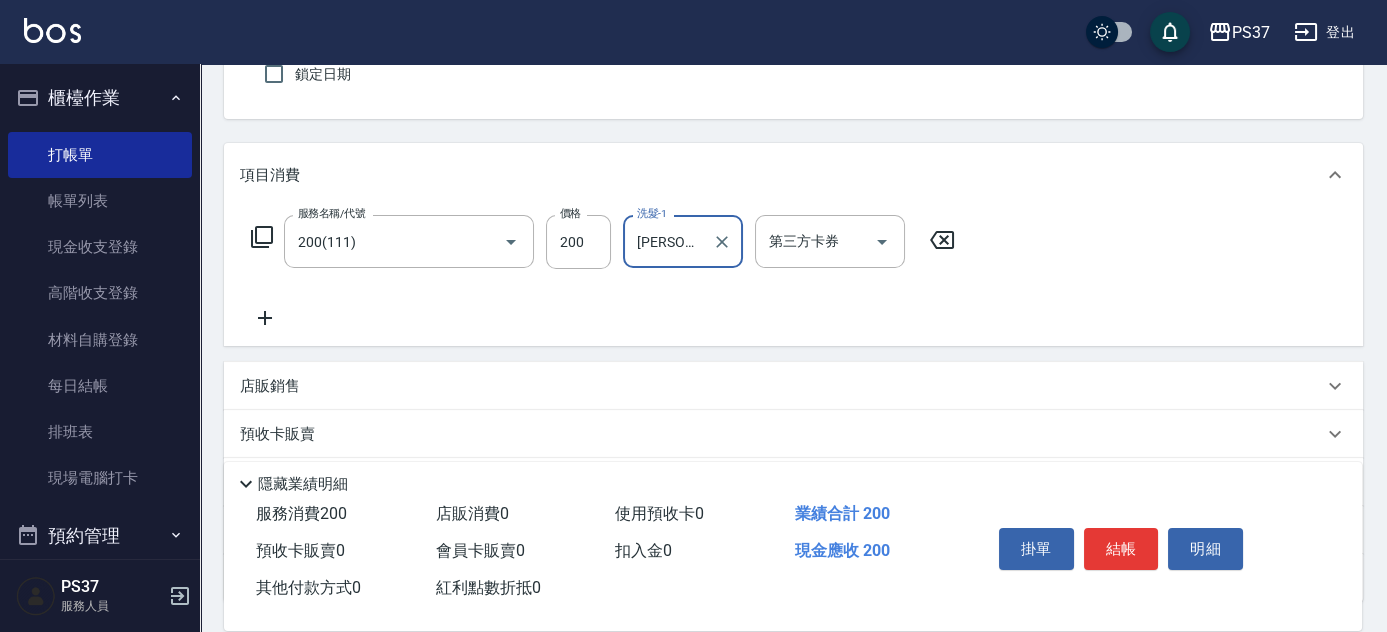 click 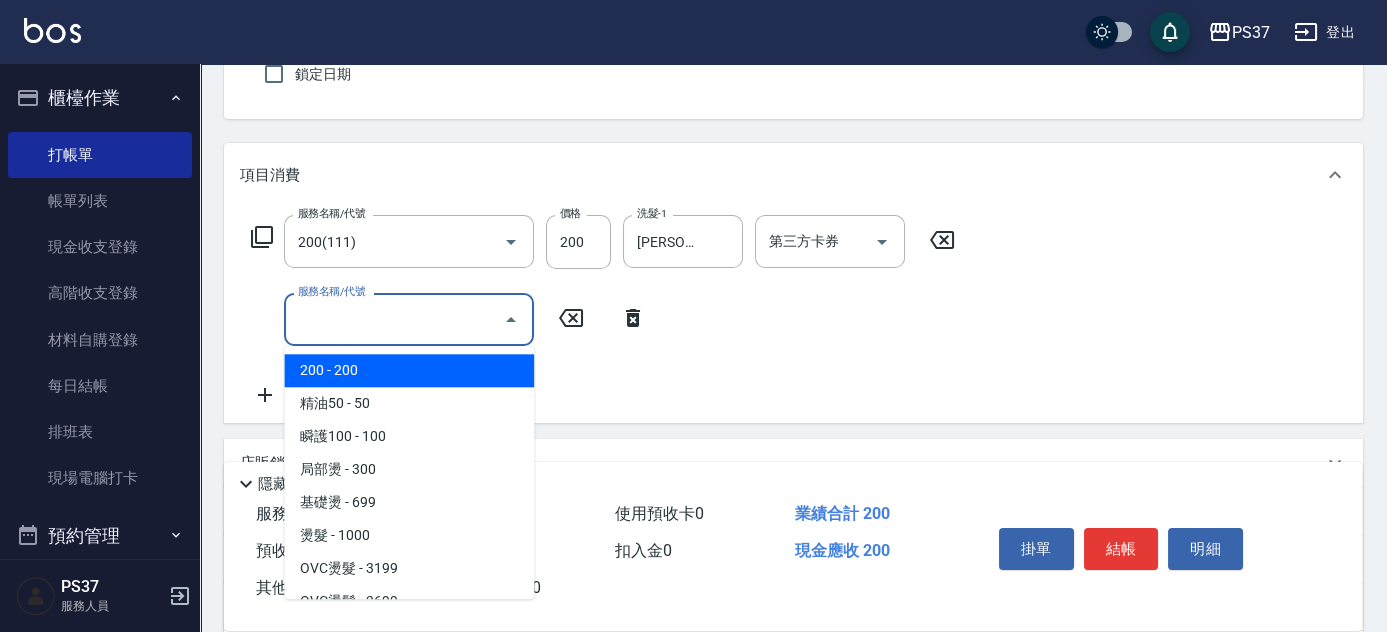 drag, startPoint x: 311, startPoint y: 326, endPoint x: 351, endPoint y: 347, distance: 45.17743 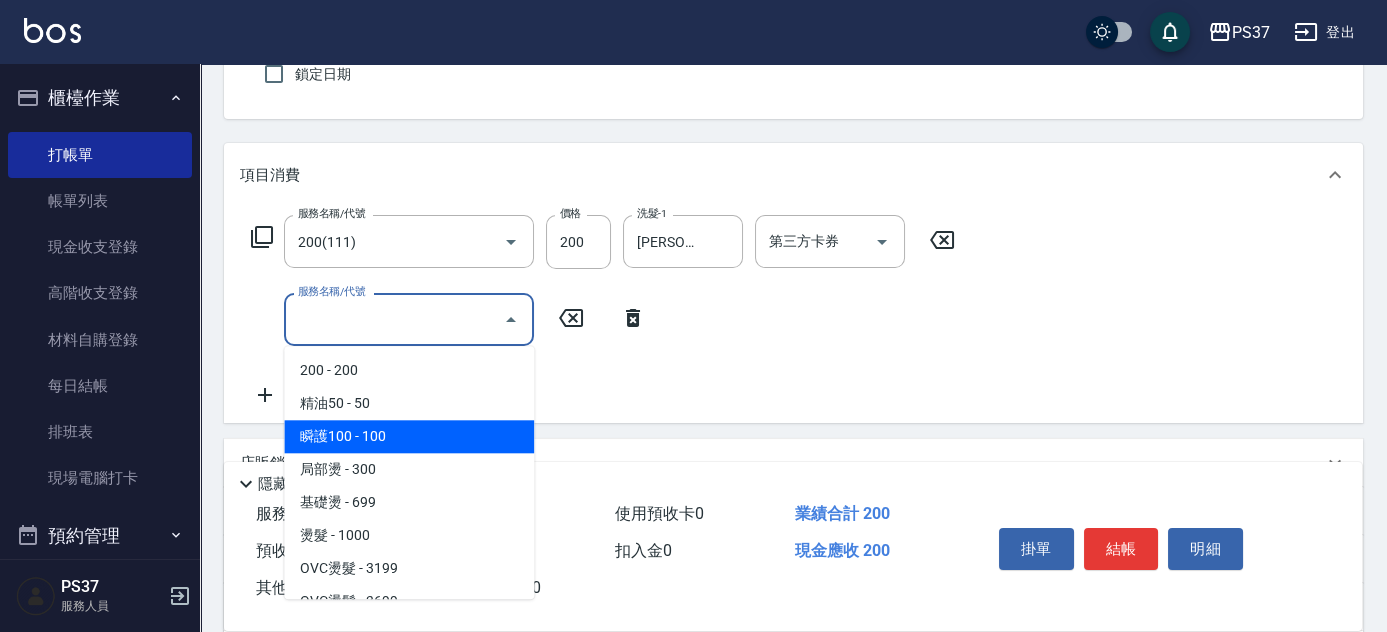 click on "瞬護100 - 100" at bounding box center [409, 436] 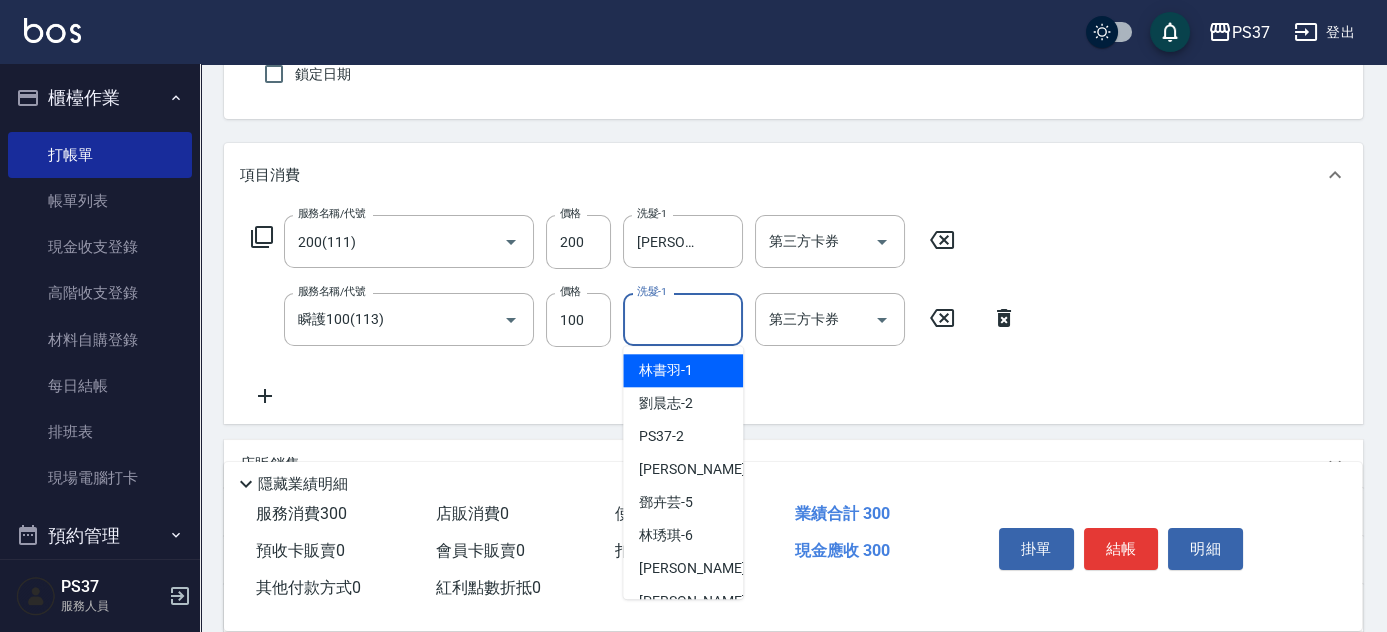 click on "洗髮-1" at bounding box center (683, 319) 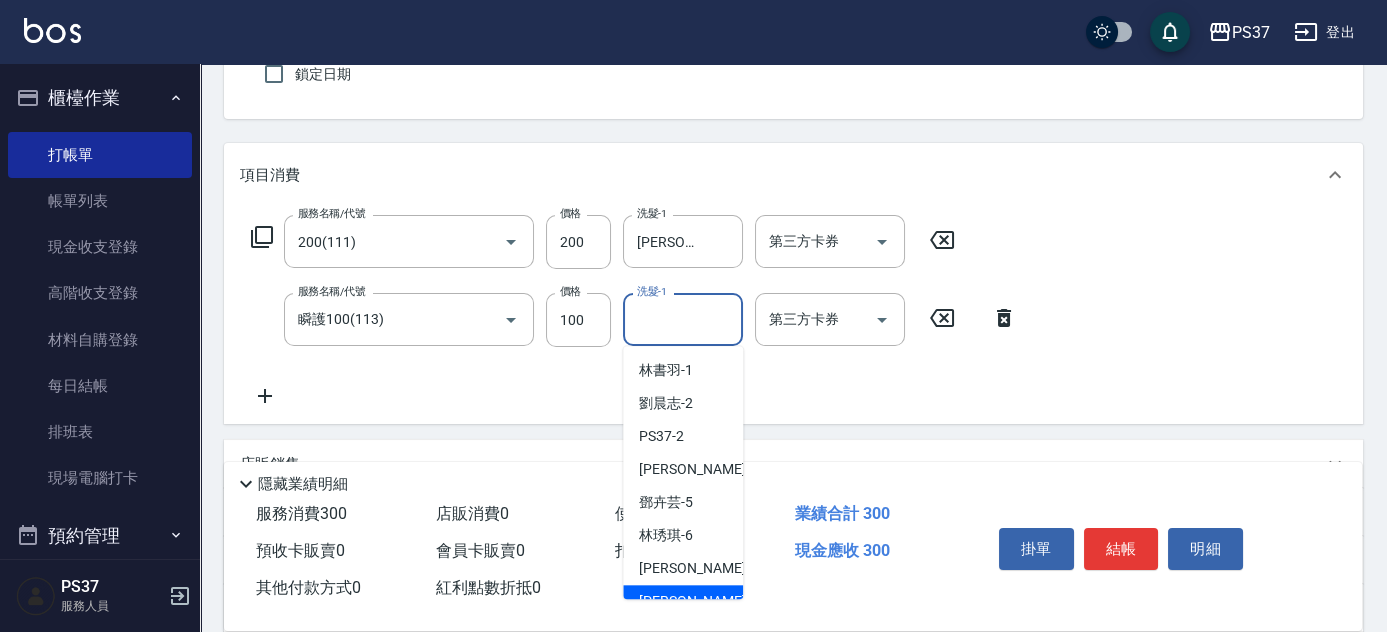 click on "[PERSON_NAME]-8" at bounding box center (683, 601) 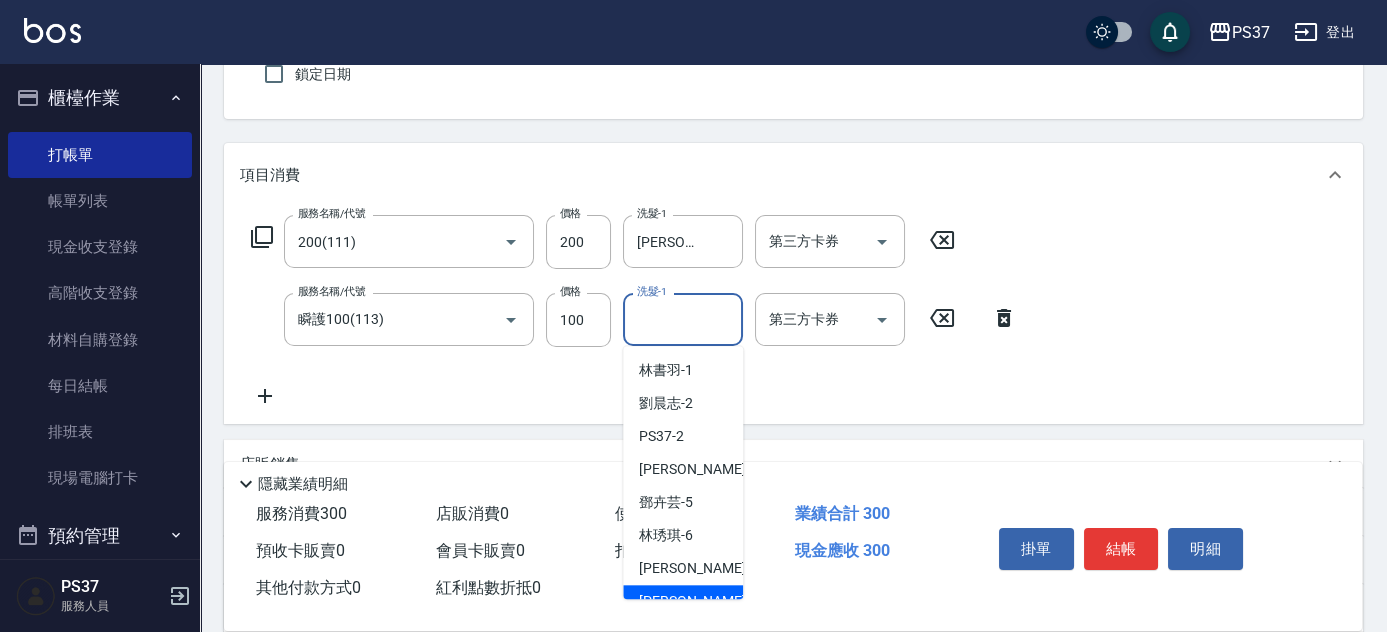 type on "[PERSON_NAME]-8" 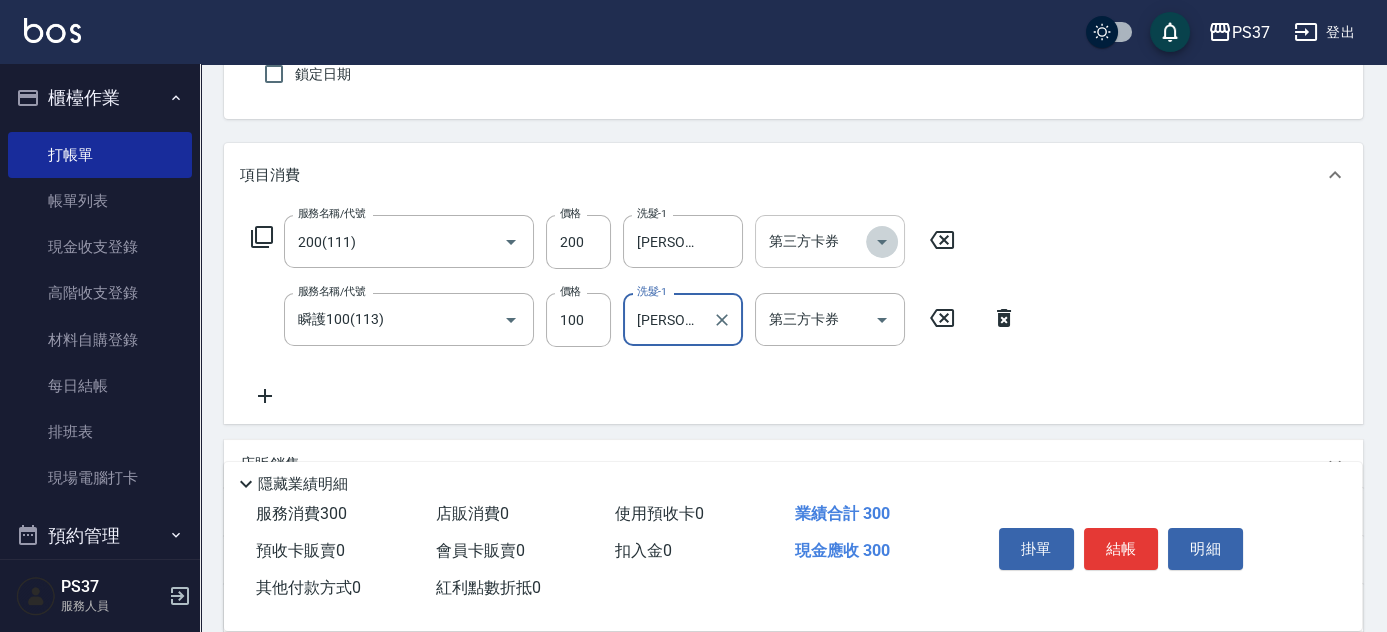 click 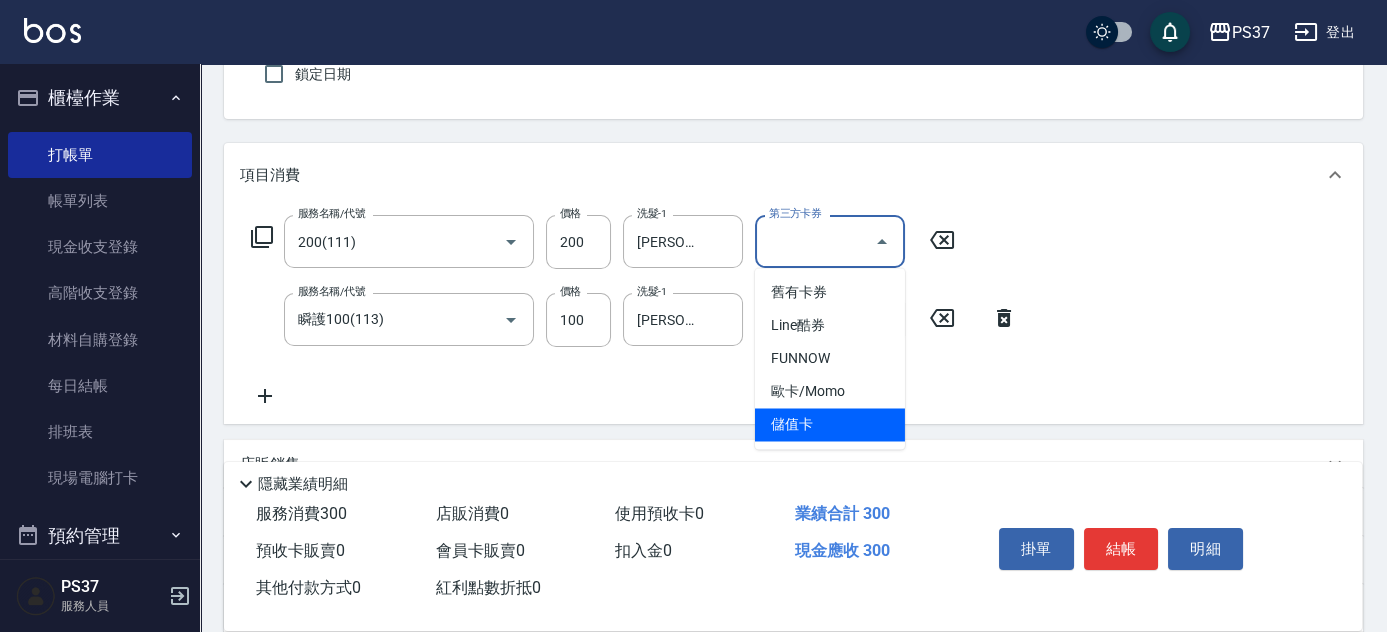 click on "儲值卡" at bounding box center (830, 424) 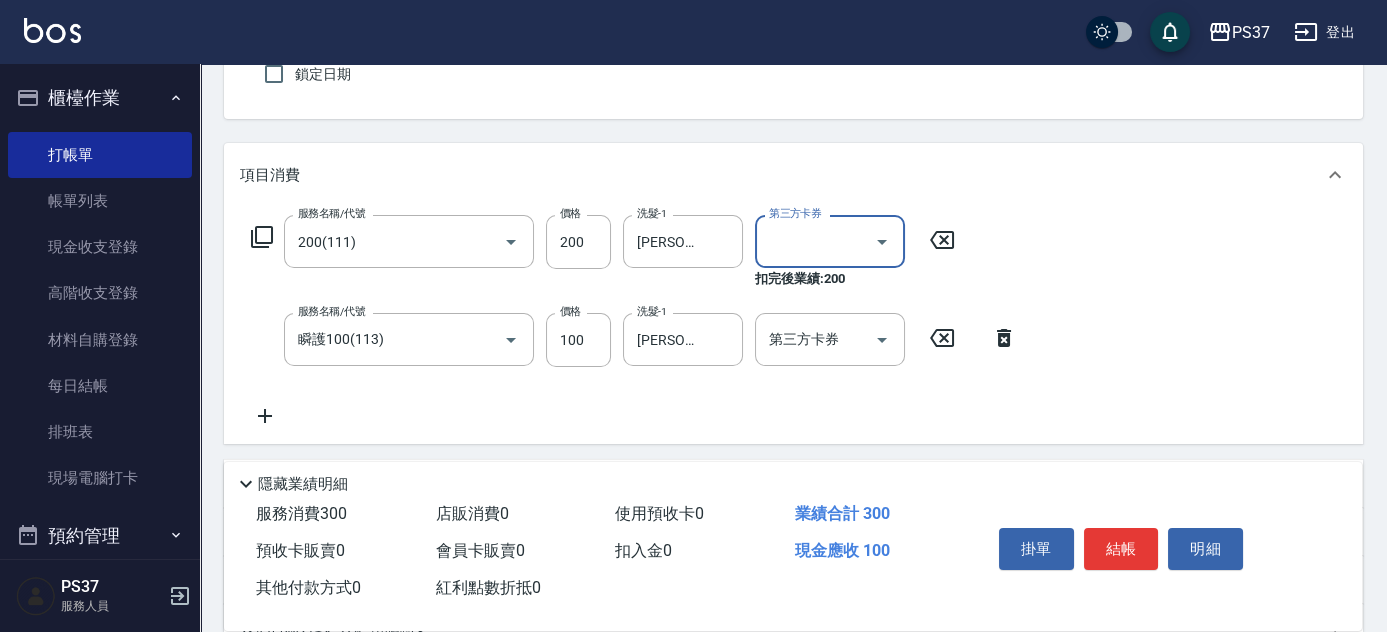type on "儲值卡" 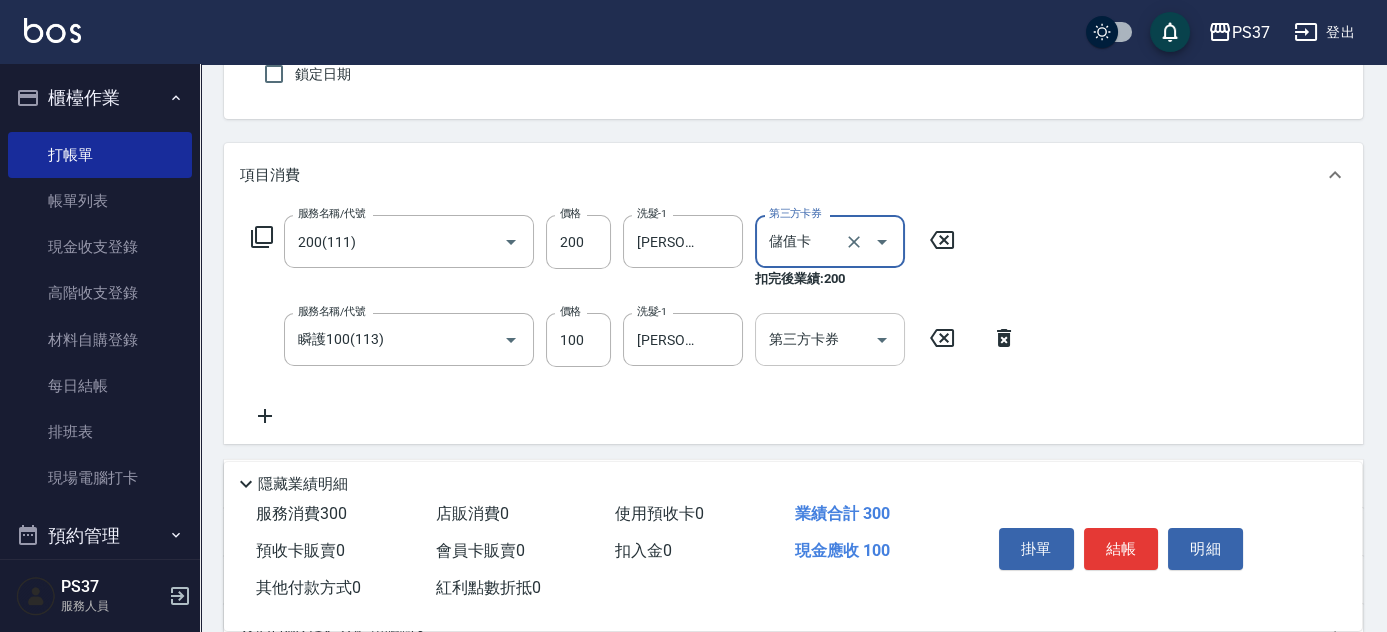 click 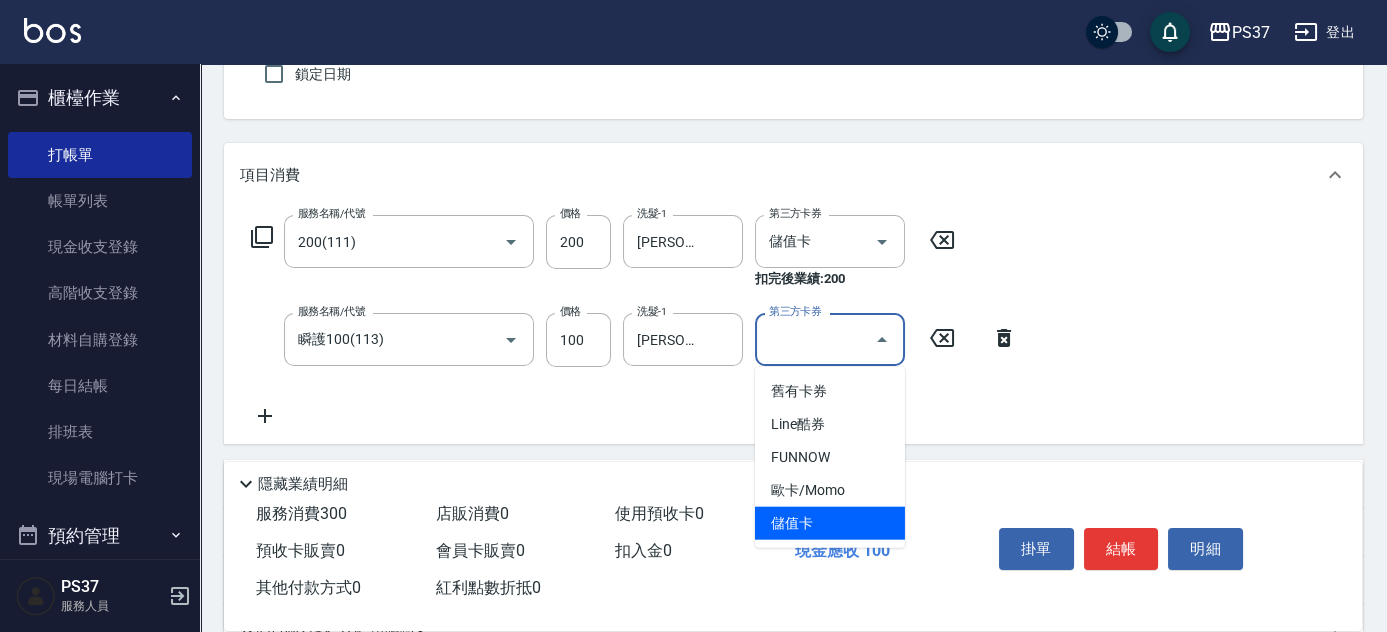 click on "儲值卡" at bounding box center [830, 523] 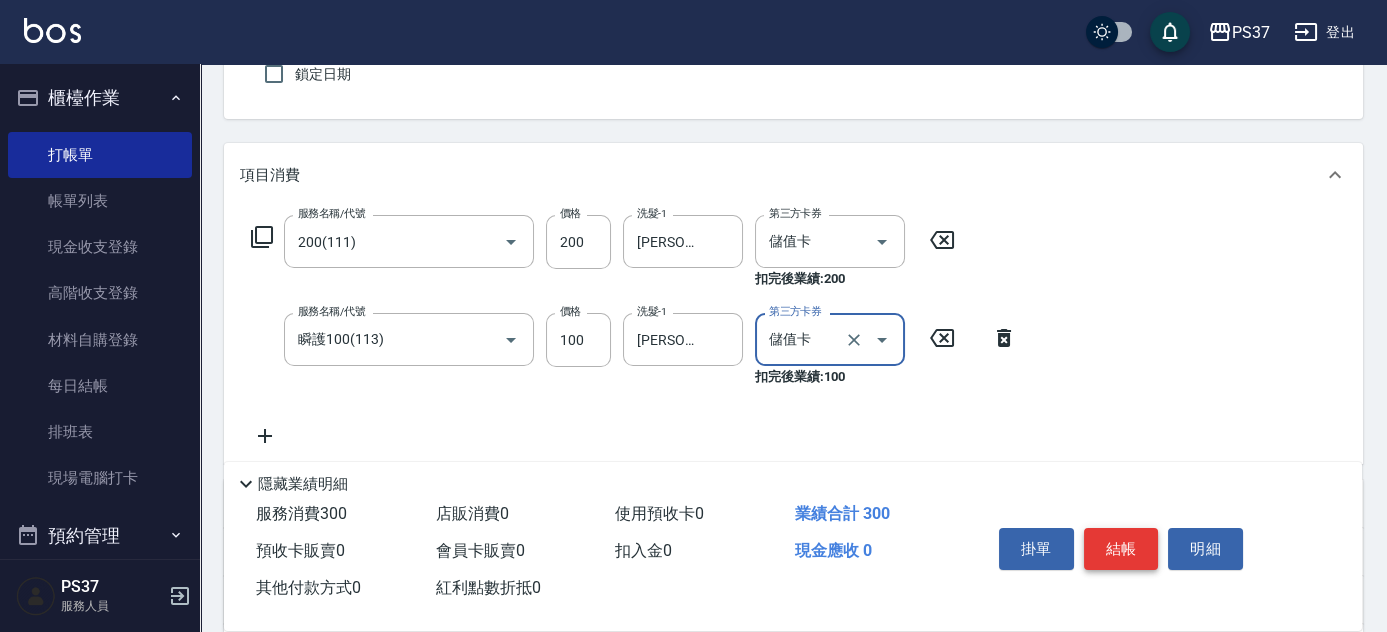 click on "結帳" at bounding box center (1121, 549) 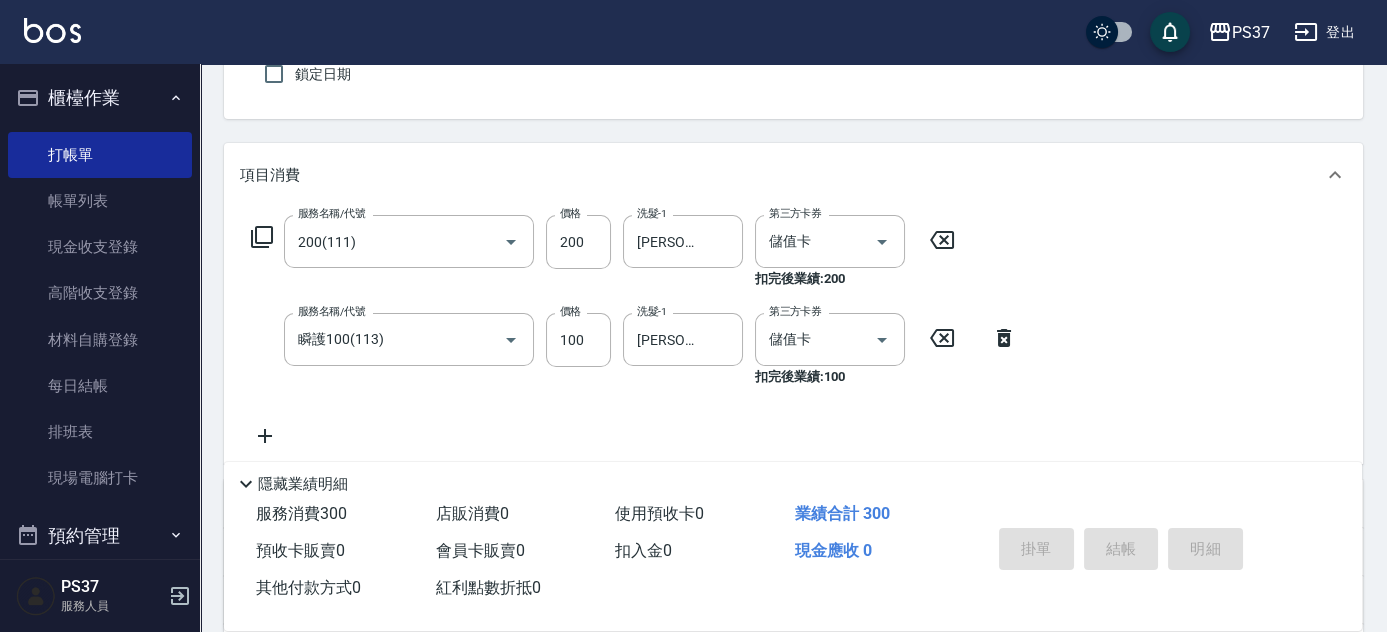 type 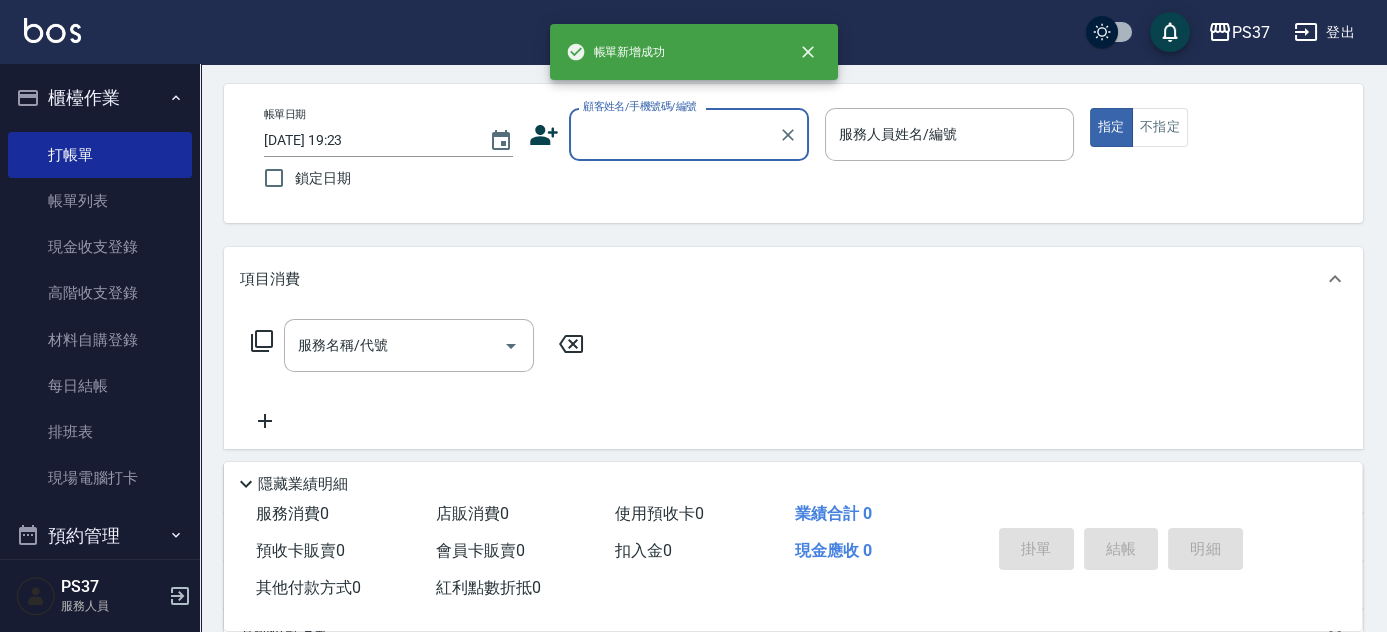 scroll, scrollTop: 0, scrollLeft: 0, axis: both 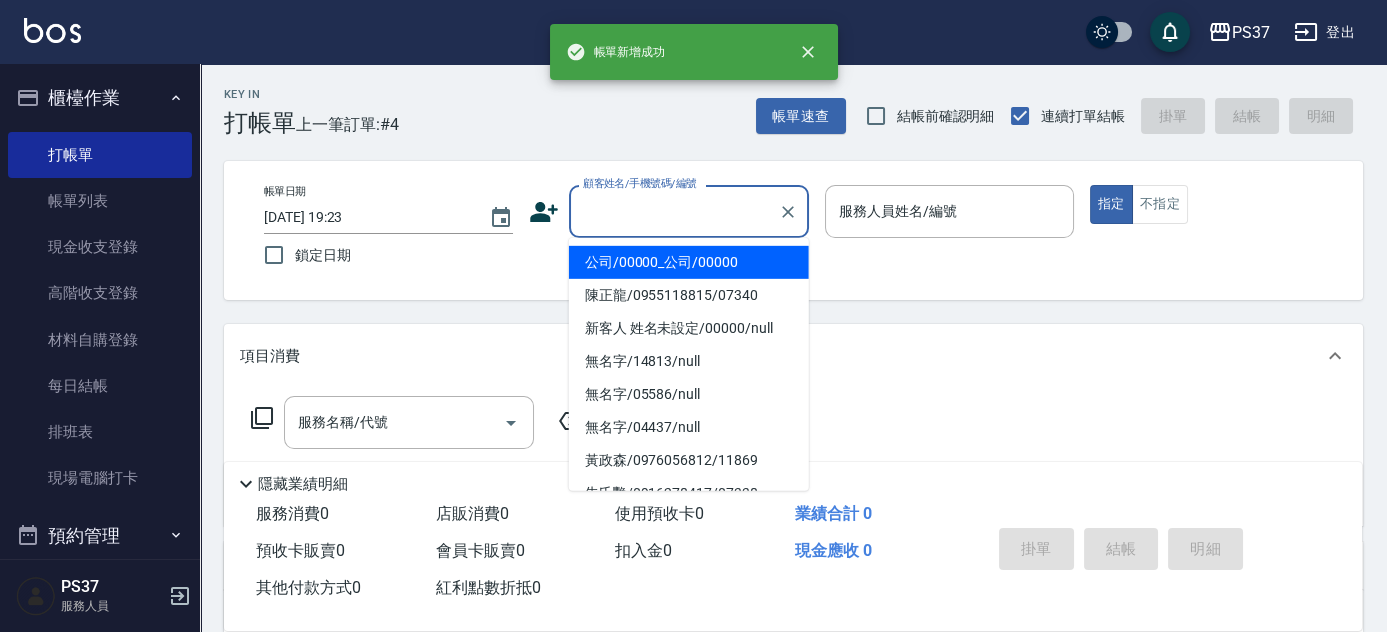 click on "顧客姓名/手機號碼/編號" at bounding box center (674, 211) 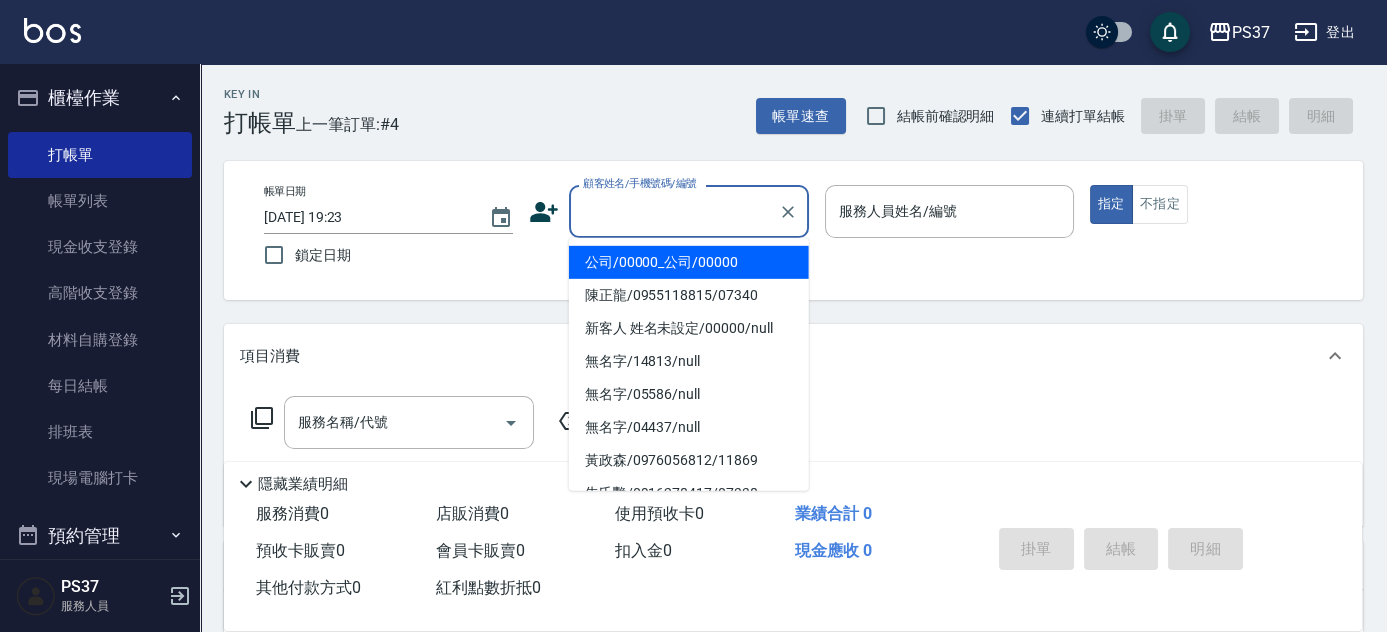 click on "公司/00000_公司/00000" at bounding box center [689, 262] 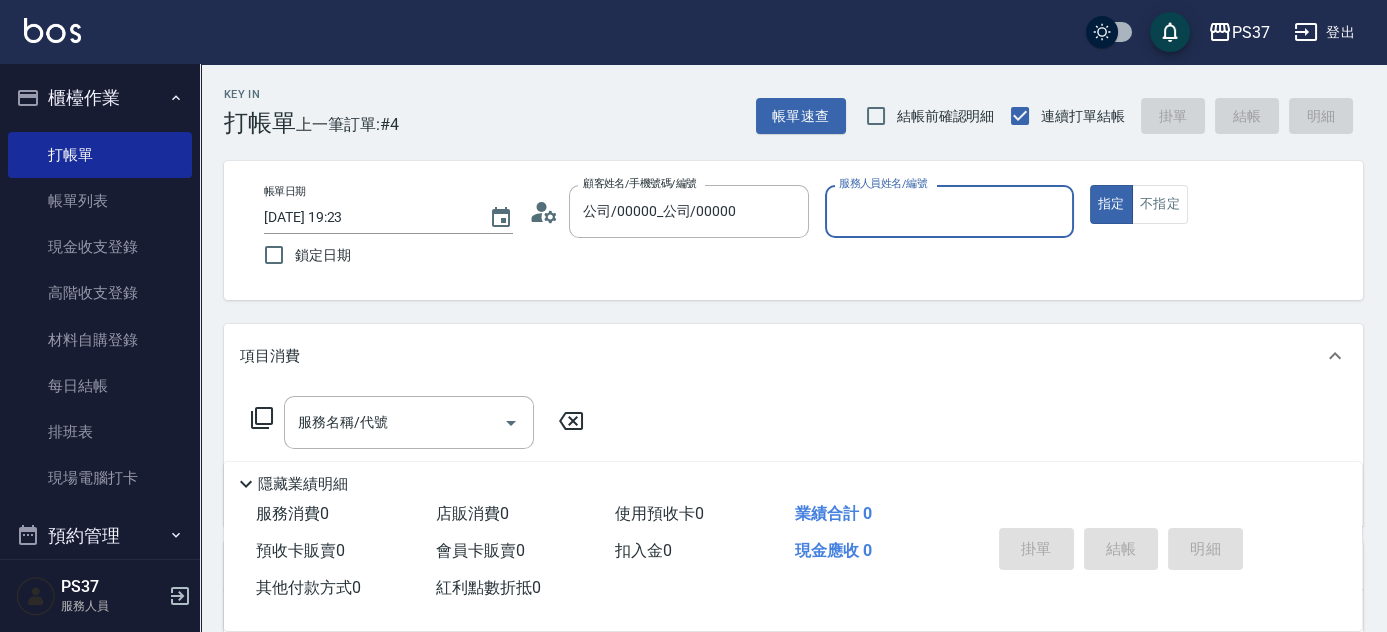 click on "服務人員姓名/編號" at bounding box center (949, 211) 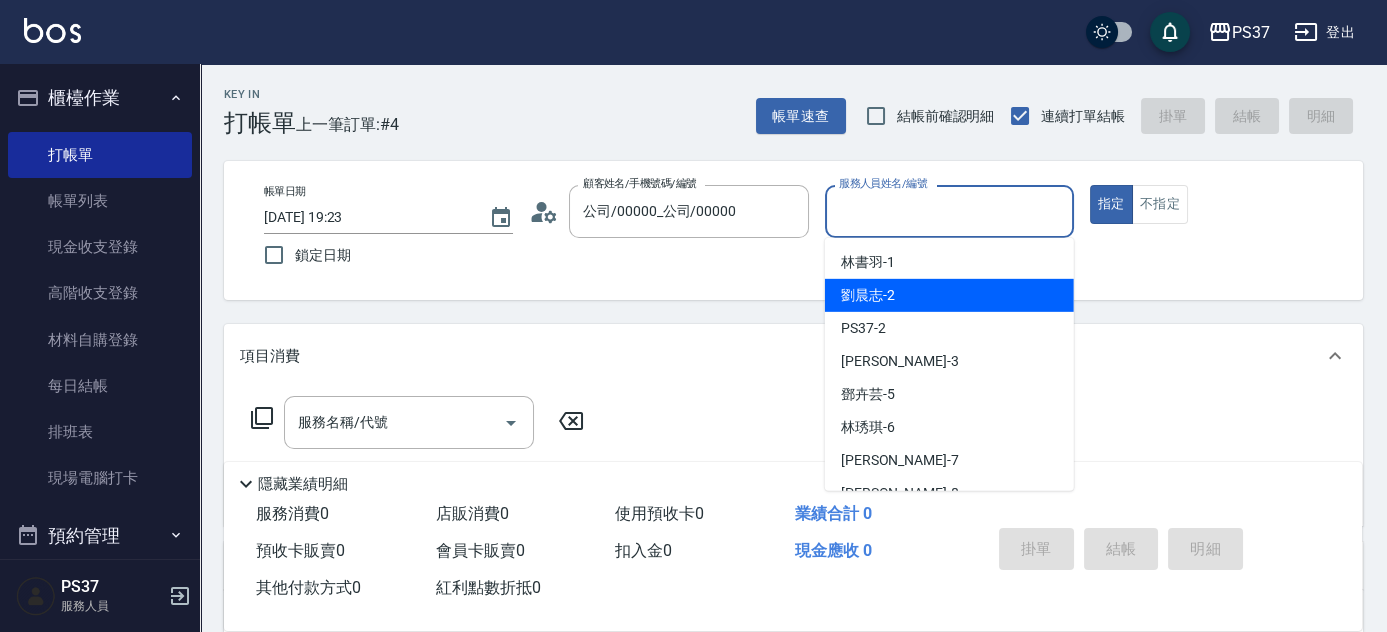 click on "劉晨志 -2" at bounding box center [949, 295] 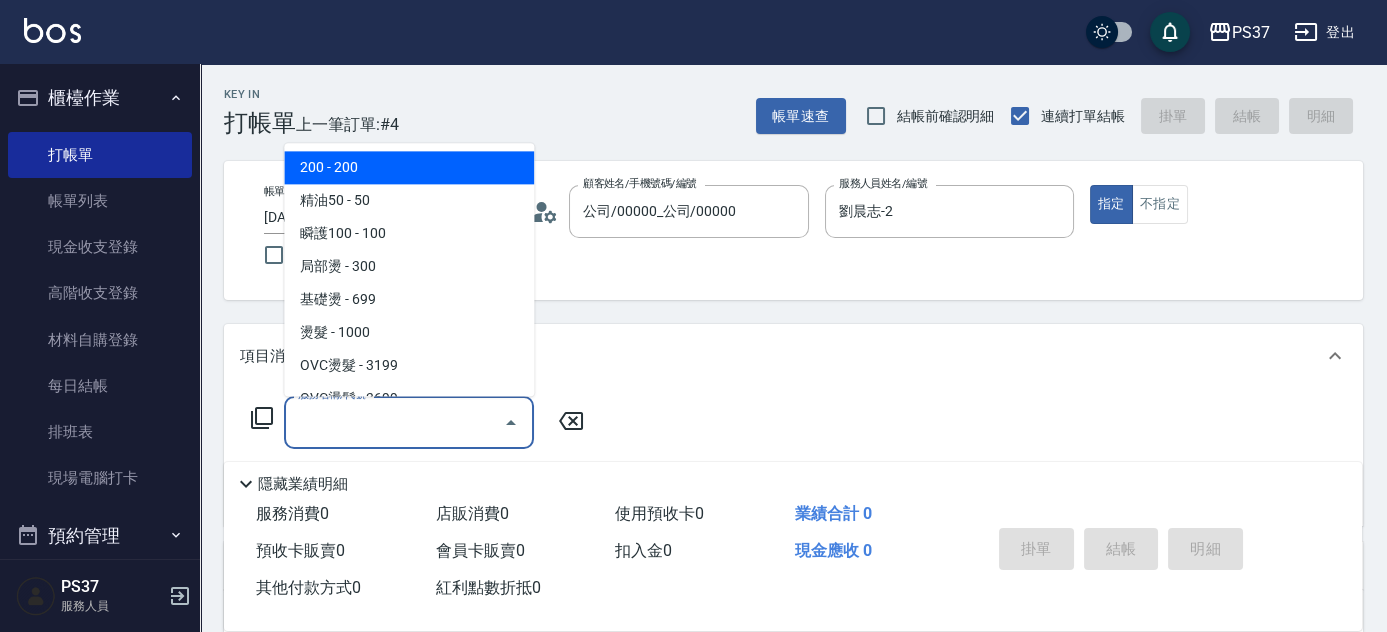 click on "服務名稱/代號" at bounding box center [394, 422] 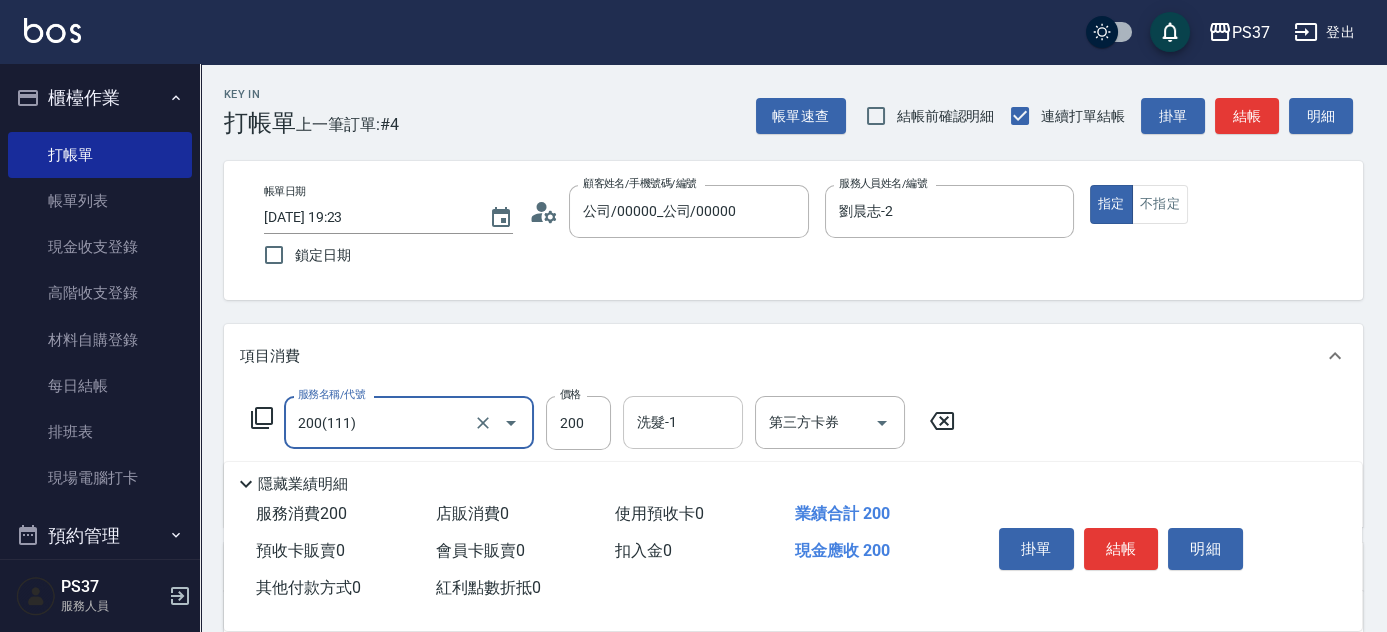 click on "洗髮-1" at bounding box center (683, 422) 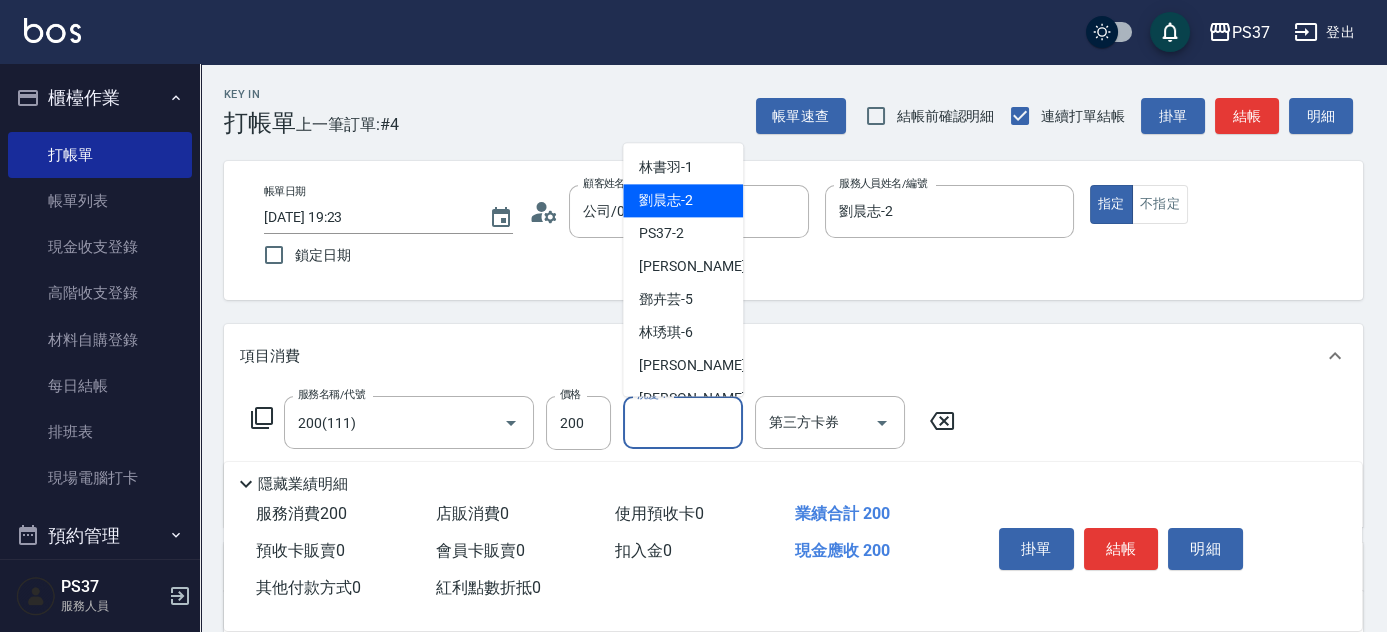 click on "劉晨志 -2" at bounding box center (666, 201) 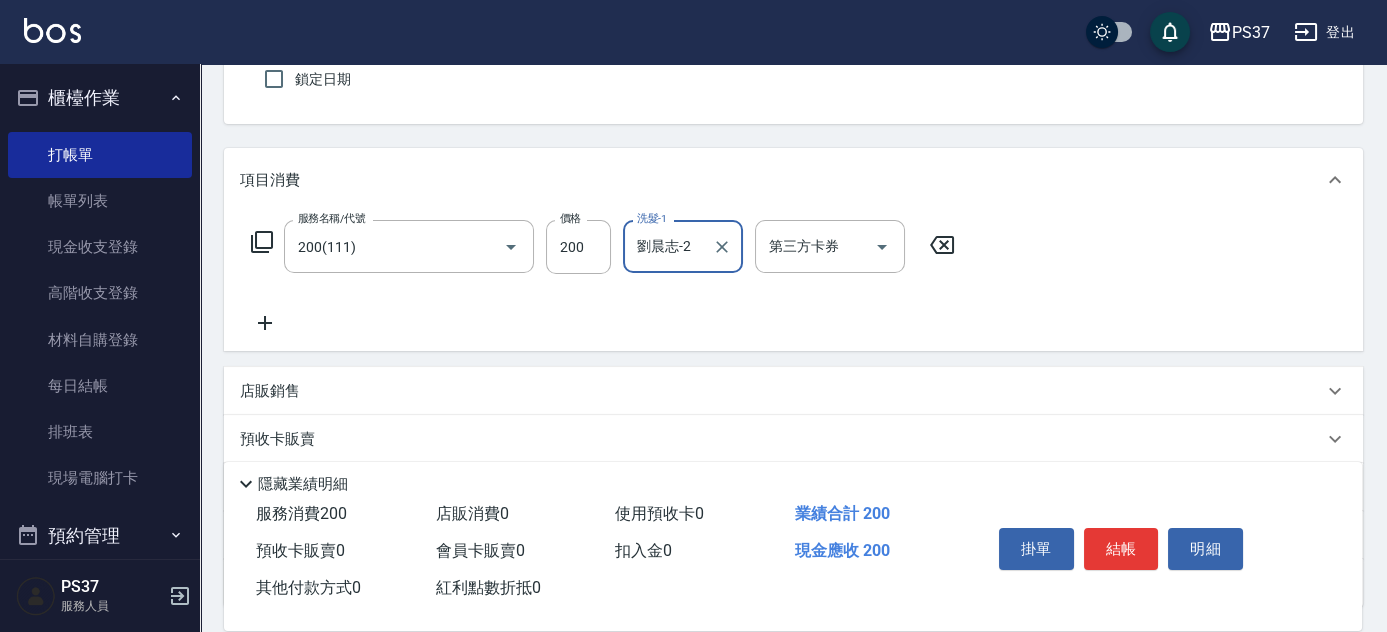 scroll, scrollTop: 181, scrollLeft: 0, axis: vertical 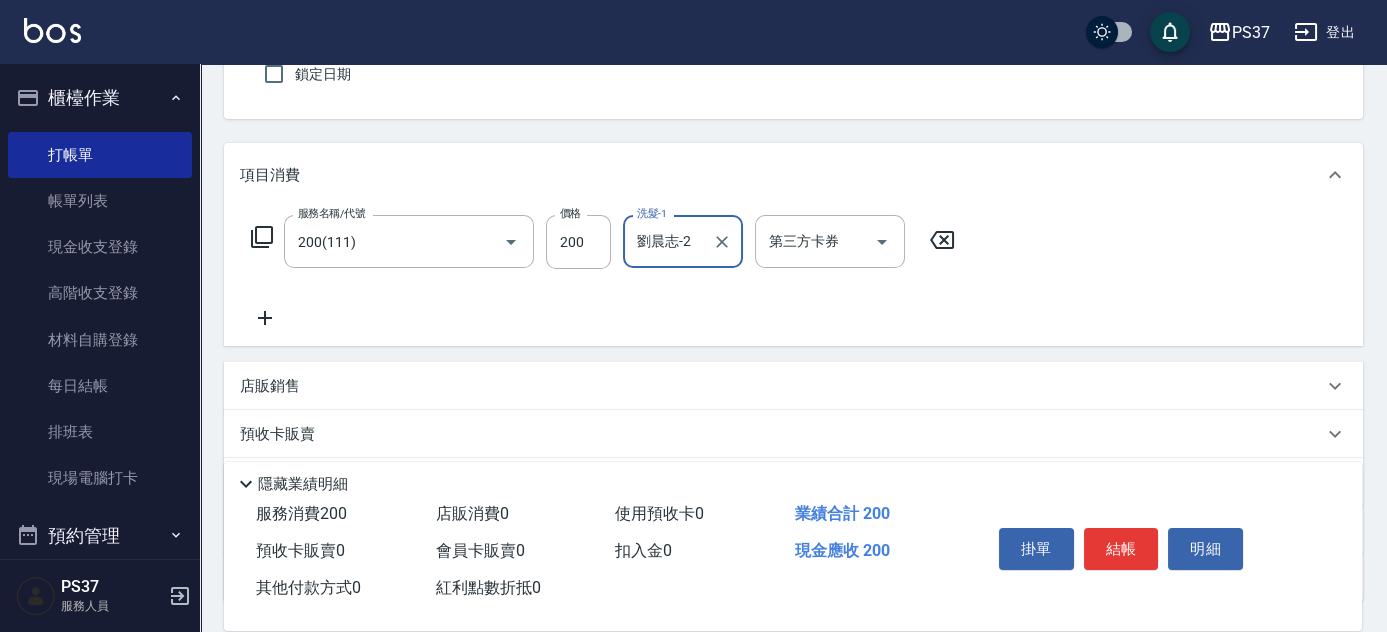 click 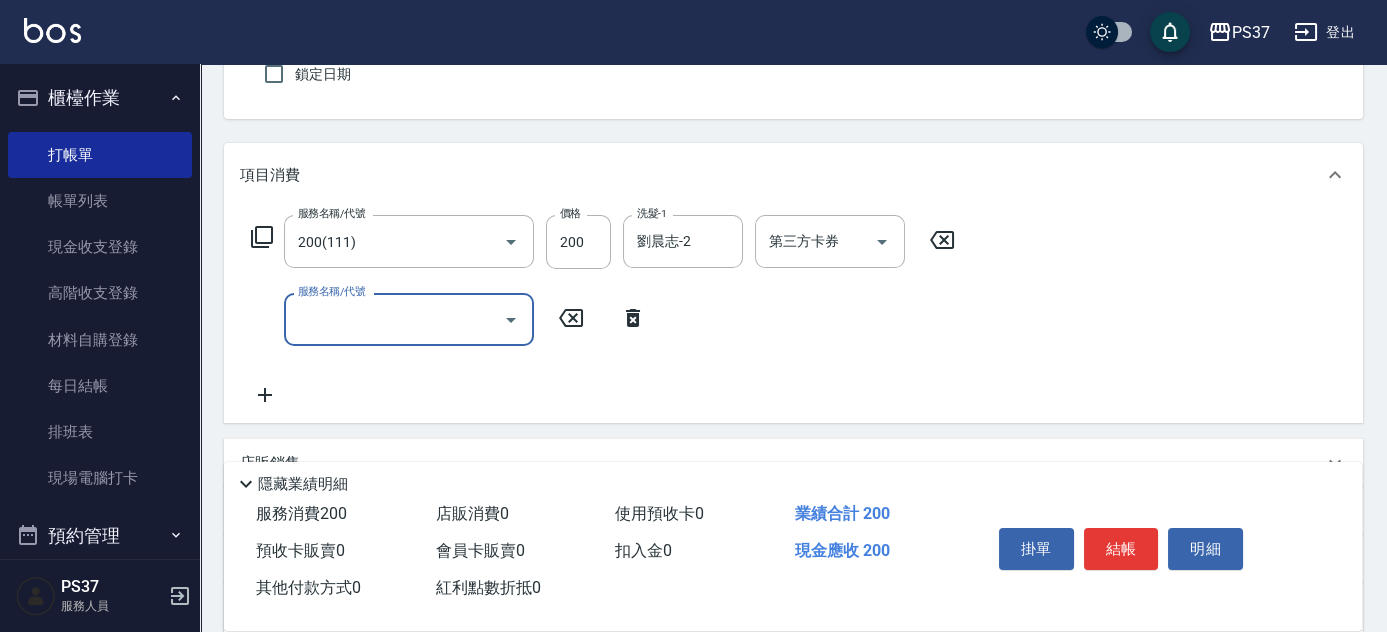 click on "服務名稱/代號" at bounding box center (394, 319) 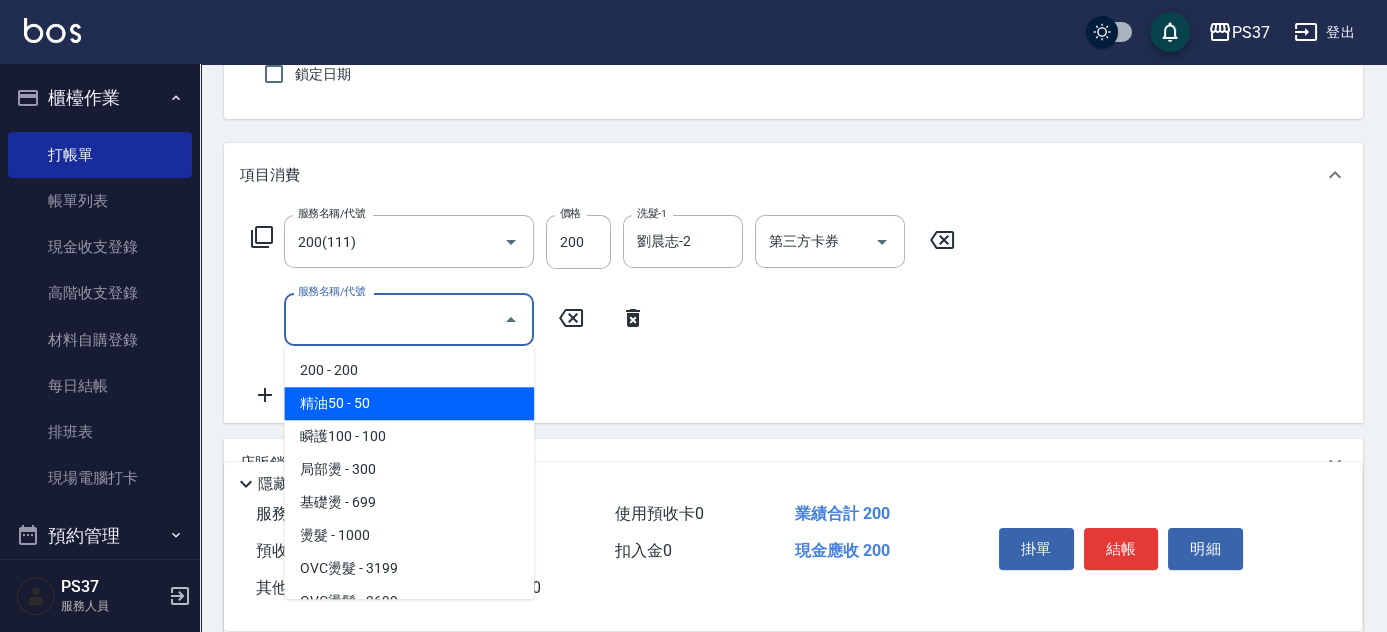 click on "精油50 - 50" at bounding box center (409, 403) 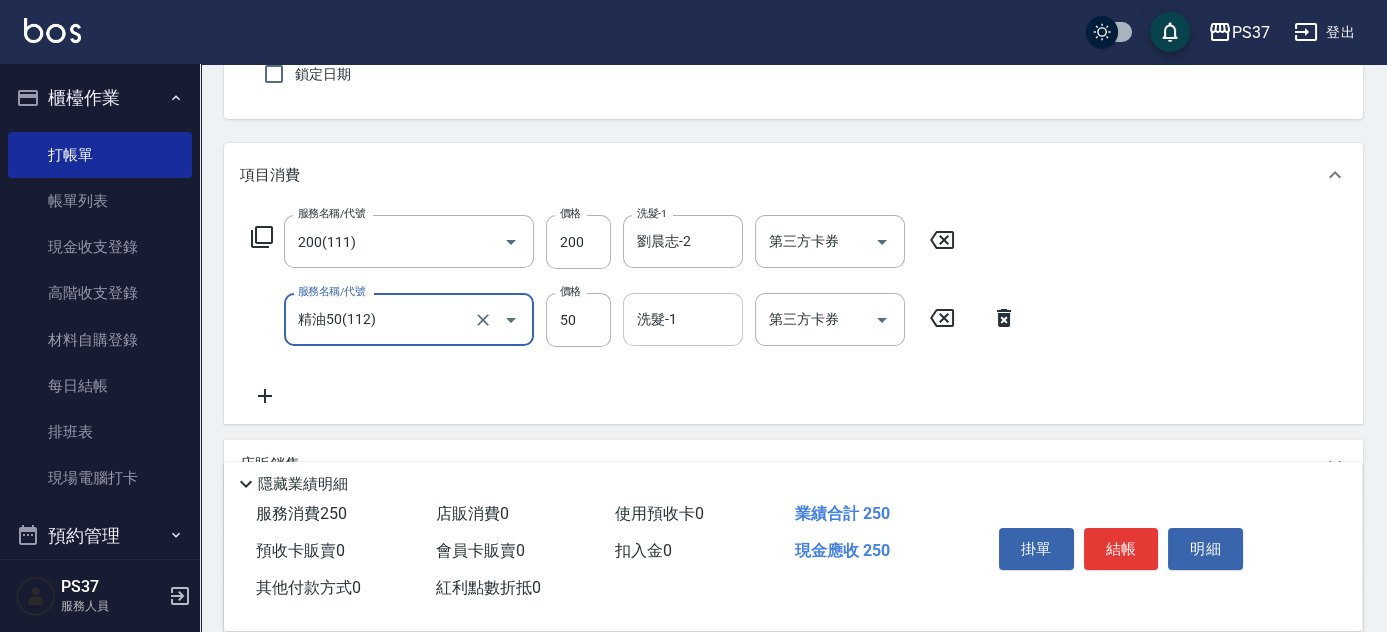 click on "洗髮-1" at bounding box center [683, 319] 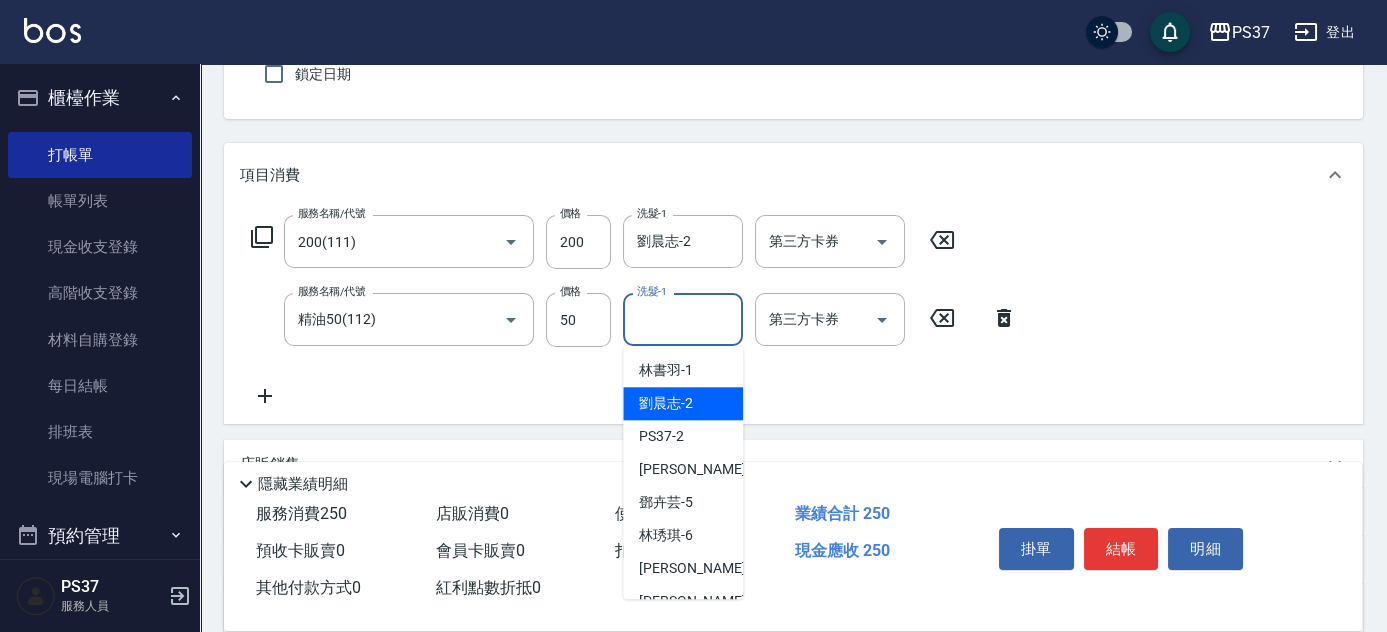 click on "劉晨志 -2" at bounding box center [683, 403] 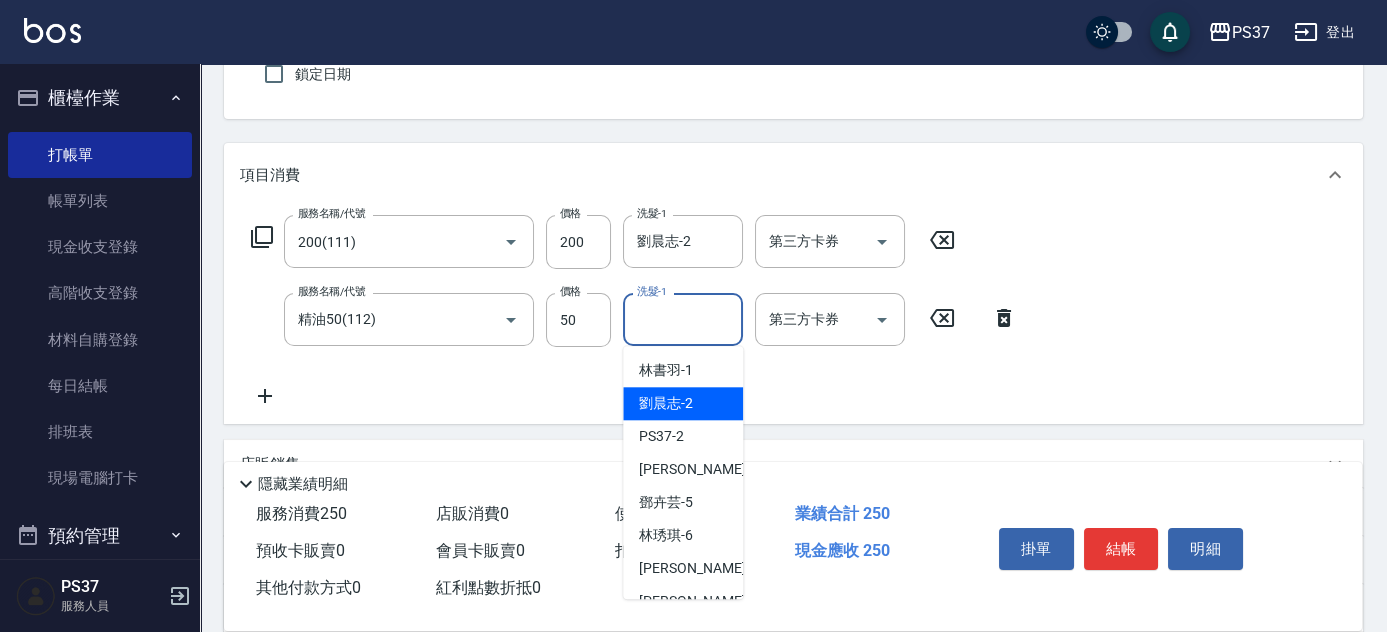 type on "劉晨志-2" 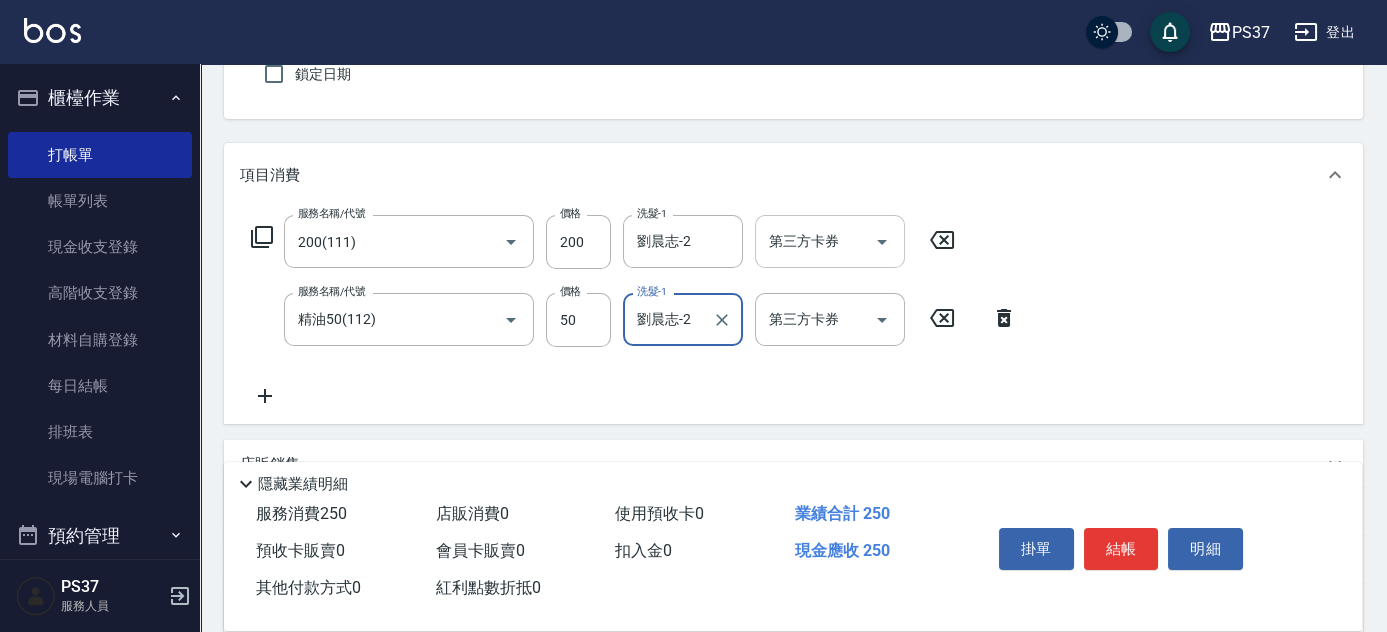 click 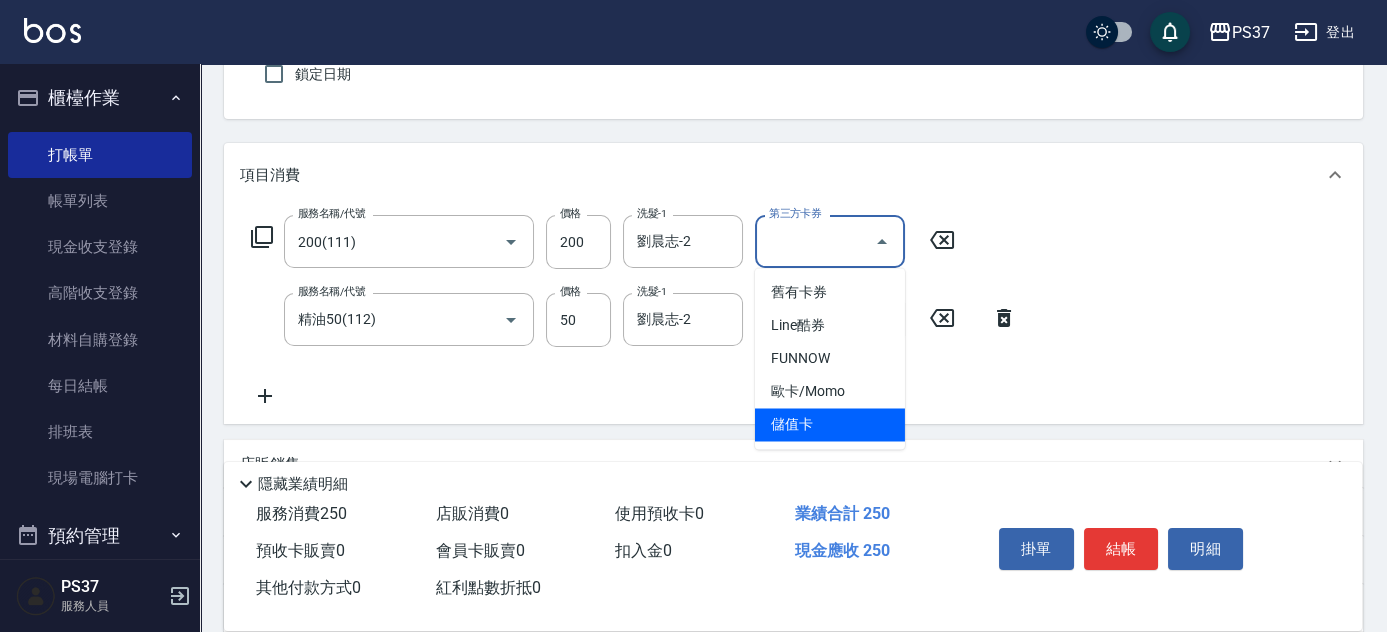 click on "儲值卡" at bounding box center (830, 424) 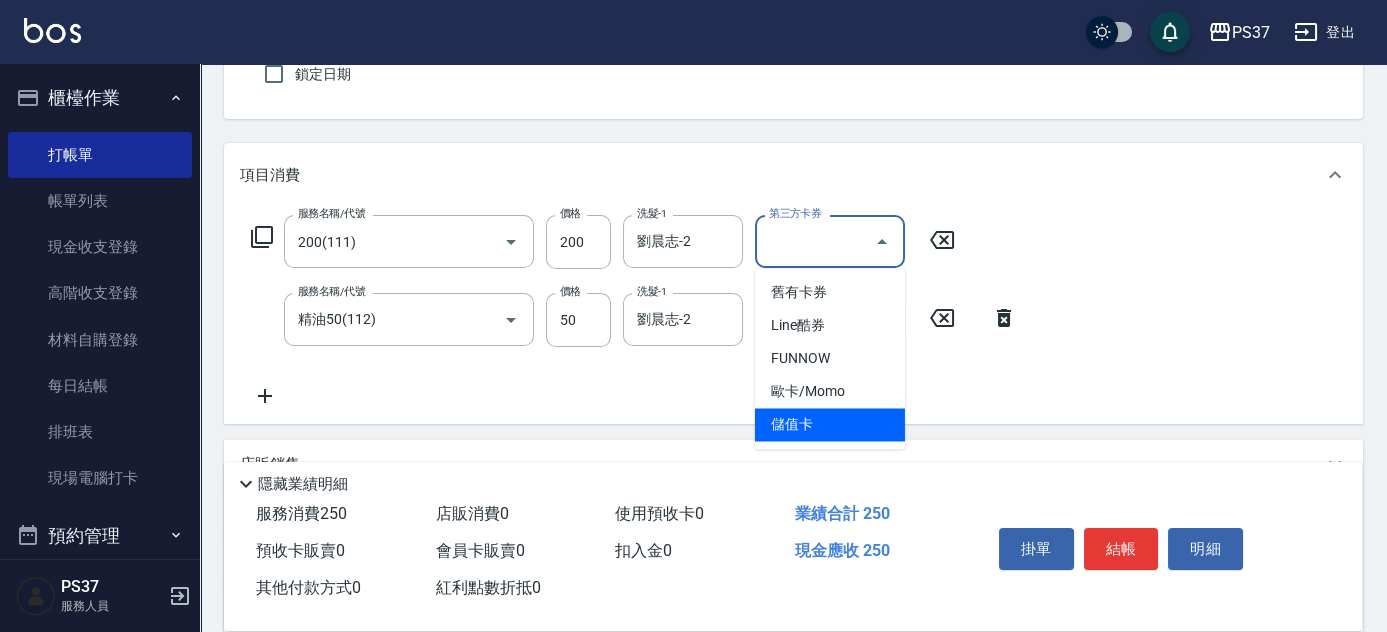 type on "儲值卡" 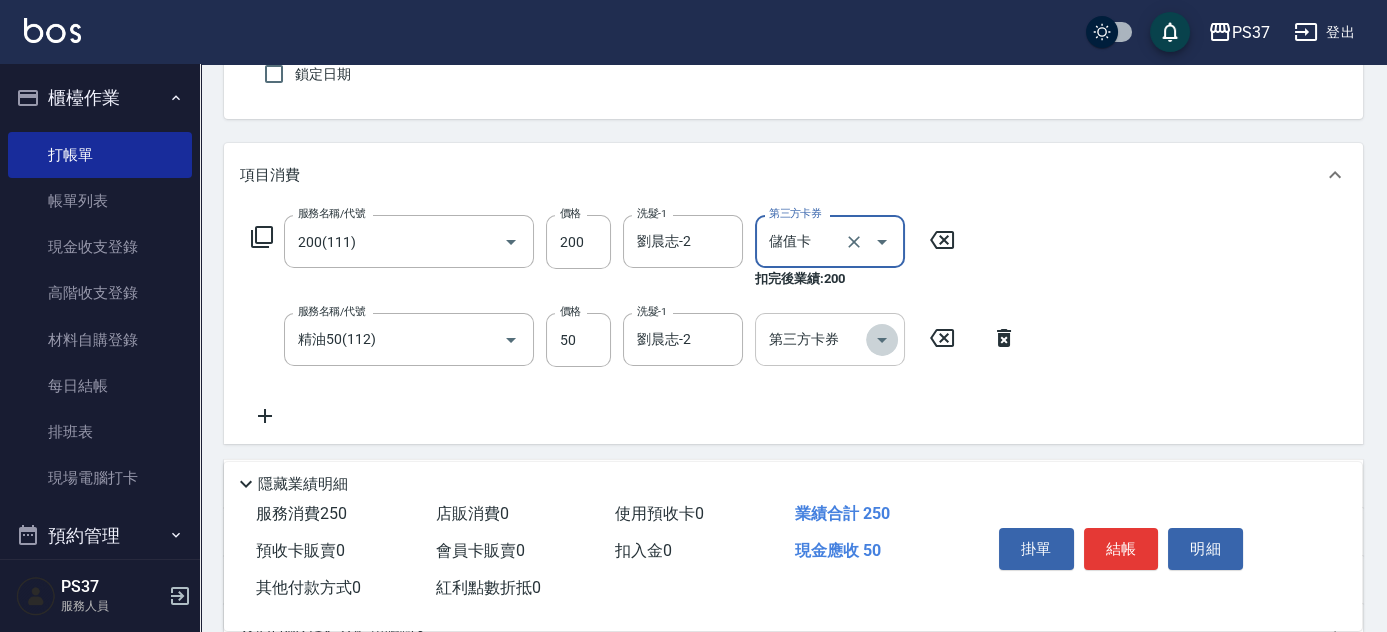 click 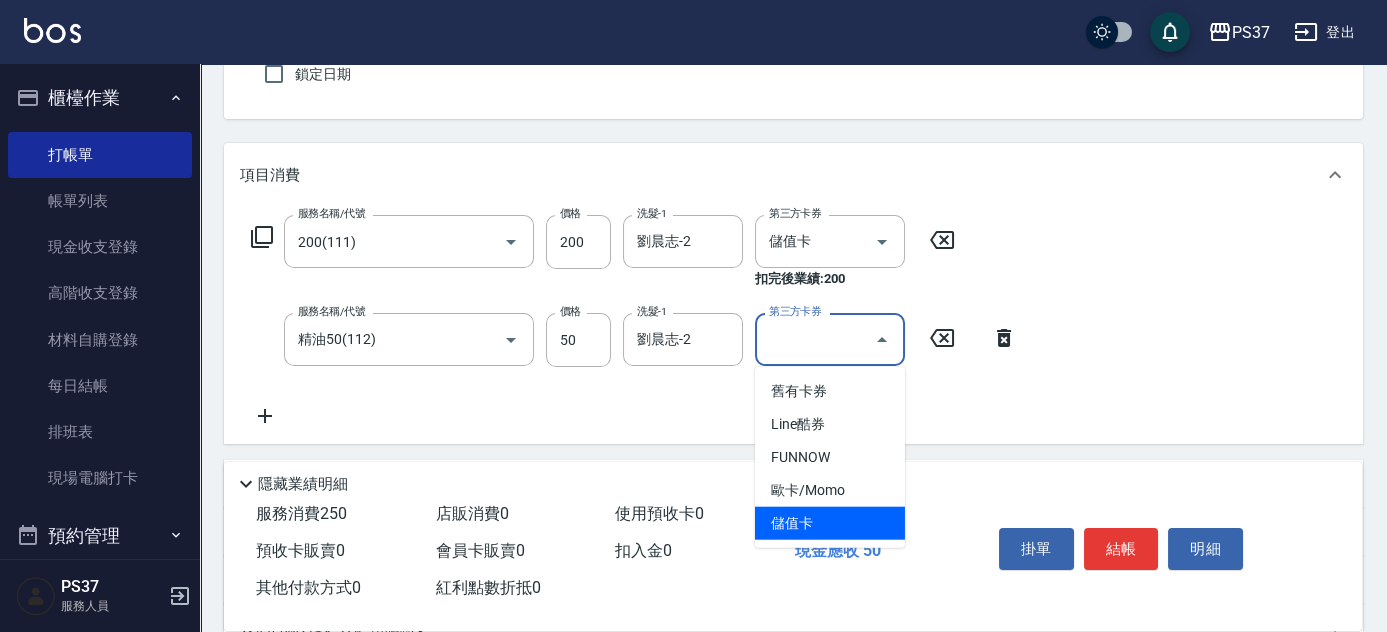 click on "儲值卡" at bounding box center (830, 523) 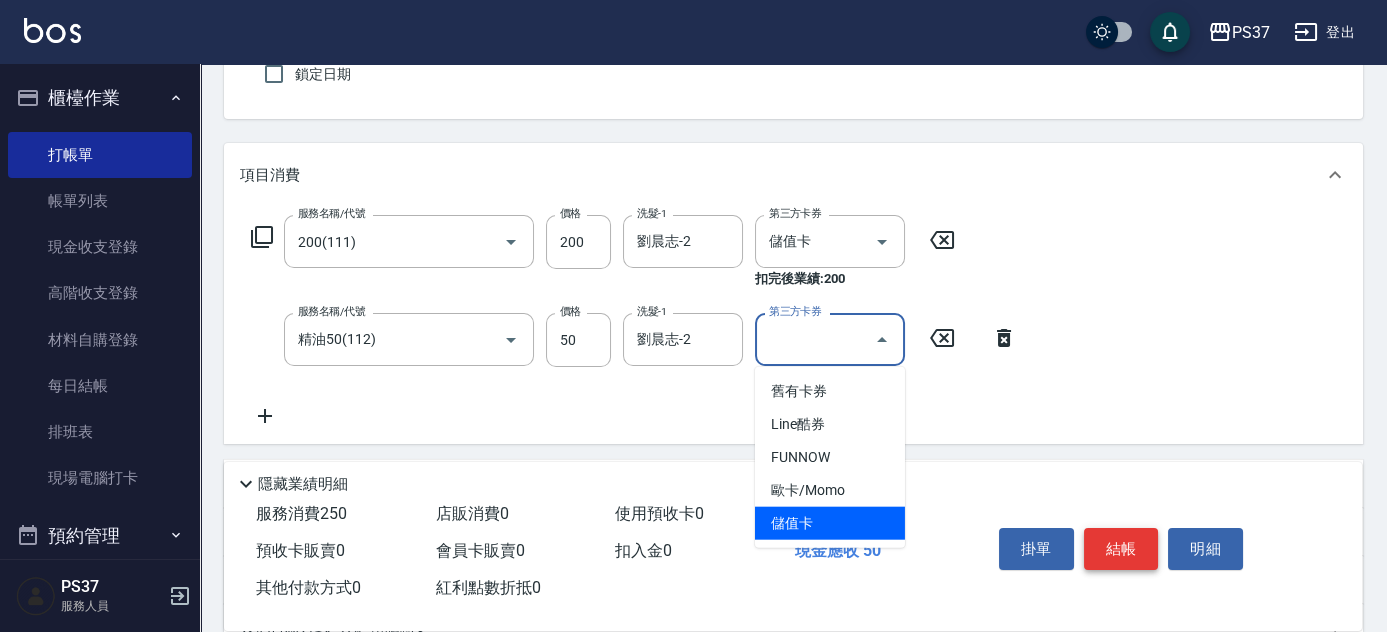 type on "儲值卡" 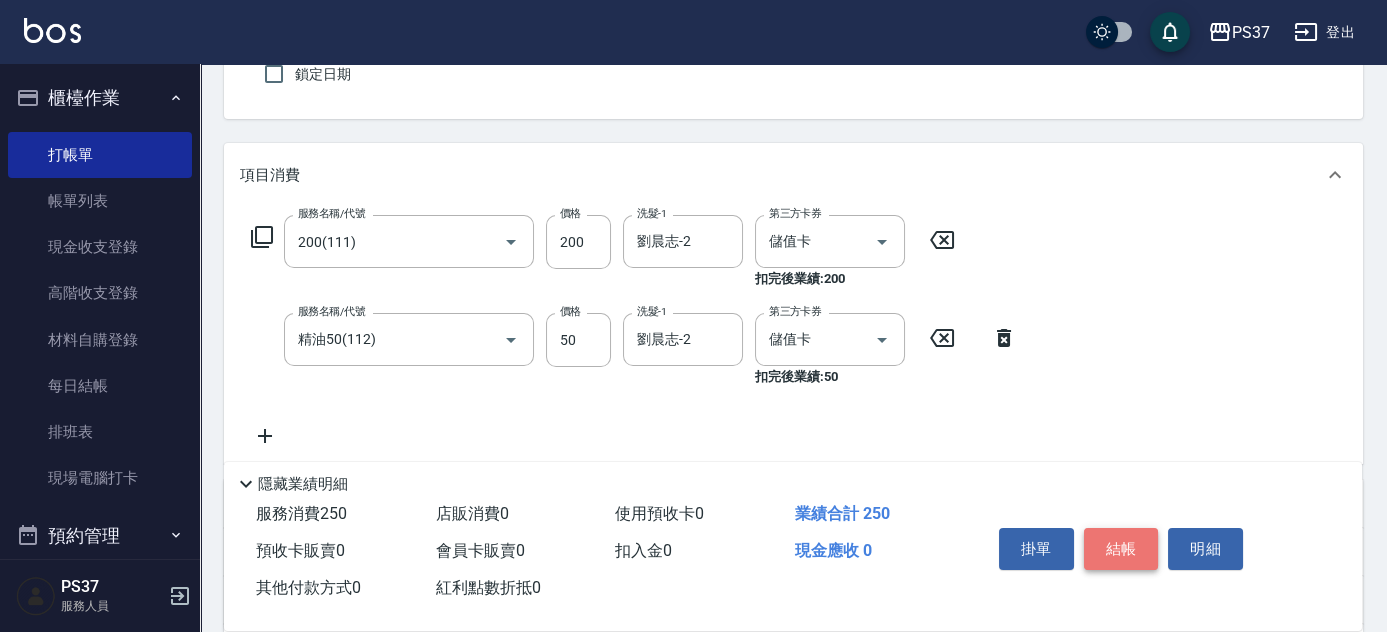 click on "結帳" at bounding box center [1121, 549] 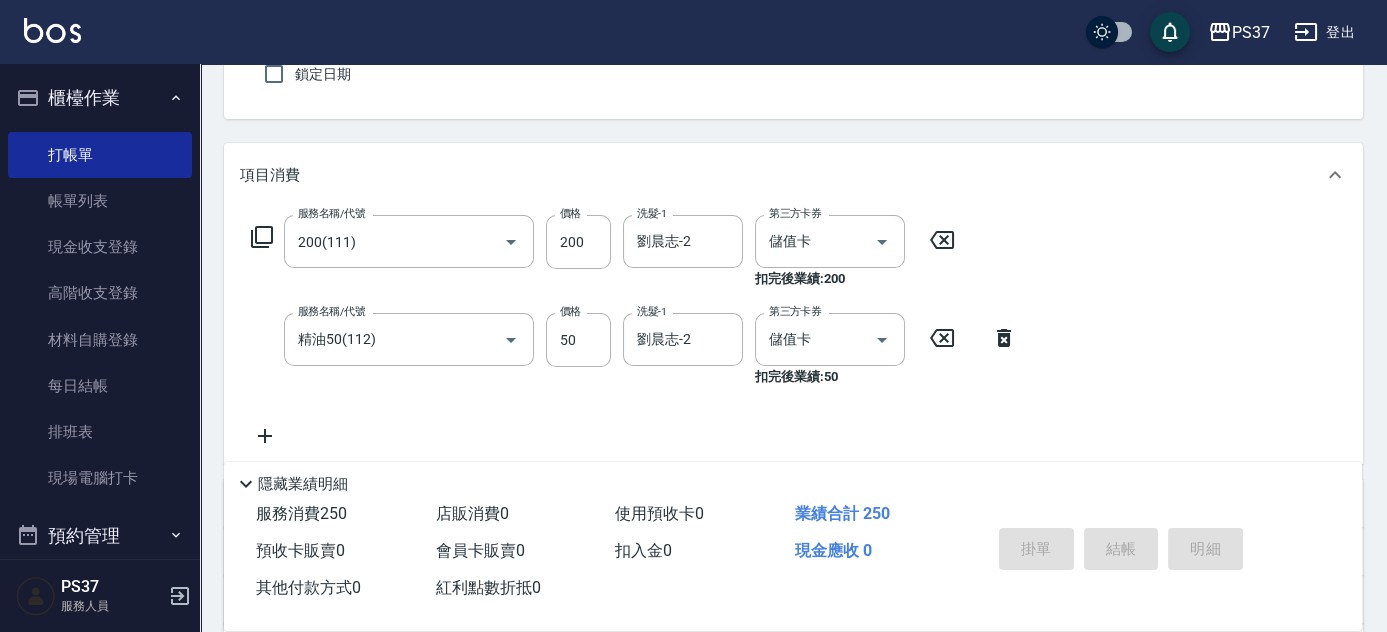 type on "[DATE] 19:24" 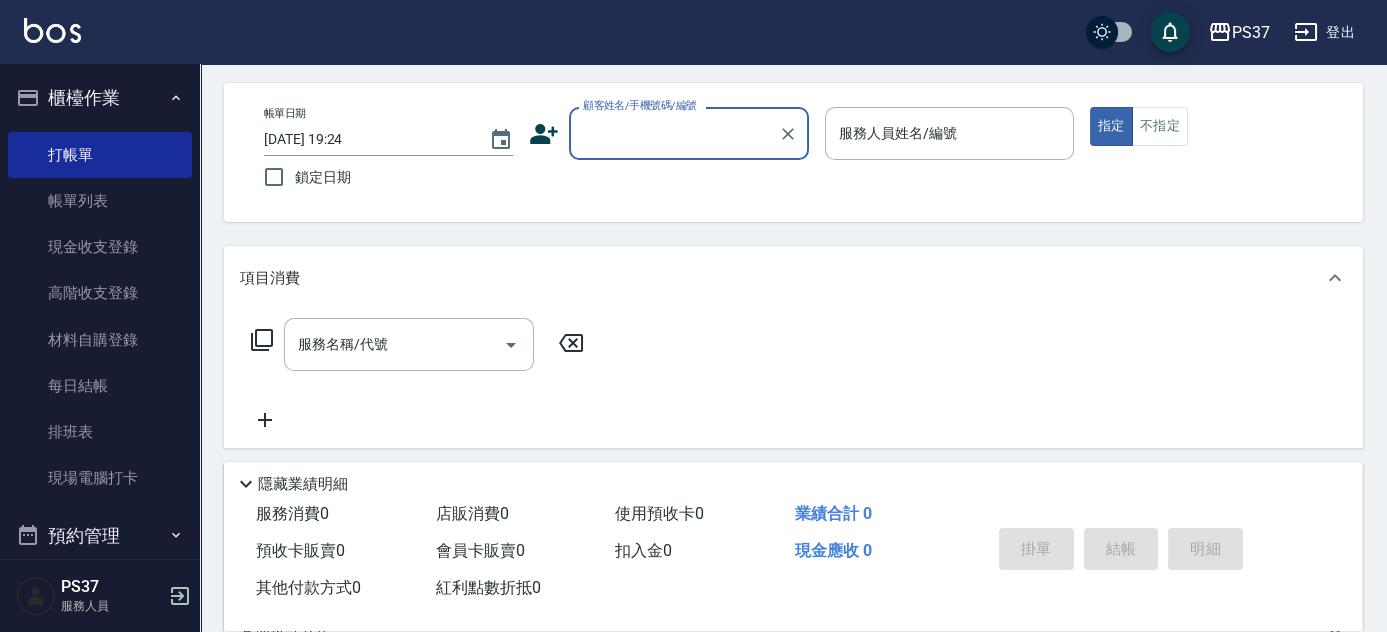scroll, scrollTop: 0, scrollLeft: 0, axis: both 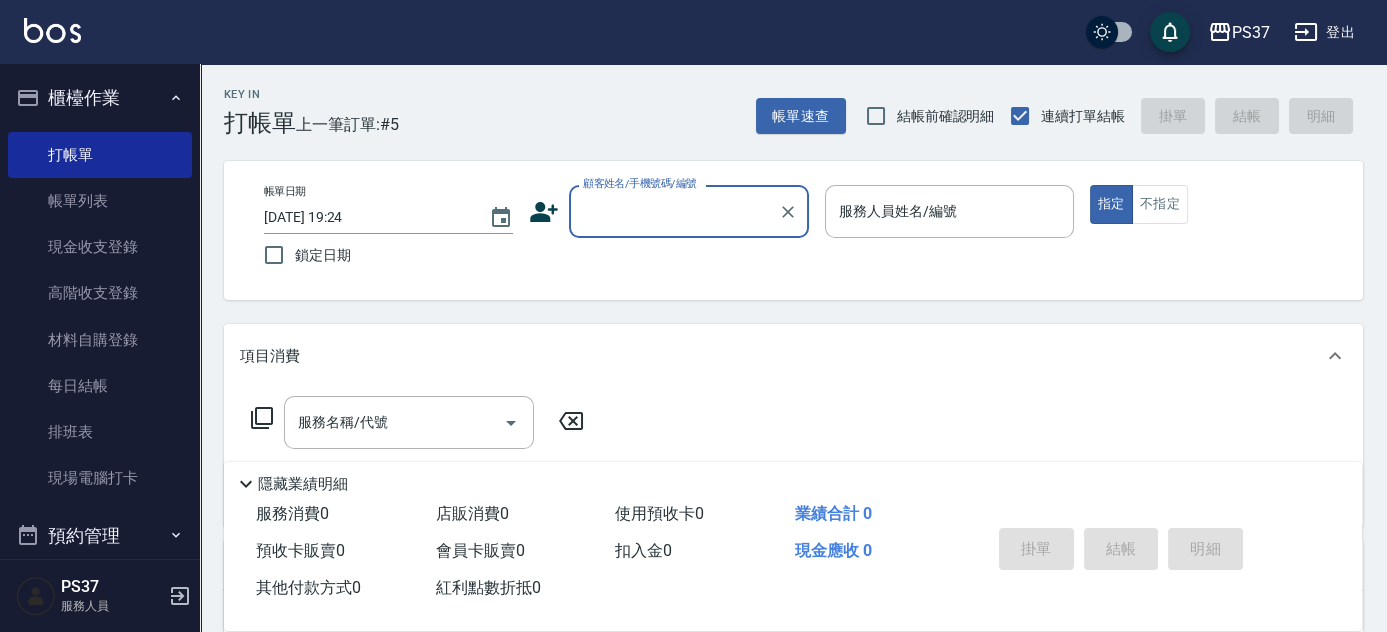 click on "顧客姓名/手機號碼/編號" at bounding box center [674, 211] 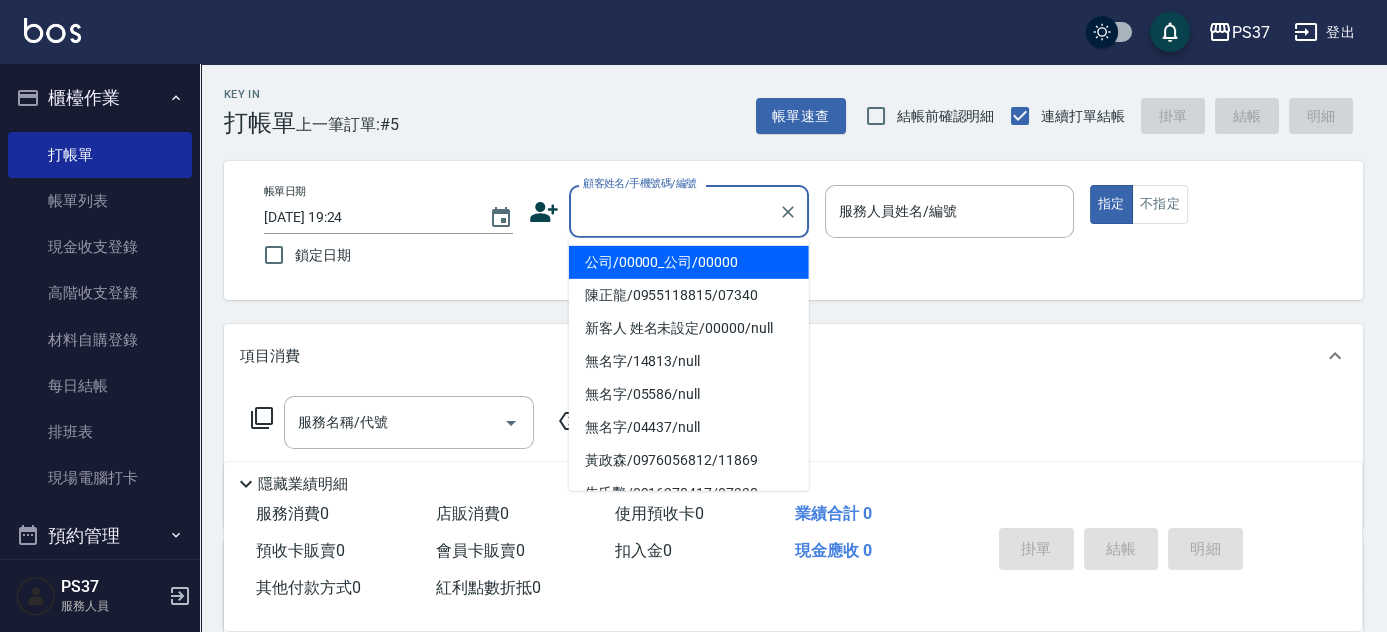 click on "公司/00000_公司/00000" at bounding box center [689, 262] 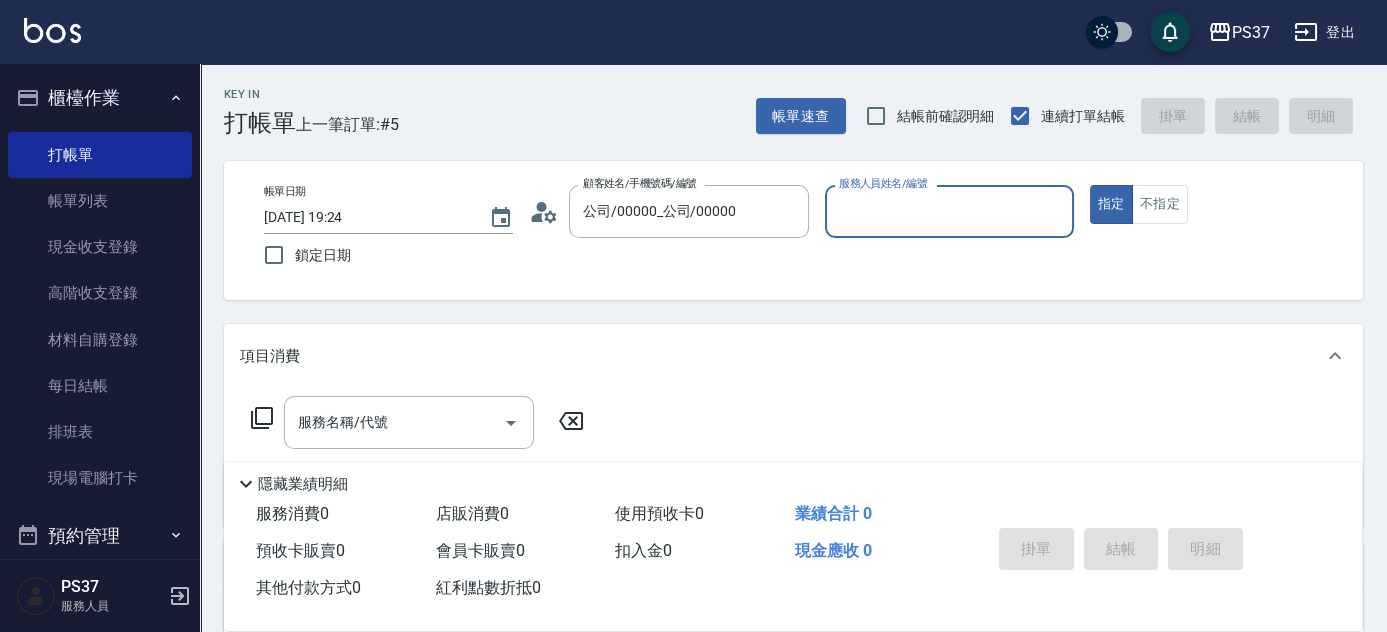 click on "服務人員姓名/編號" at bounding box center [949, 211] 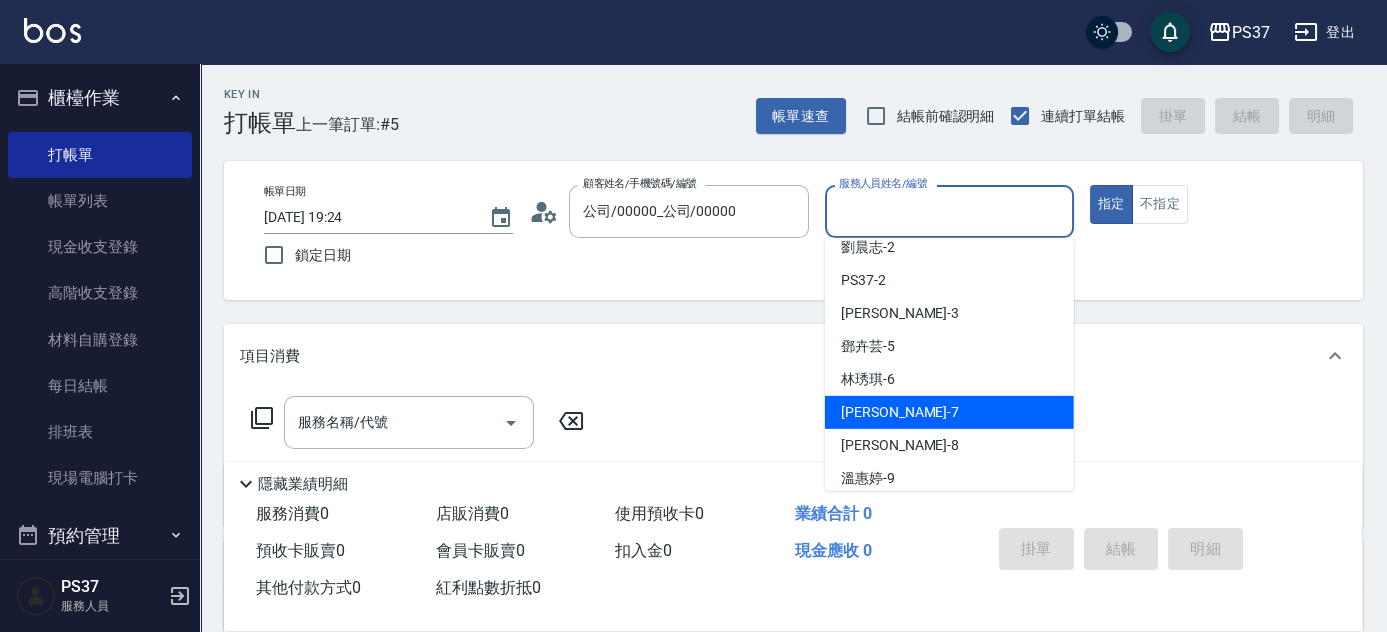 scroll, scrollTop: 90, scrollLeft: 0, axis: vertical 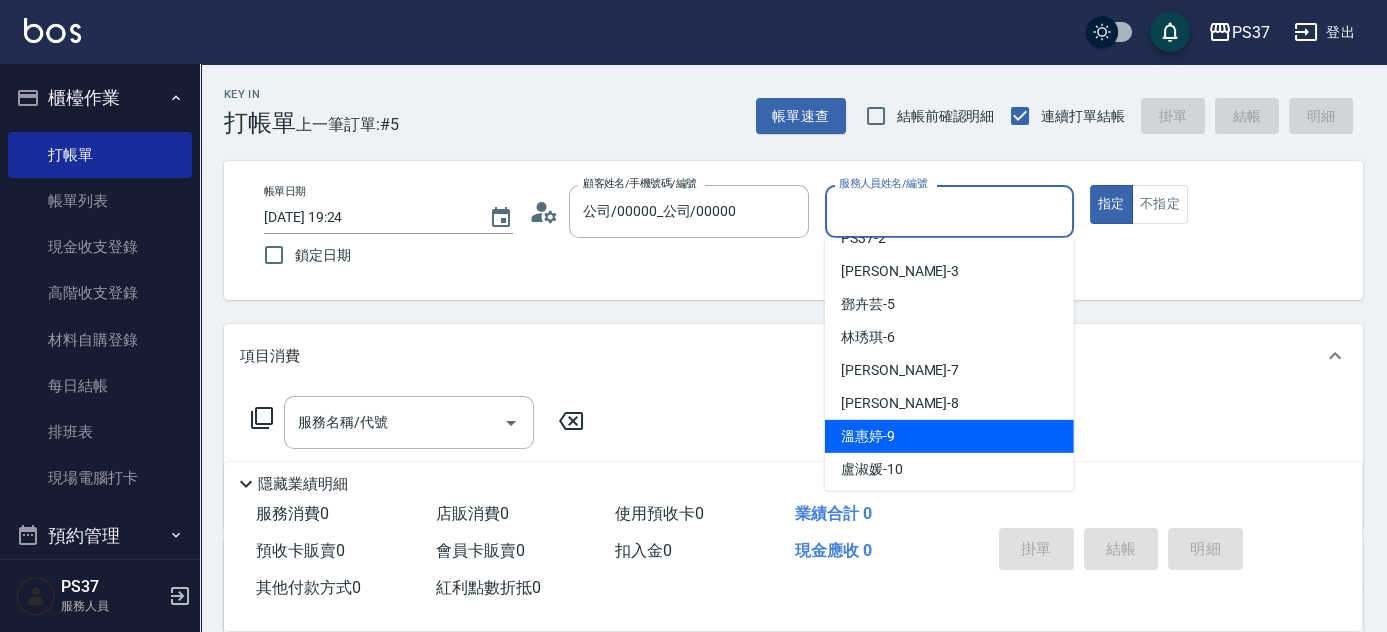 click on "溫惠婷 -9" at bounding box center [868, 436] 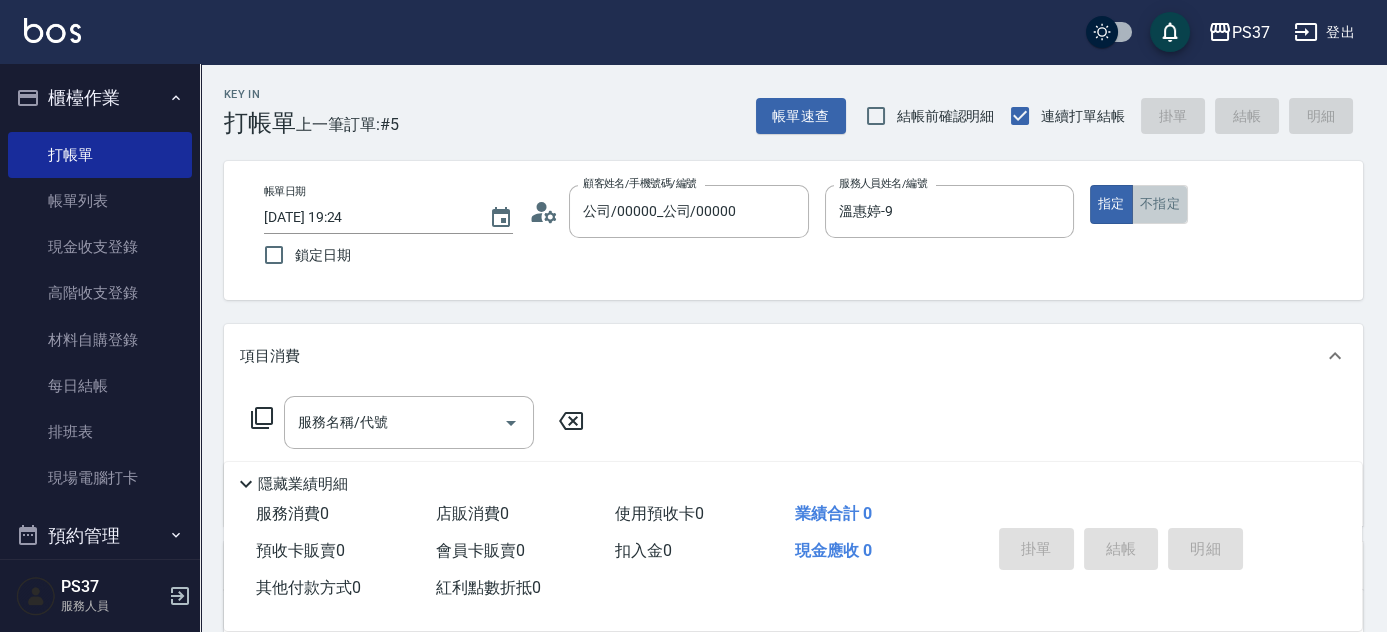 click on "不指定" at bounding box center [1160, 204] 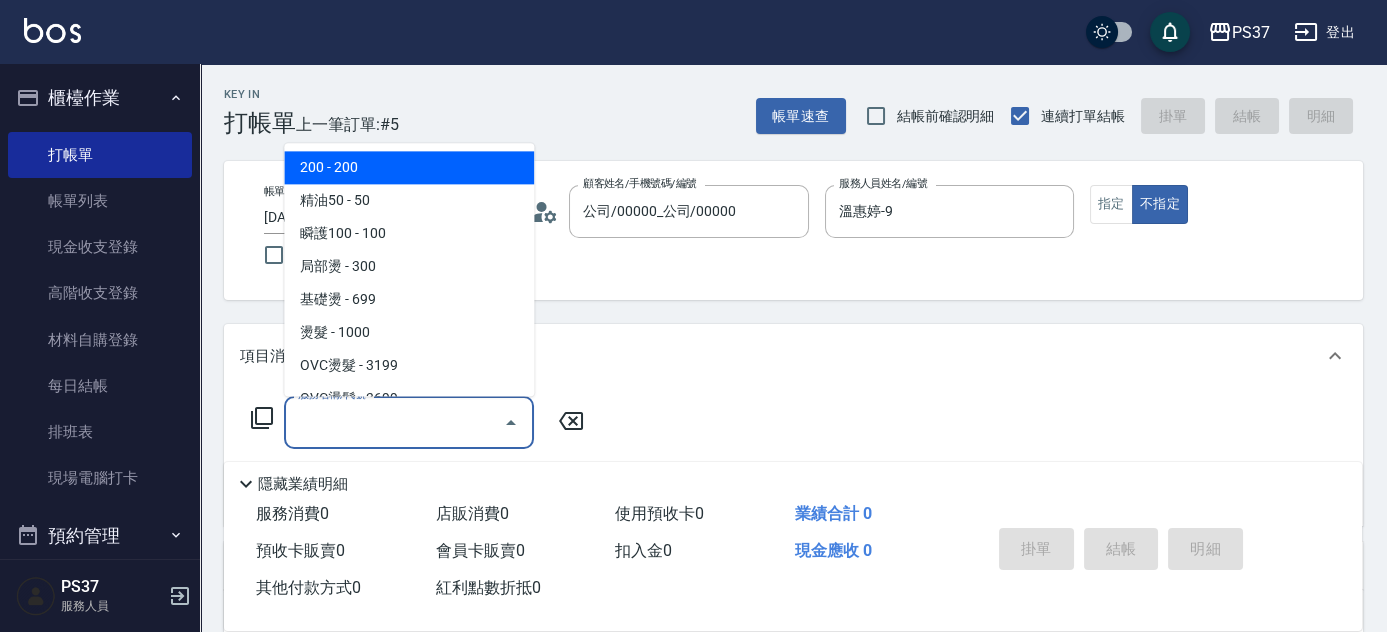 click on "服務名稱/代號" at bounding box center [394, 422] 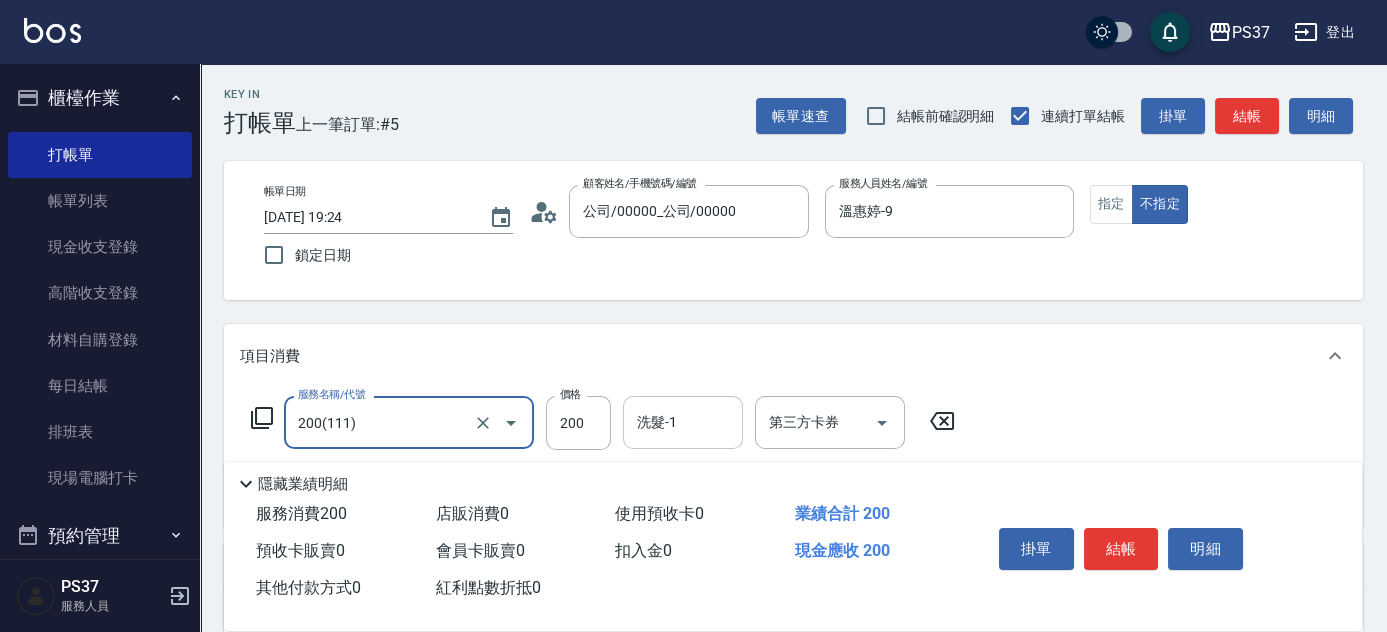 click on "洗髮-1" at bounding box center (683, 422) 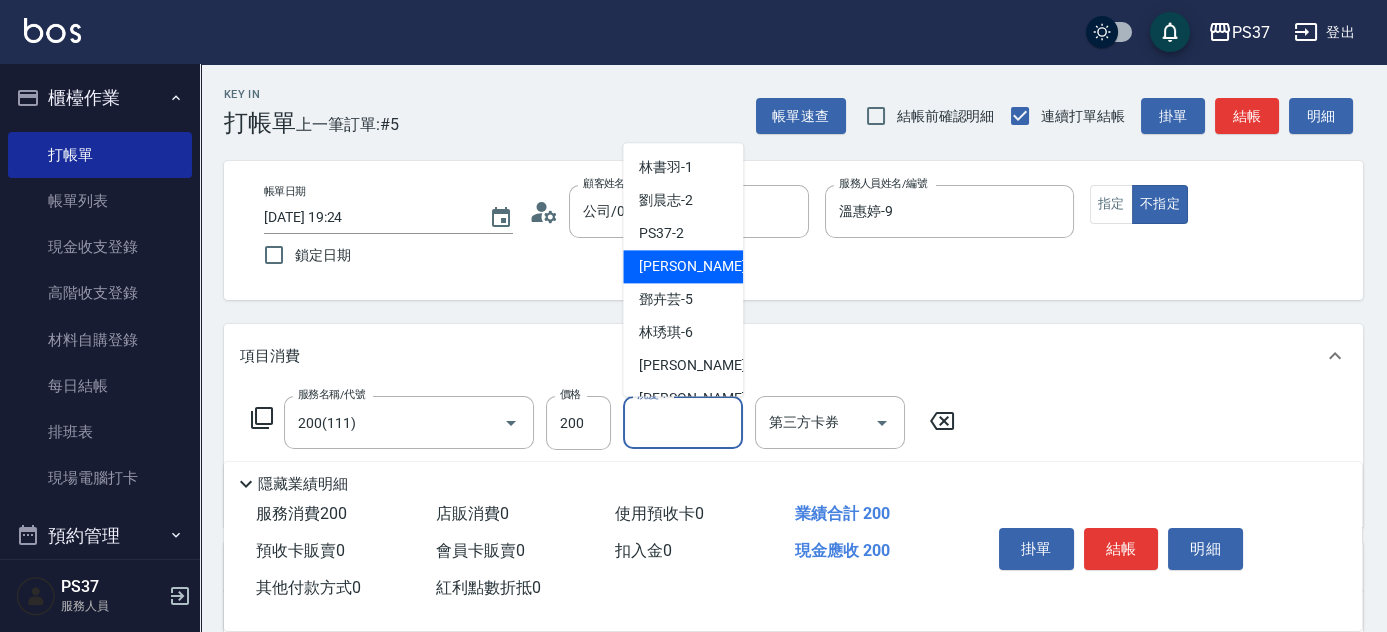 scroll, scrollTop: 90, scrollLeft: 0, axis: vertical 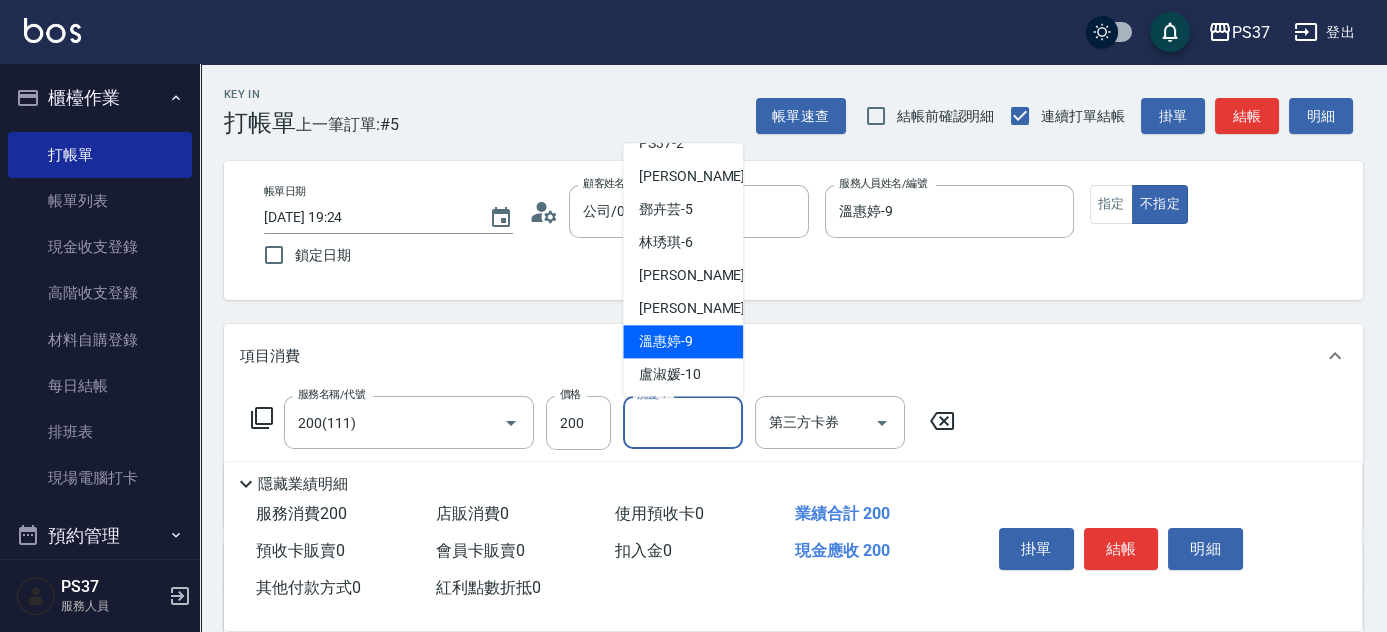 click on "溫惠婷 -9" at bounding box center (683, 342) 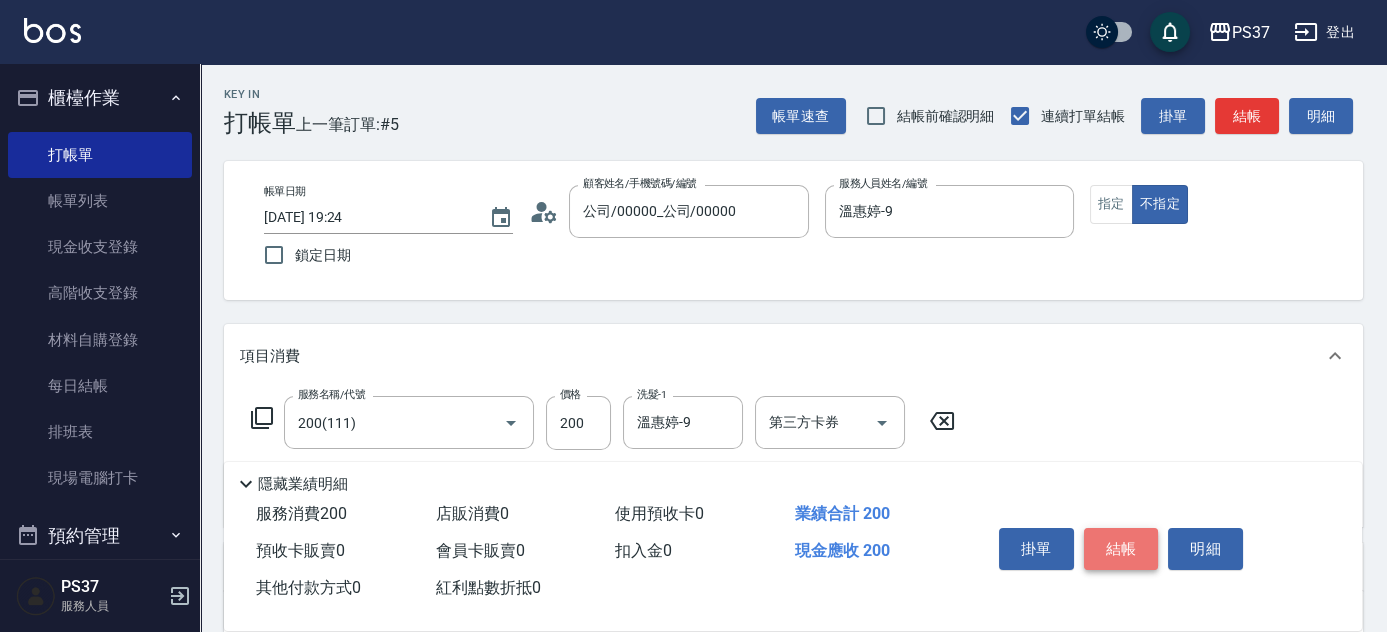 click on "結帳" at bounding box center [1121, 549] 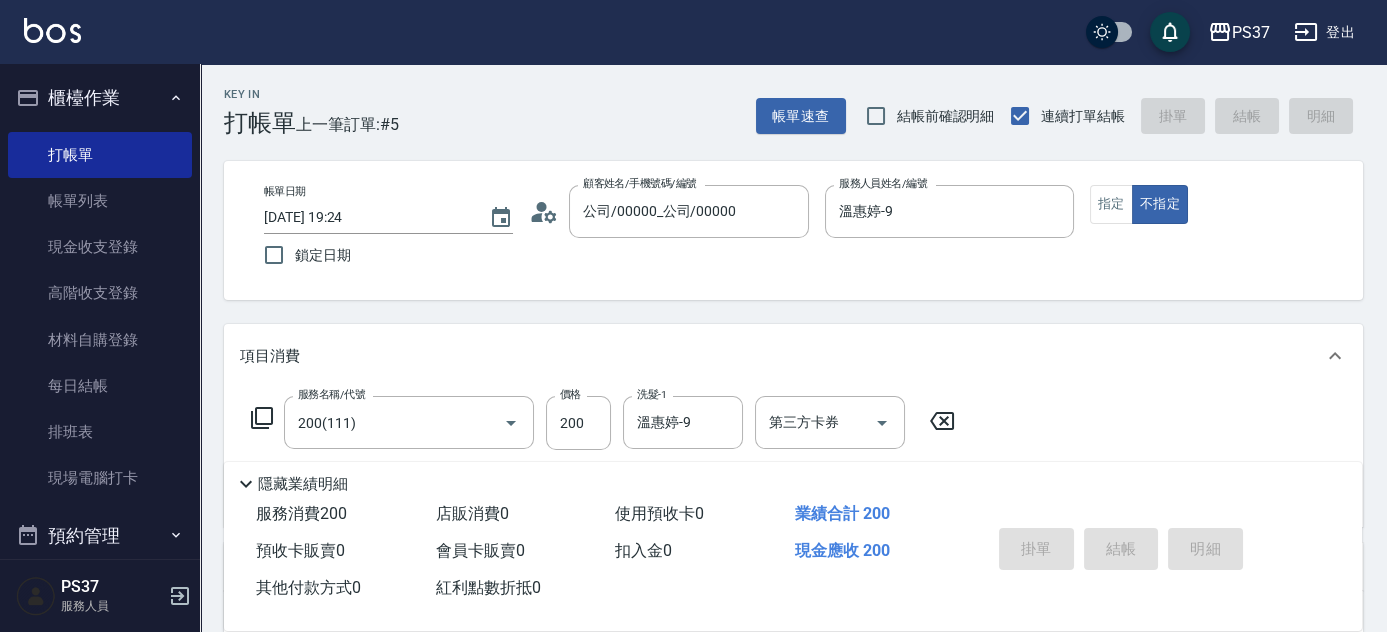 type on "[DATE] 19:27" 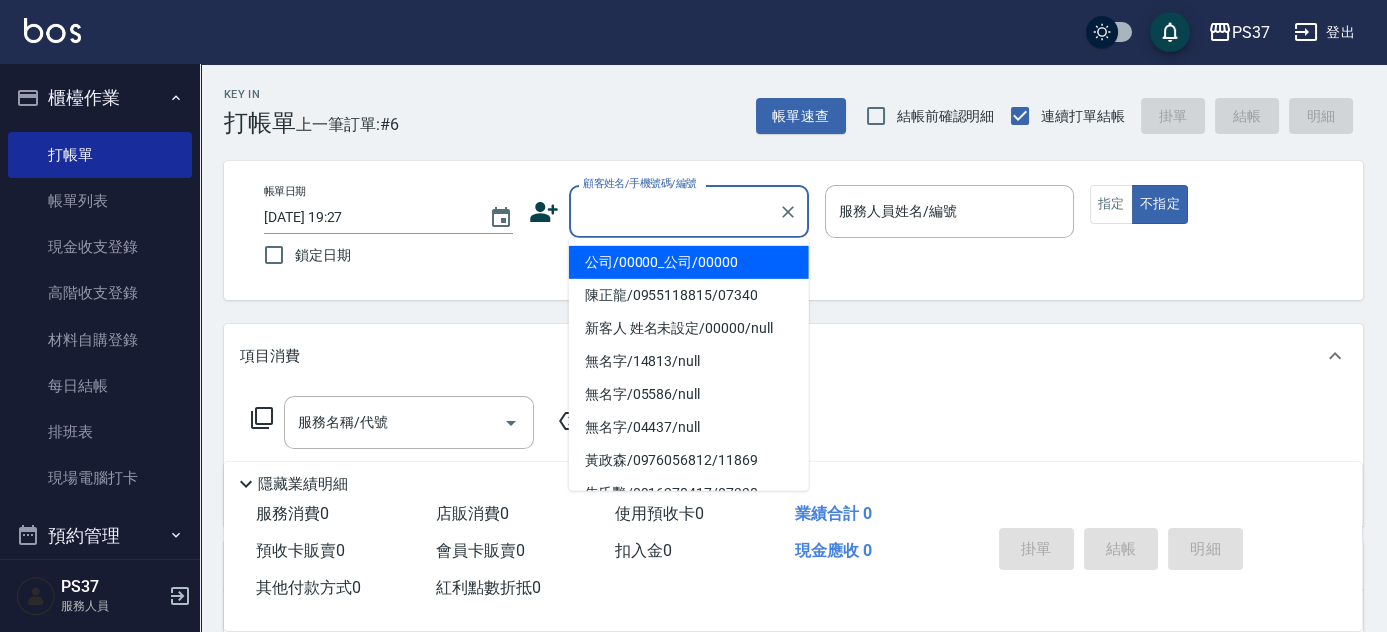 click on "顧客姓名/手機號碼/編號" at bounding box center [674, 211] 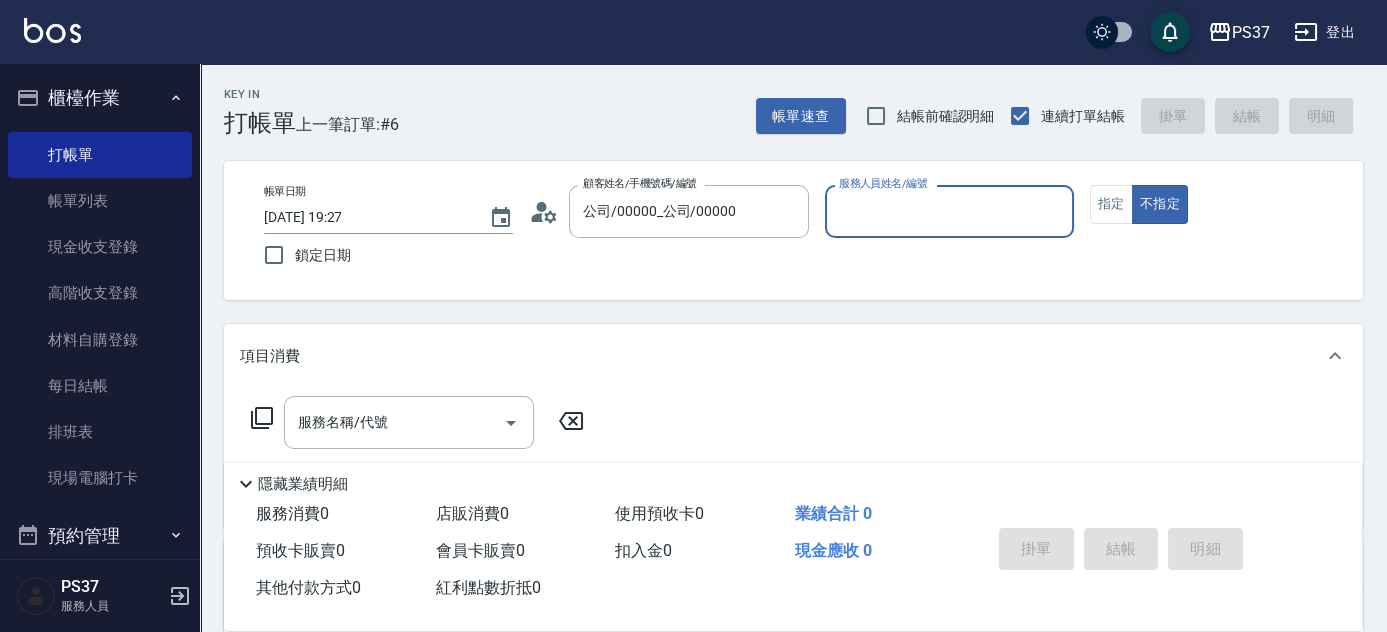 click on "服務人員姓名/編號" at bounding box center (949, 211) 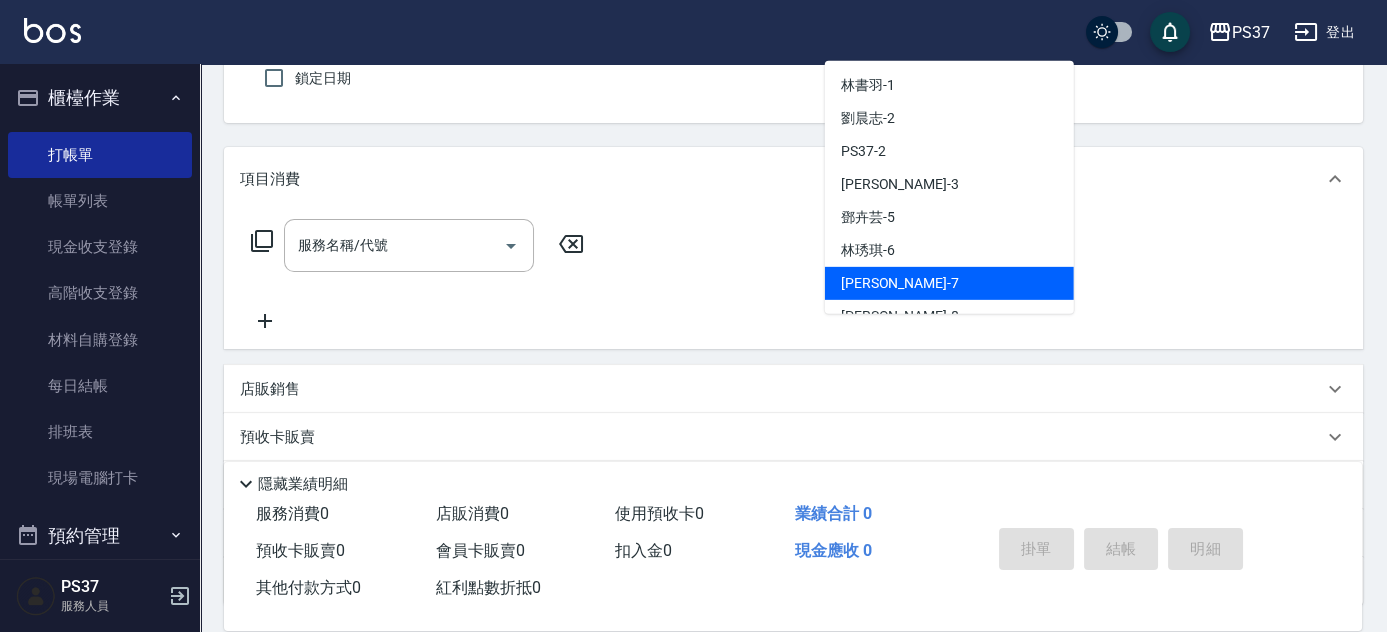 scroll, scrollTop: 181, scrollLeft: 0, axis: vertical 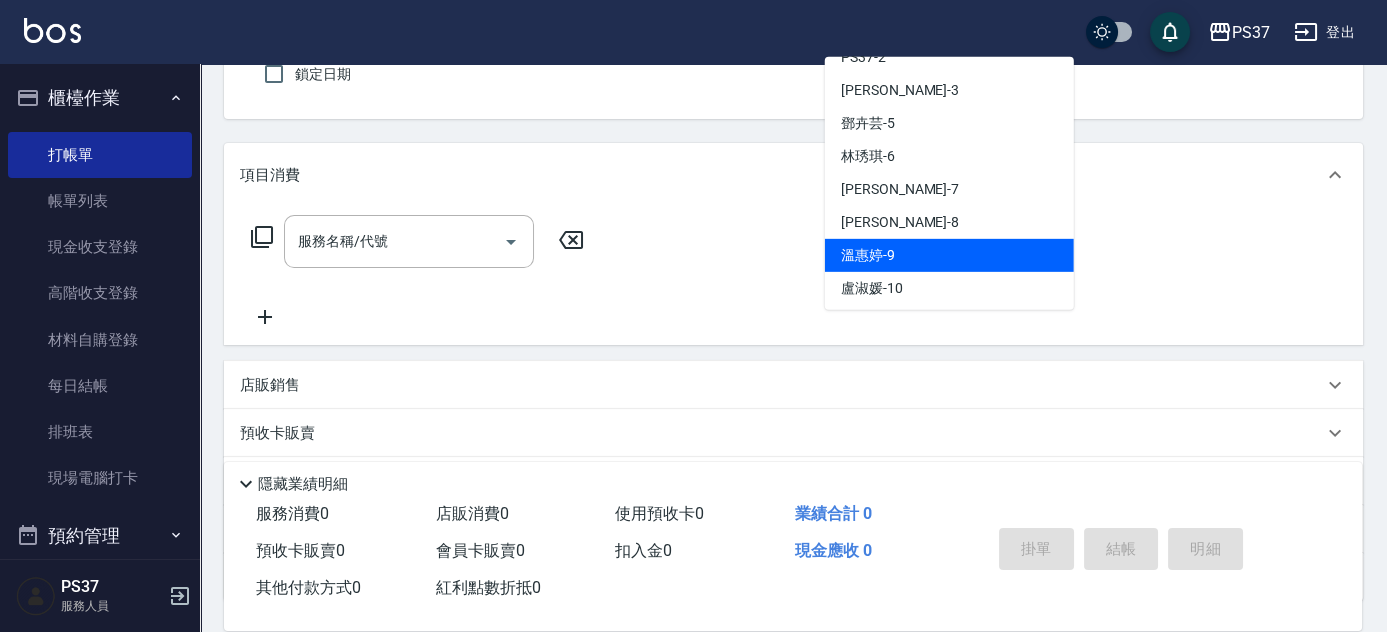 click on "溫惠婷 -9" at bounding box center (949, 255) 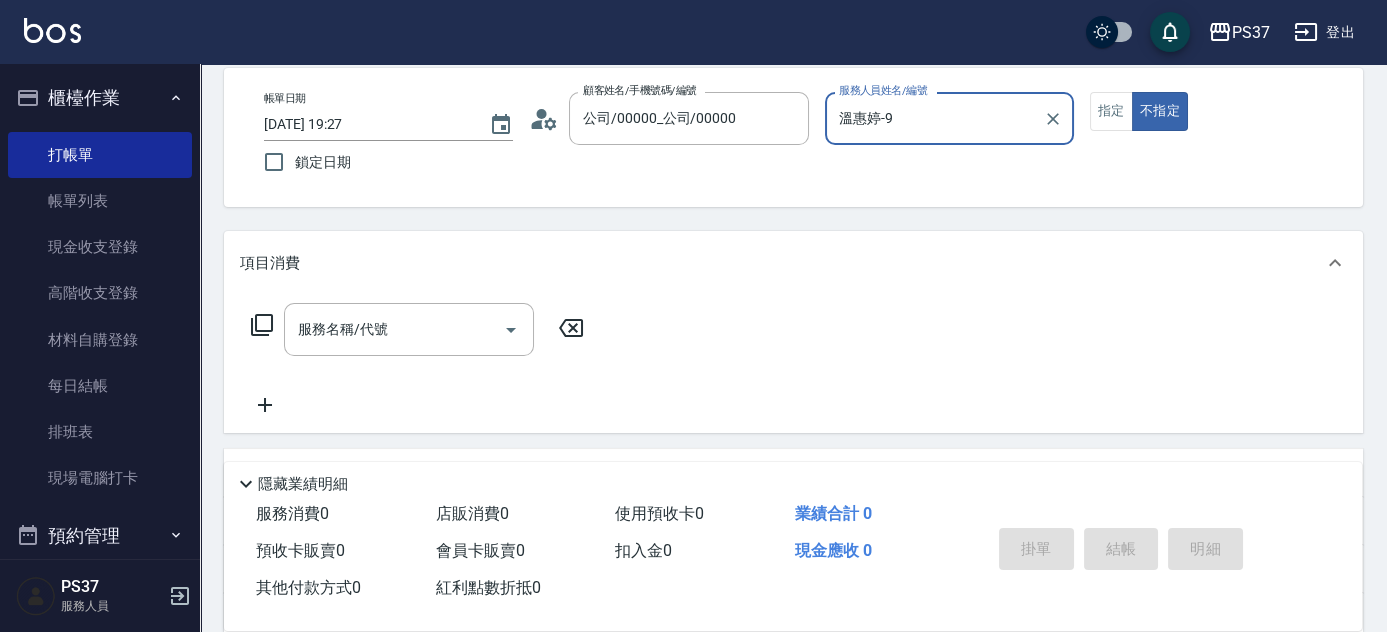 scroll, scrollTop: 90, scrollLeft: 0, axis: vertical 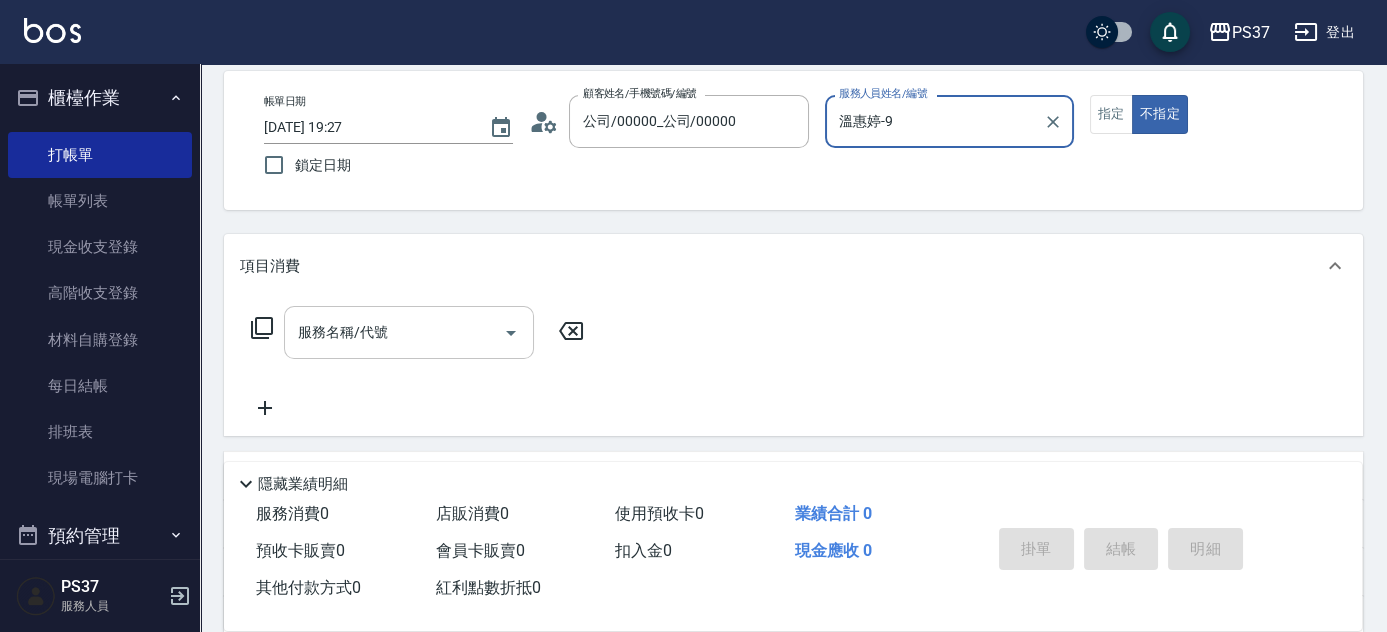 click on "服務名稱/代號" at bounding box center (394, 332) 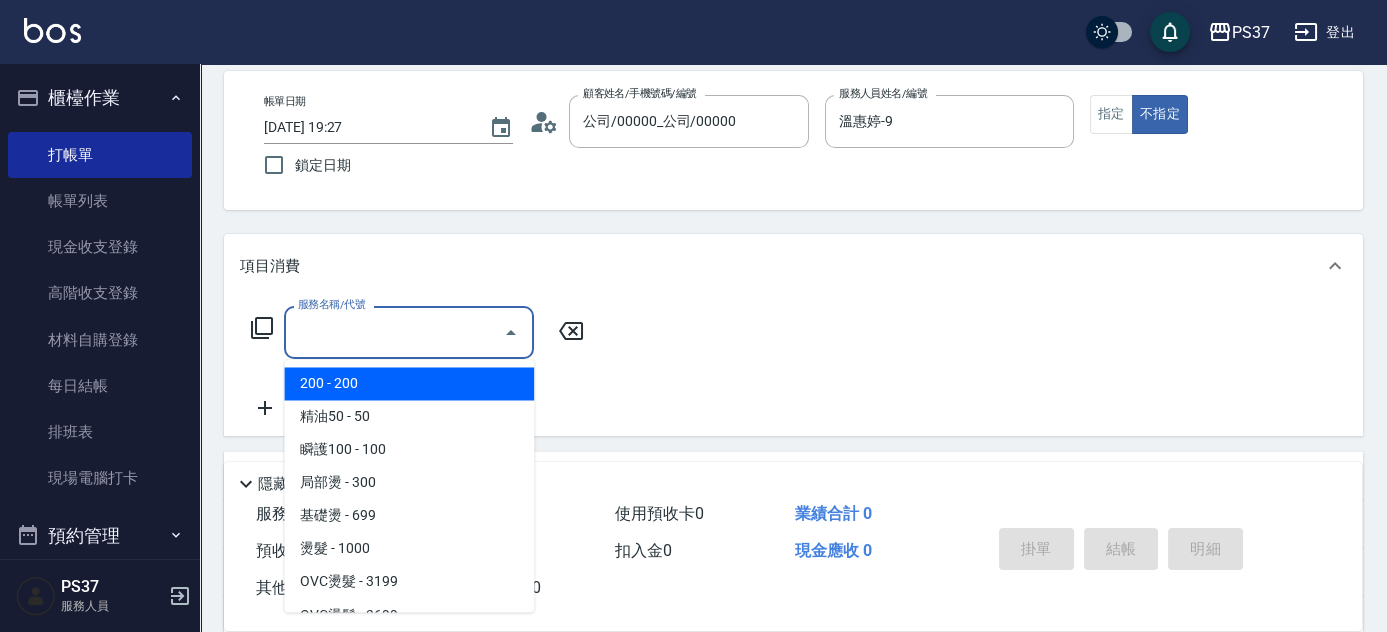 click on "200 - 200" at bounding box center (409, 383) 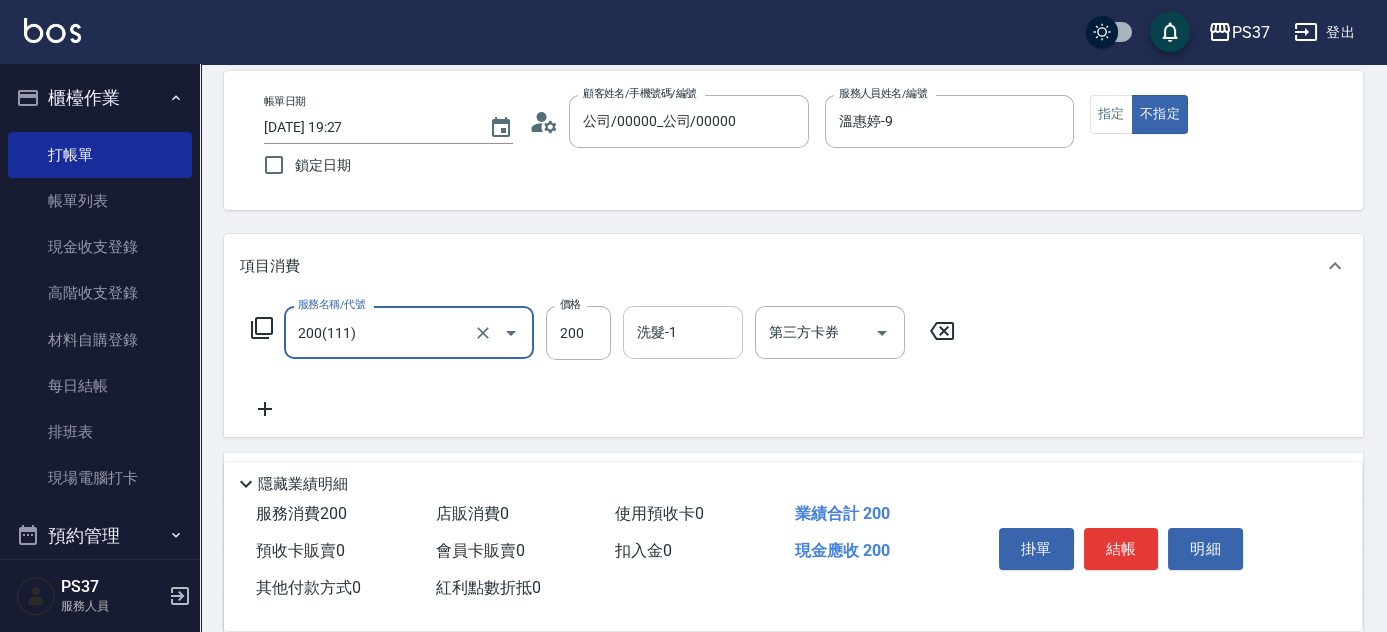 click on "洗髮-1" at bounding box center [683, 332] 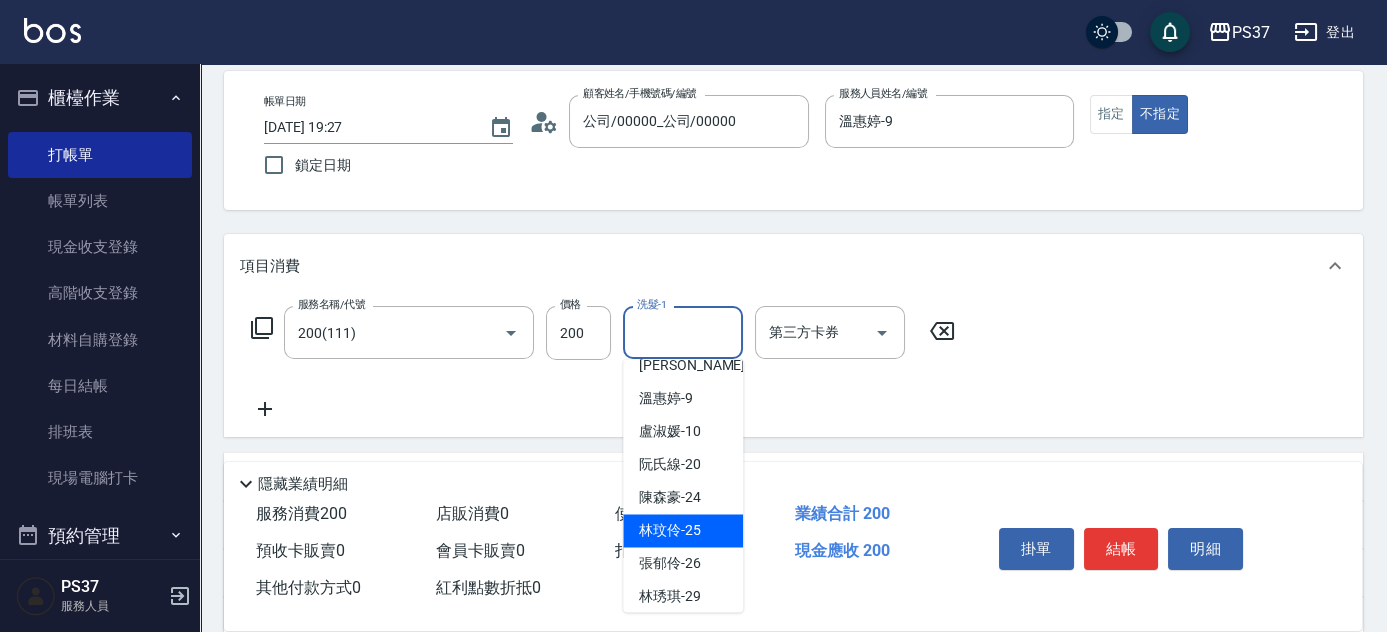 scroll, scrollTop: 272, scrollLeft: 0, axis: vertical 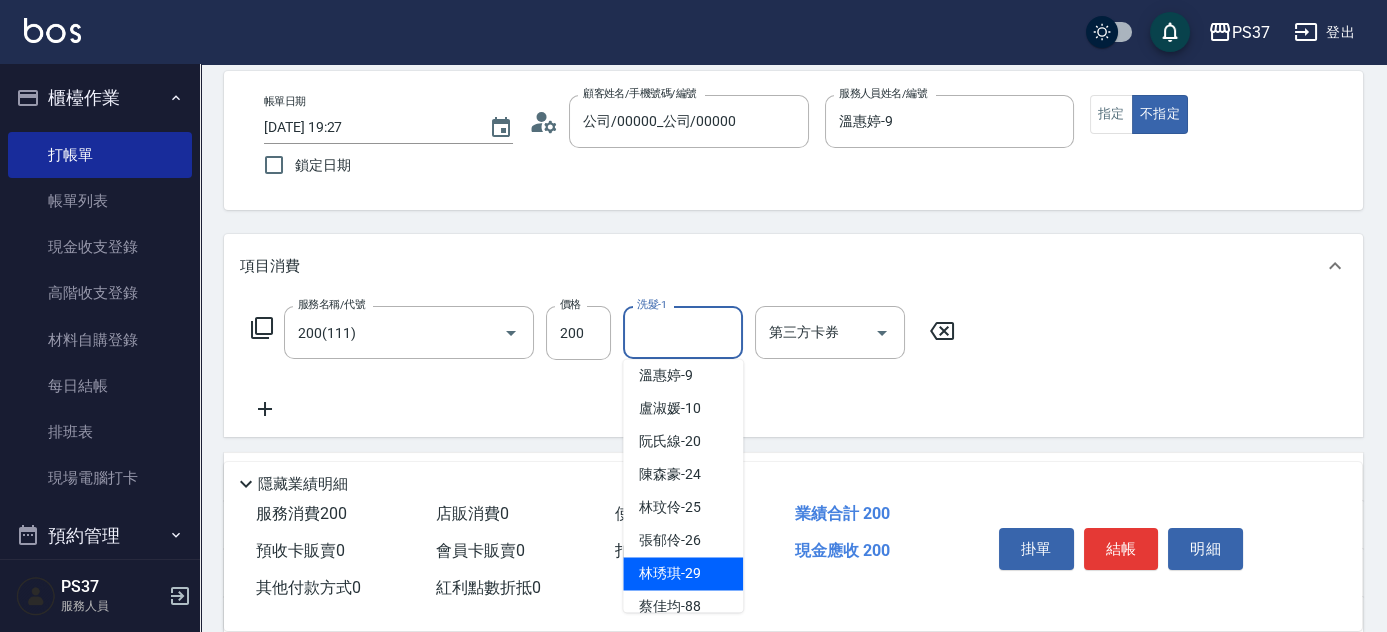 click on "林琇琪 -29" at bounding box center (683, 573) 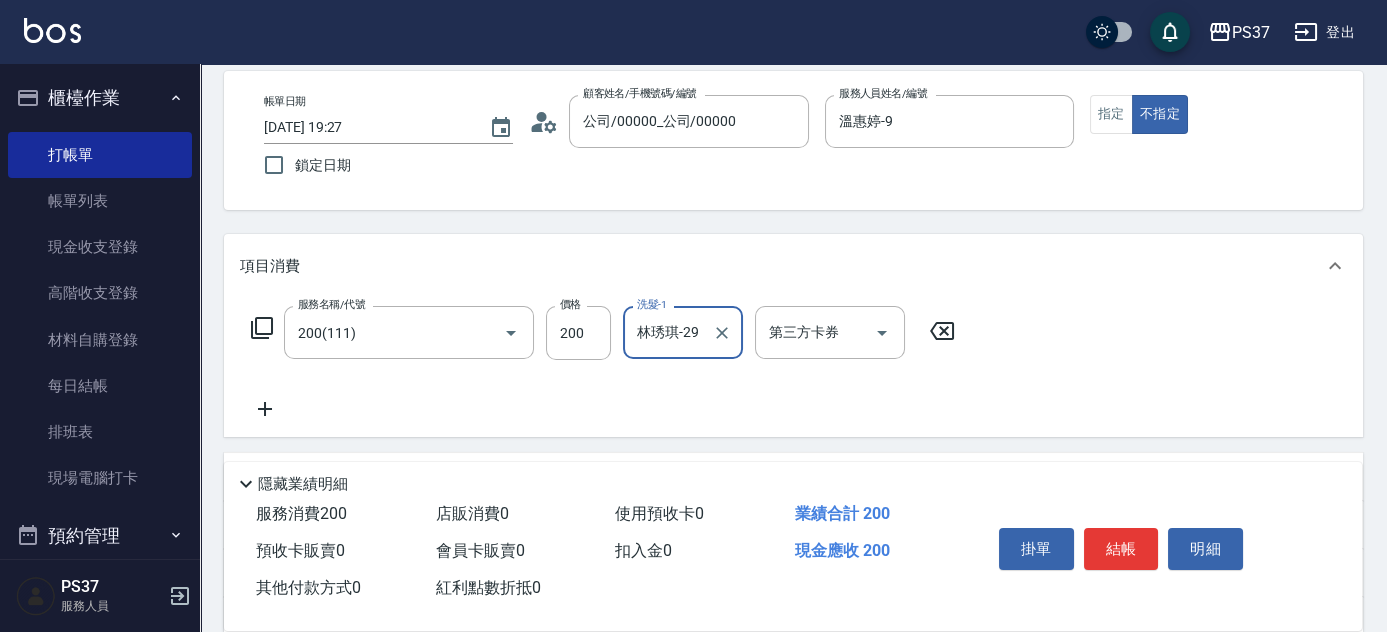 click on "結帳" at bounding box center [1121, 549] 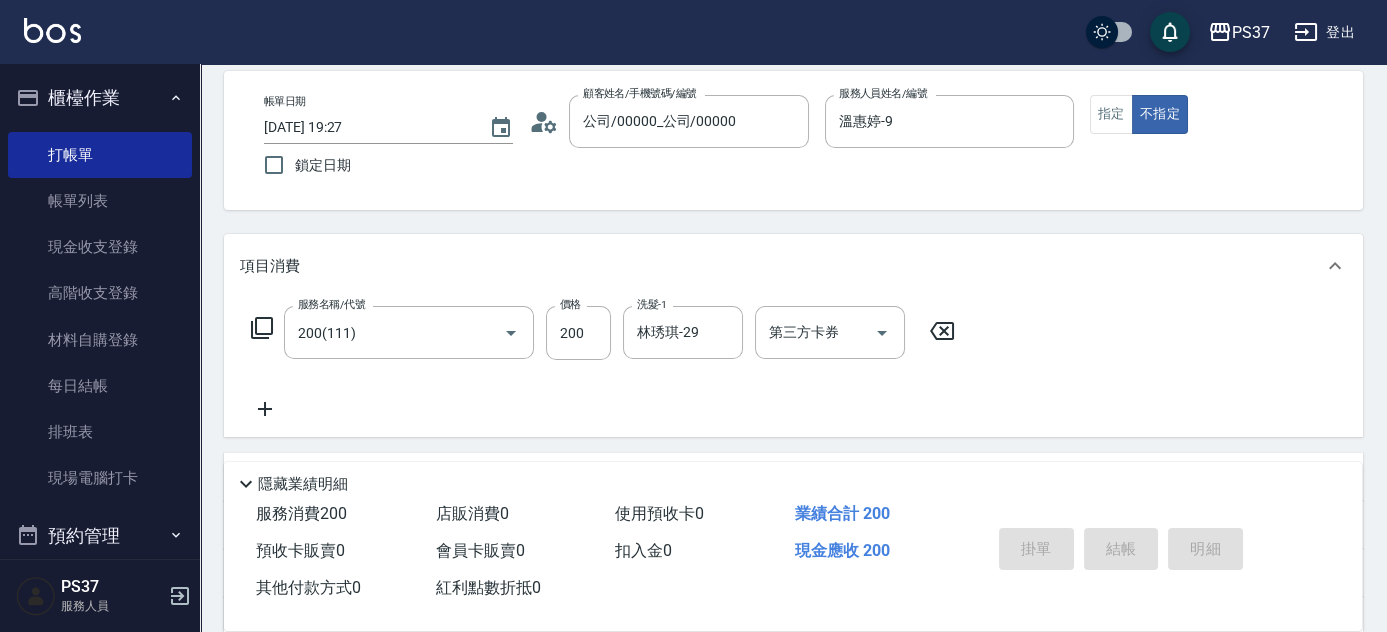 type 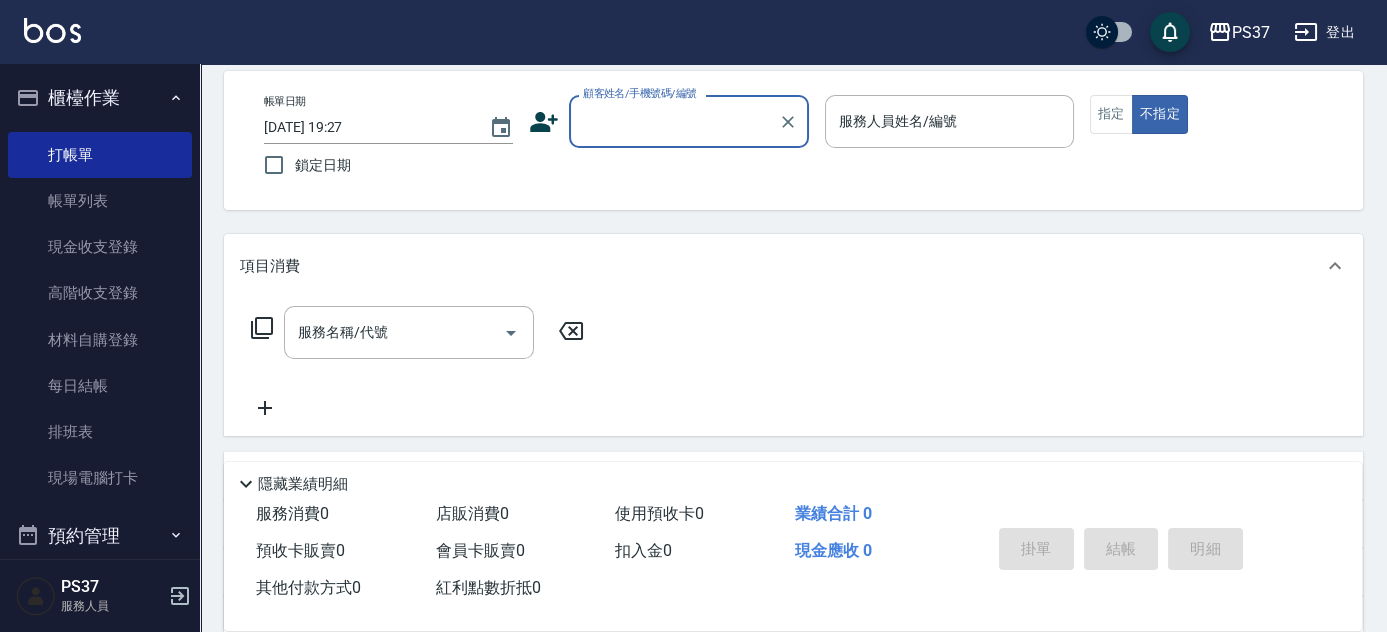 click on "顧客姓名/手機號碼/編號" at bounding box center [674, 121] 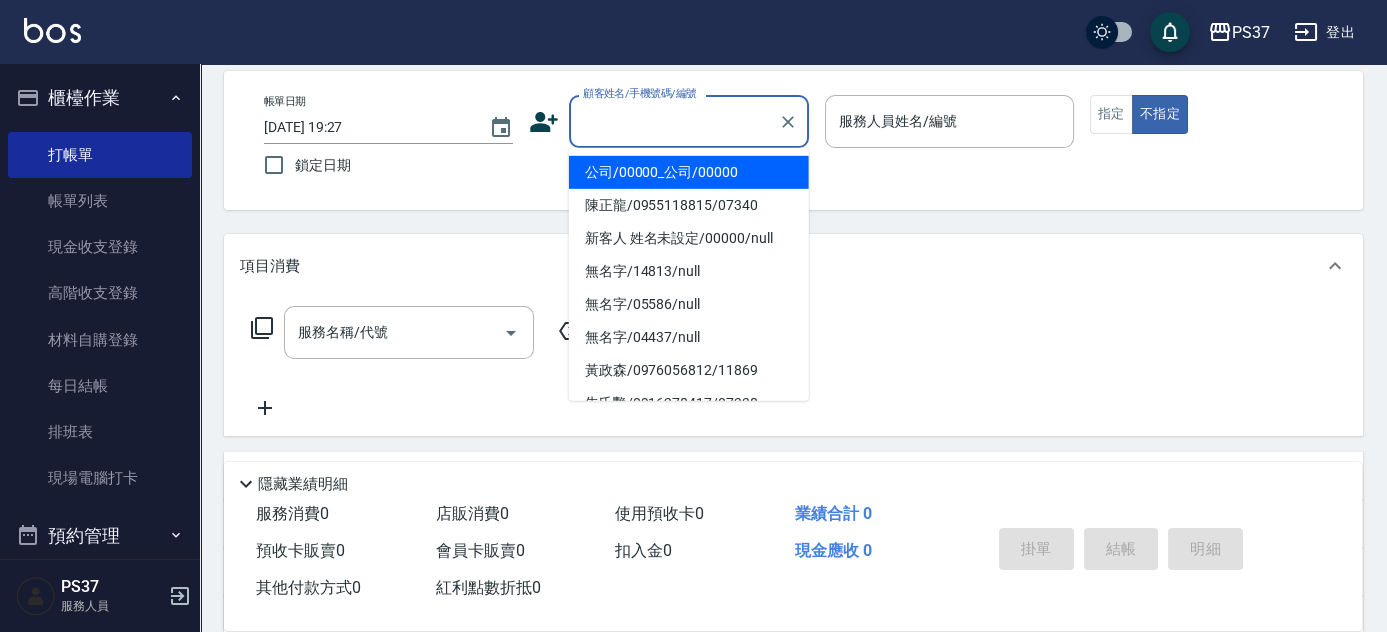 click on "公司/00000_公司/00000" at bounding box center (689, 172) 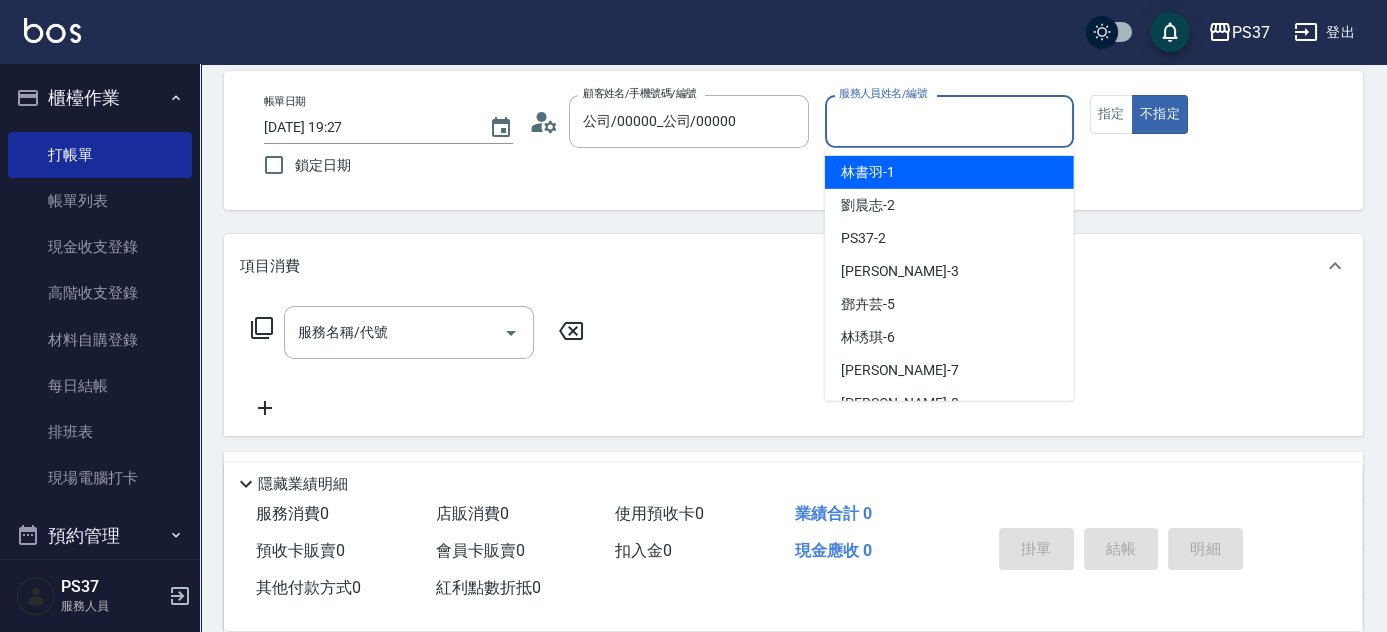 click on "服務人員姓名/編號" at bounding box center [949, 121] 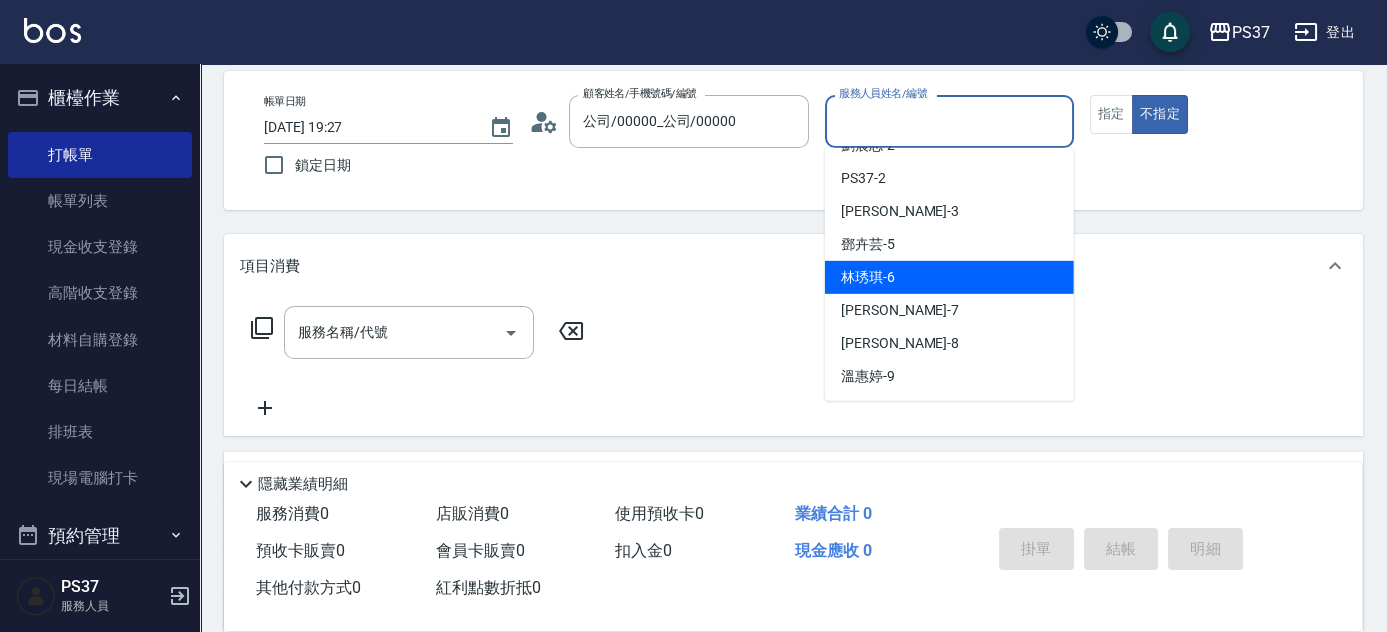 scroll, scrollTop: 90, scrollLeft: 0, axis: vertical 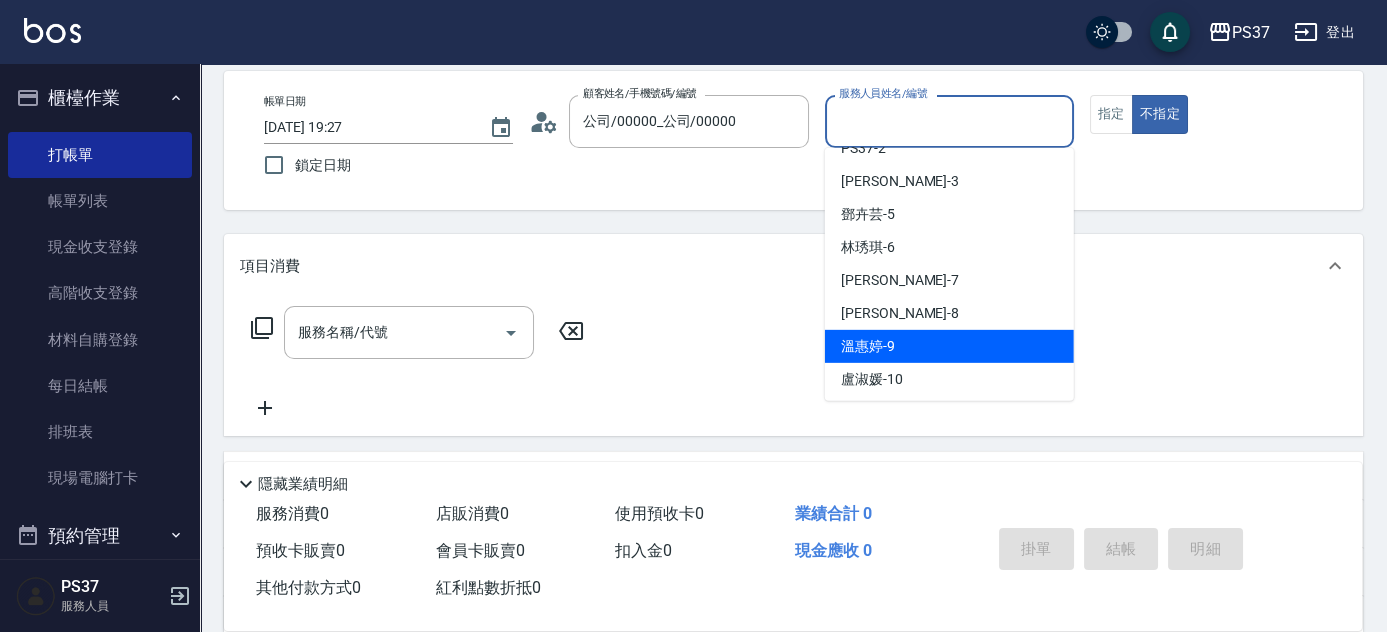 click on "溫惠婷 -9" at bounding box center [949, 346] 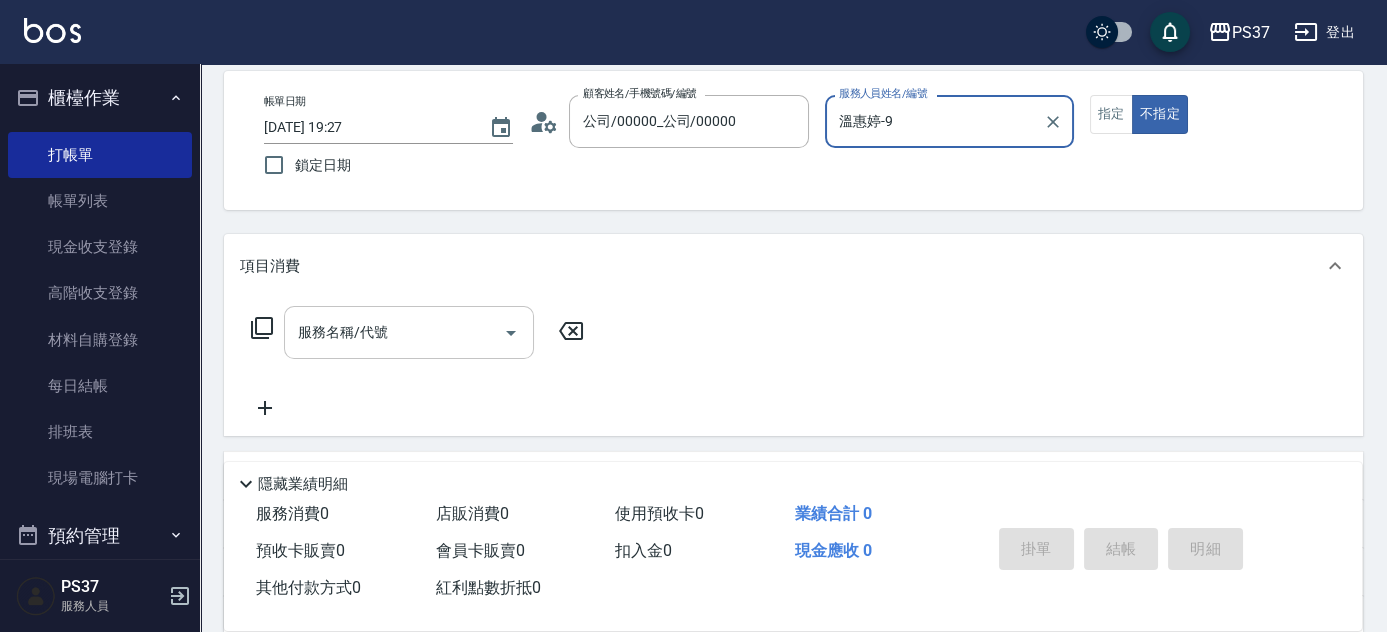 click on "服務名稱/代號" at bounding box center (409, 332) 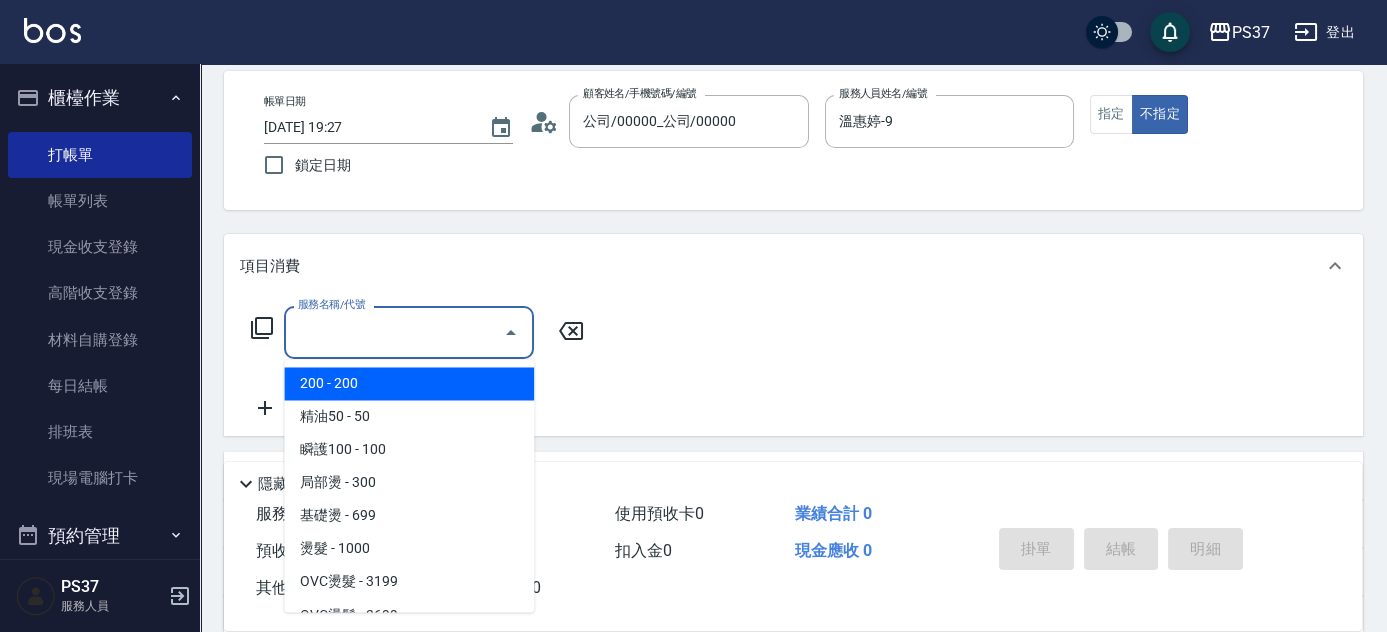 click on "200 - 200" at bounding box center (409, 383) 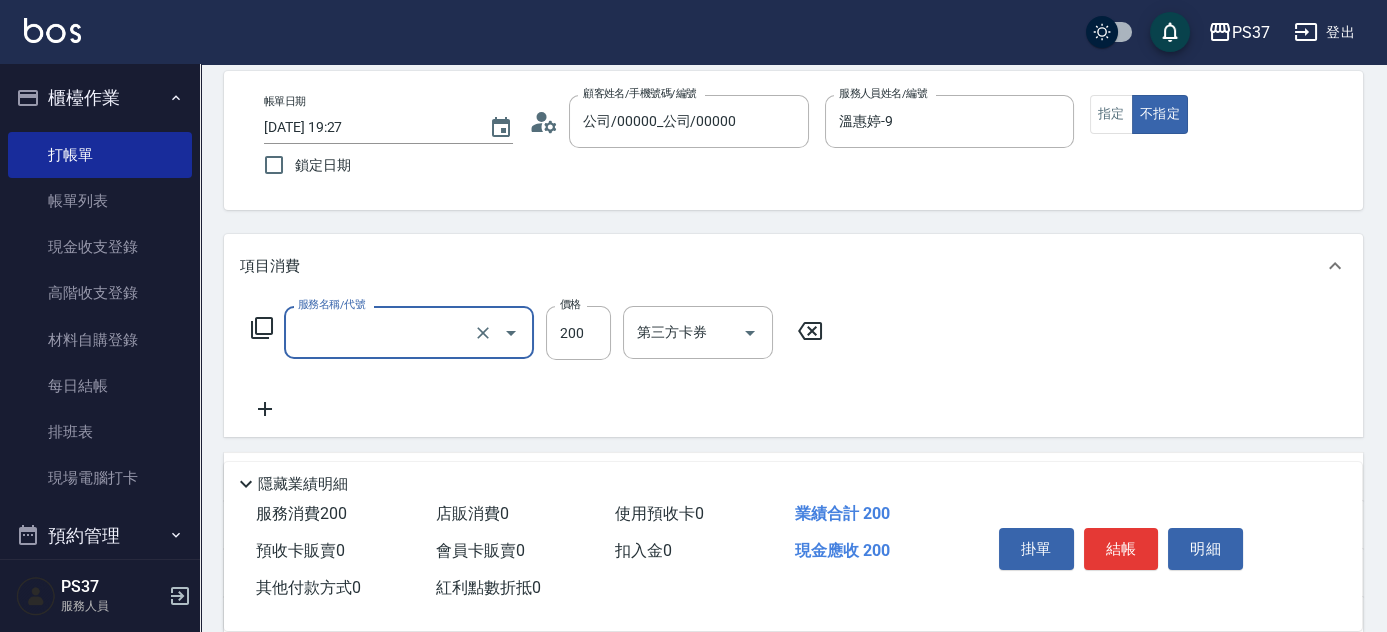 type on "200(111)" 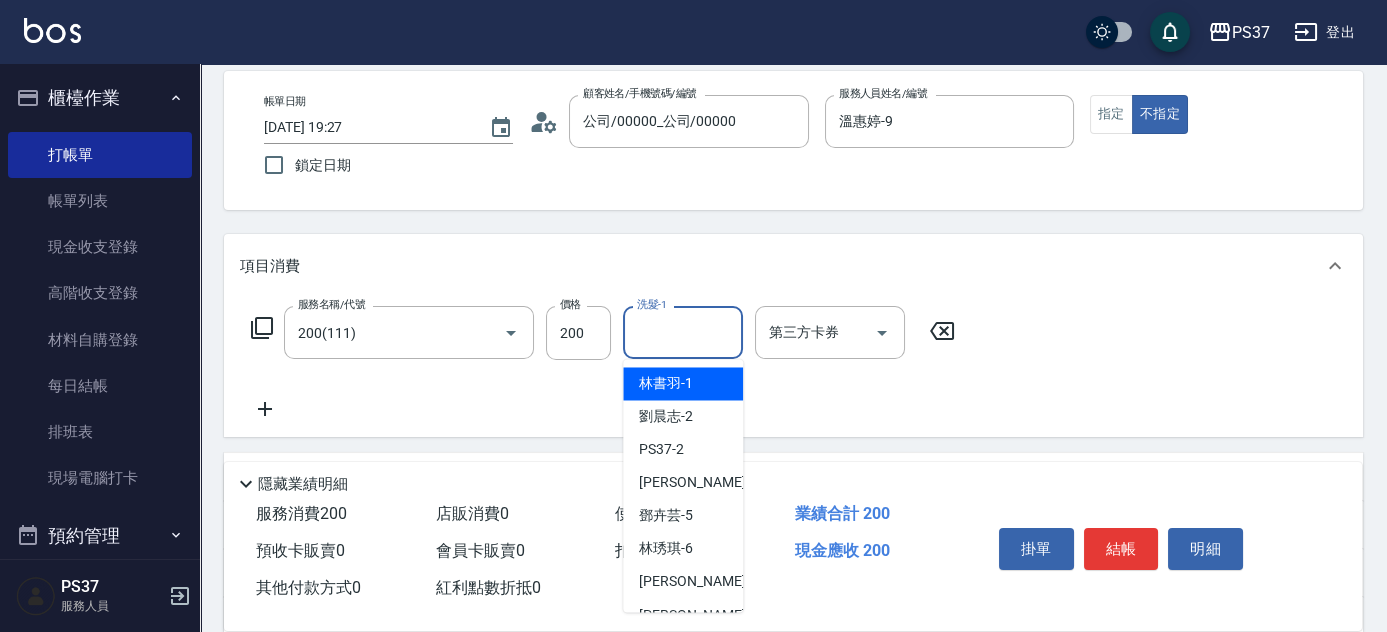 click on "洗髮-1" at bounding box center [683, 332] 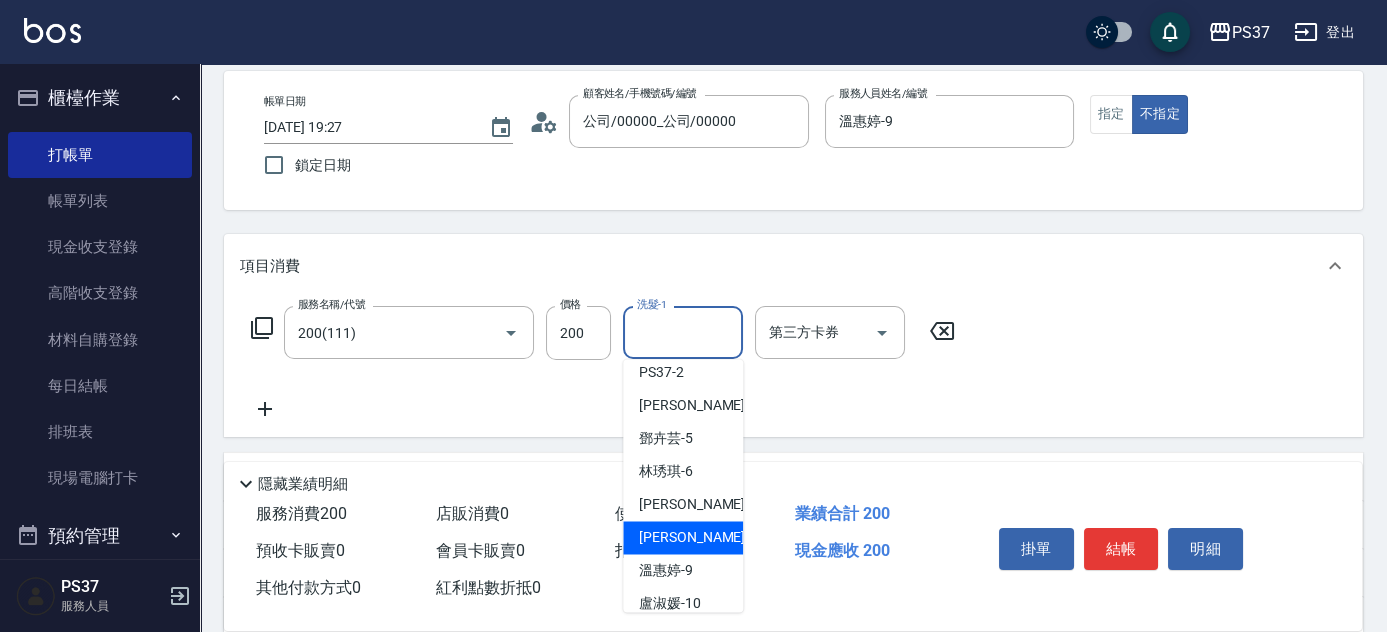 scroll, scrollTop: 181, scrollLeft: 0, axis: vertical 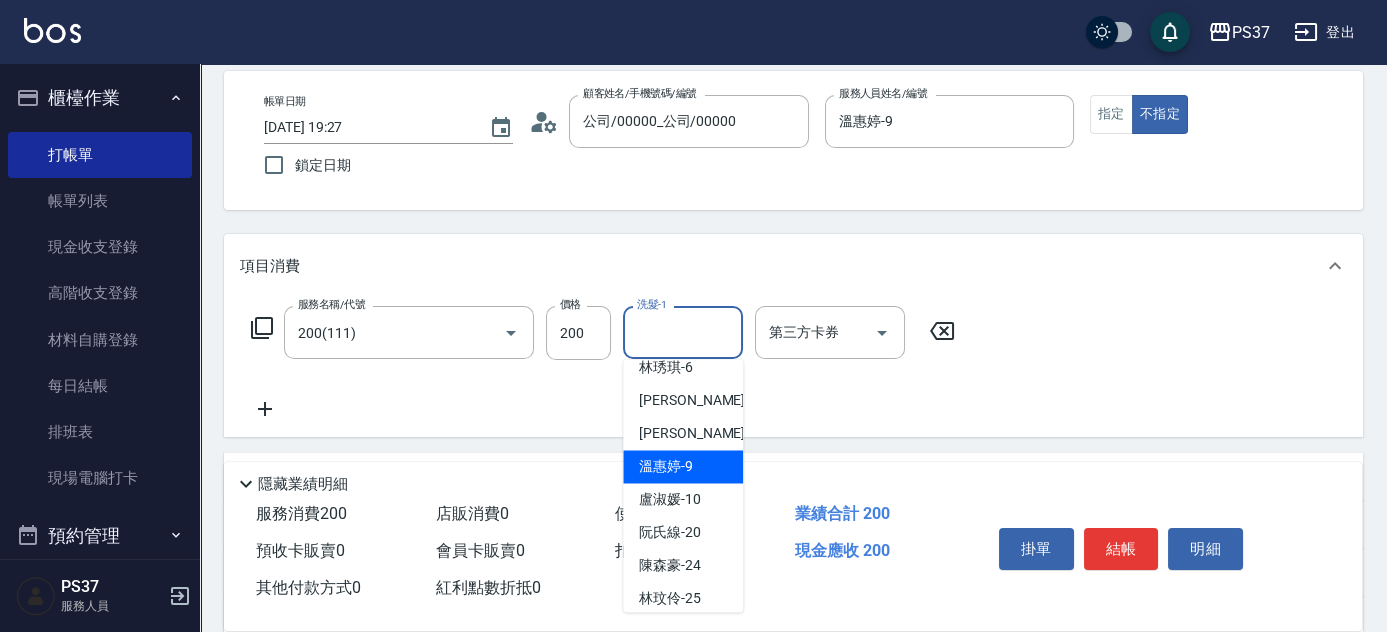click on "溫惠婷 -9" at bounding box center [683, 466] 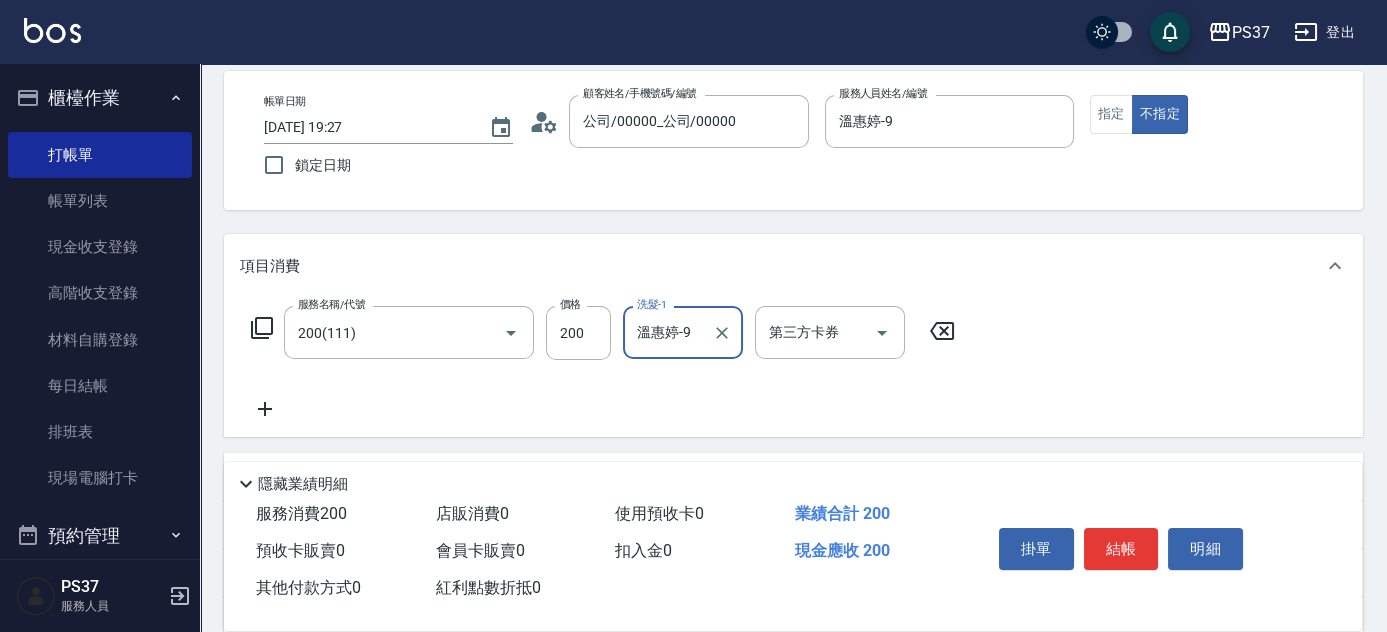 click 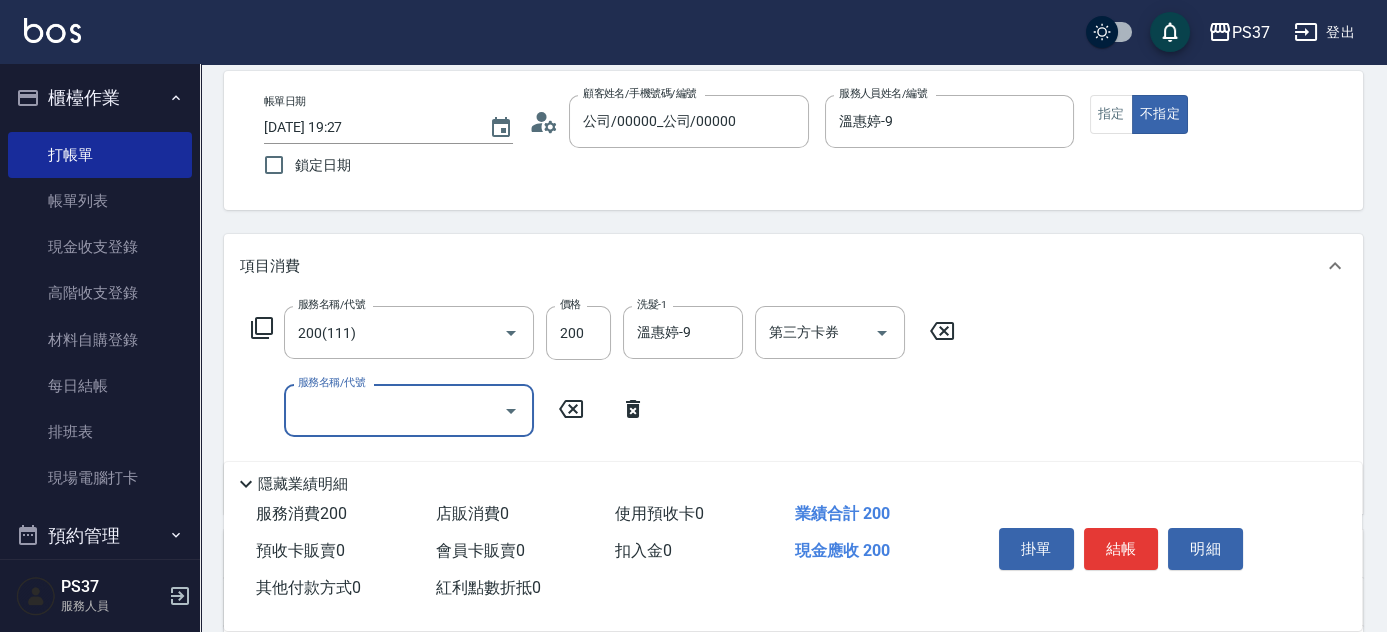 click on "服務名稱/代號" at bounding box center (394, 410) 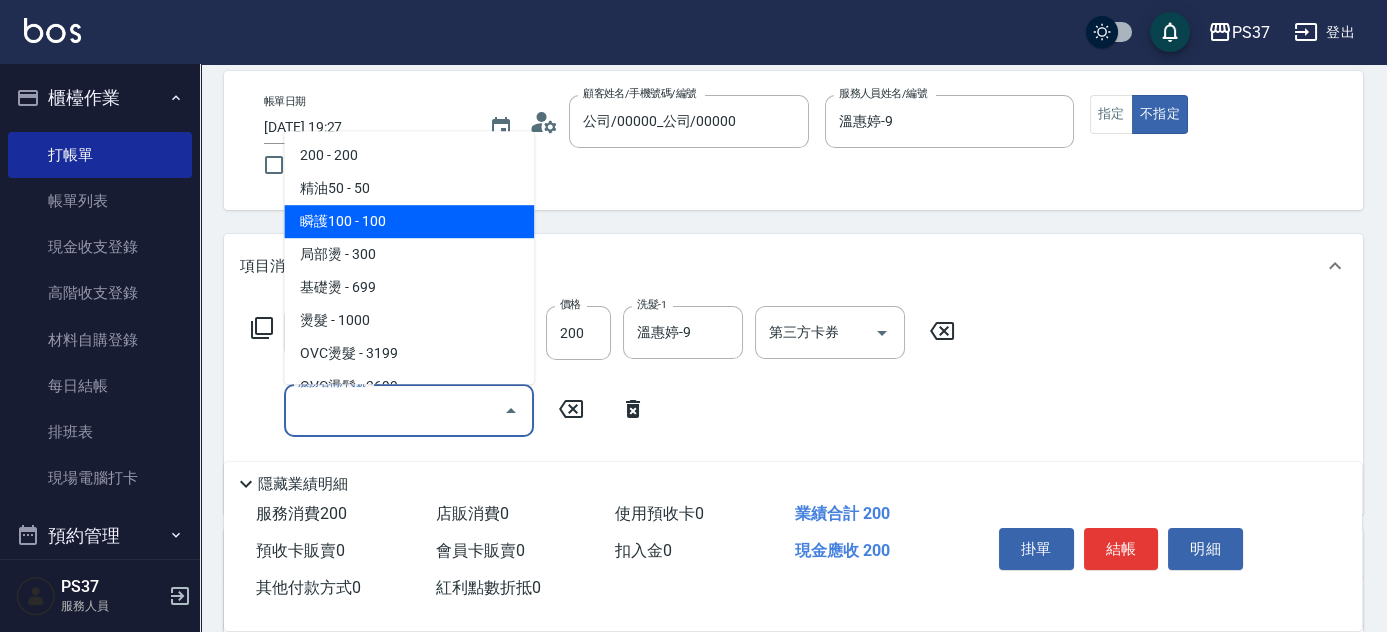 click on "瞬護100 - 100" at bounding box center [409, 221] 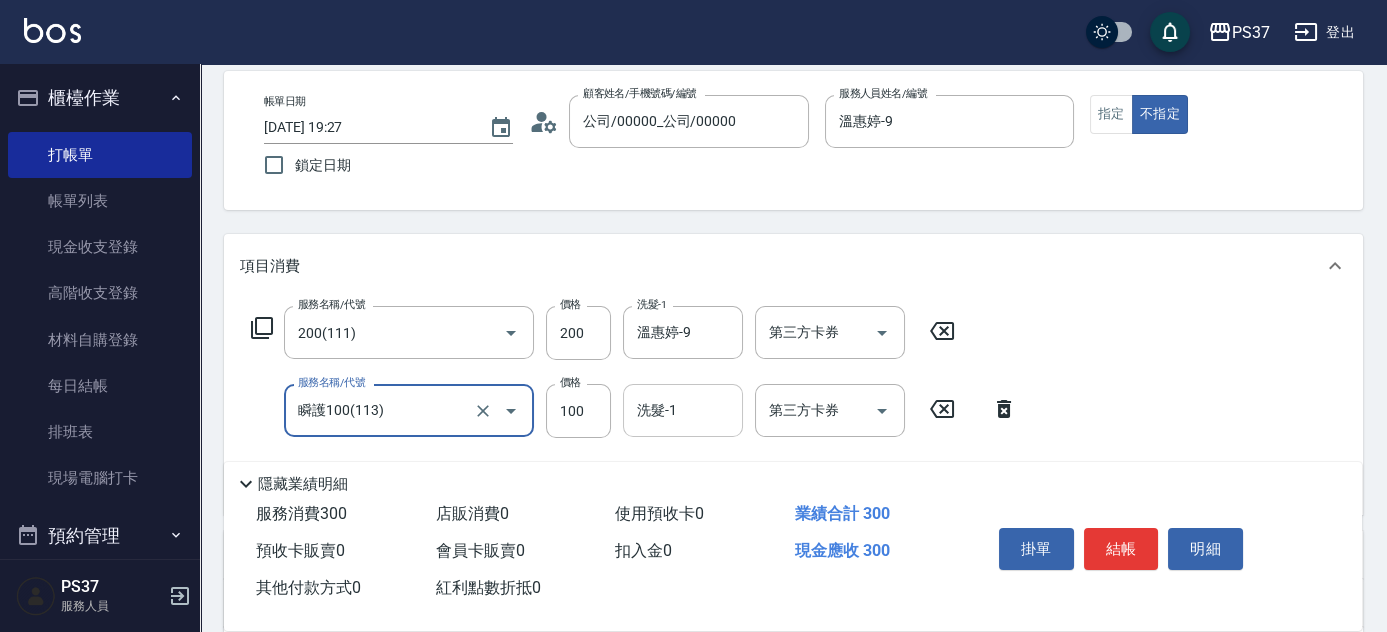 click on "洗髮-1" at bounding box center [683, 410] 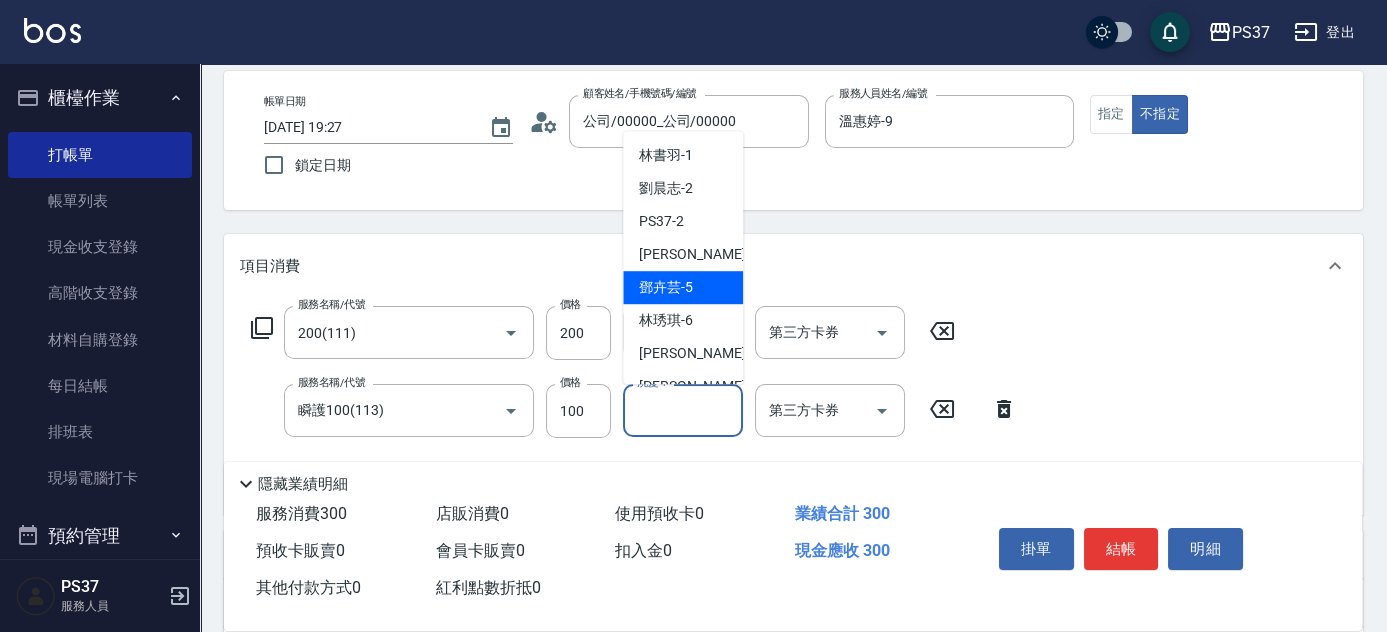 scroll, scrollTop: 90, scrollLeft: 0, axis: vertical 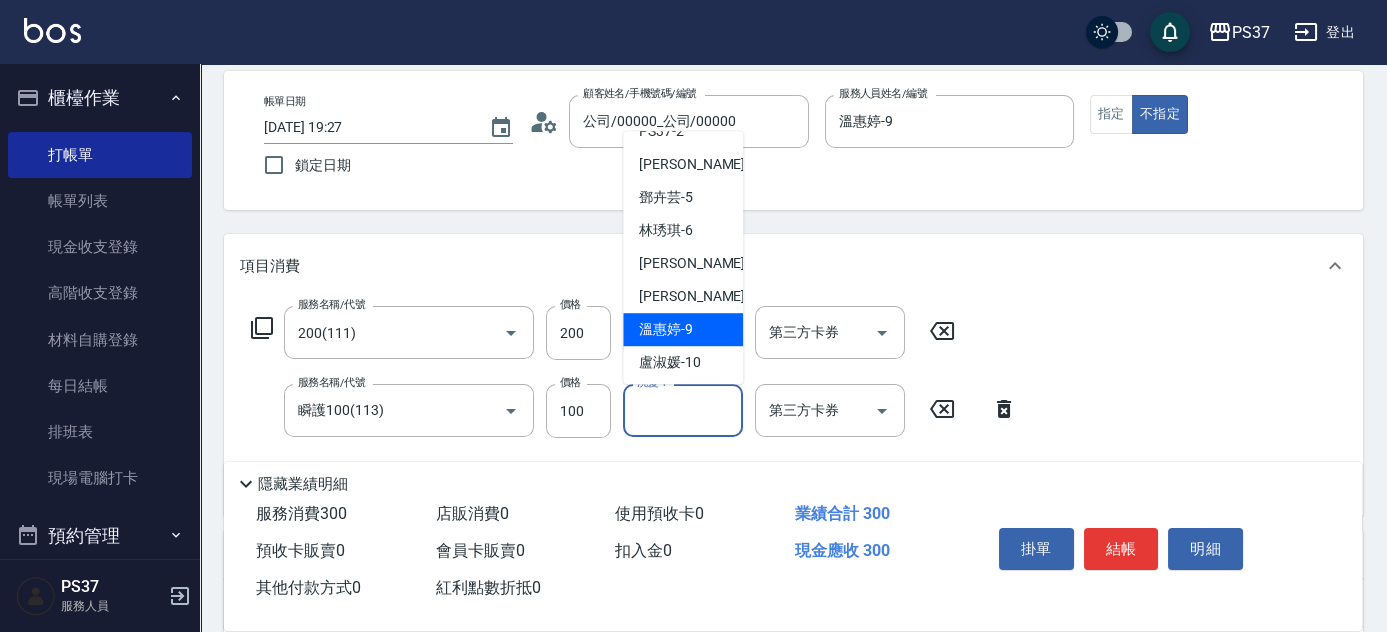 click on "溫惠婷 -9" at bounding box center (666, 329) 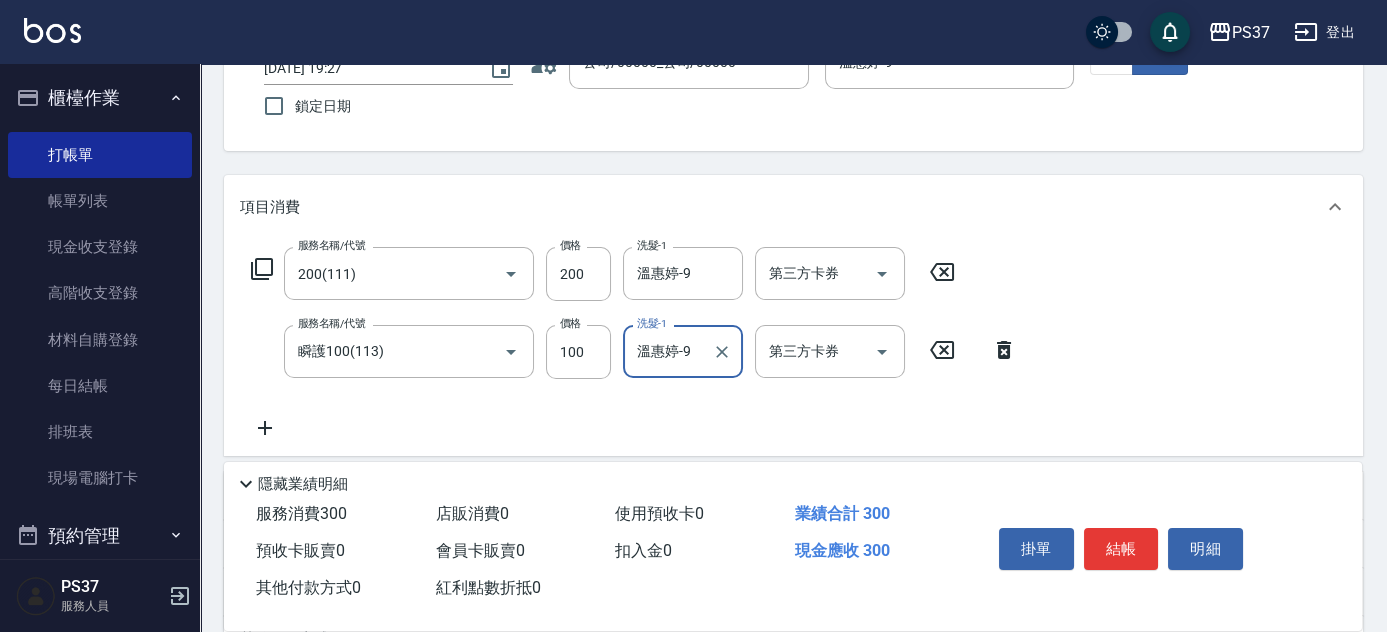 scroll, scrollTop: 181, scrollLeft: 0, axis: vertical 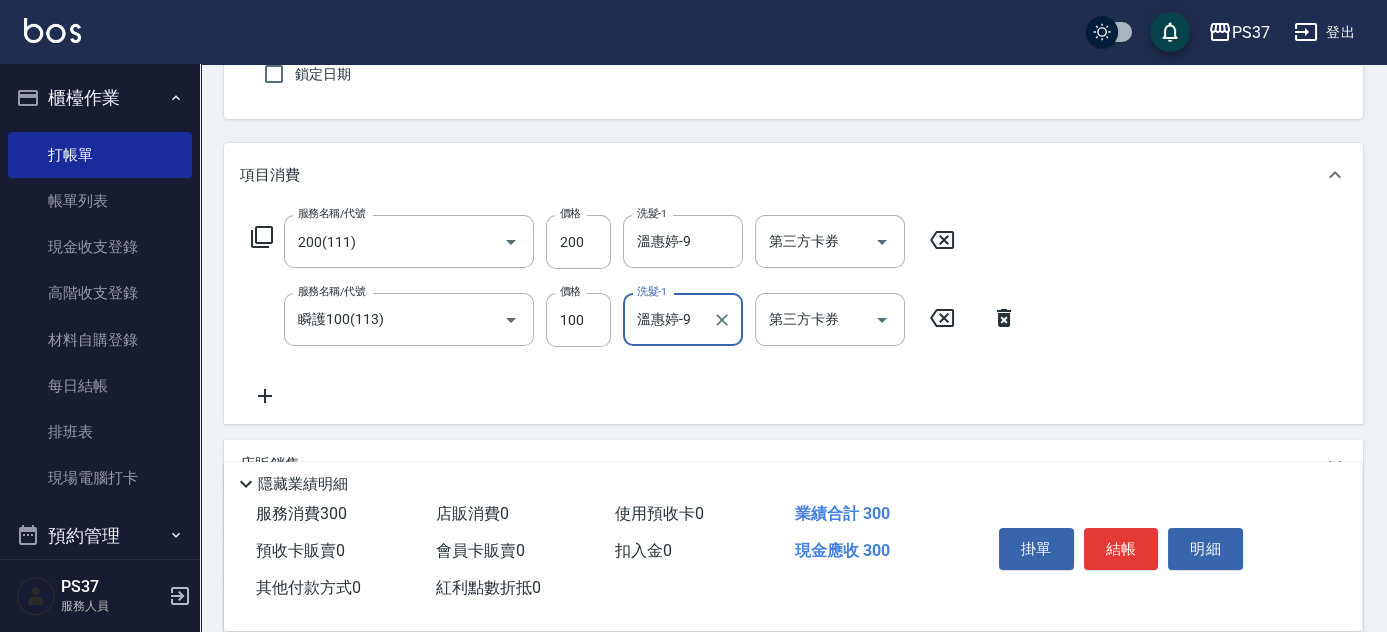 click 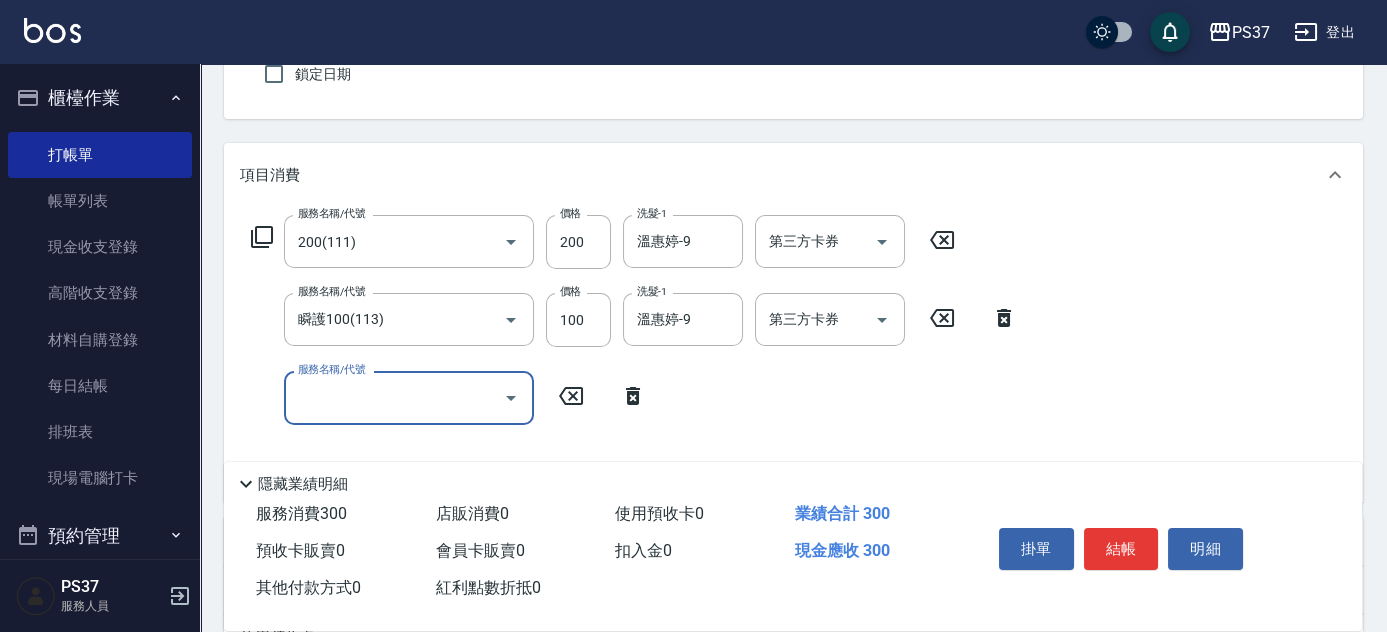 click on "服務名稱/代號" at bounding box center (394, 397) 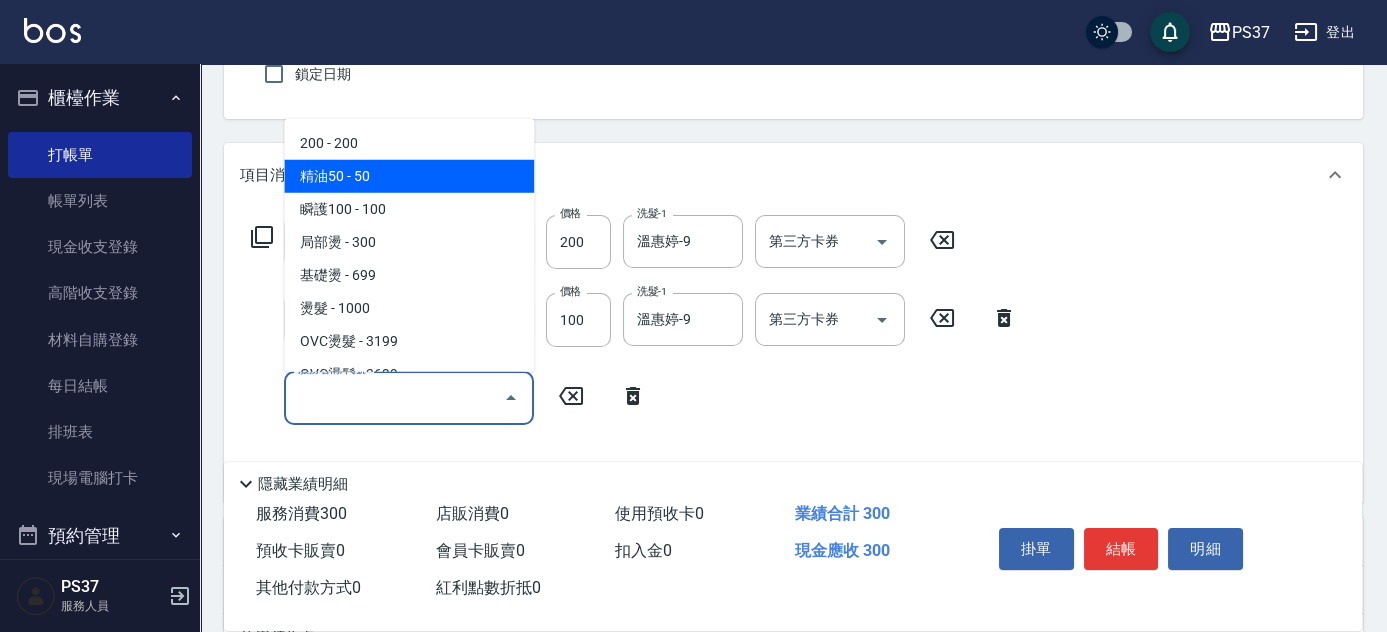 click on "精油50 - 50" at bounding box center [409, 176] 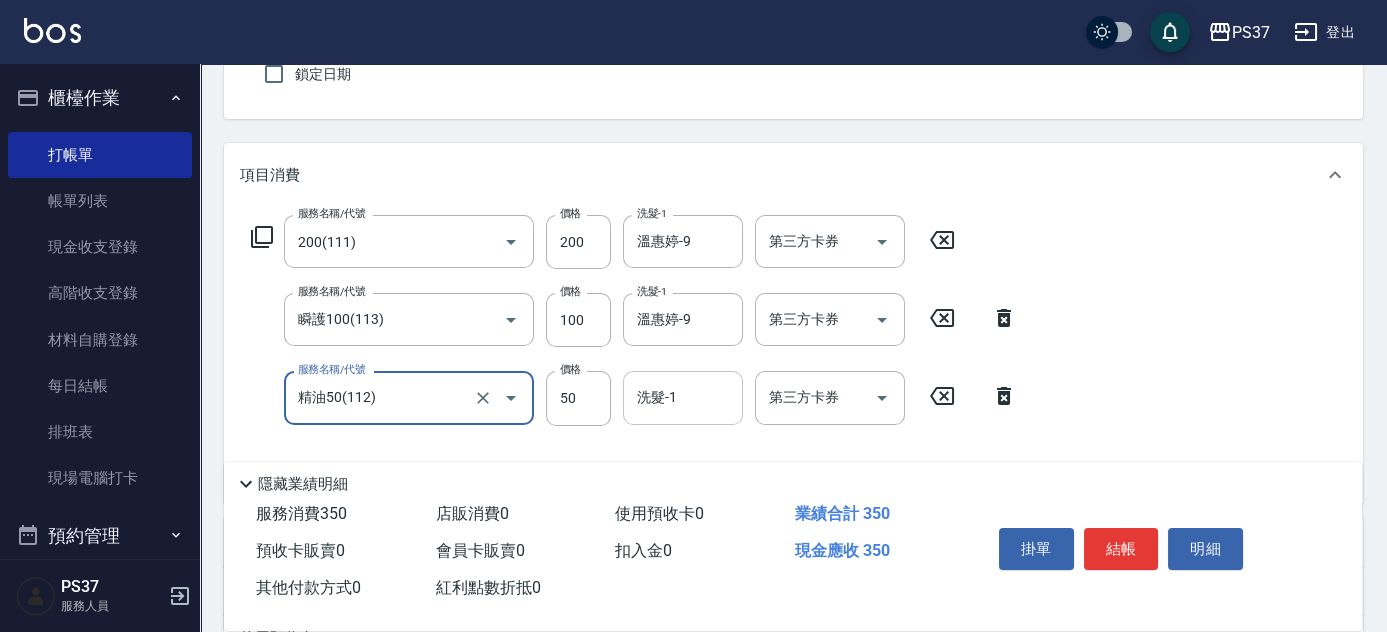 click on "洗髮-1" at bounding box center [683, 397] 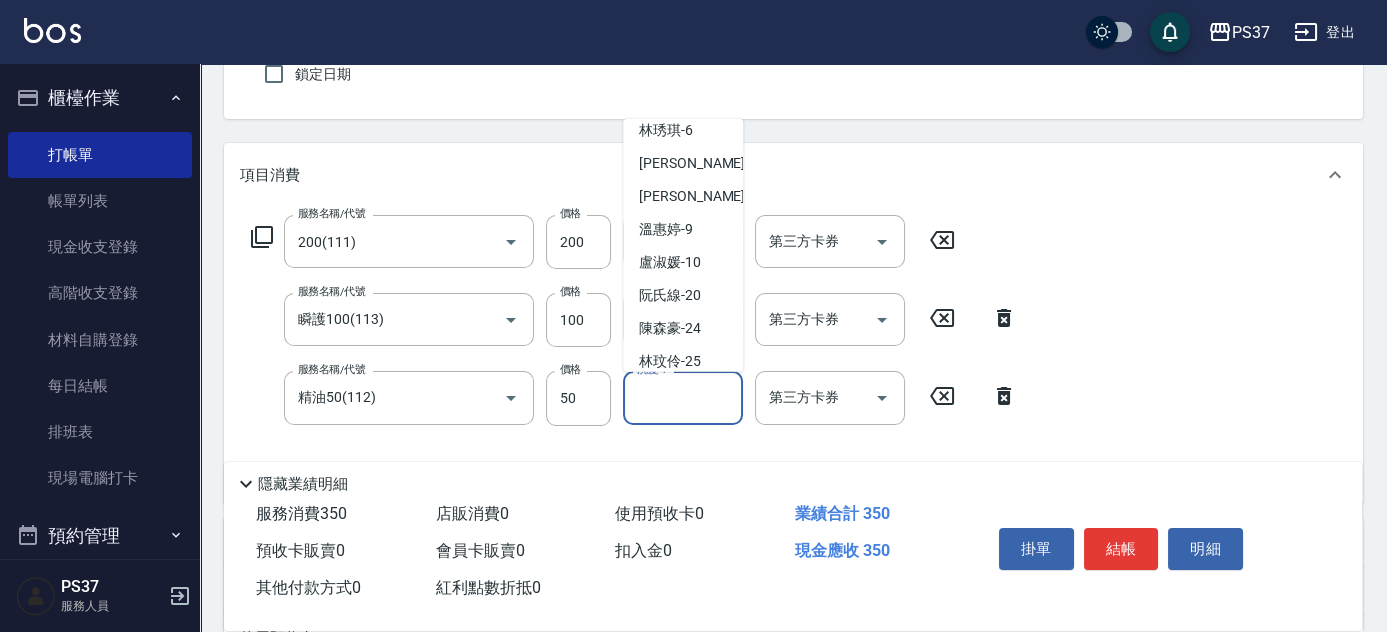 scroll, scrollTop: 181, scrollLeft: 0, axis: vertical 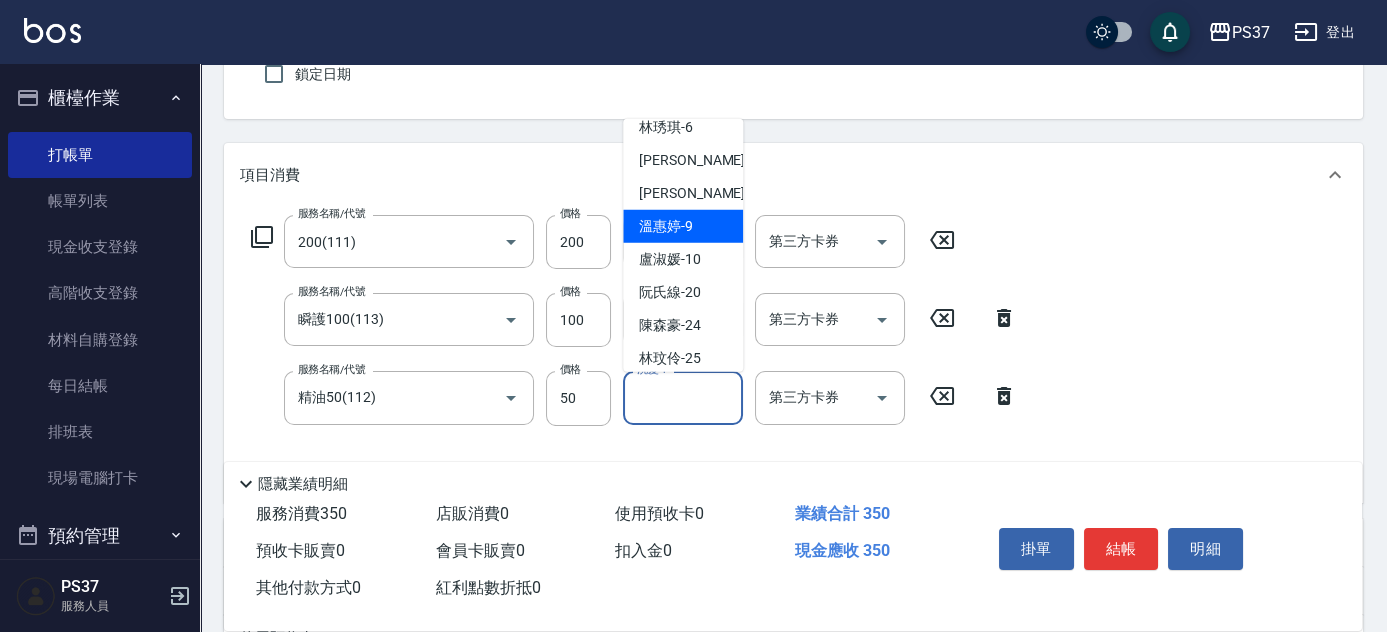 click on "溫惠婷 -9" at bounding box center [666, 226] 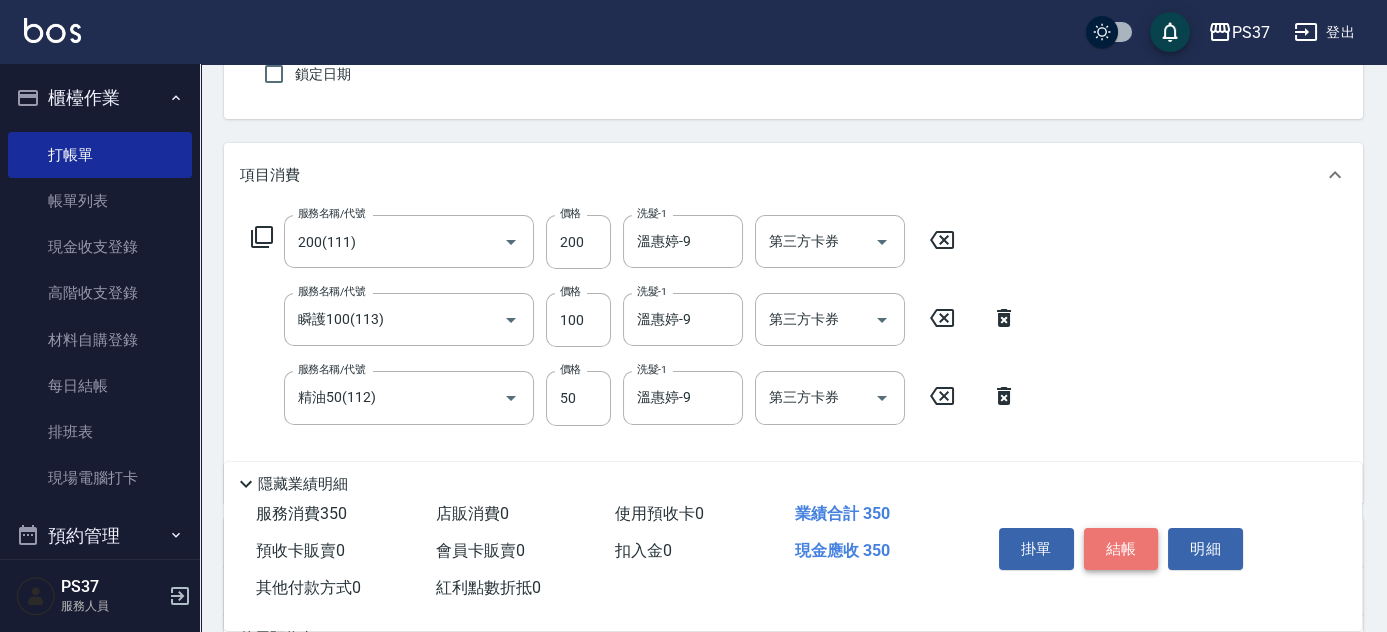 click on "結帳" at bounding box center [1121, 549] 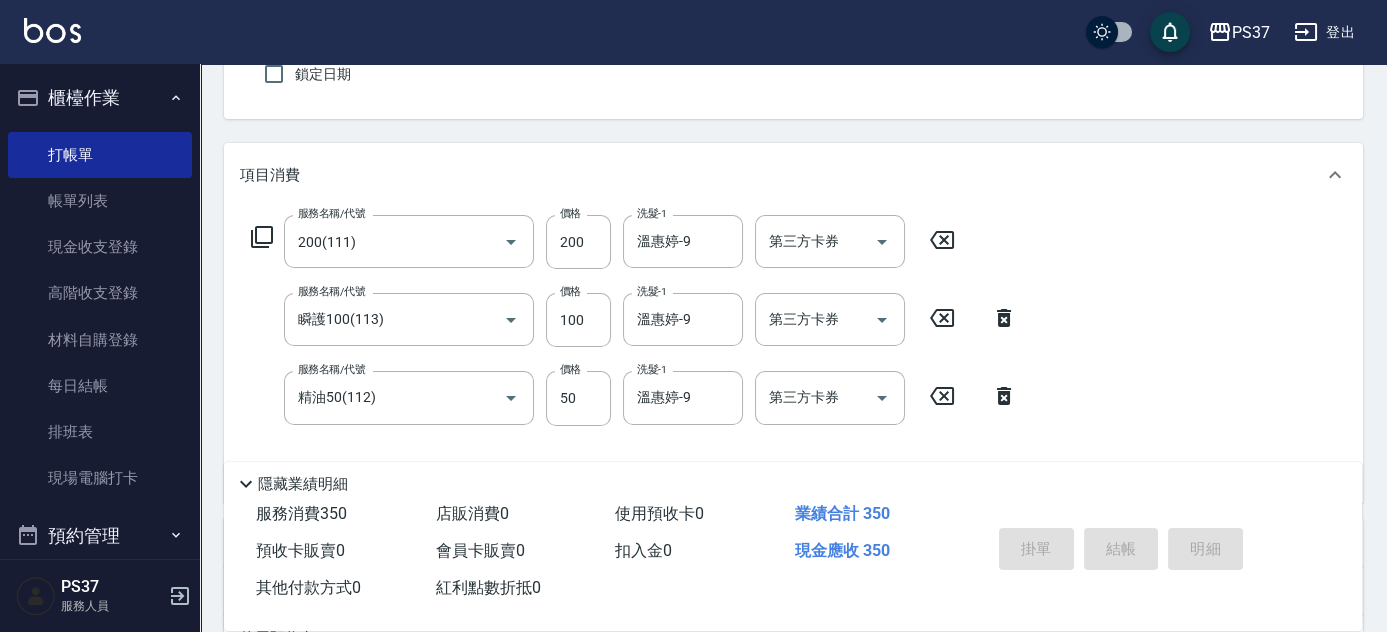 type on "[DATE] 19:28" 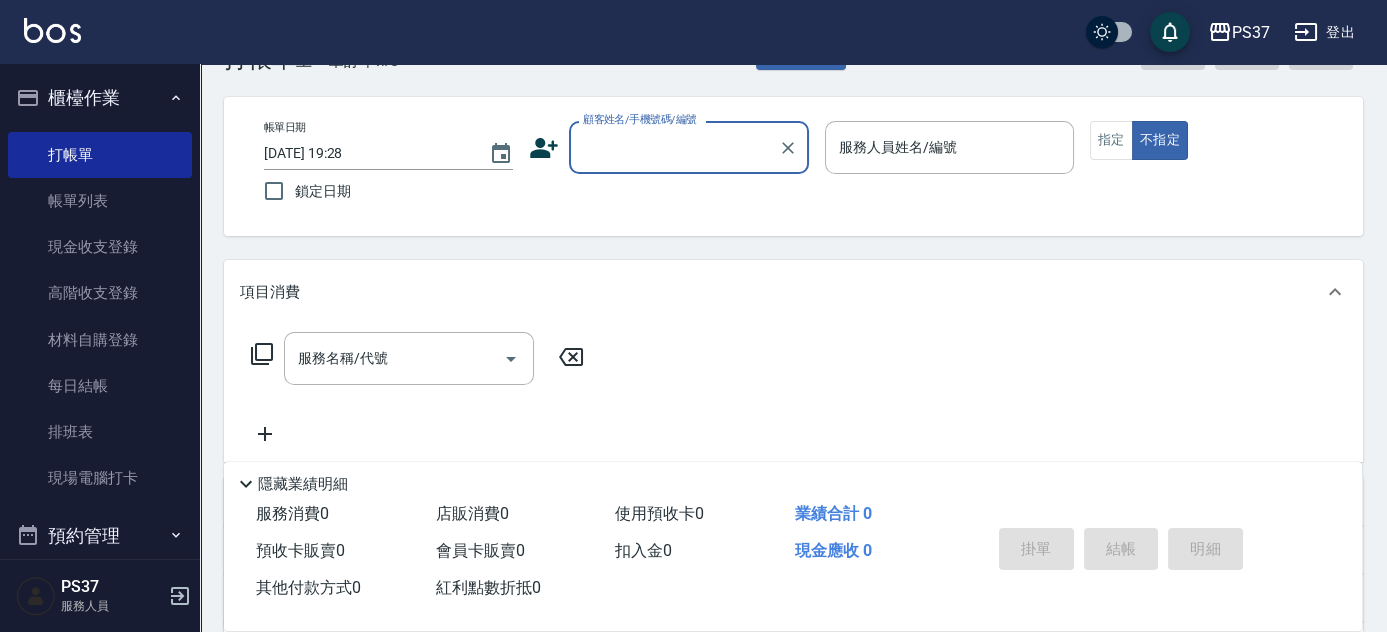 scroll, scrollTop: 0, scrollLeft: 0, axis: both 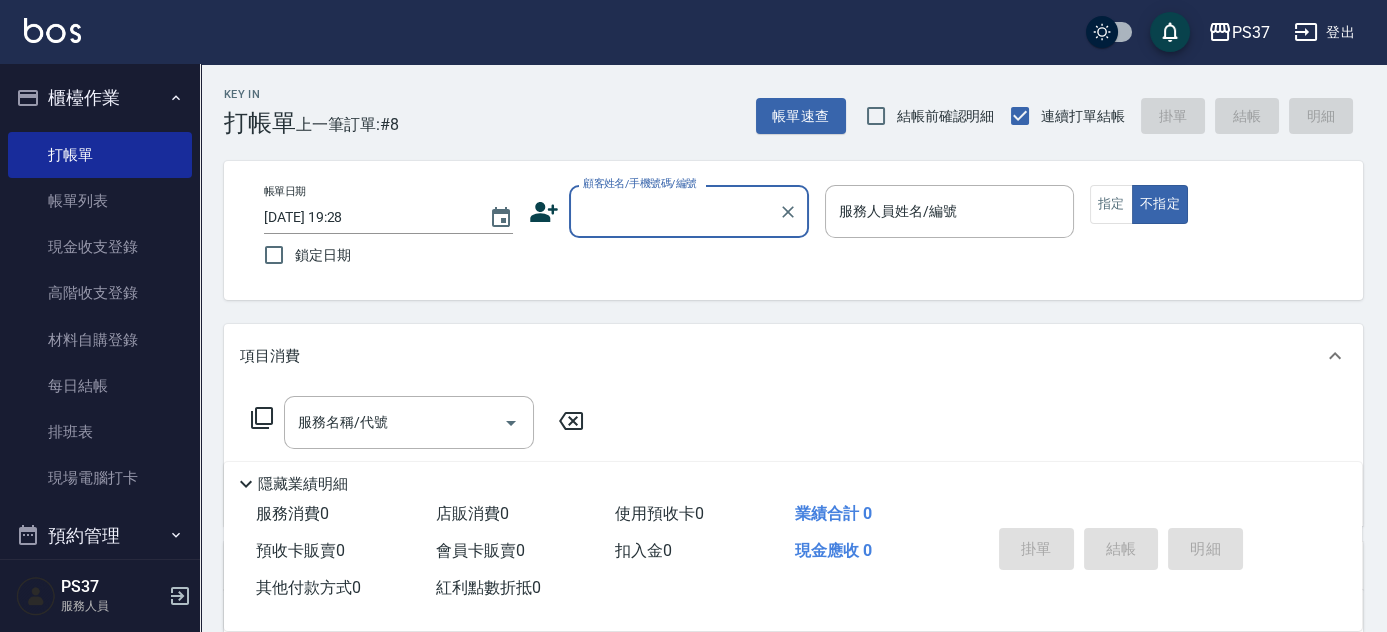 click on "顧客姓名/手機號碼/編號" at bounding box center (674, 211) 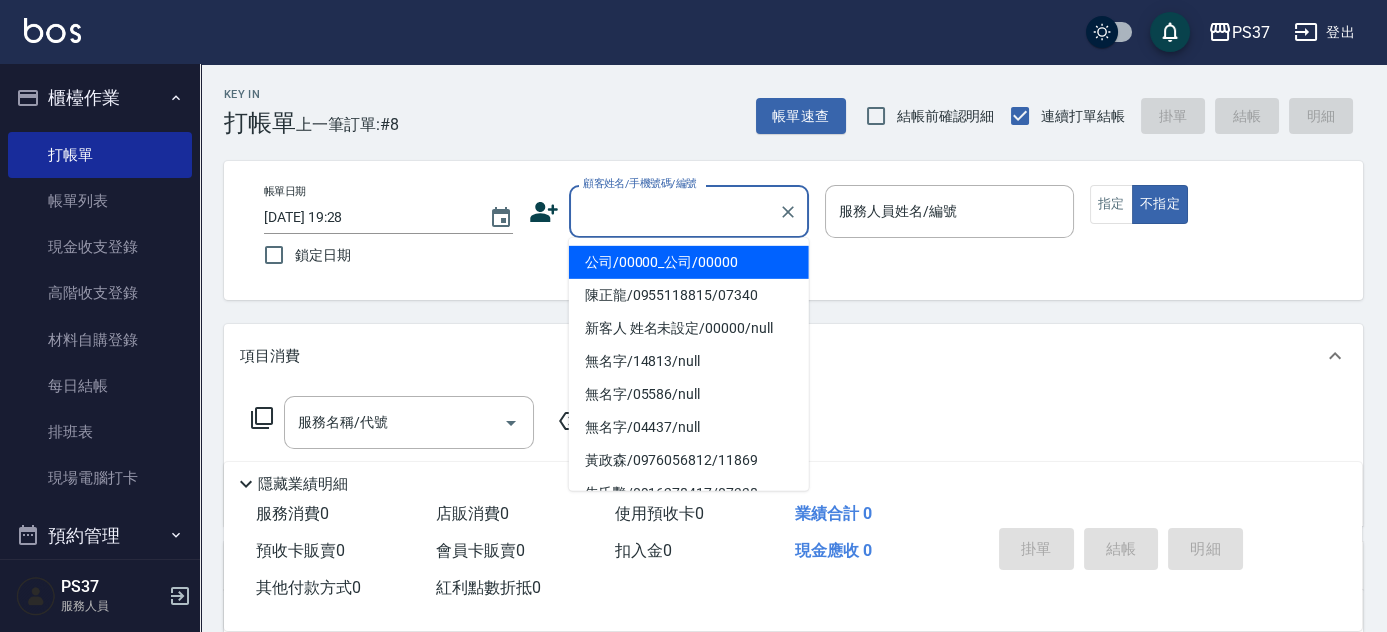 click on "公司/00000_公司/00000" at bounding box center [689, 262] 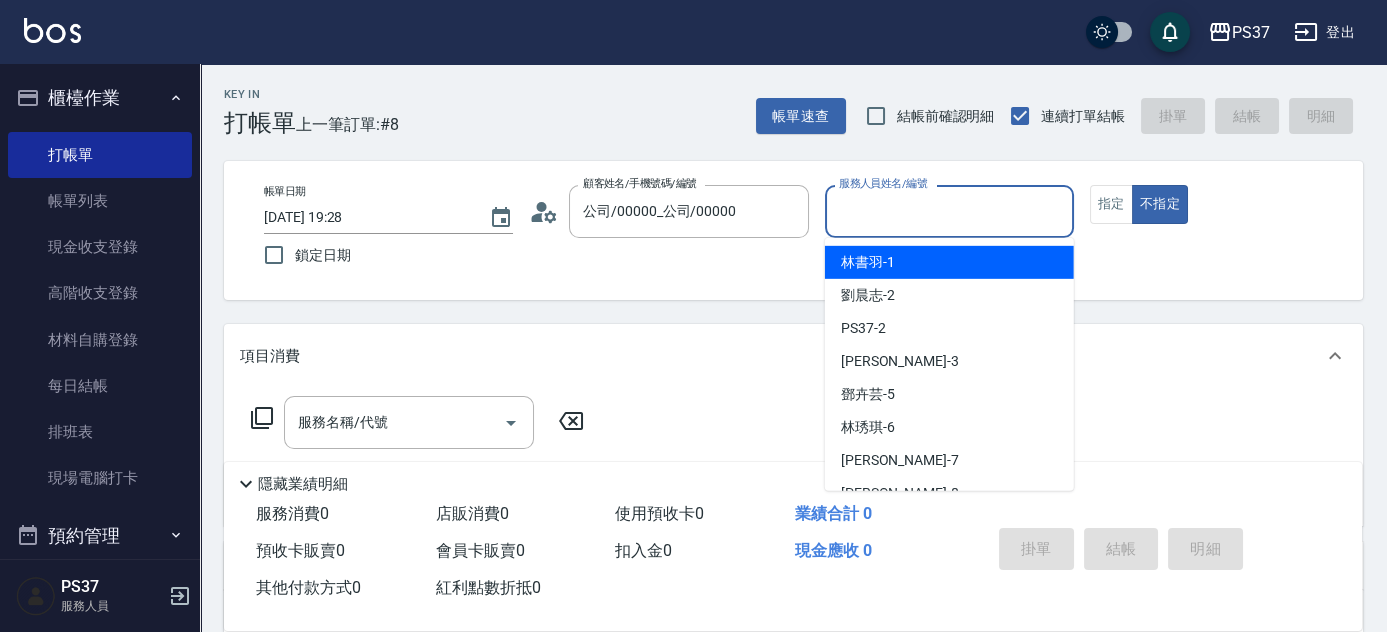 click on "服務人員姓名/編號" at bounding box center (949, 211) 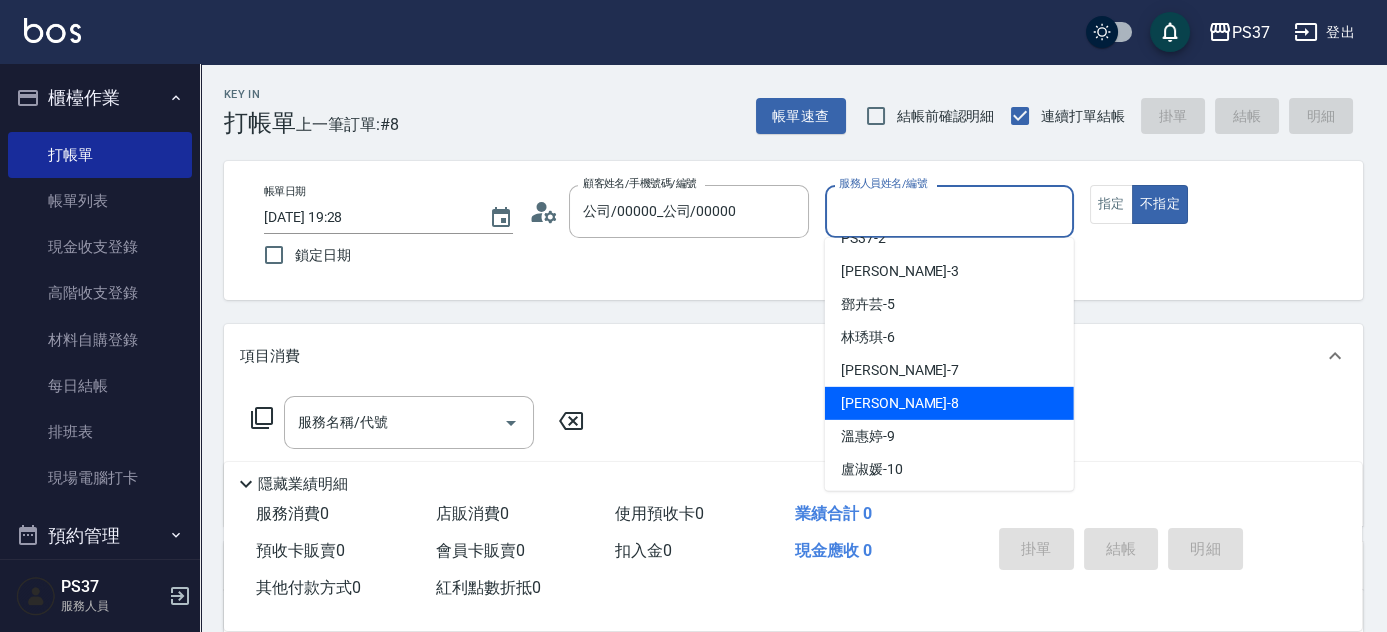 scroll, scrollTop: 90, scrollLeft: 0, axis: vertical 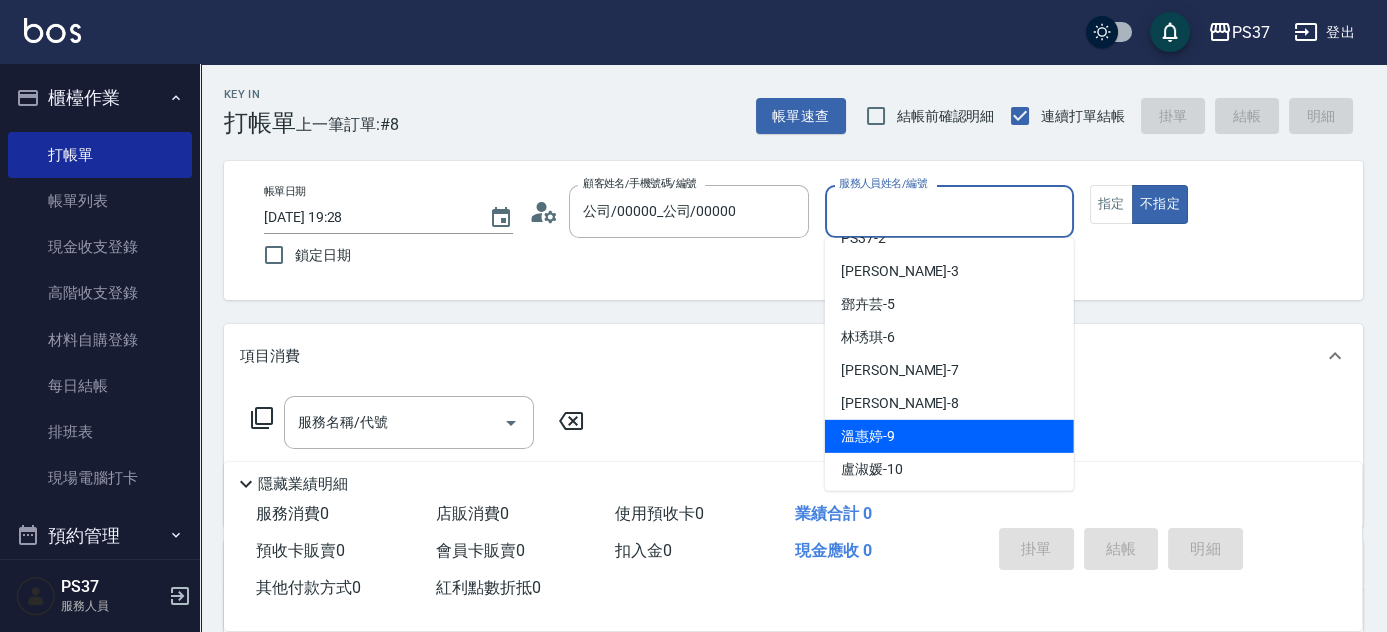 click on "溫惠婷 -9" at bounding box center [949, 436] 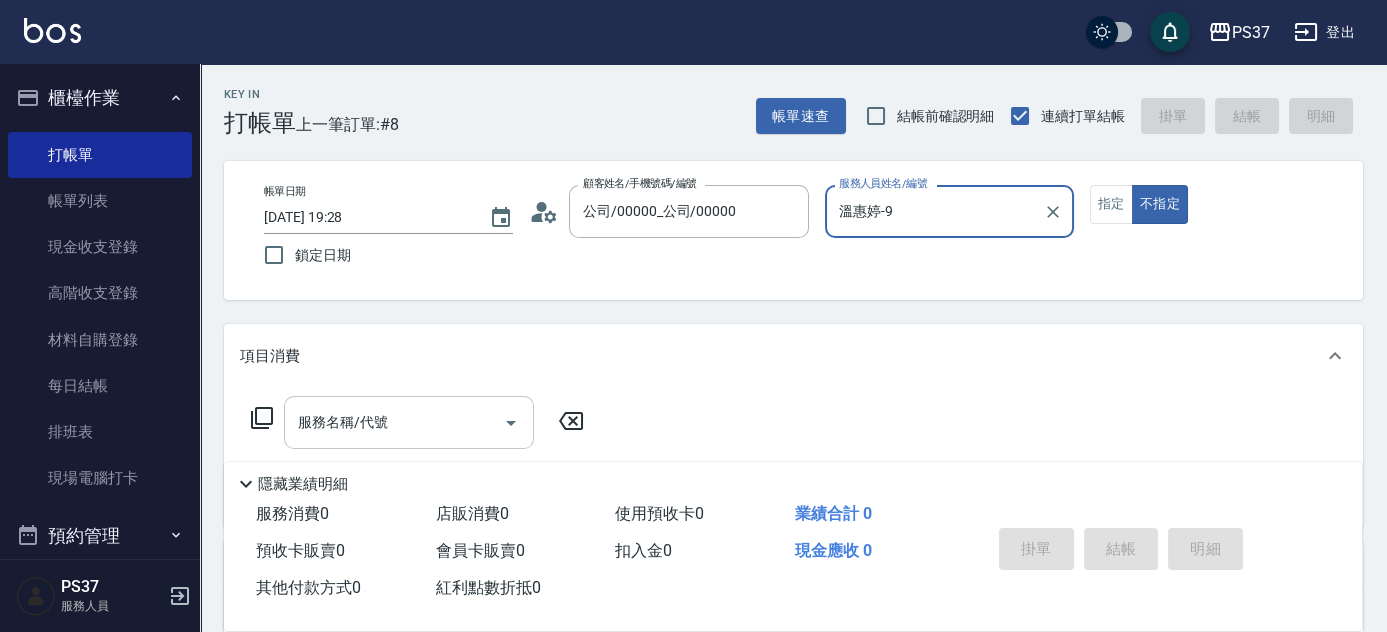 click on "服務名稱/代號" at bounding box center [394, 422] 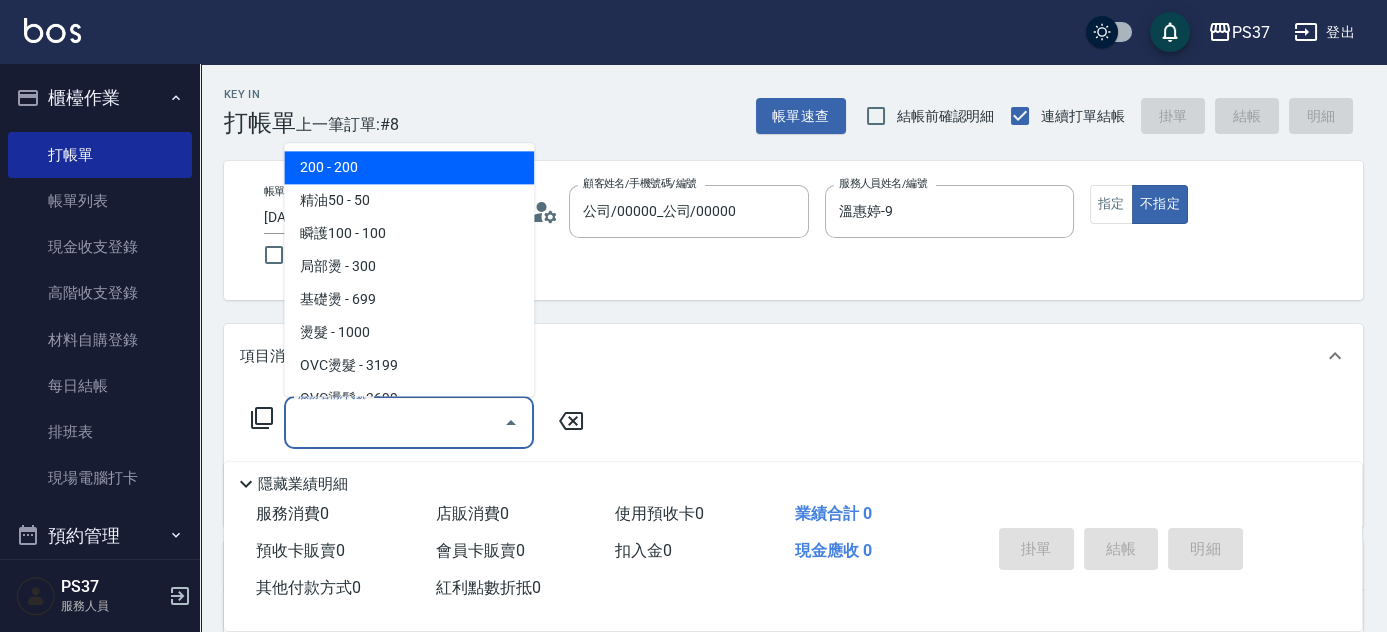 click on "200 - 200" at bounding box center (409, 168) 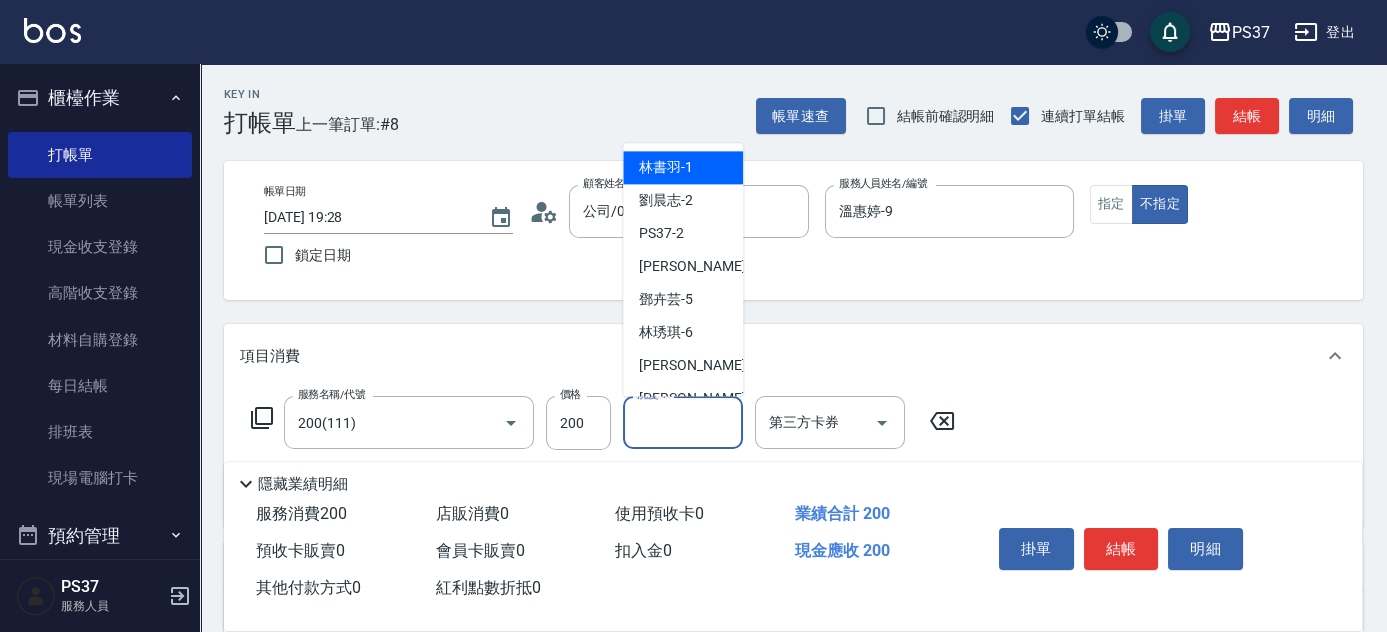 click on "洗髮-1" at bounding box center (683, 422) 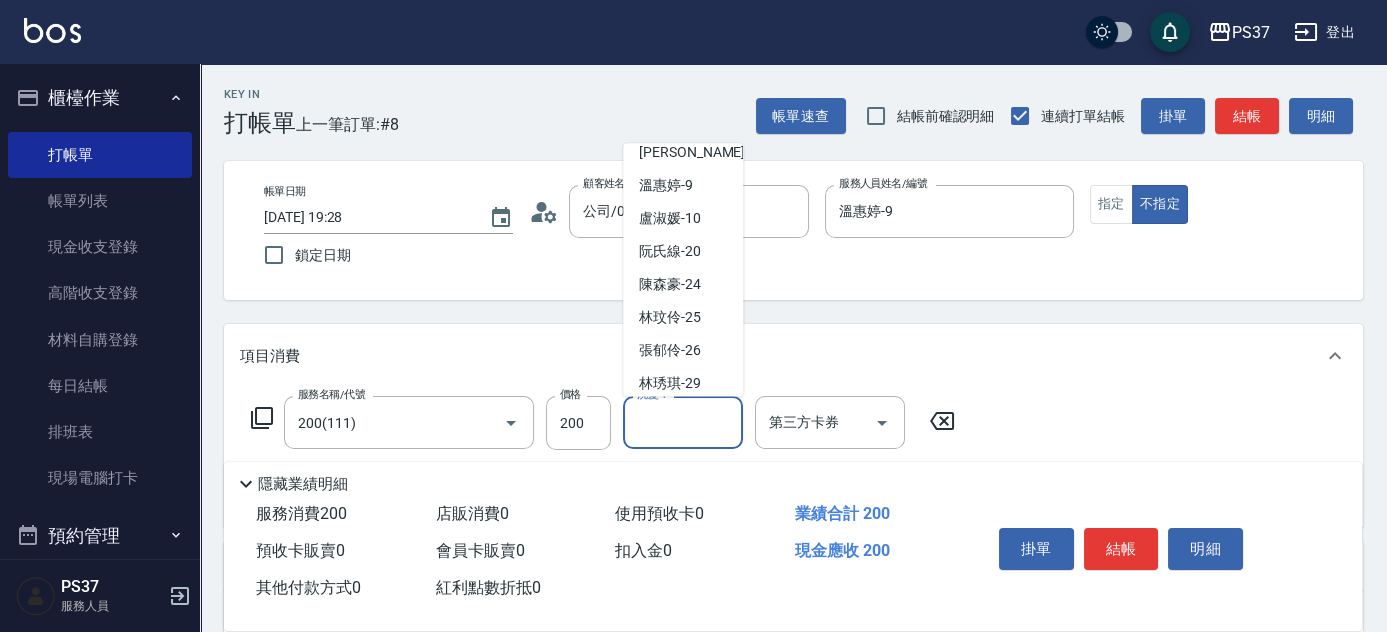 scroll, scrollTop: 323, scrollLeft: 0, axis: vertical 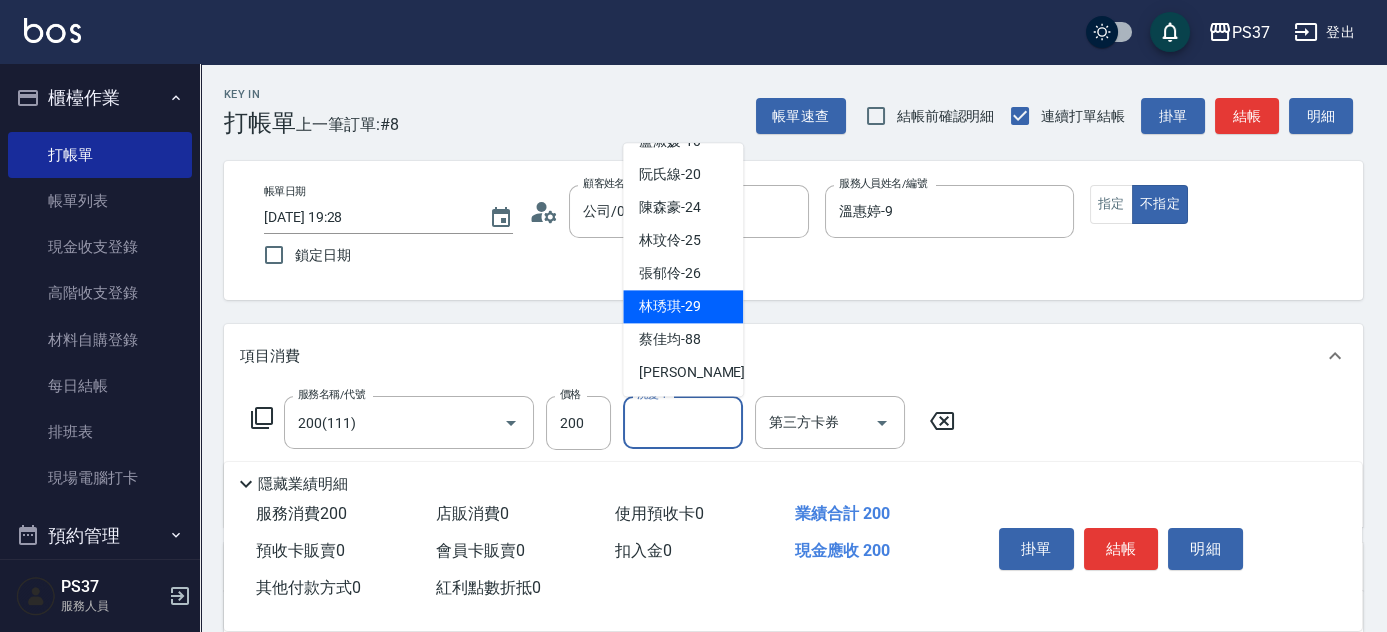click on "林琇琪 -29" at bounding box center (670, 307) 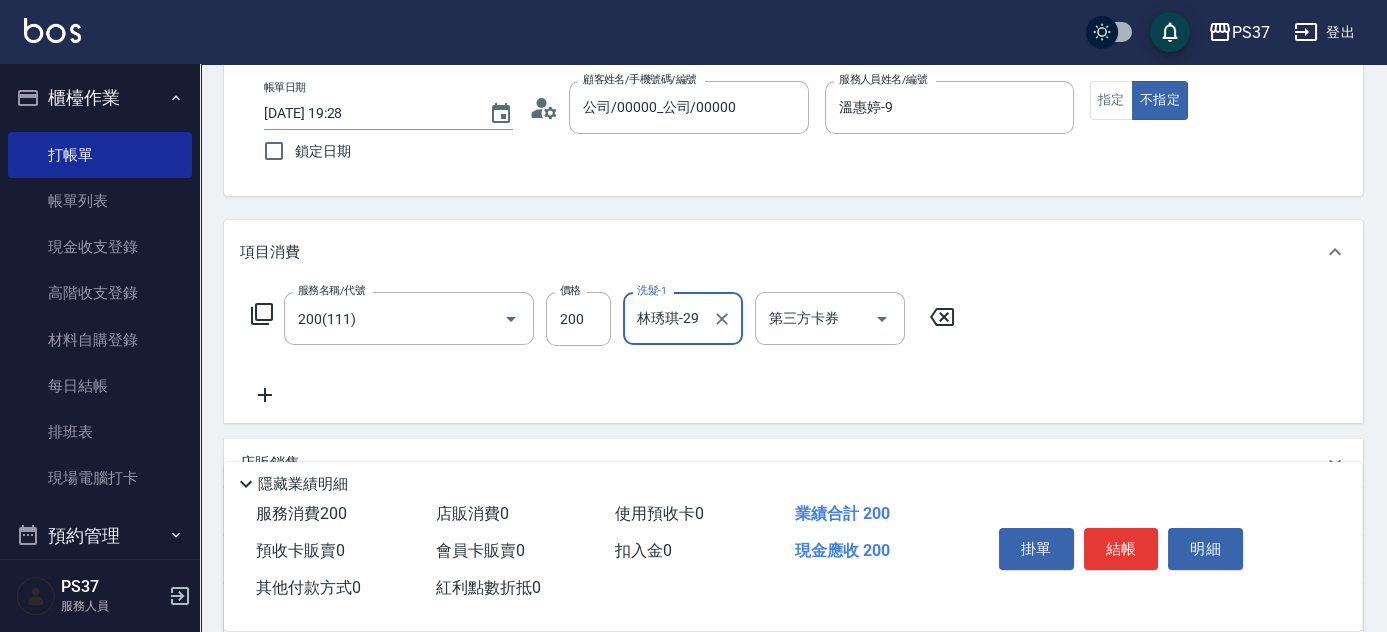 scroll, scrollTop: 181, scrollLeft: 0, axis: vertical 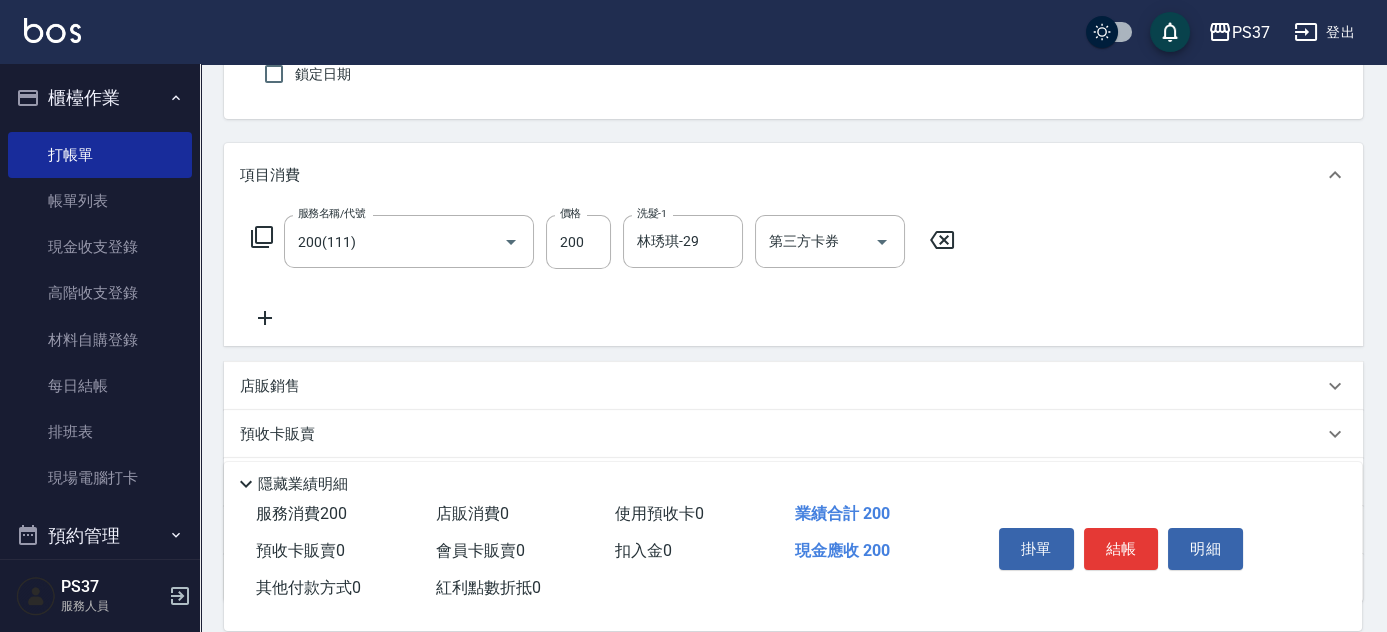 click 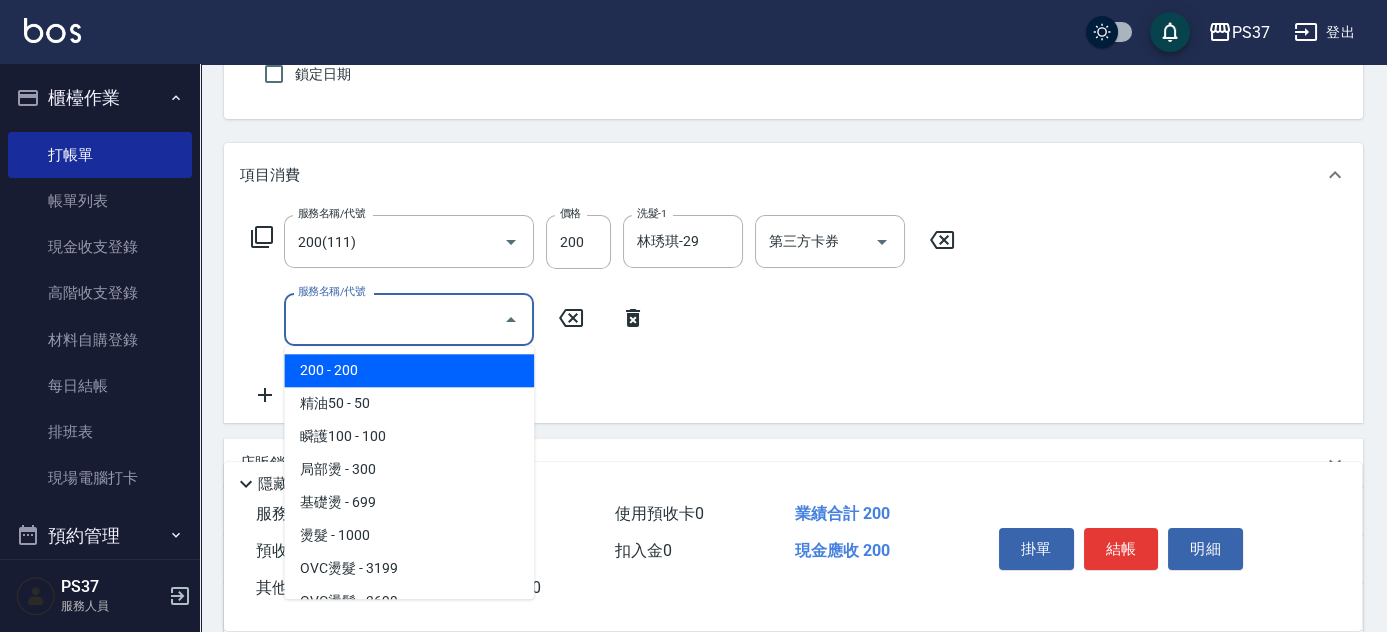 click on "服務名稱/代號" at bounding box center (394, 319) 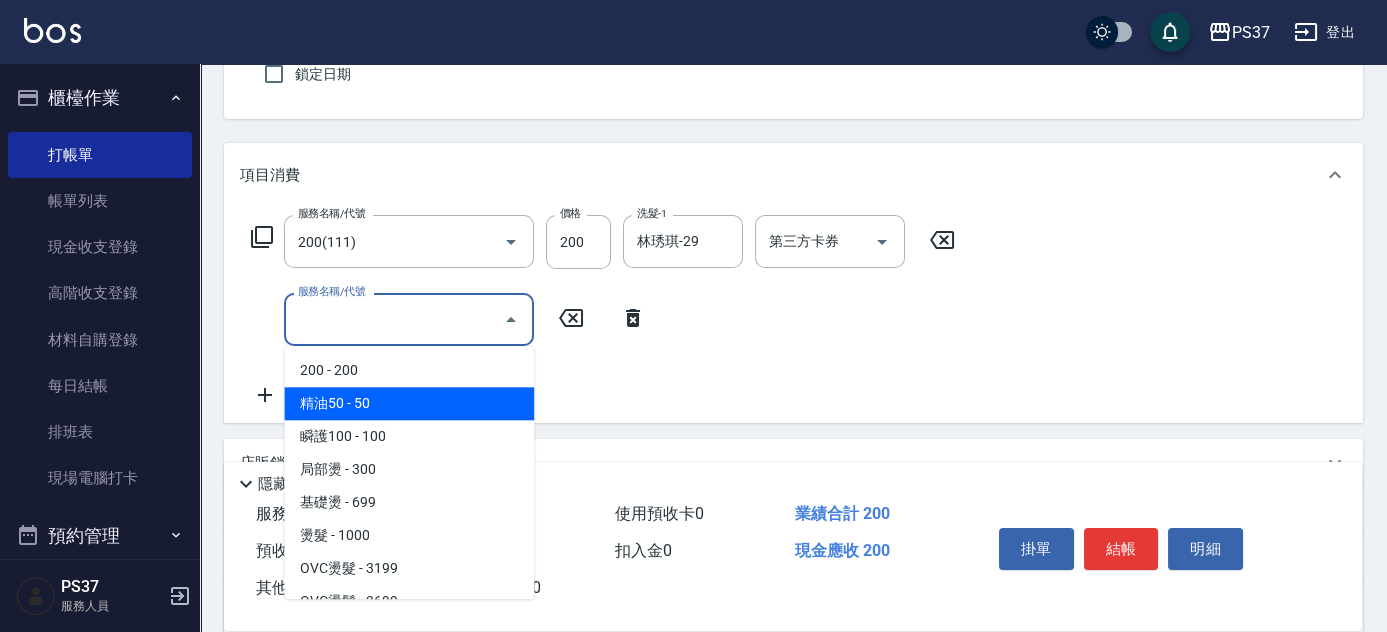 click on "精油50 - 50" at bounding box center [409, 403] 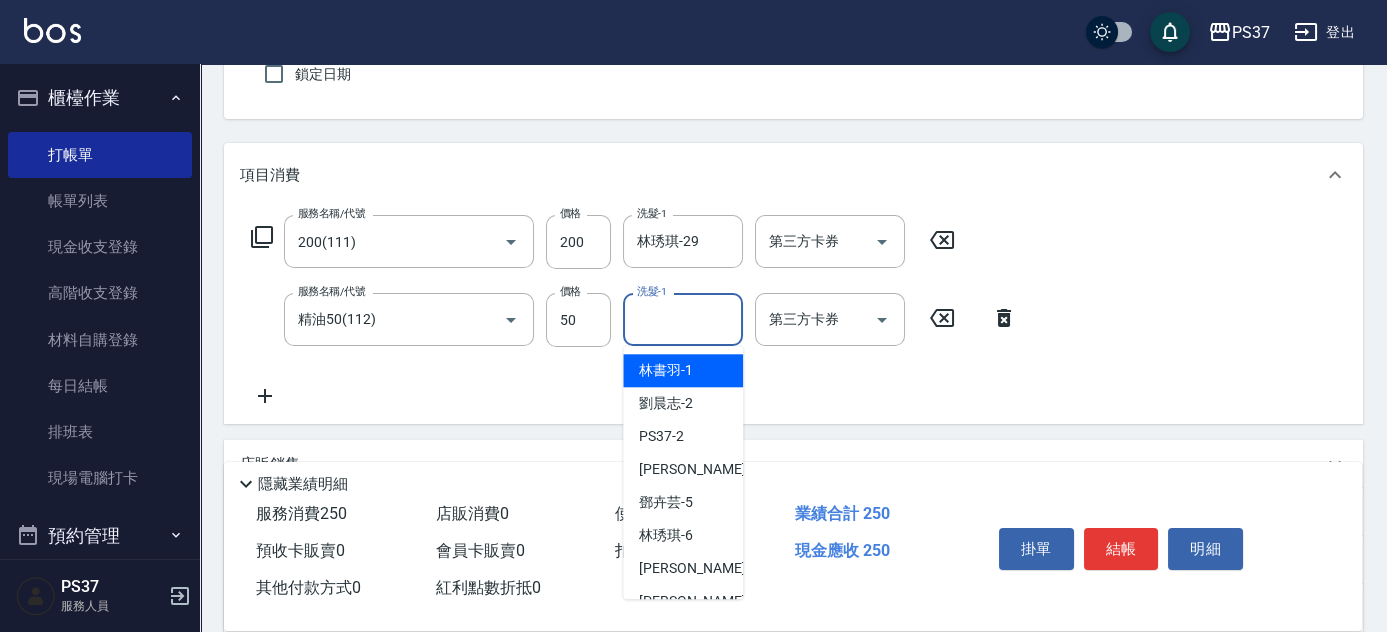 click on "洗髮-1" at bounding box center [683, 319] 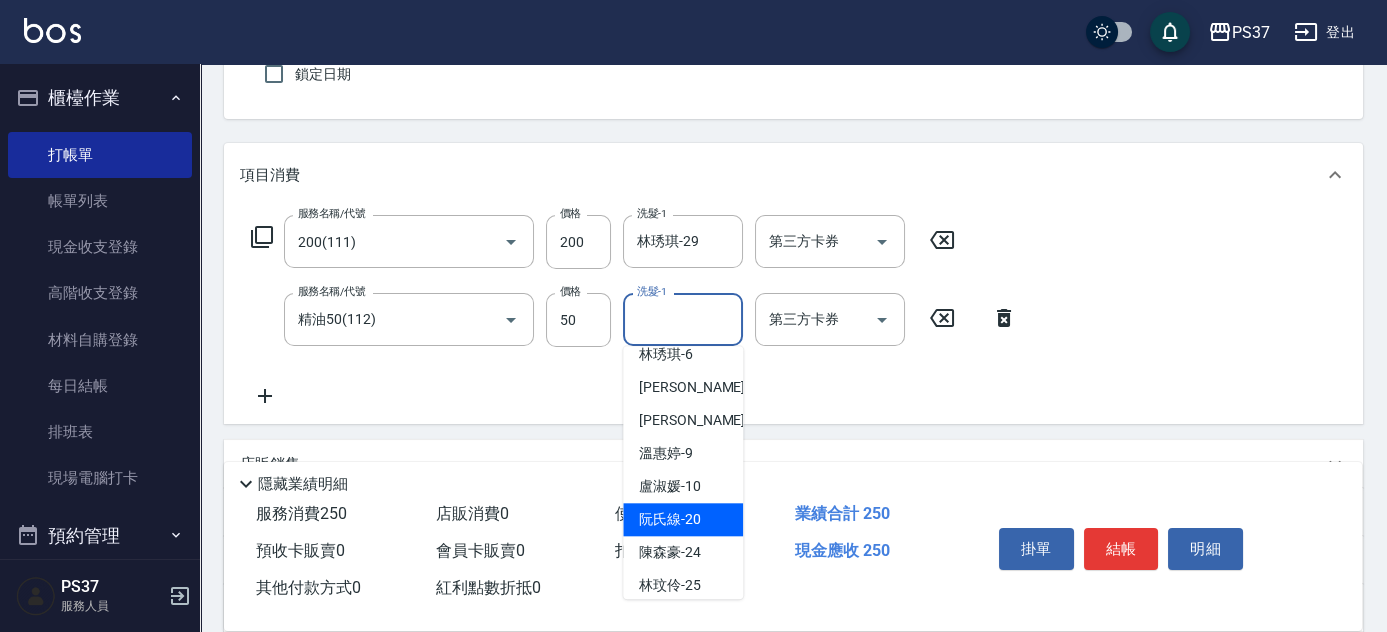 scroll, scrollTop: 323, scrollLeft: 0, axis: vertical 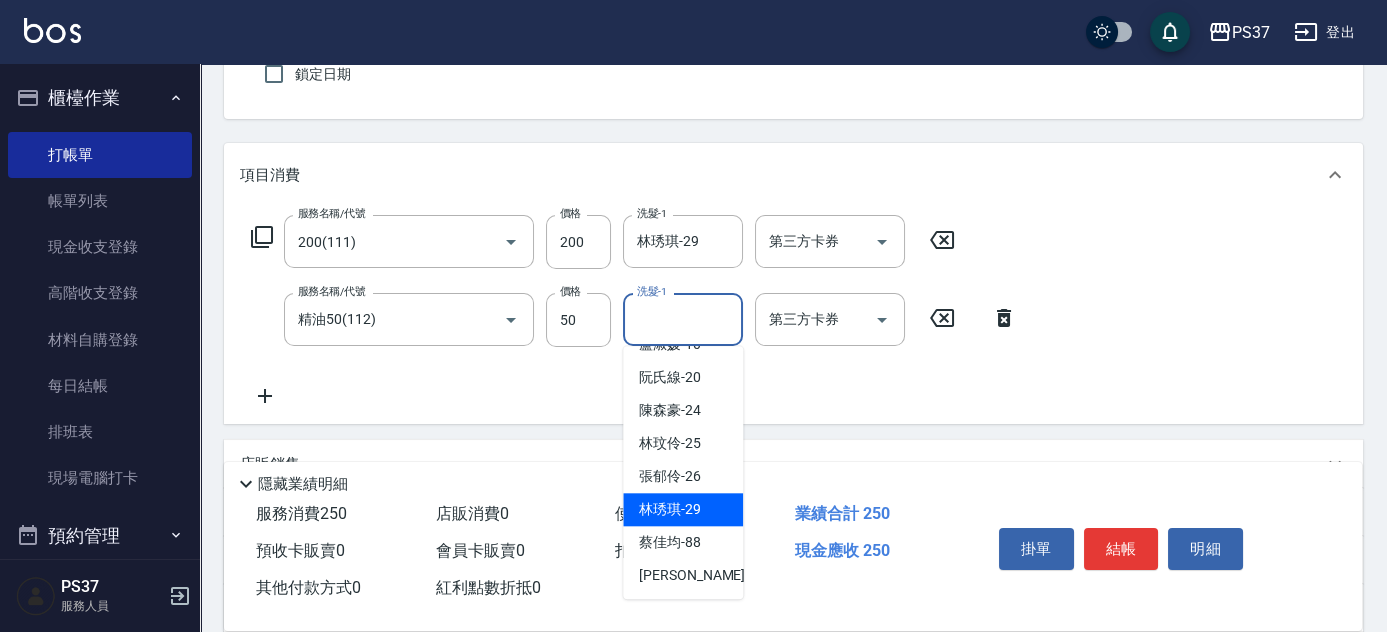click on "林琇琪 -29" at bounding box center (683, 509) 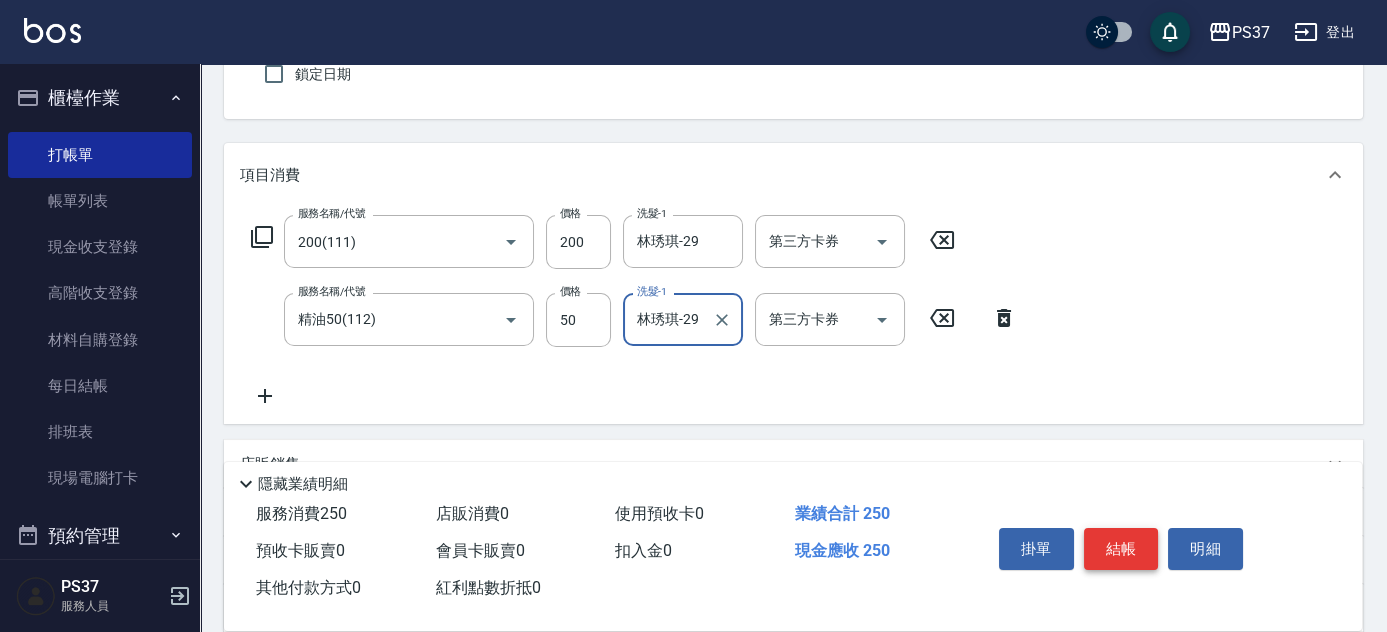 click on "結帳" at bounding box center [1121, 549] 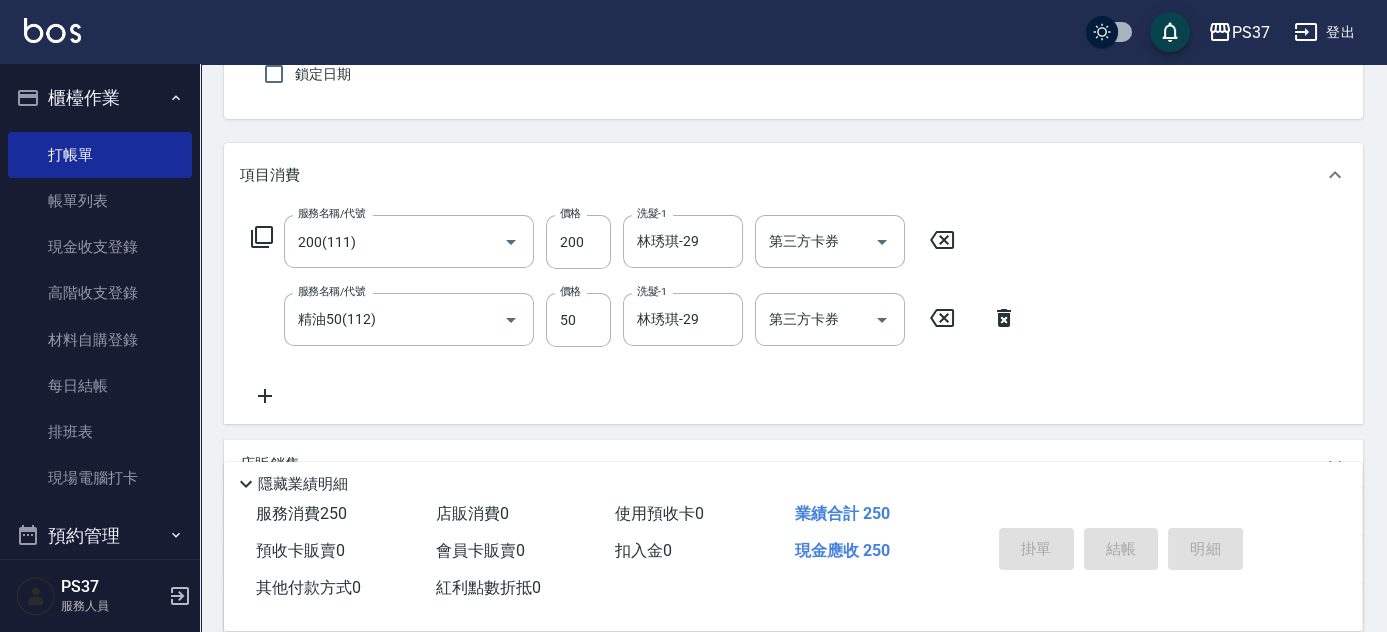 type 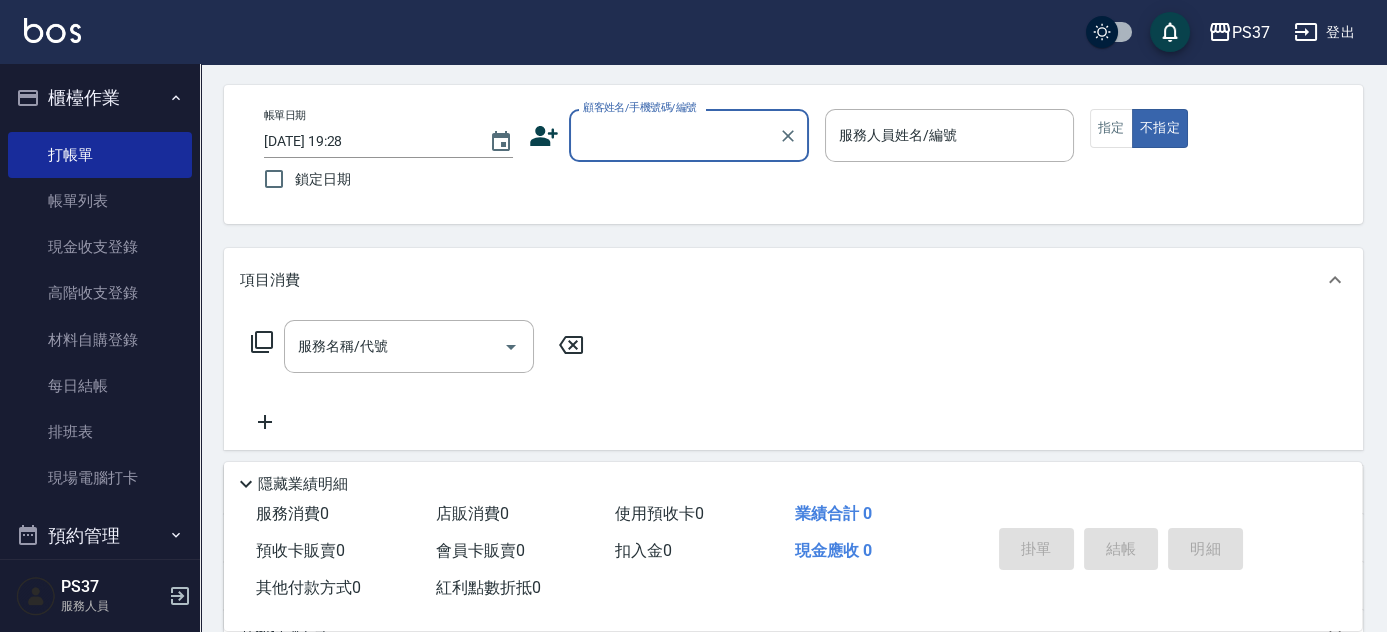 scroll, scrollTop: 0, scrollLeft: 0, axis: both 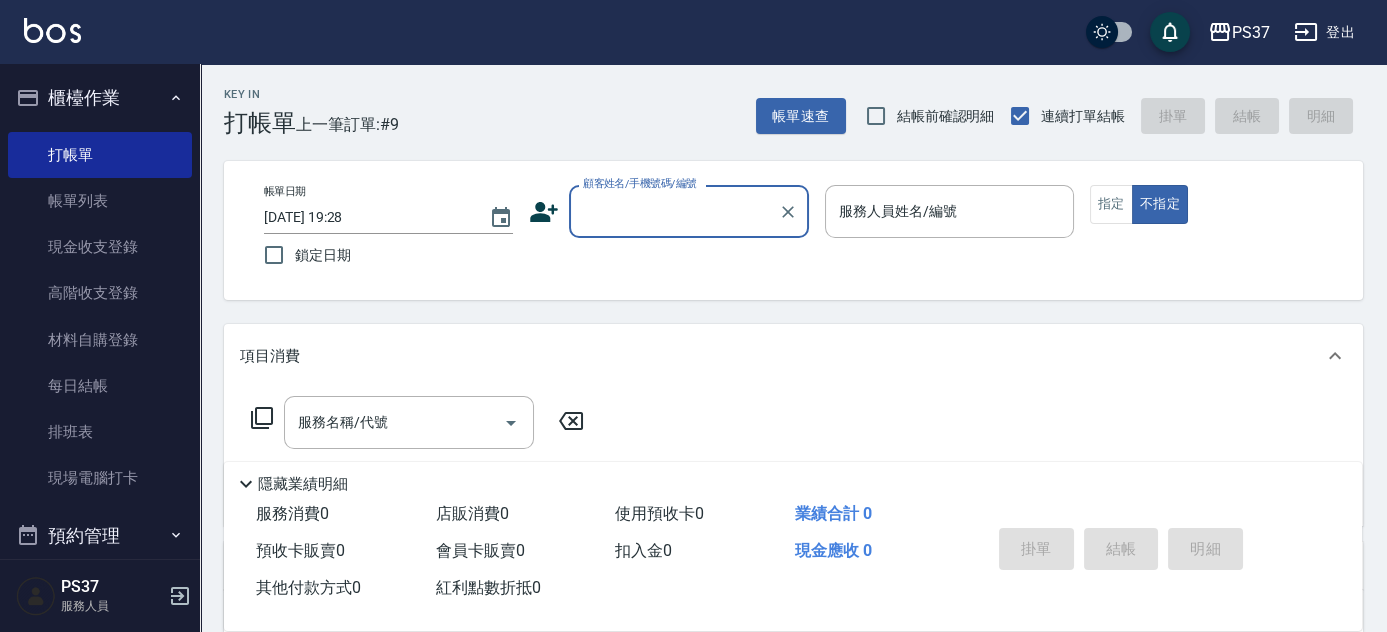 click on "顧客姓名/手機號碼/編號" at bounding box center (674, 211) 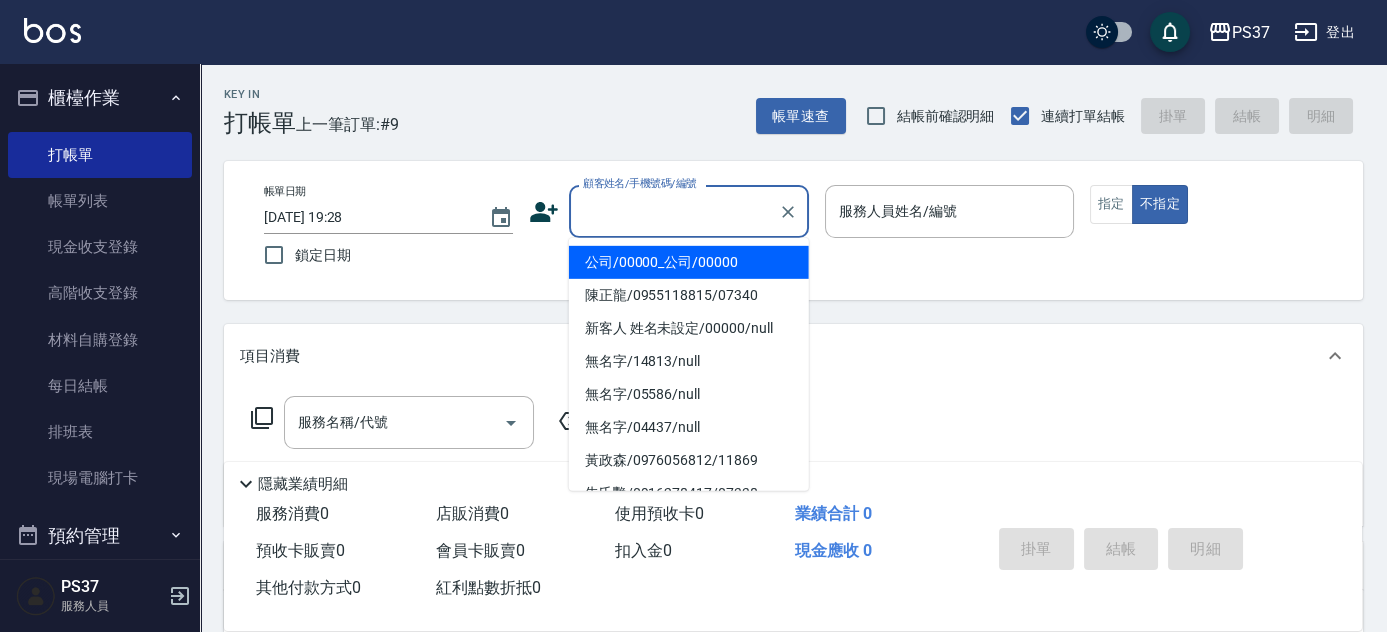 click on "公司/00000_公司/00000" at bounding box center (689, 262) 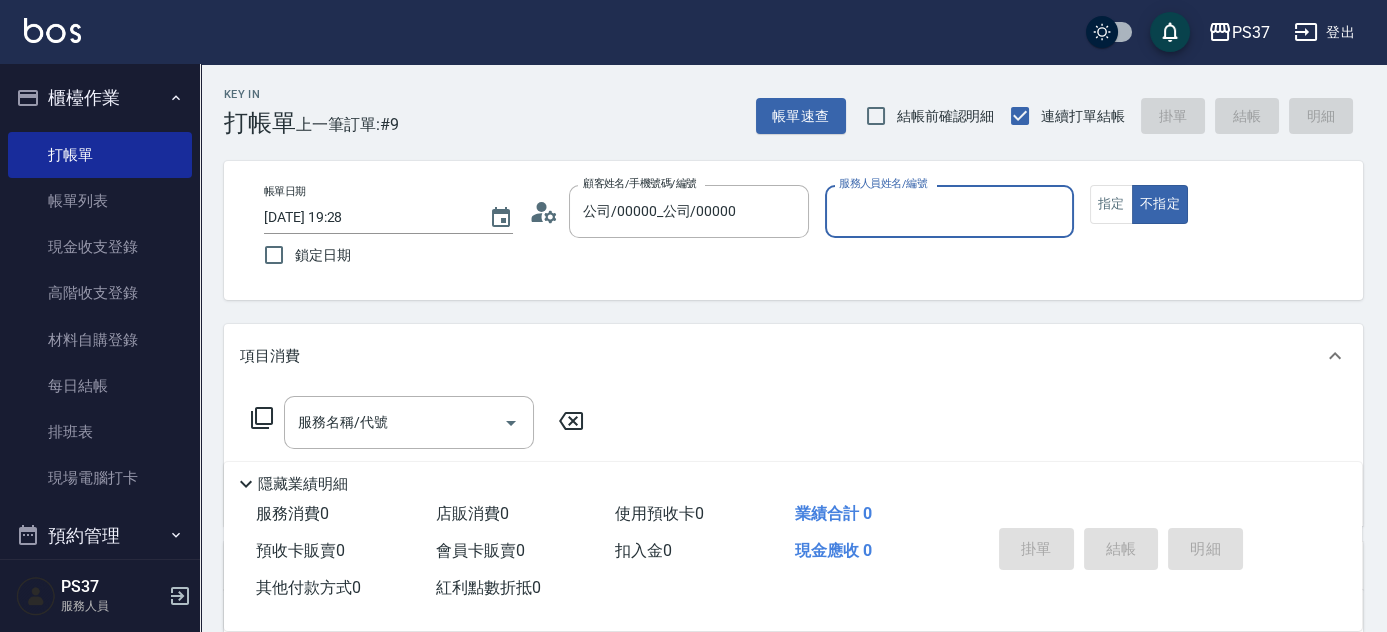 click on "服務人員姓名/編號" at bounding box center (949, 211) 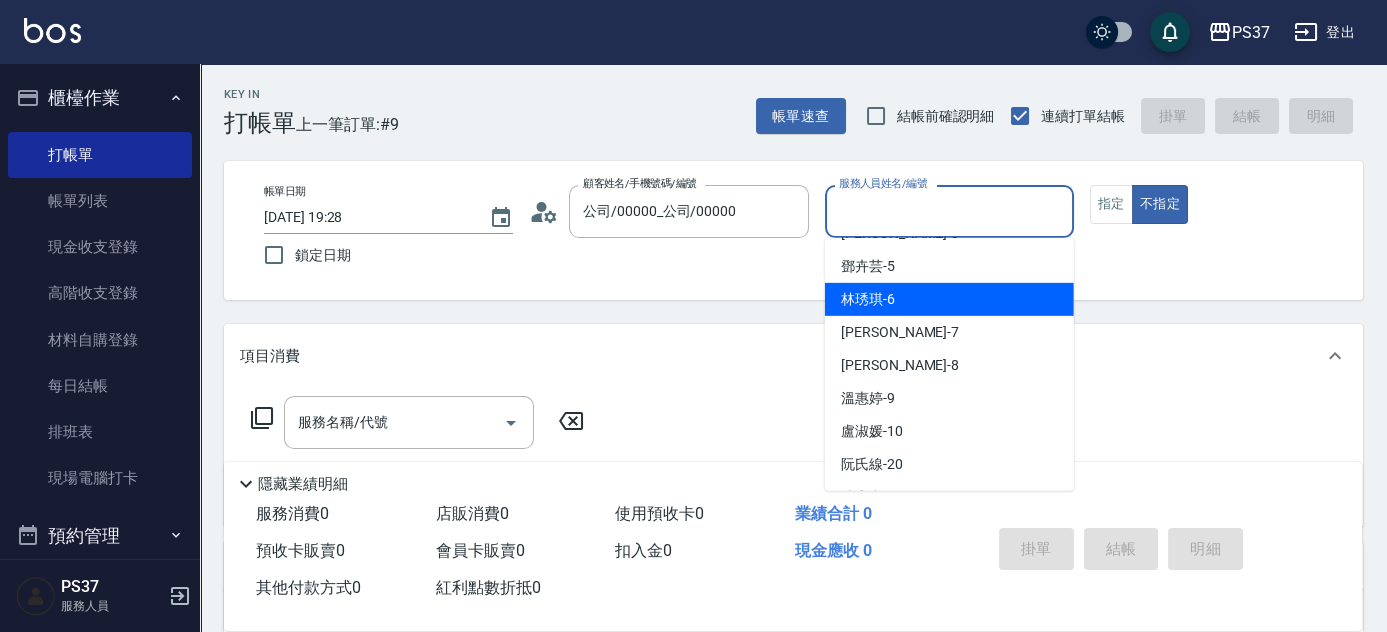 scroll, scrollTop: 181, scrollLeft: 0, axis: vertical 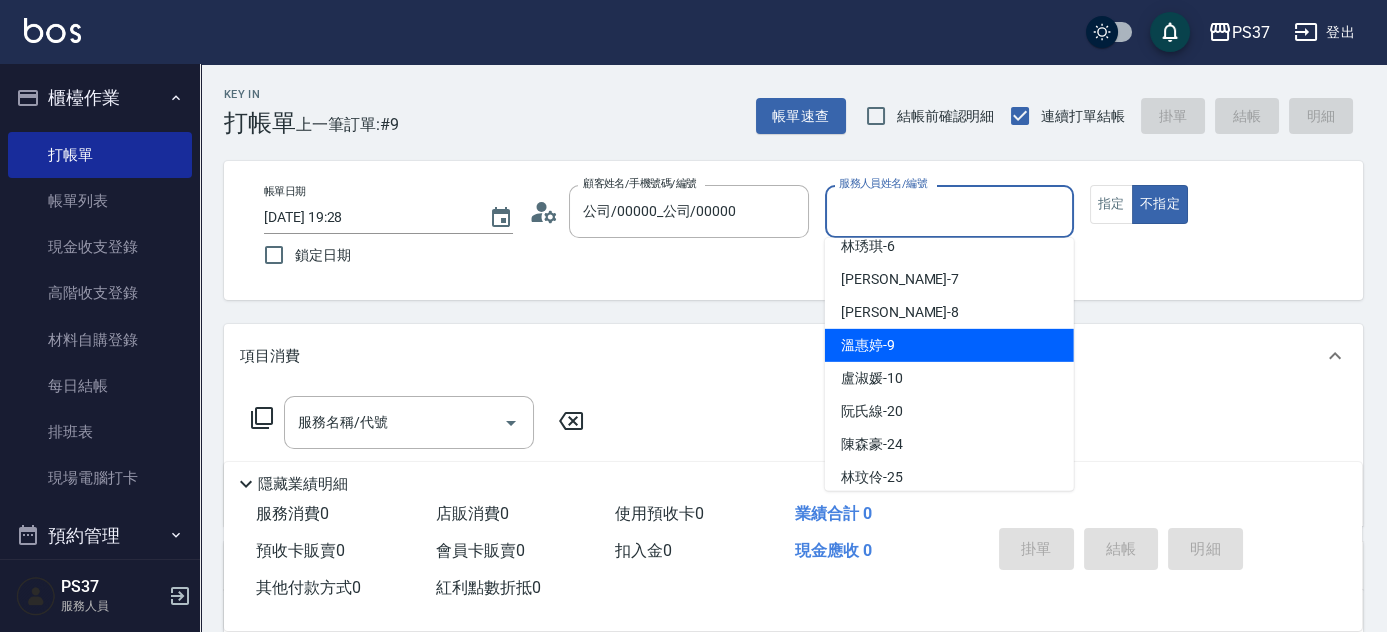 click on "溫惠婷 -9" at bounding box center (949, 345) 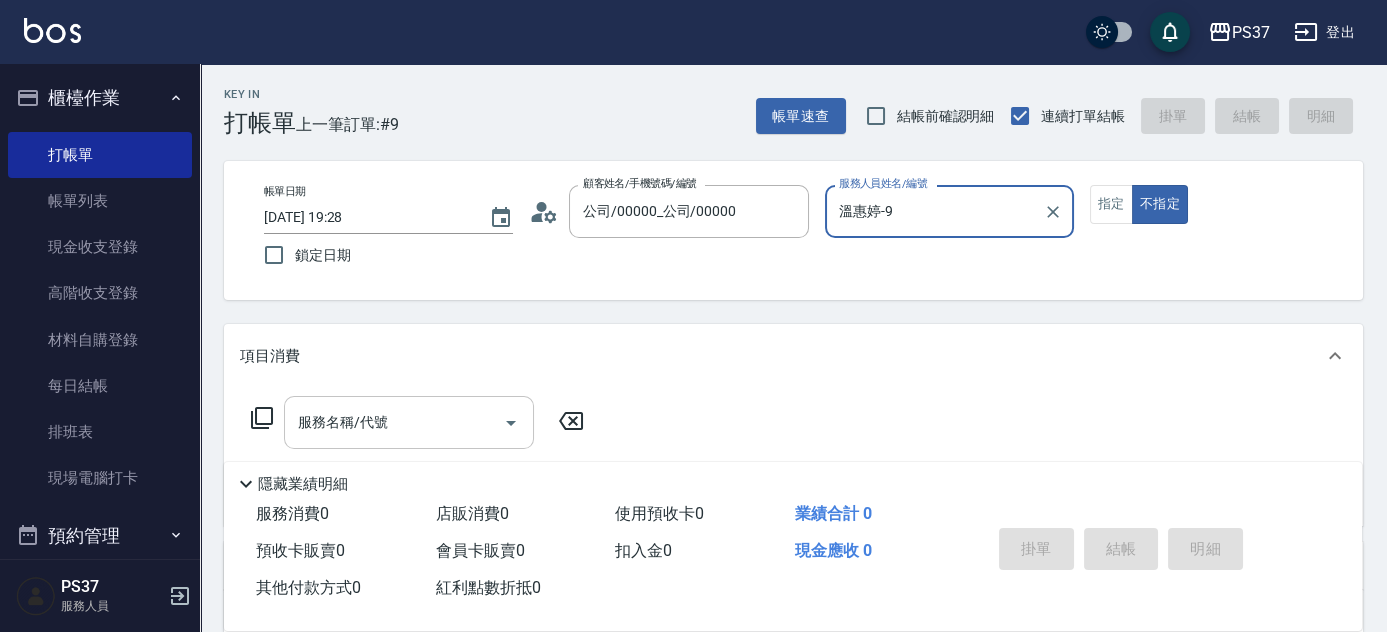 click on "服務名稱/代號" at bounding box center [394, 422] 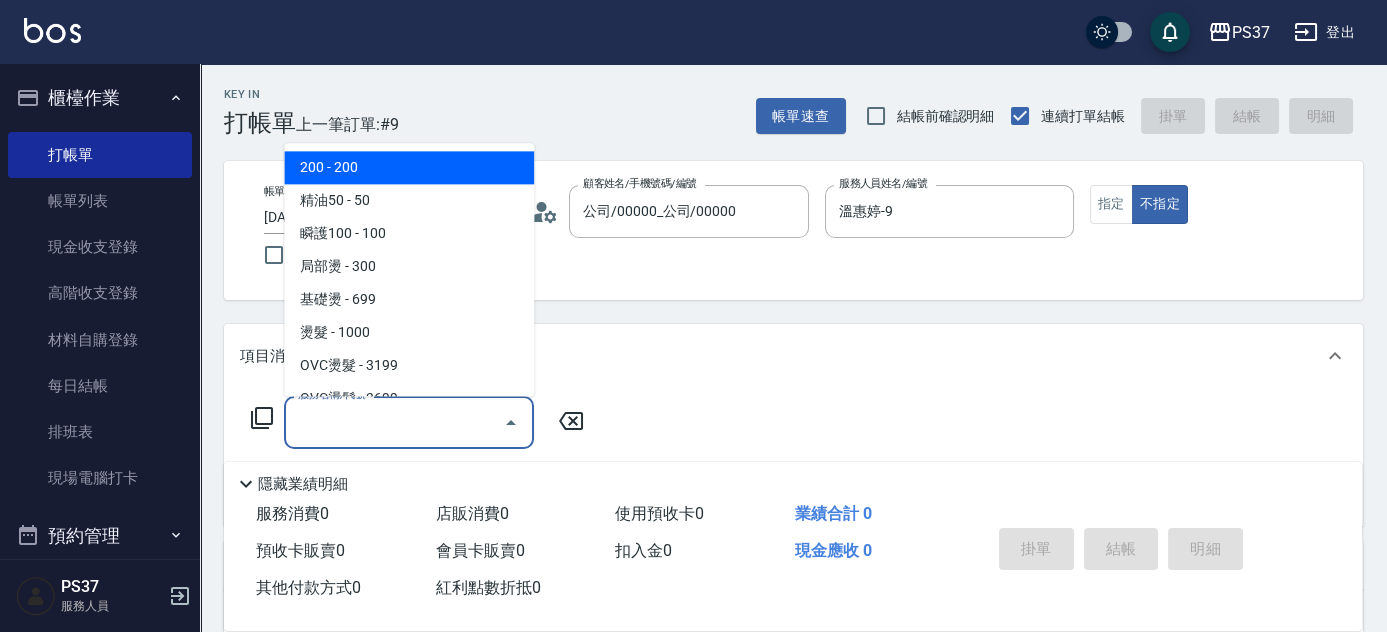 click on "200 - 200" at bounding box center [409, 168] 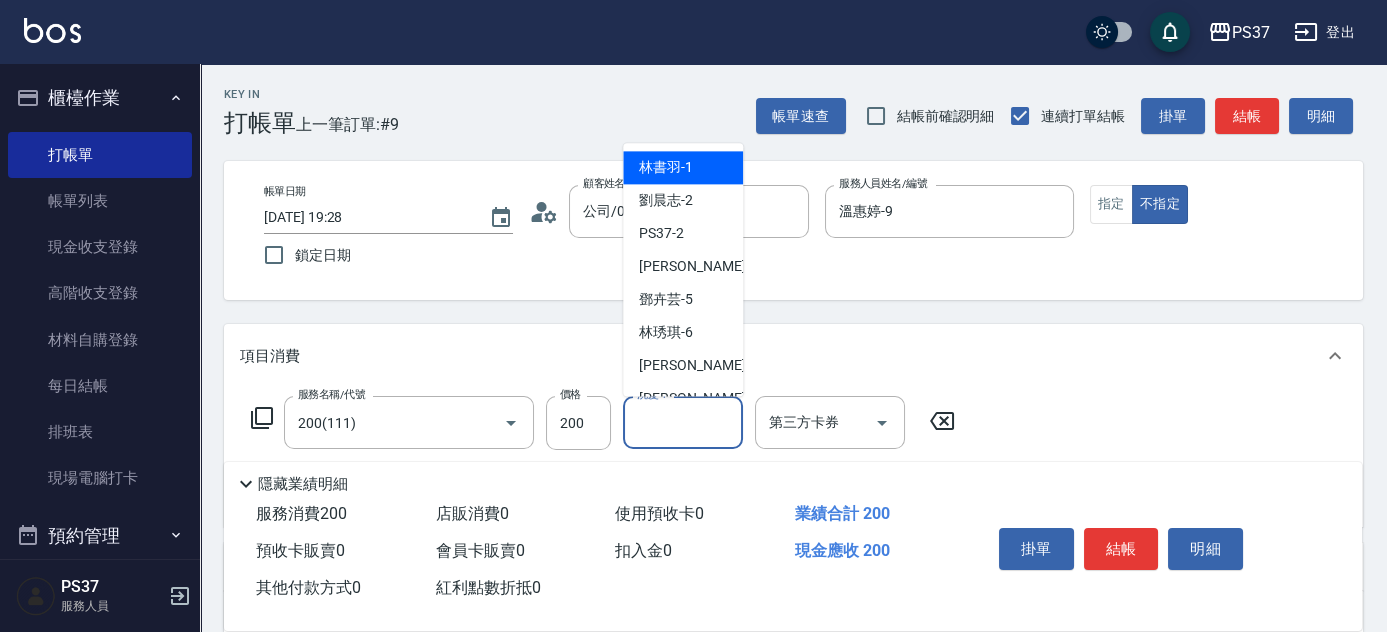 click on "洗髮-1" at bounding box center [683, 422] 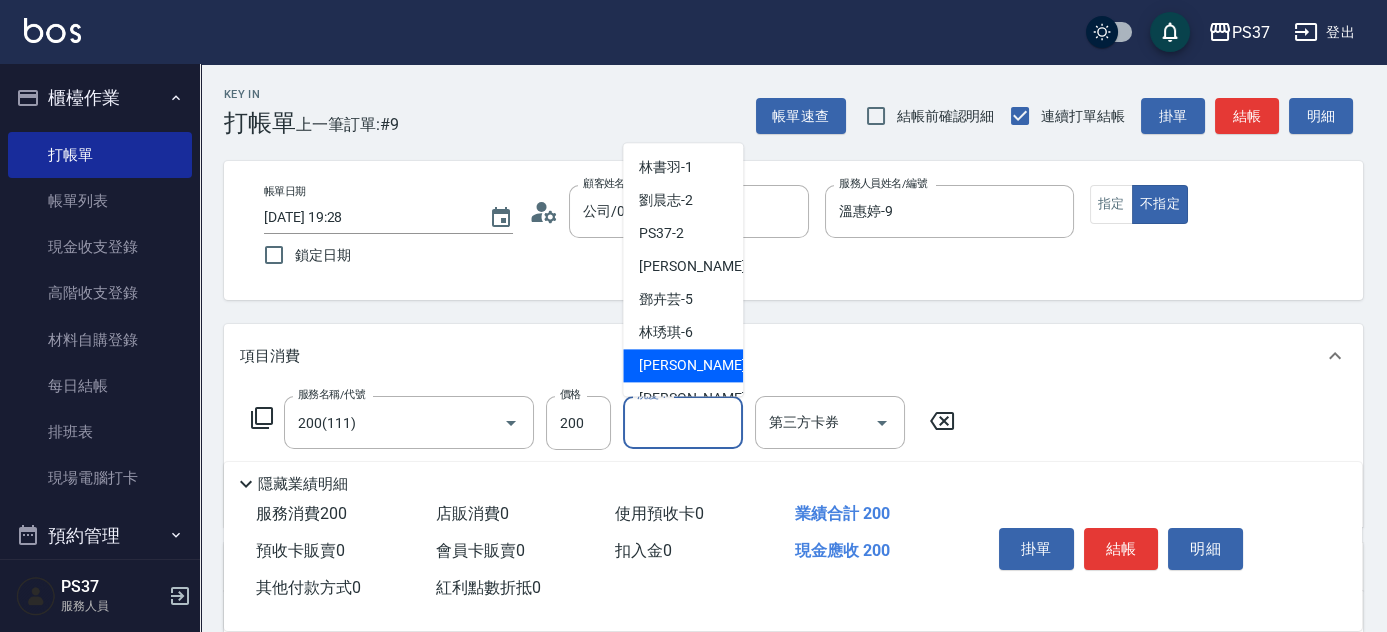 scroll, scrollTop: 90, scrollLeft: 0, axis: vertical 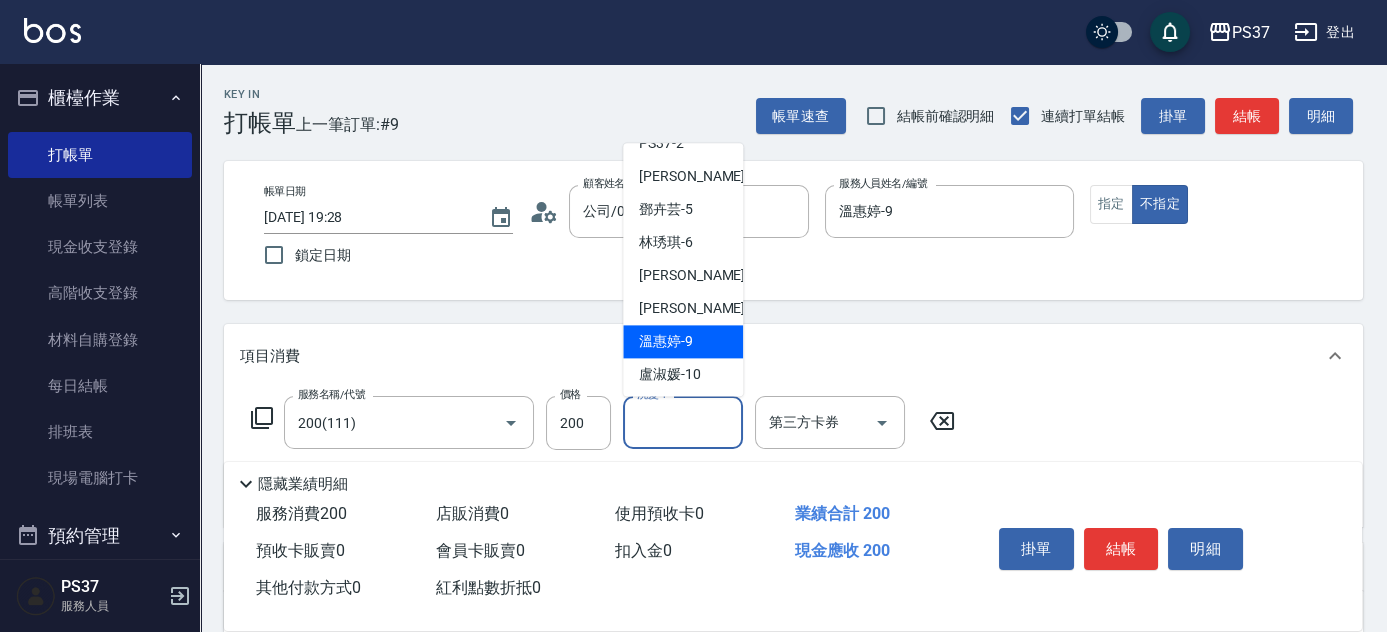 click on "溫惠婷 -9" at bounding box center (666, 342) 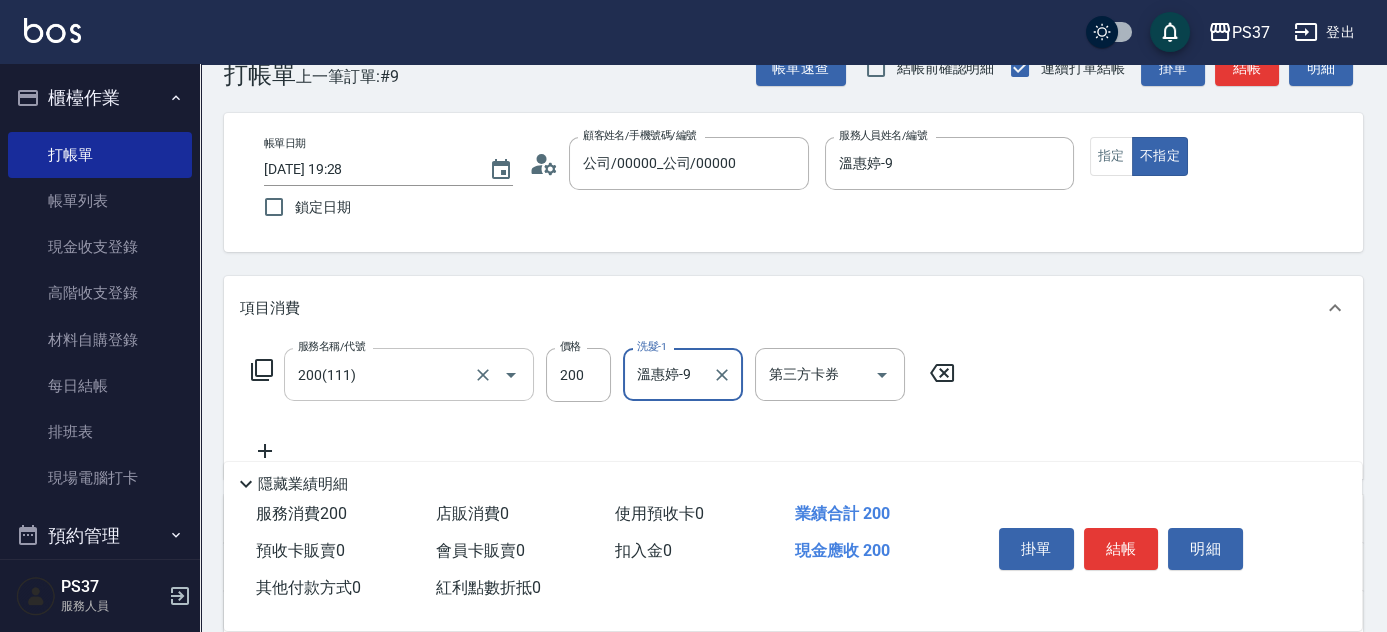 scroll, scrollTop: 90, scrollLeft: 0, axis: vertical 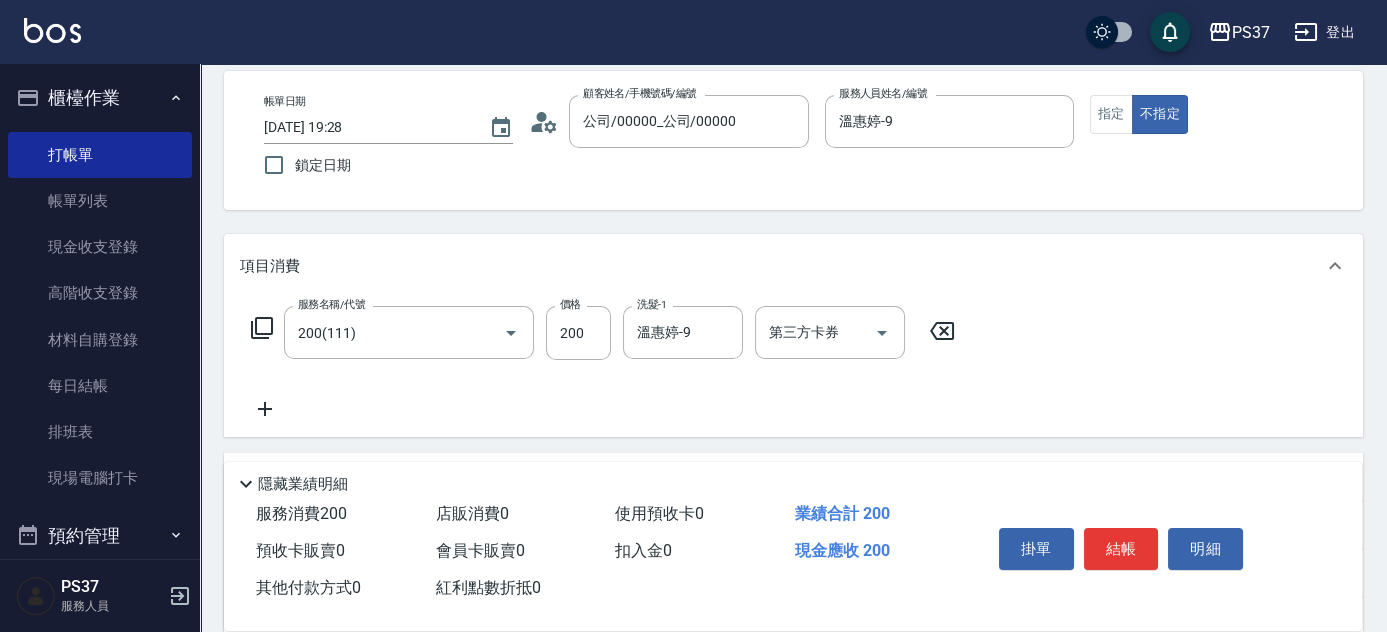 click 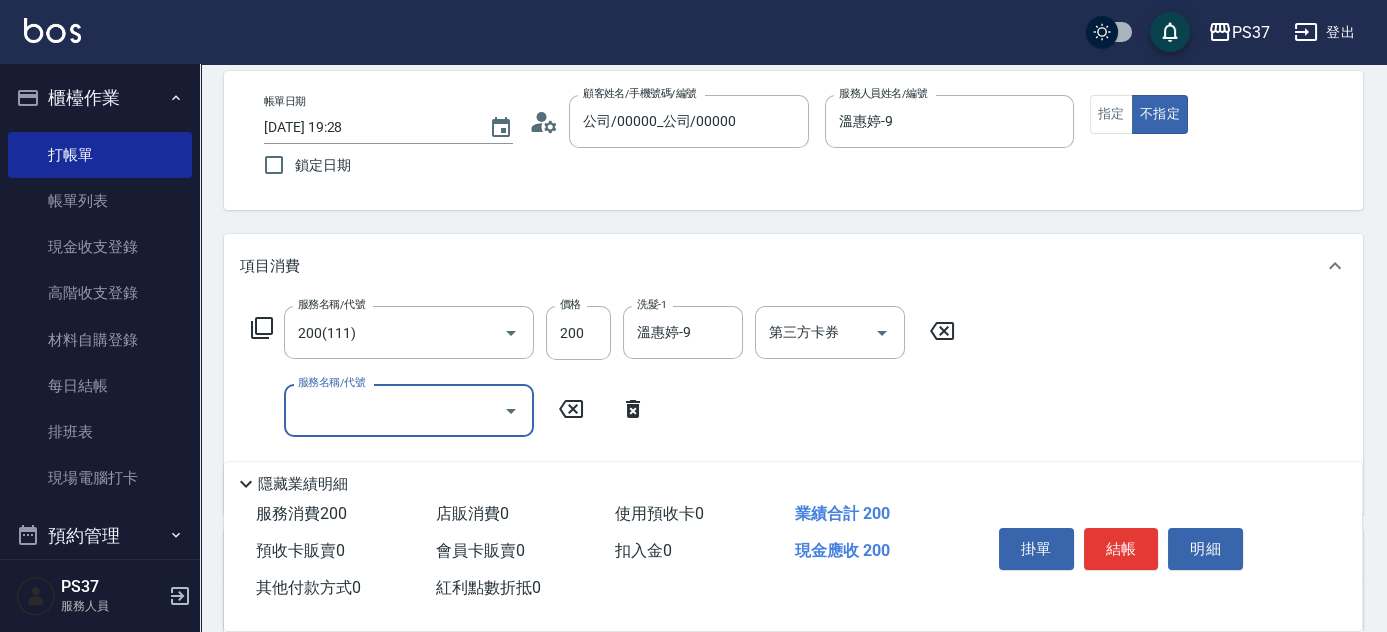 click on "服務名稱/代號" at bounding box center (394, 410) 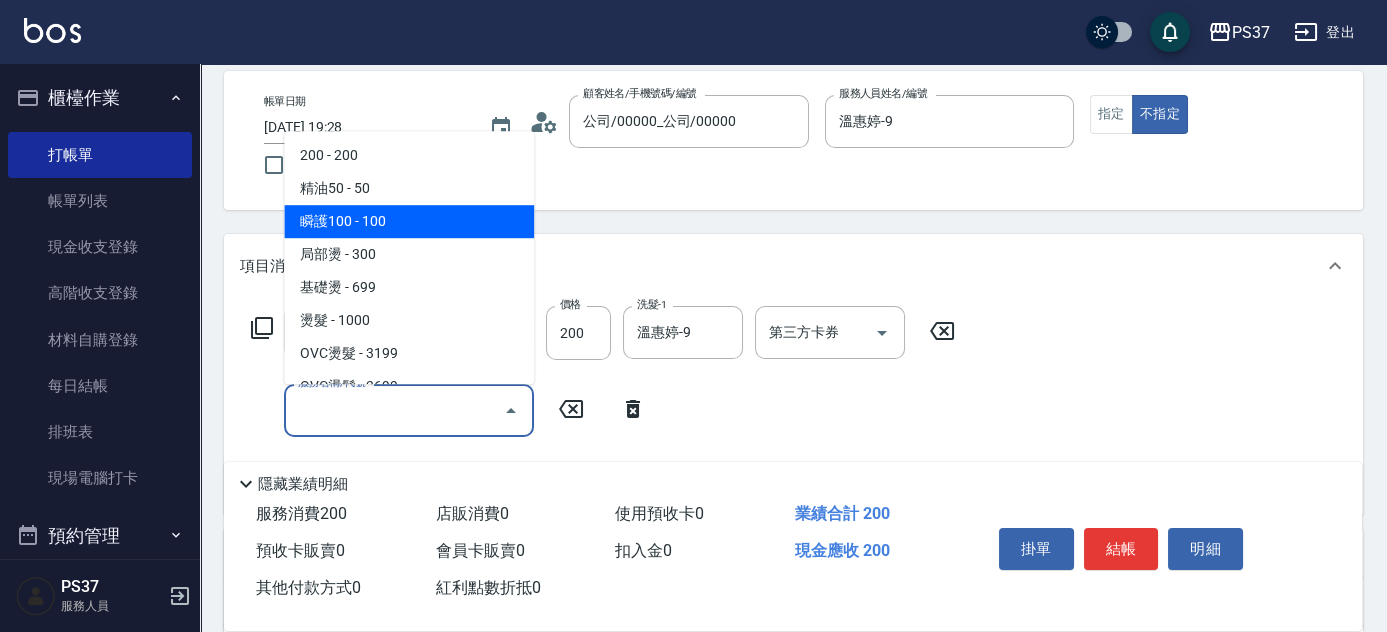 click on "瞬護100 - 100" at bounding box center [409, 221] 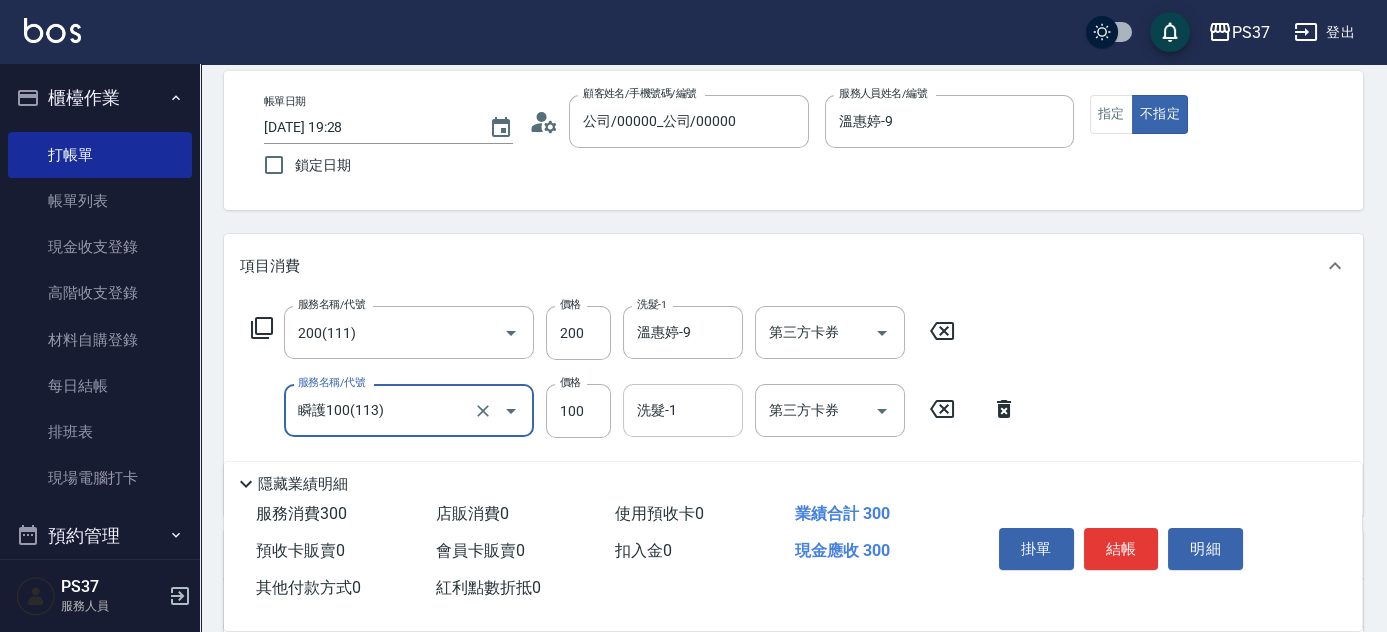 click on "洗髮-1" at bounding box center (683, 410) 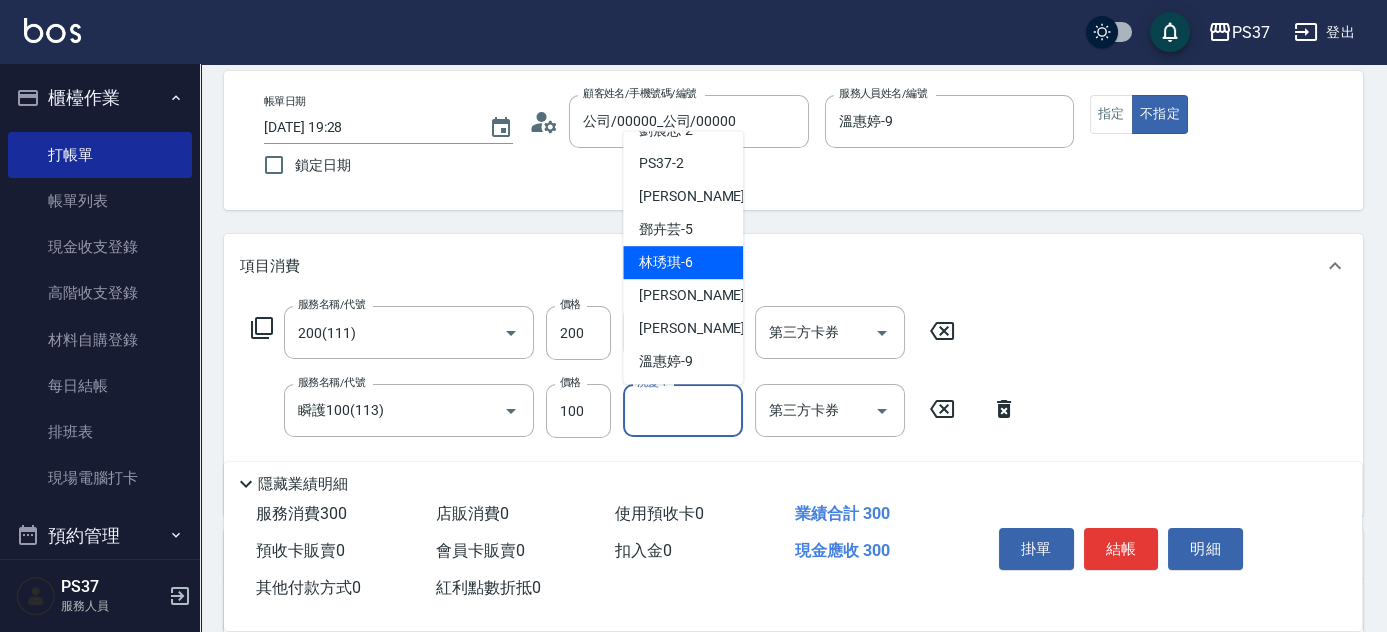 scroll, scrollTop: 181, scrollLeft: 0, axis: vertical 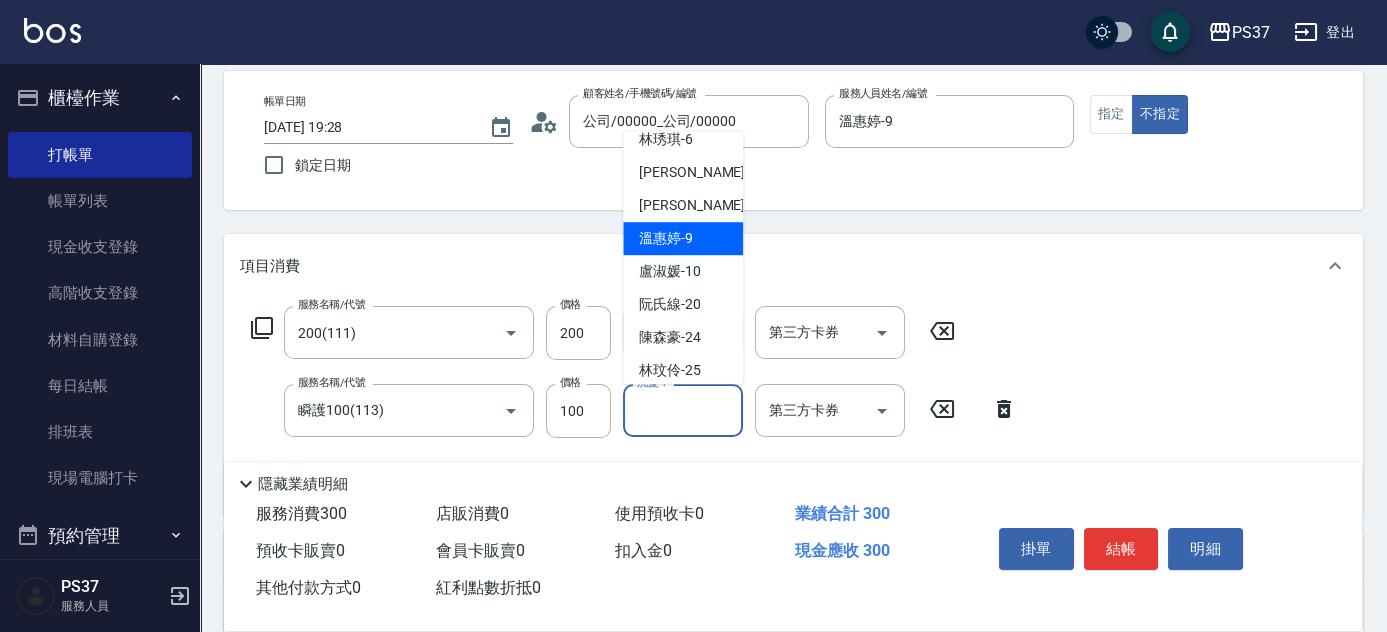 click on "溫惠婷 -9" at bounding box center [683, 238] 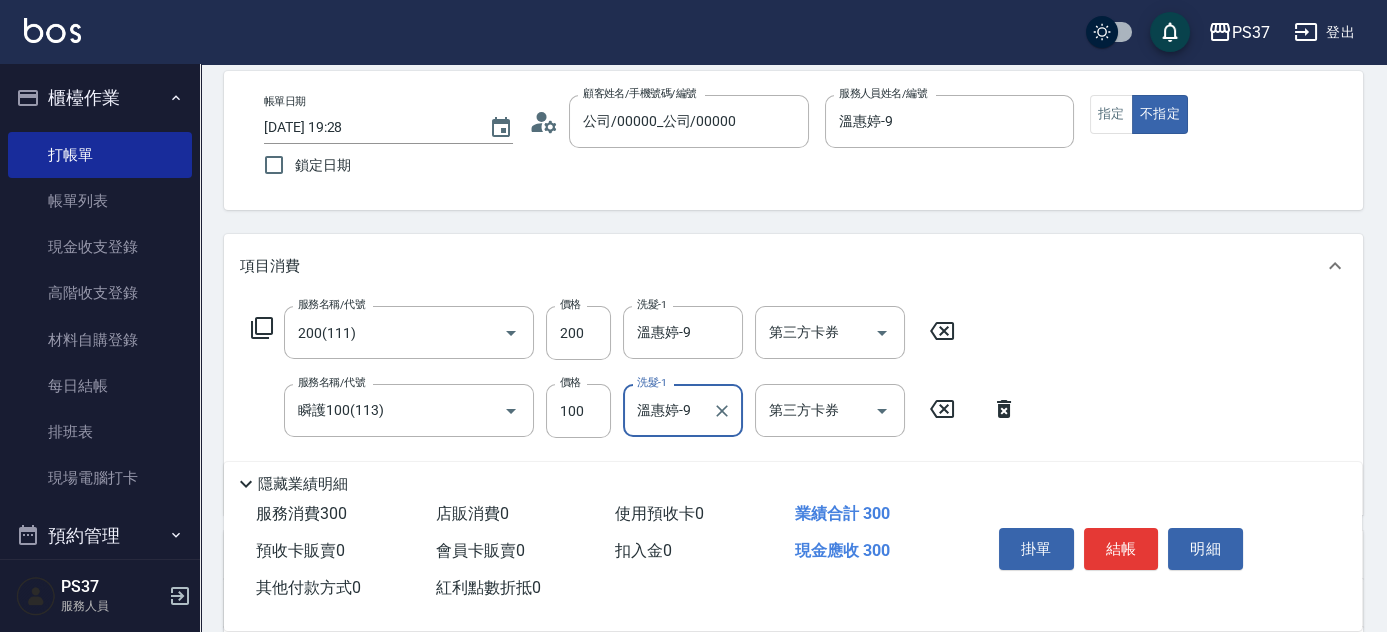 type on "溫惠婷-9" 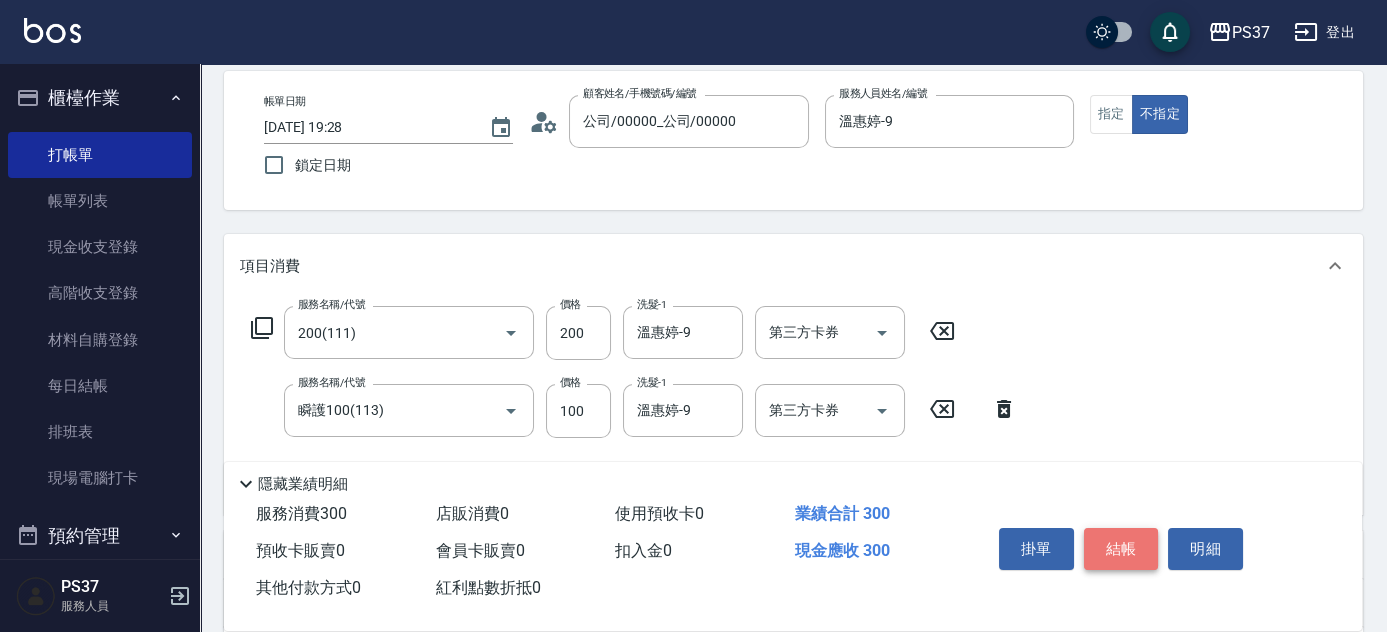 click on "結帳" at bounding box center [1121, 549] 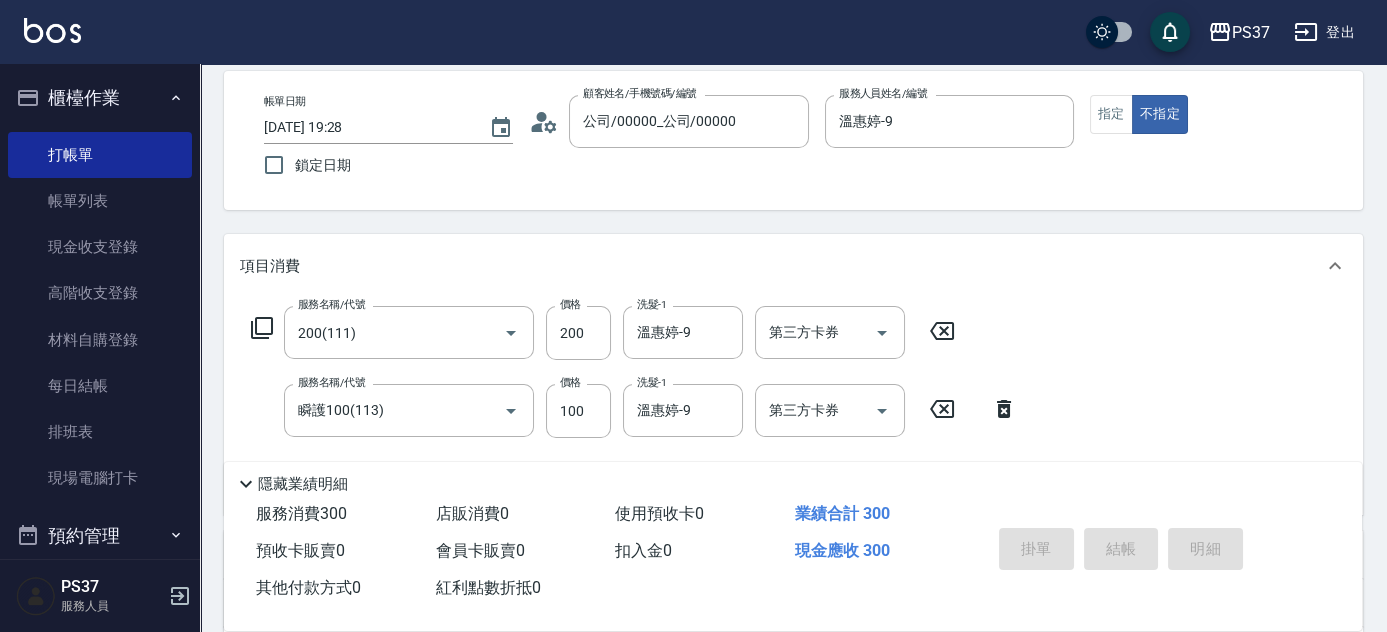 type on "[DATE] 19:29" 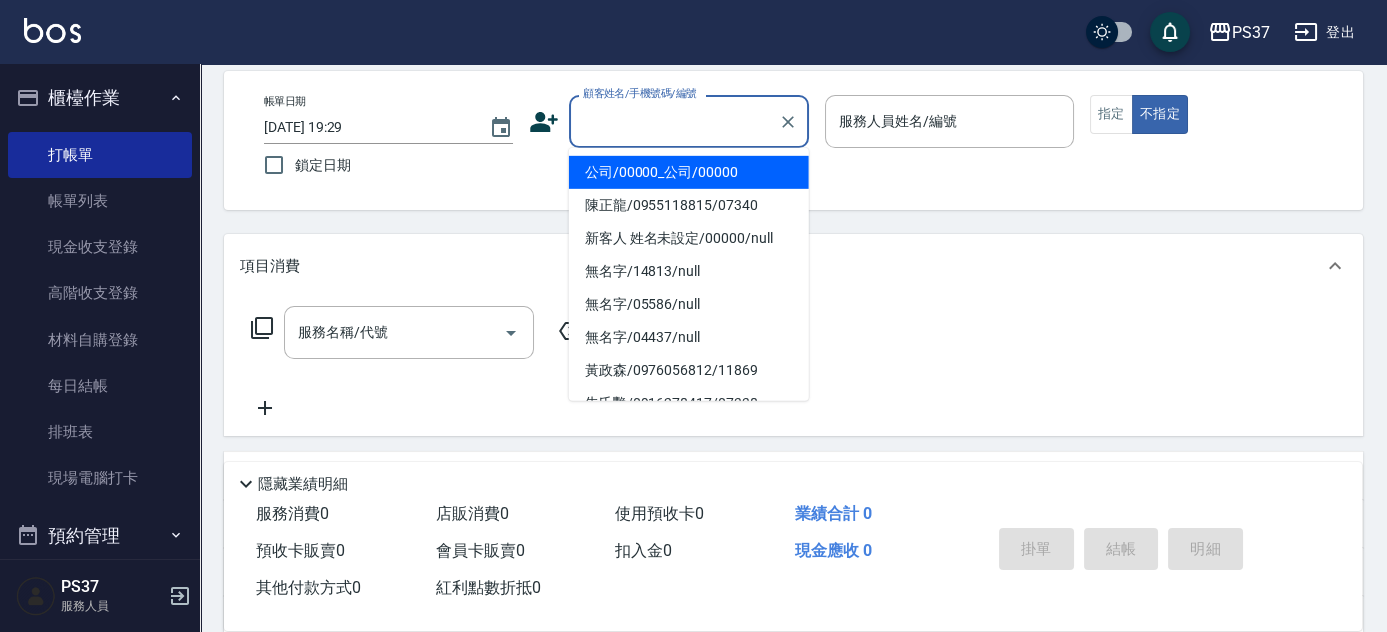 click on "顧客姓名/手機號碼/編號" at bounding box center (674, 121) 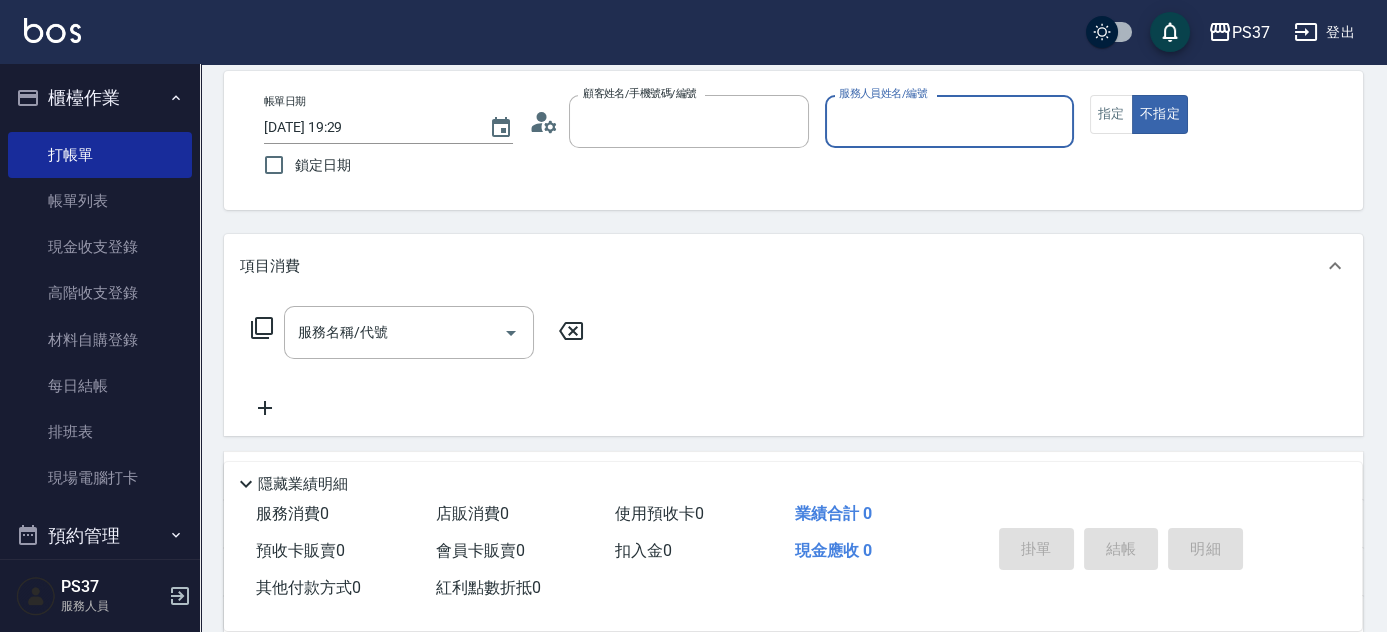 type on "公司/00000_公司/00000" 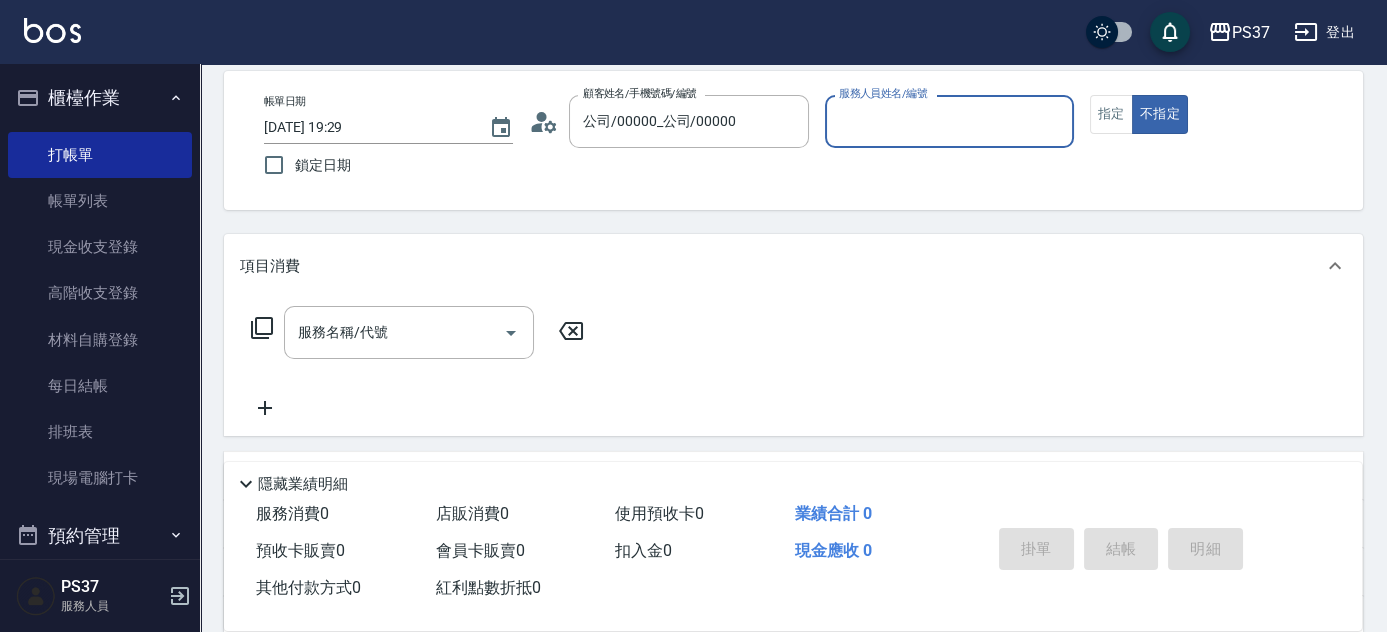 click on "服務人員姓名/編號" at bounding box center (949, 121) 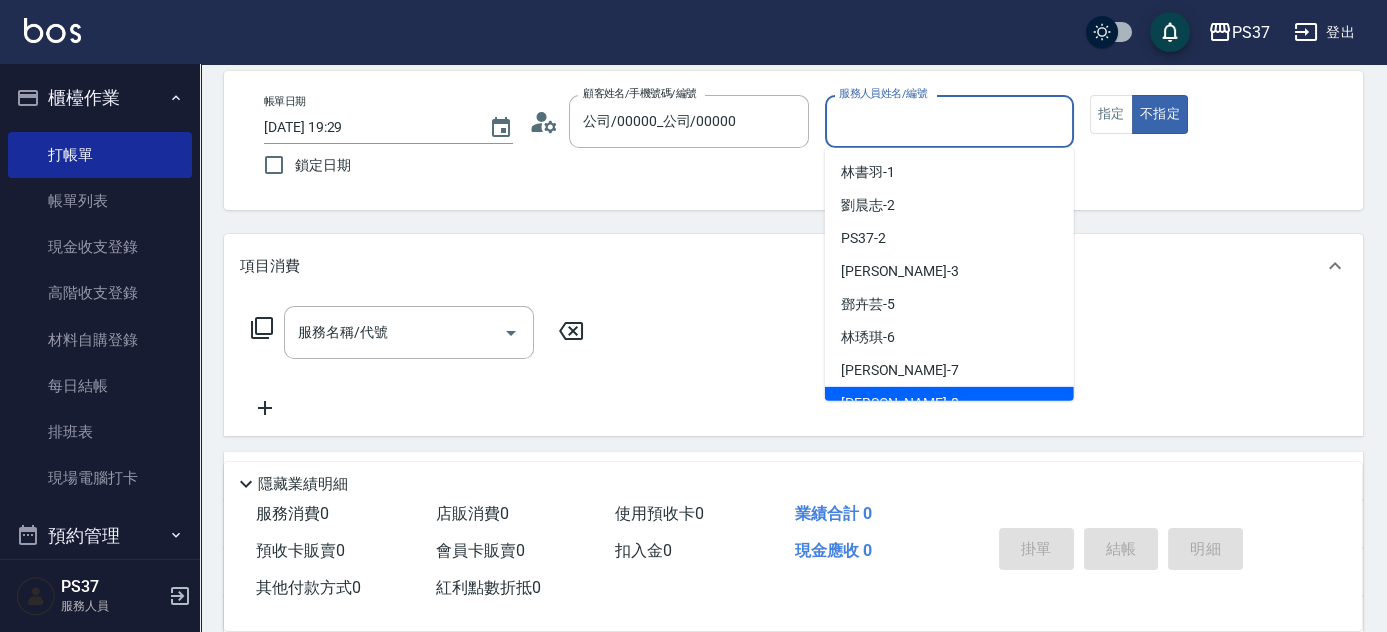 click on "[PERSON_NAME]-8" at bounding box center [949, 403] 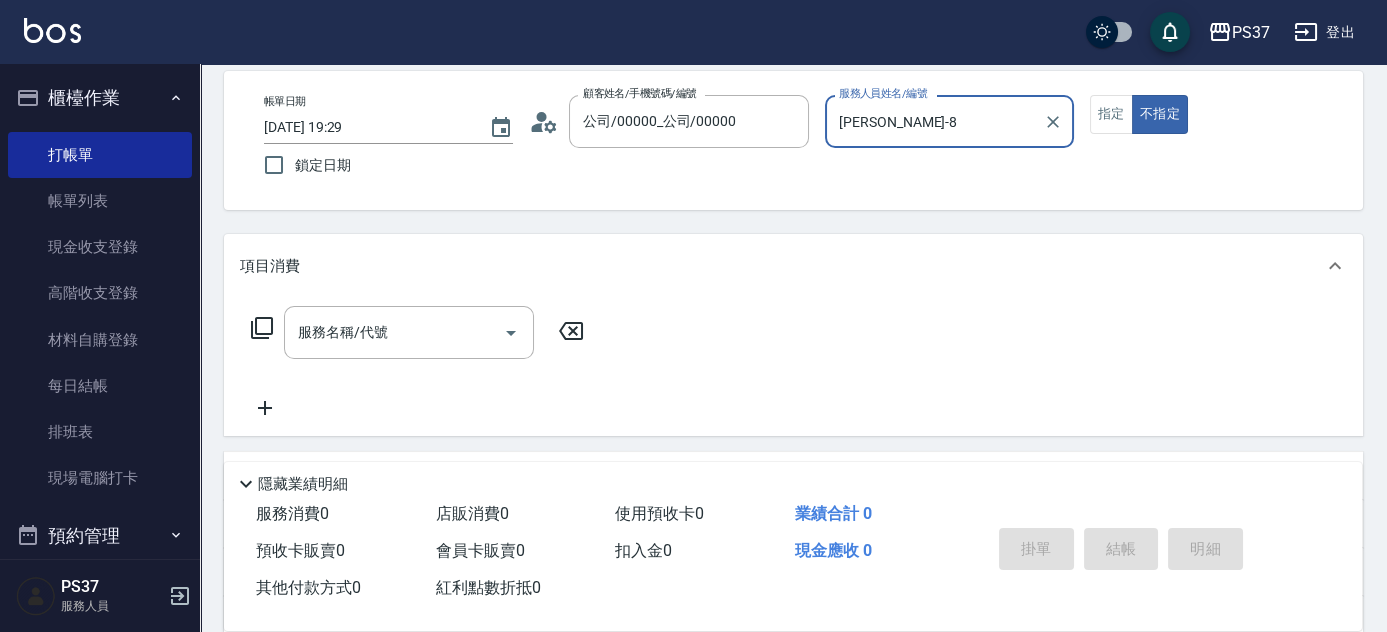 click on "[PERSON_NAME]-8" at bounding box center (934, 121) 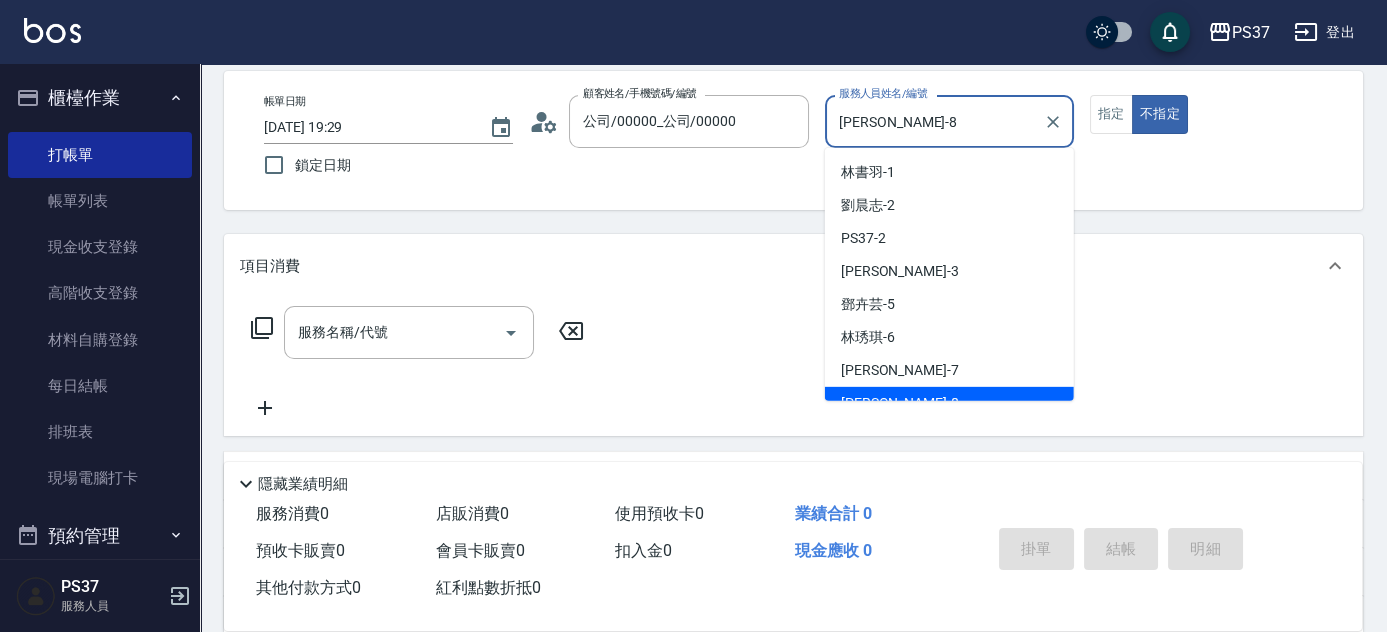 scroll, scrollTop: 18, scrollLeft: 0, axis: vertical 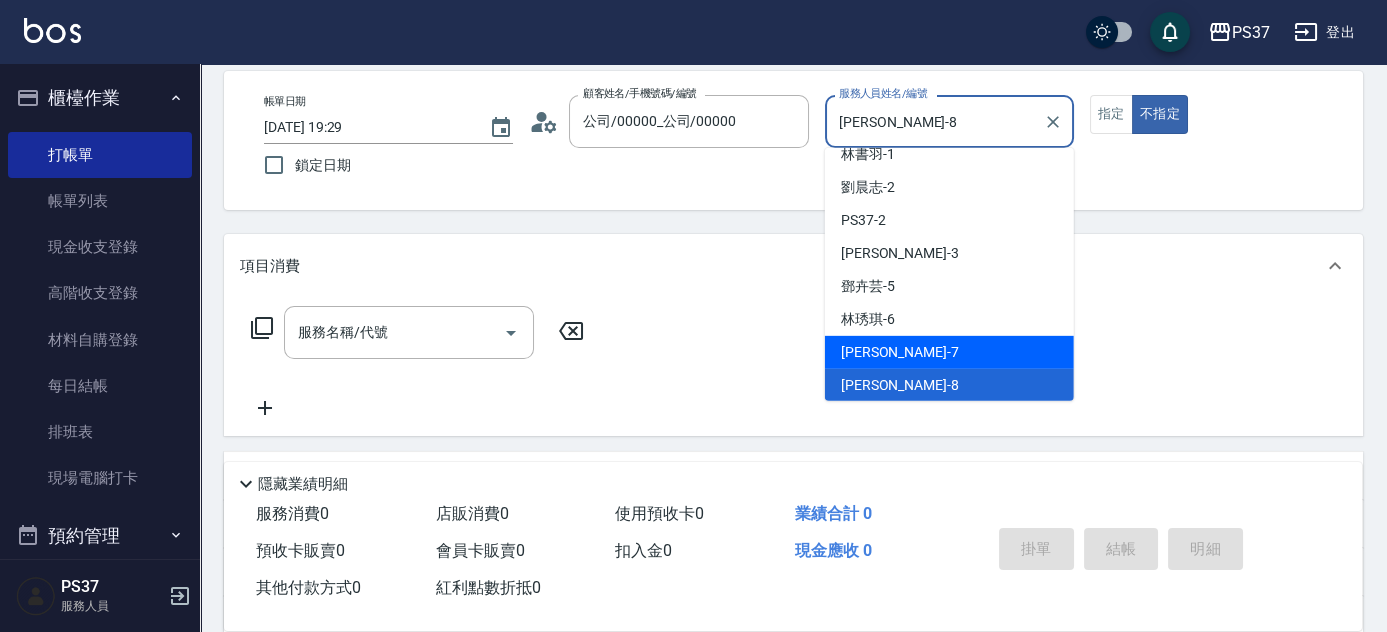 click on "[PERSON_NAME] -7" at bounding box center (949, 352) 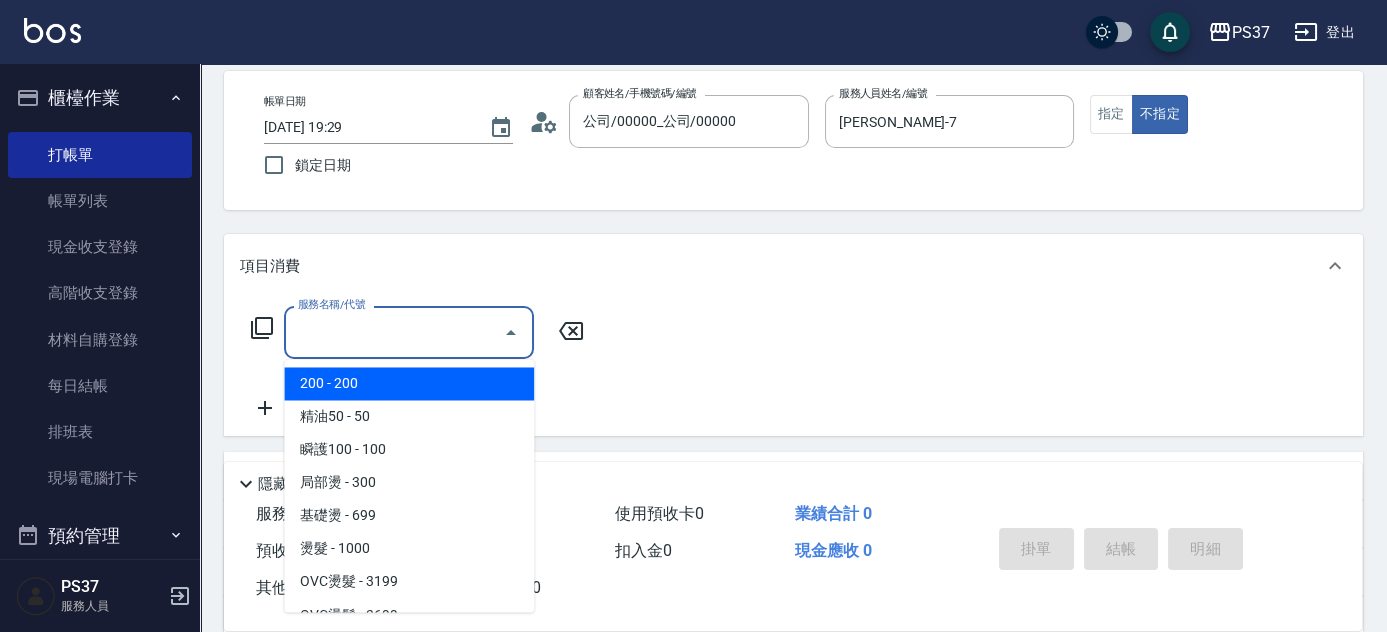 click on "服務名稱/代號" at bounding box center [394, 332] 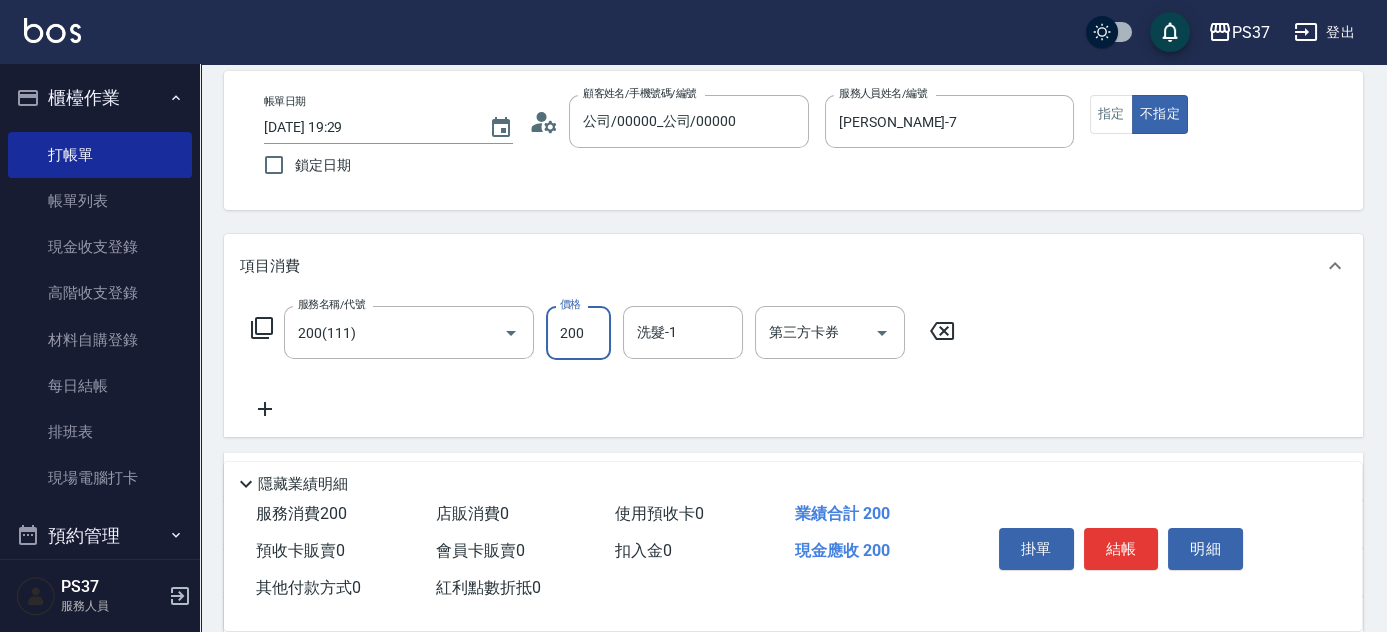 click on "200" at bounding box center [578, 333] 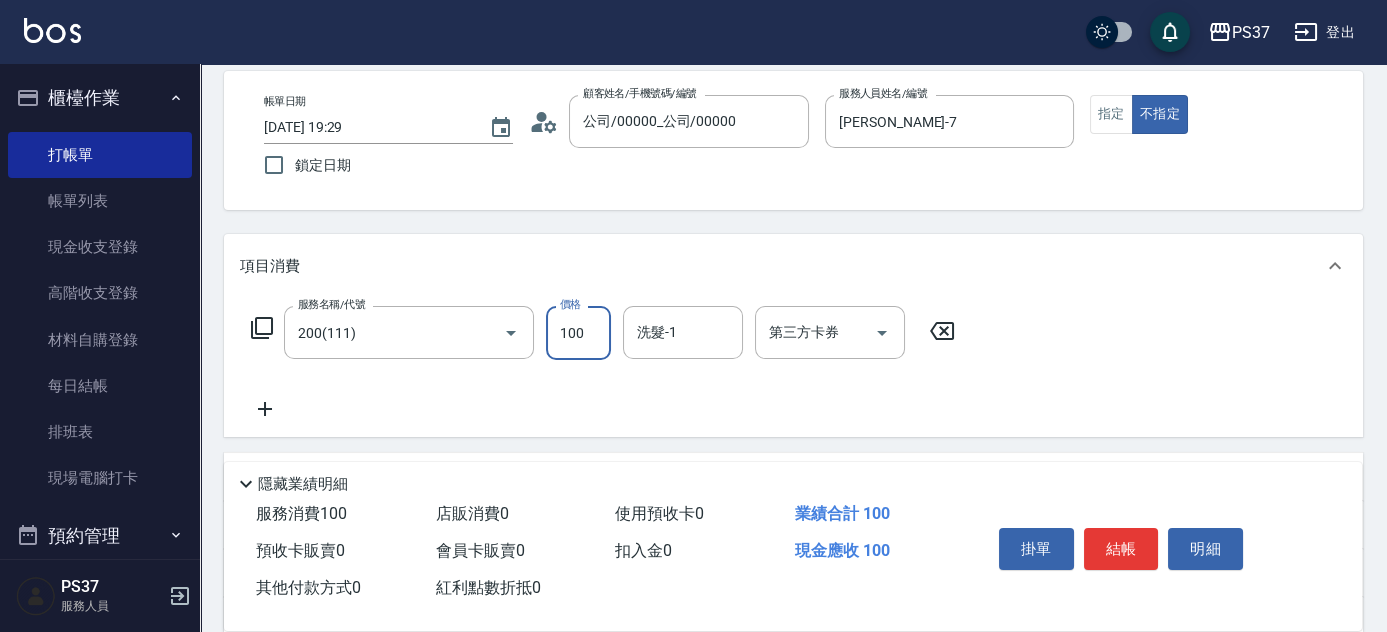 type on "100" 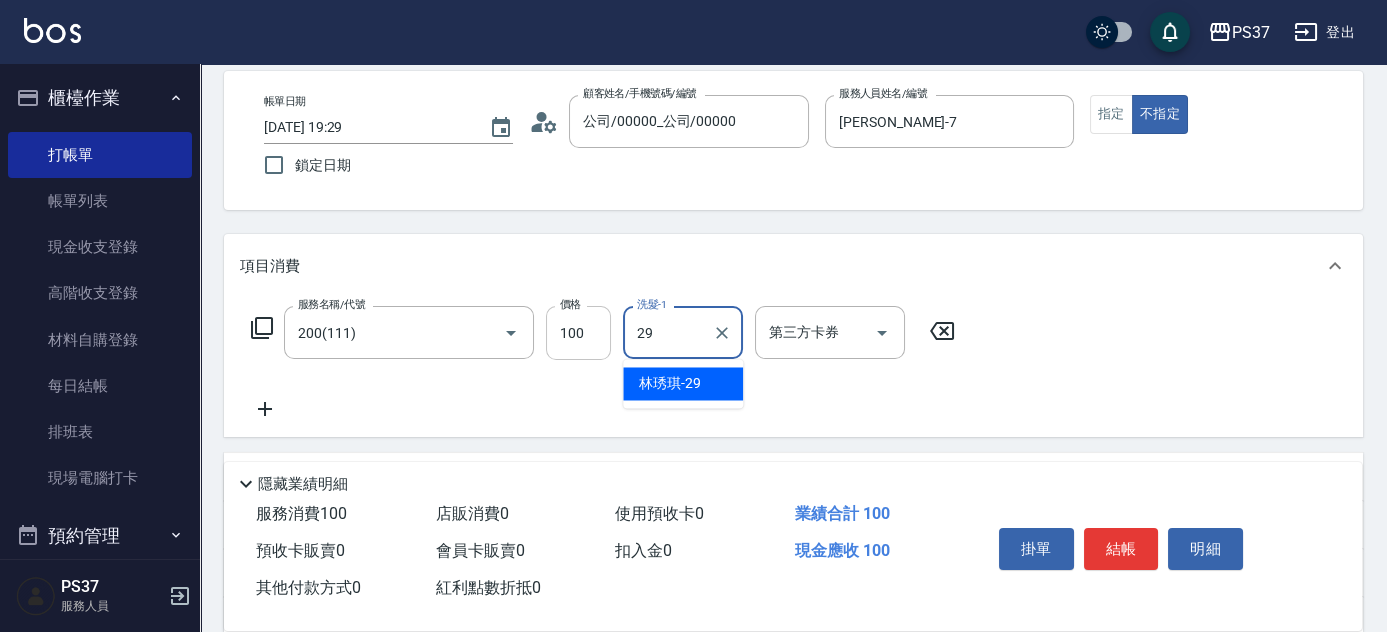 type on "林琇琪-29" 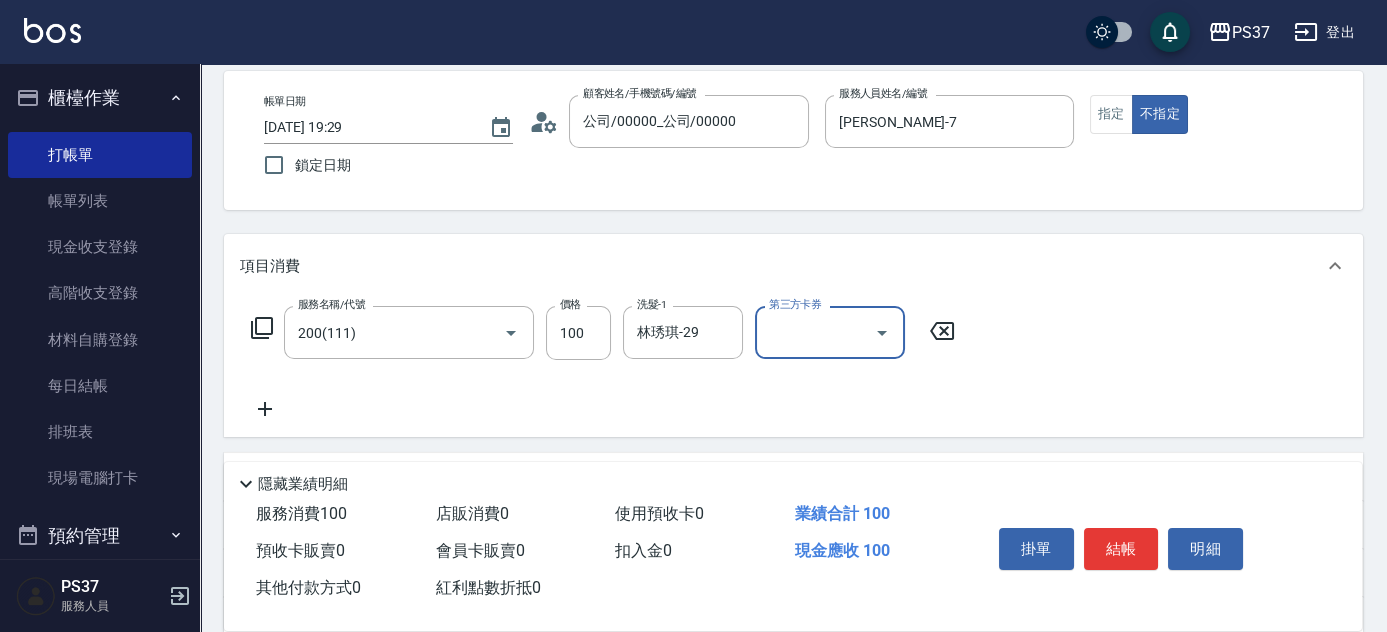 click 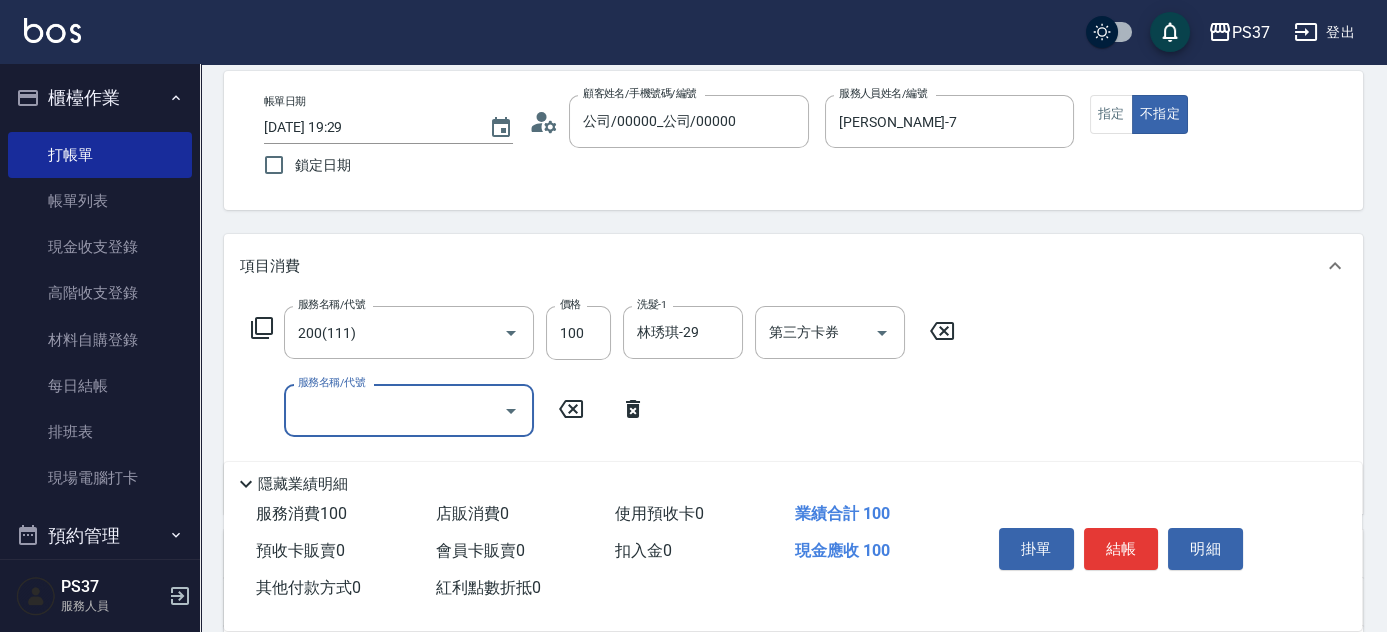 click on "服務名稱/代號" at bounding box center [394, 410] 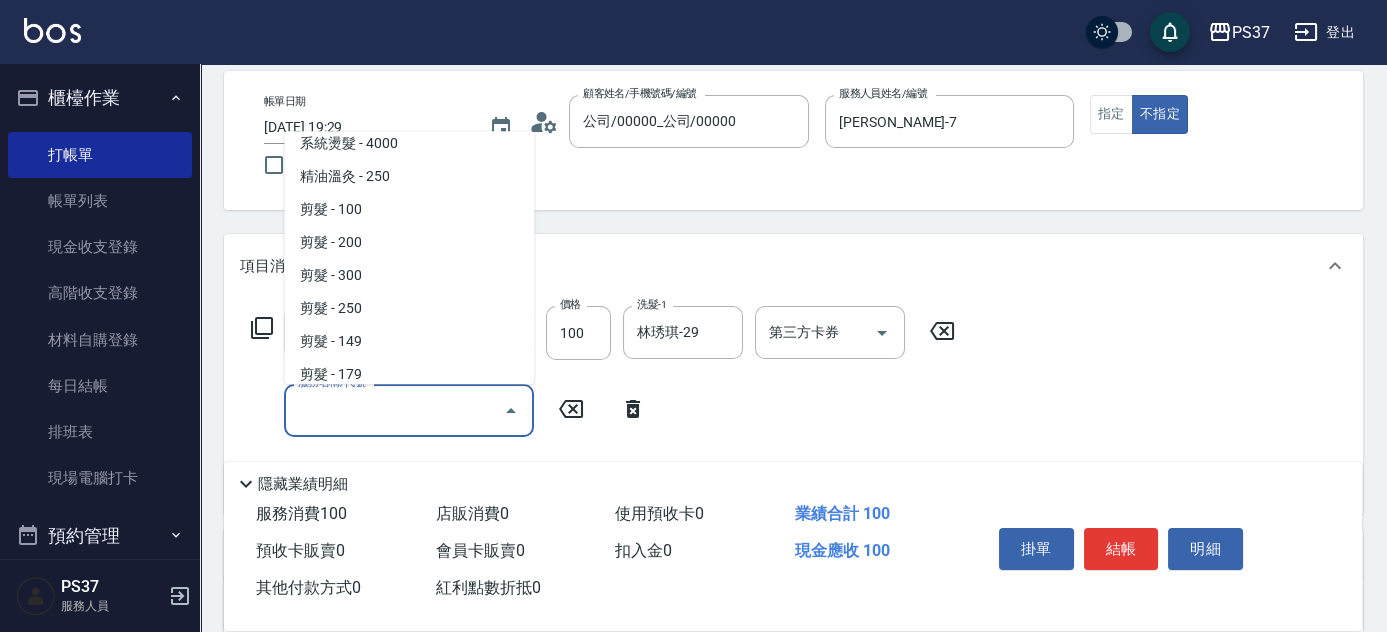 scroll, scrollTop: 454, scrollLeft: 0, axis: vertical 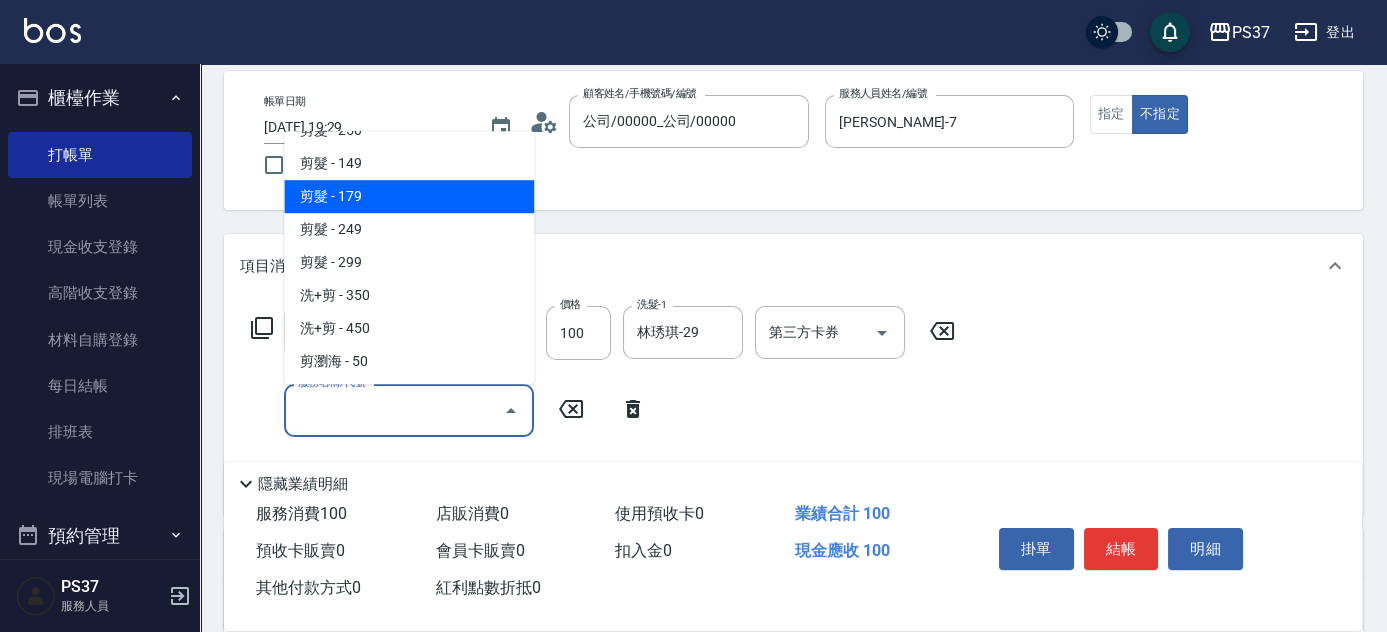 click on "剪髮 - 179" at bounding box center [409, 196] 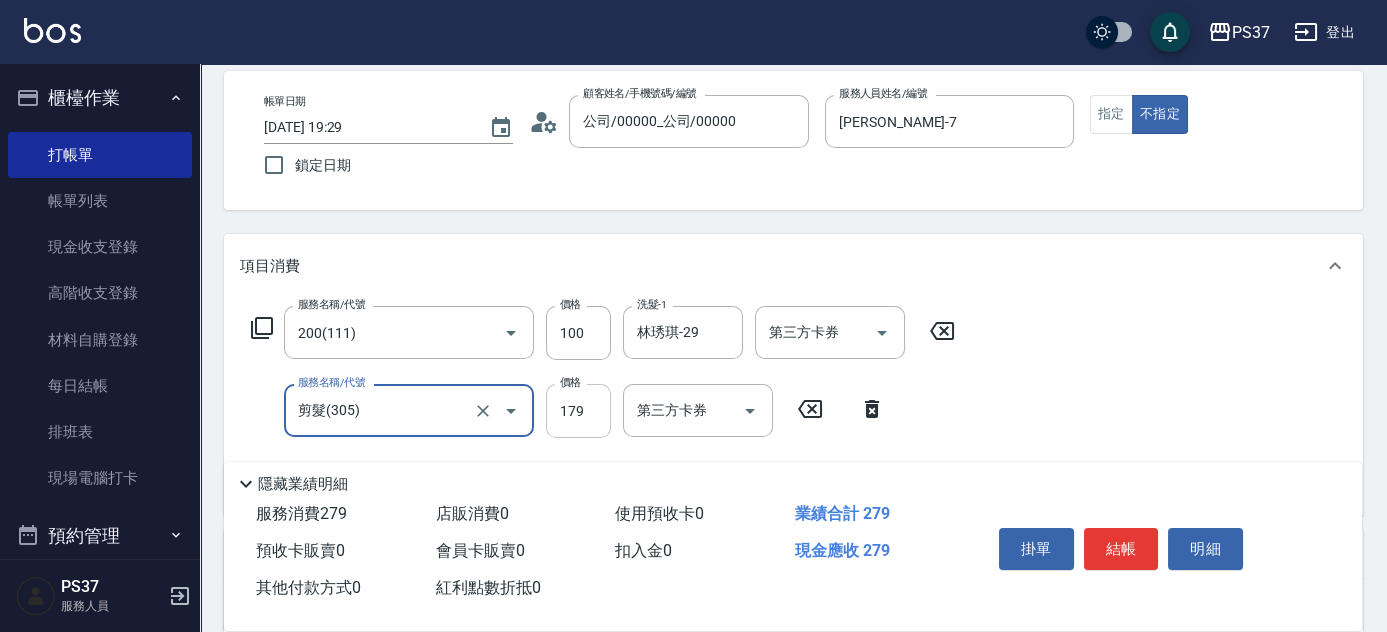 click on "179" at bounding box center [578, 411] 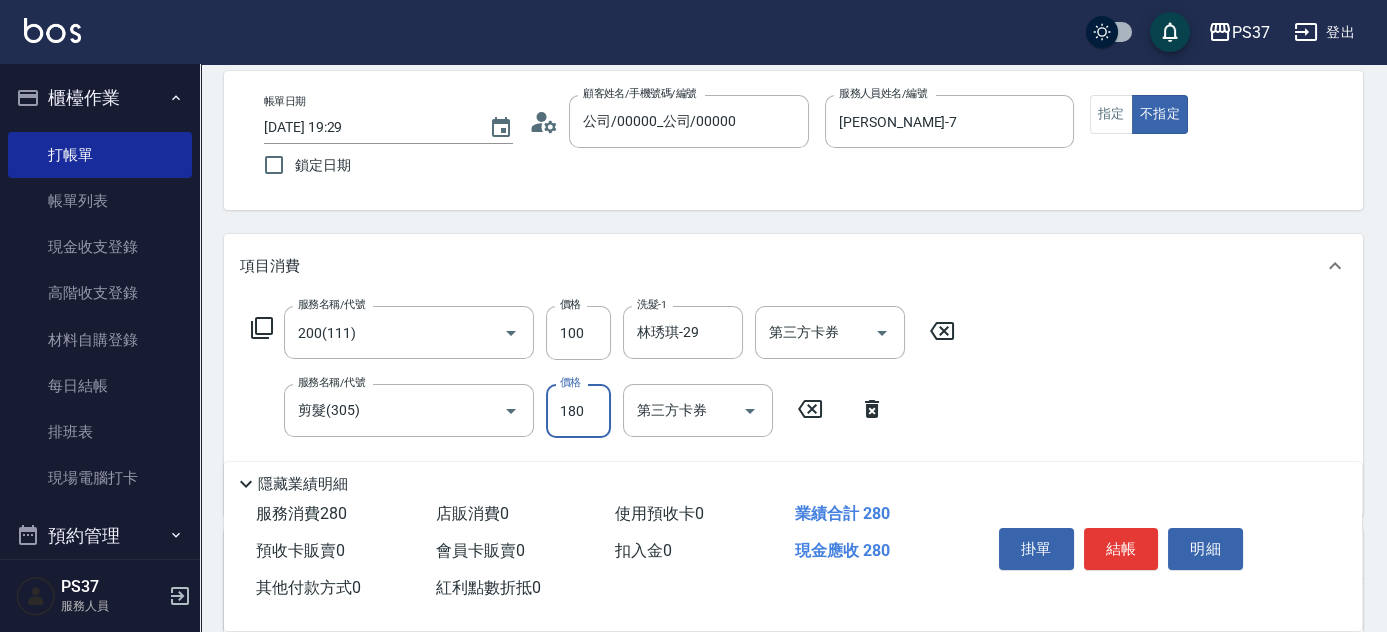 type on "180" 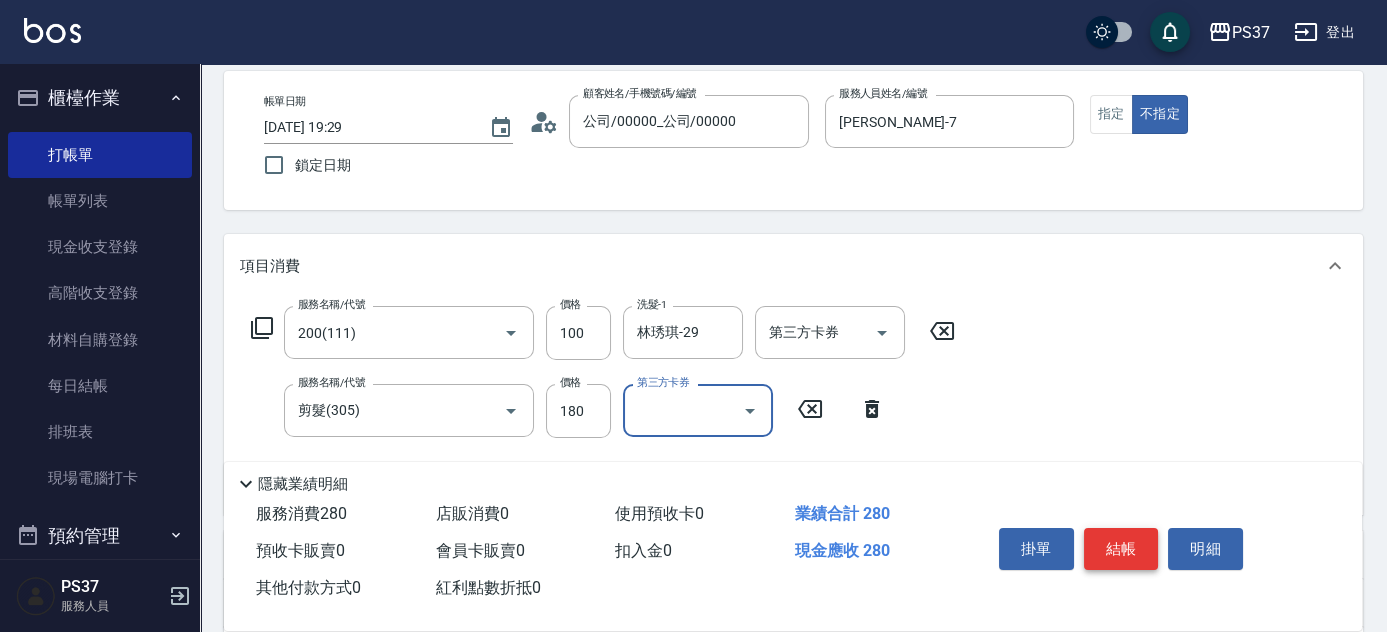 click on "結帳" at bounding box center [1121, 549] 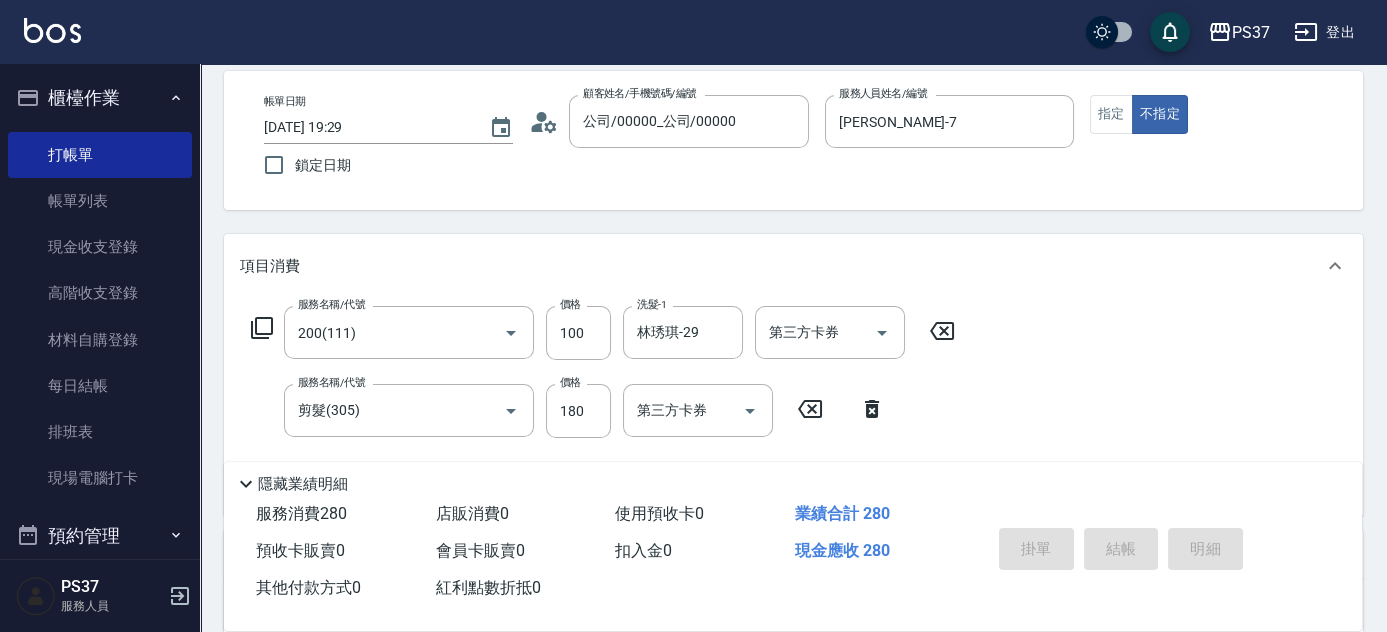 type on "[DATE] 19:32" 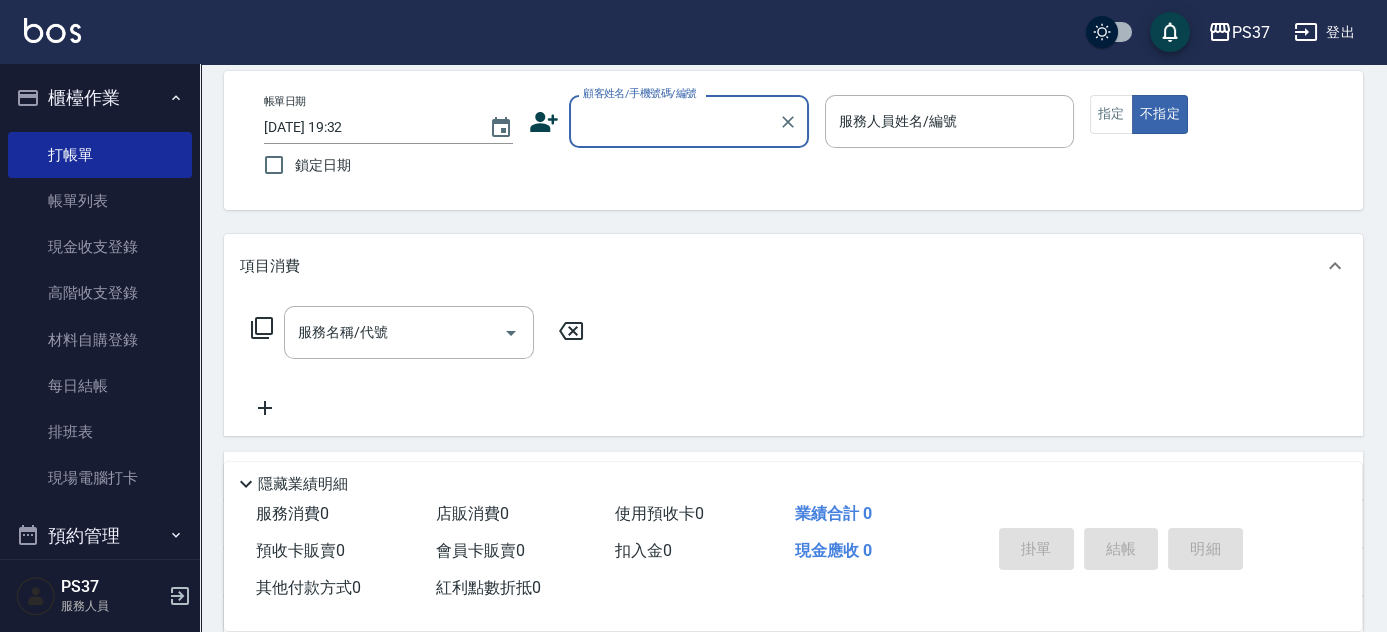 click on "顧客姓名/手機號碼/編號" at bounding box center (674, 121) 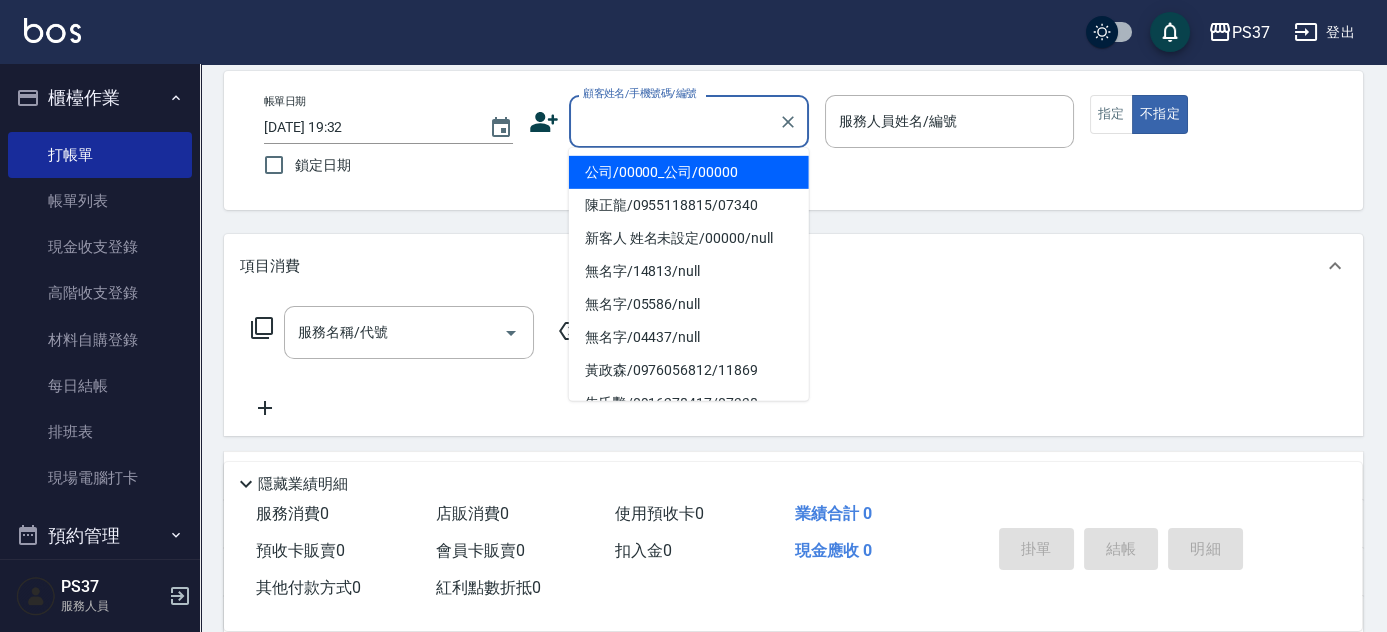 click on "公司/00000_公司/00000" at bounding box center [689, 172] 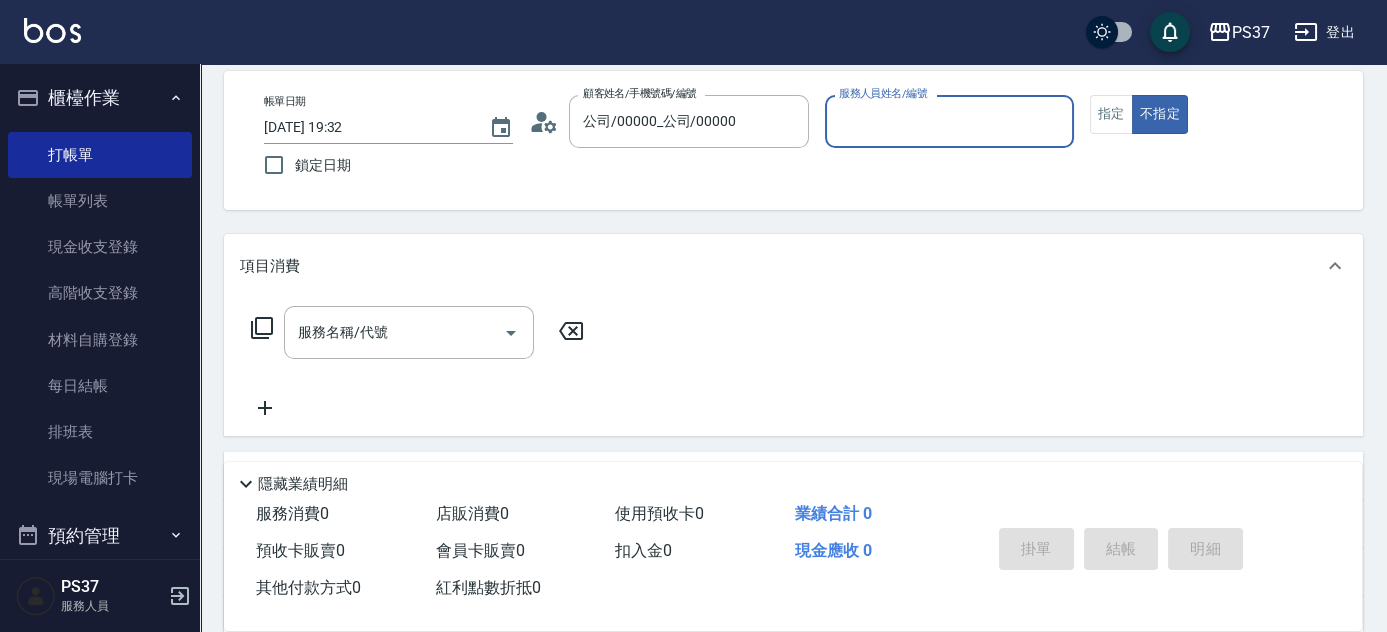 click on "服務人員姓名/編號" at bounding box center (949, 121) 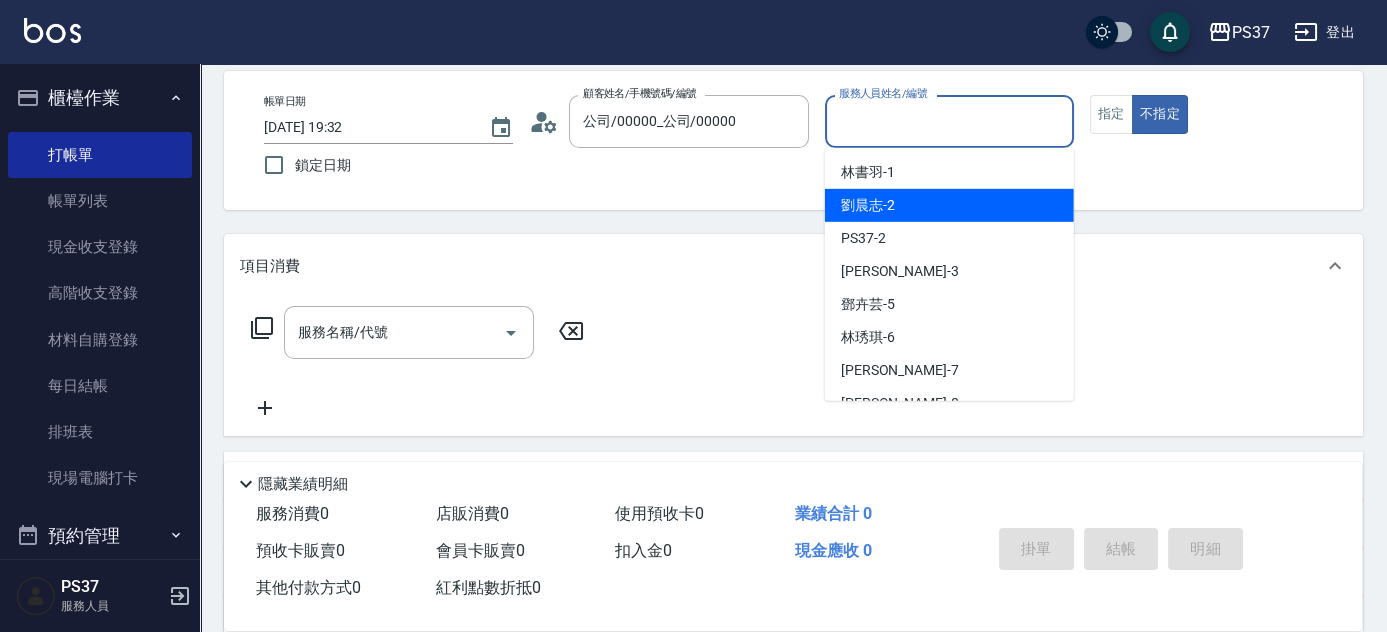 click on "劉晨志 -2" at bounding box center [949, 205] 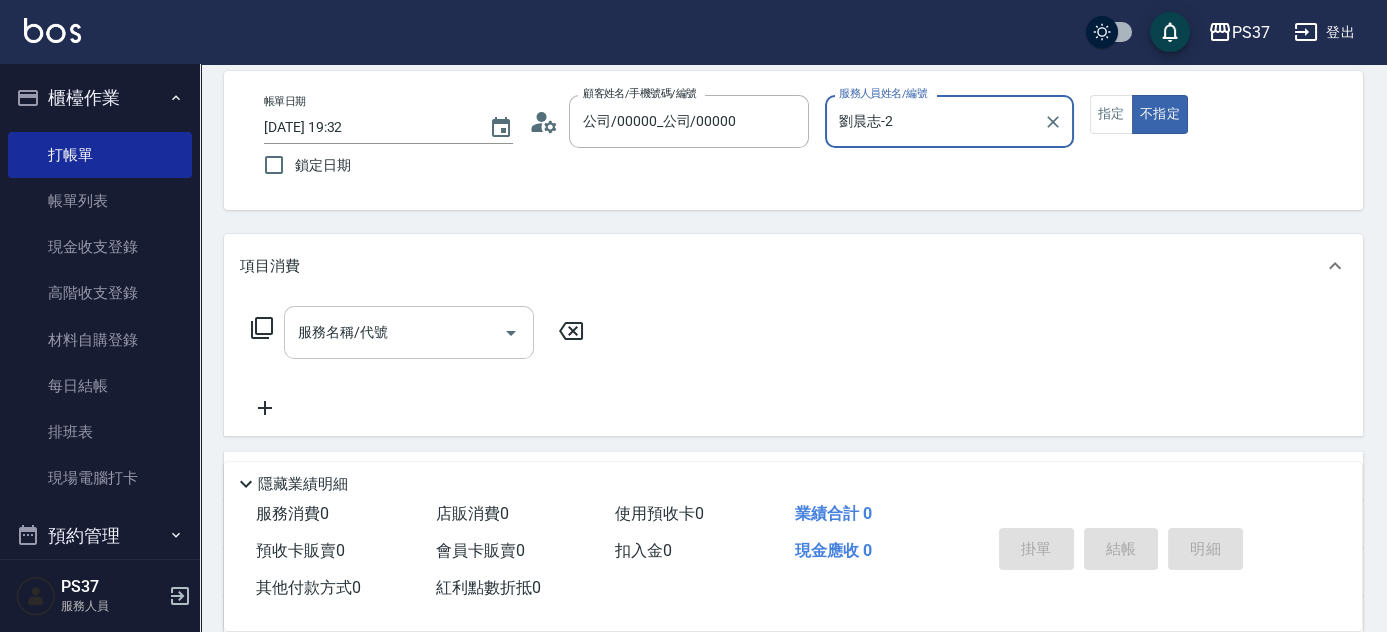 click on "服務名稱/代號" at bounding box center (394, 332) 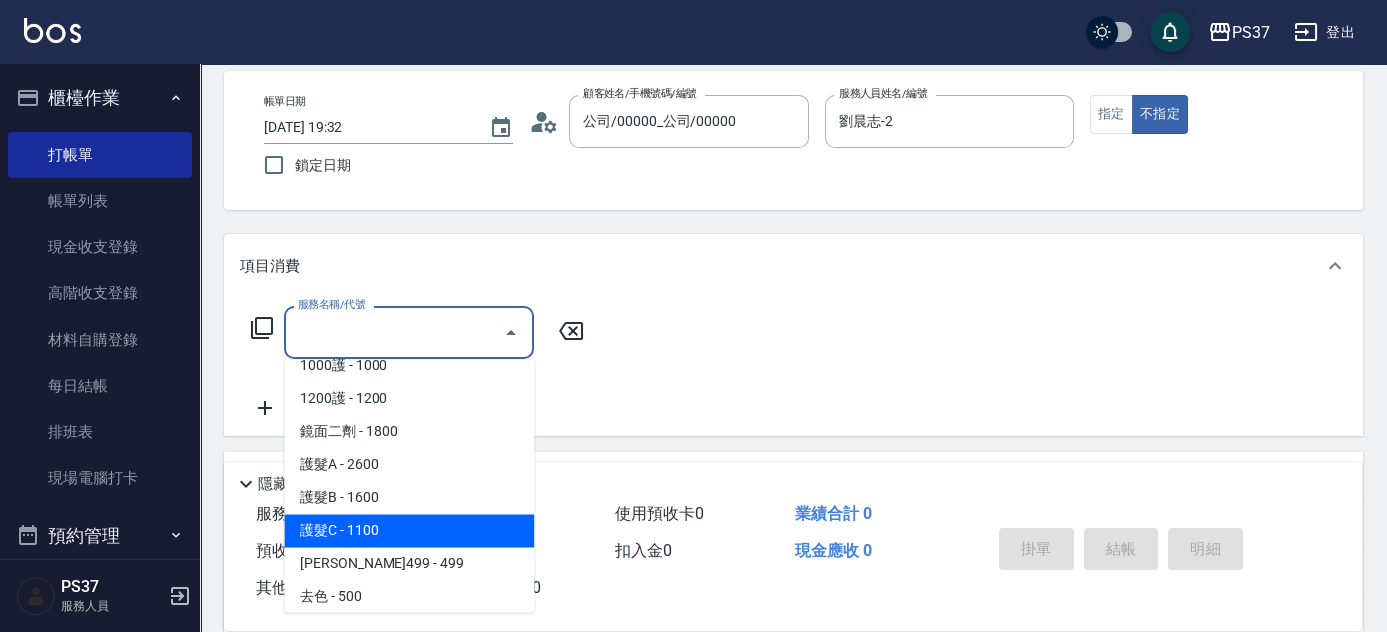 scroll, scrollTop: 1090, scrollLeft: 0, axis: vertical 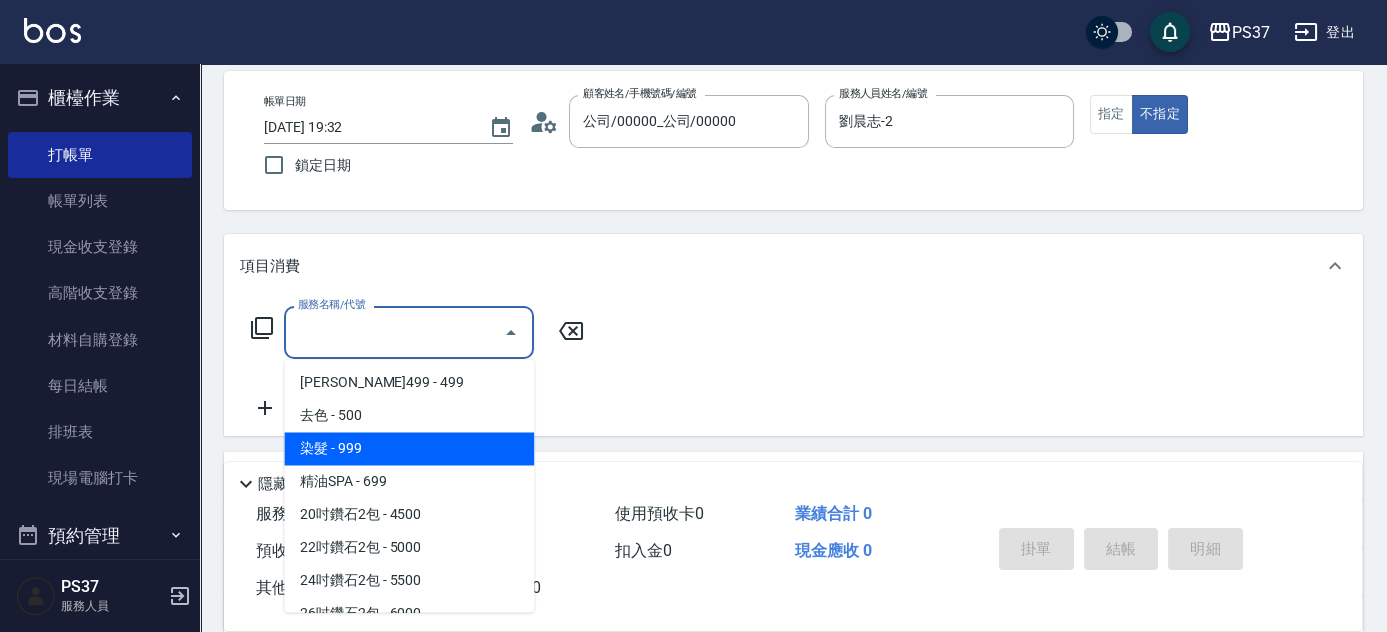 click on "染髮 - 999" at bounding box center (409, 448) 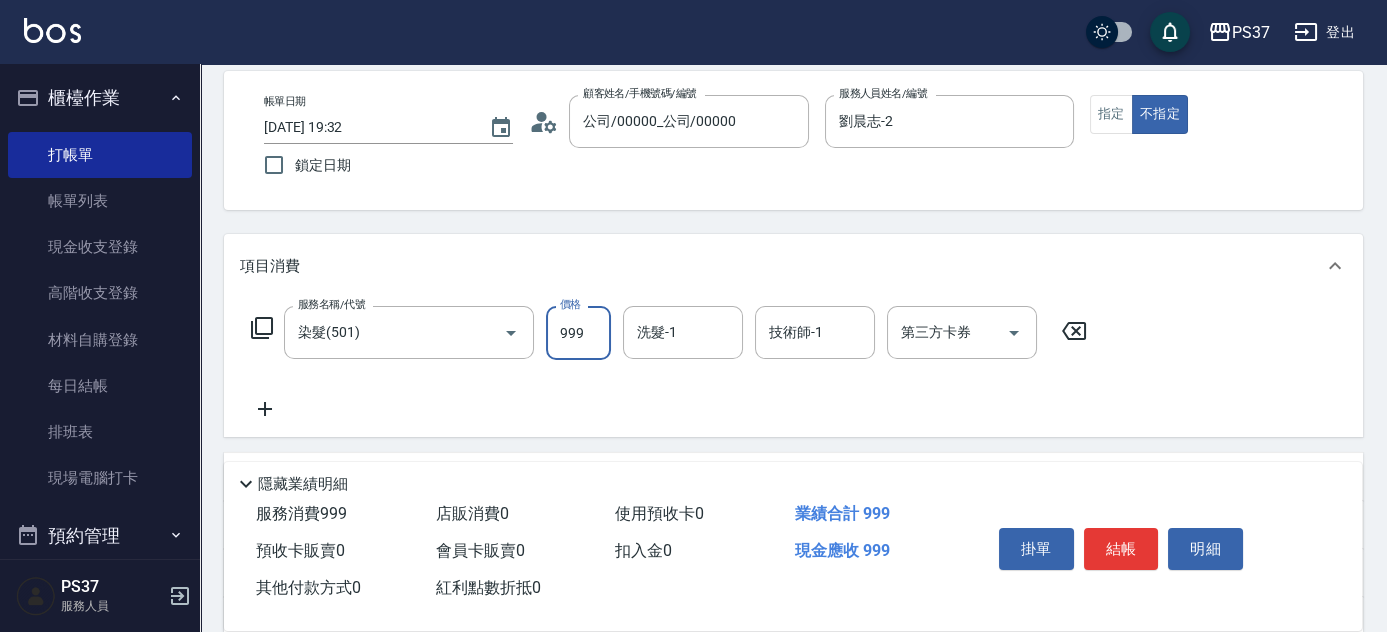 click on "999" at bounding box center [578, 333] 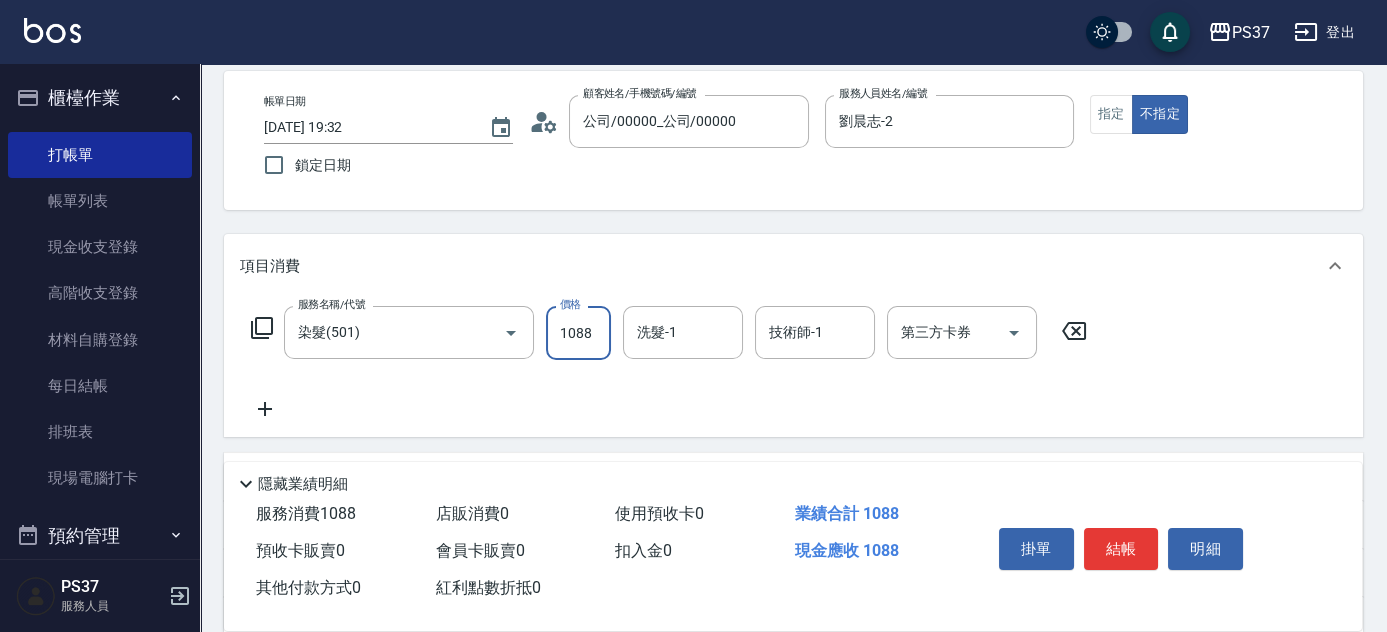type on "1088" 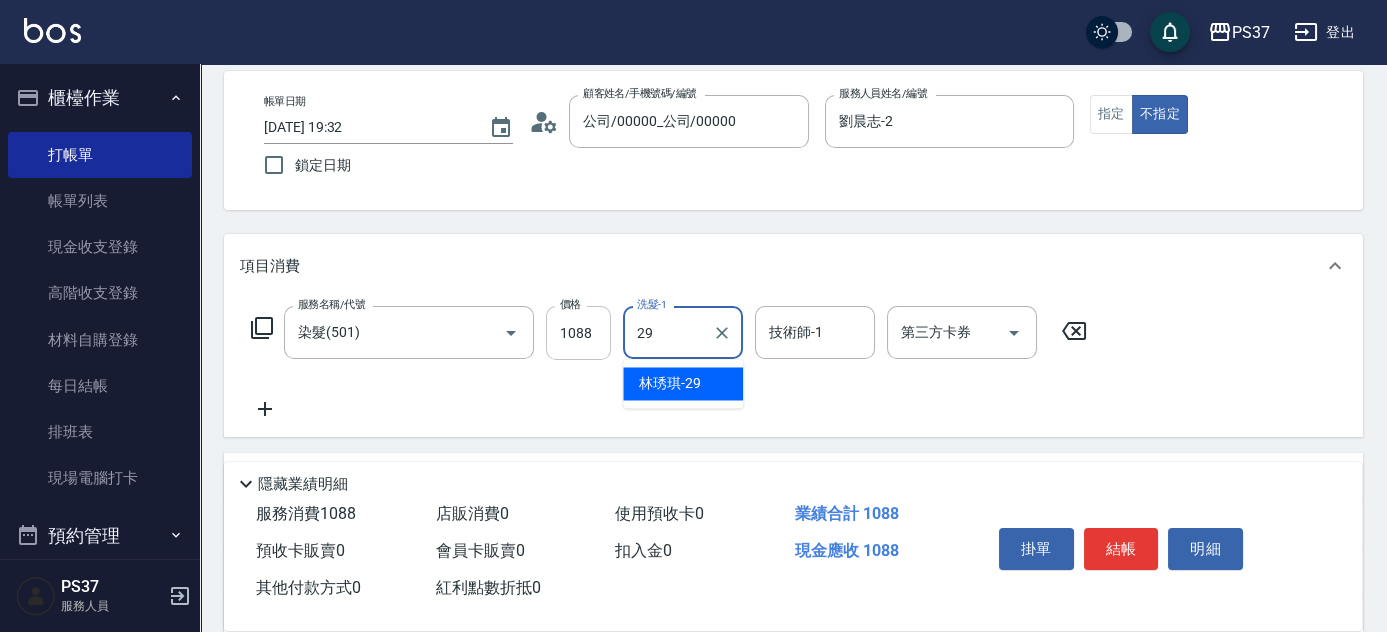 type on "林琇琪-29" 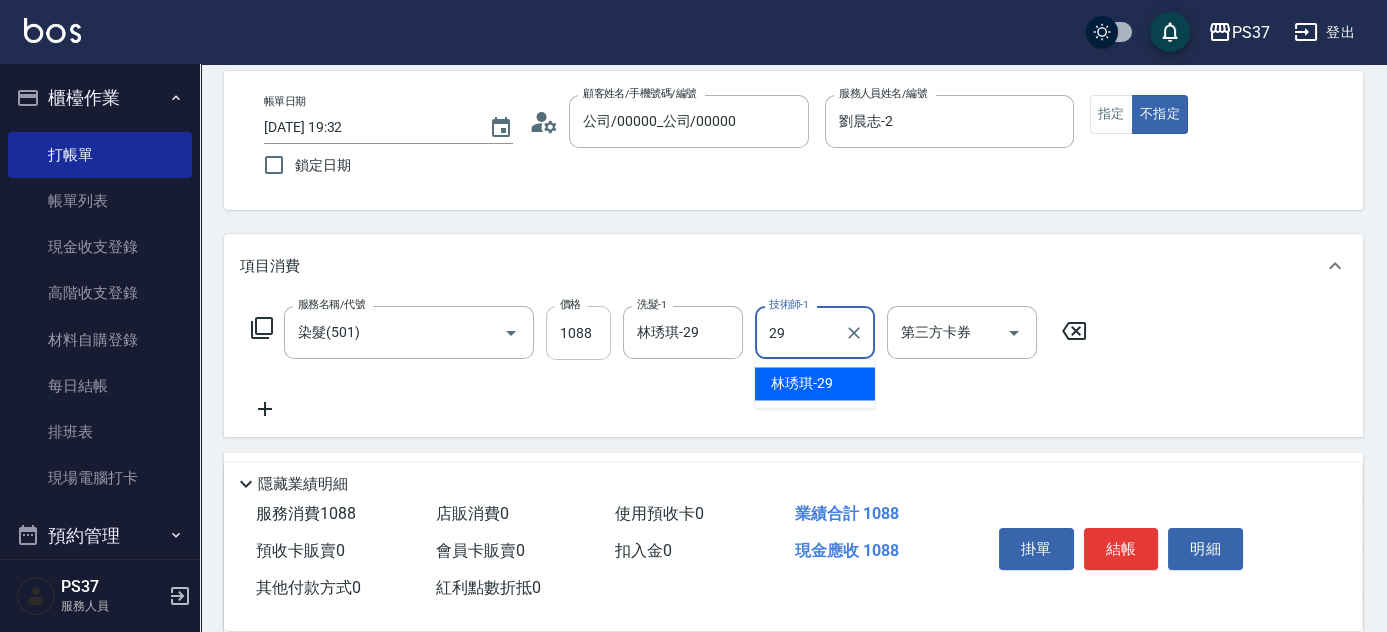 type on "林琇琪-29" 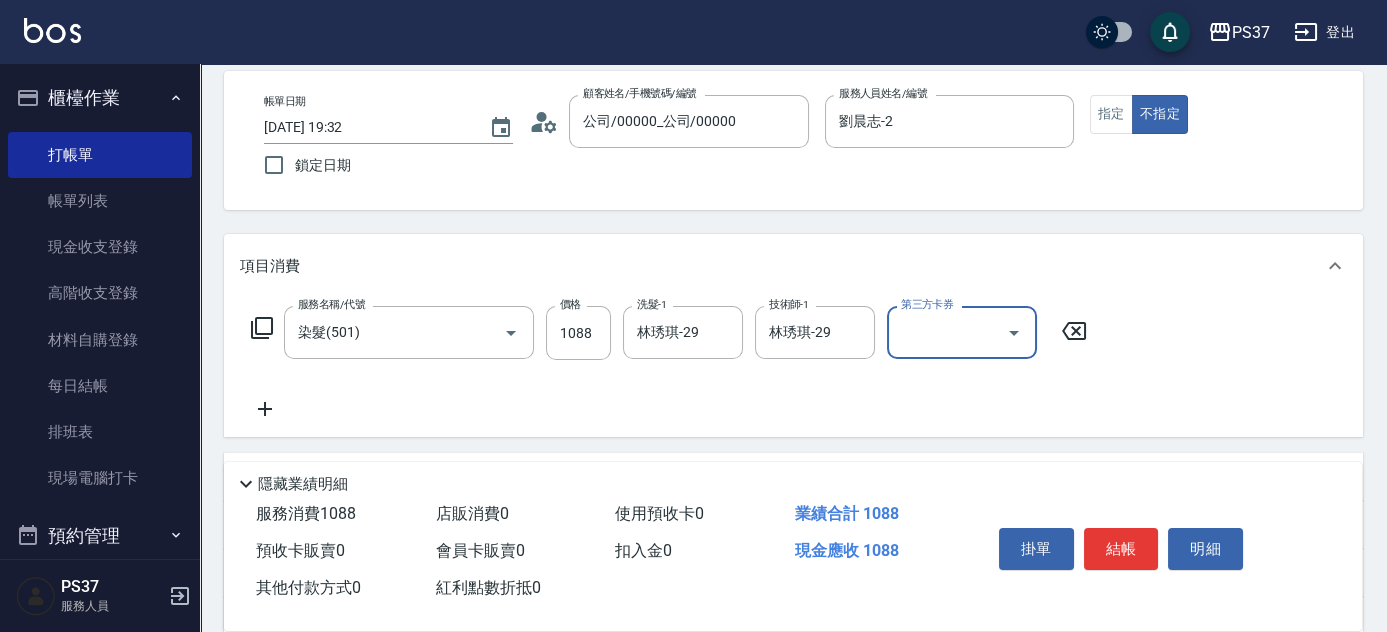 click 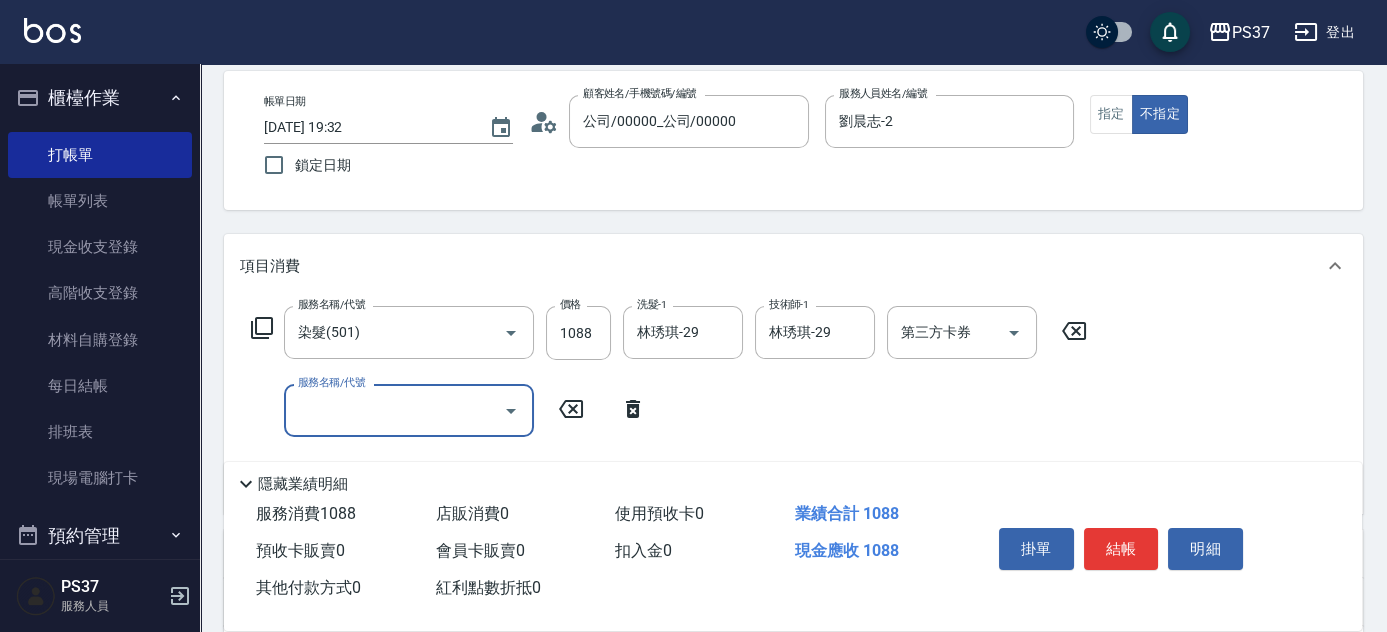 scroll, scrollTop: 181, scrollLeft: 0, axis: vertical 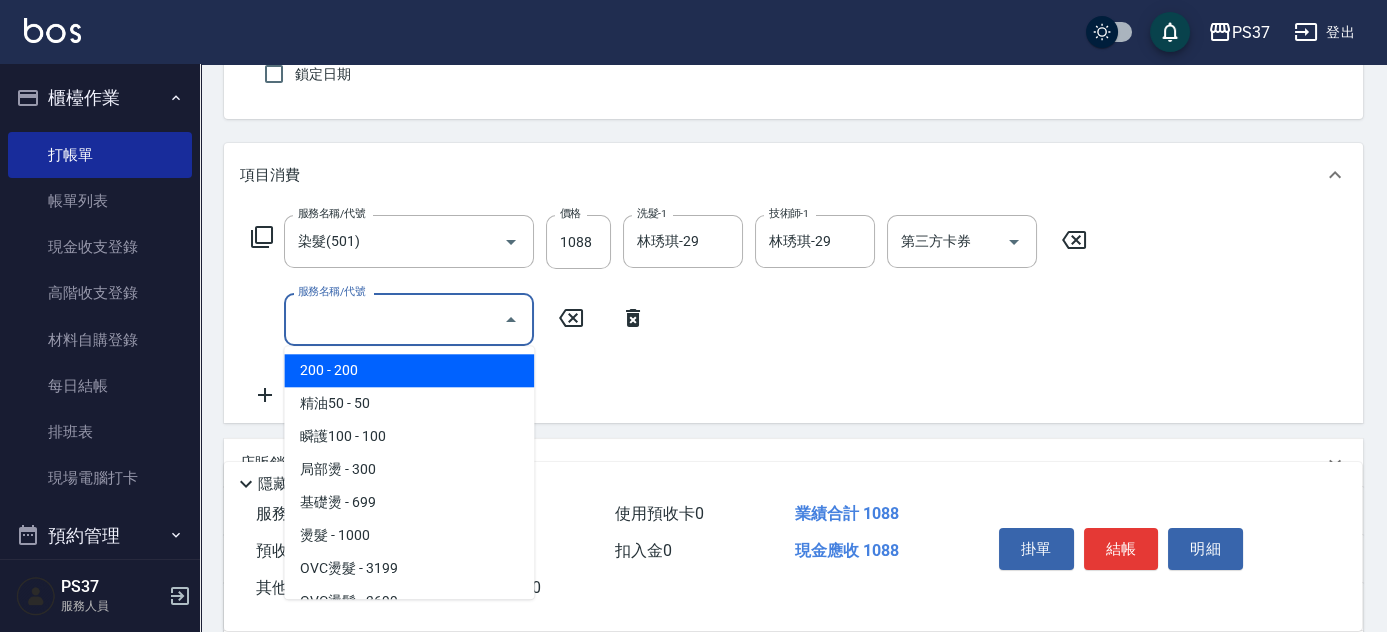 click on "服務名稱/代號" at bounding box center [394, 319] 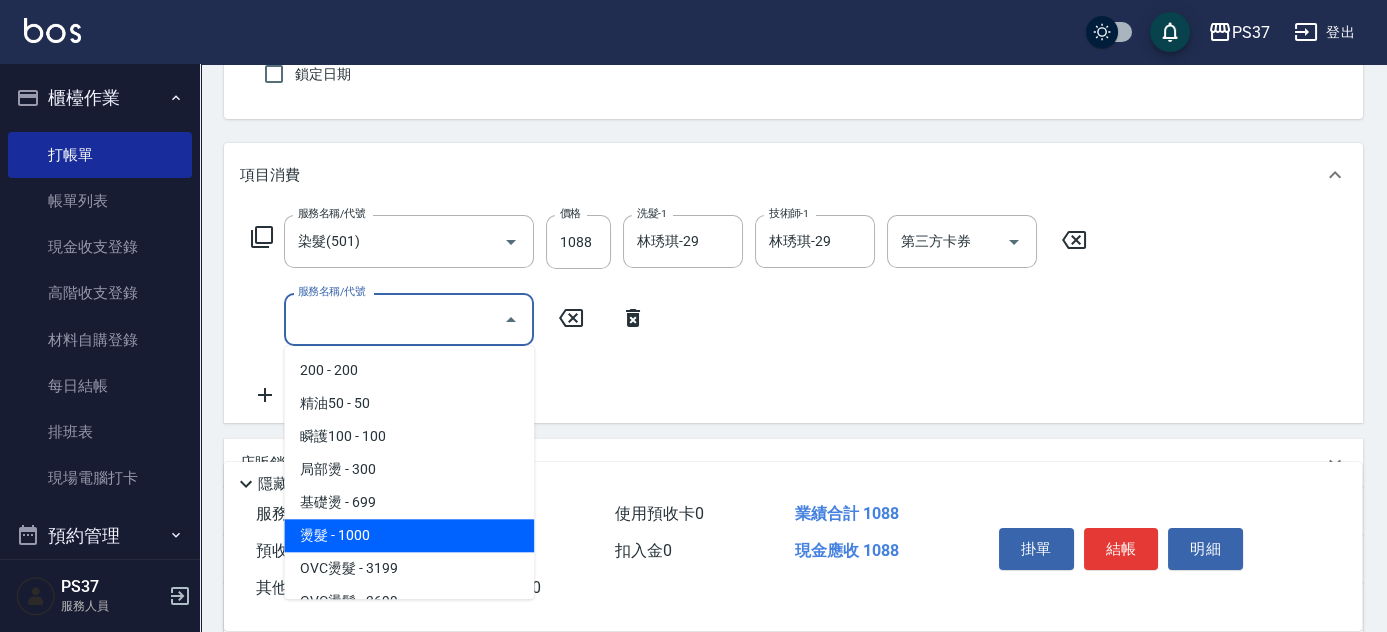 click on "燙髮 - 1000" at bounding box center [409, 535] 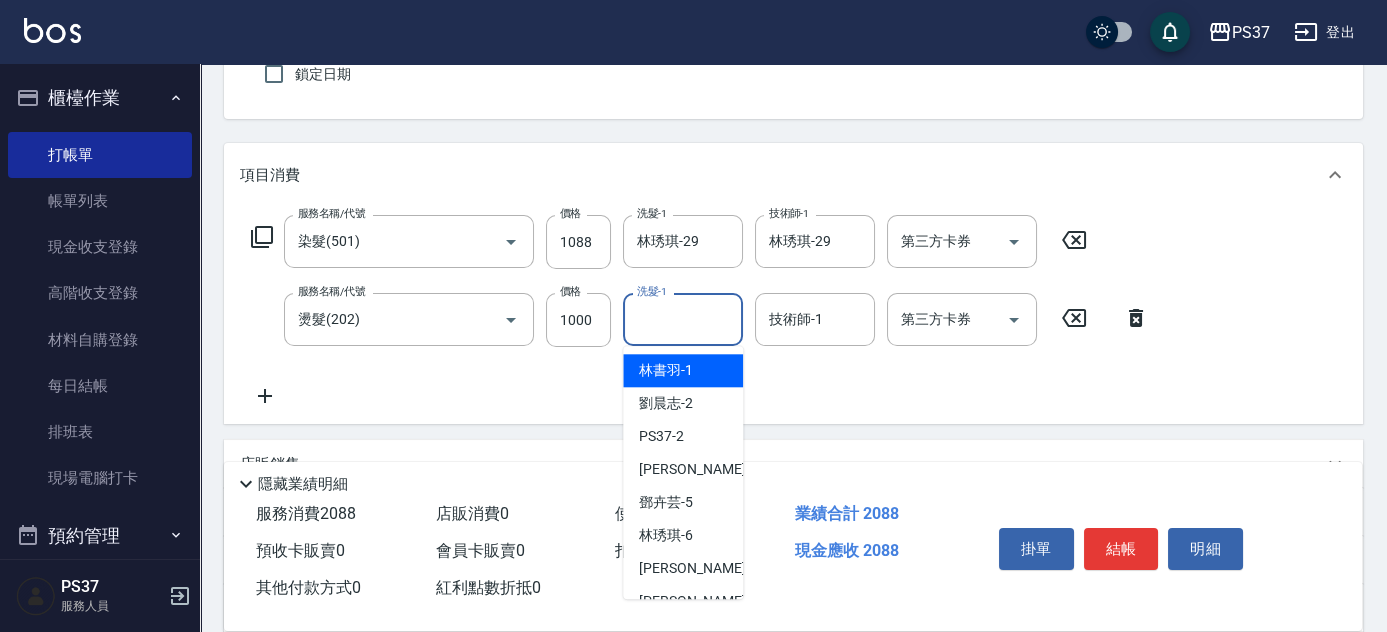 click on "洗髮-1" at bounding box center (683, 319) 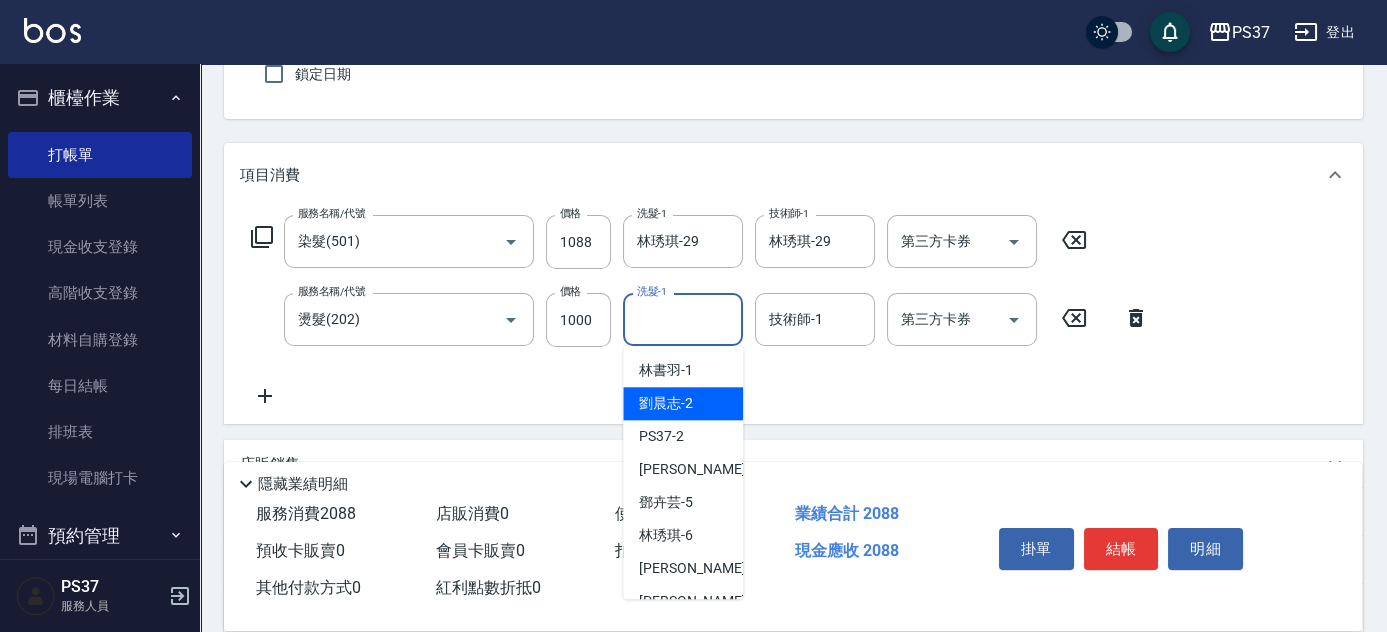 click on "劉晨志 -2" at bounding box center (666, 403) 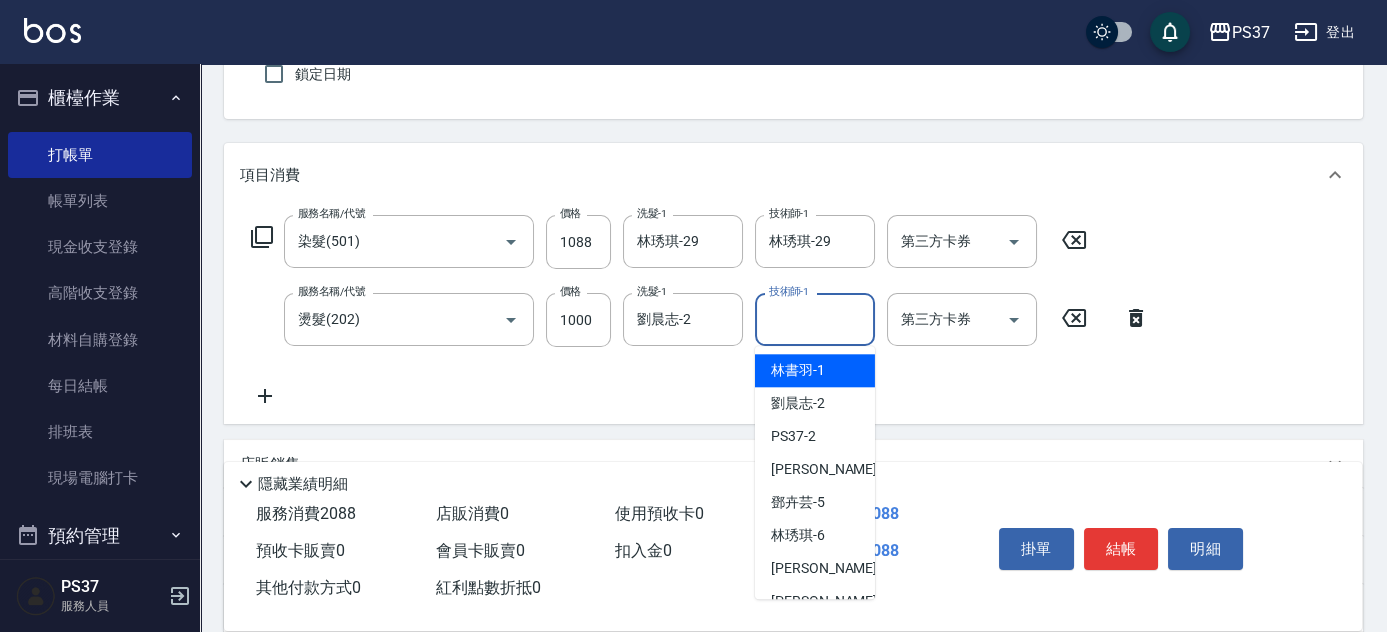 click on "技術師-1 技術師-1" at bounding box center [815, 319] 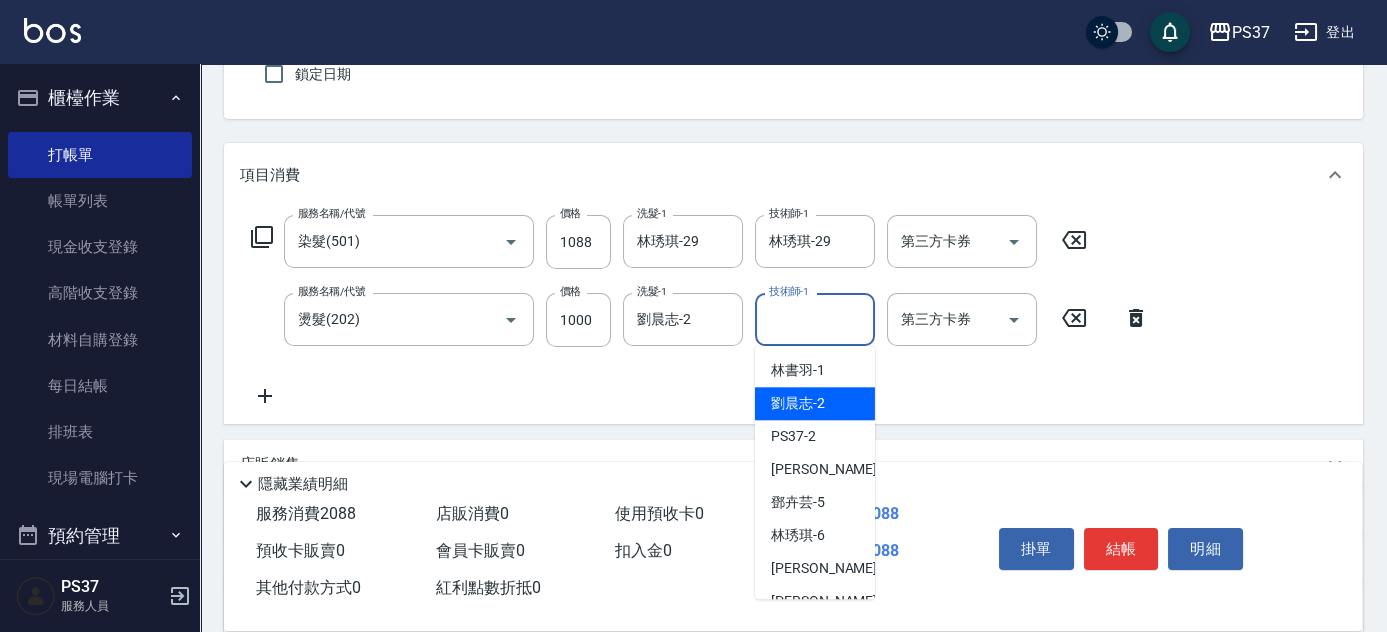 click on "劉晨志 -2" at bounding box center (798, 403) 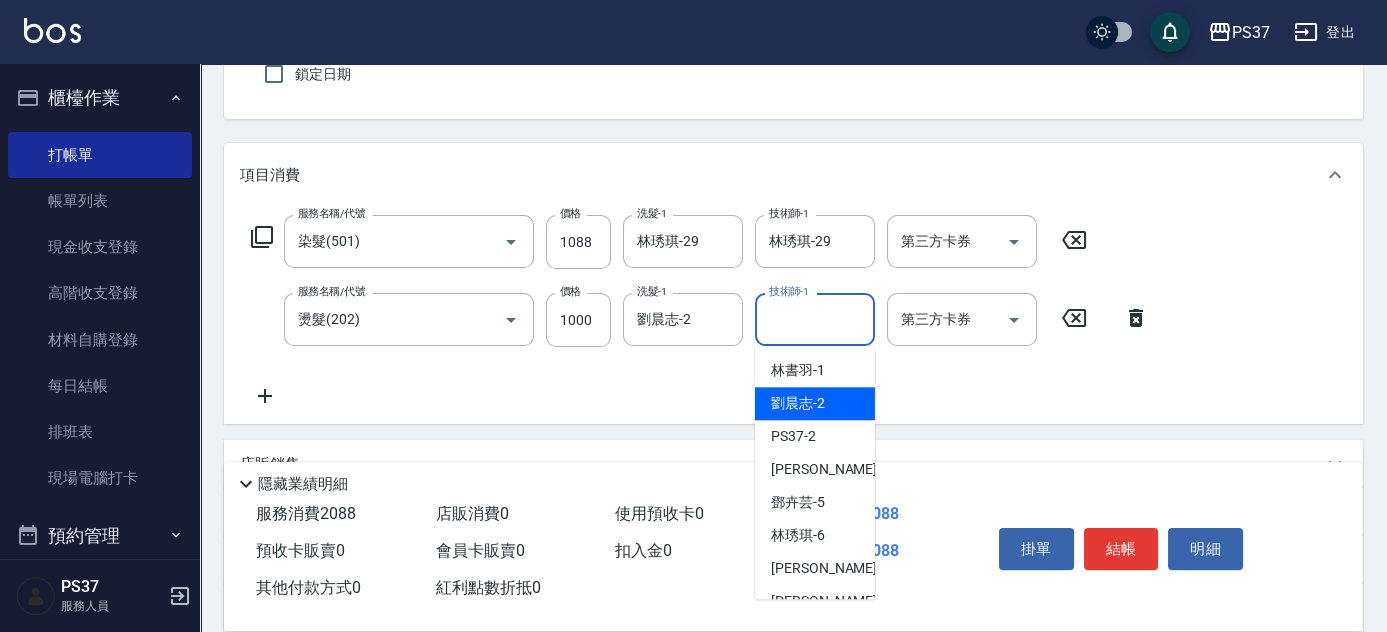 type on "劉晨志-2" 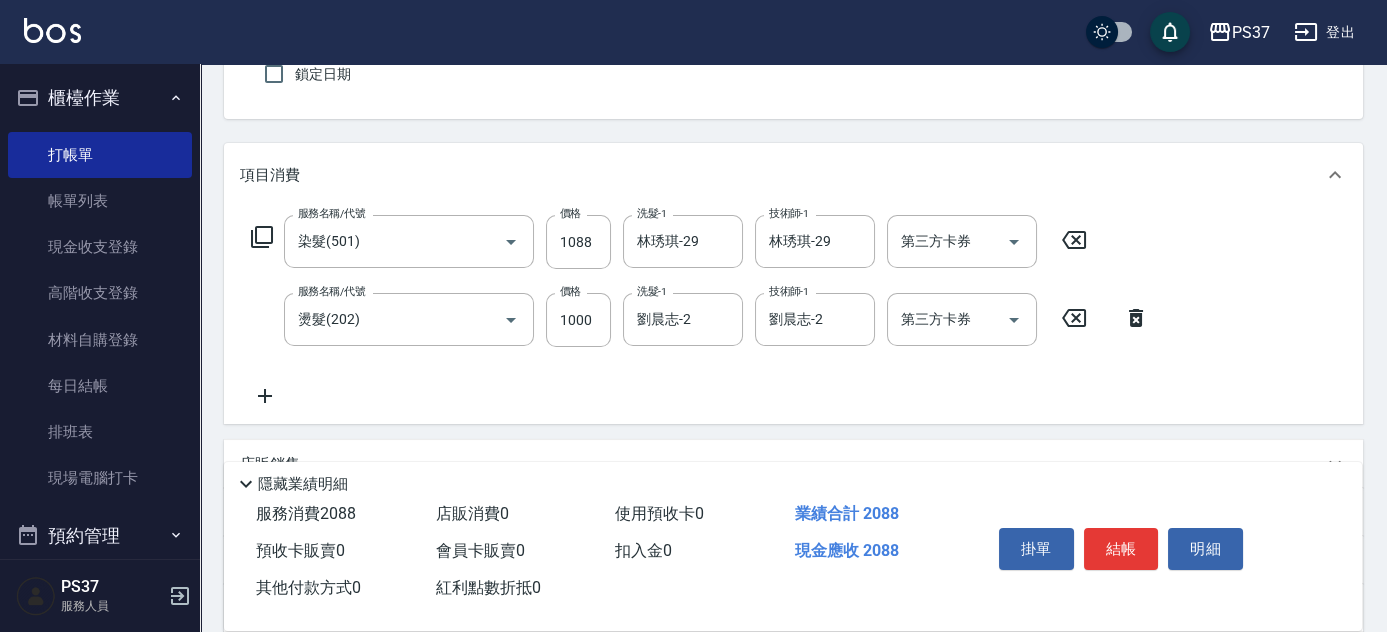 click 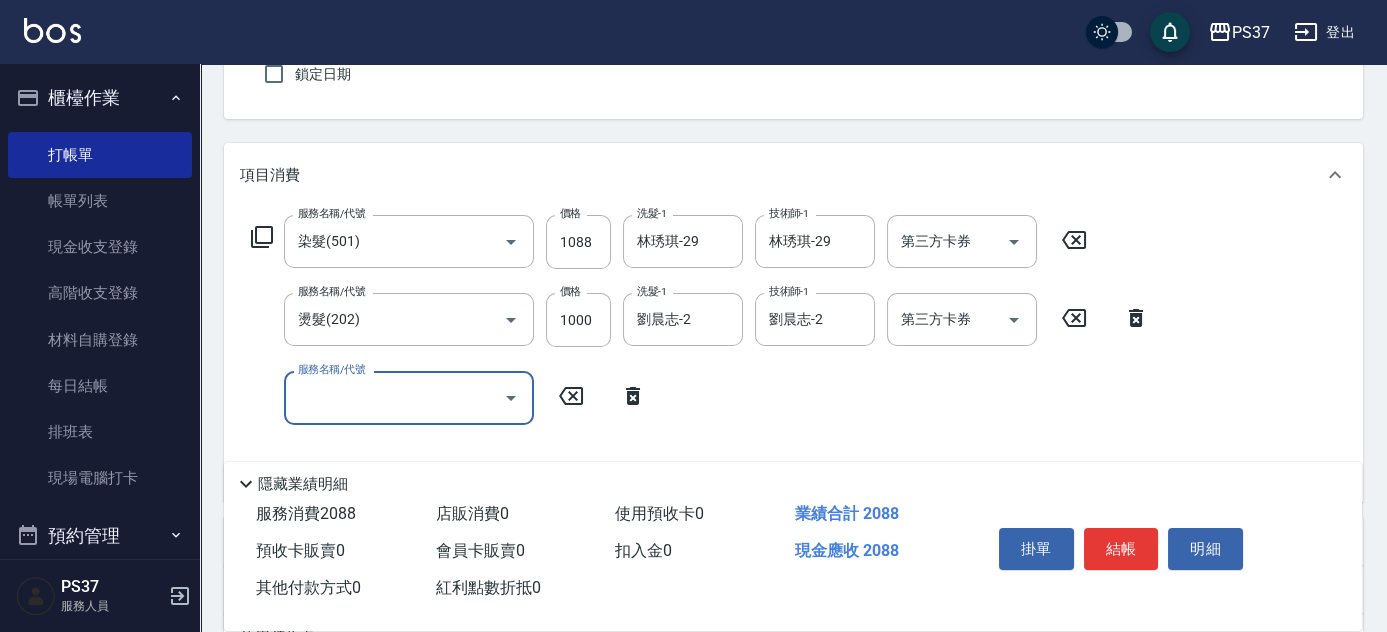 click on "服務名稱/代號" at bounding box center [394, 397] 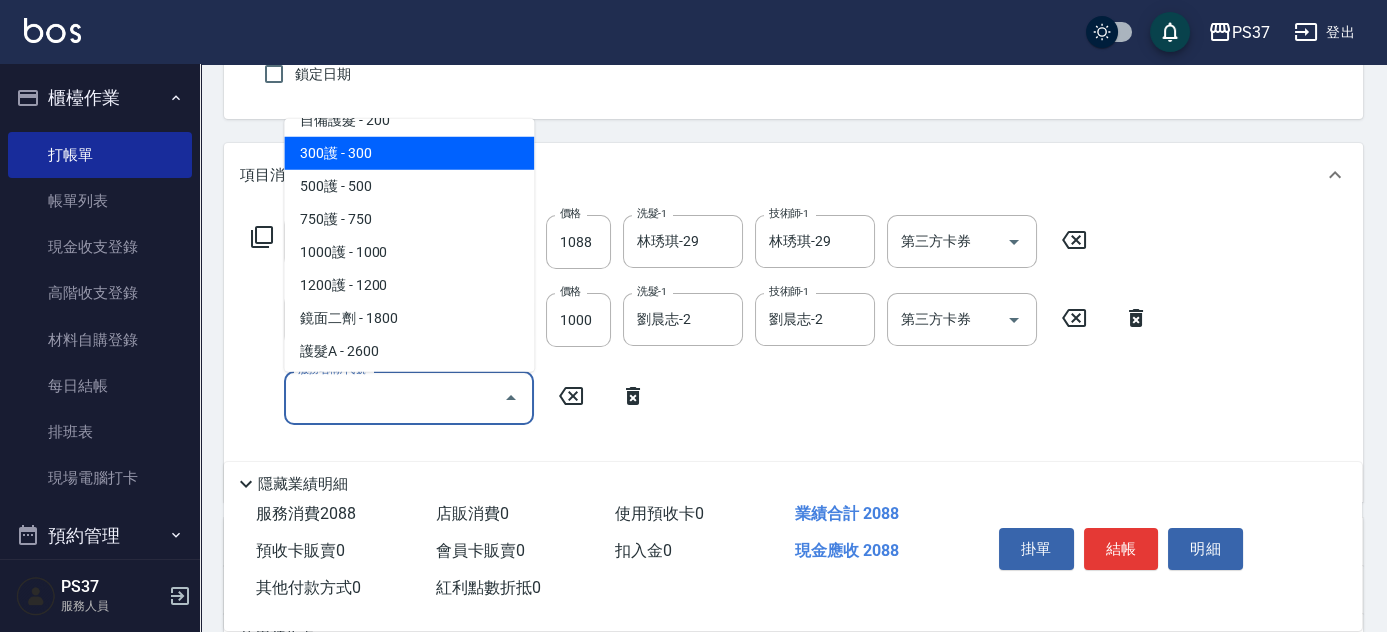 scroll, scrollTop: 727, scrollLeft: 0, axis: vertical 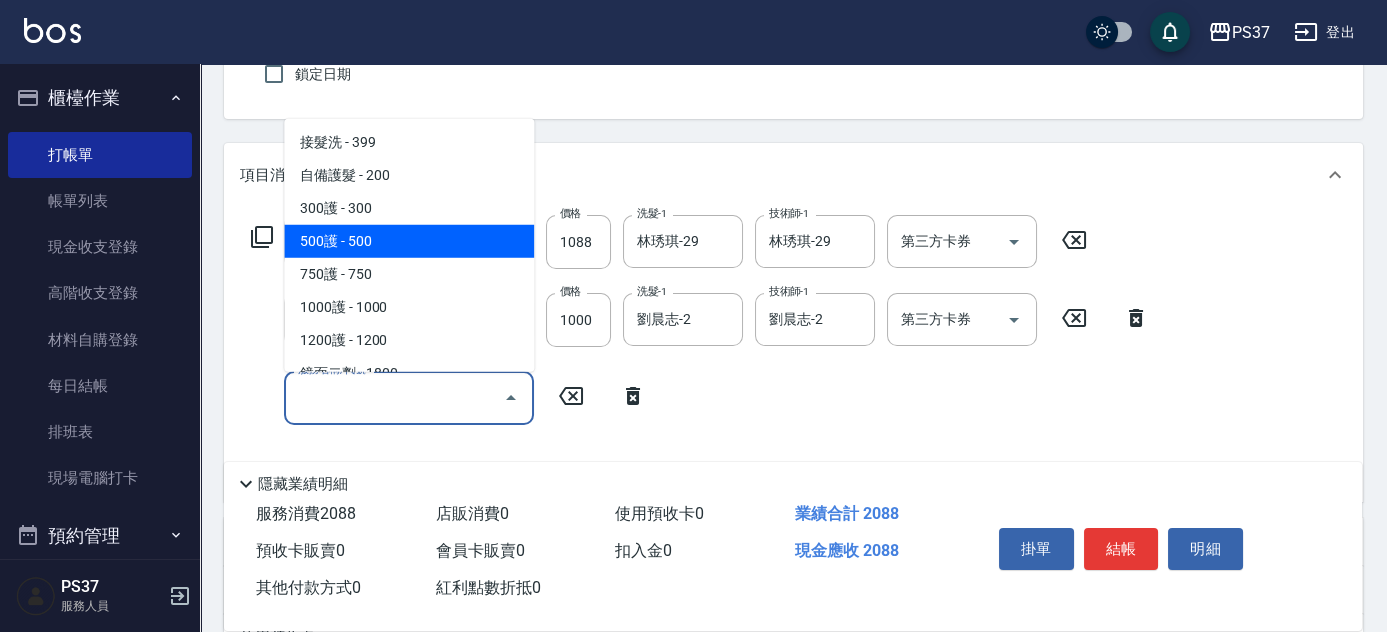 click on "500護 - 500" at bounding box center [409, 241] 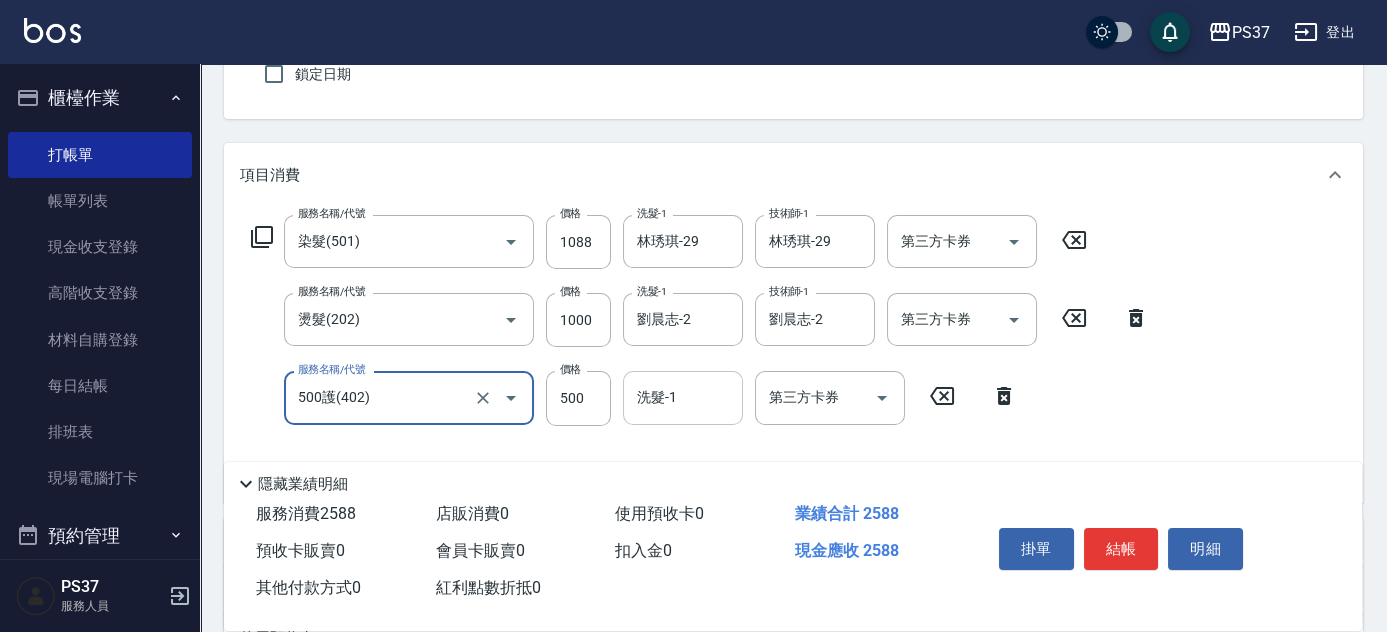 click on "洗髮-1" at bounding box center [683, 397] 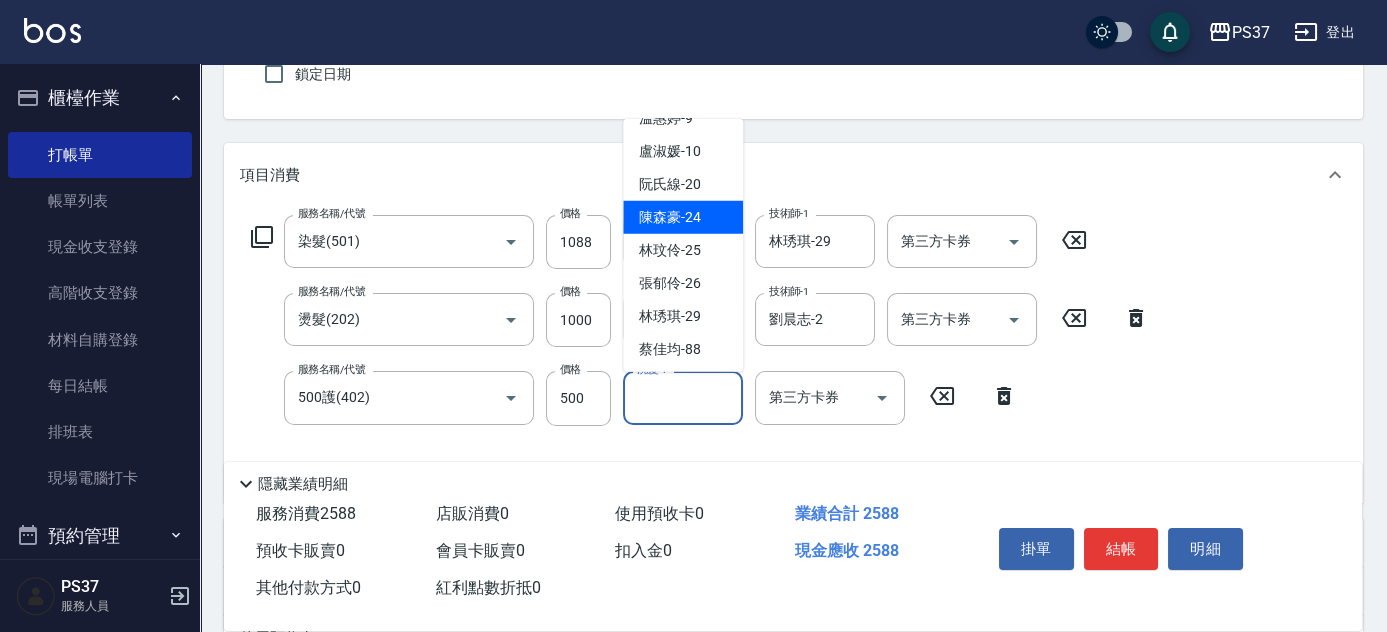 scroll, scrollTop: 323, scrollLeft: 0, axis: vertical 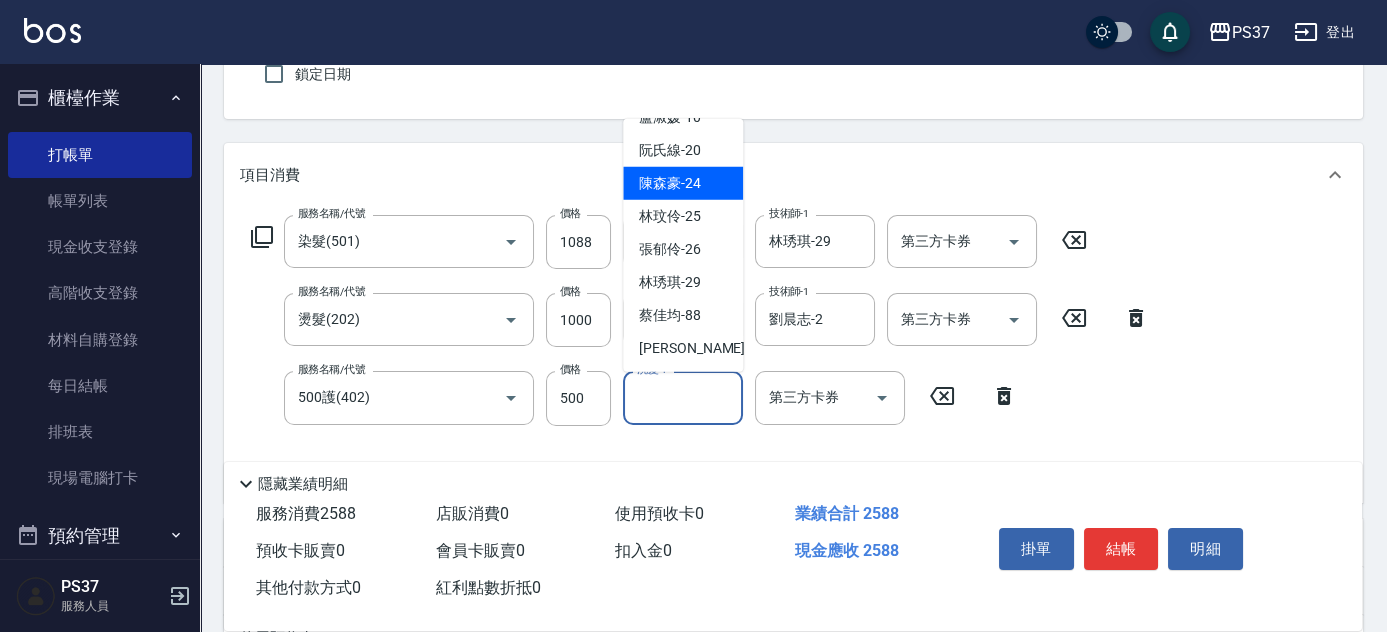 click on "林琇琪 -29" at bounding box center [670, 282] 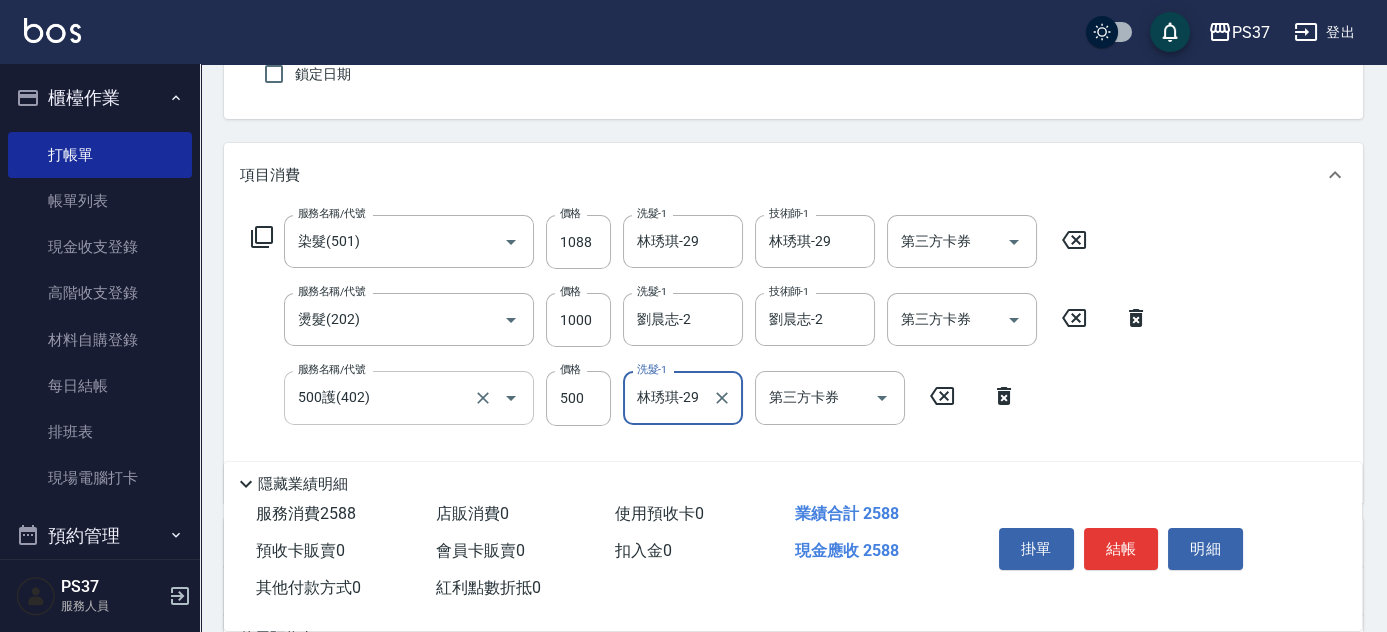 click on "500護(402)" at bounding box center [381, 397] 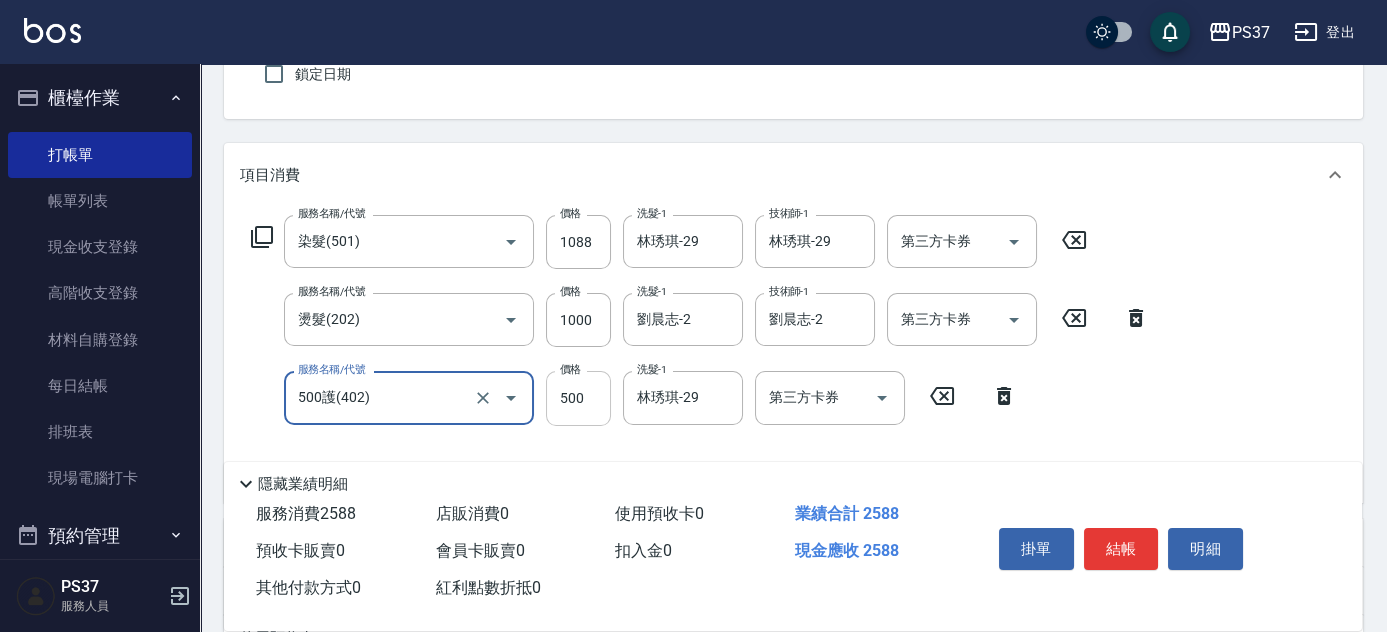 click on "500" at bounding box center (578, 398) 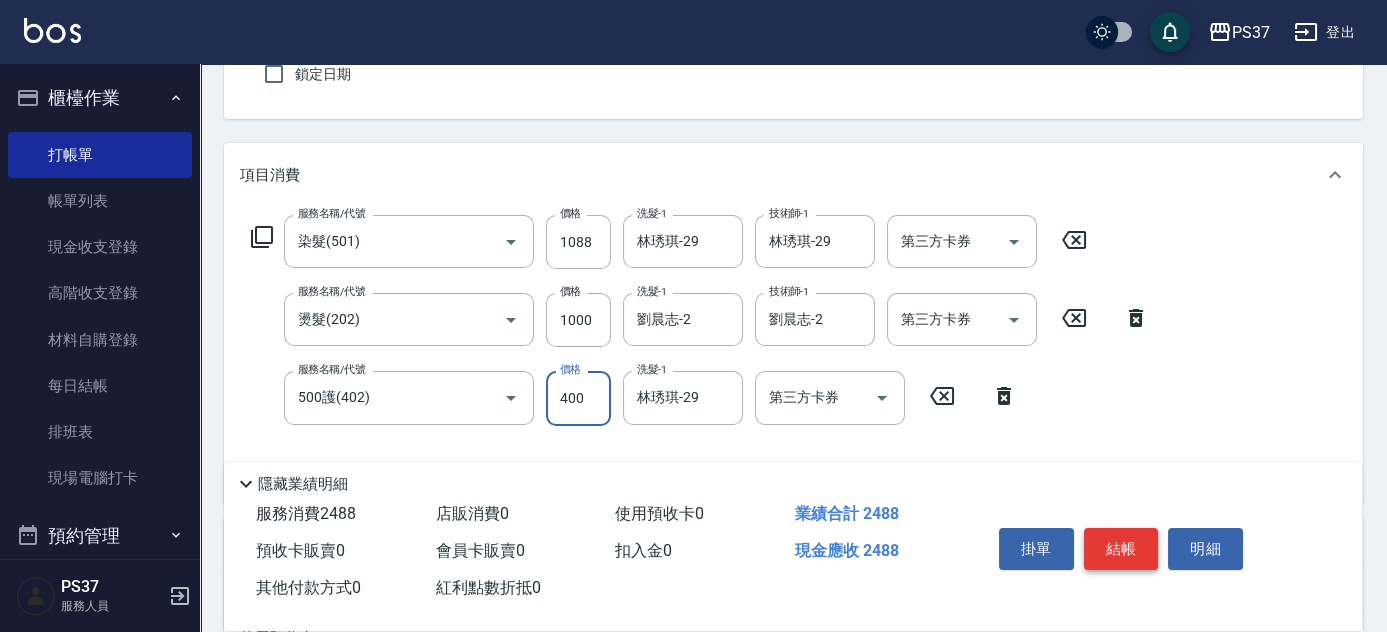 type on "400" 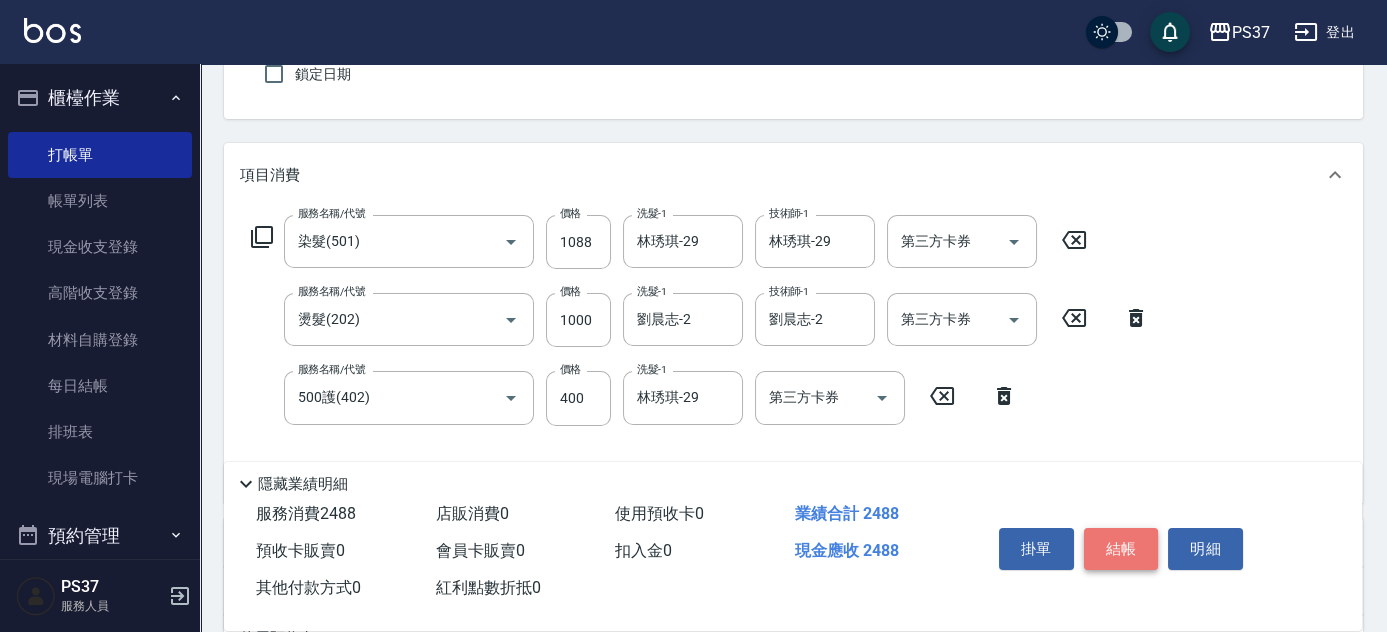 click on "結帳" at bounding box center (1121, 549) 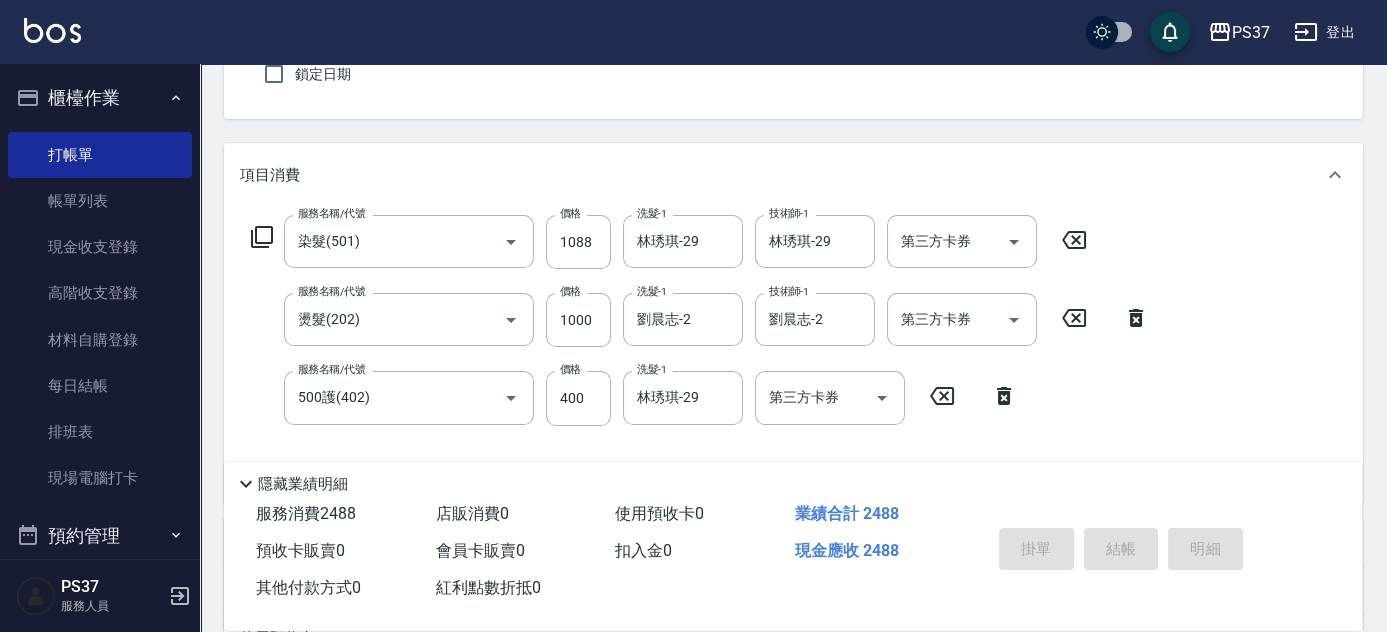 type on "[DATE] 19:33" 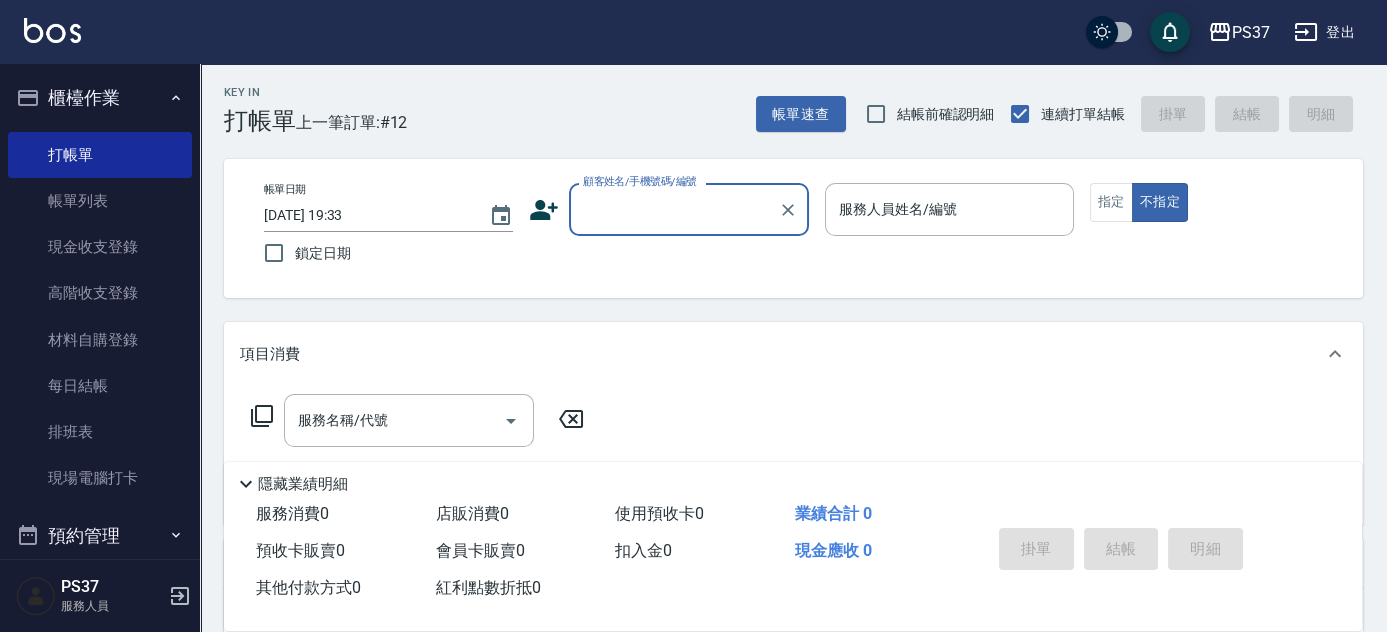 scroll, scrollTop: 0, scrollLeft: 0, axis: both 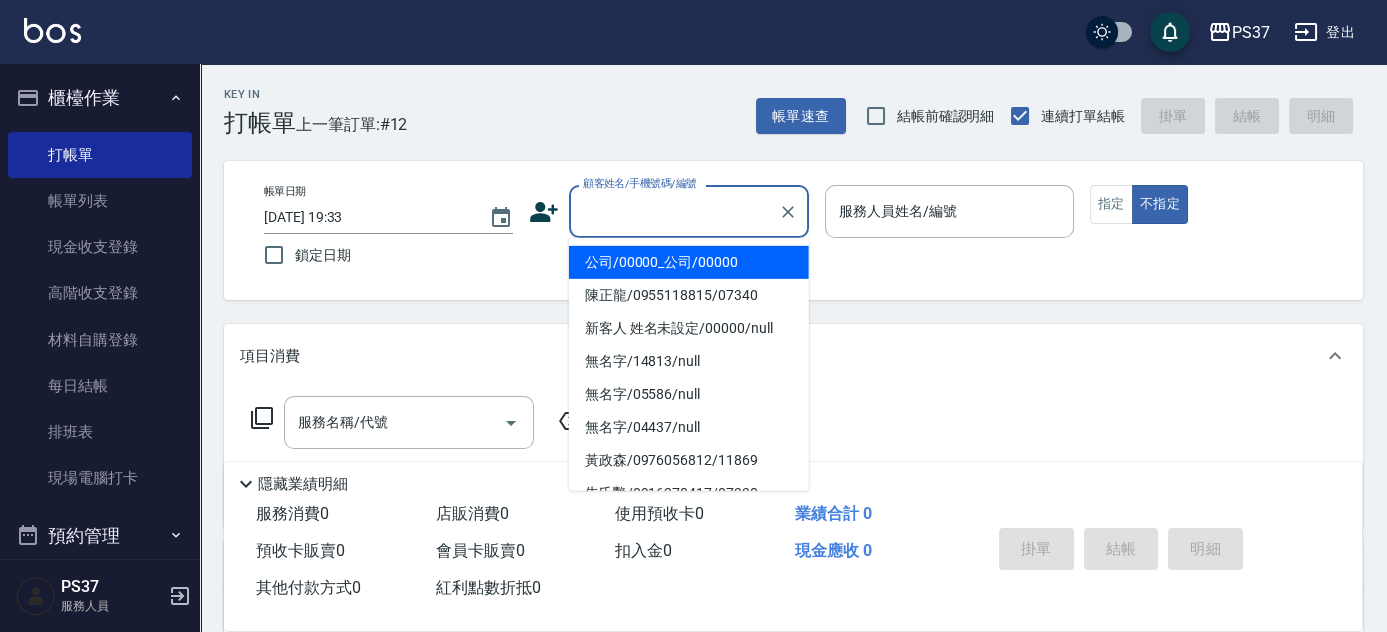 click on "顧客姓名/手機號碼/編號" at bounding box center [674, 211] 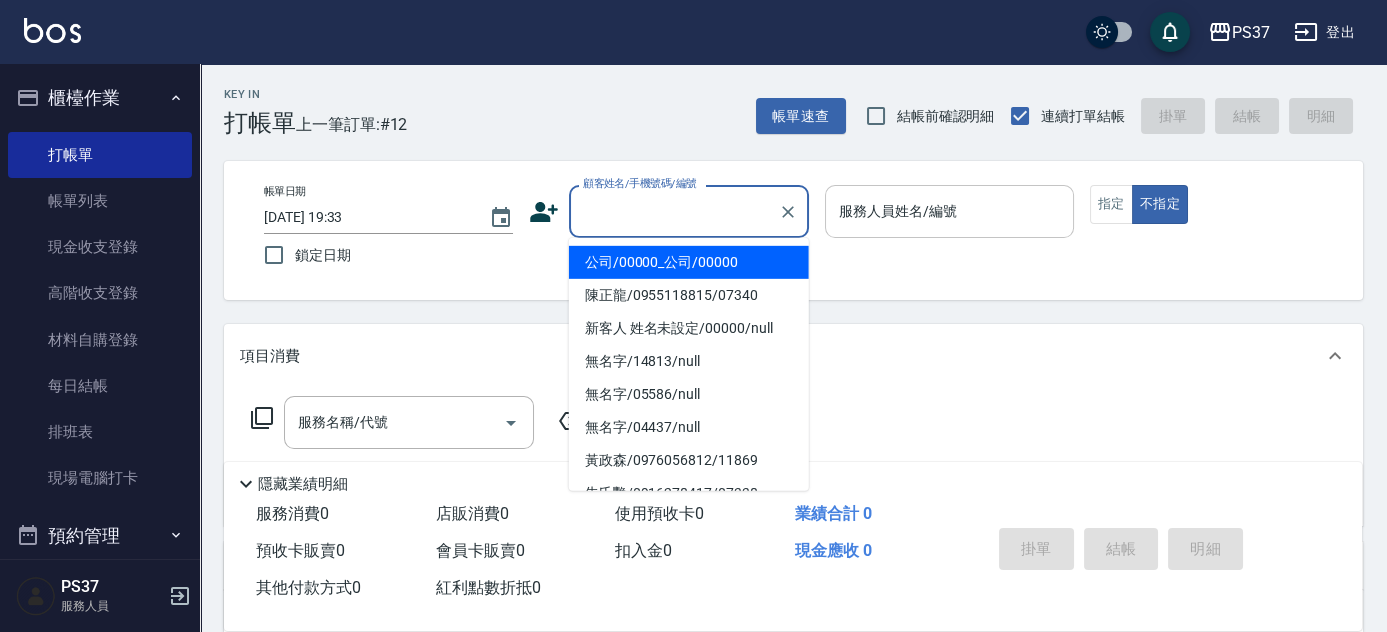 type on "公司/00000_公司/00000" 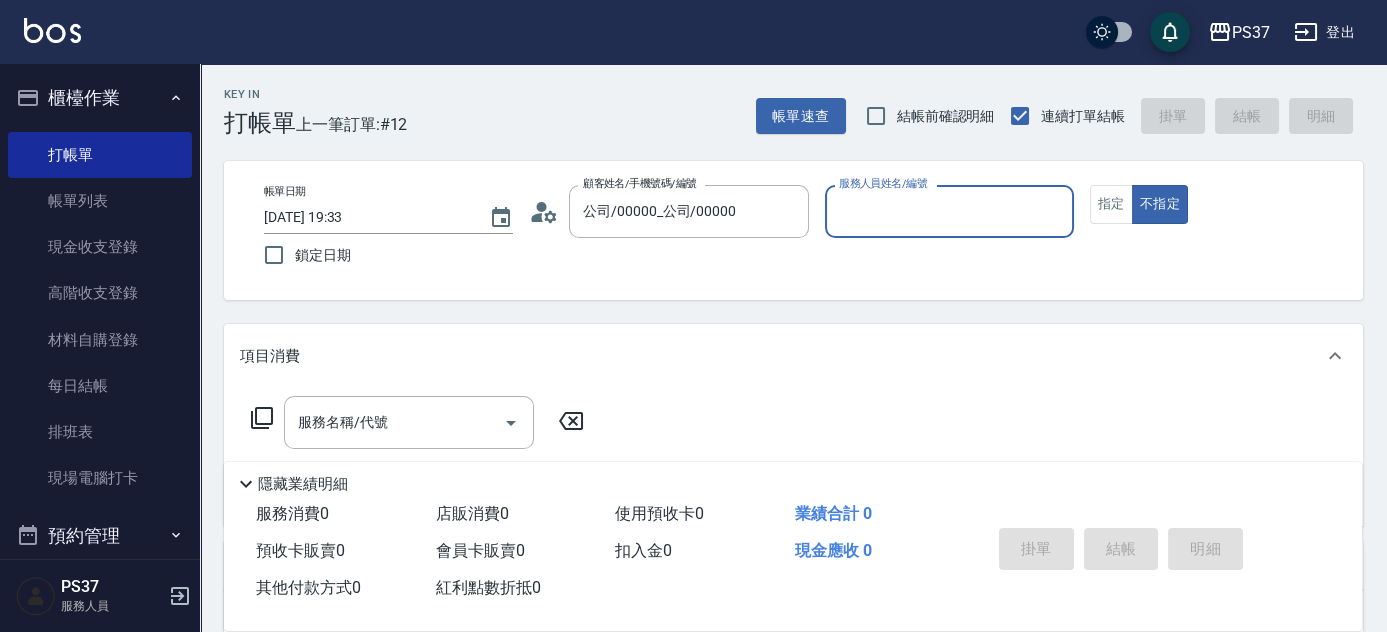 click on "服務人員姓名/編號" at bounding box center [949, 211] 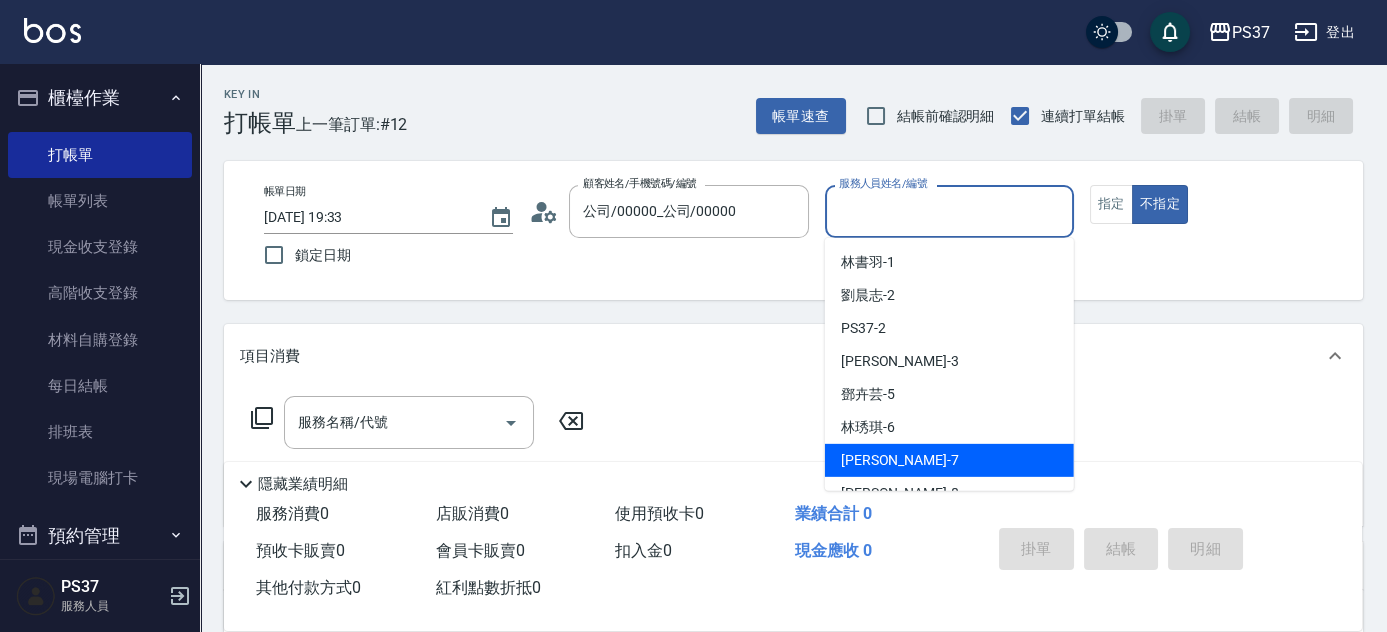 click on "[PERSON_NAME] -7" at bounding box center (949, 460) 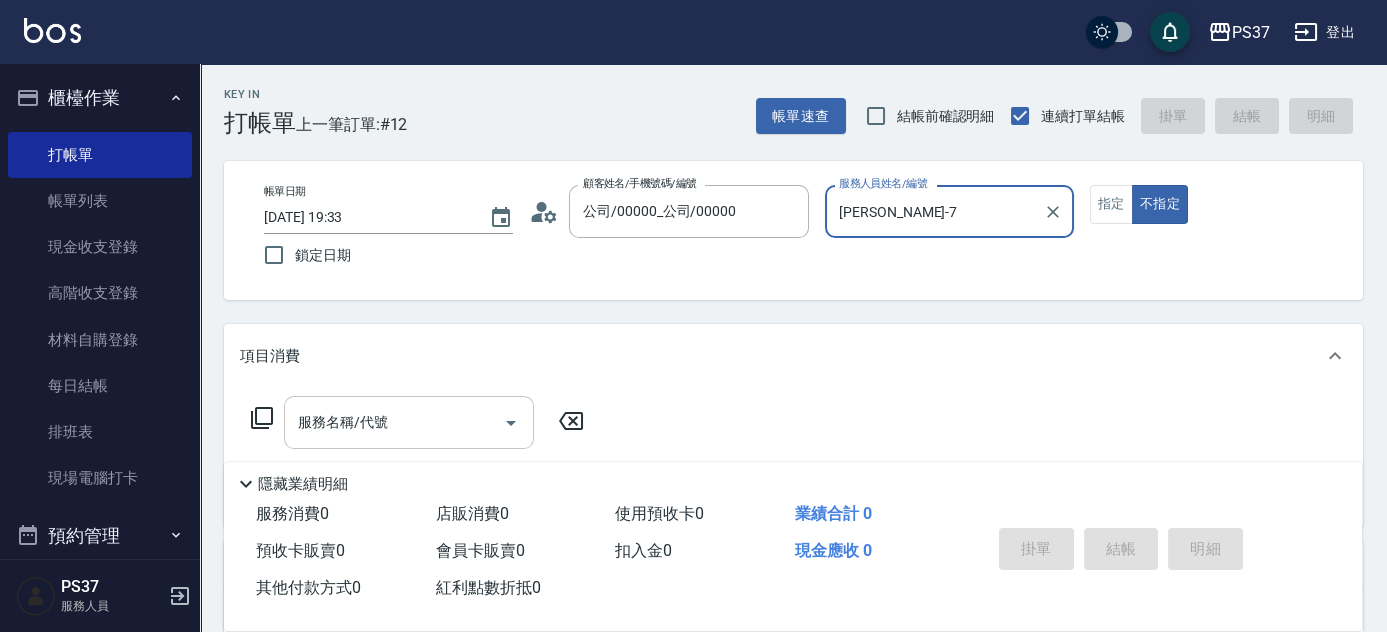 click on "服務名稱/代號" at bounding box center (394, 422) 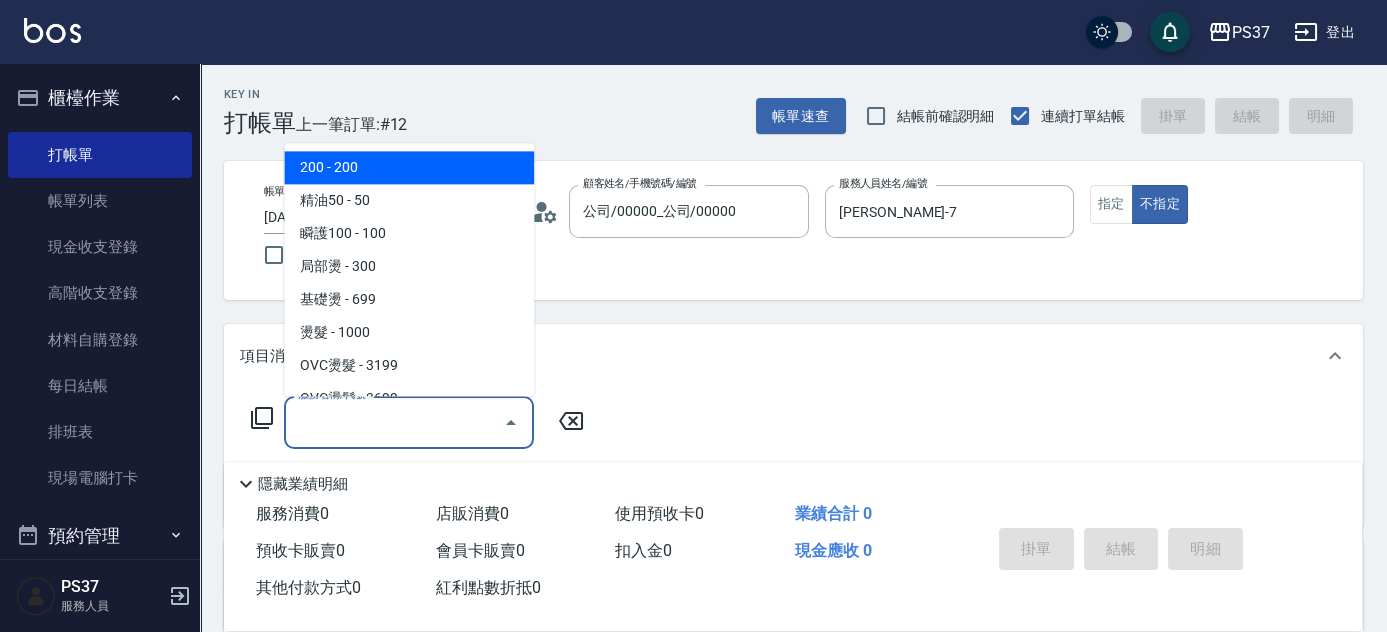 click on "200 - 200" at bounding box center (409, 168) 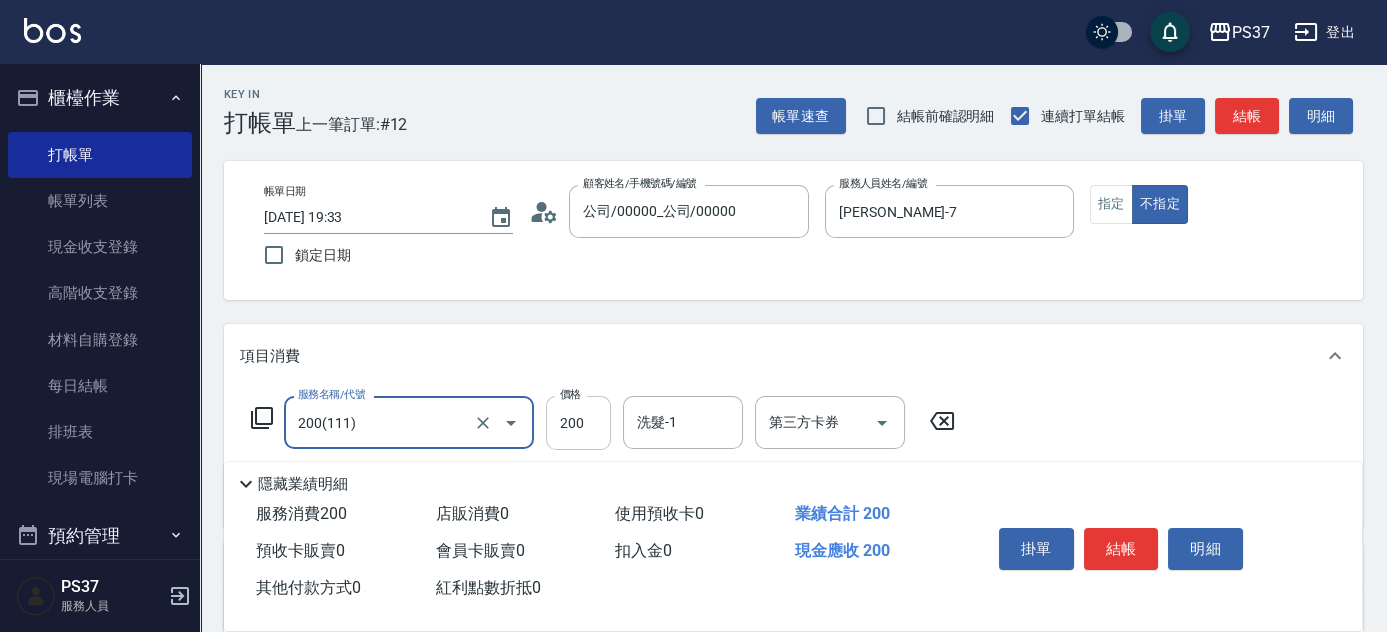 click on "200" at bounding box center [578, 423] 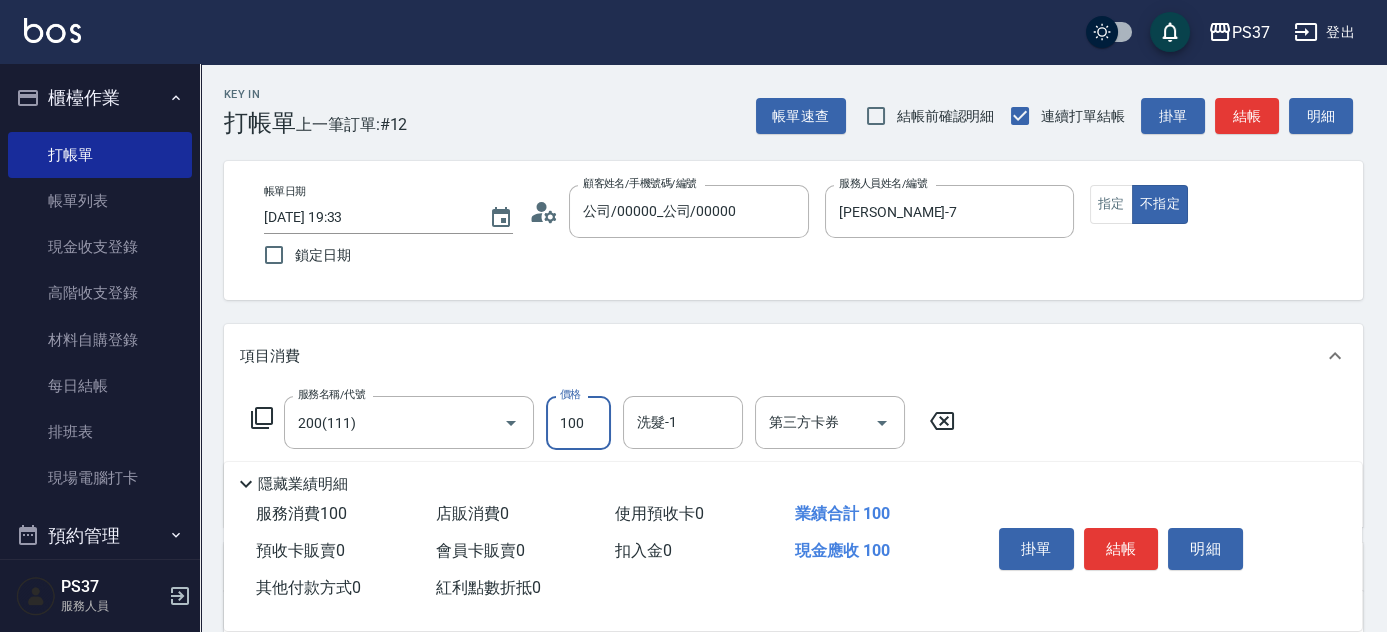 type on "100" 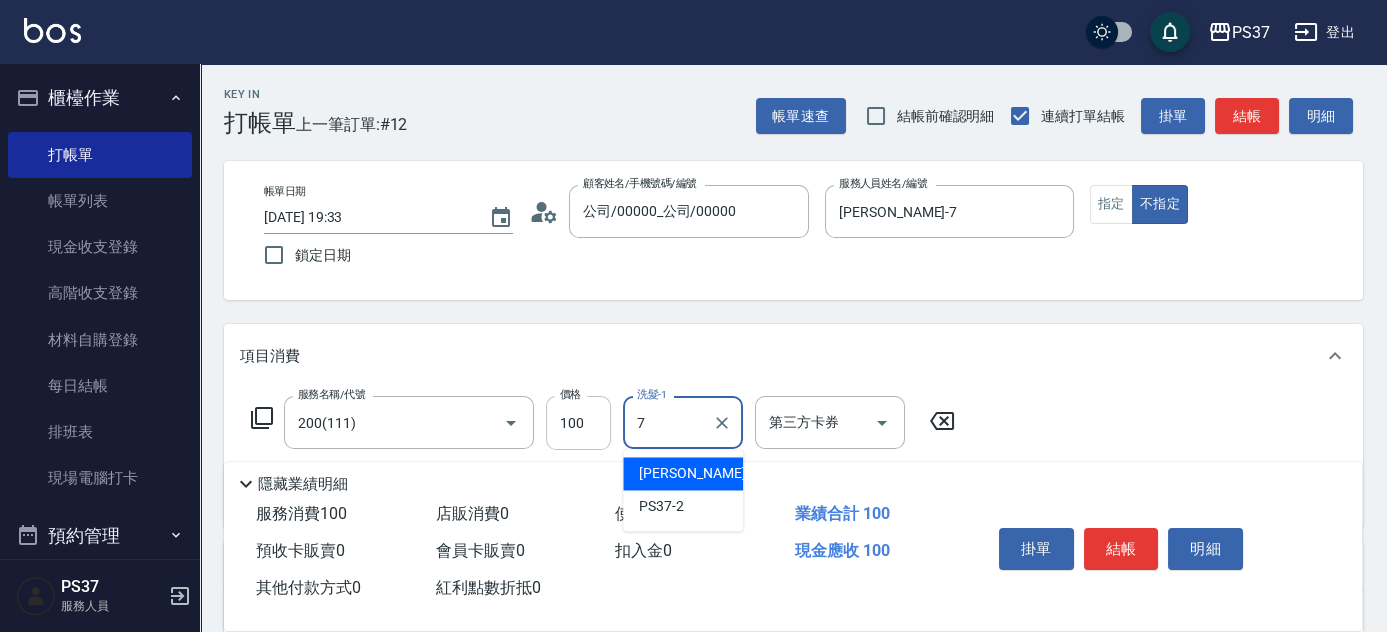 type on "[PERSON_NAME]-7" 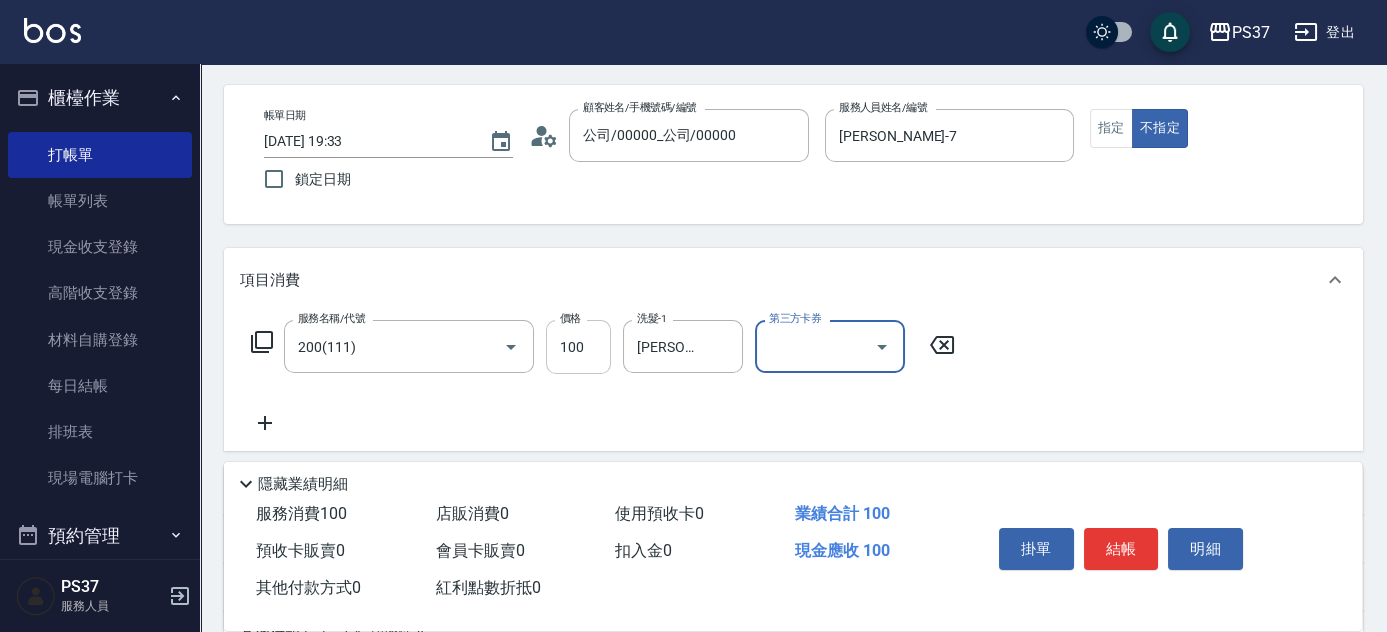 scroll, scrollTop: 181, scrollLeft: 0, axis: vertical 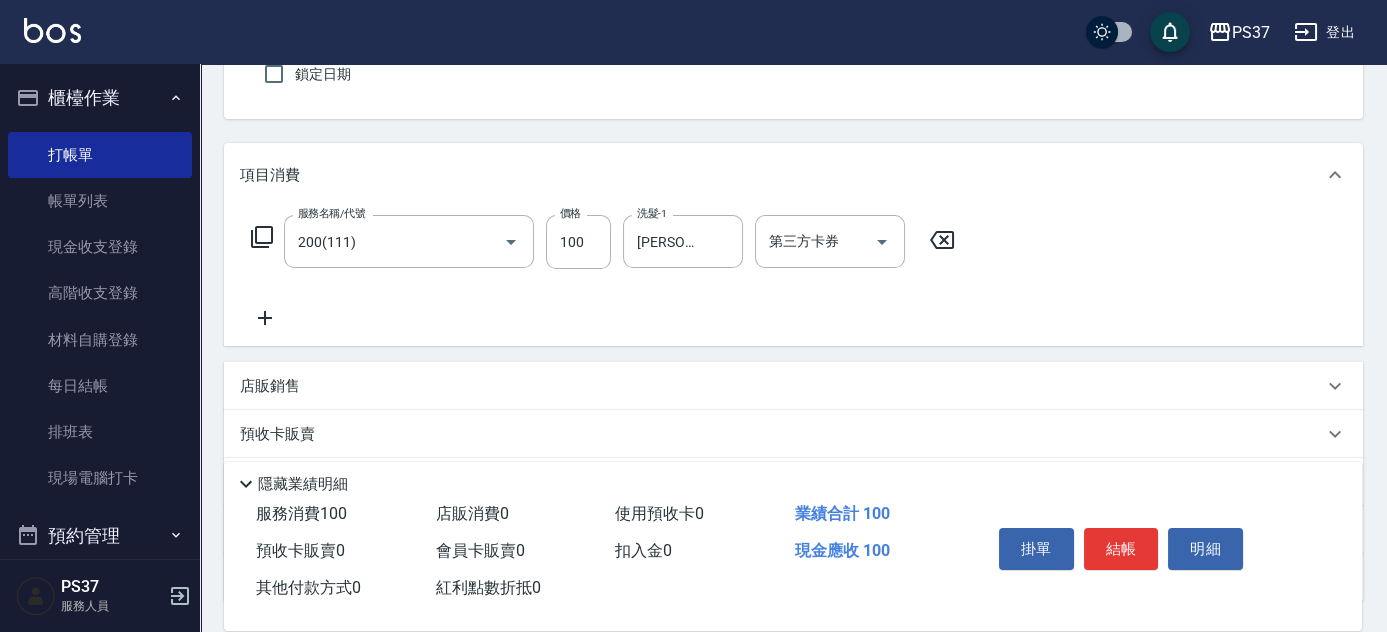 click 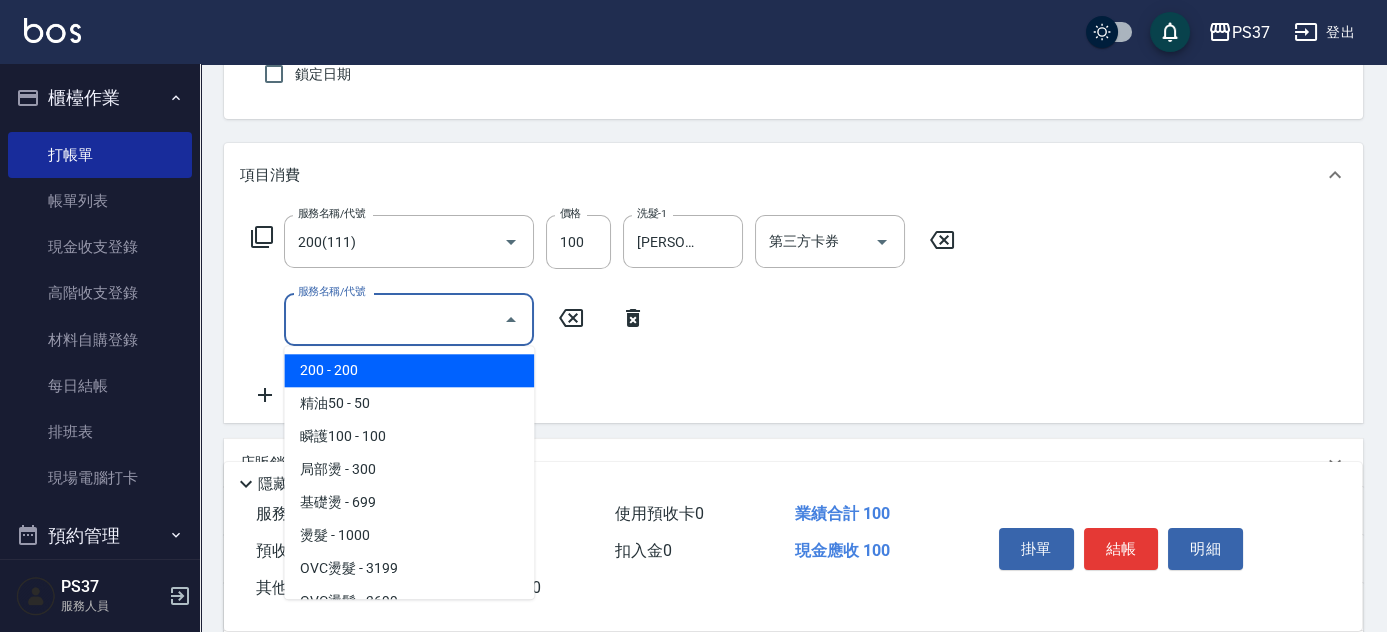 click on "服務名稱/代號" at bounding box center (394, 319) 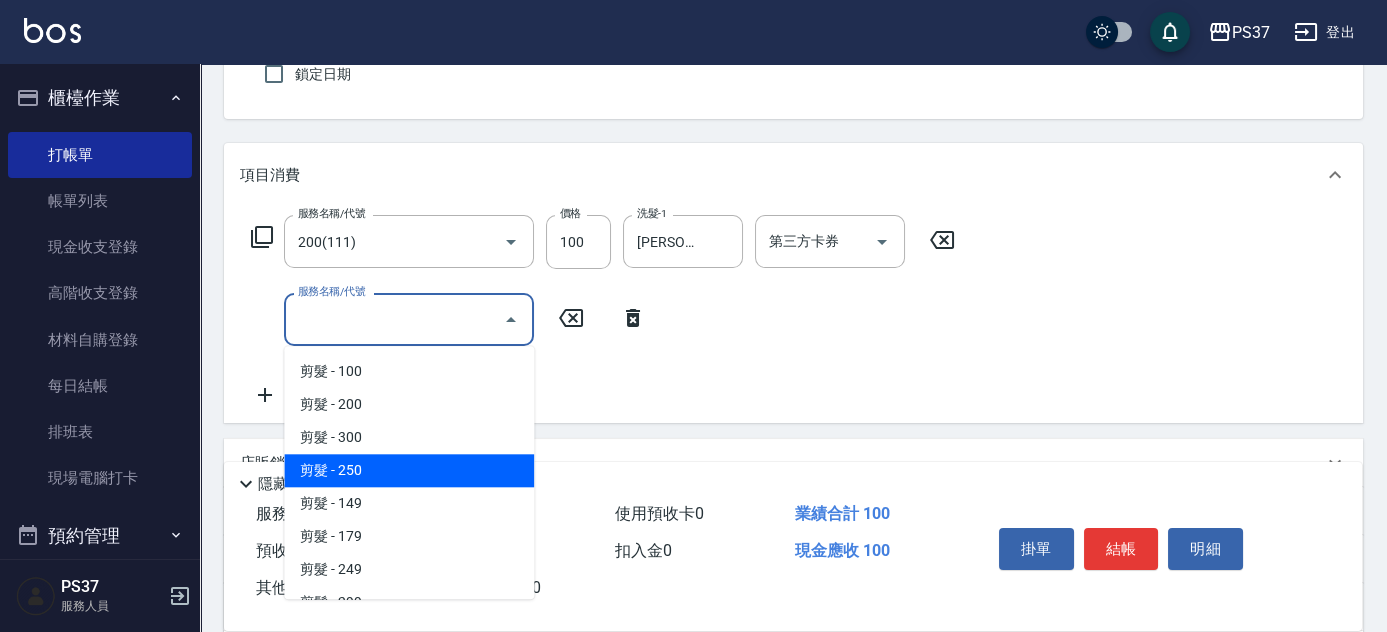 scroll, scrollTop: 363, scrollLeft: 0, axis: vertical 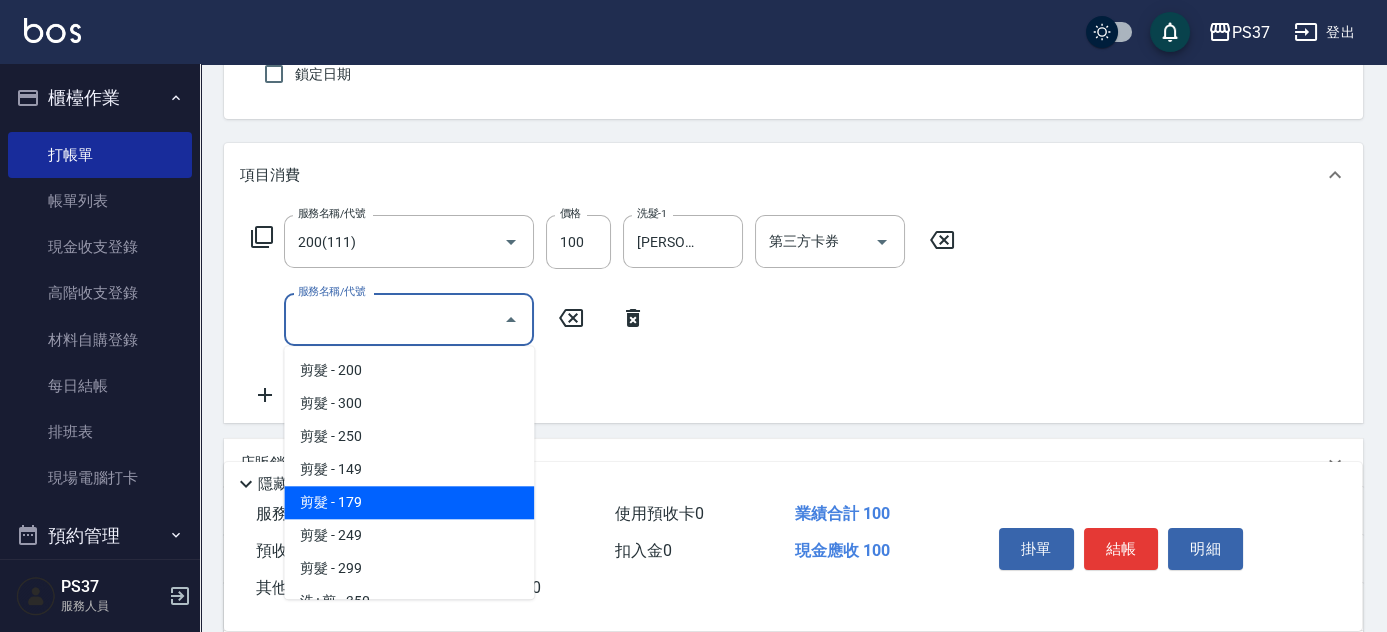 drag, startPoint x: 414, startPoint y: 499, endPoint x: 424, endPoint y: 497, distance: 10.198039 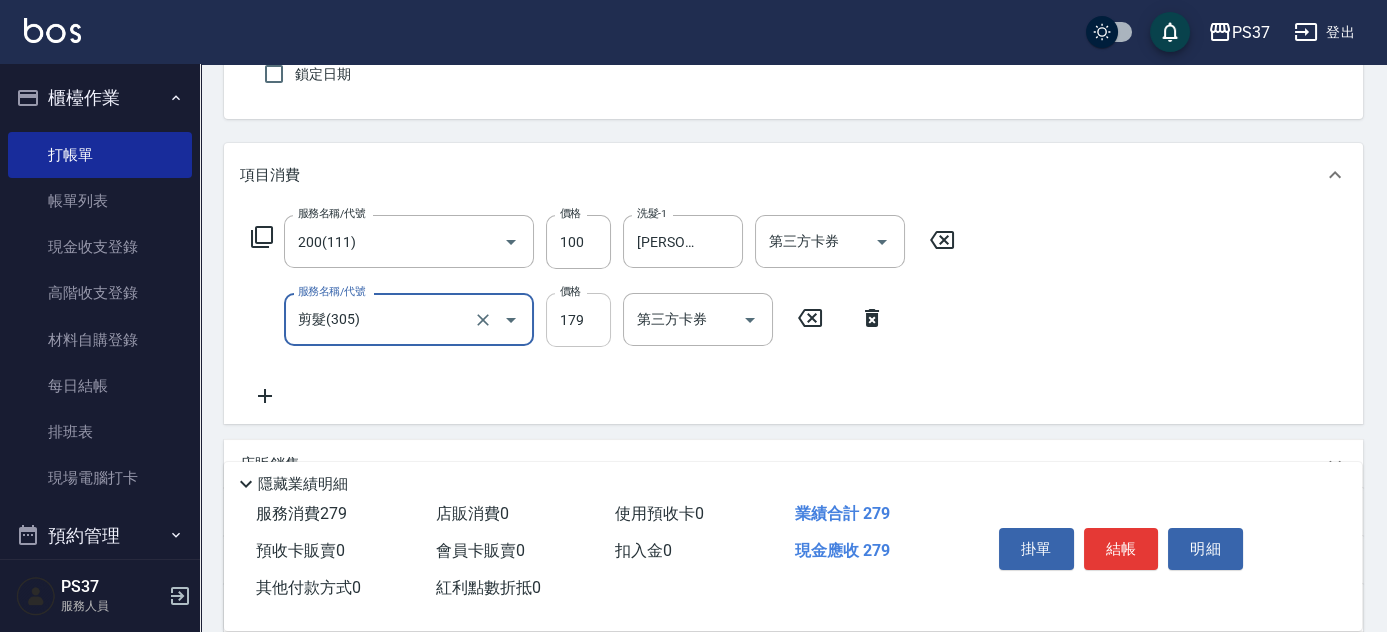 click on "179" at bounding box center (578, 320) 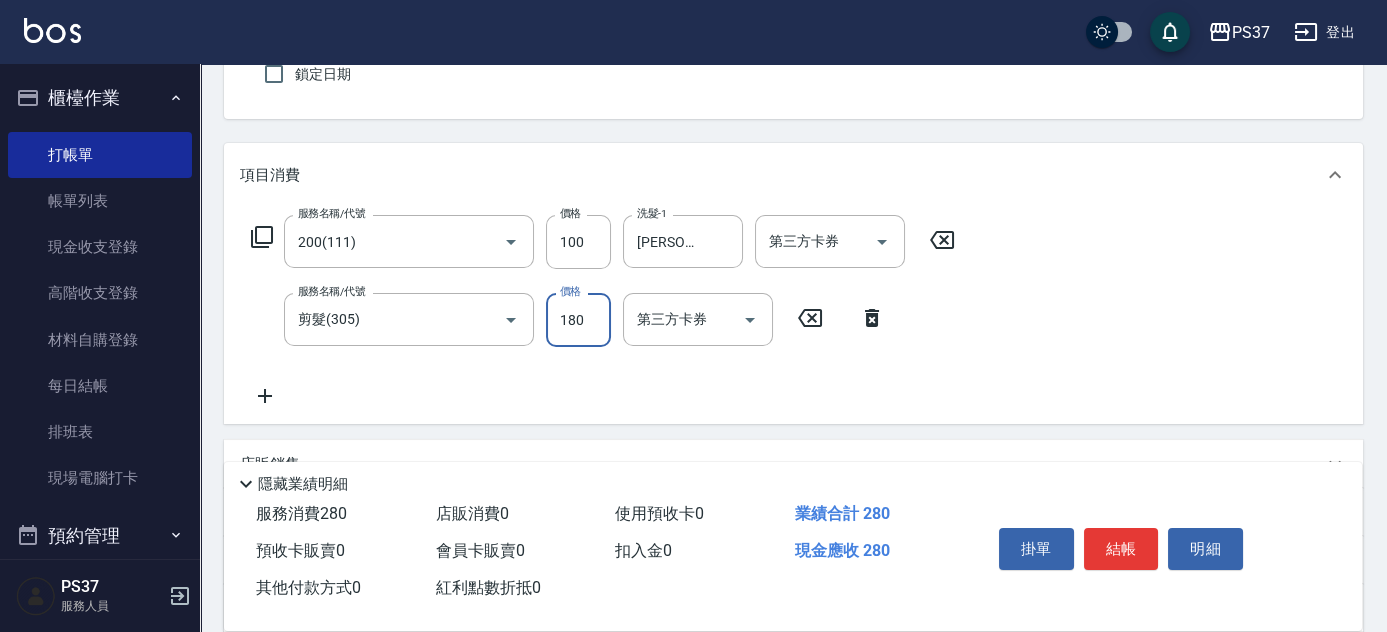 type on "180" 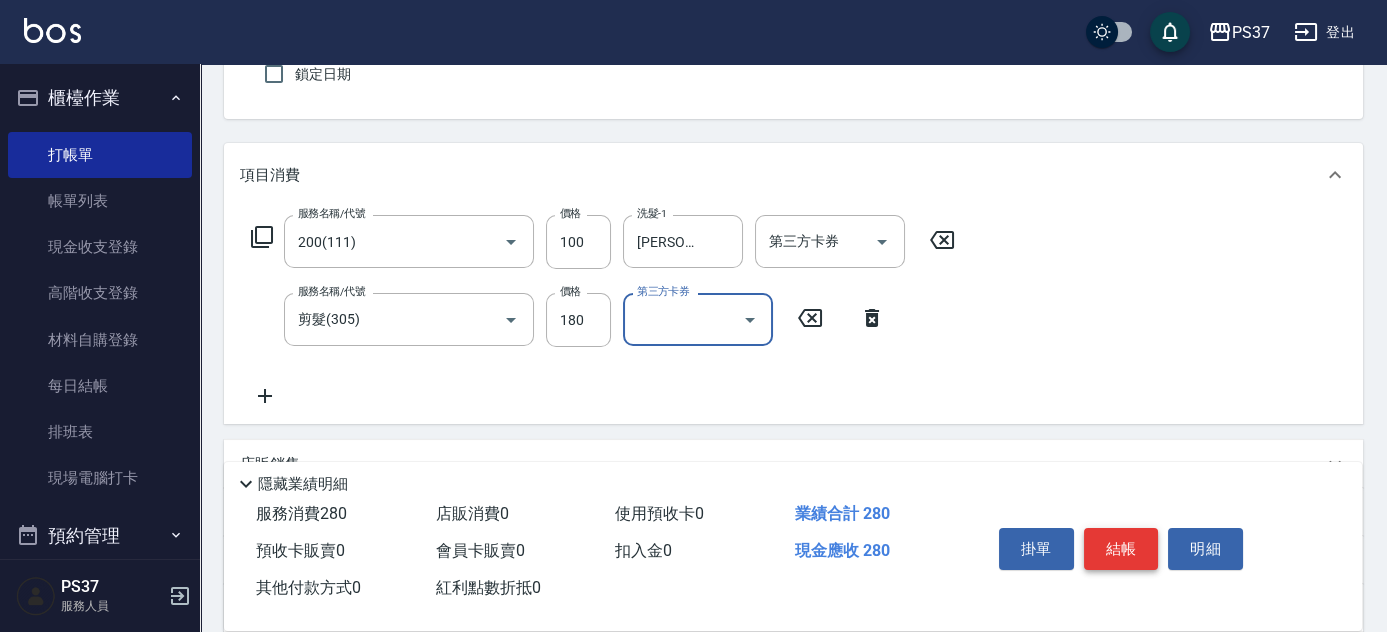 click on "結帳" at bounding box center (1121, 549) 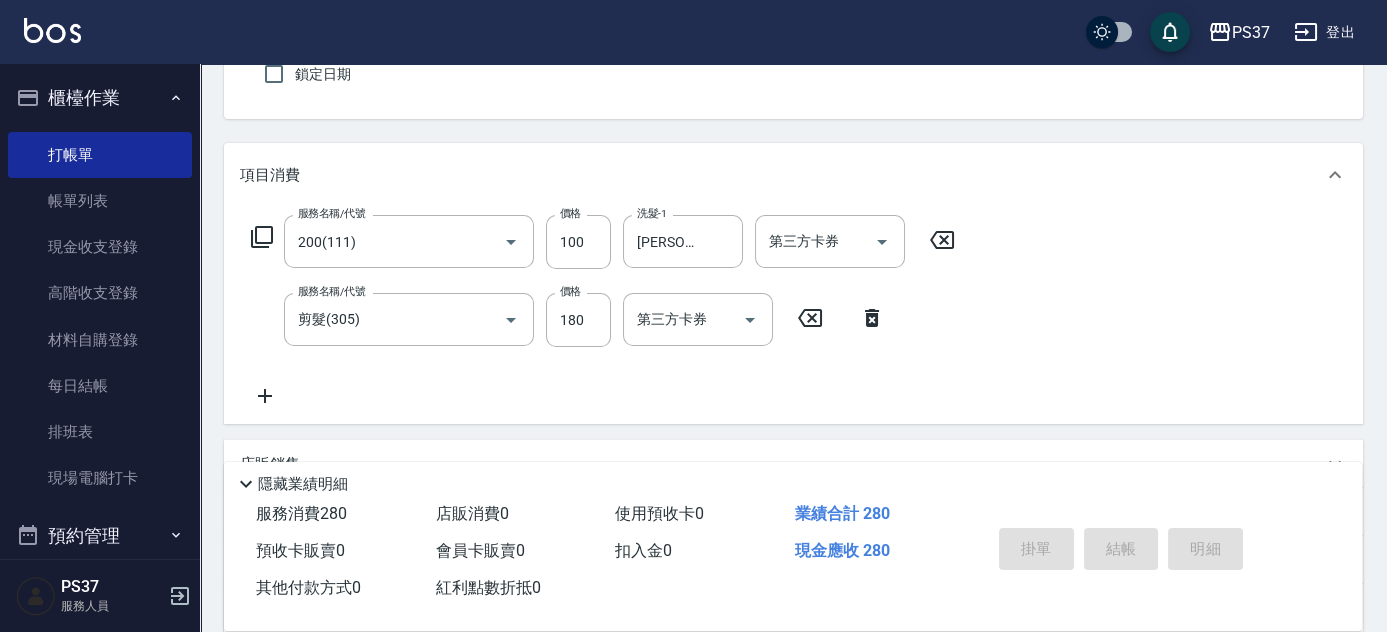 type on "[DATE] 19:34" 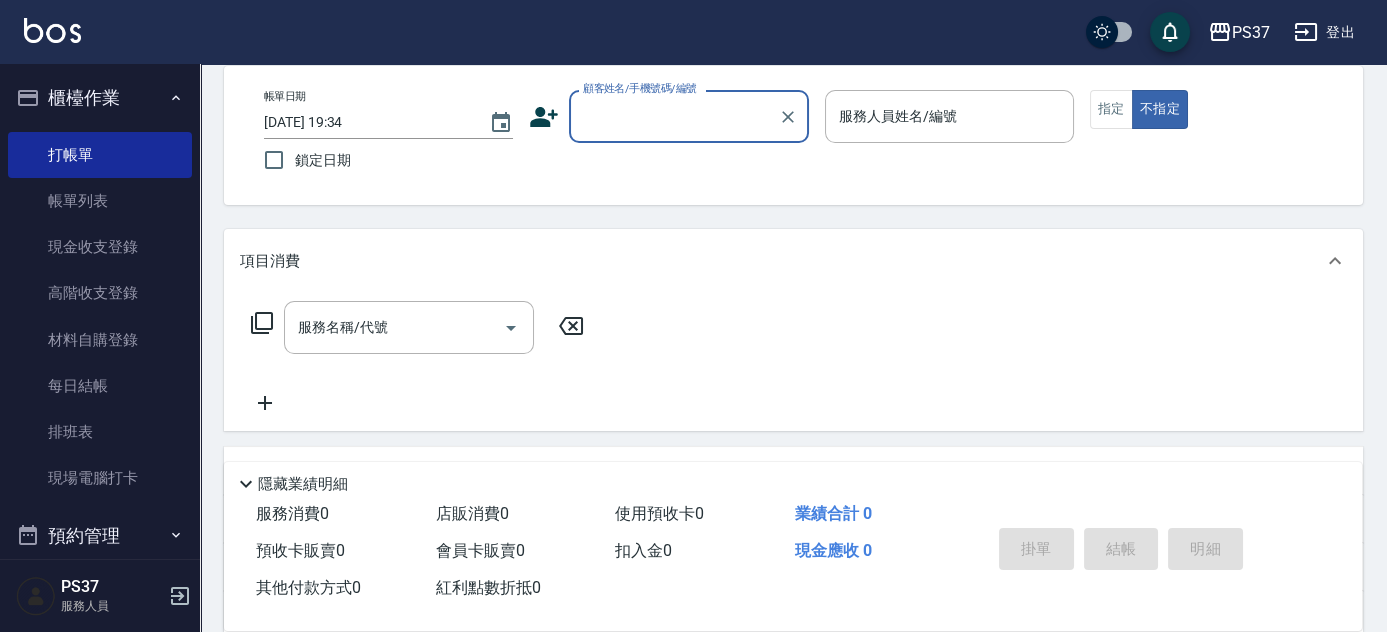 scroll, scrollTop: 0, scrollLeft: 0, axis: both 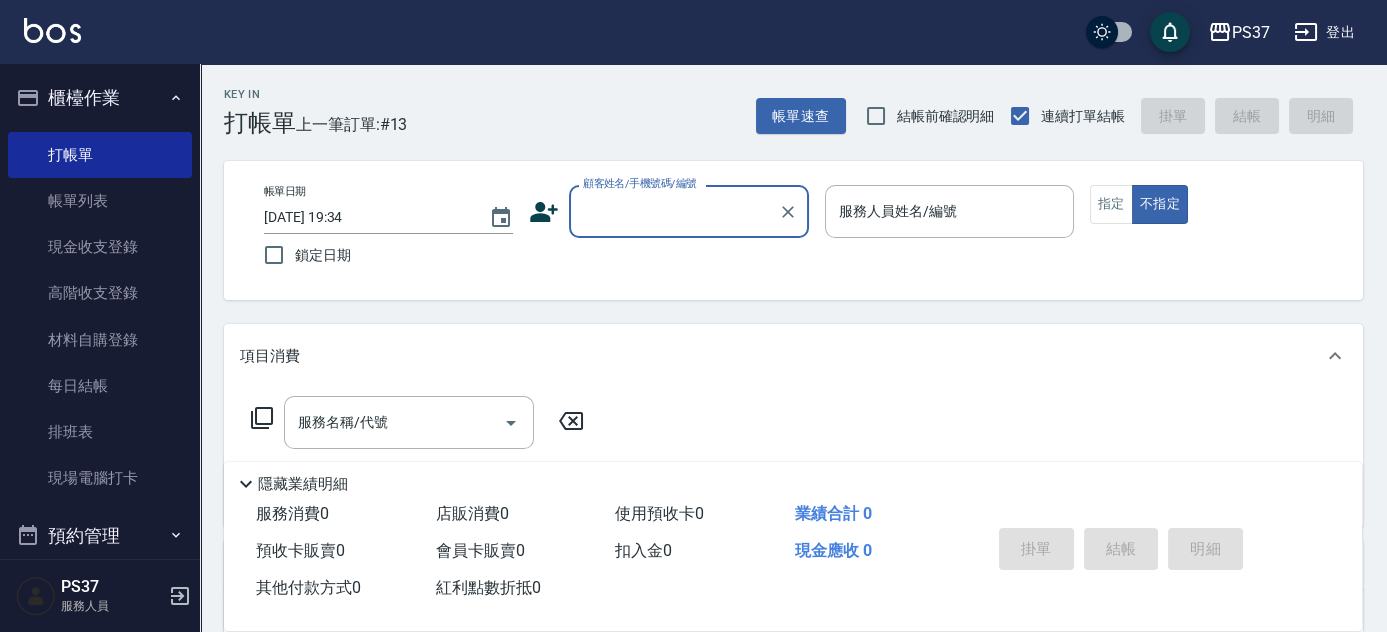 click on "顧客姓名/手機號碼/編號" at bounding box center [674, 211] 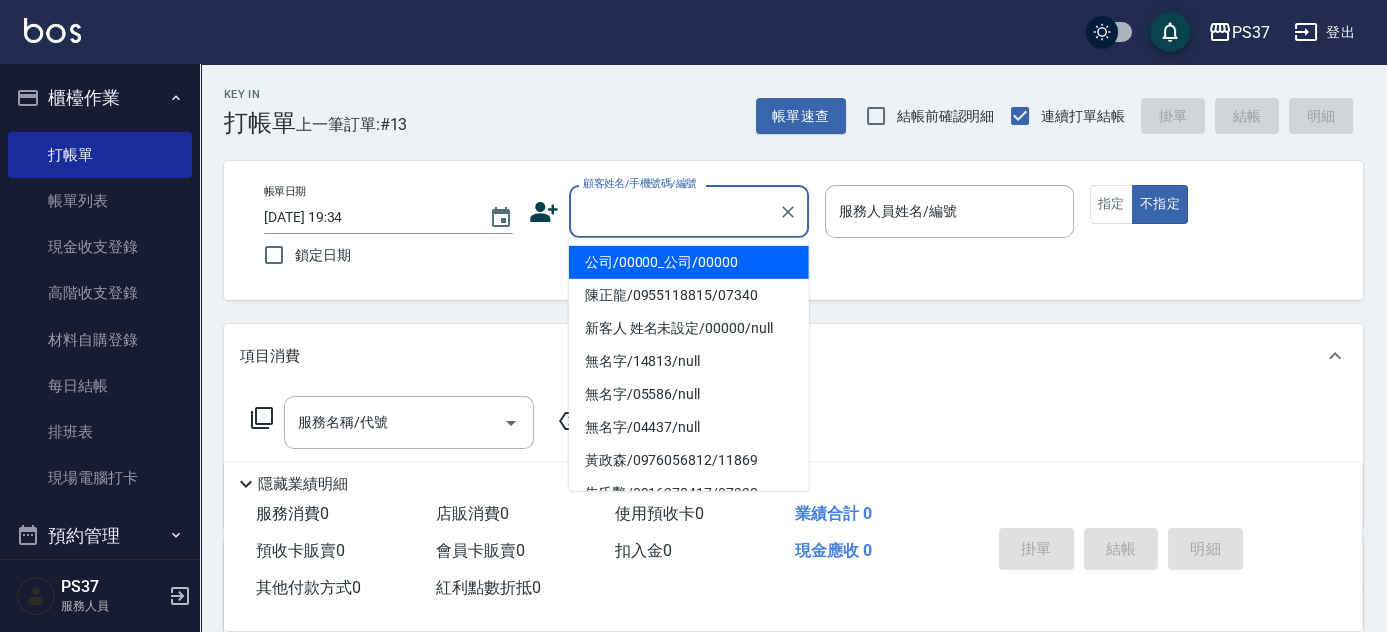 click on "公司/00000_公司/00000" at bounding box center (689, 262) 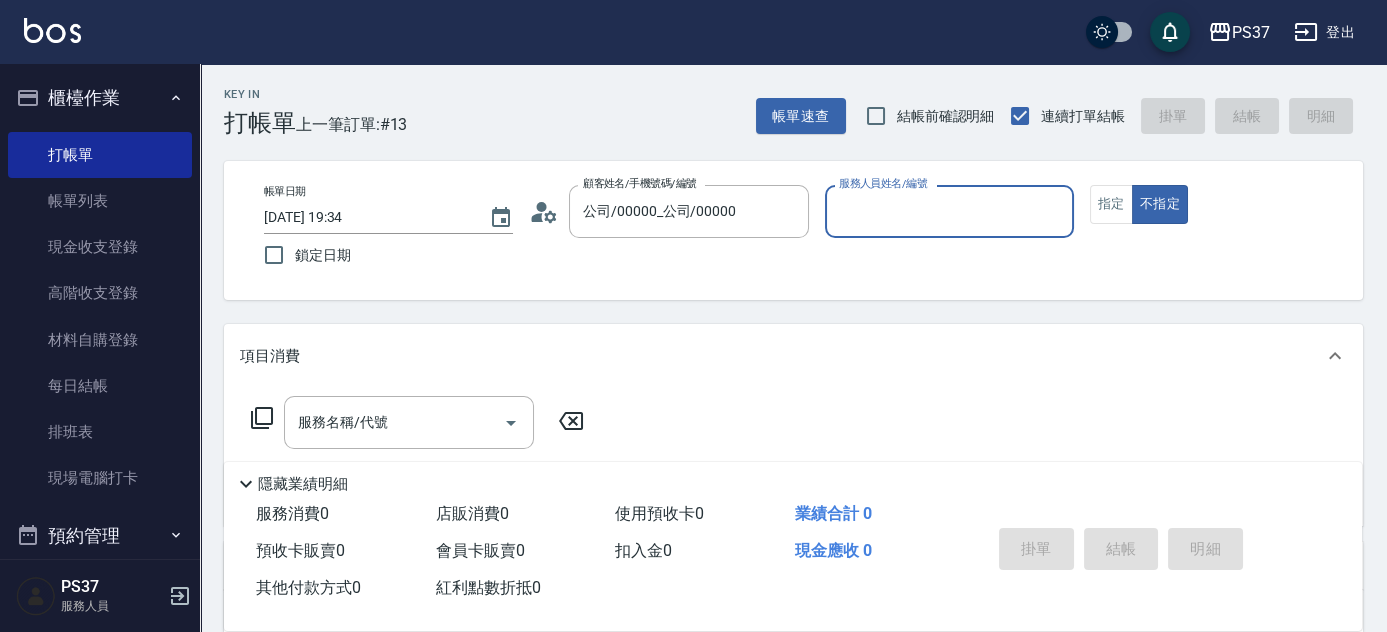 click on "服務人員姓名/編號" at bounding box center [949, 211] 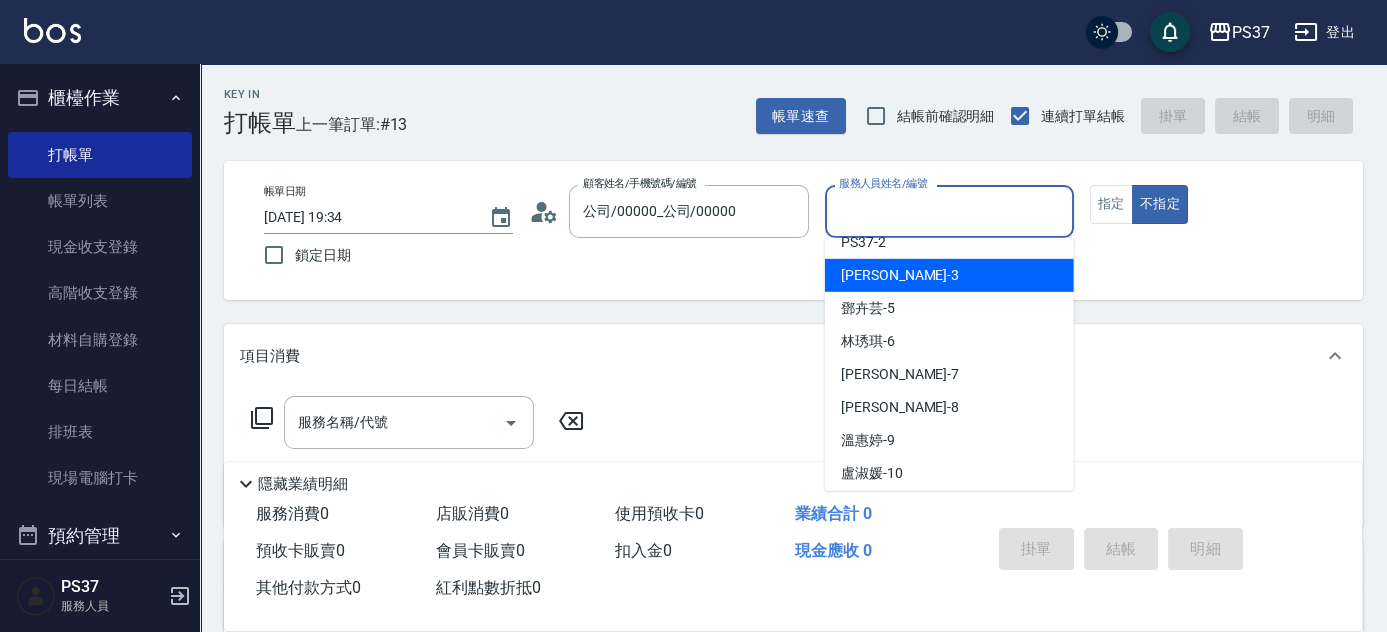 scroll, scrollTop: 272, scrollLeft: 0, axis: vertical 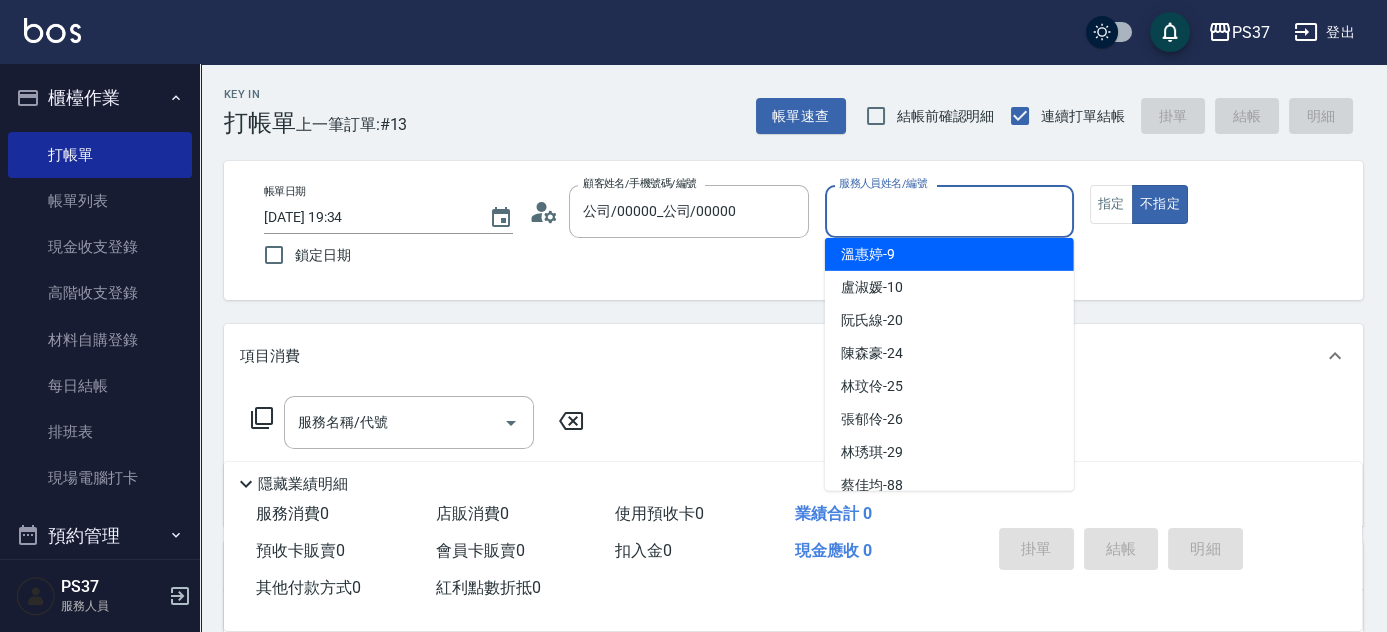 click on "溫惠婷 -9" at bounding box center (949, 254) 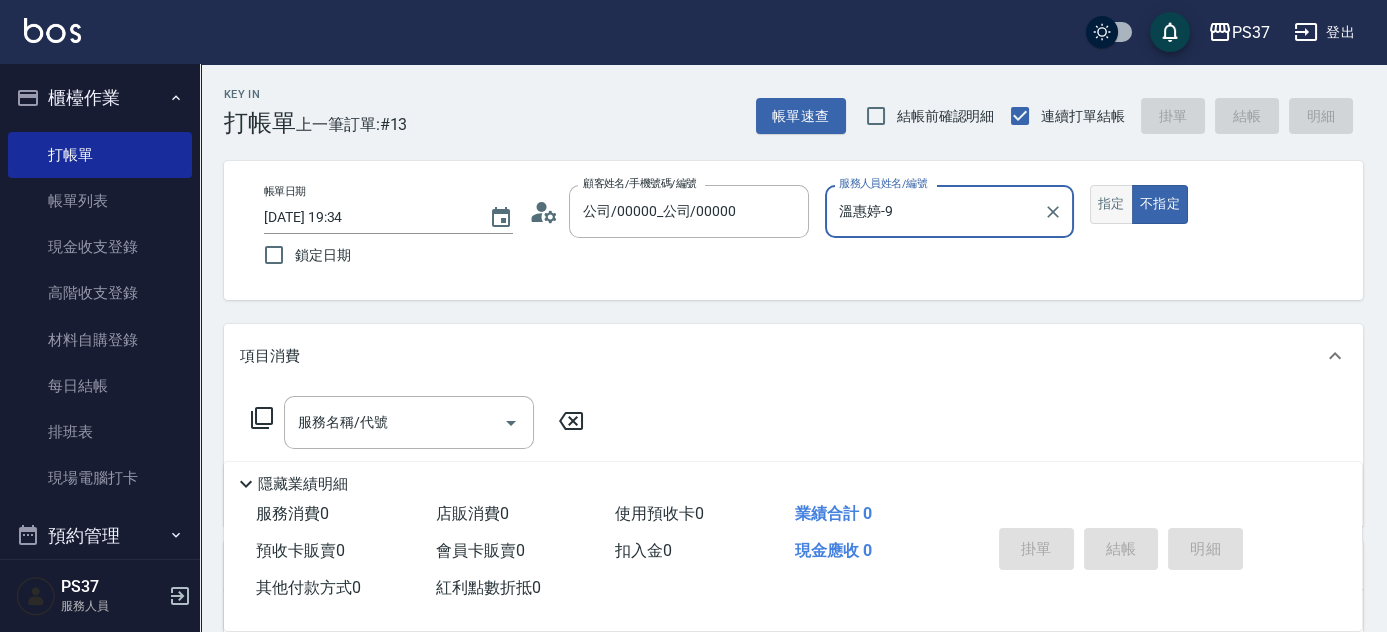 click on "指定" at bounding box center [1111, 204] 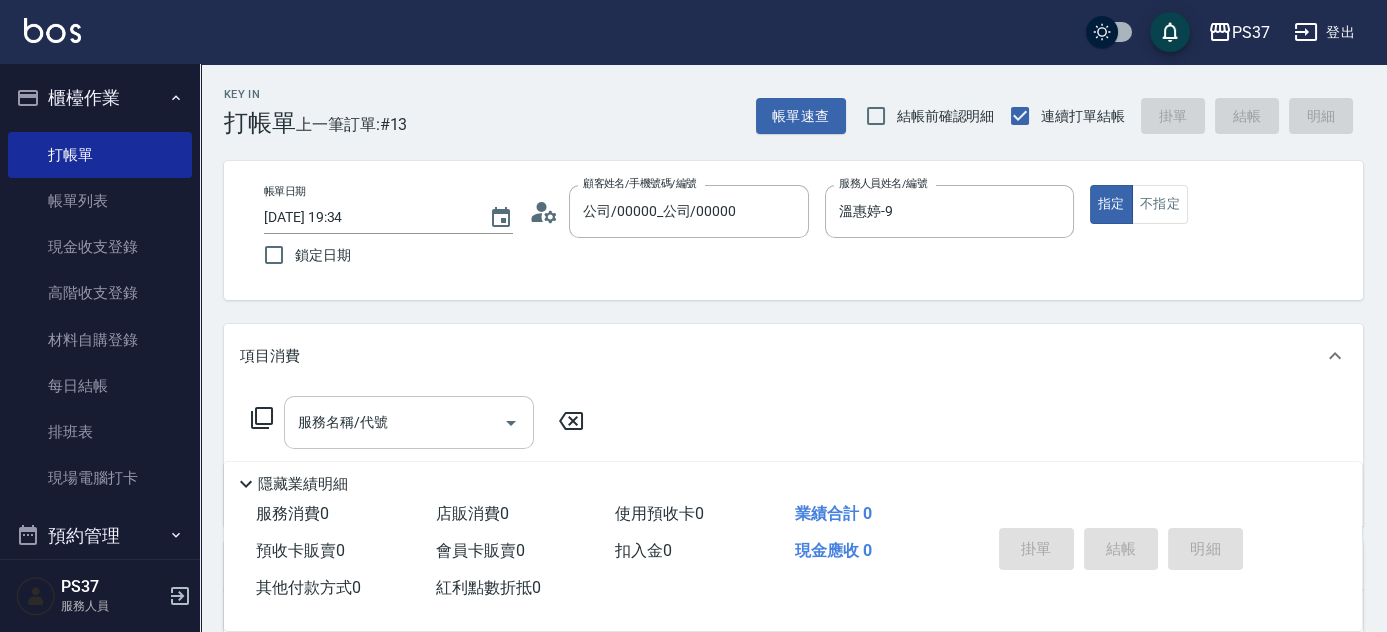 click on "服務名稱/代號" at bounding box center (394, 422) 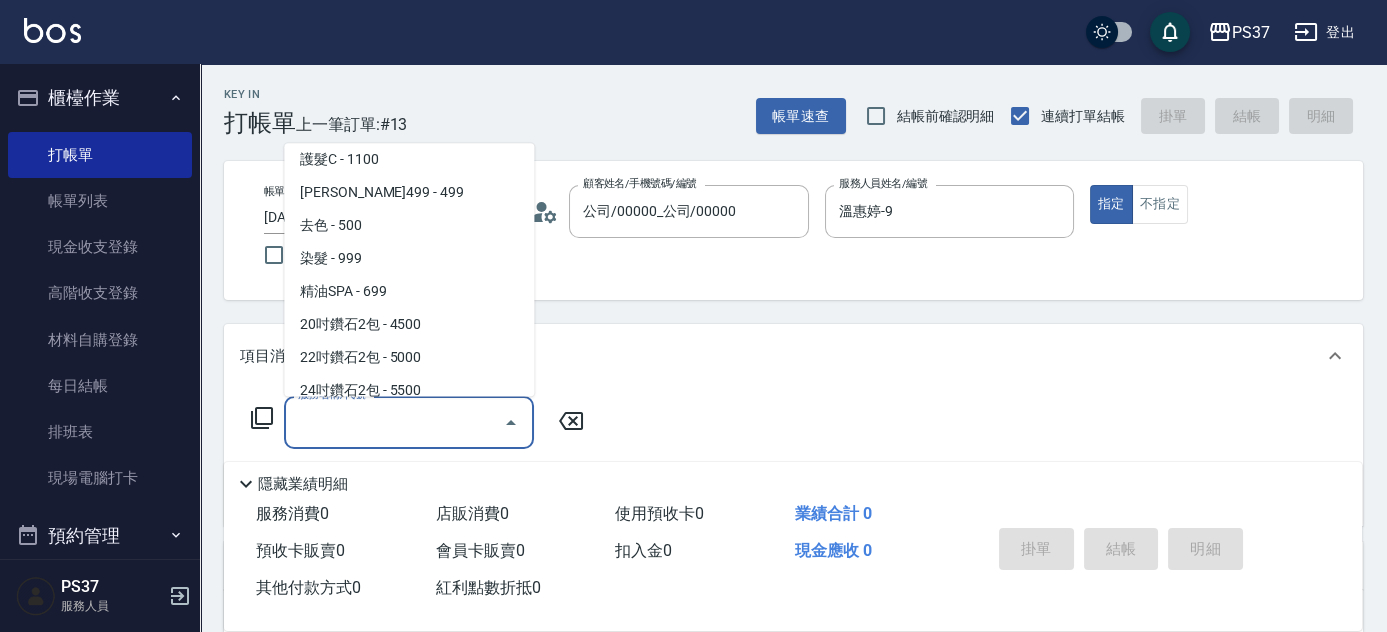 scroll, scrollTop: 1000, scrollLeft: 0, axis: vertical 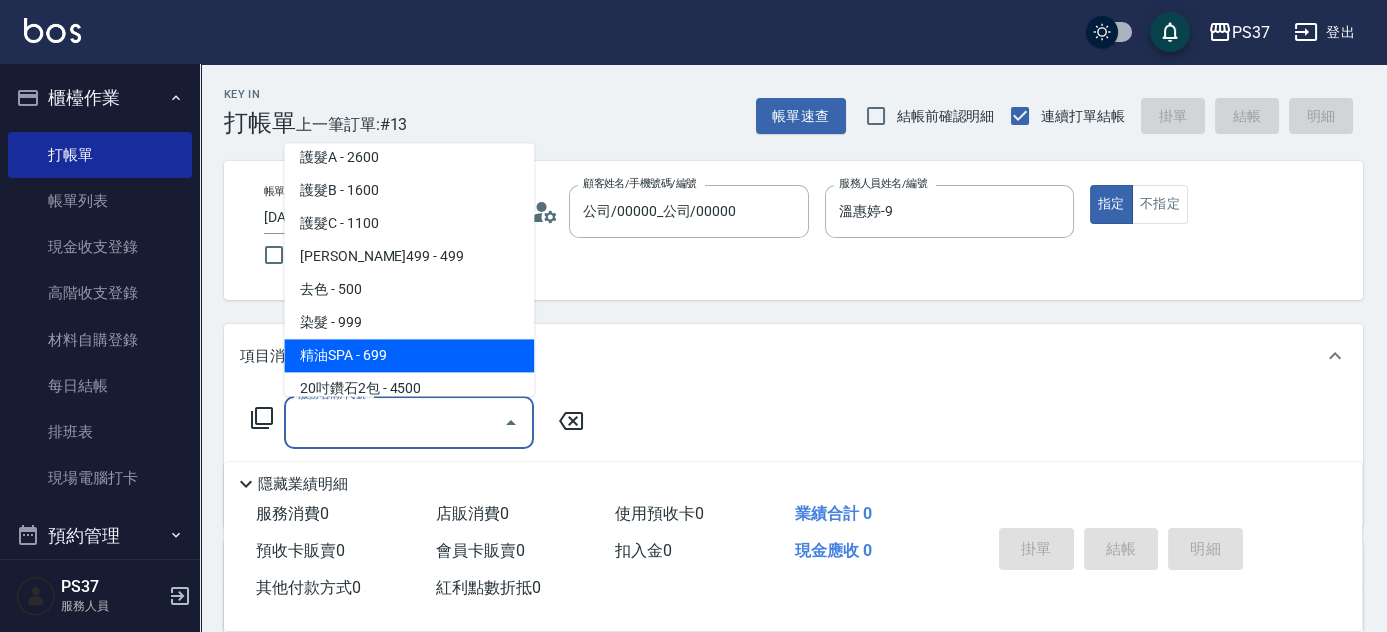 click on "精油SPA - 699" at bounding box center (409, 356) 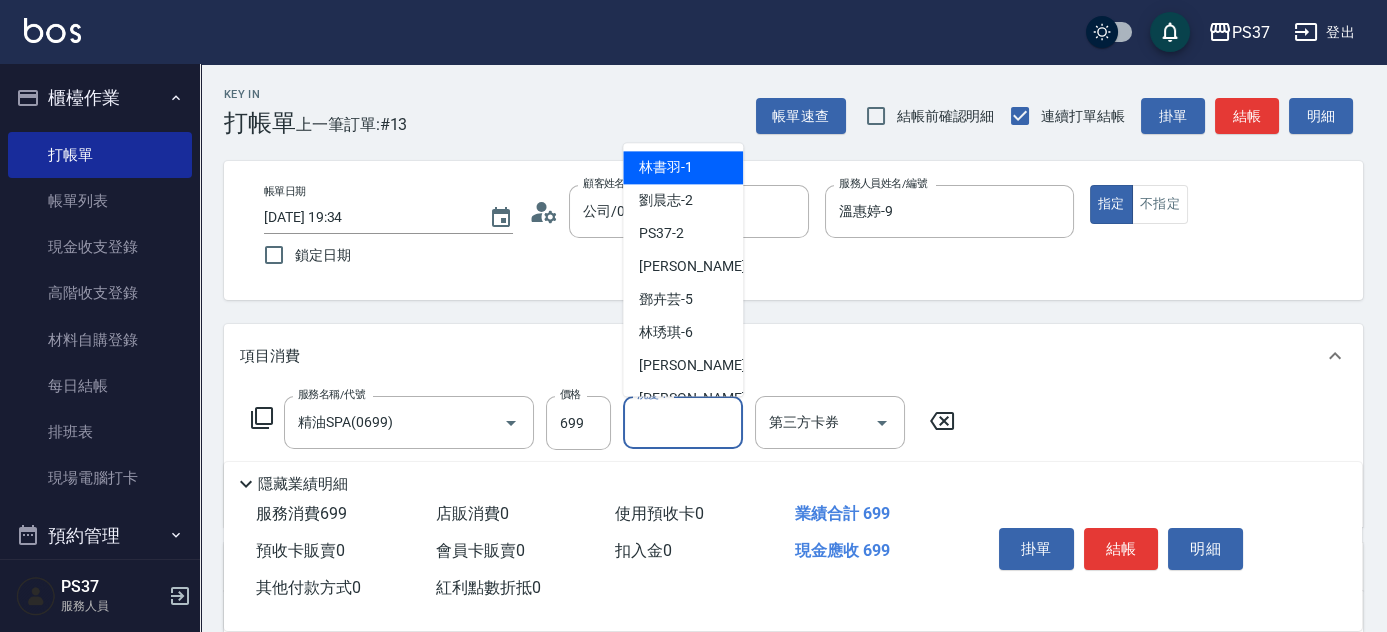 click on "洗髮-1" at bounding box center (683, 422) 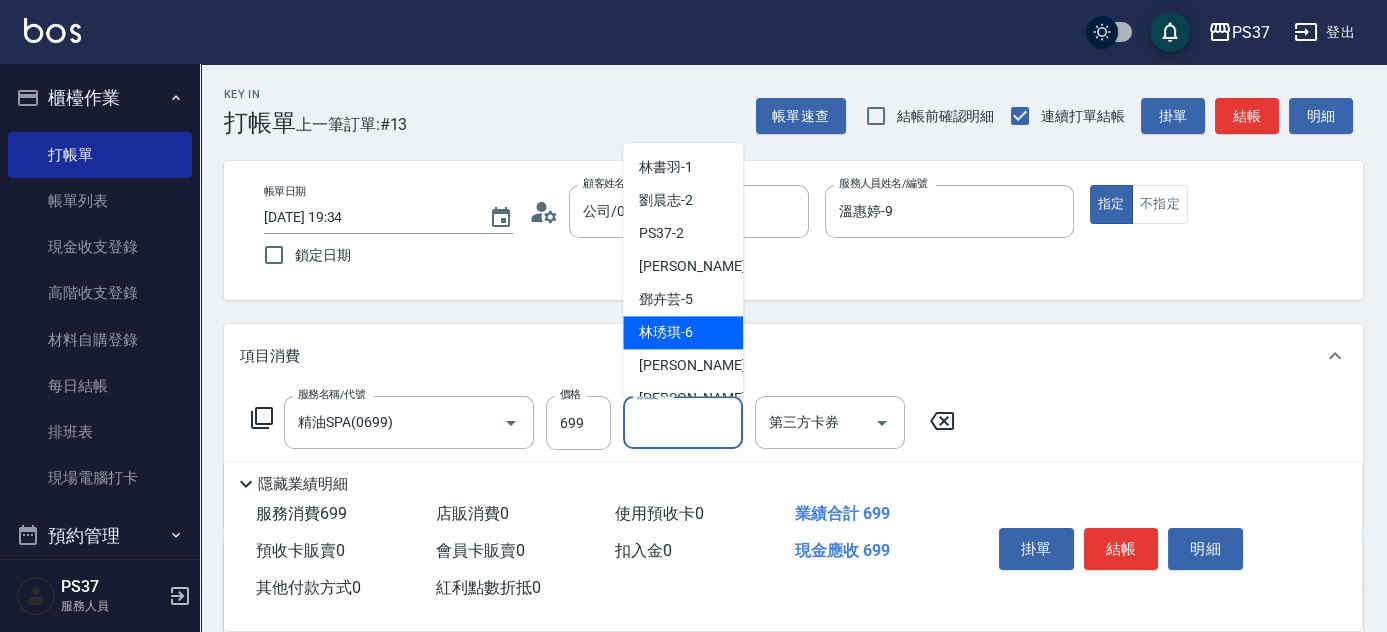 scroll, scrollTop: 272, scrollLeft: 0, axis: vertical 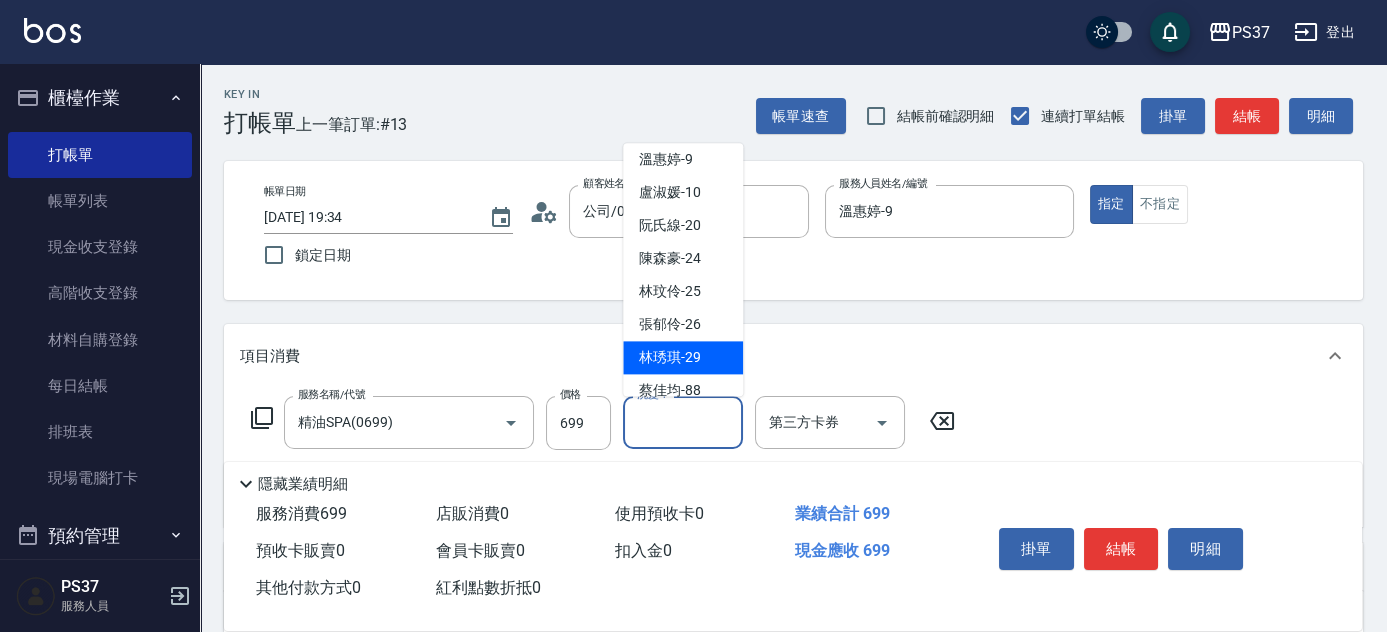 click on "林琇琪 -29" at bounding box center [670, 358] 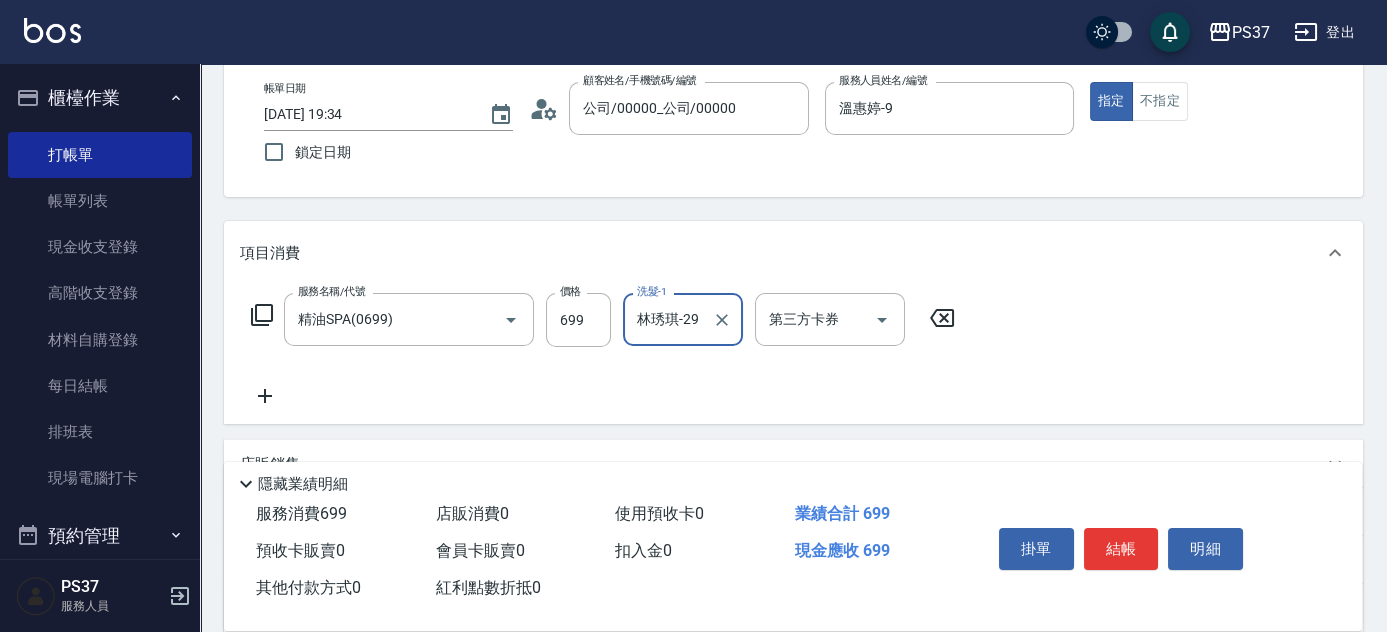scroll, scrollTop: 181, scrollLeft: 0, axis: vertical 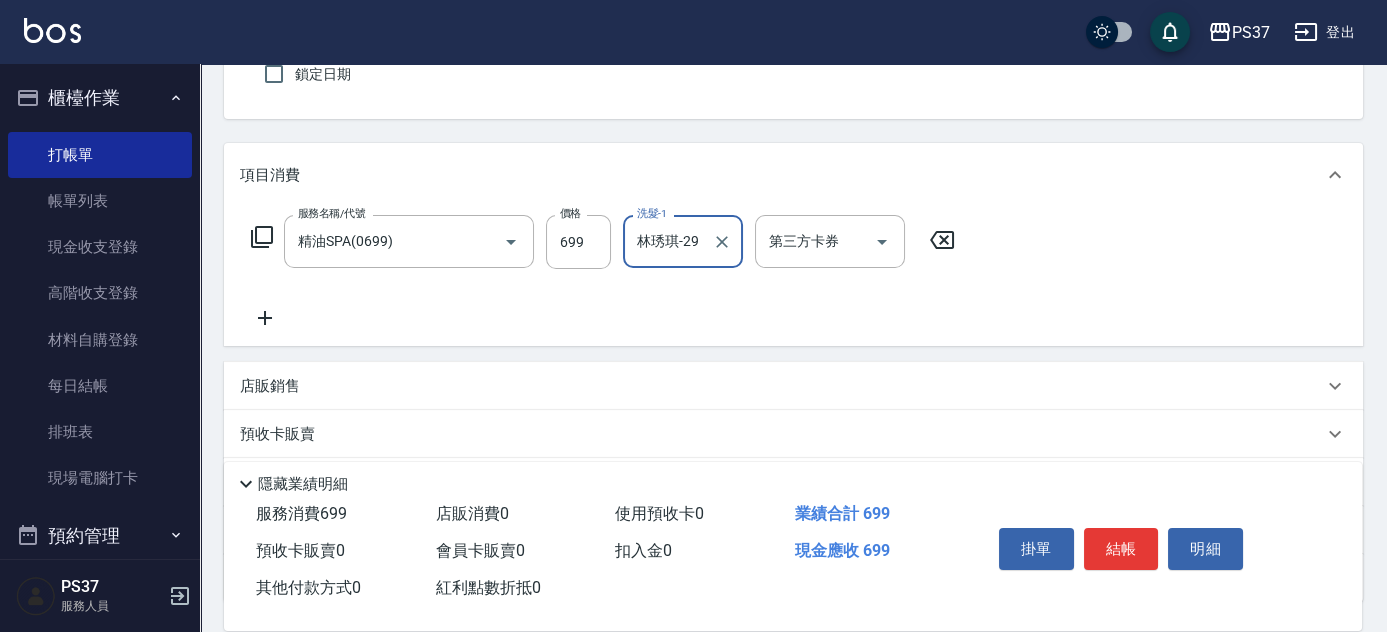 click 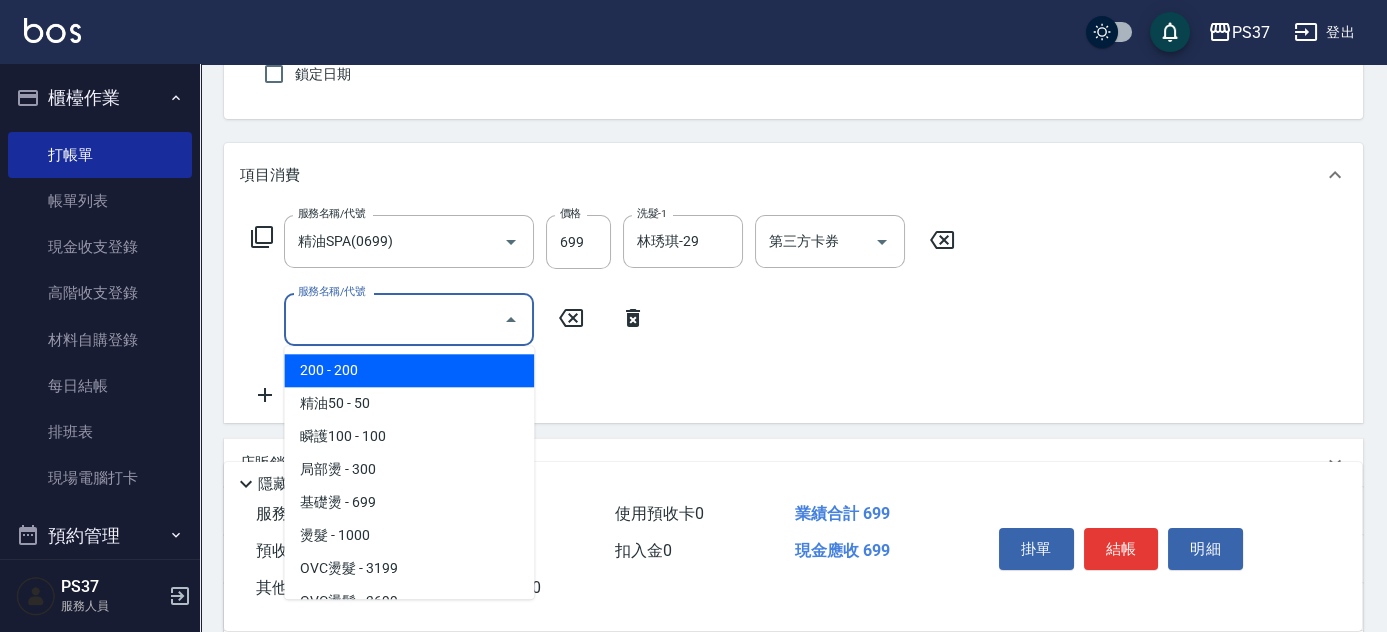 click on "服務名稱/代號" at bounding box center [394, 319] 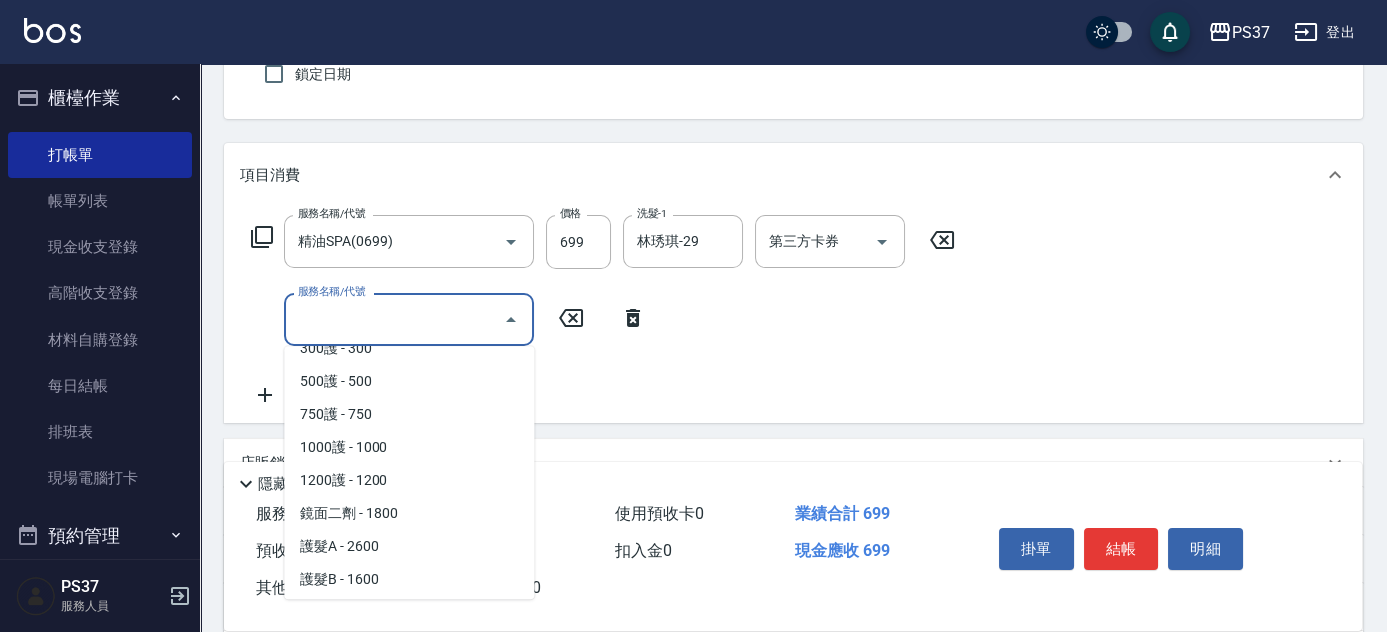 scroll, scrollTop: 818, scrollLeft: 0, axis: vertical 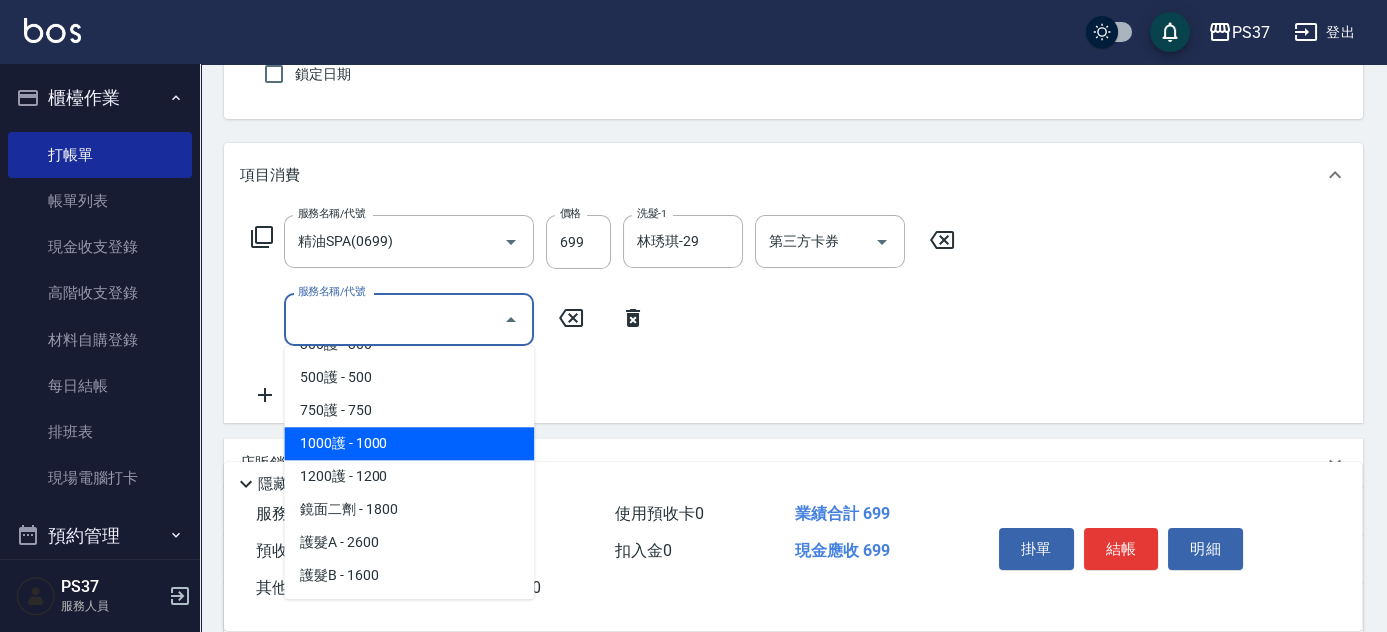 click on "1000護 - 1000" at bounding box center [409, 443] 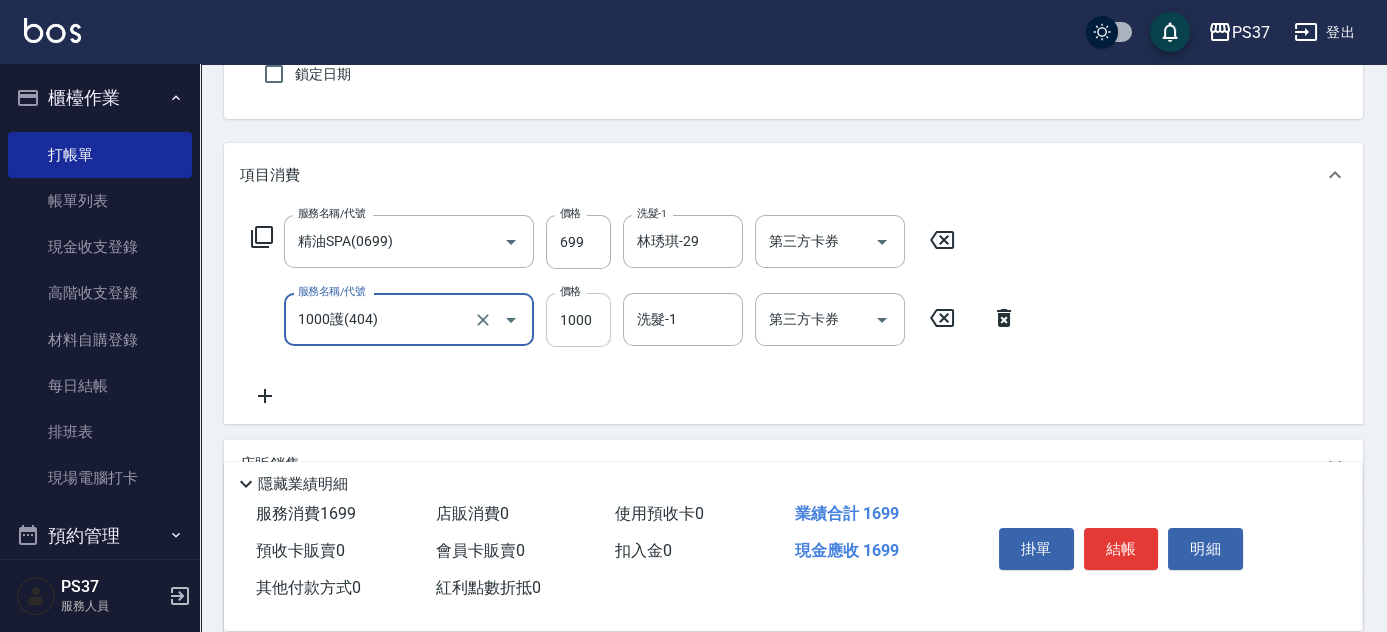 click on "1000" at bounding box center [578, 320] 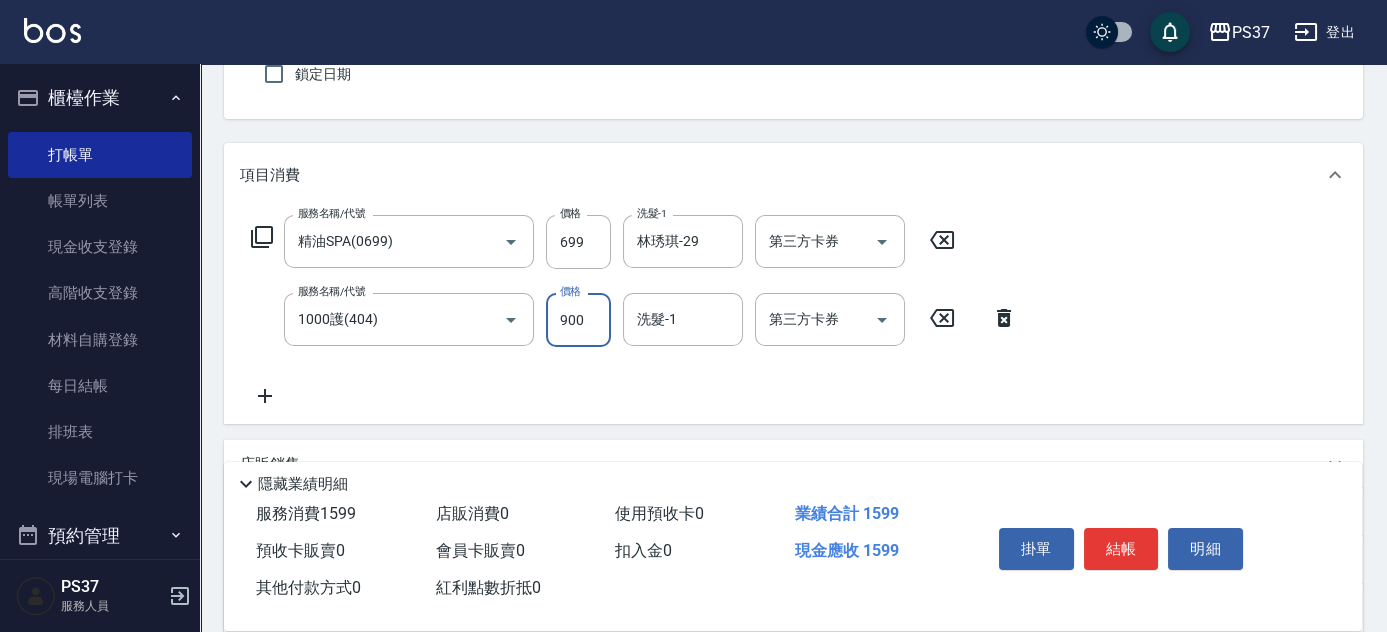 type on "900" 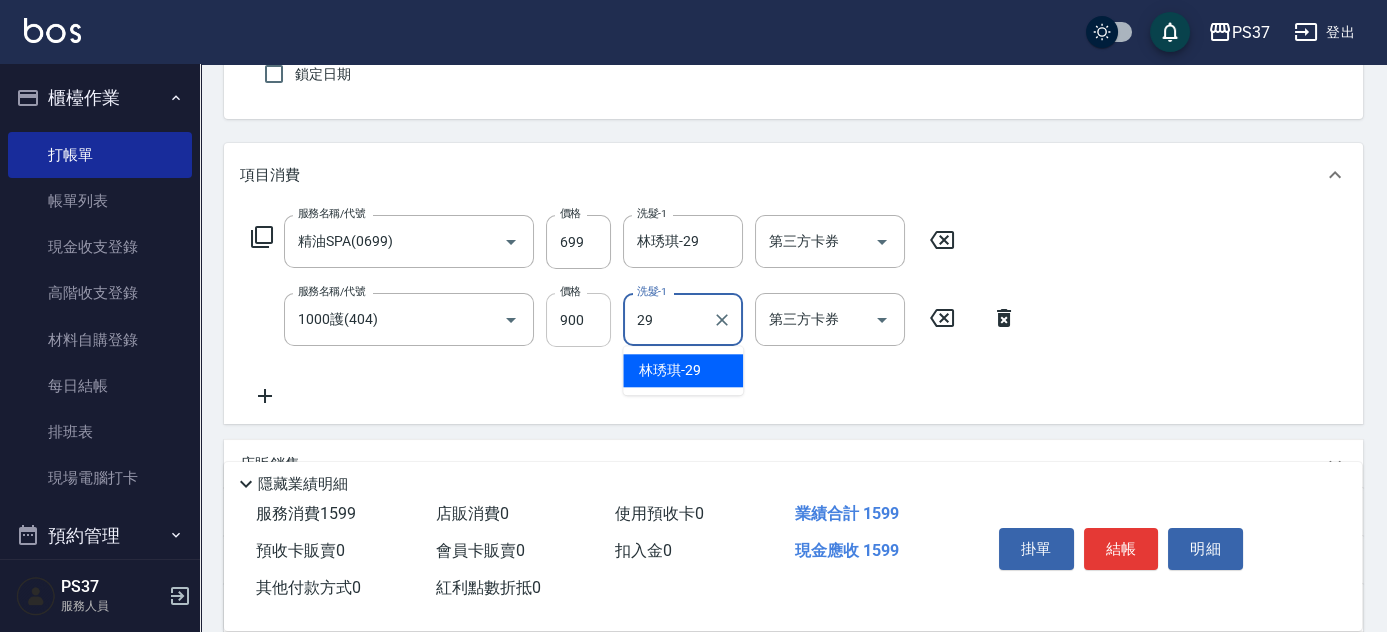 type on "林琇琪-29" 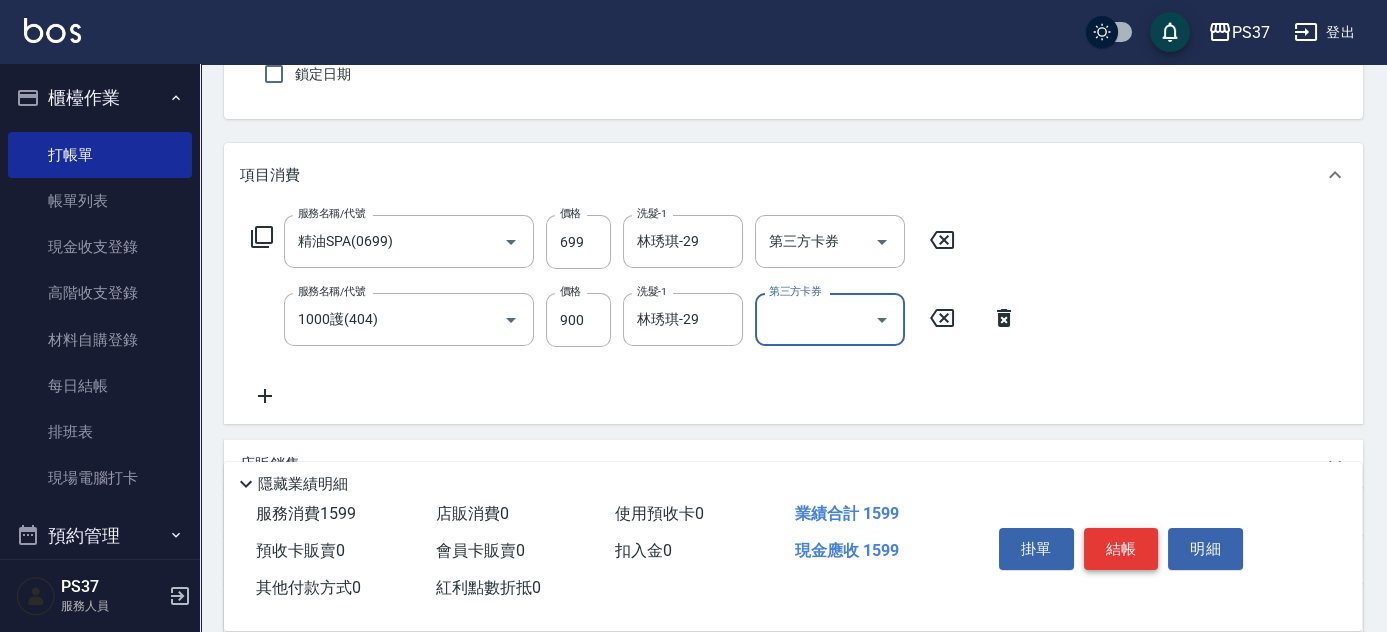 click on "結帳" at bounding box center [1121, 549] 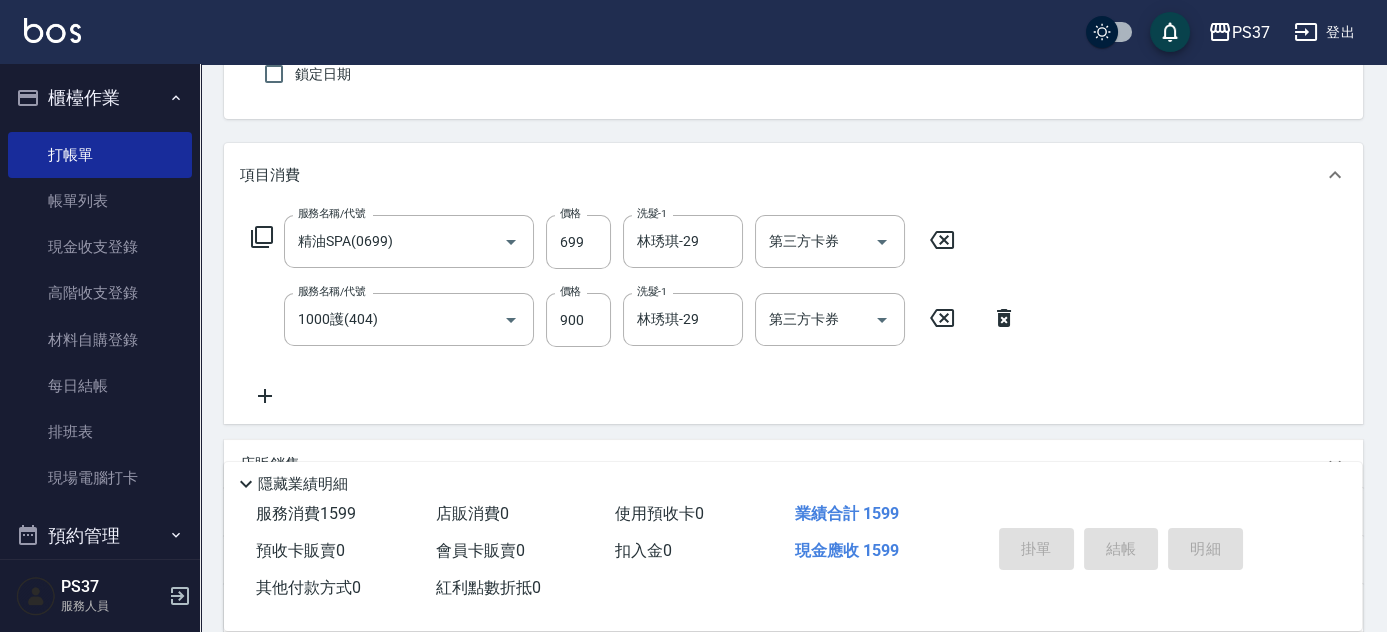 type 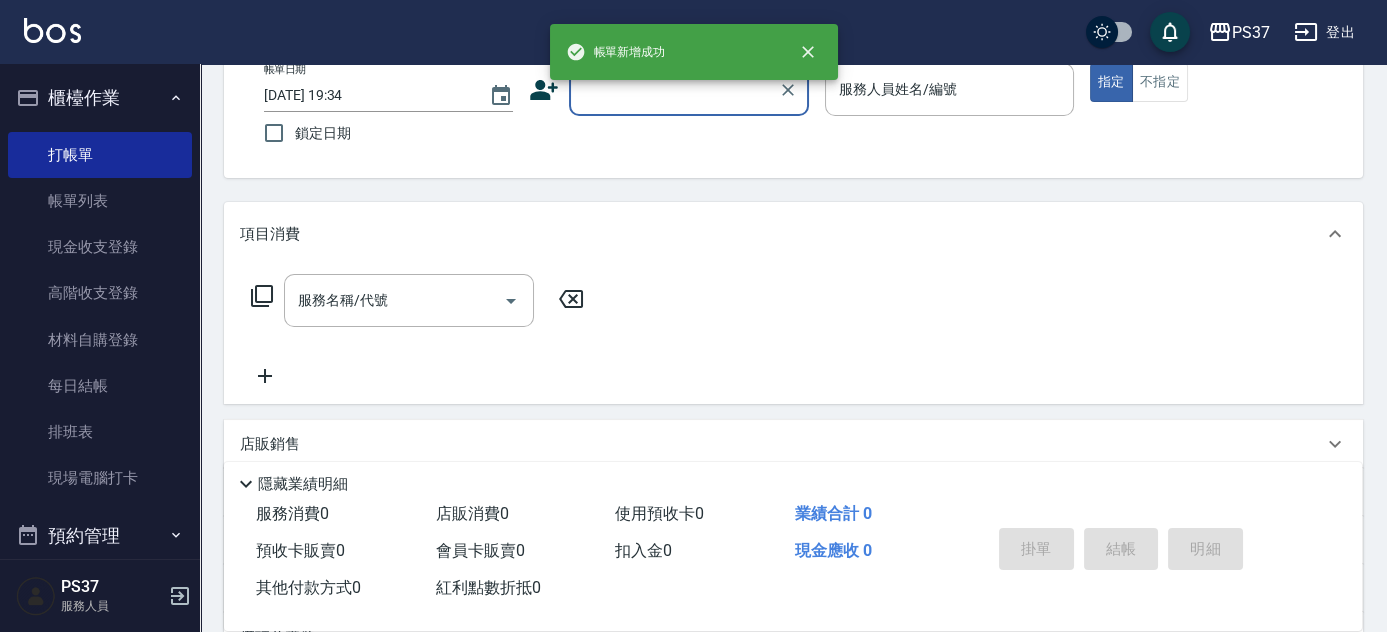 scroll, scrollTop: 0, scrollLeft: 0, axis: both 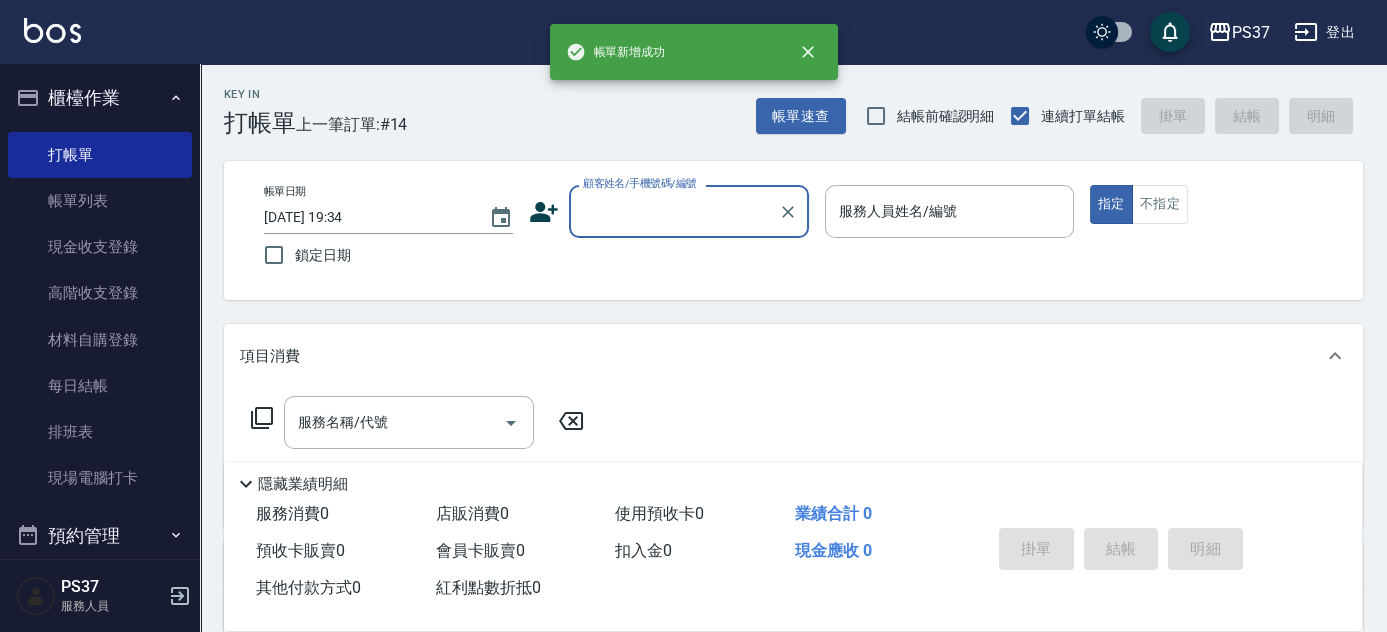 click on "顧客姓名/手機號碼/編號" at bounding box center [674, 211] 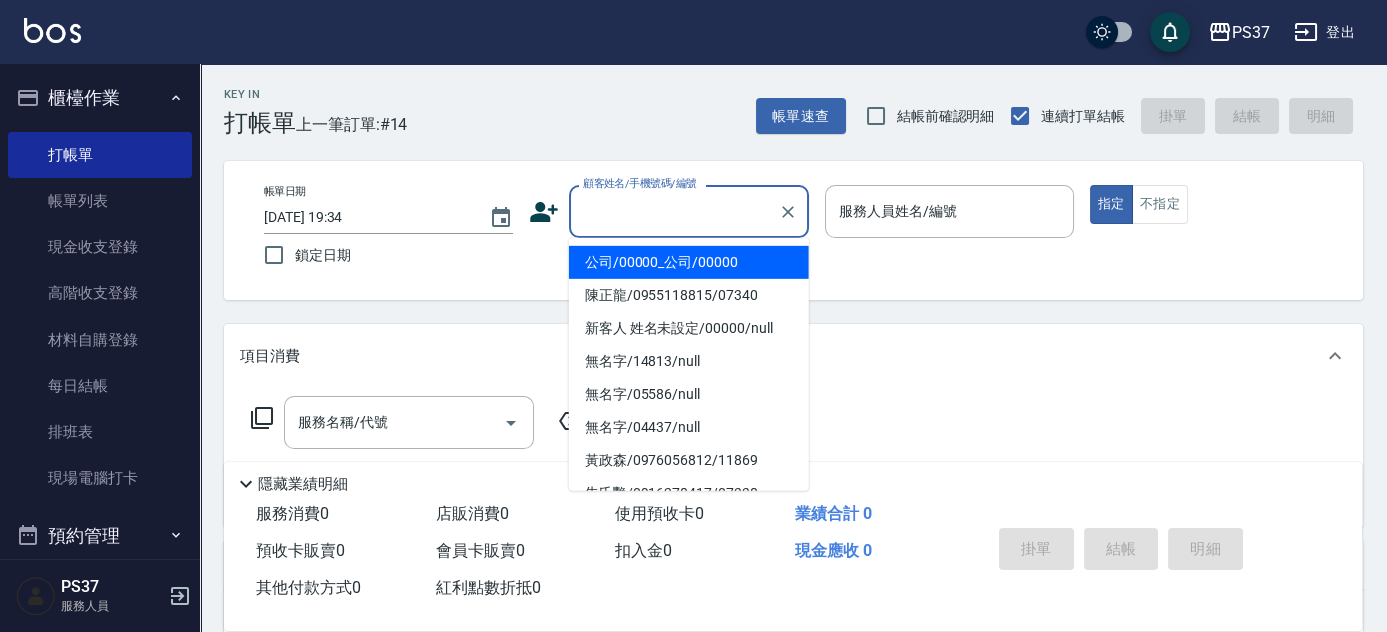 click on "公司/00000_公司/00000" at bounding box center (689, 262) 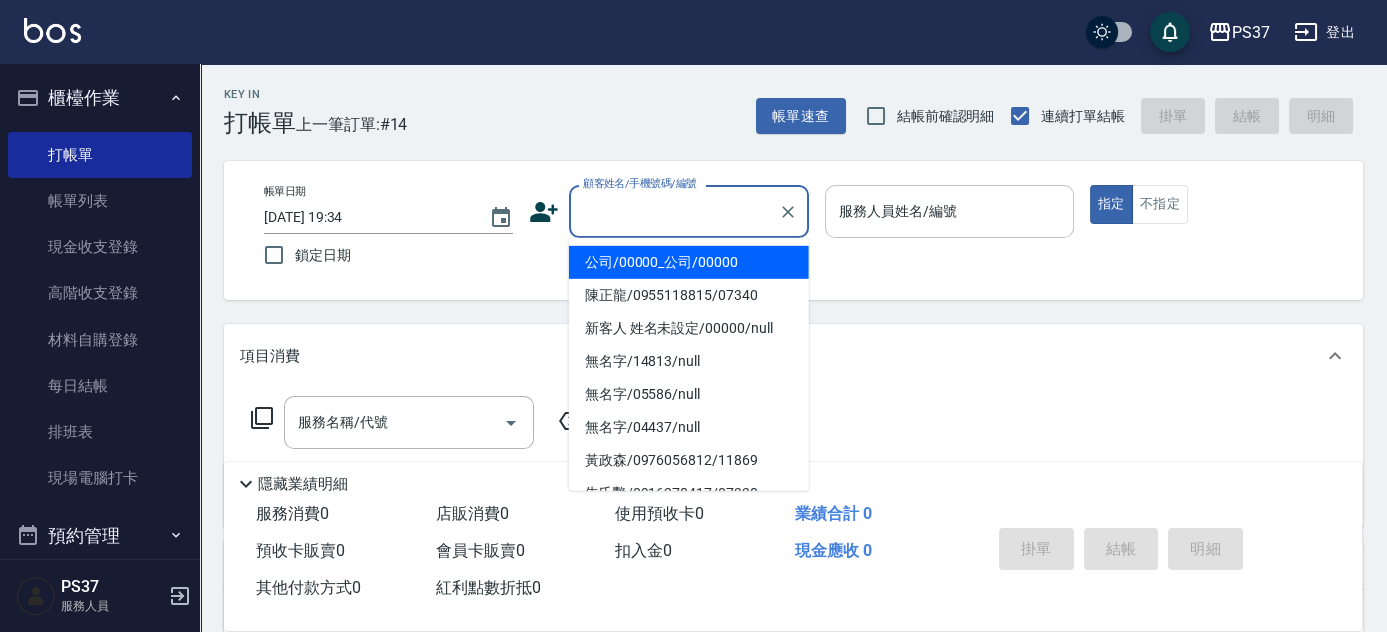 type on "公司/00000_公司/00000" 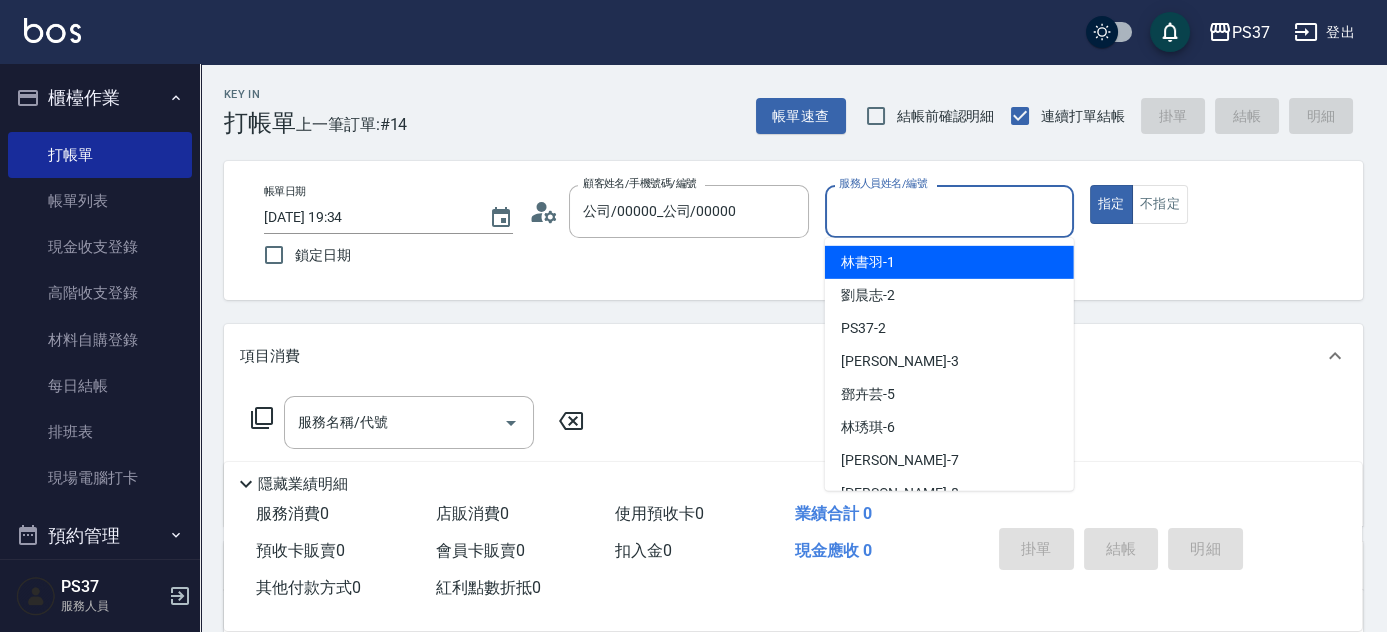 click on "服務人員姓名/編號" at bounding box center [949, 211] 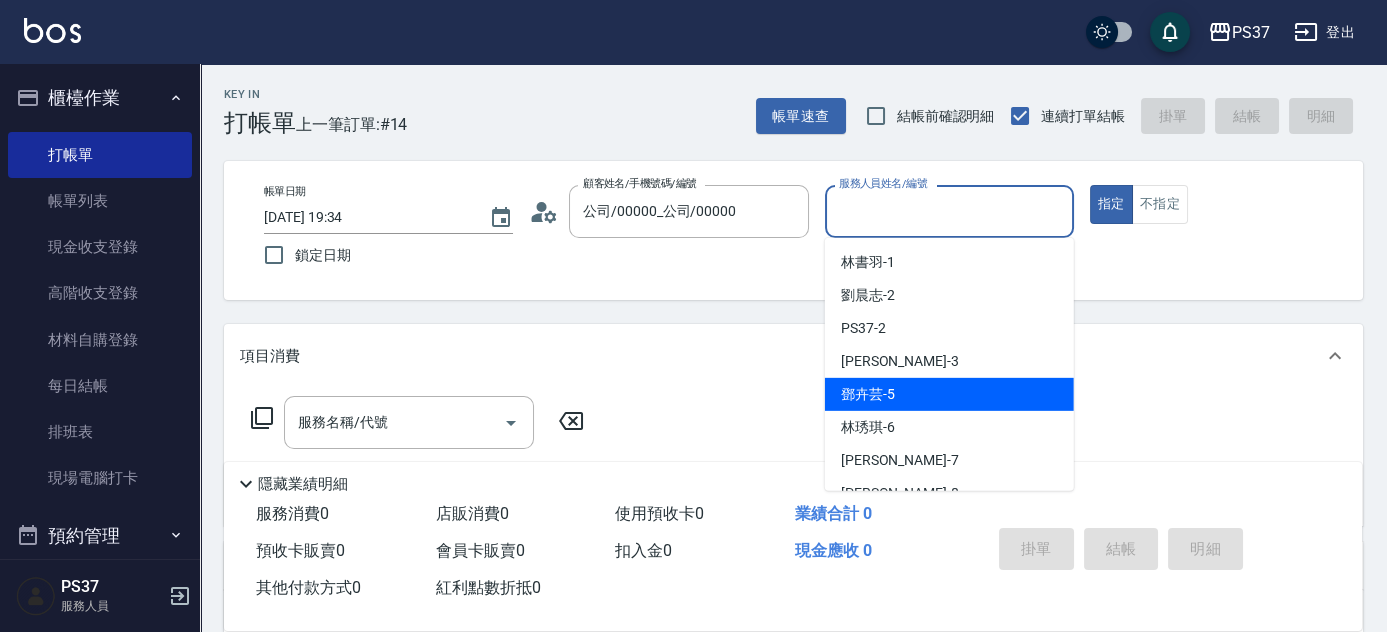 scroll, scrollTop: 90, scrollLeft: 0, axis: vertical 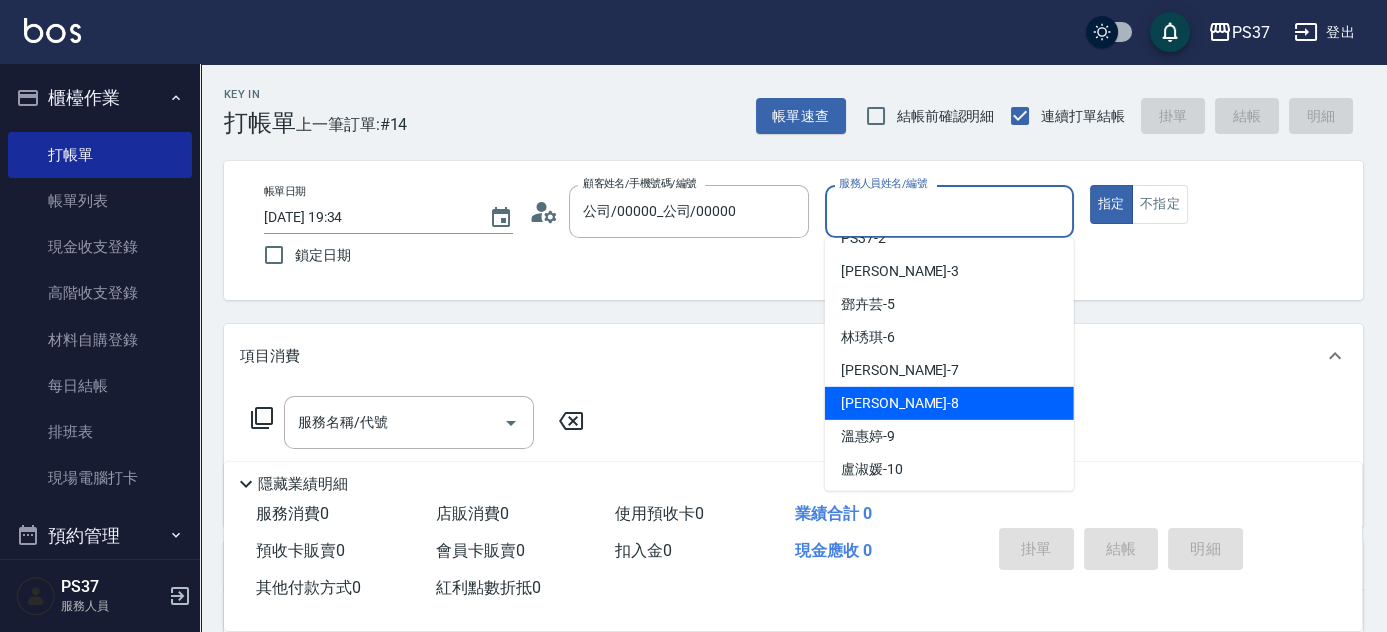 click on "[PERSON_NAME]-8" at bounding box center (949, 403) 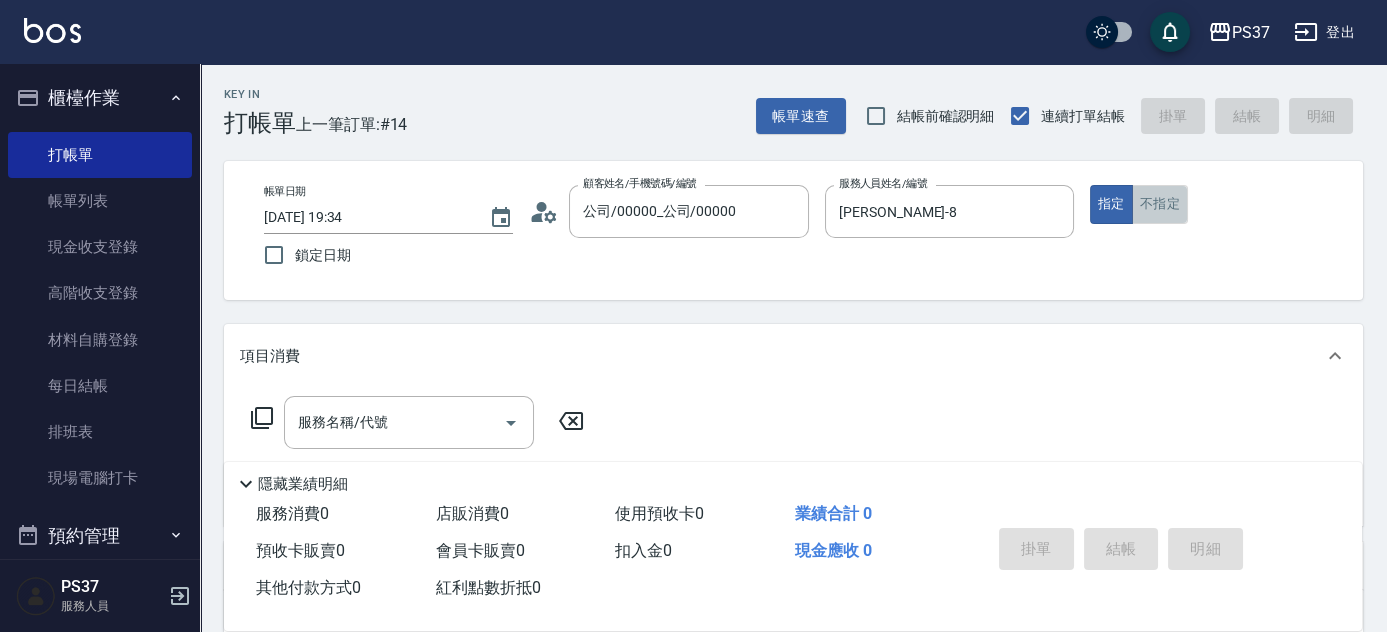 click on "不指定" at bounding box center [1160, 204] 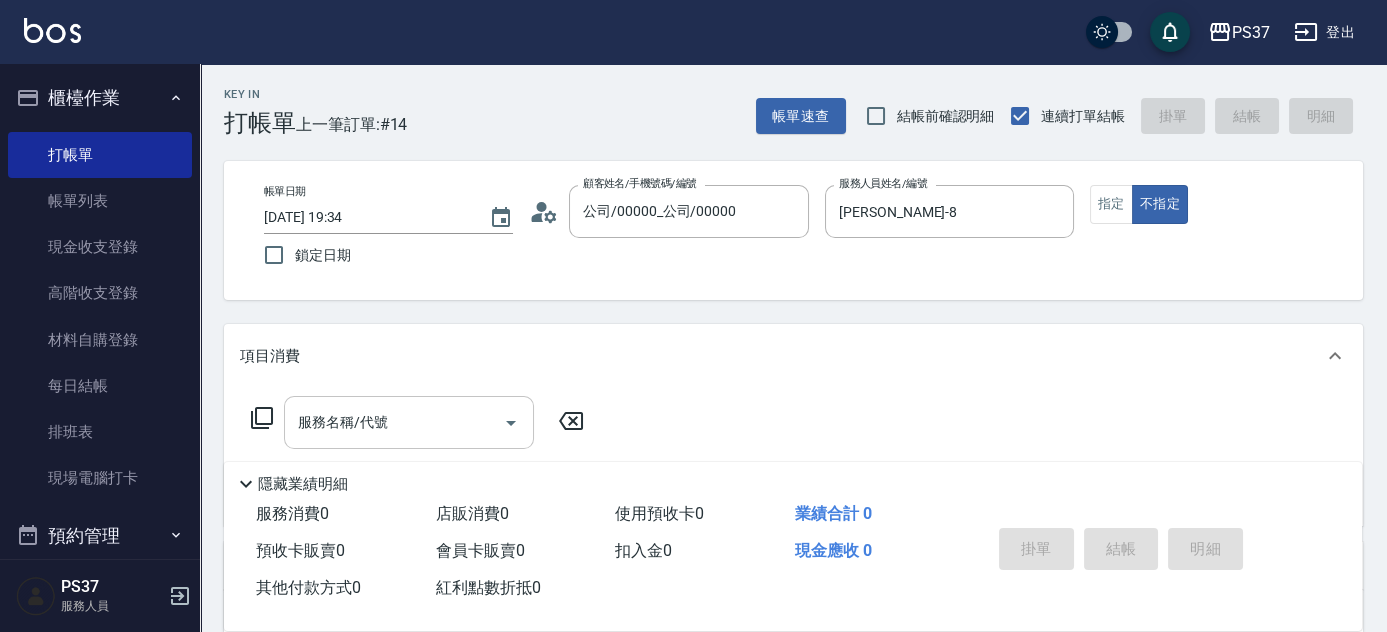 click on "服務名稱/代號" at bounding box center [394, 422] 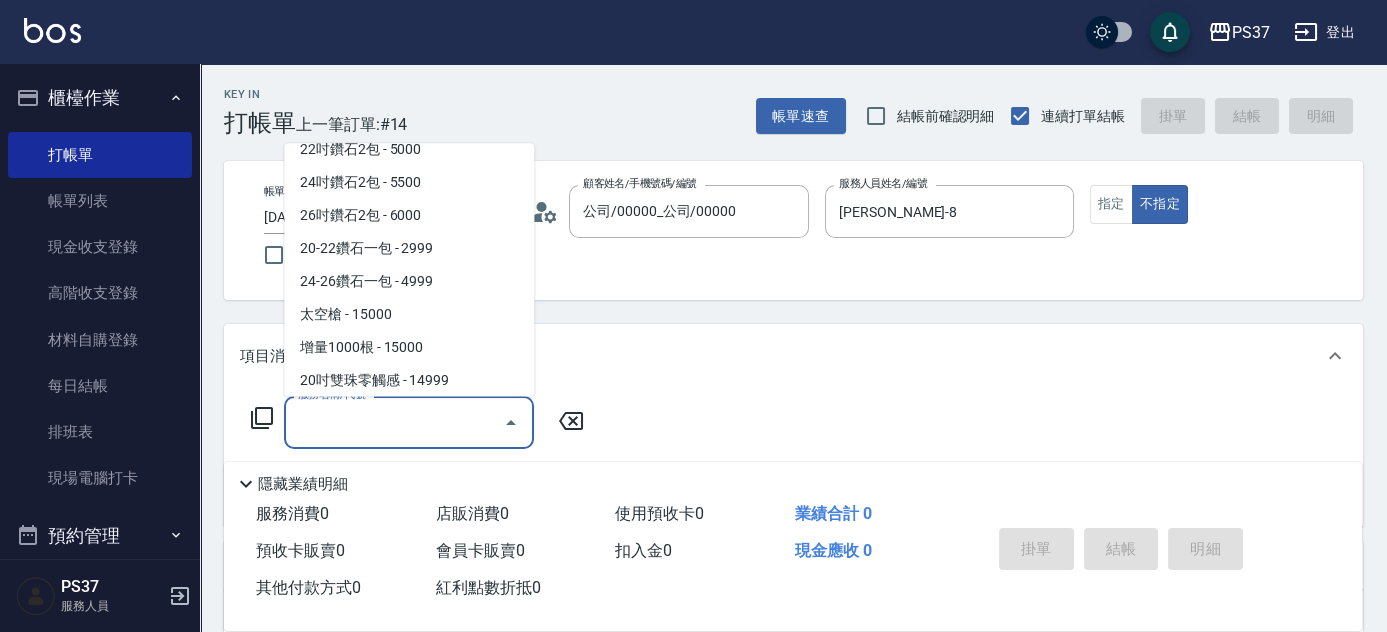 scroll, scrollTop: 2090, scrollLeft: 0, axis: vertical 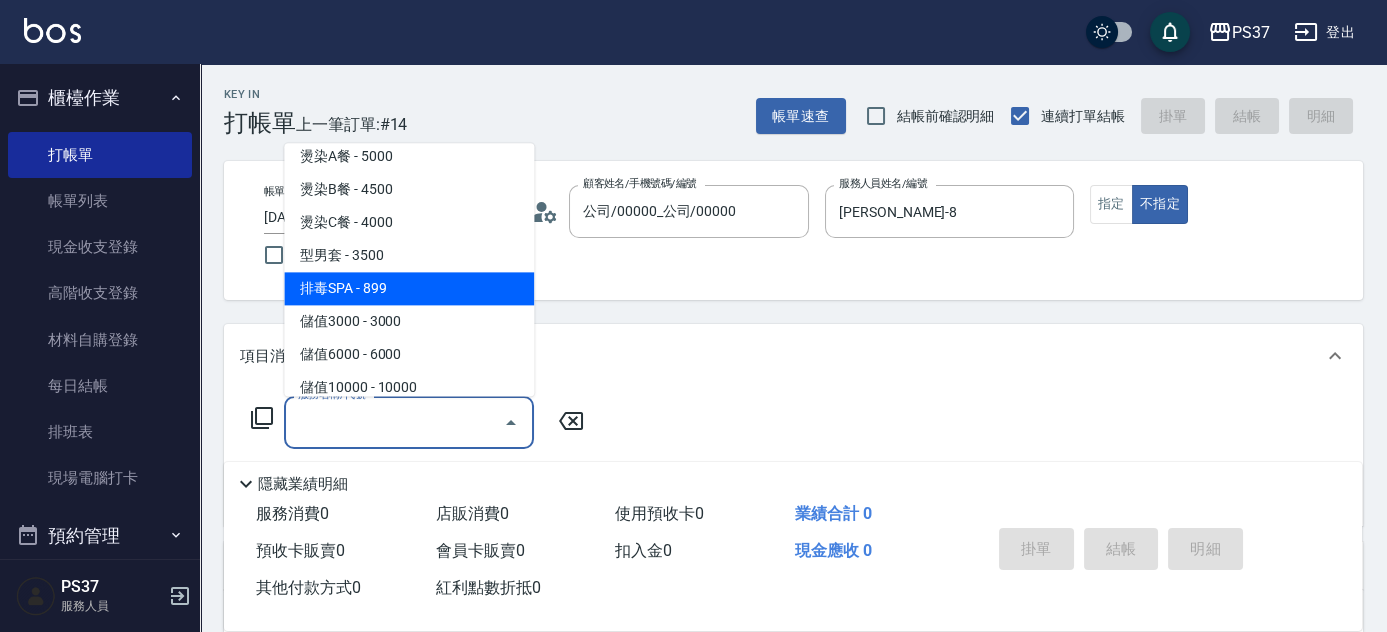 click on "排毒SPA - 899" at bounding box center [409, 289] 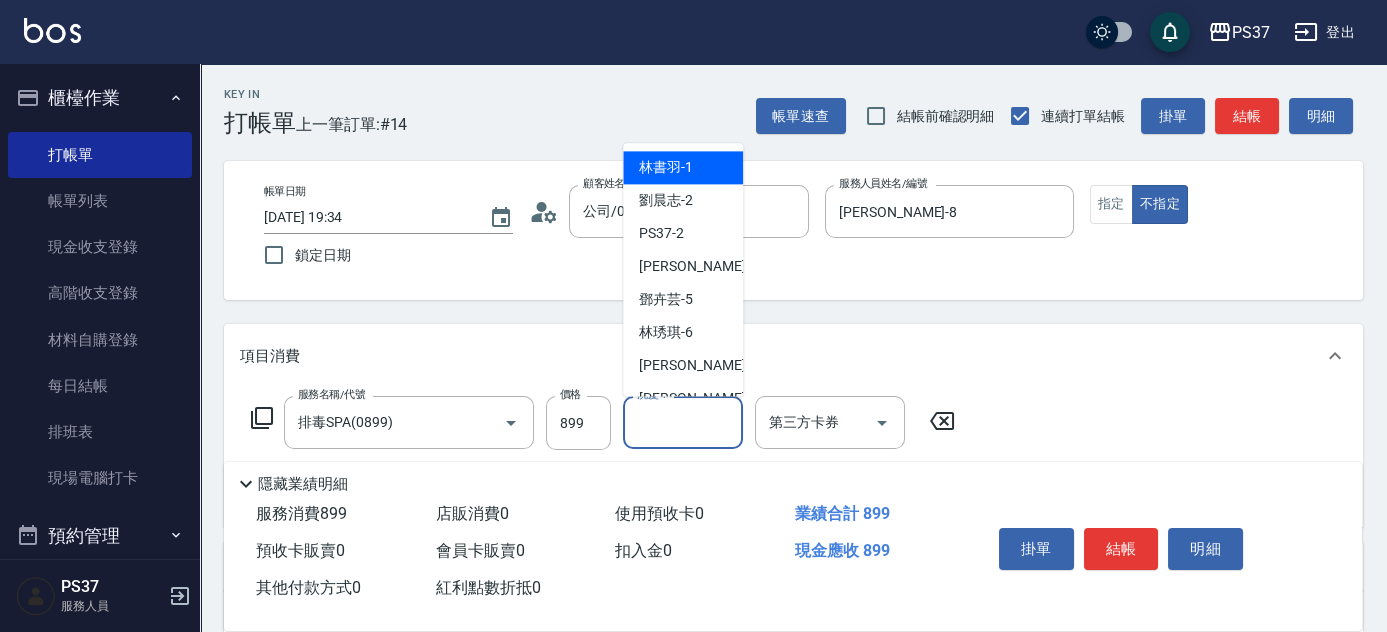 click on "洗髮-1" at bounding box center (683, 422) 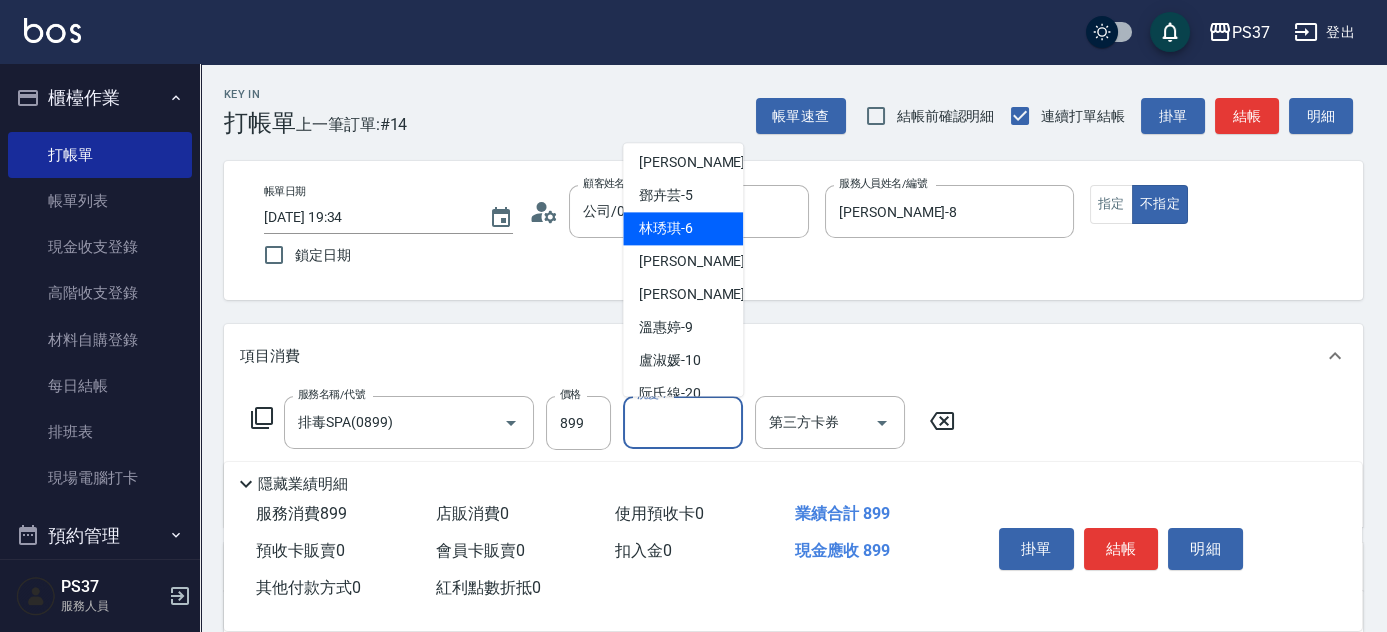 scroll, scrollTop: 181, scrollLeft: 0, axis: vertical 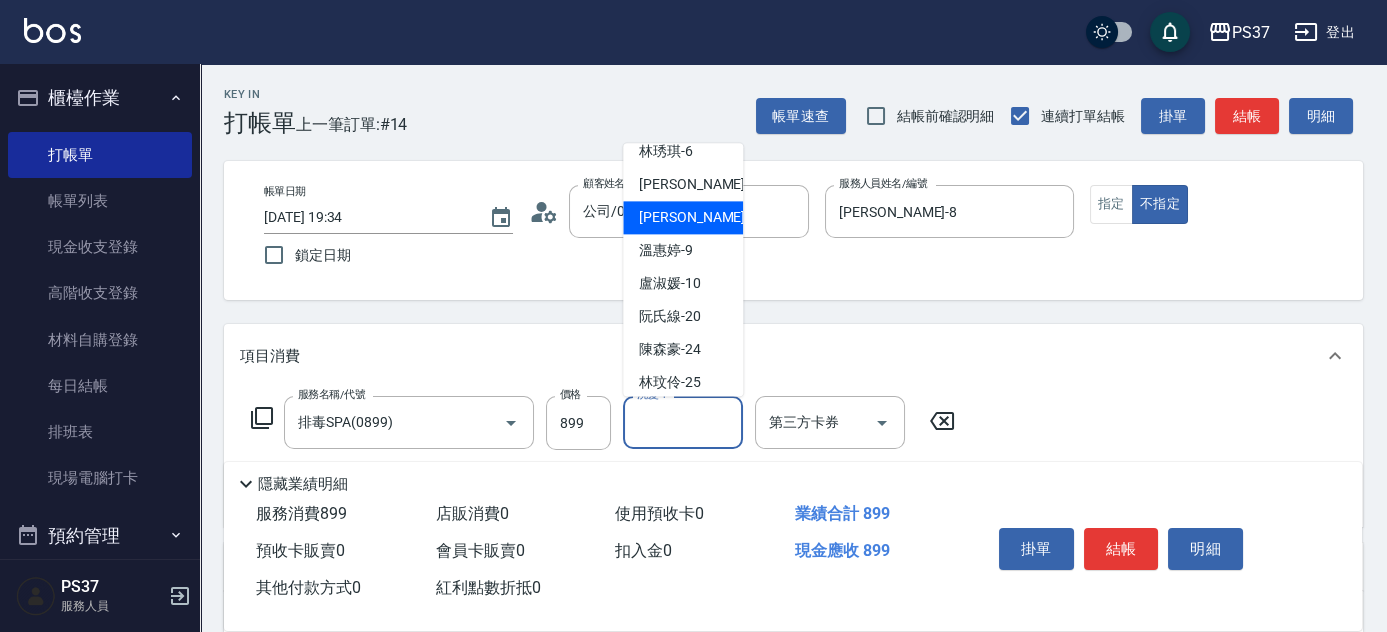 click on "[PERSON_NAME]-8" at bounding box center [683, 218] 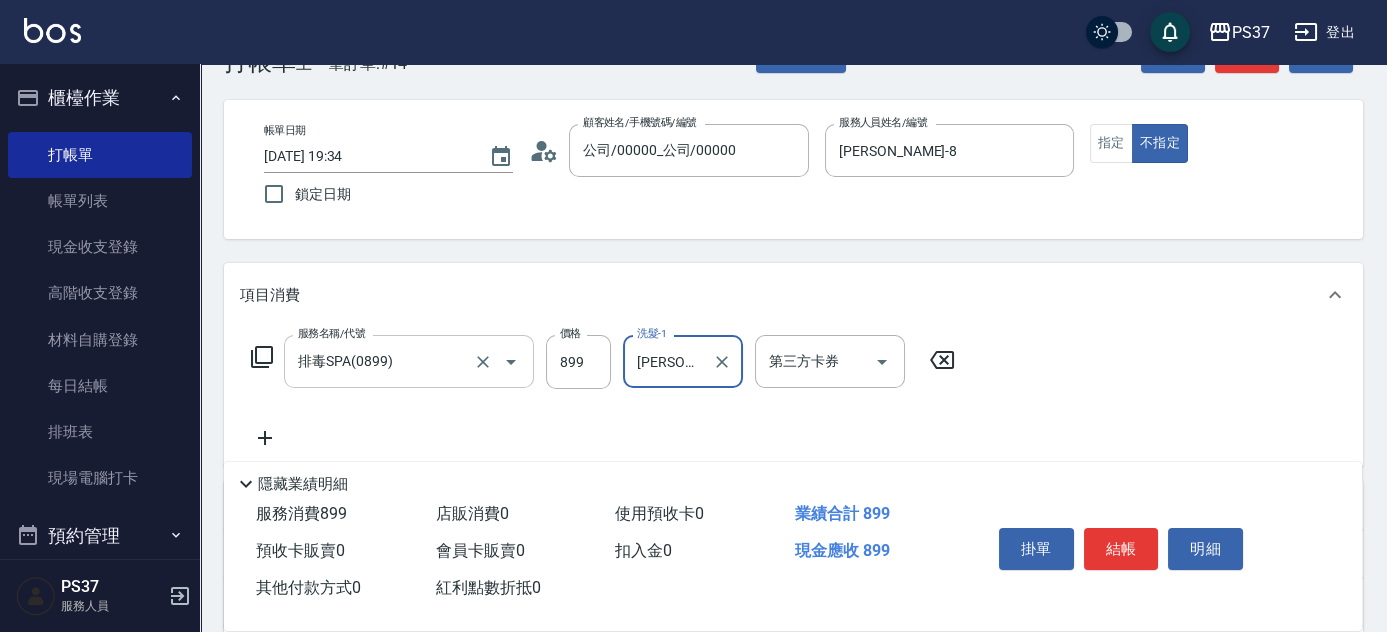 scroll, scrollTop: 90, scrollLeft: 0, axis: vertical 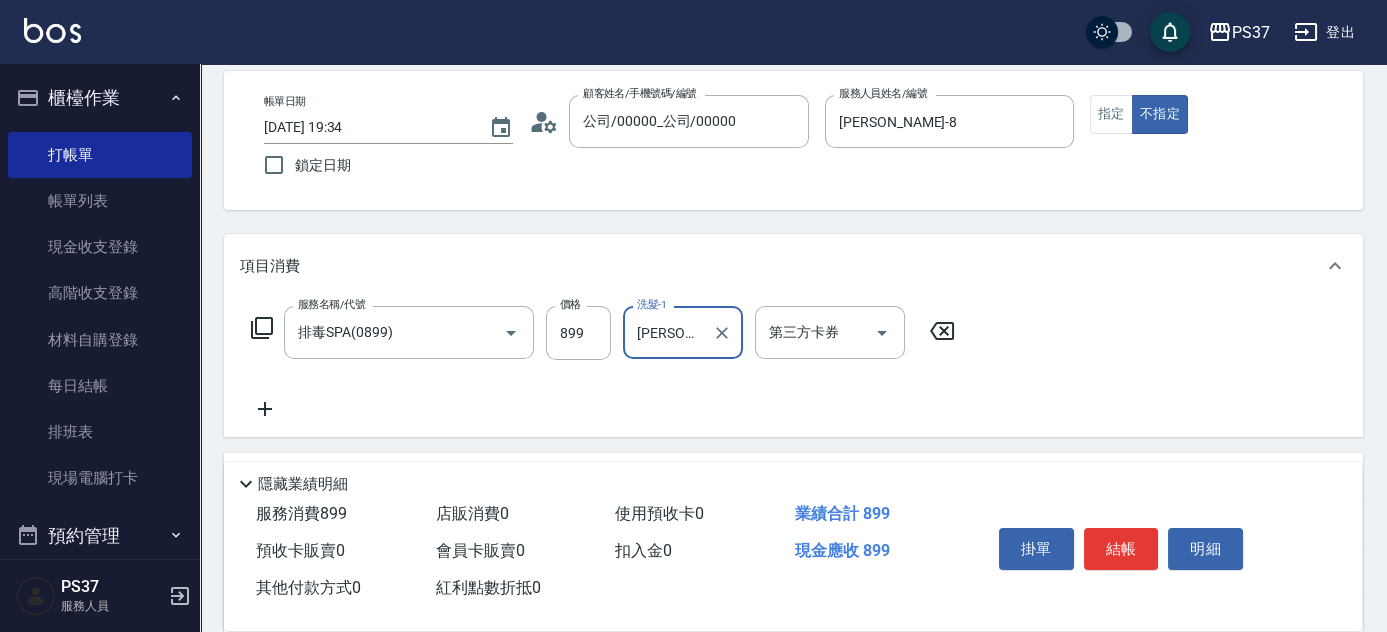 click 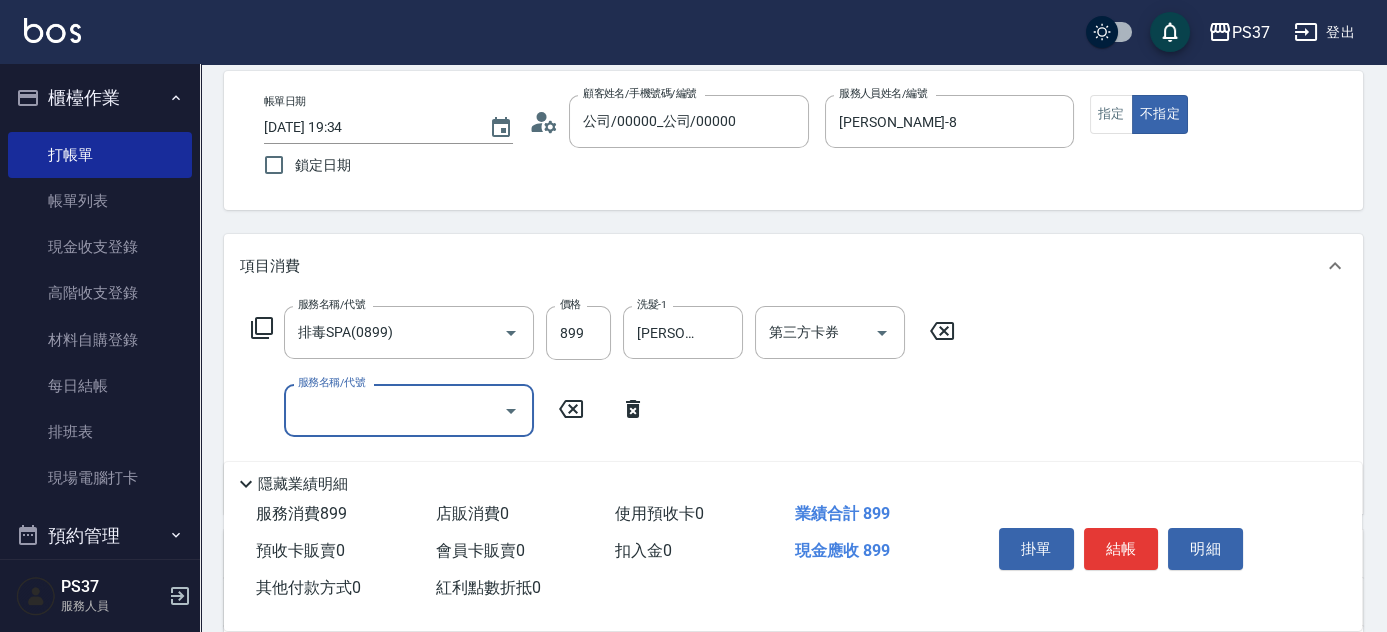 click on "服務名稱/代號" at bounding box center (394, 410) 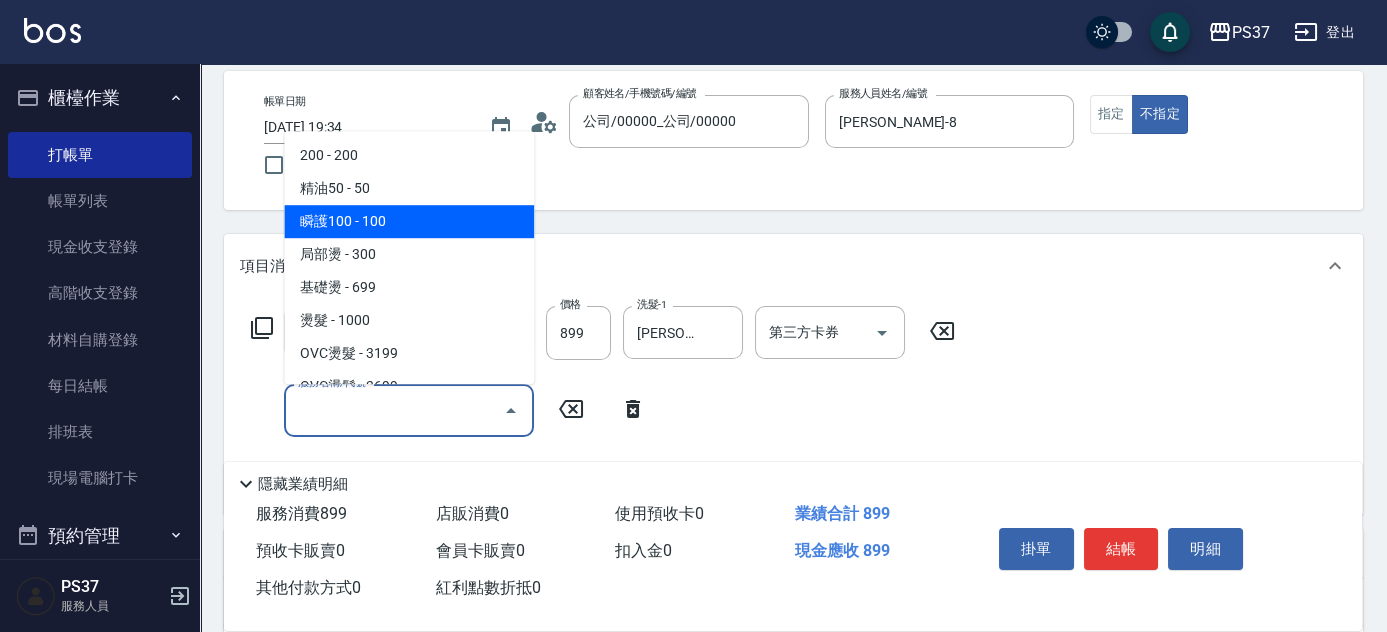 click on "瞬護100 - 100" at bounding box center [409, 221] 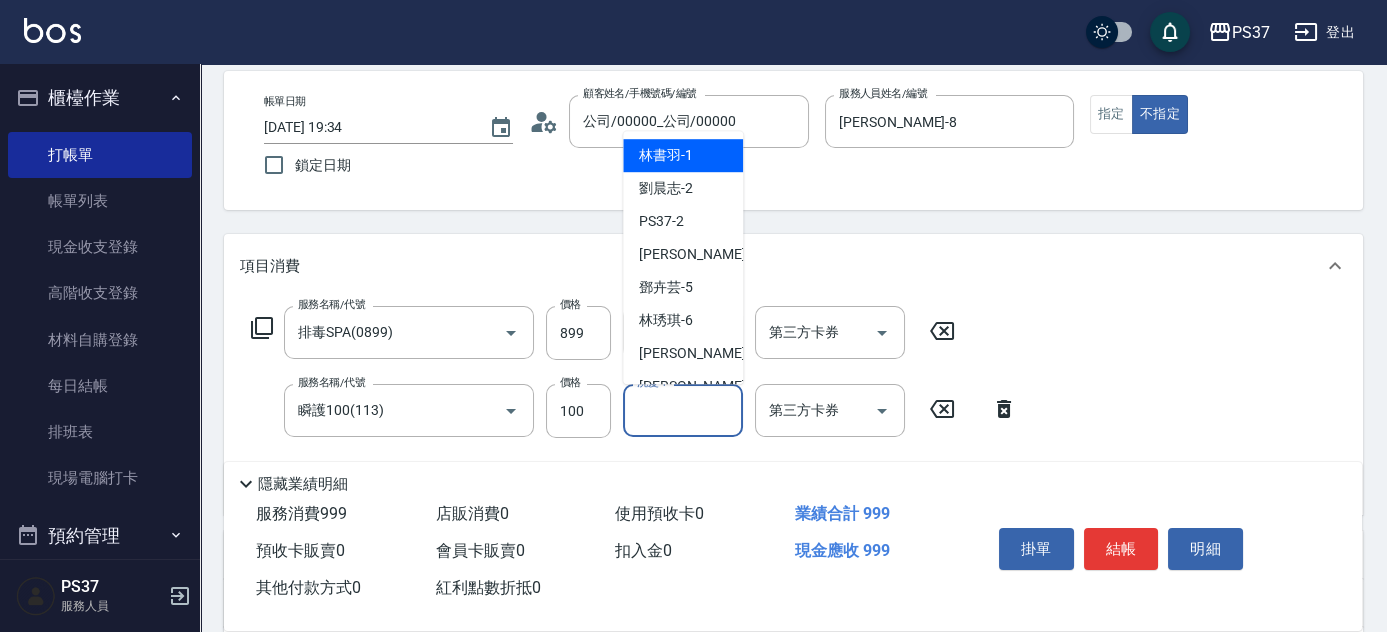 click on "洗髮-1" at bounding box center (683, 410) 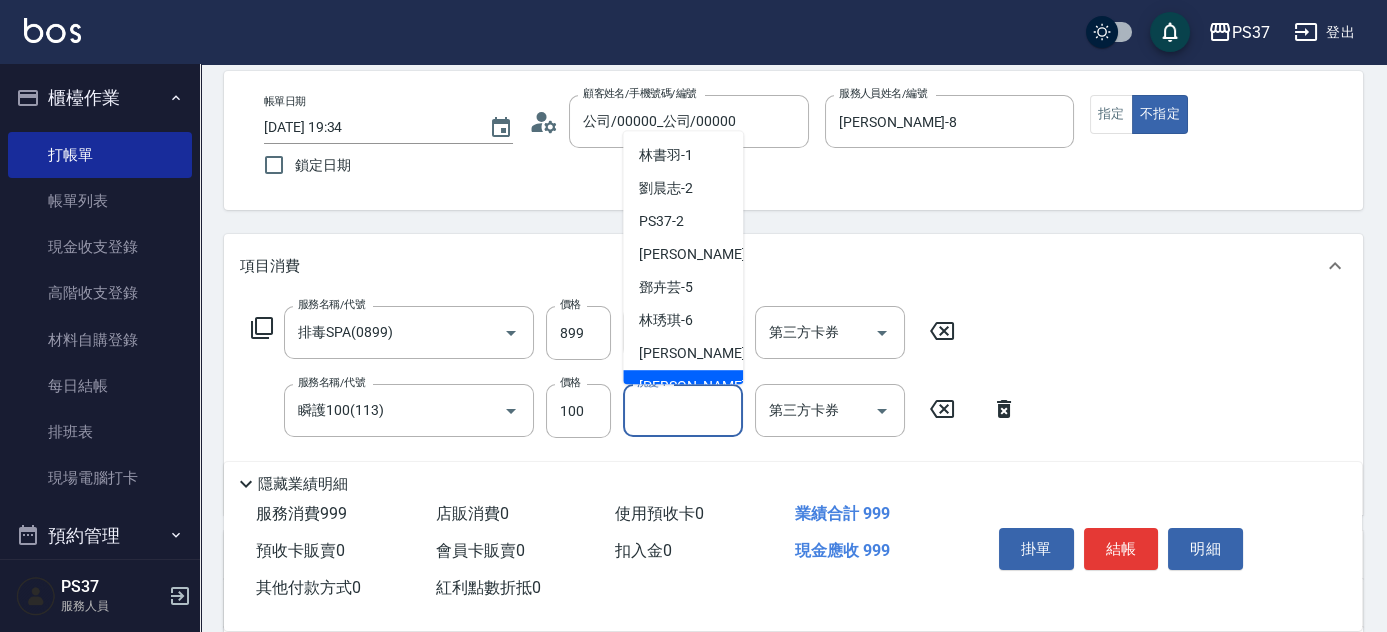 click on "[PERSON_NAME]-8" at bounding box center (683, 386) 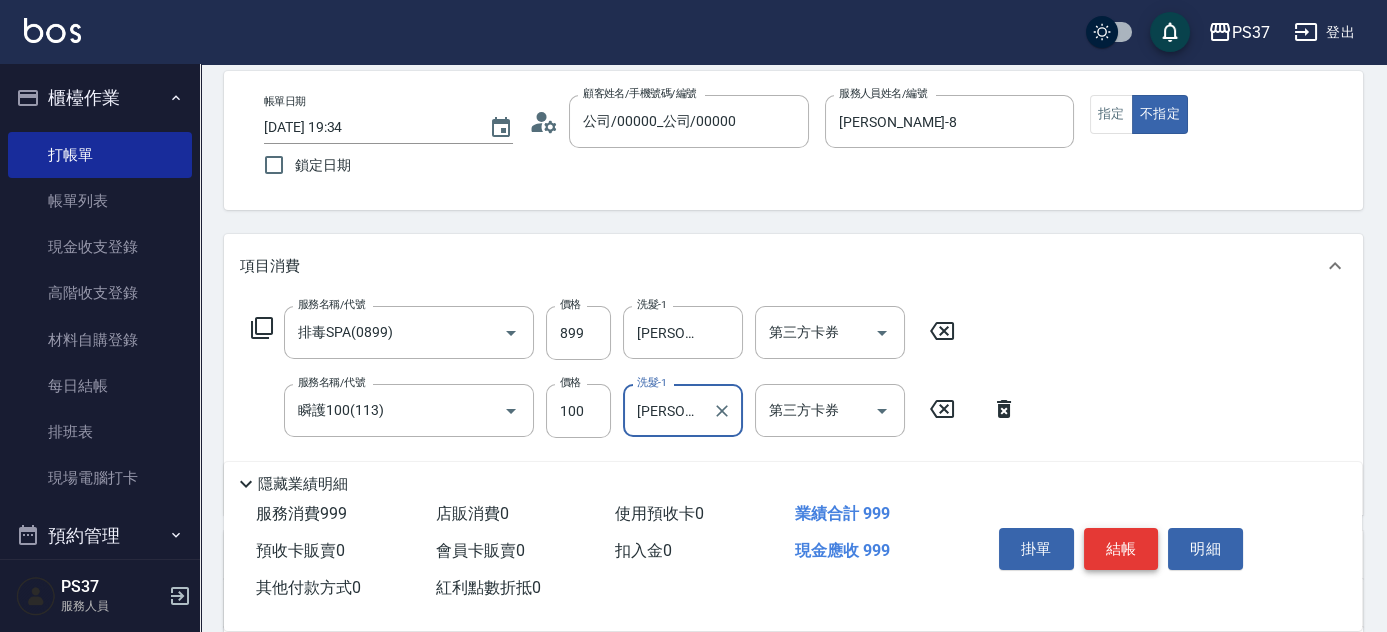 click on "結帳" at bounding box center [1121, 549] 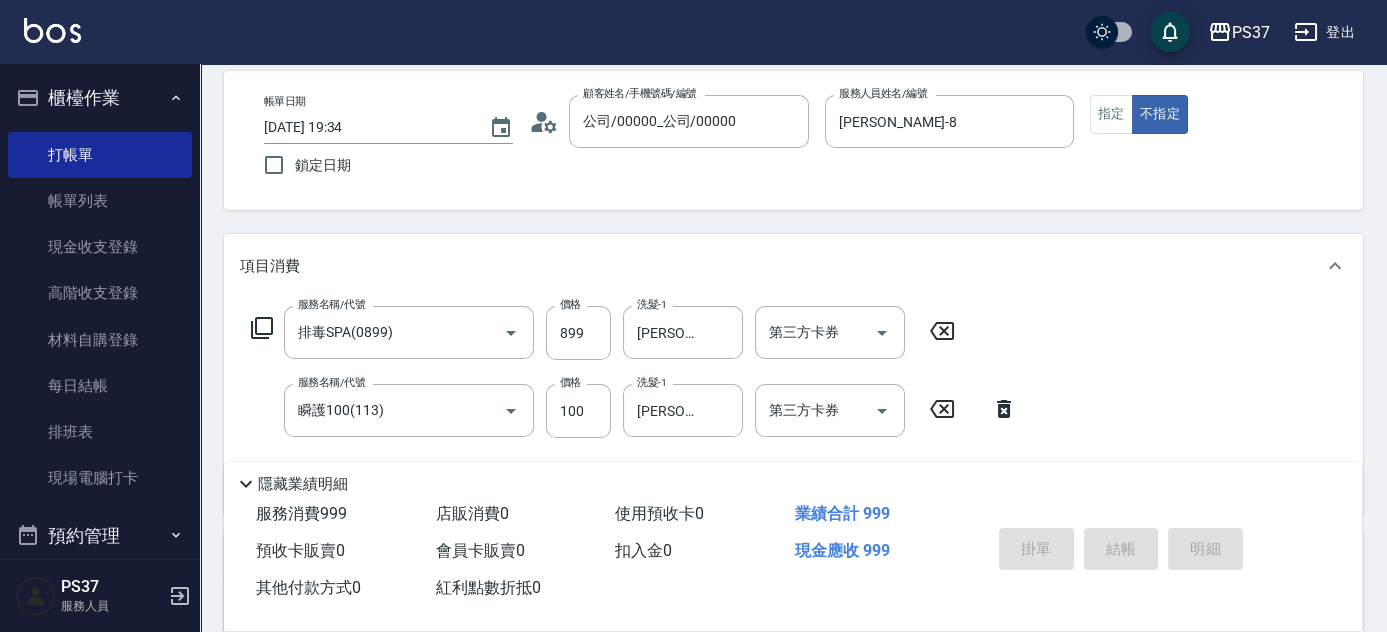 type 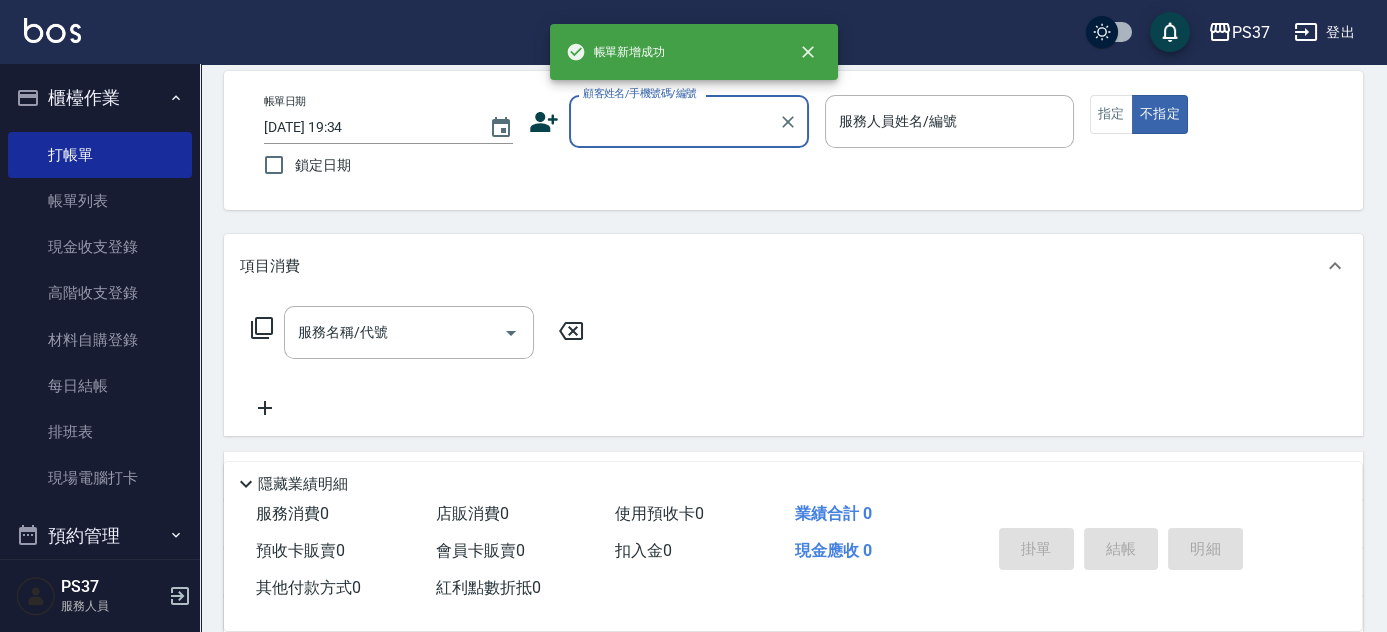 click on "顧客姓名/手機號碼/編號" at bounding box center (689, 121) 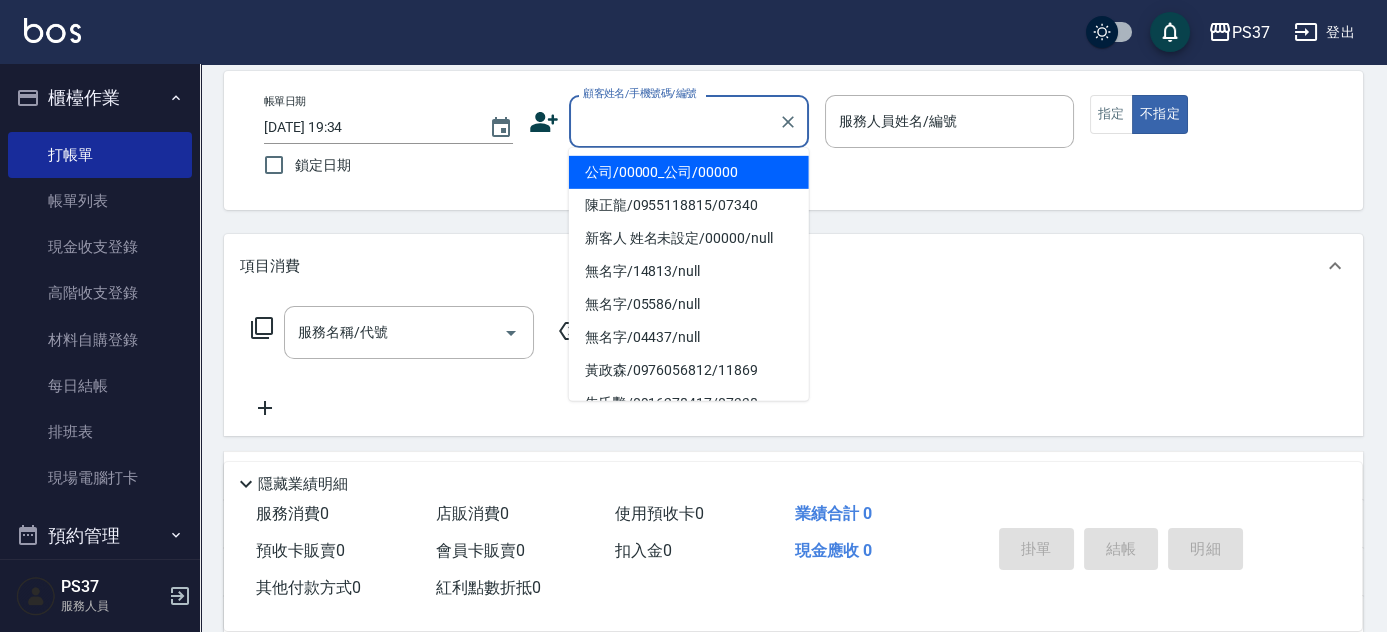 click on "公司/00000_公司/00000" at bounding box center [689, 172] 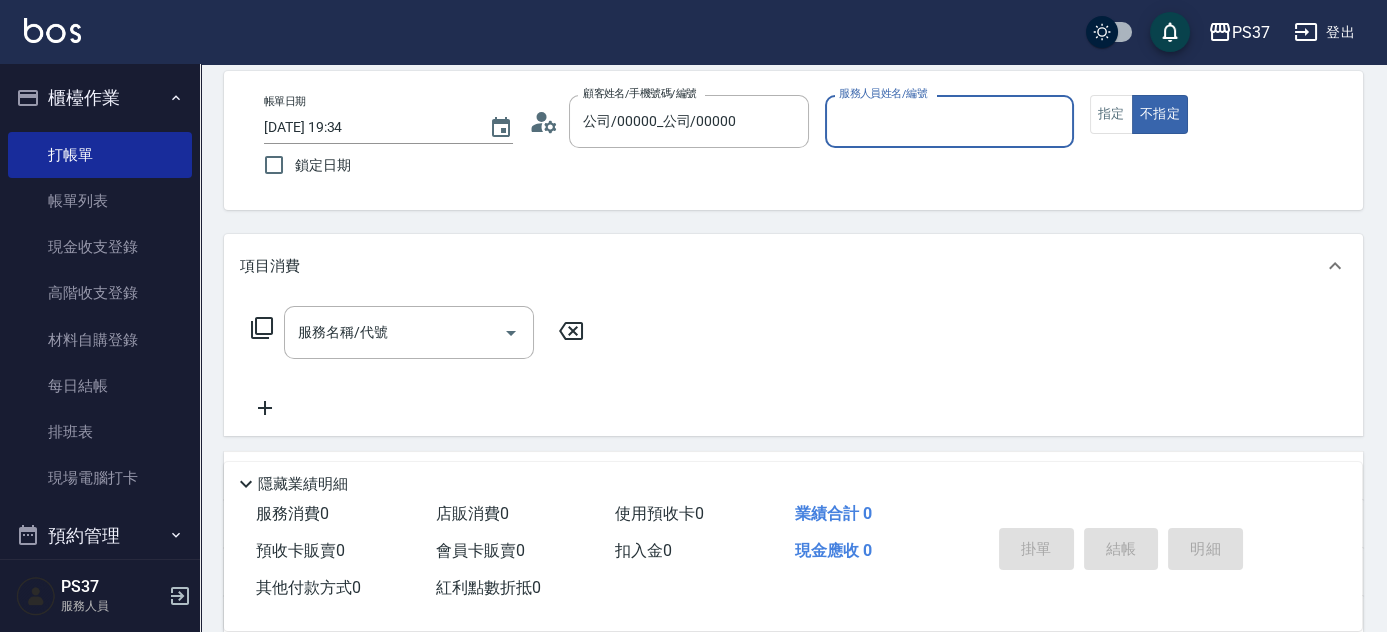 click on "服務人員姓名/編號" at bounding box center (949, 121) 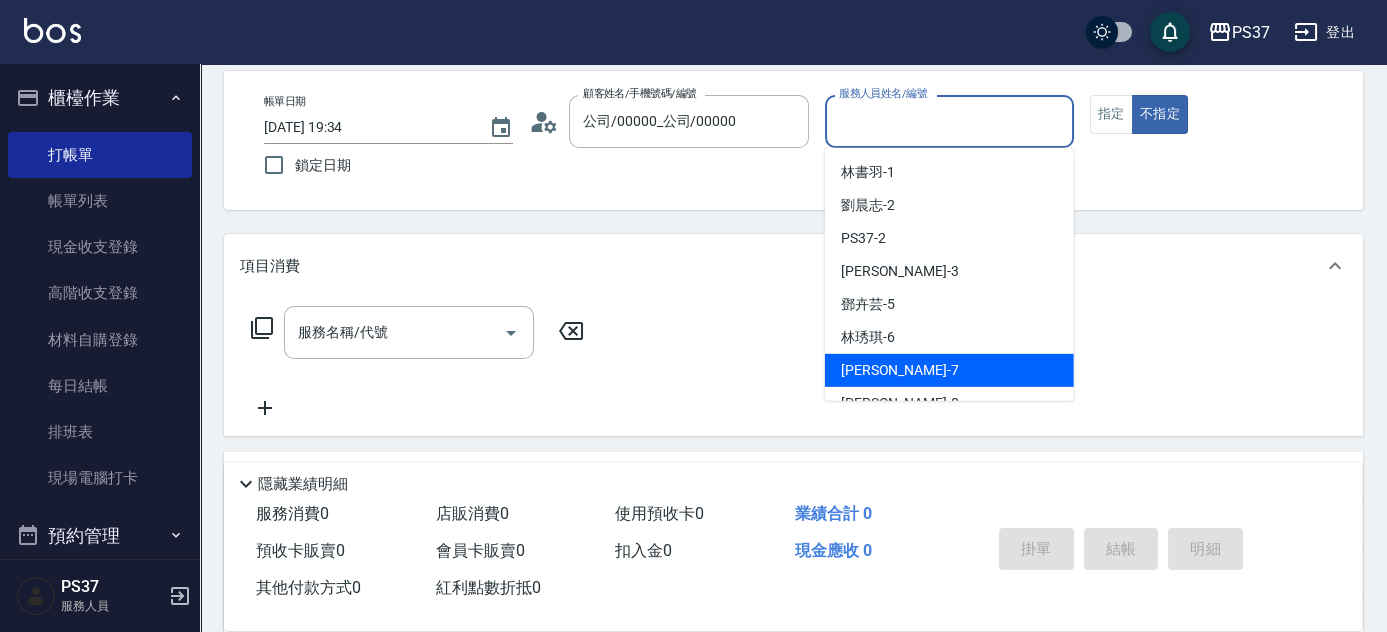 click on "[PERSON_NAME] -7" at bounding box center [949, 370] 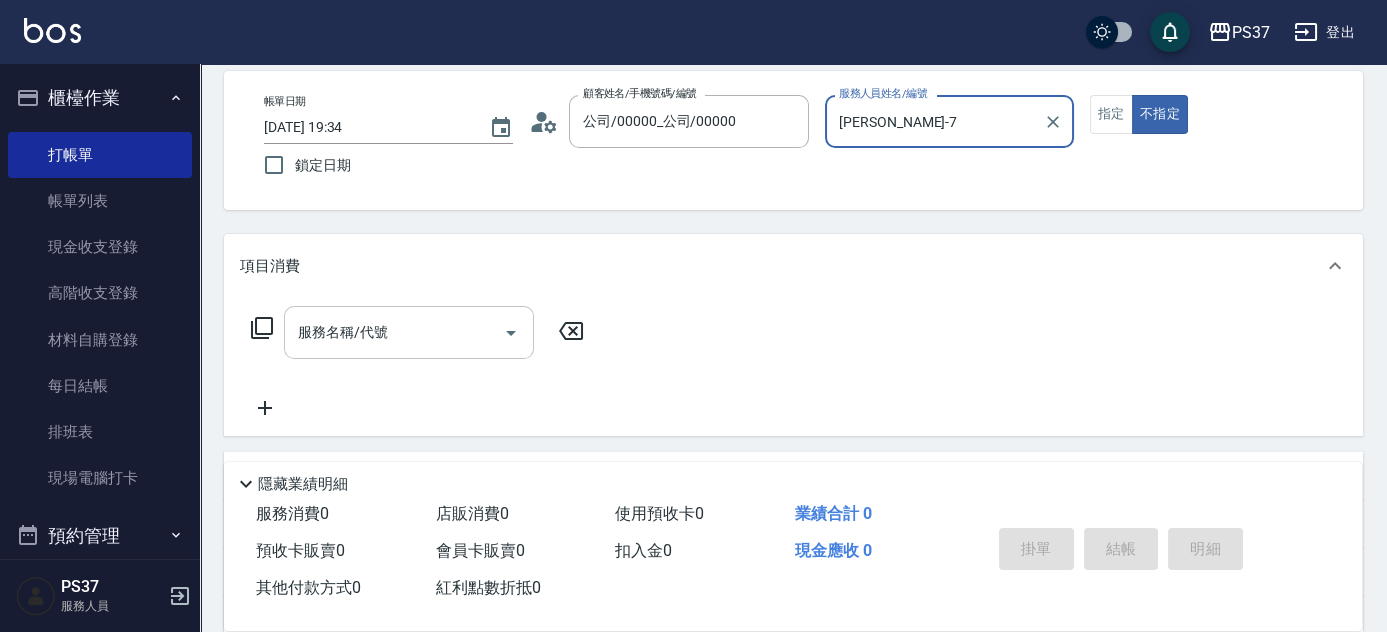 click on "服務名稱/代號" at bounding box center (394, 332) 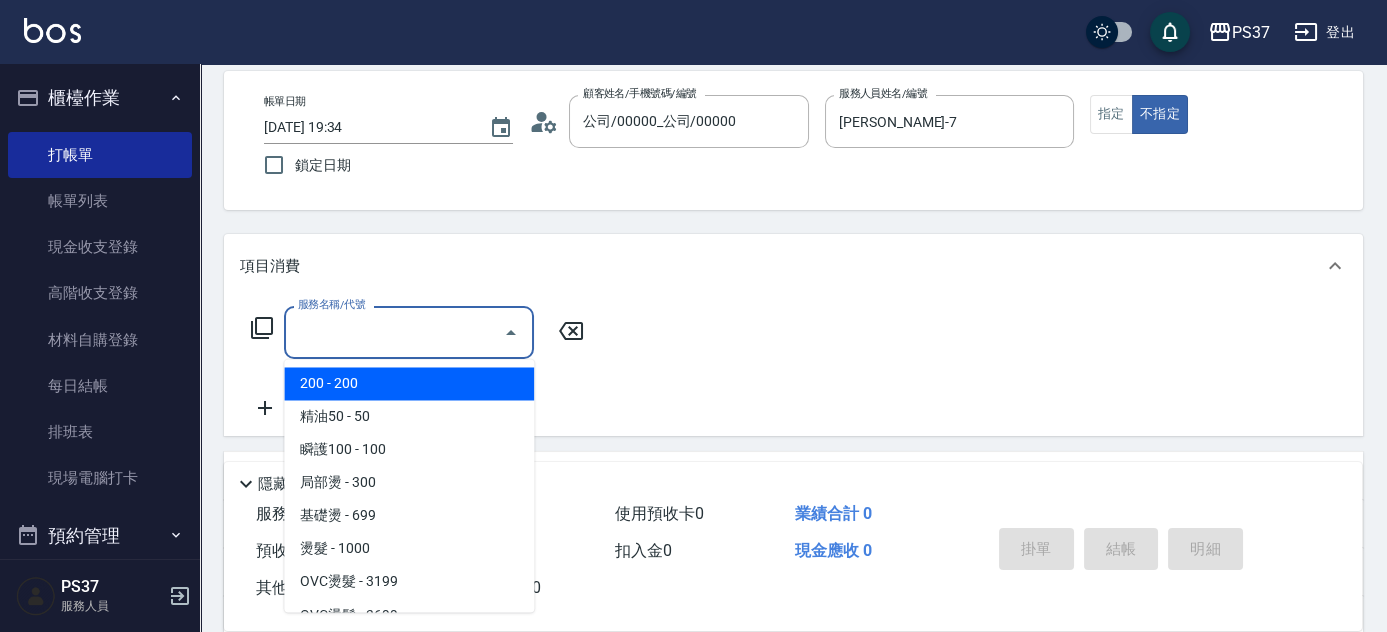 click on "200 - 200" at bounding box center (409, 383) 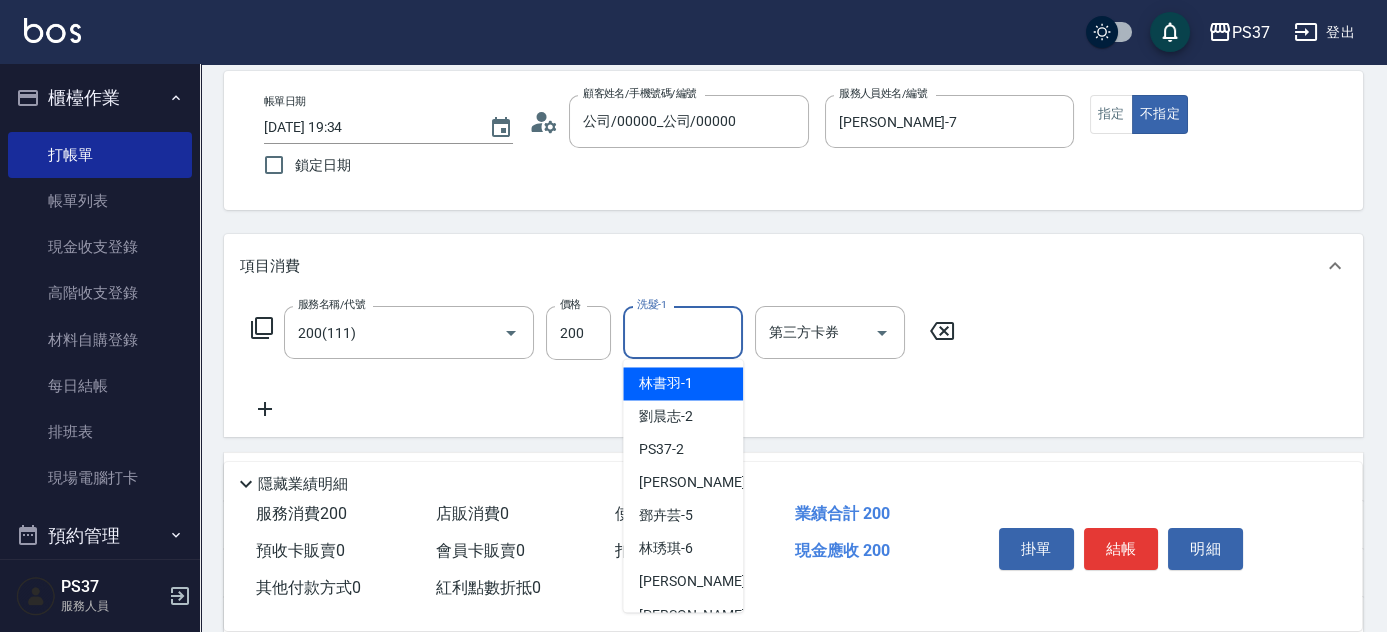 click on "洗髮-1" at bounding box center (683, 332) 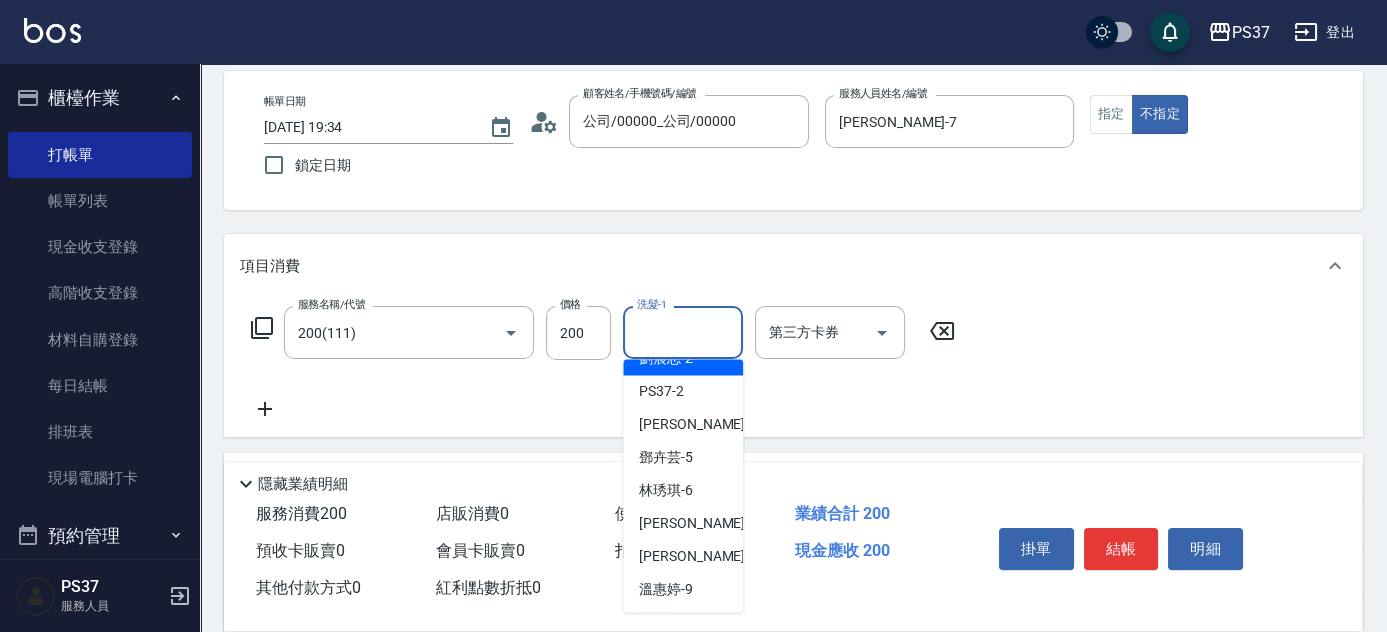 scroll, scrollTop: 90, scrollLeft: 0, axis: vertical 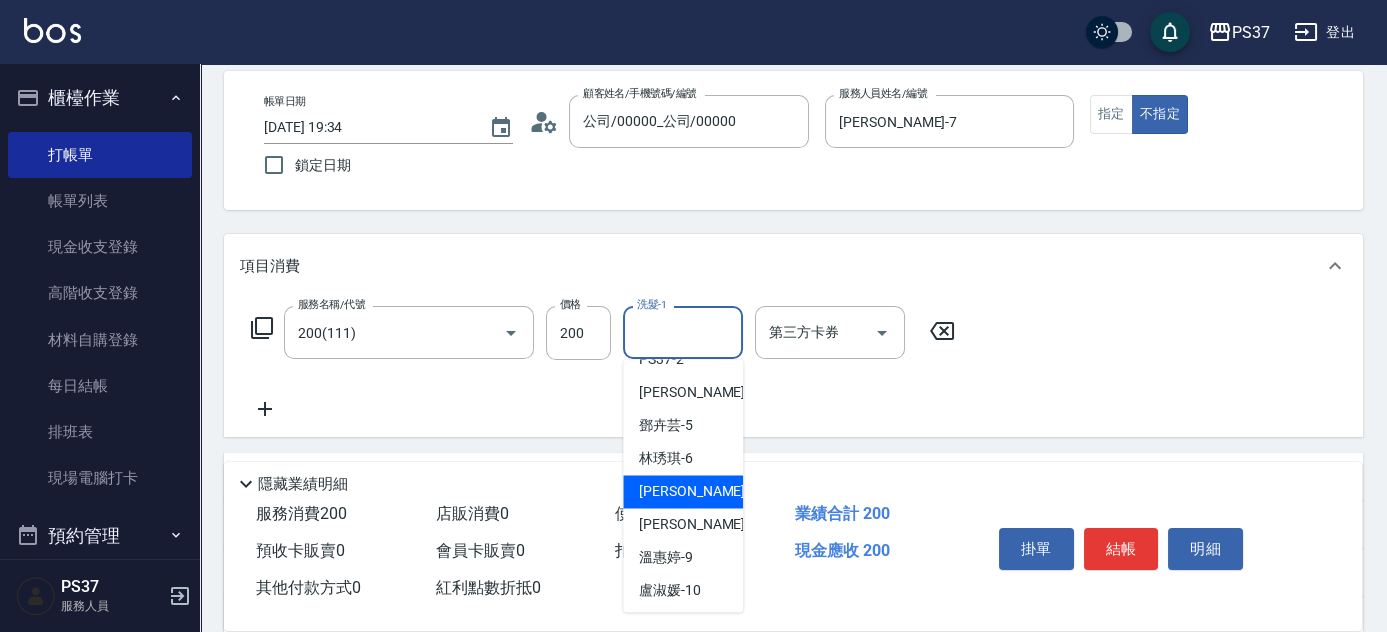 click on "[PERSON_NAME] -7" at bounding box center (698, 491) 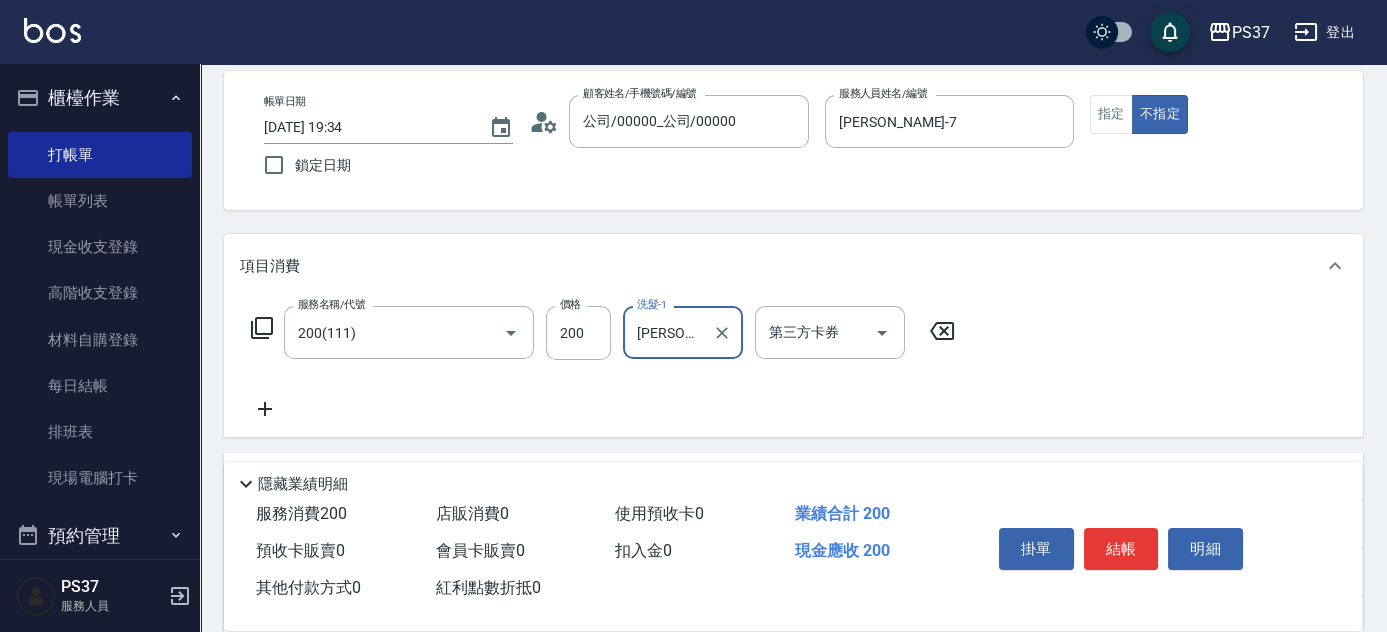 click 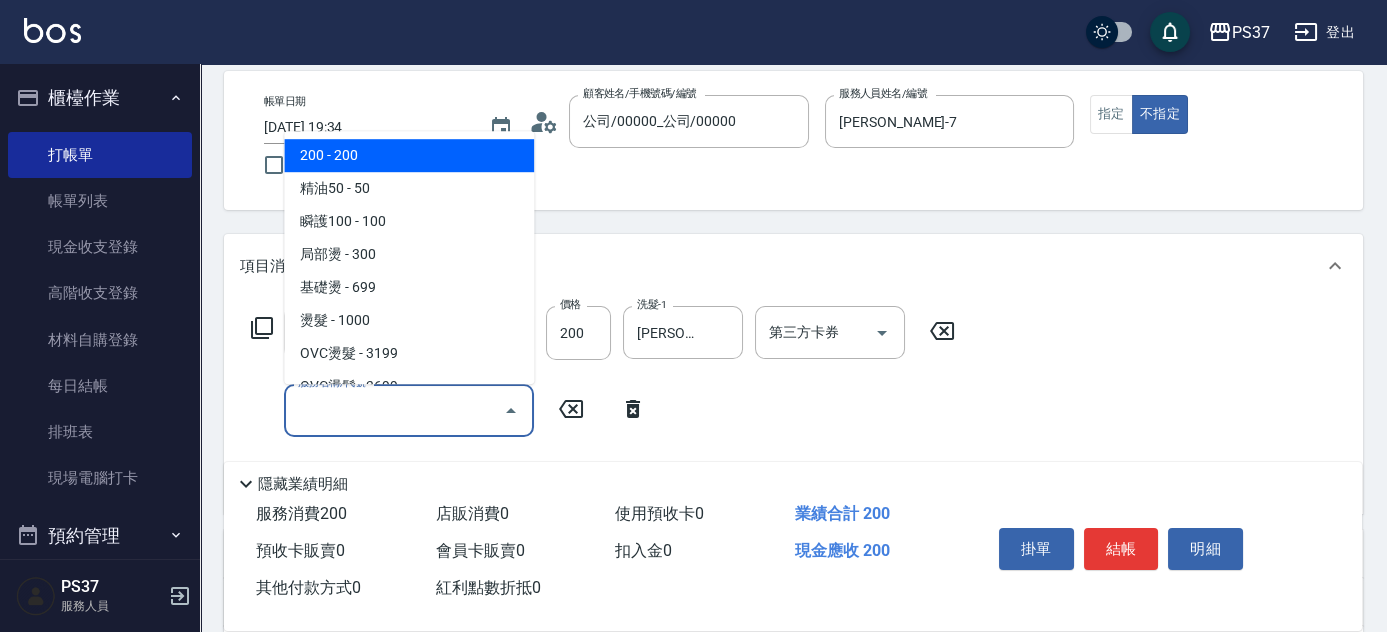 click on "服務名稱/代號" at bounding box center [394, 410] 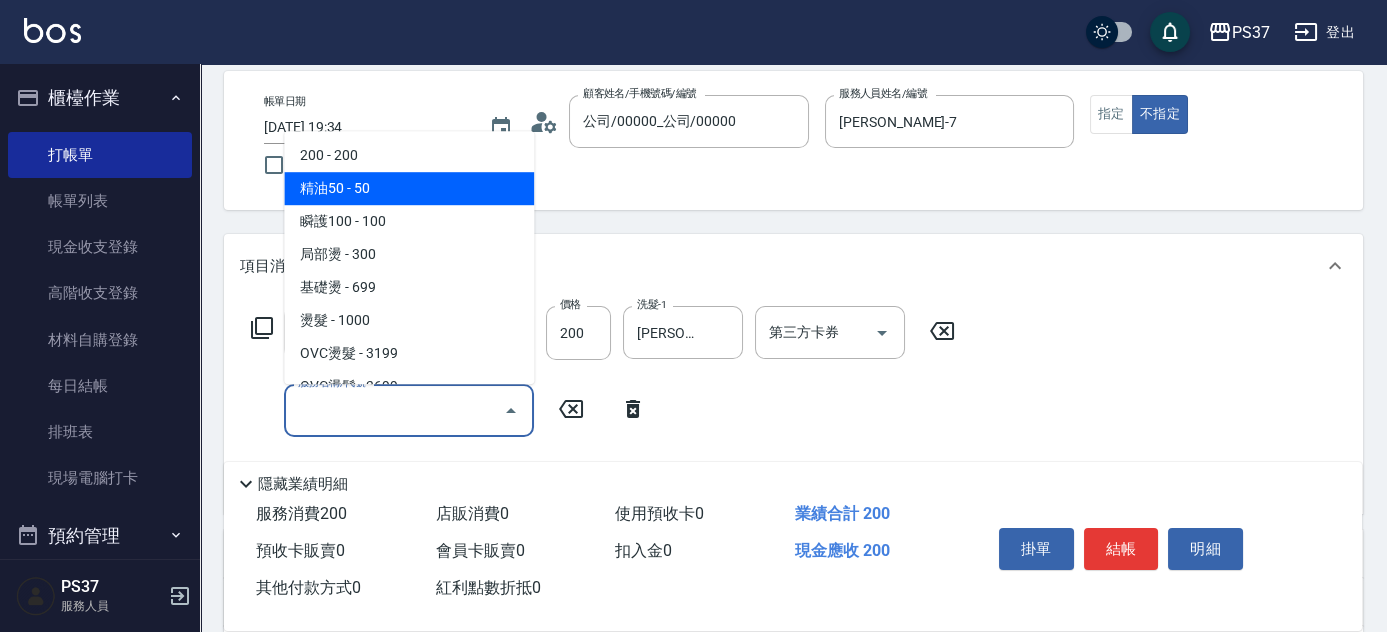 click on "精油50 - 50" at bounding box center (409, 188) 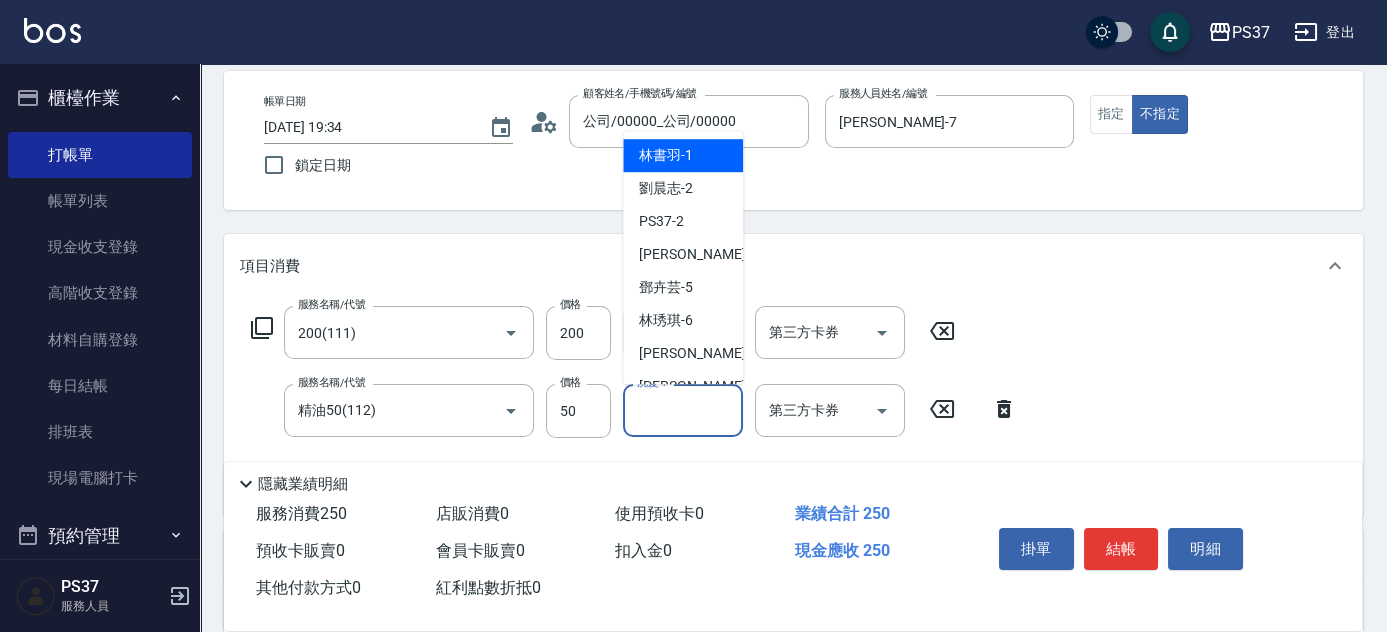 click on "洗髮-1" at bounding box center [683, 410] 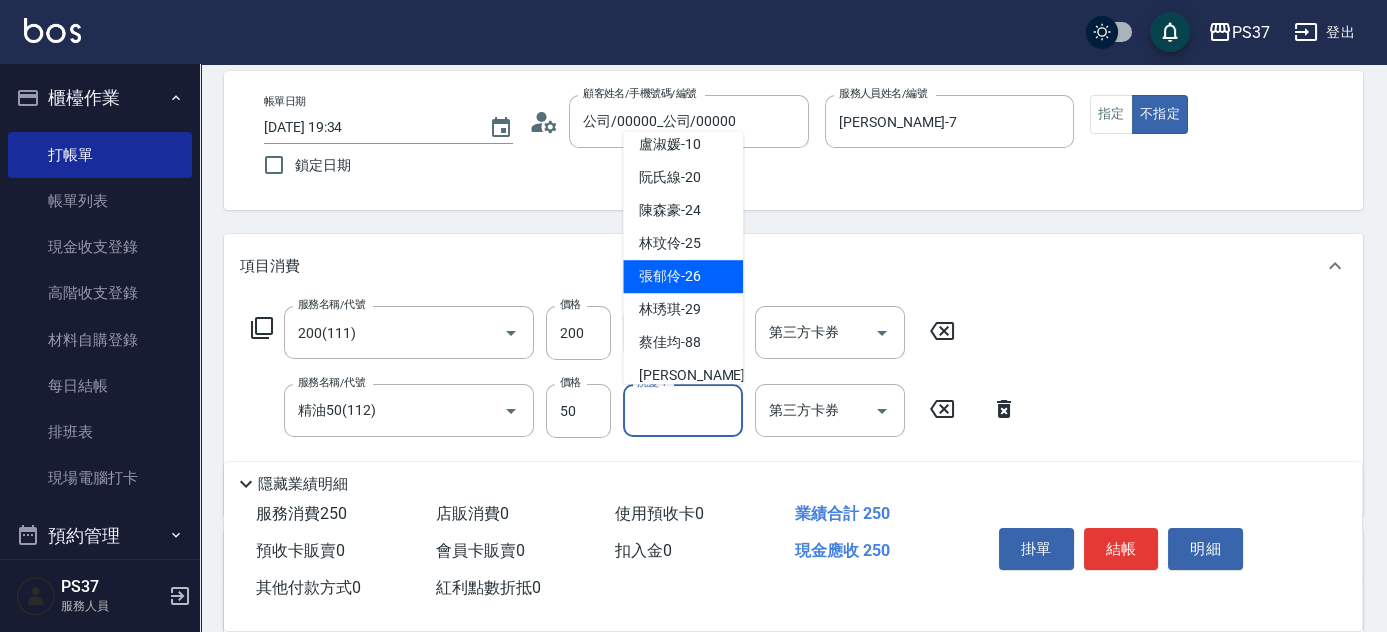 scroll, scrollTop: 323, scrollLeft: 0, axis: vertical 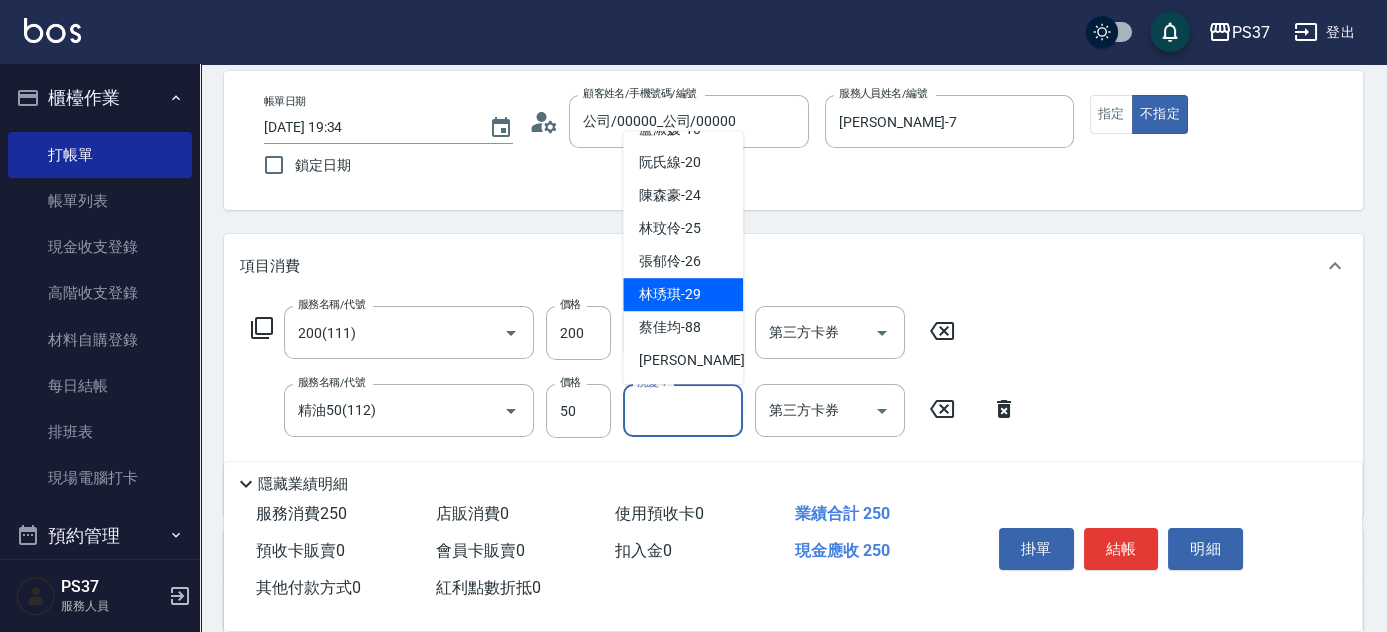 click on "林琇琪 -29" at bounding box center [670, 294] 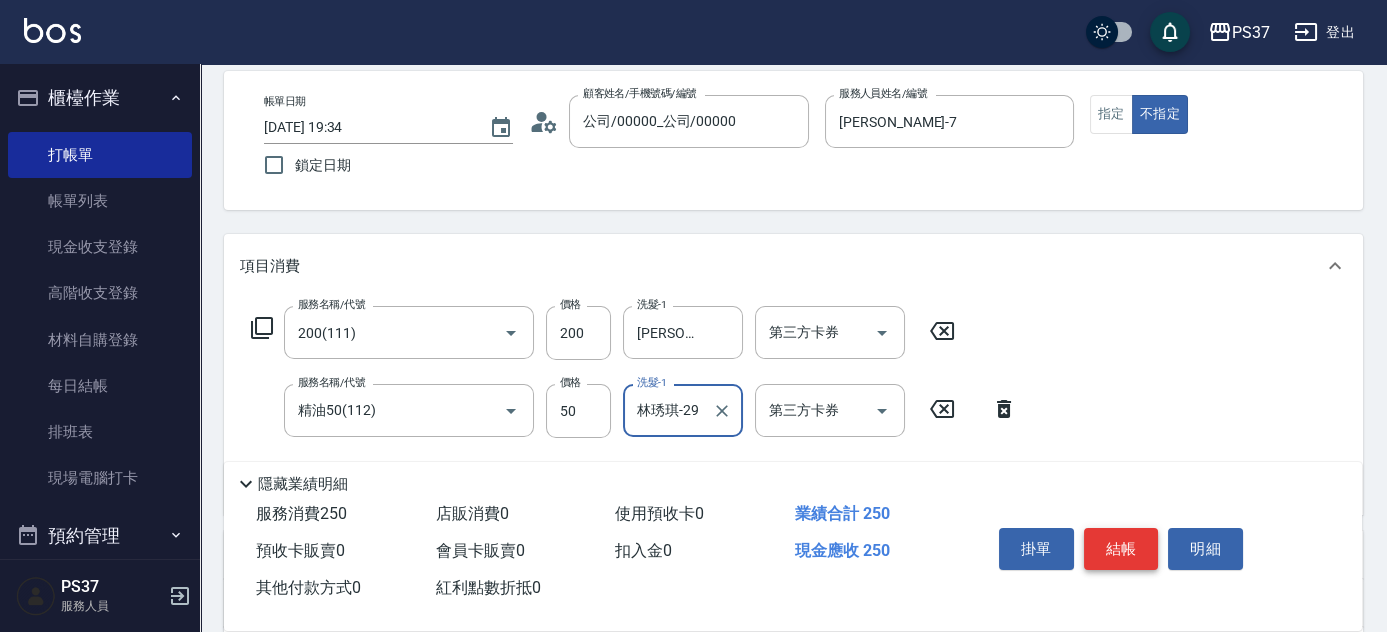 click on "結帳" at bounding box center [1121, 549] 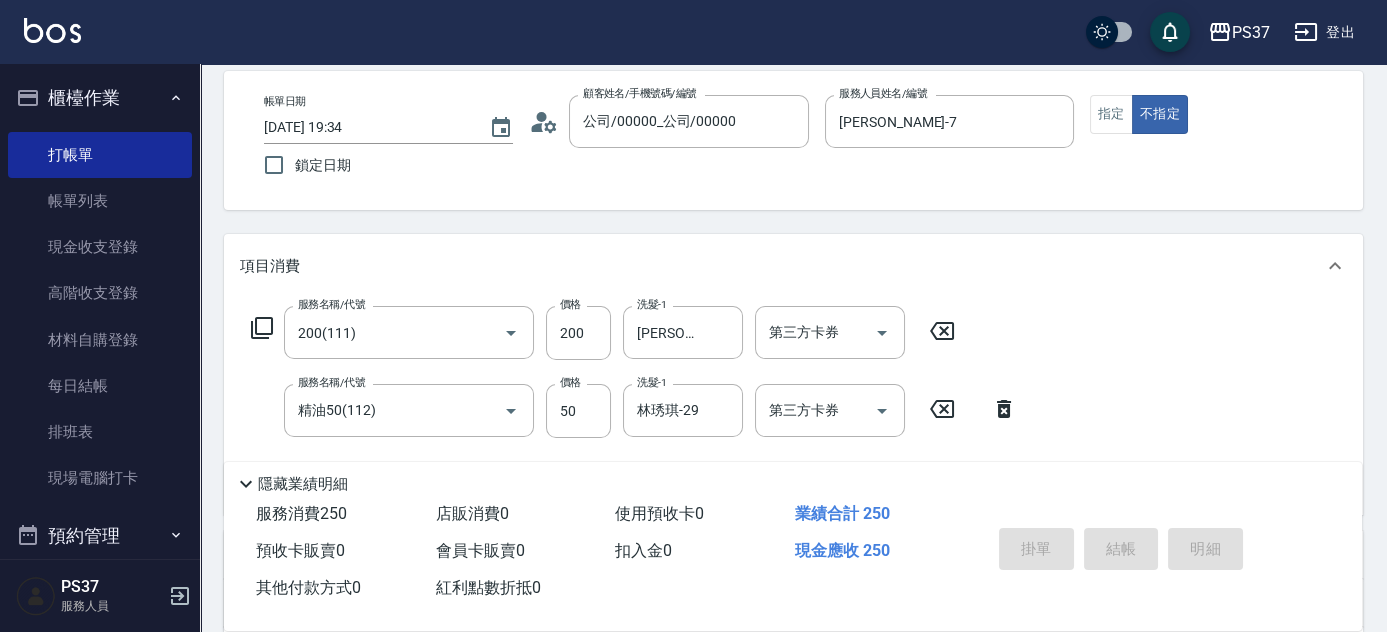 type on "[DATE] 19:35" 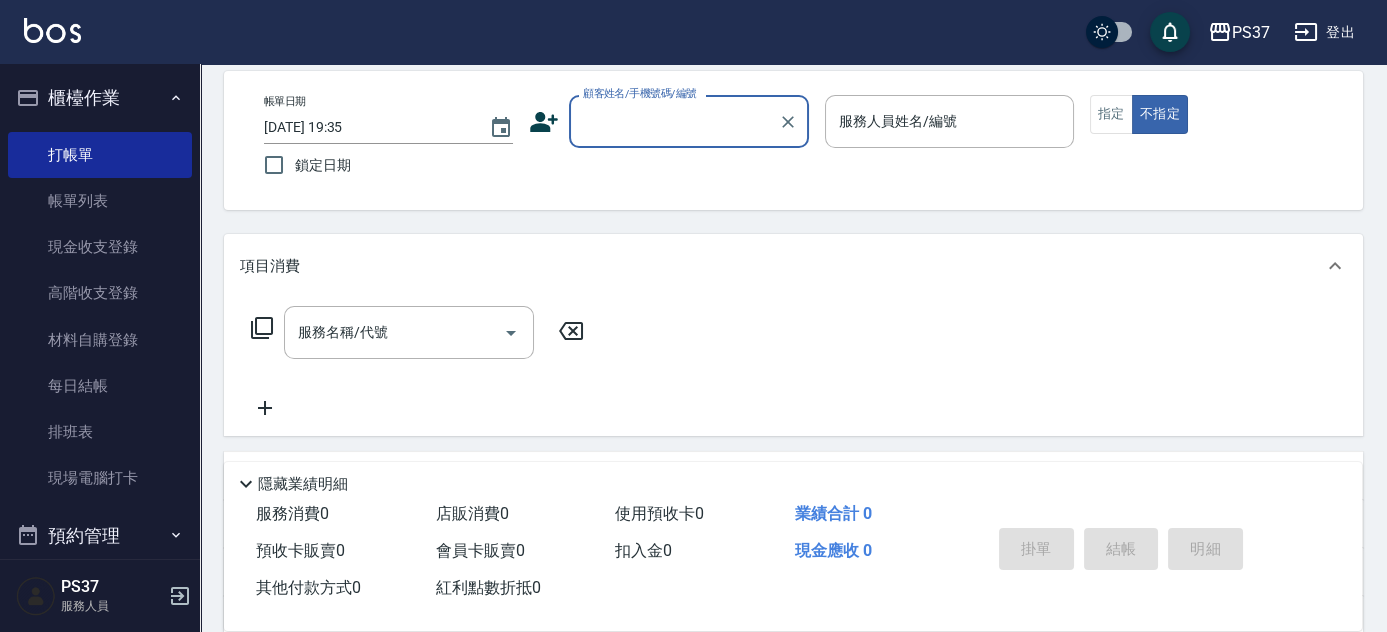 click on "顧客姓名/手機號碼/編號" at bounding box center (674, 121) 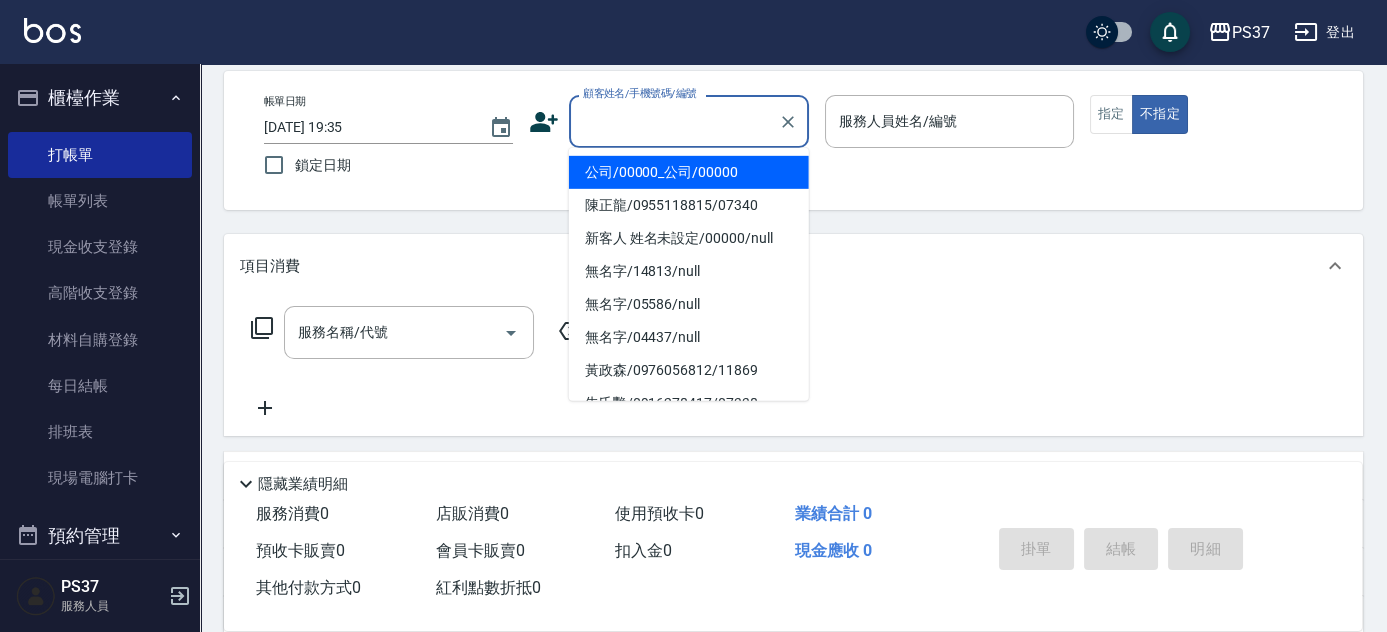 click on "公司/00000_公司/00000" at bounding box center (689, 172) 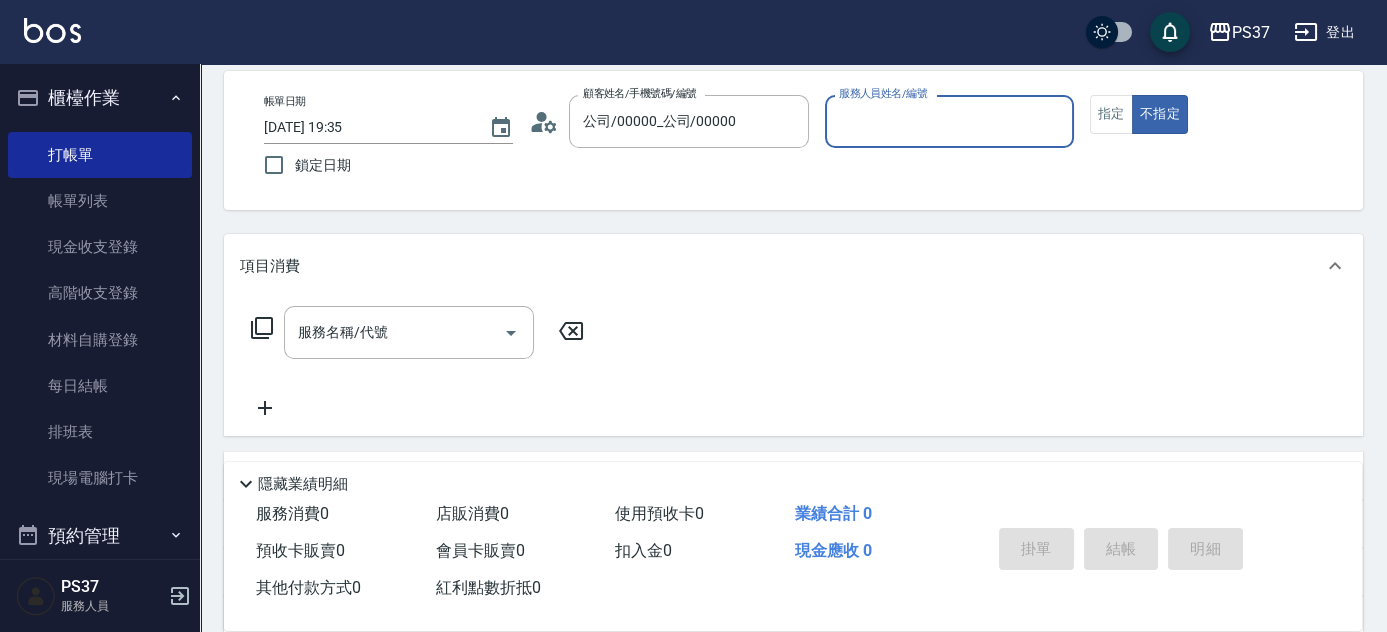 click on "服務人員姓名/編號" at bounding box center (949, 121) 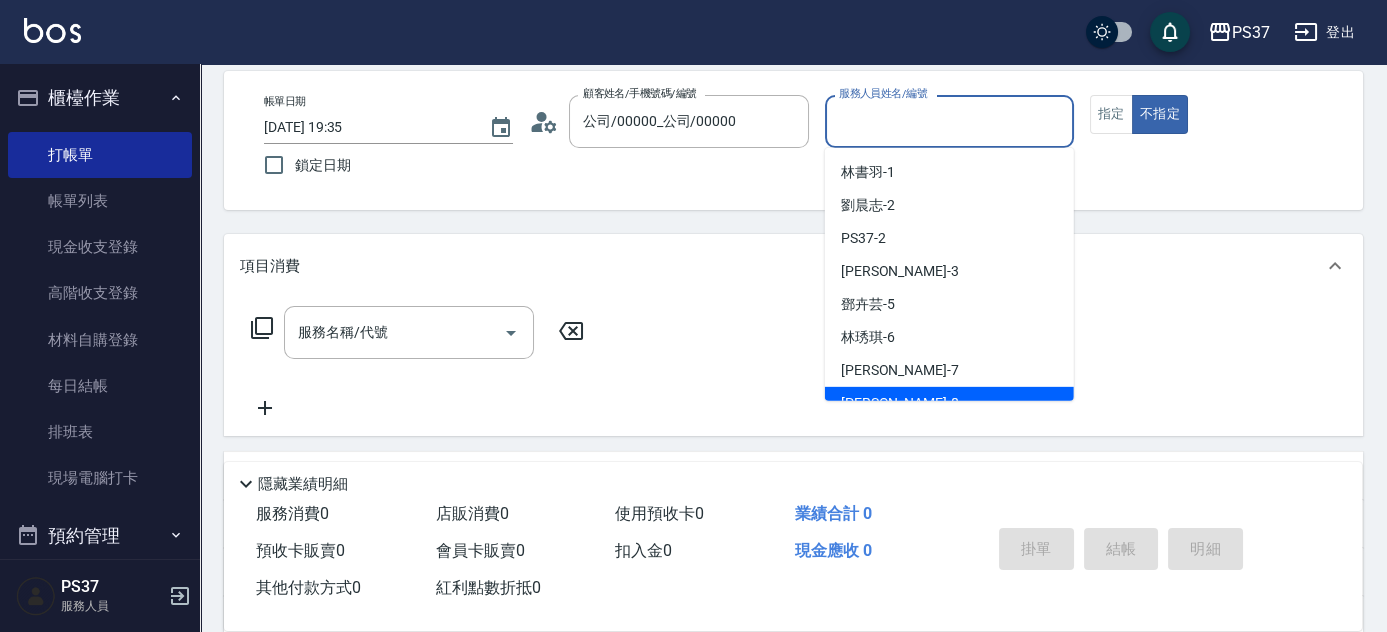 click on "[PERSON_NAME]-8" at bounding box center (949, 403) 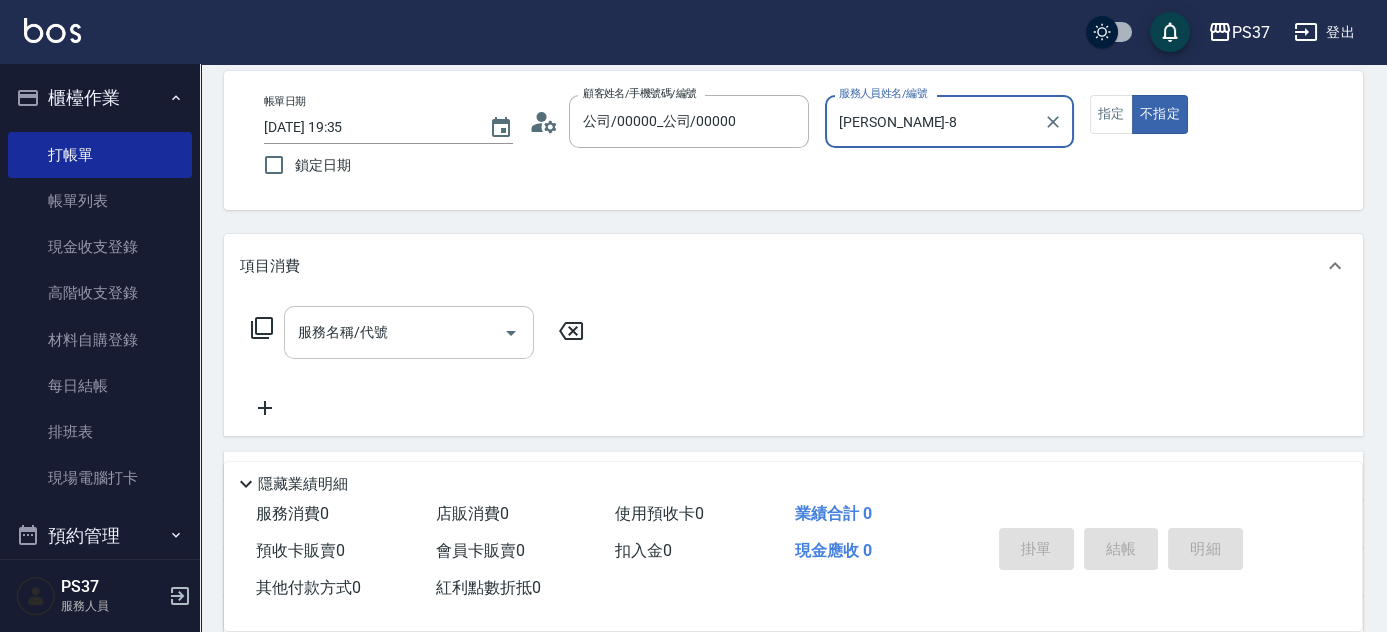 click on "服務名稱/代號" at bounding box center [394, 332] 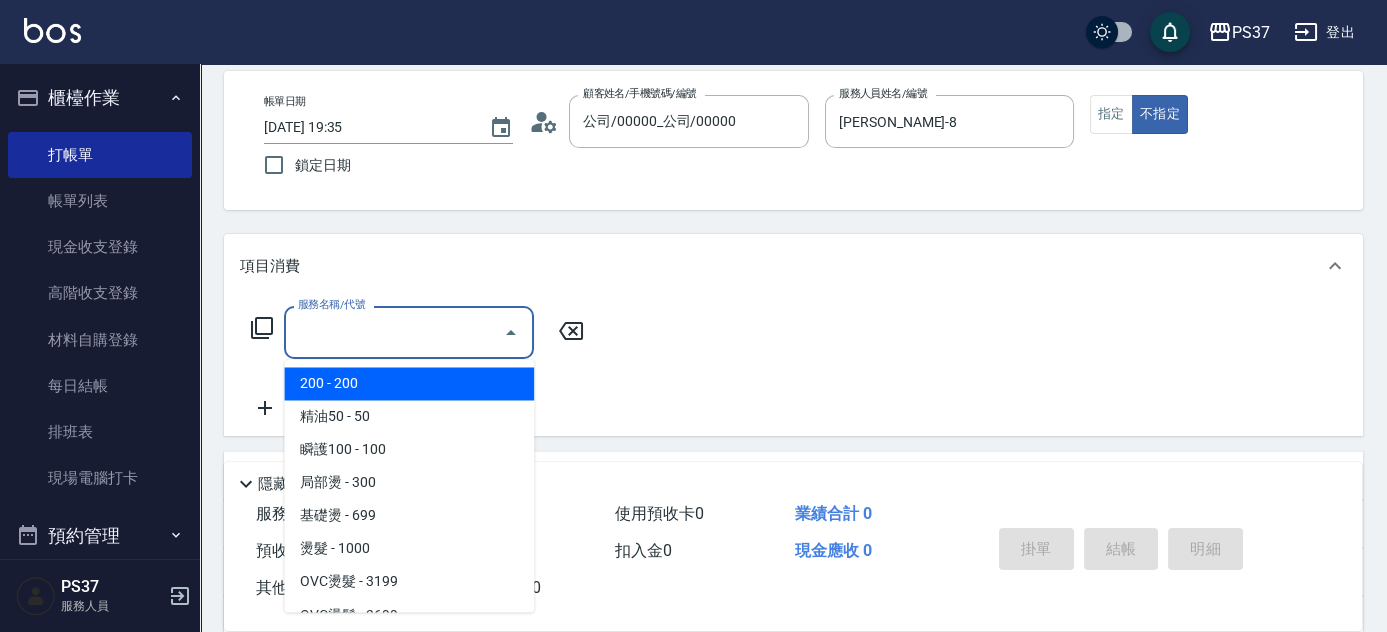 click on "200 - 200" at bounding box center (409, 383) 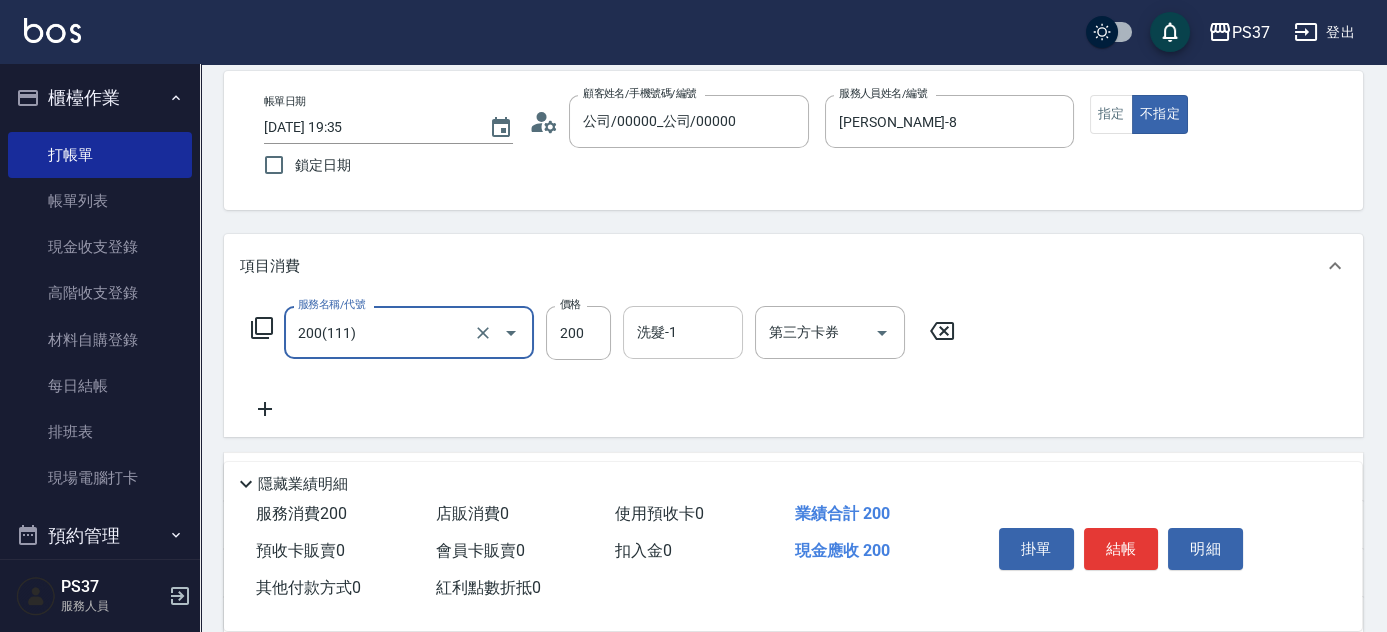 click on "洗髮-1" at bounding box center (683, 332) 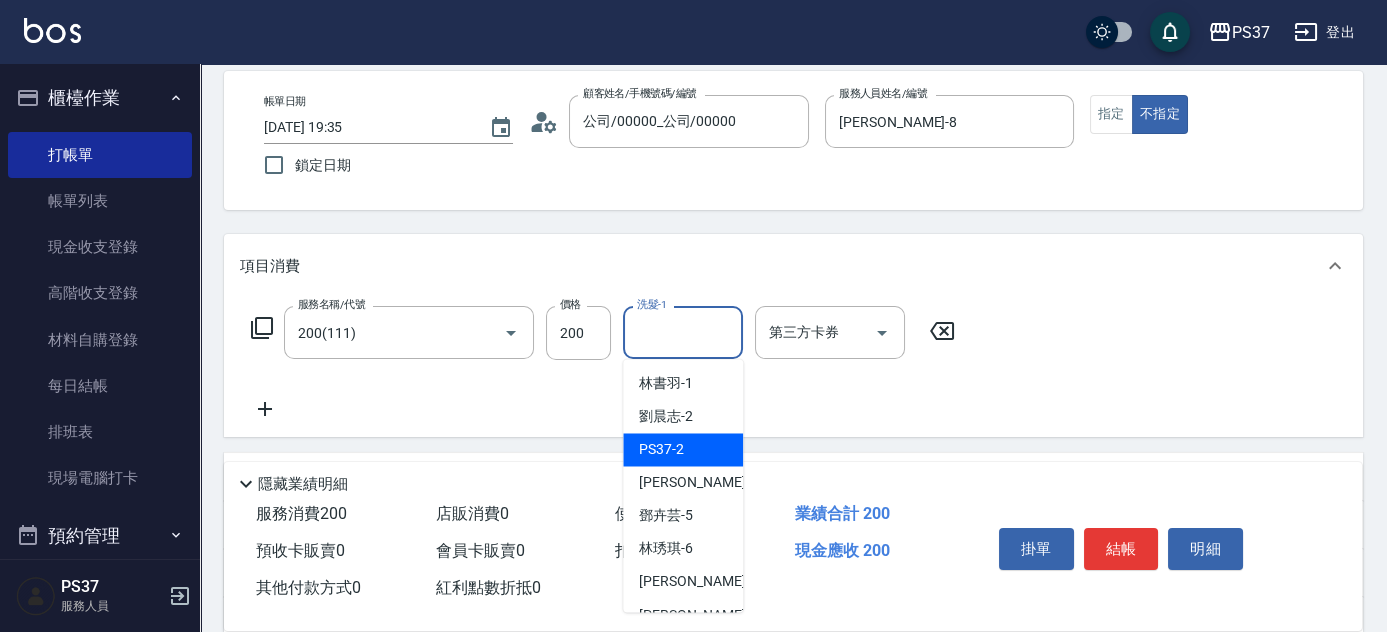 scroll, scrollTop: 90, scrollLeft: 0, axis: vertical 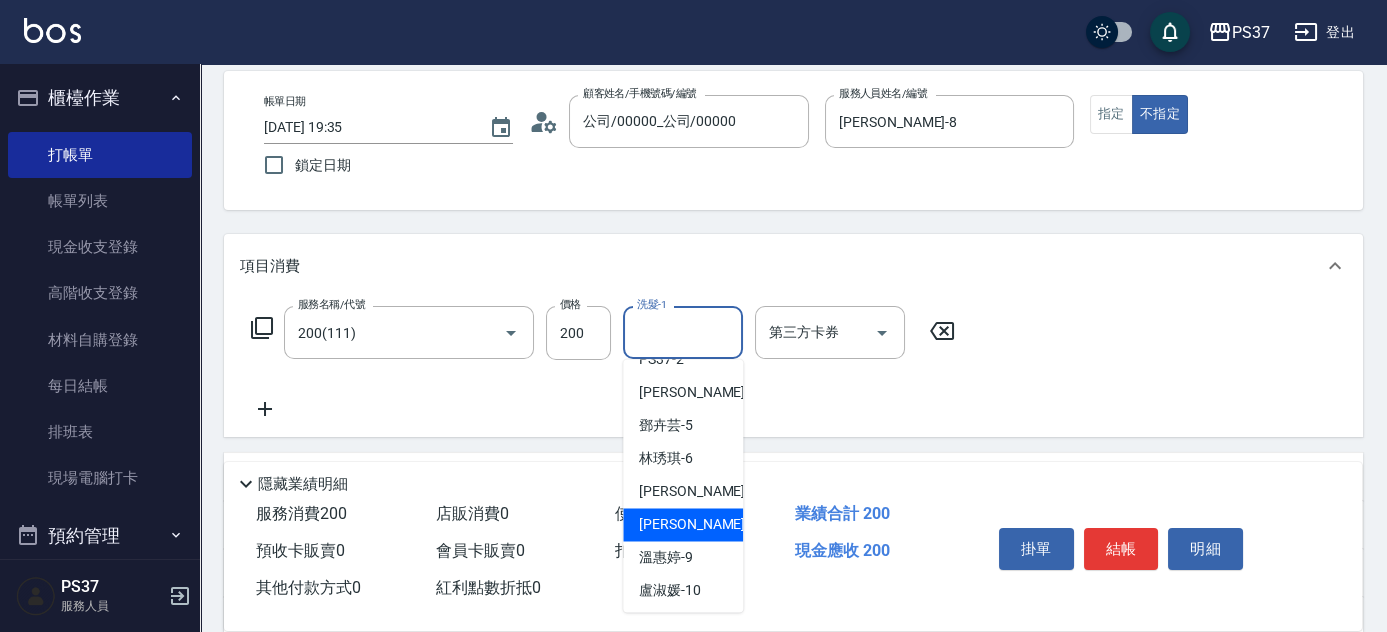 click on "[PERSON_NAME]-8" at bounding box center [698, 524] 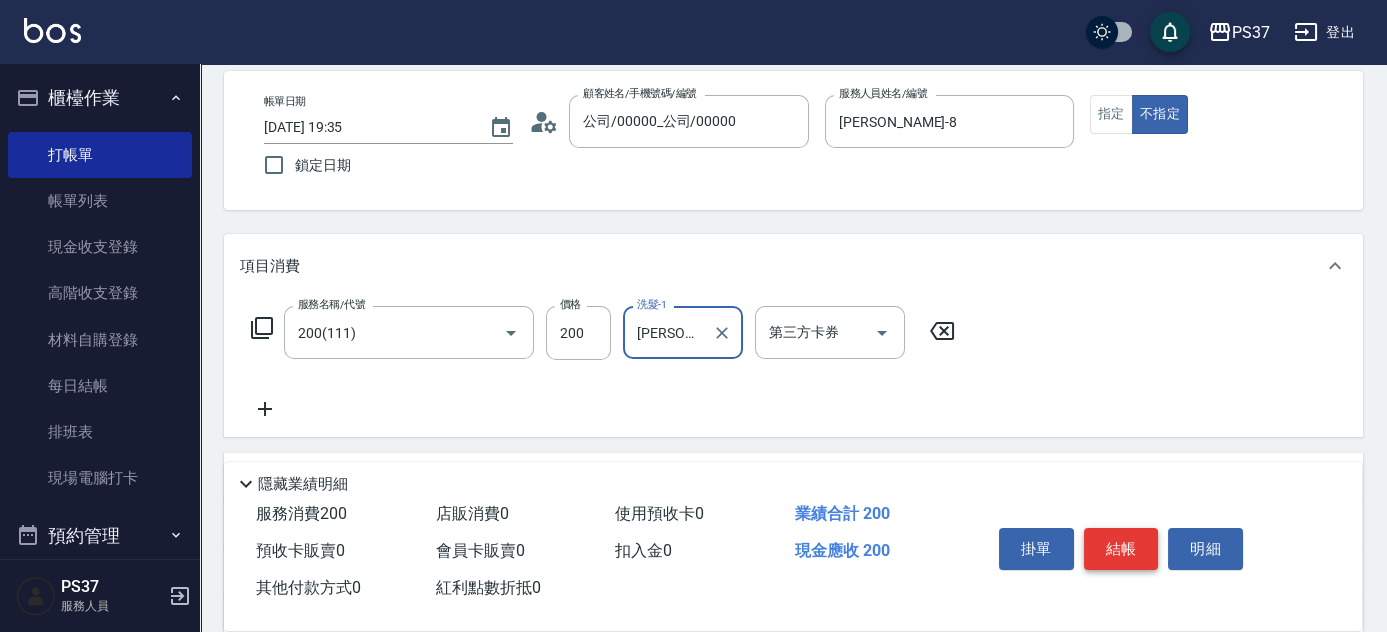 click on "結帳" at bounding box center [1121, 549] 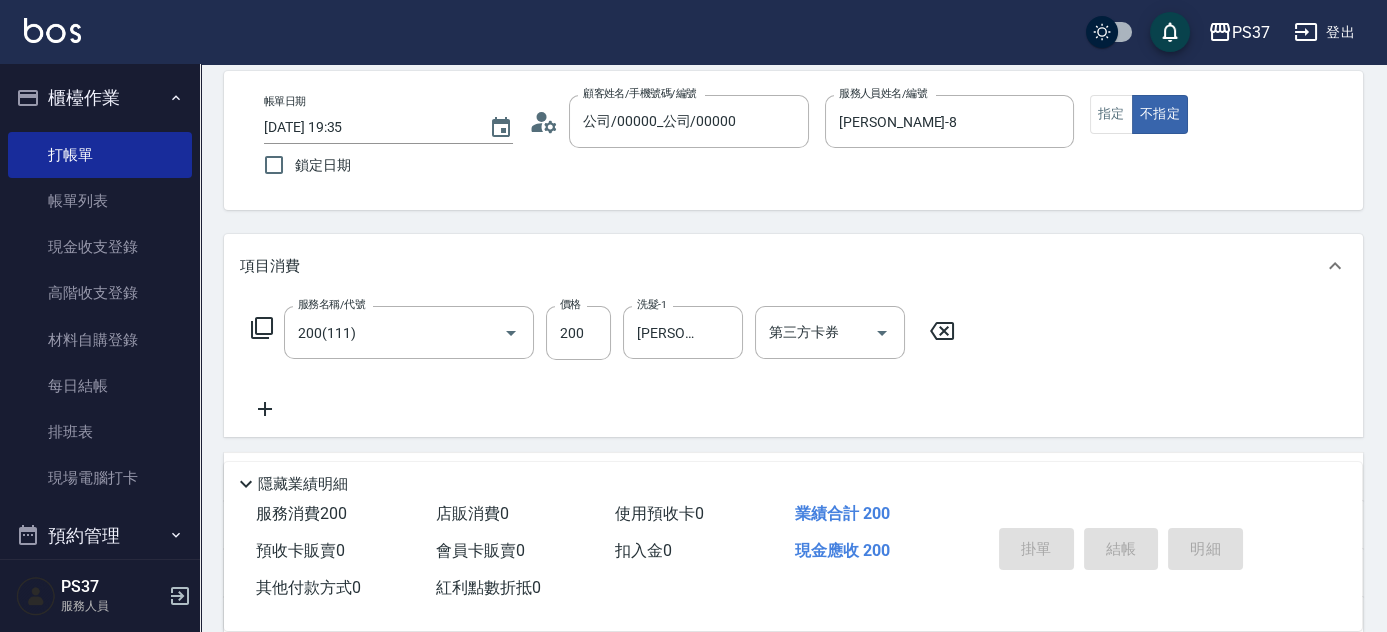 type 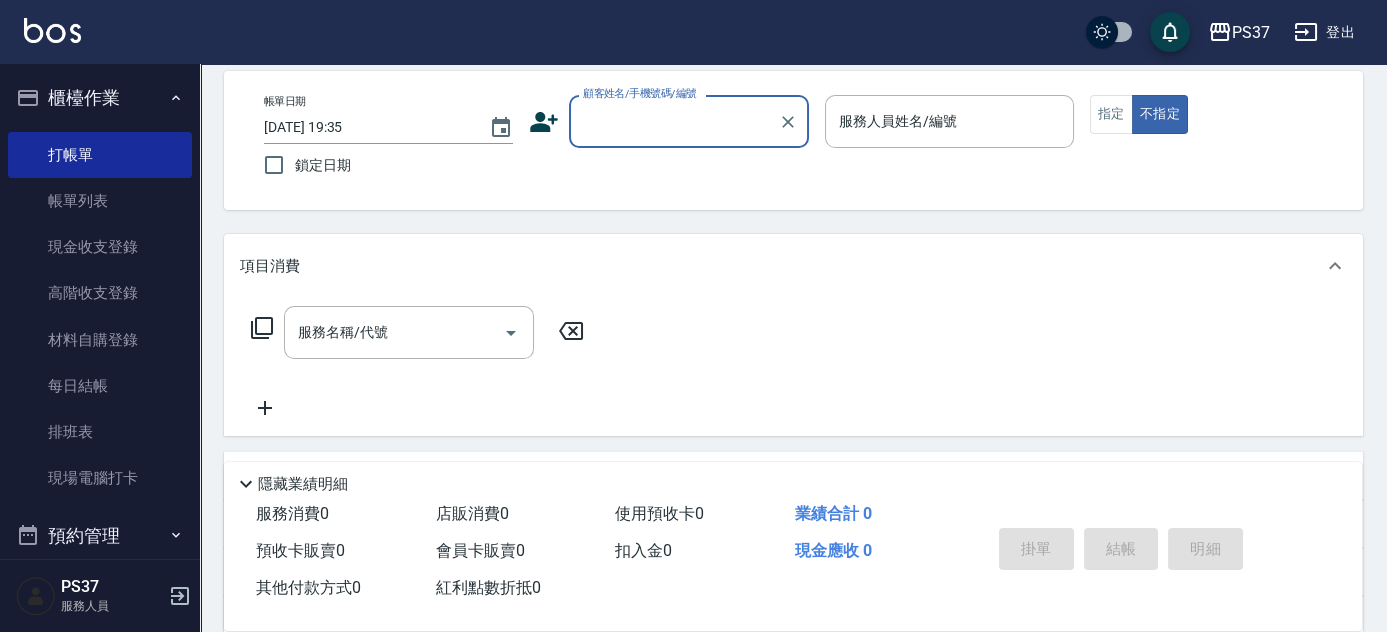 click on "顧客姓名/手機號碼/編號" at bounding box center (674, 121) 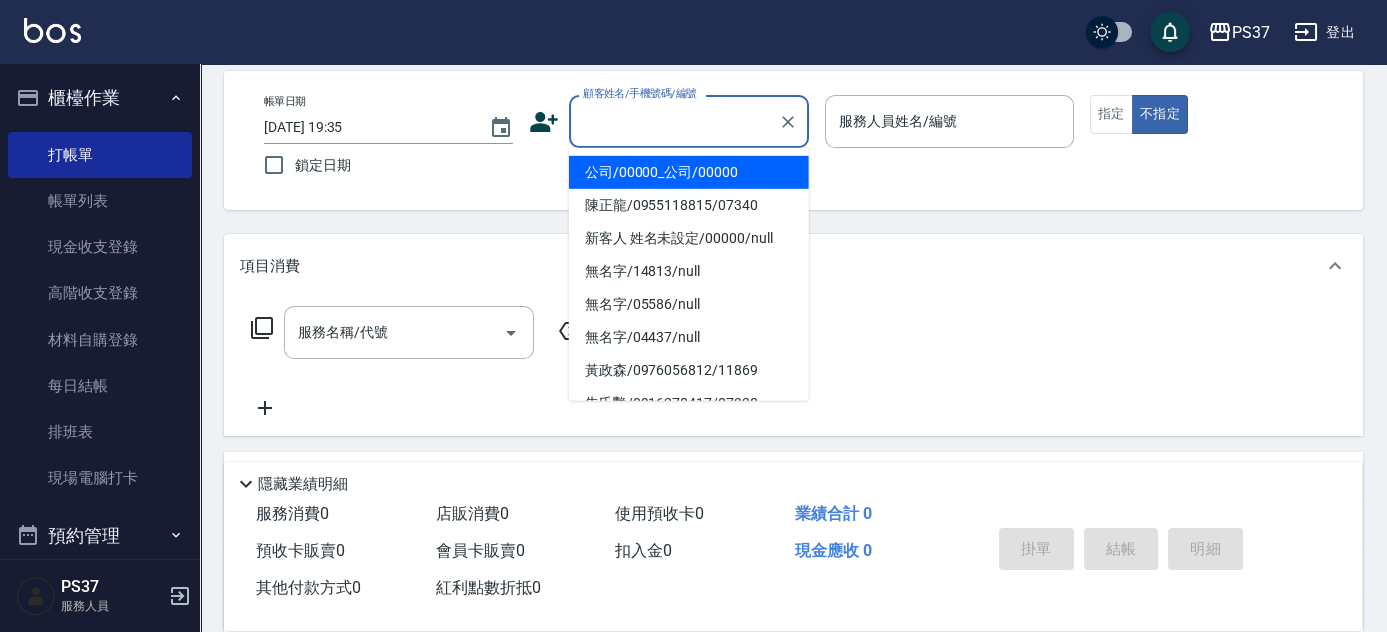 click on "公司/00000_公司/00000" at bounding box center [689, 172] 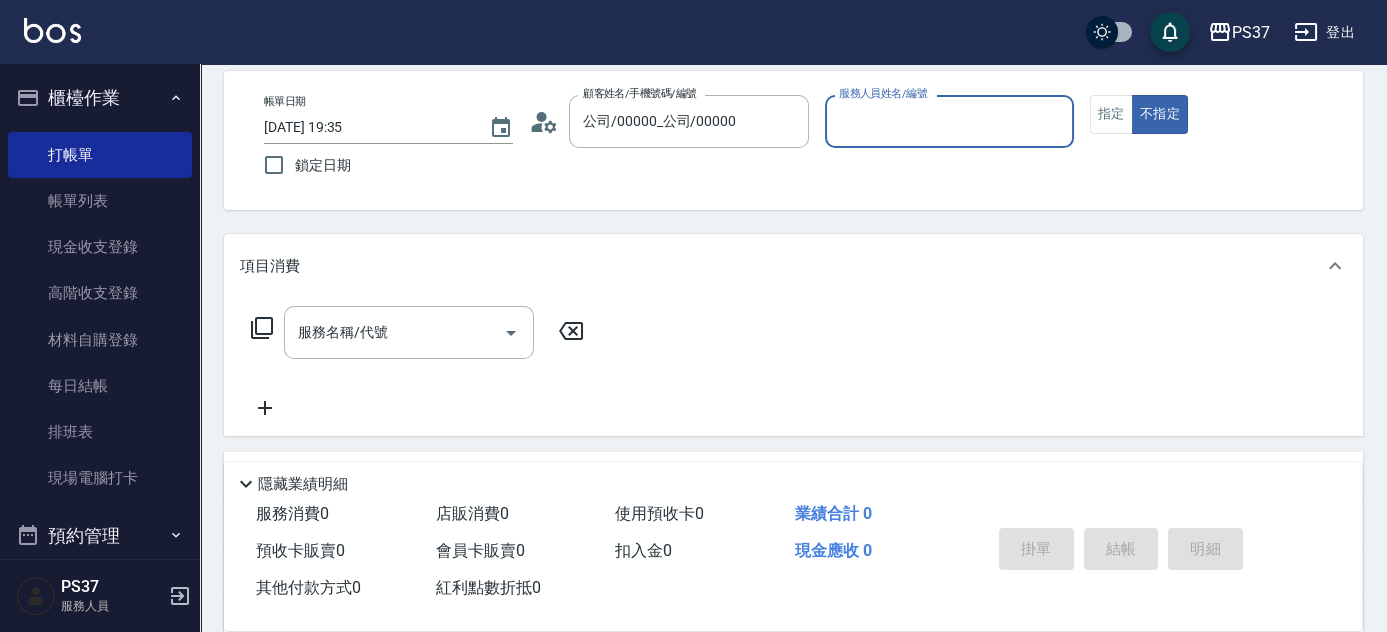 click on "服務人員姓名/編號" at bounding box center (949, 121) 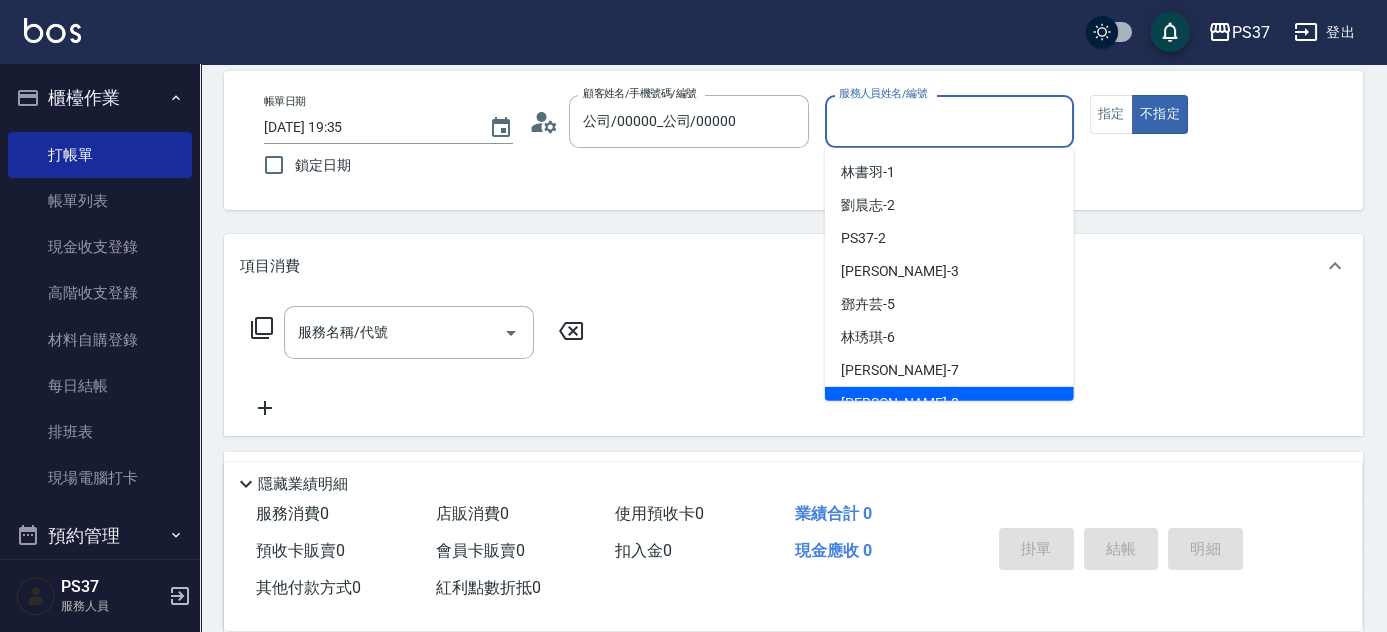 click on "[PERSON_NAME]-8" at bounding box center [949, 403] 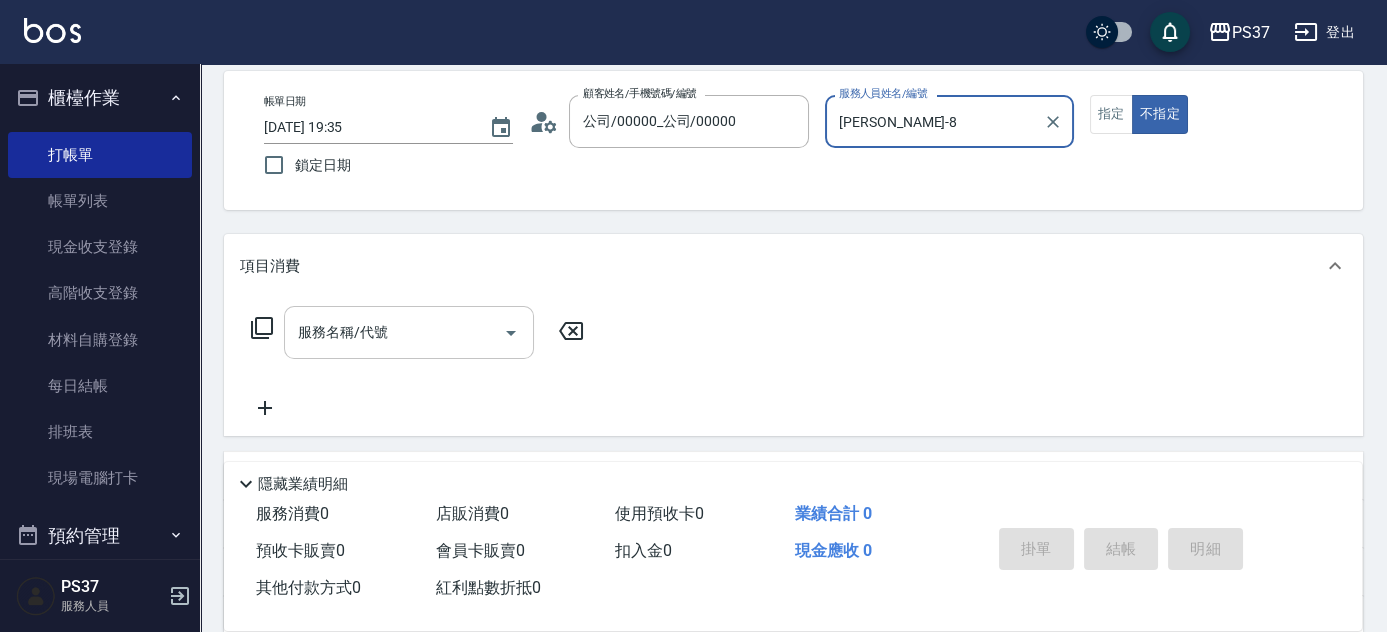 click on "服務名稱/代號" at bounding box center [394, 332] 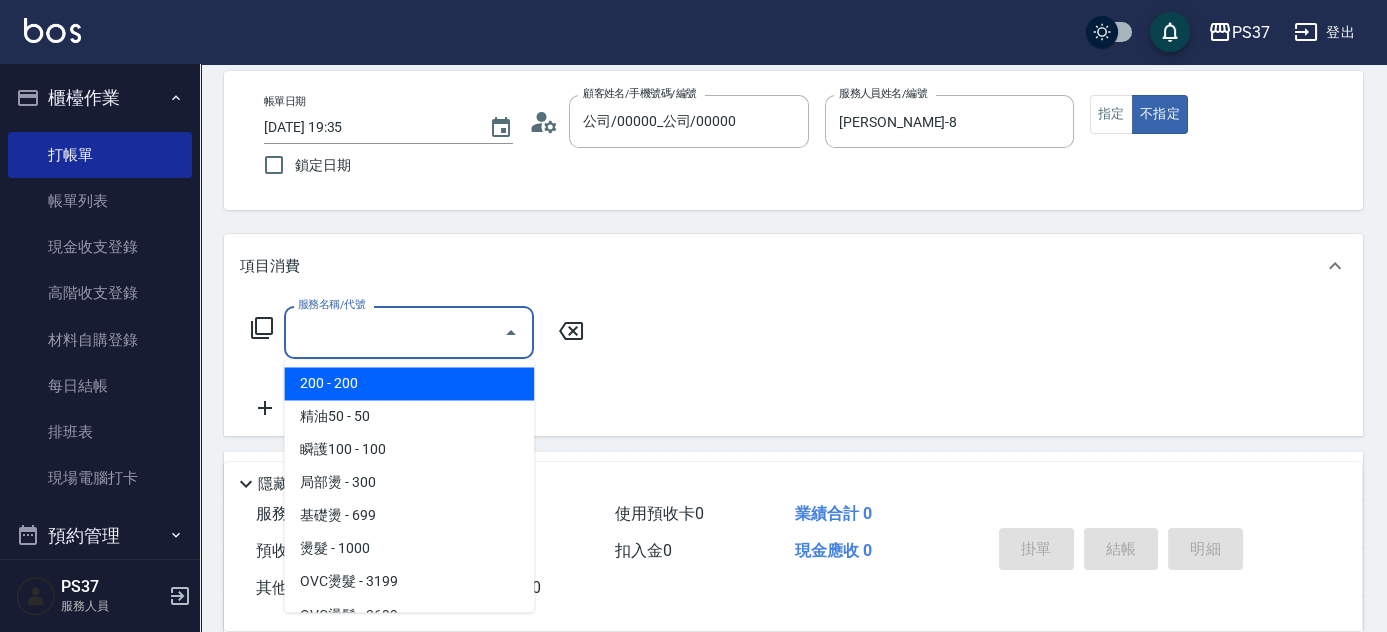 click on "200 - 200" at bounding box center [409, 383] 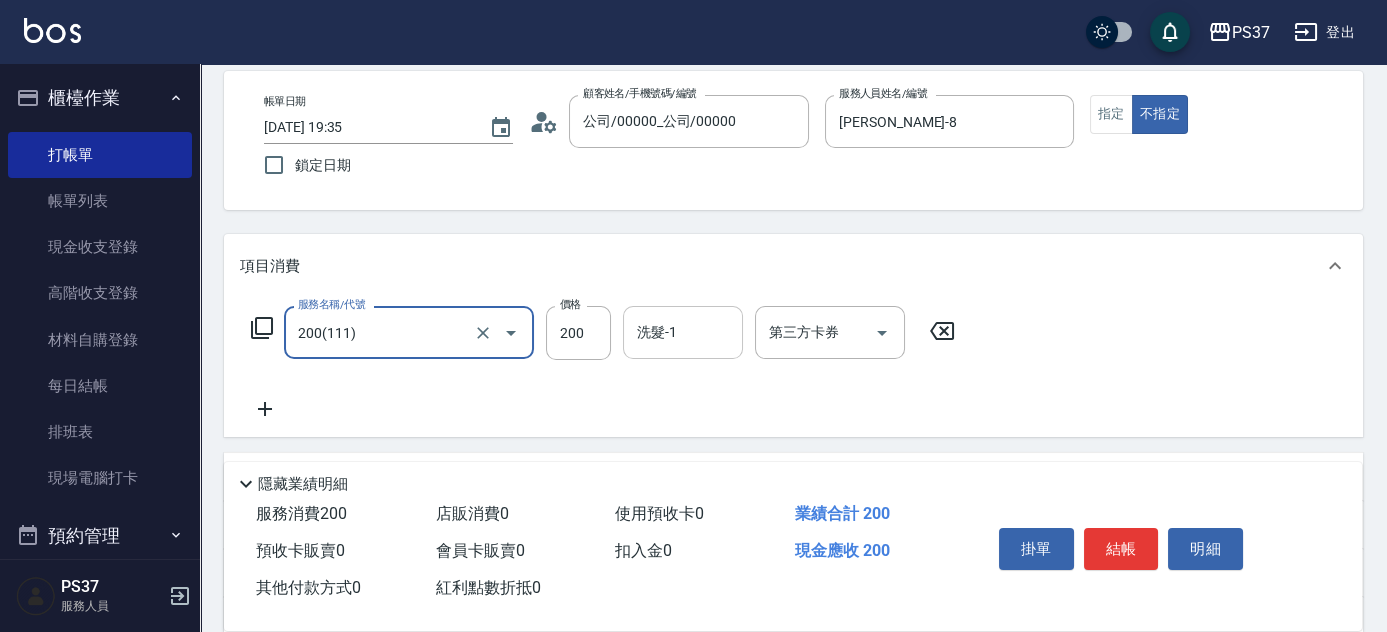 click on "洗髮-1" at bounding box center (683, 332) 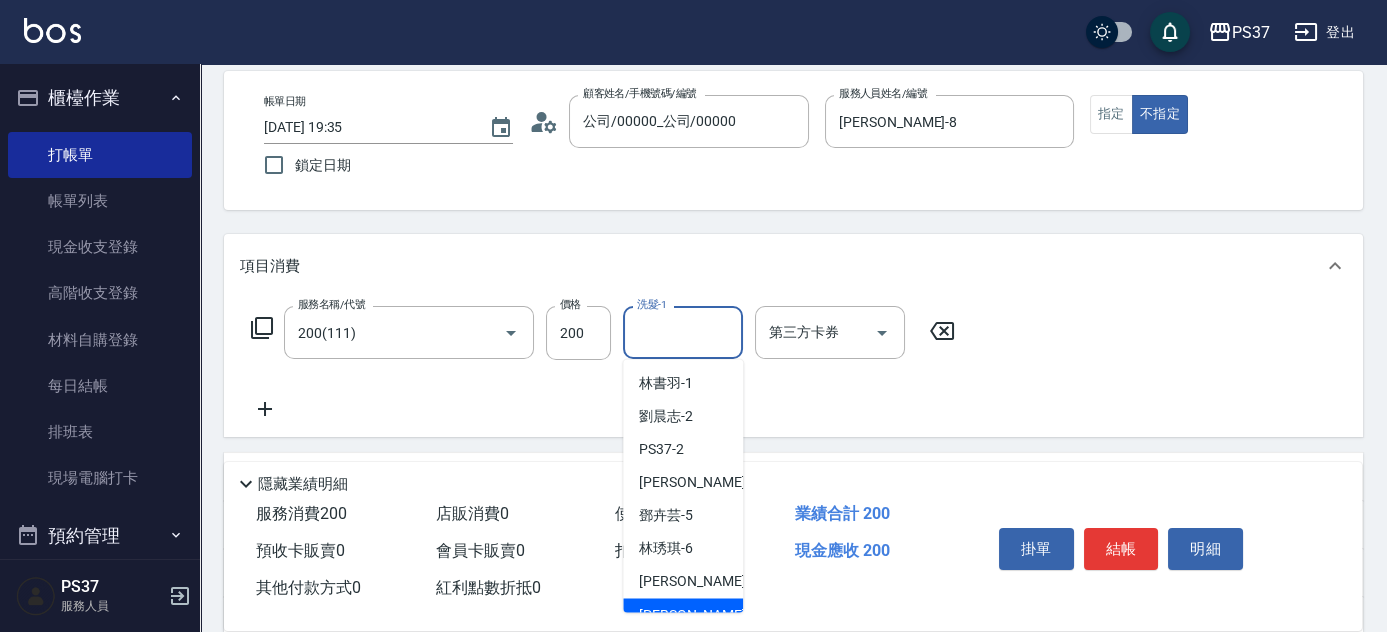 click on "[PERSON_NAME]-8" at bounding box center [683, 614] 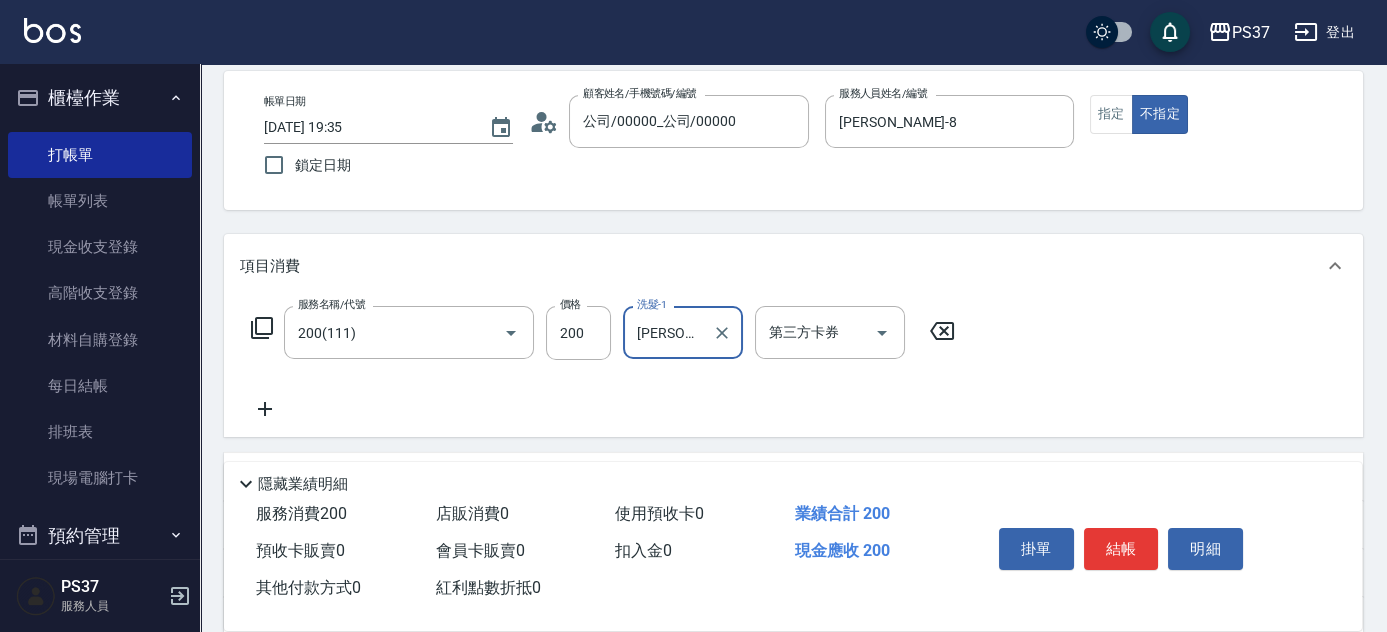click 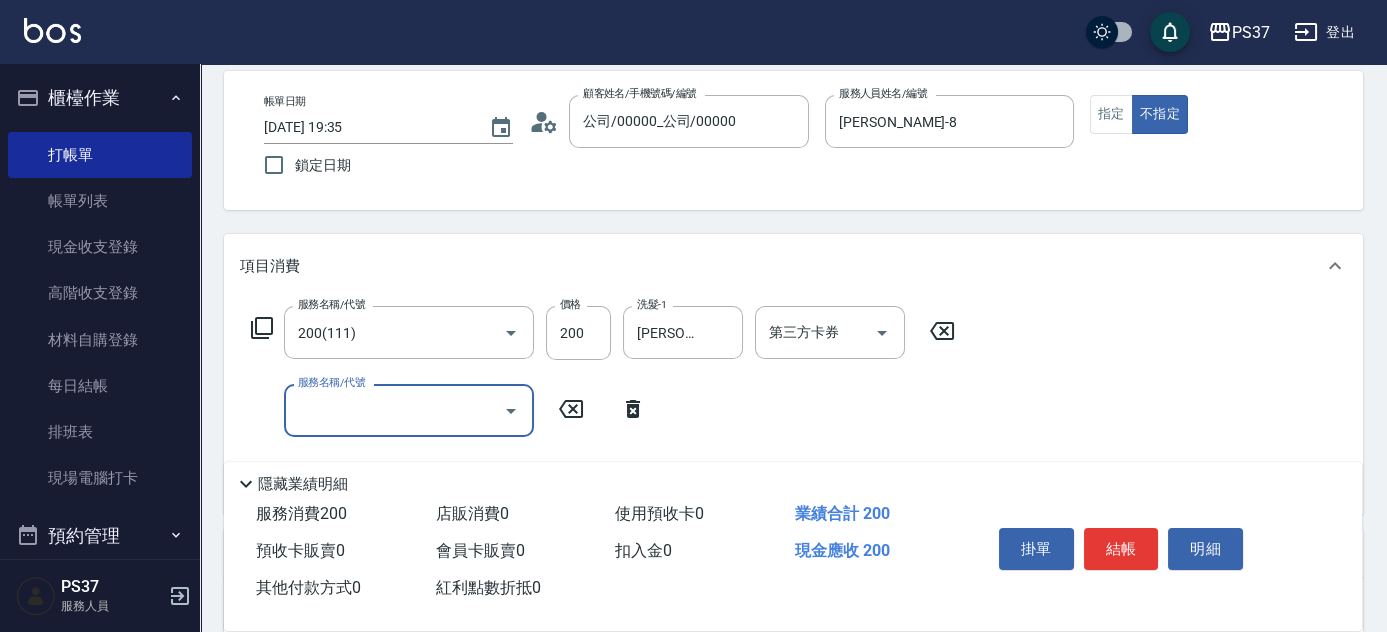 click on "服務名稱/代號" at bounding box center (394, 410) 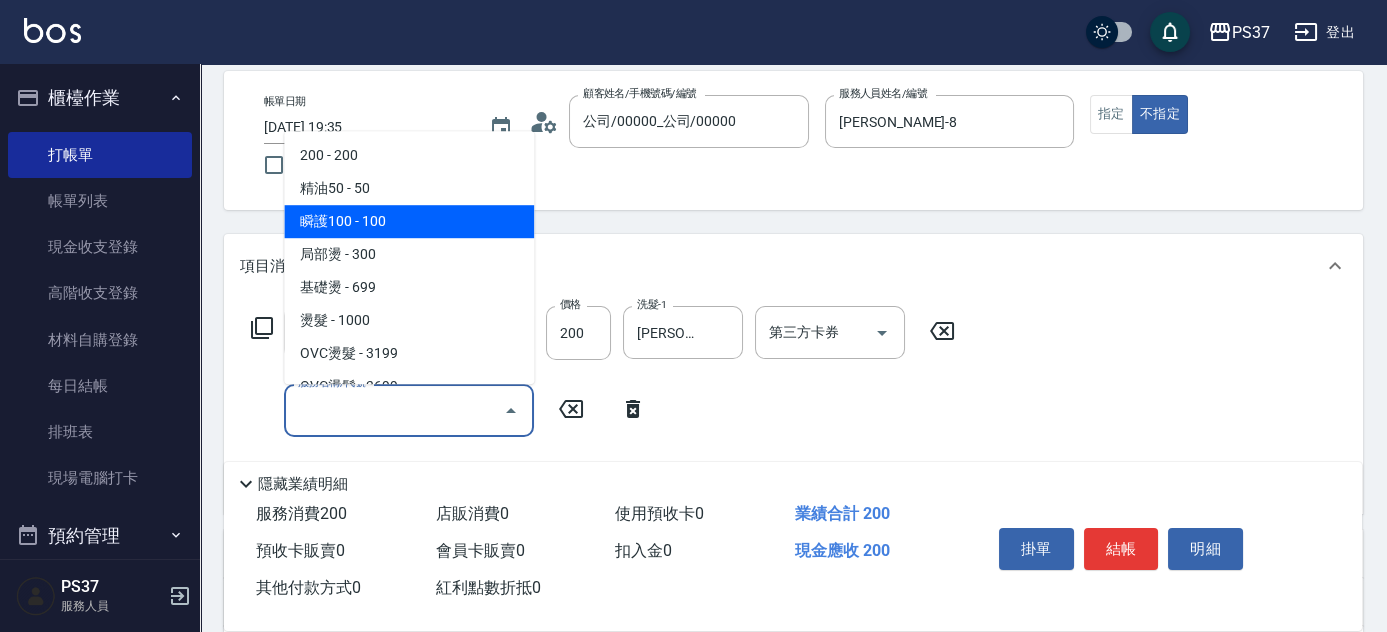 click on "瞬護100 - 100" at bounding box center (409, 221) 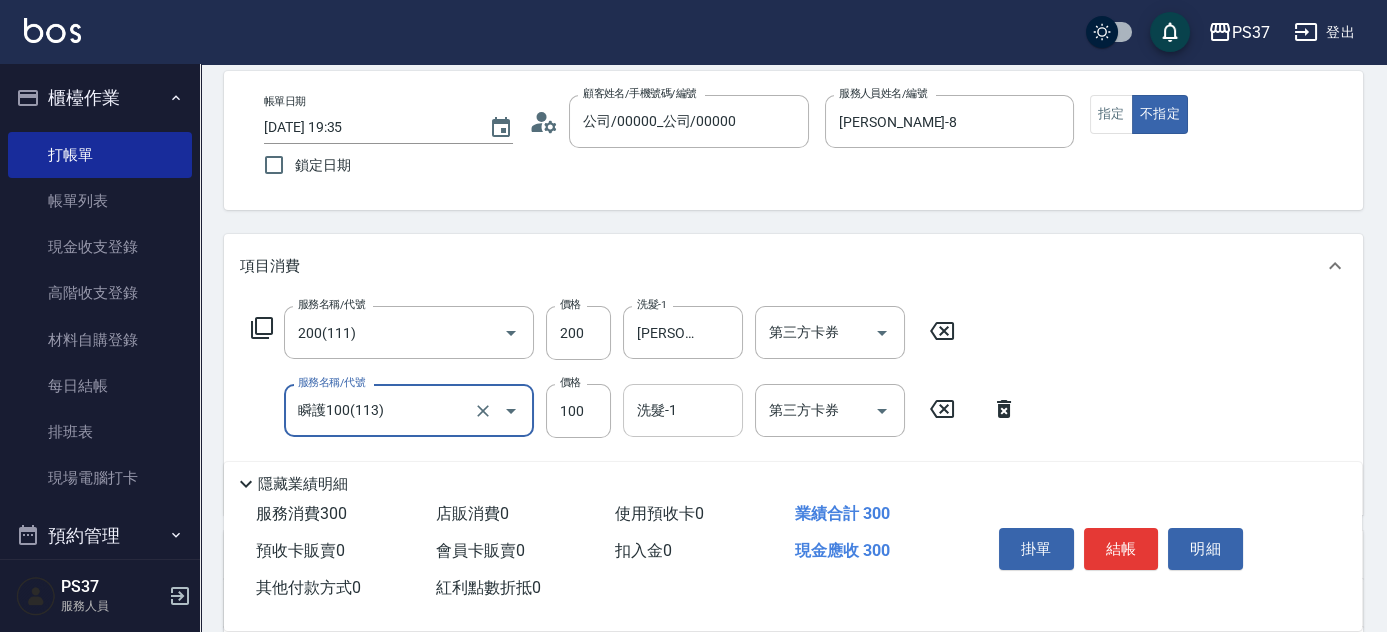 click on "洗髮-1" at bounding box center [683, 410] 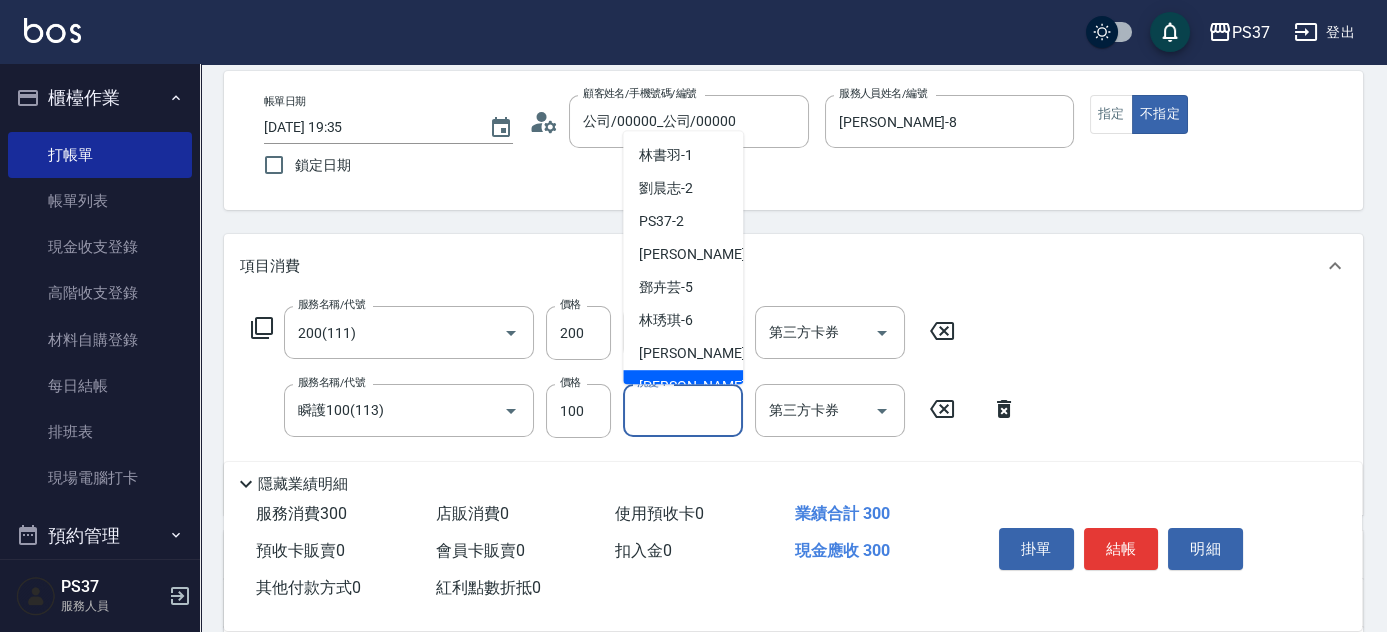 click on "[PERSON_NAME]-8" at bounding box center [698, 386] 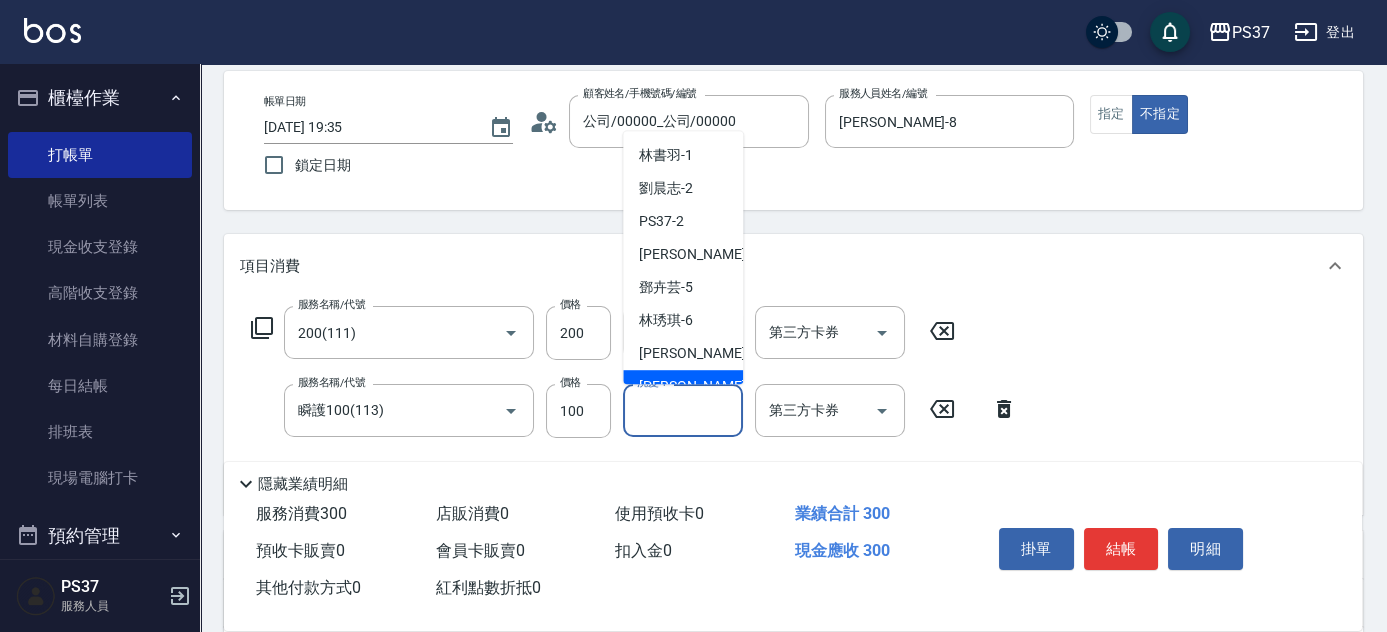 type on "[PERSON_NAME]-8" 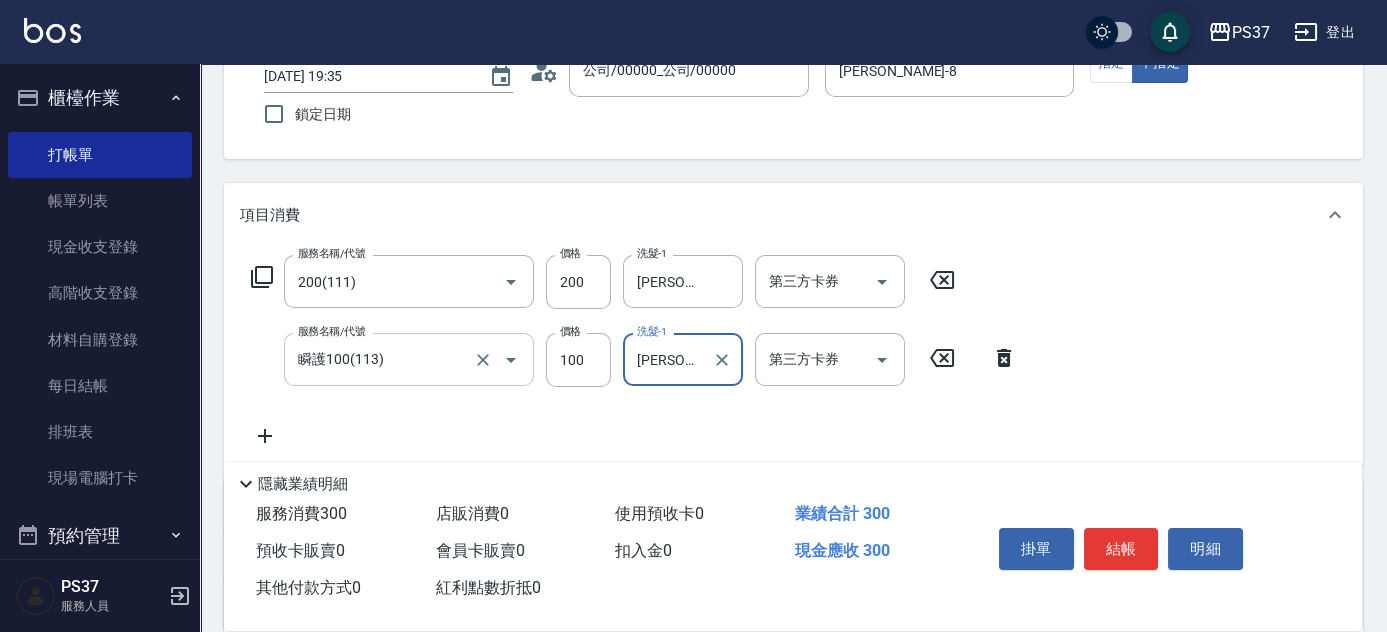 scroll, scrollTop: 181, scrollLeft: 0, axis: vertical 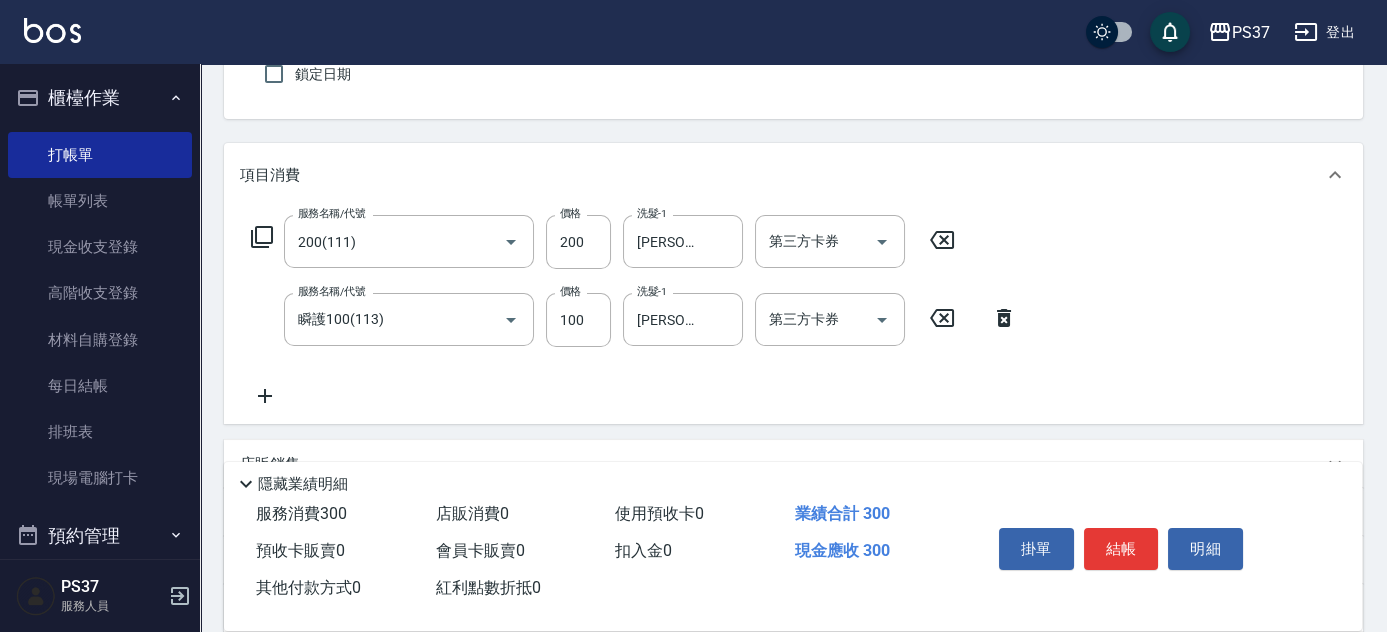 click 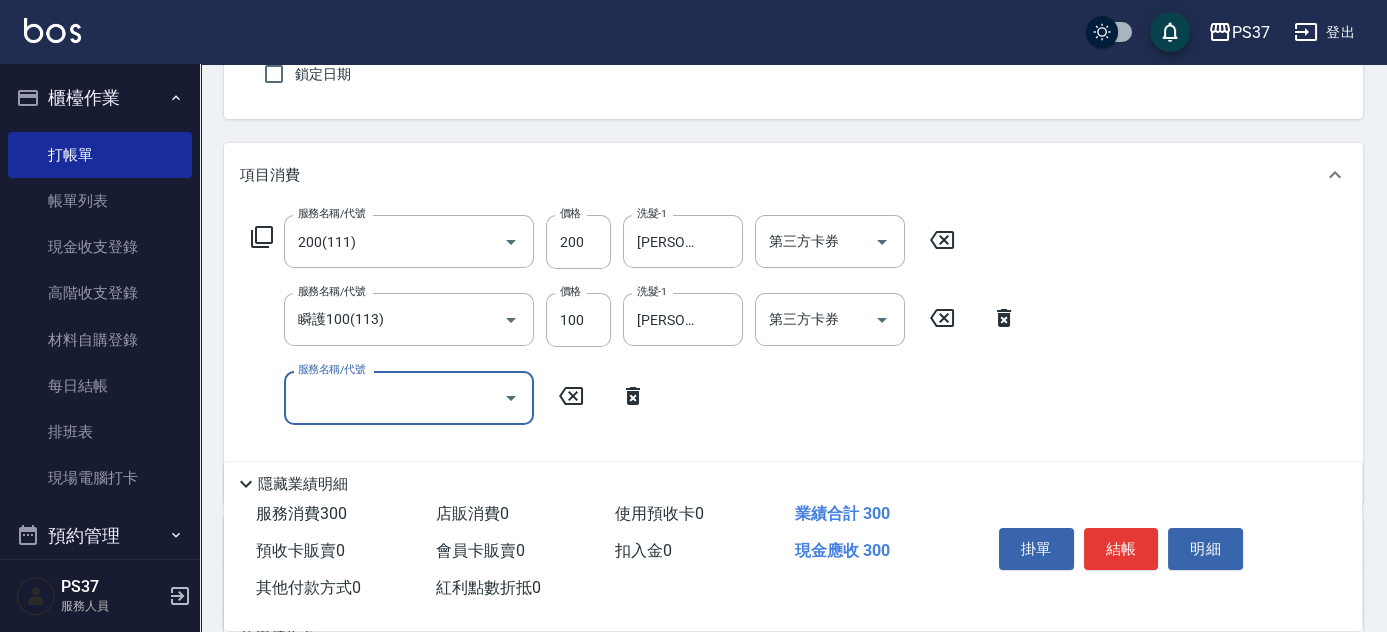 click on "服務名稱/代號" at bounding box center (394, 397) 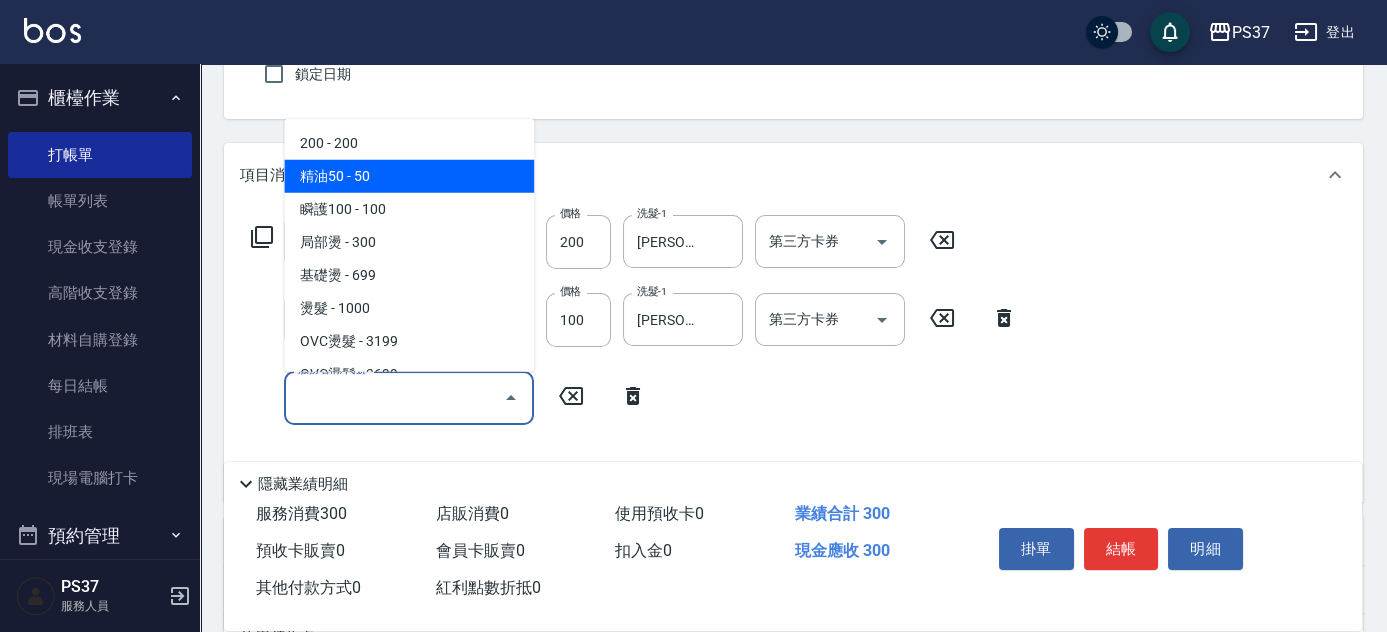 click on "精油50 - 50" at bounding box center (409, 176) 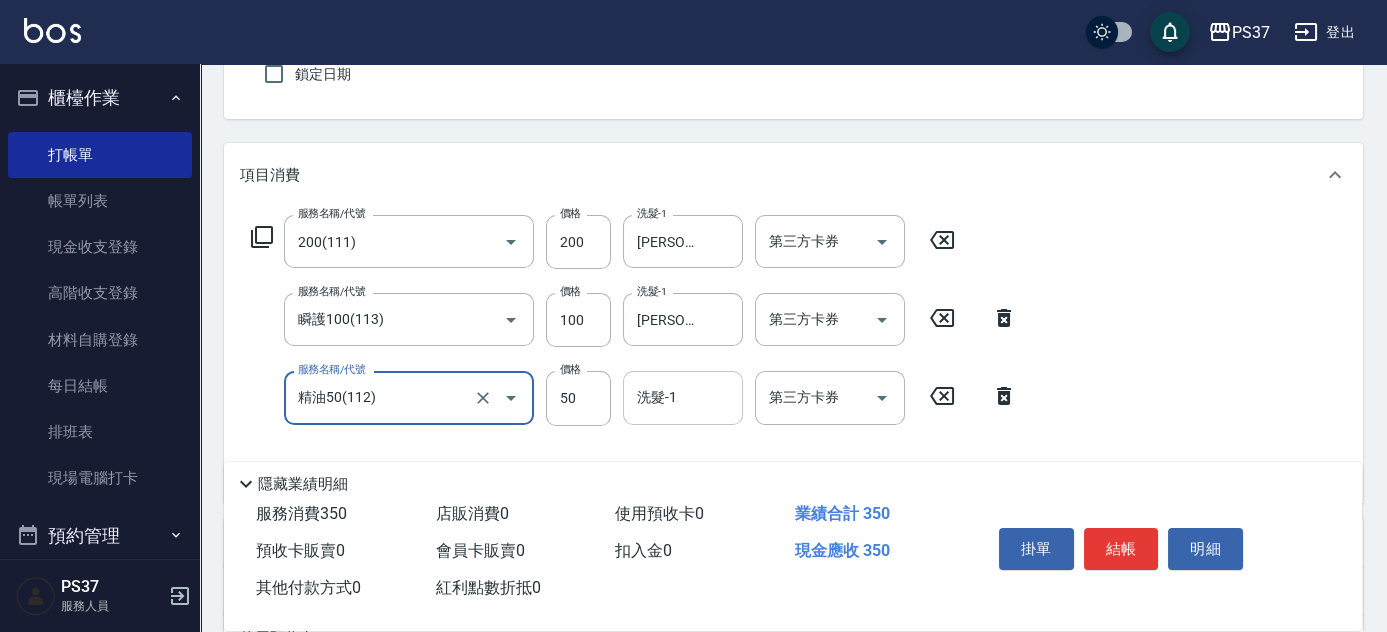 click on "洗髮-1" at bounding box center [683, 397] 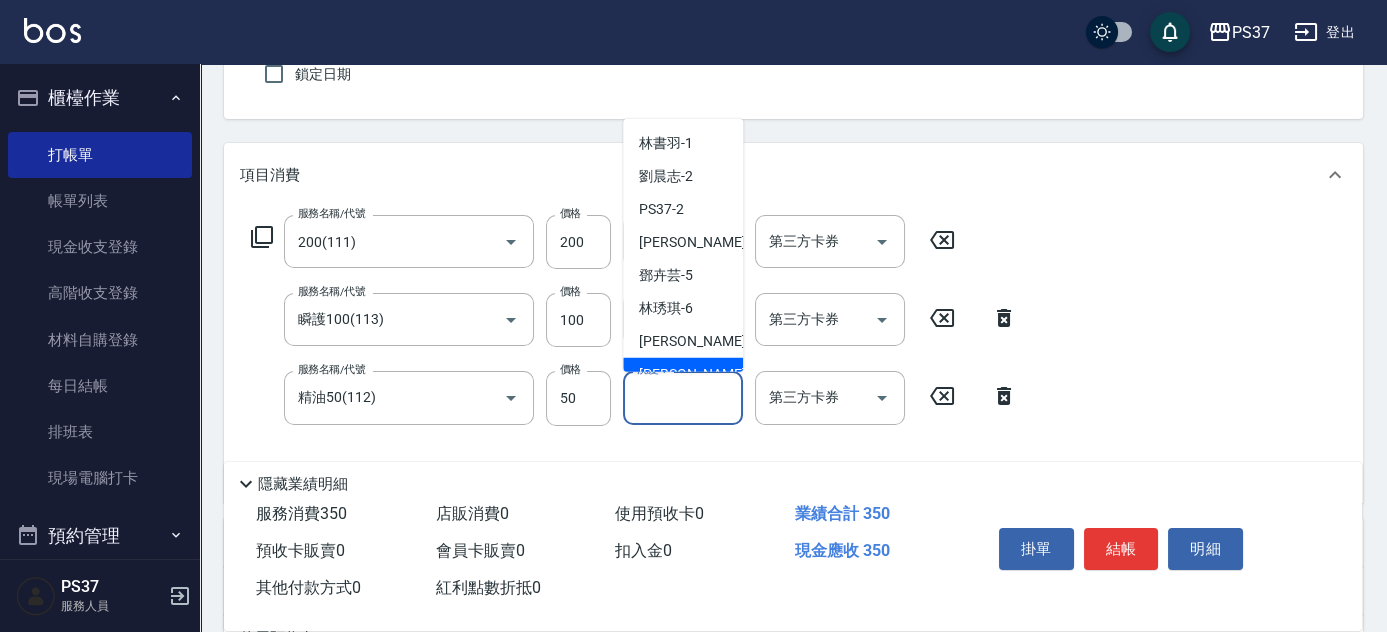 click on "[PERSON_NAME]-8" at bounding box center (698, 374) 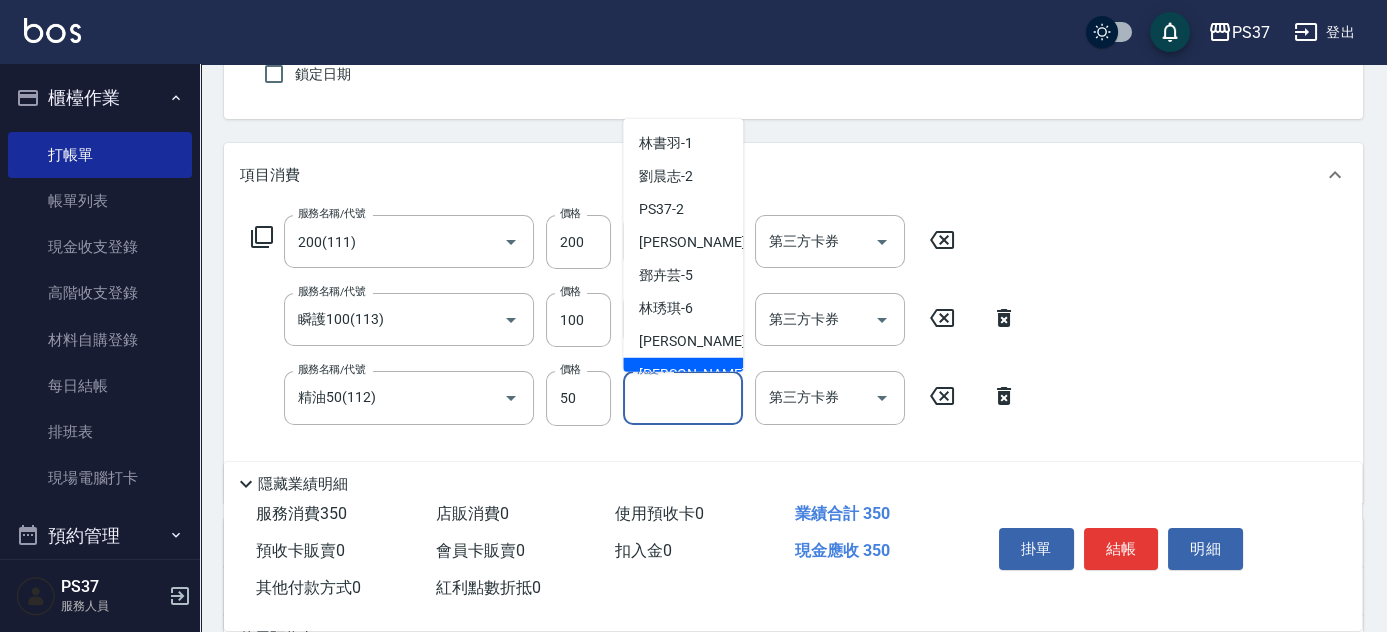 type on "[PERSON_NAME]-8" 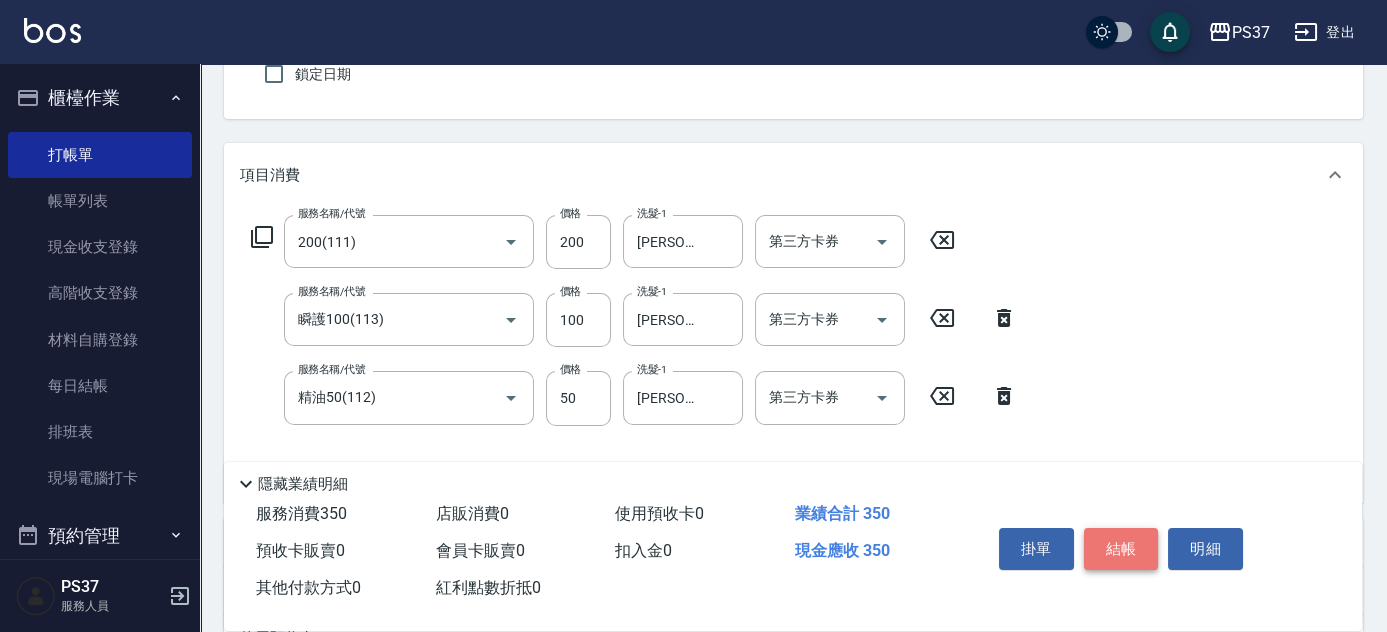 click on "結帳" at bounding box center [1121, 549] 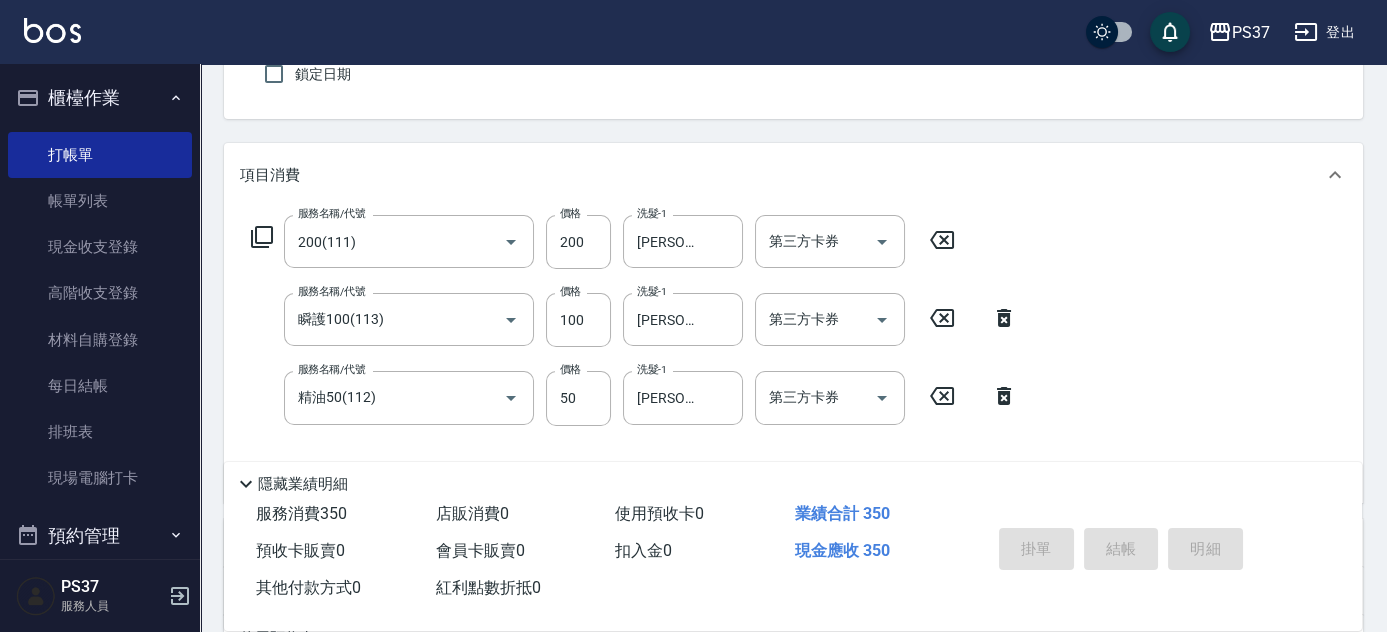 type 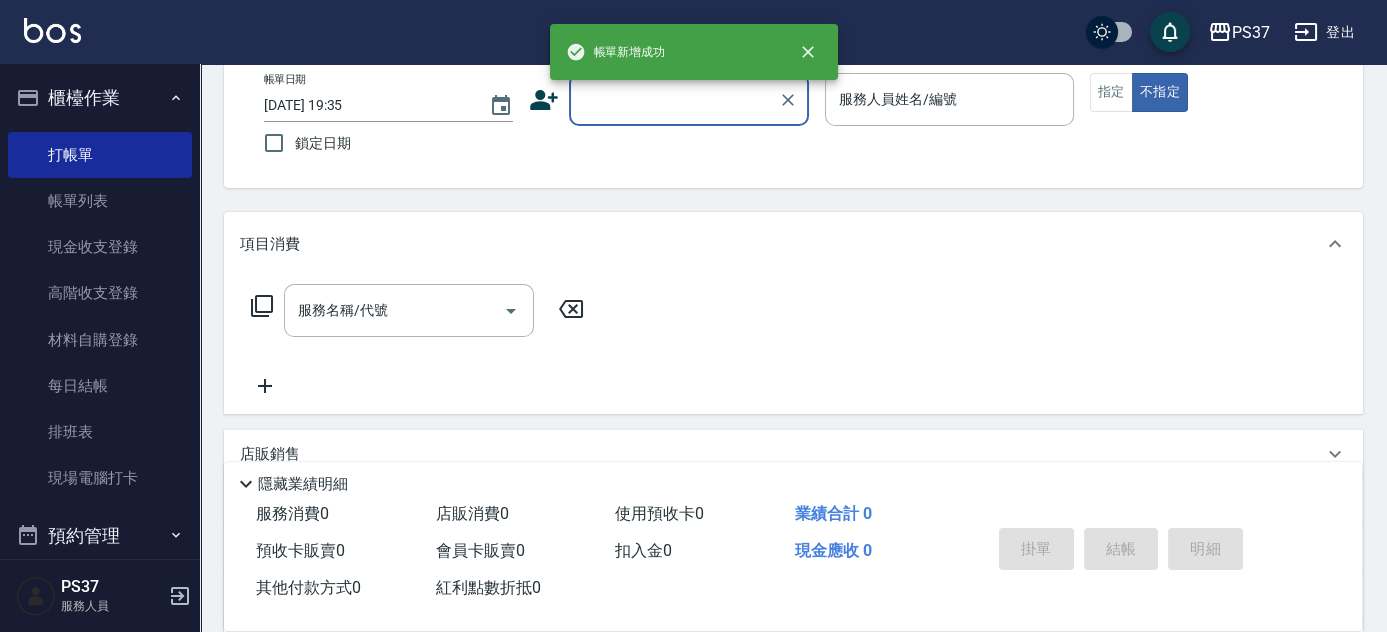 scroll, scrollTop: 0, scrollLeft: 0, axis: both 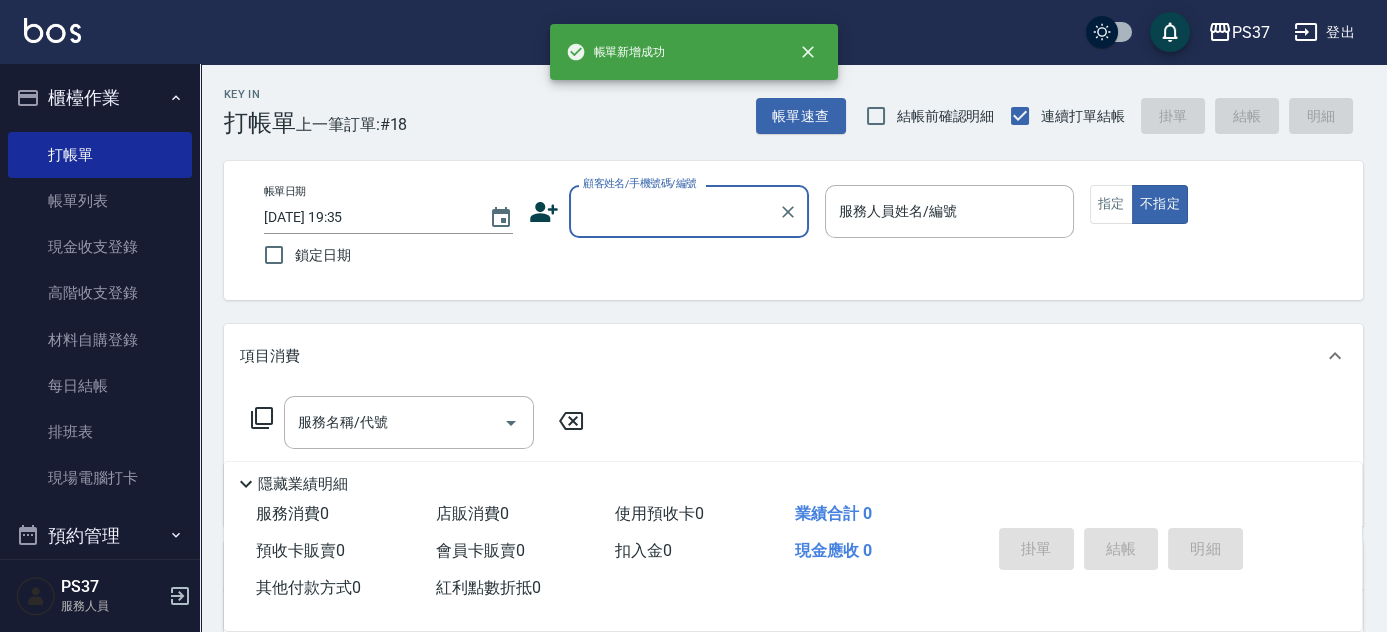 click on "顧客姓名/手機號碼/編號" at bounding box center [674, 211] 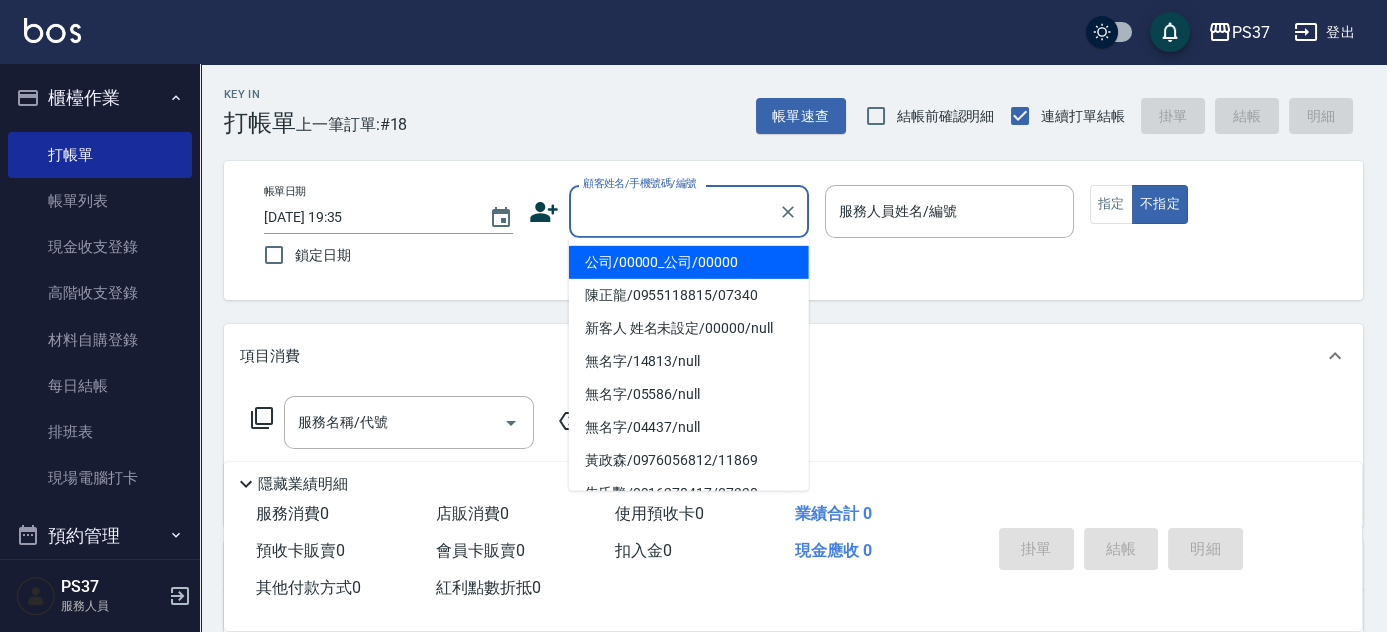 click on "公司/00000_公司/00000" at bounding box center (689, 262) 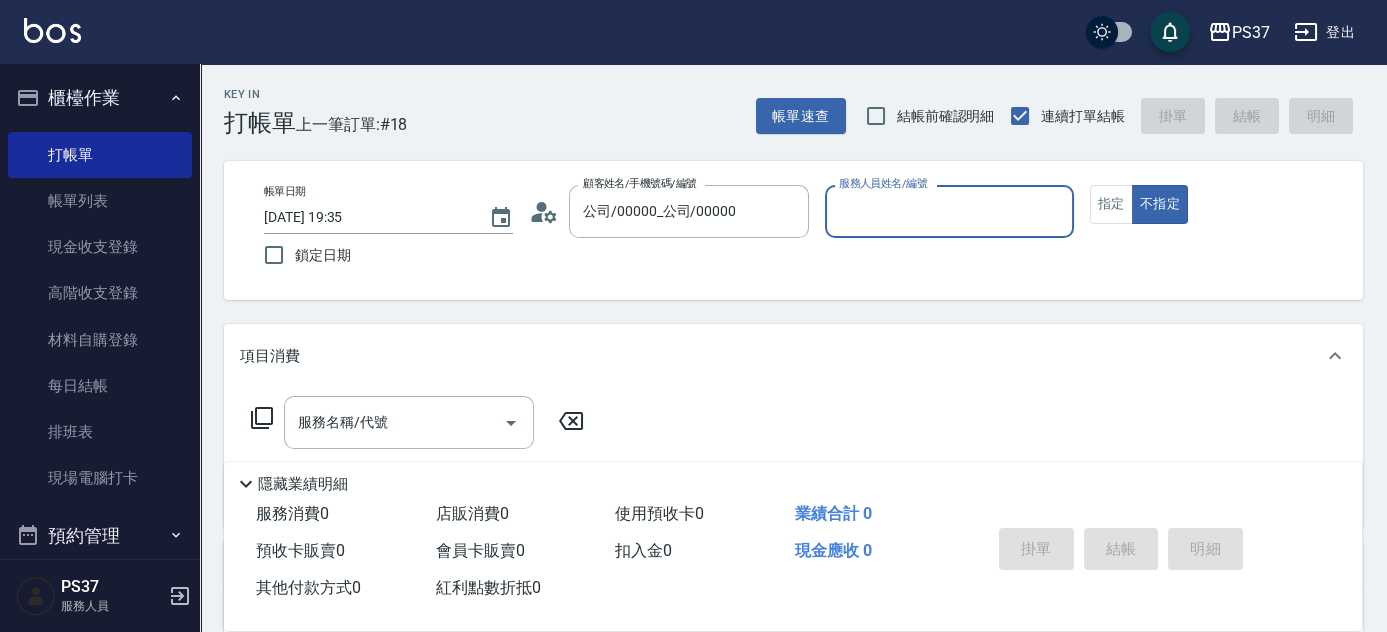 click on "服務人員姓名/編號" at bounding box center (949, 211) 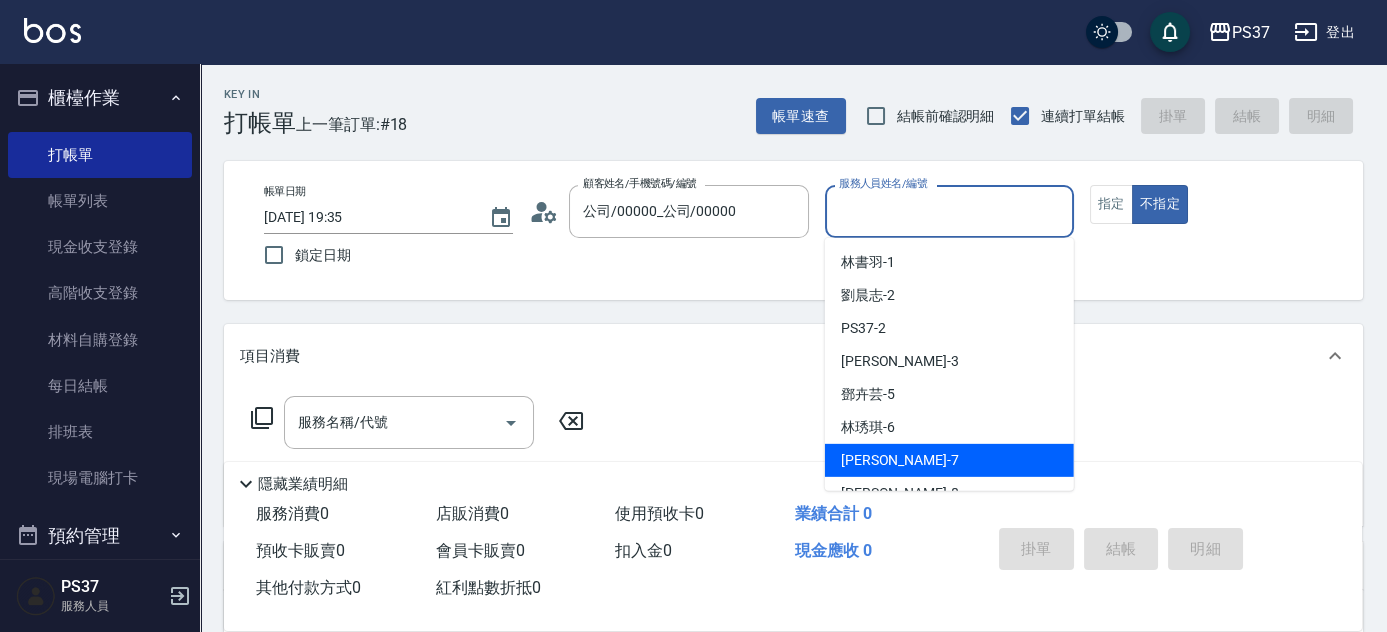 drag, startPoint x: 941, startPoint y: 466, endPoint x: 616, endPoint y: 427, distance: 327.33163 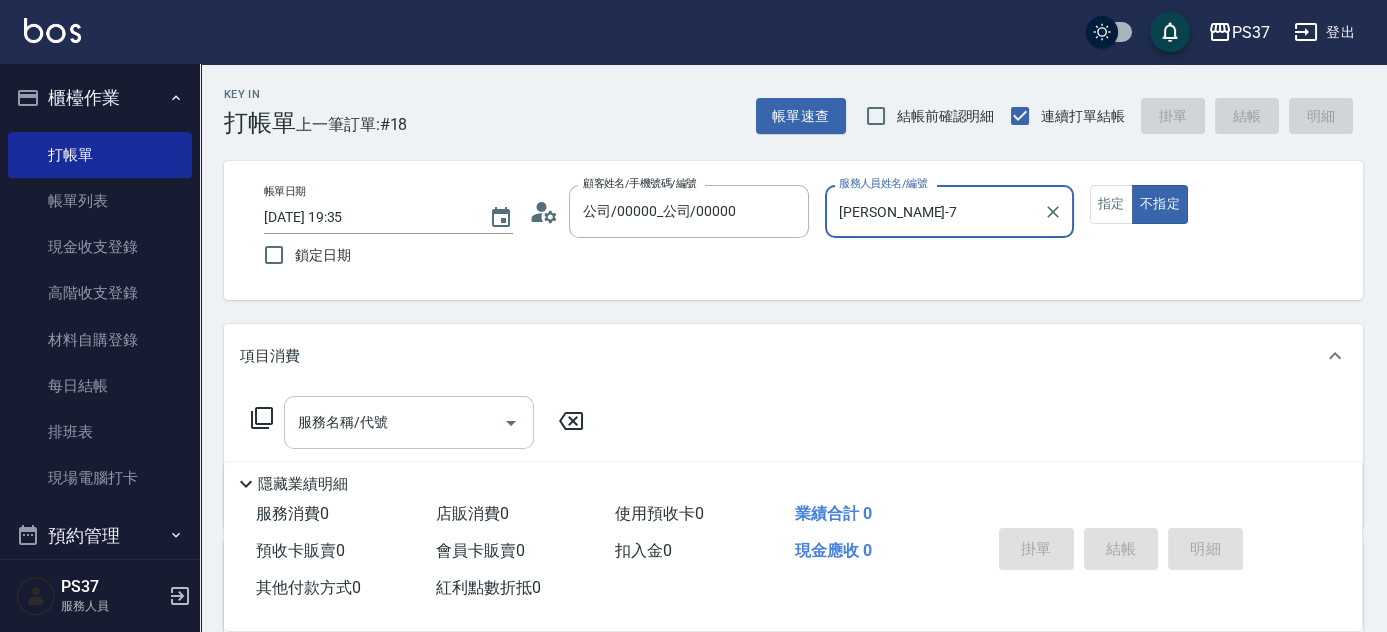 click on "服務名稱/代號" at bounding box center (394, 422) 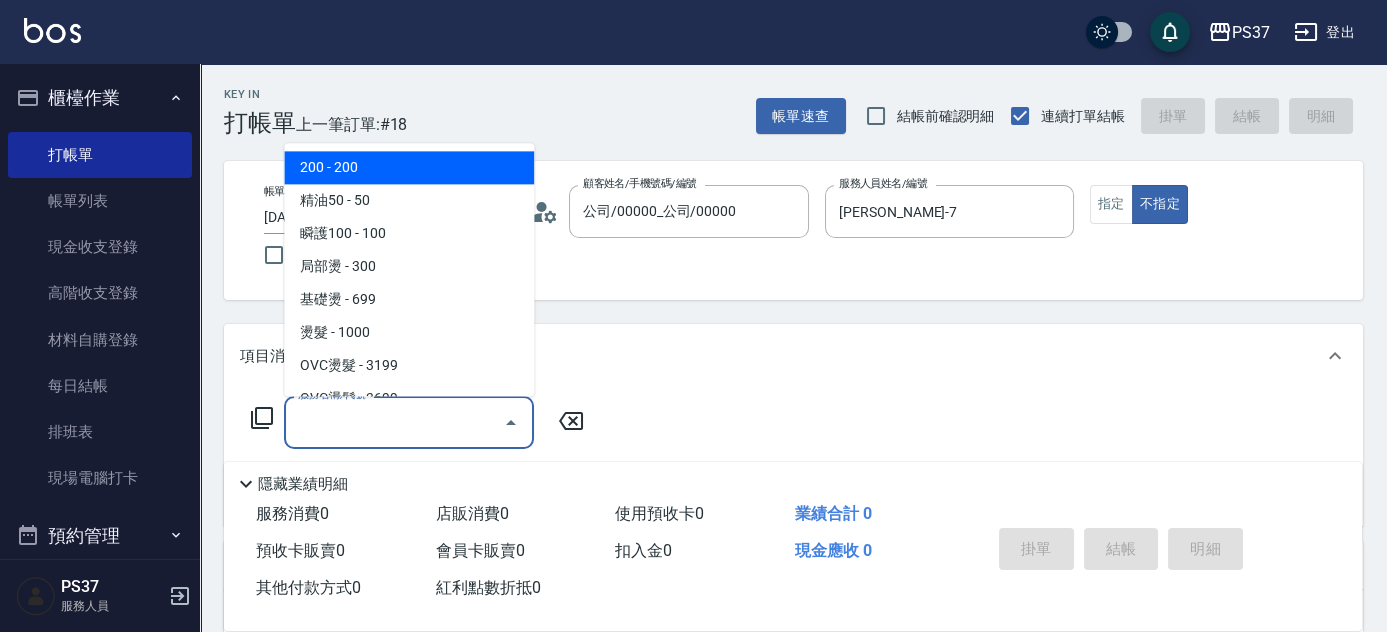 click on "200 - 200" at bounding box center [409, 168] 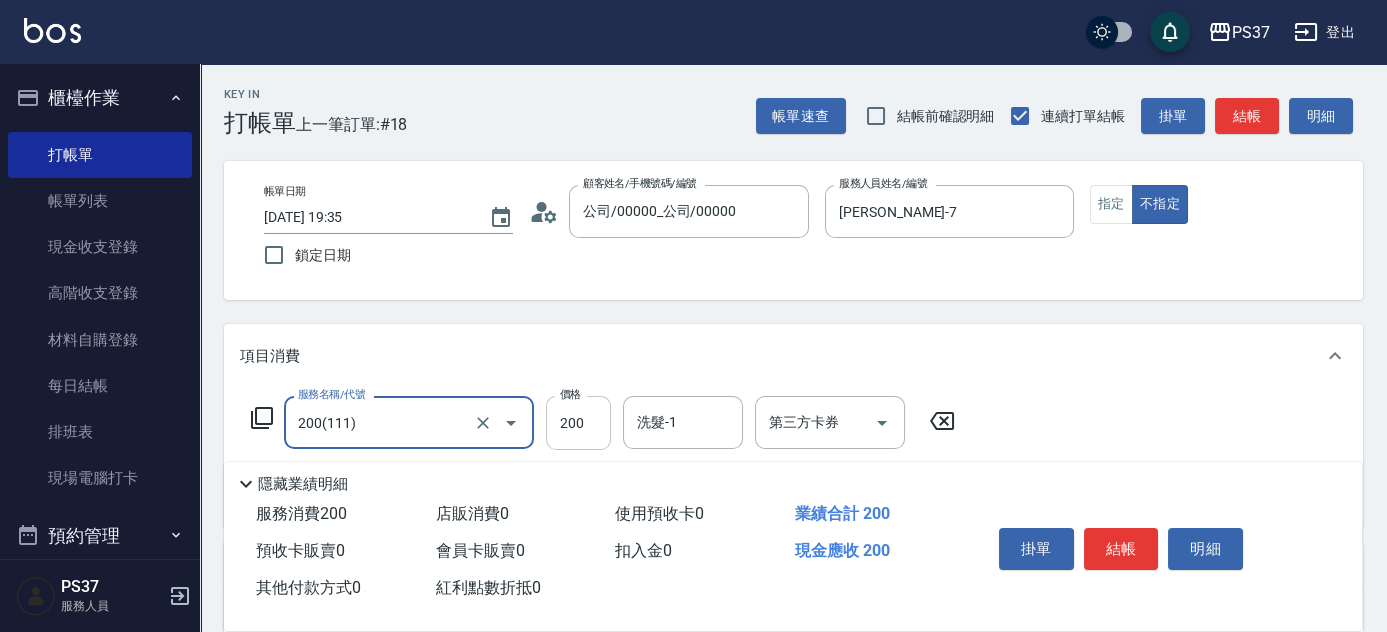 click on "200" at bounding box center (578, 423) 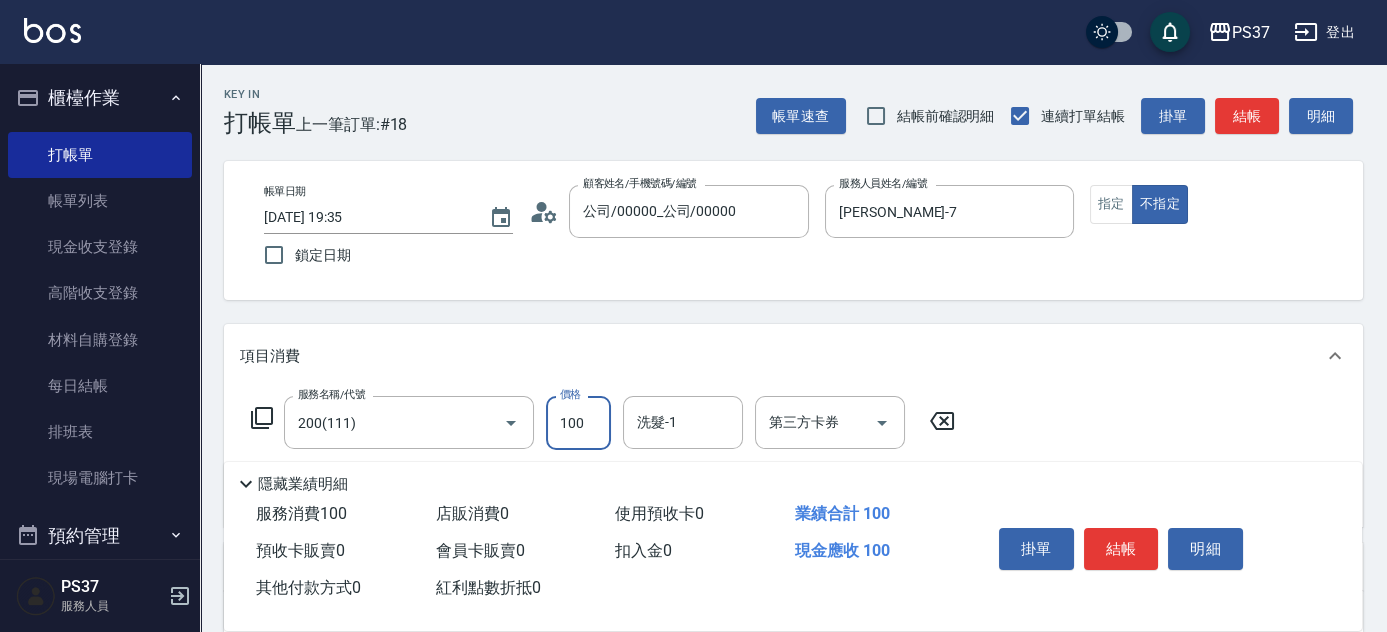 type on "100" 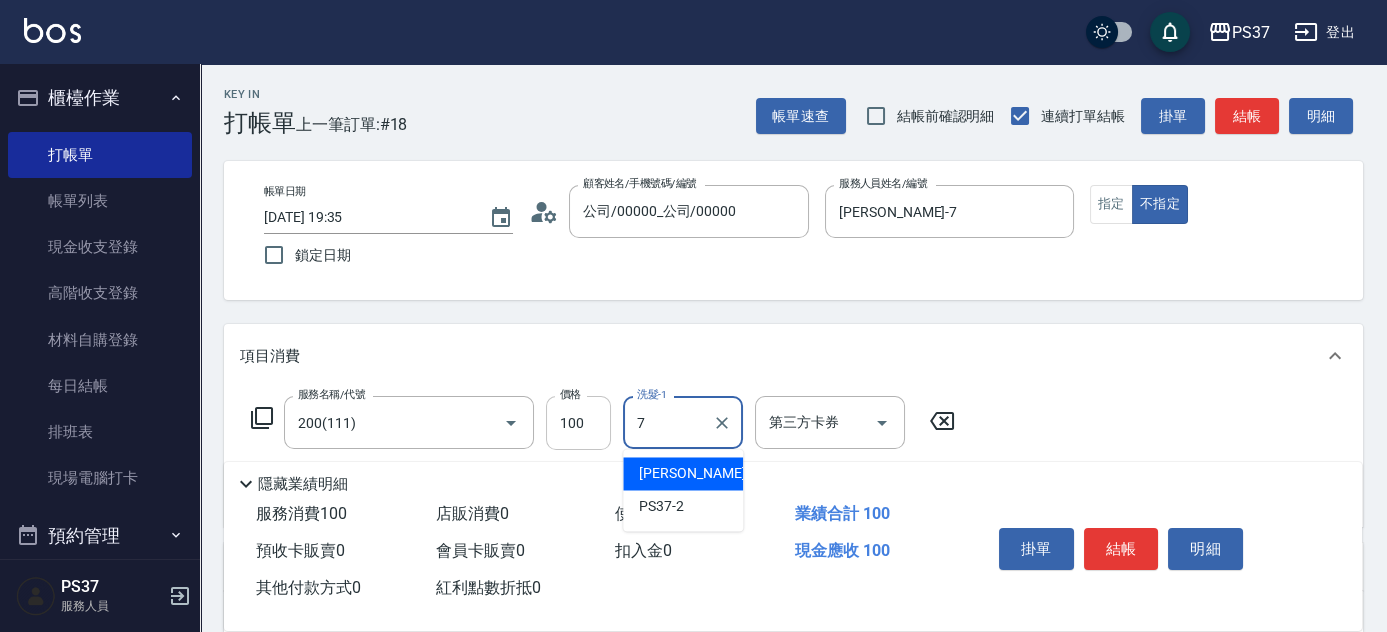 type on "[PERSON_NAME]-7" 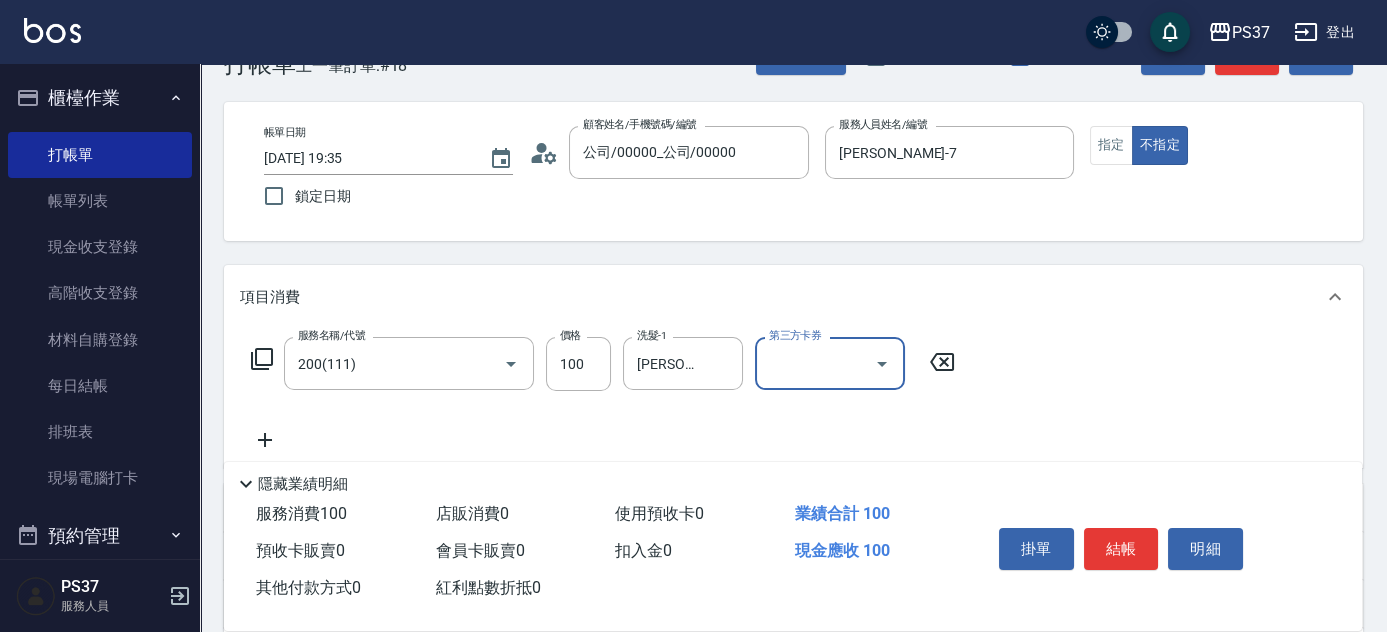scroll, scrollTop: 90, scrollLeft: 0, axis: vertical 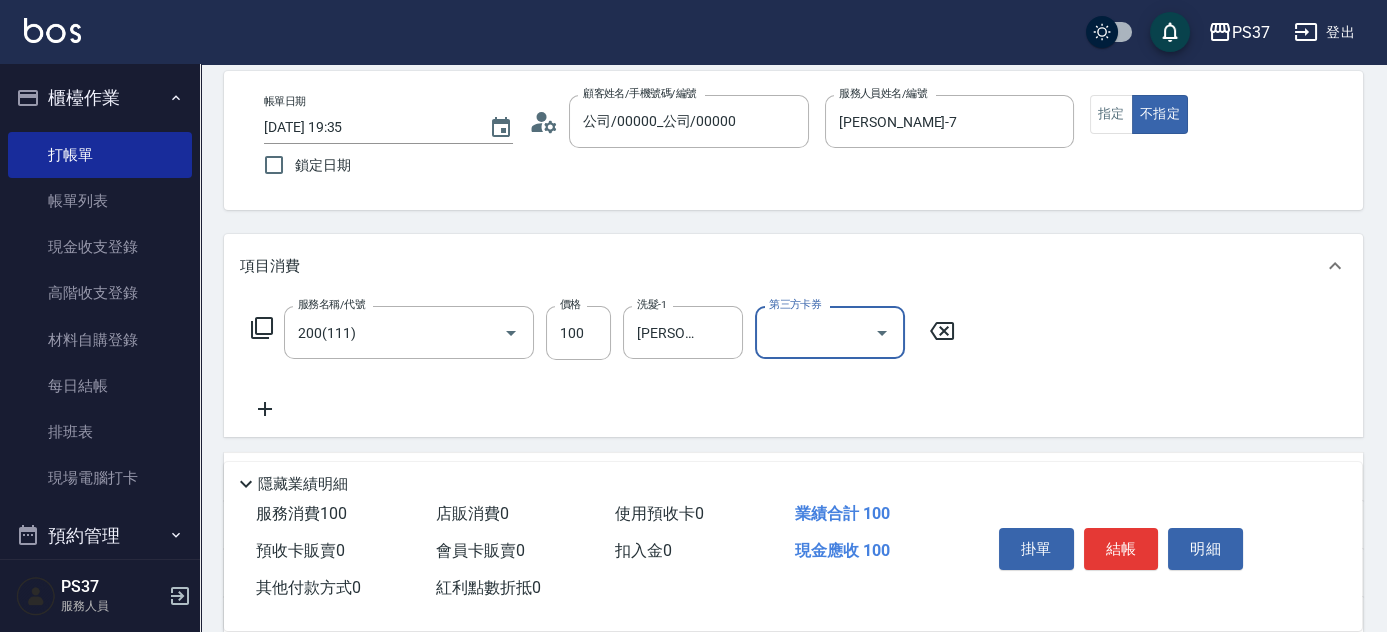 click 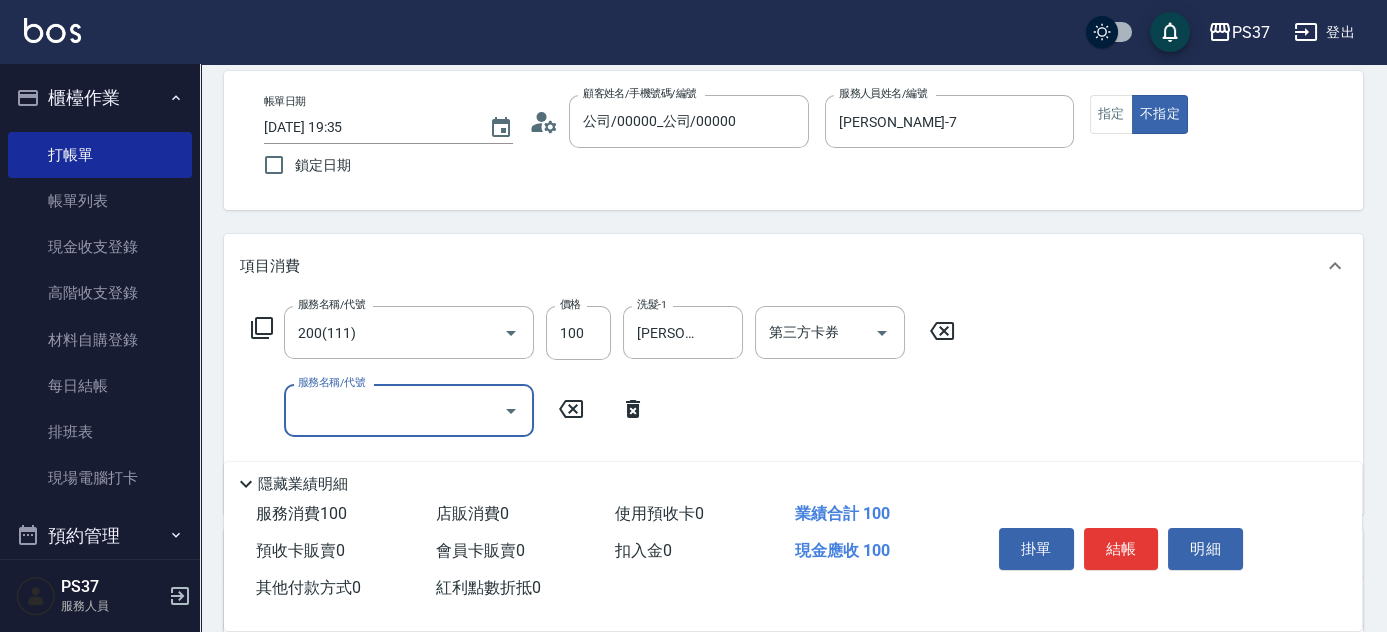 click on "服務名稱/代號" at bounding box center (394, 410) 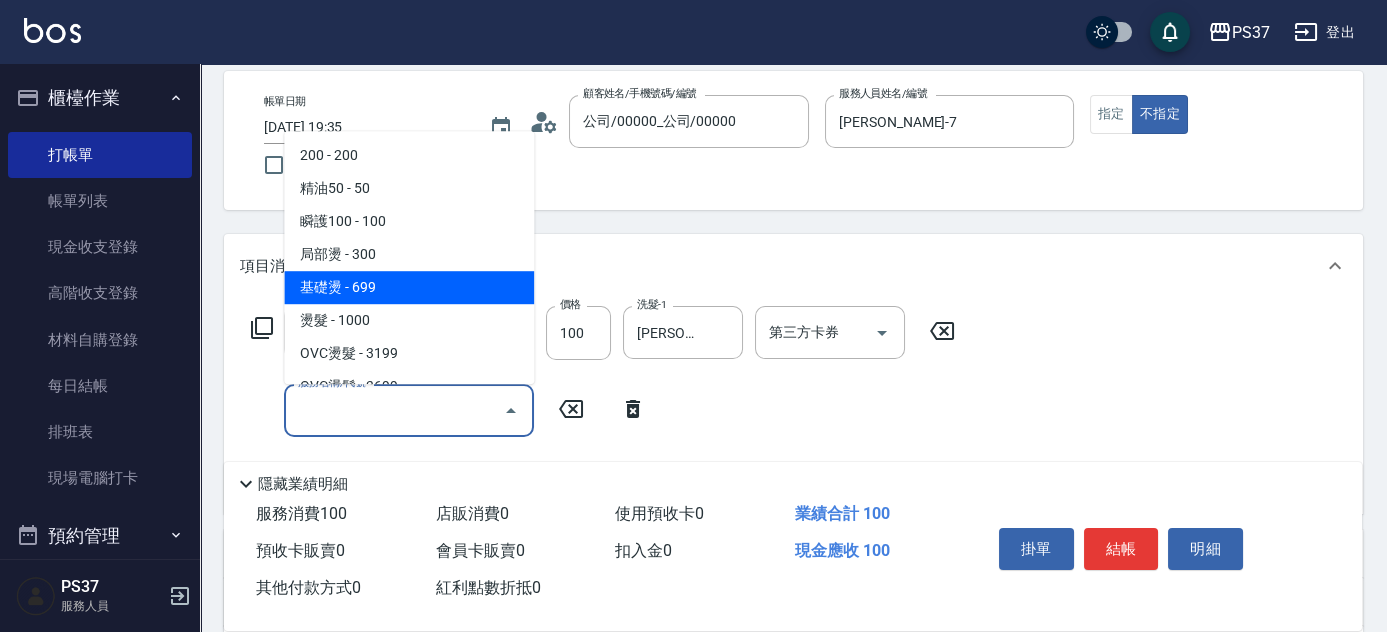 scroll, scrollTop: 272, scrollLeft: 0, axis: vertical 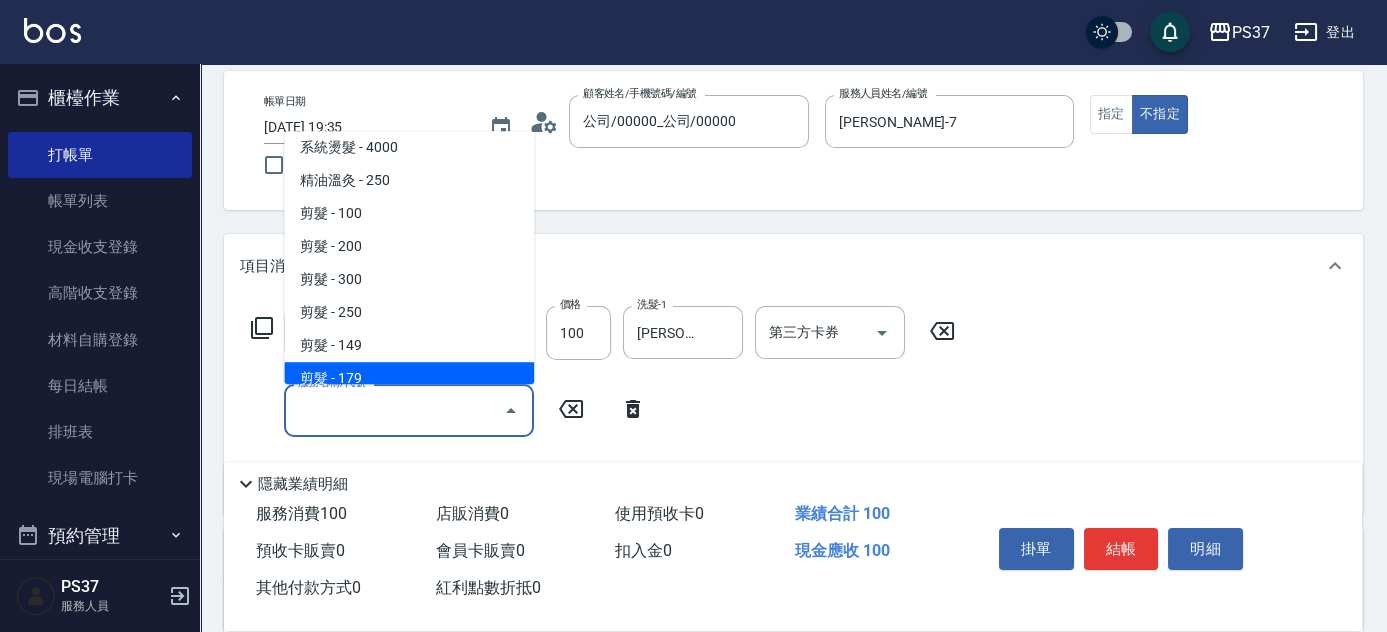 click on "剪髮 - 179" at bounding box center [409, 378] 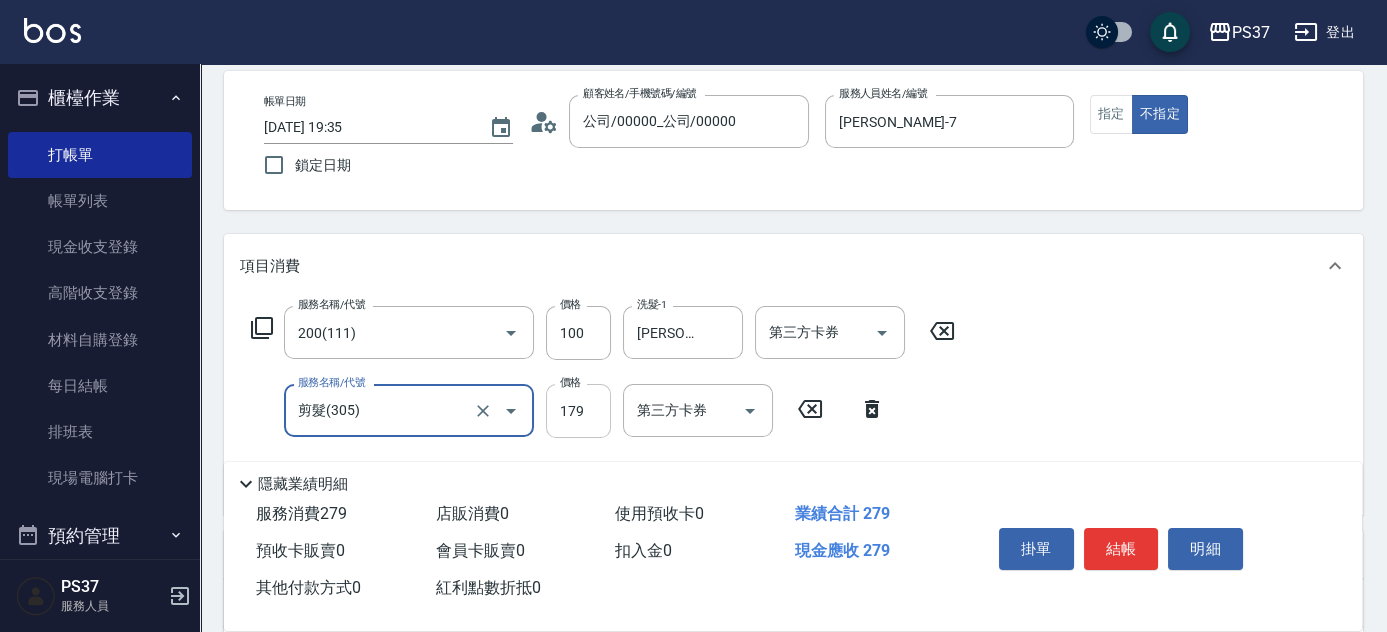 click on "179" at bounding box center [578, 411] 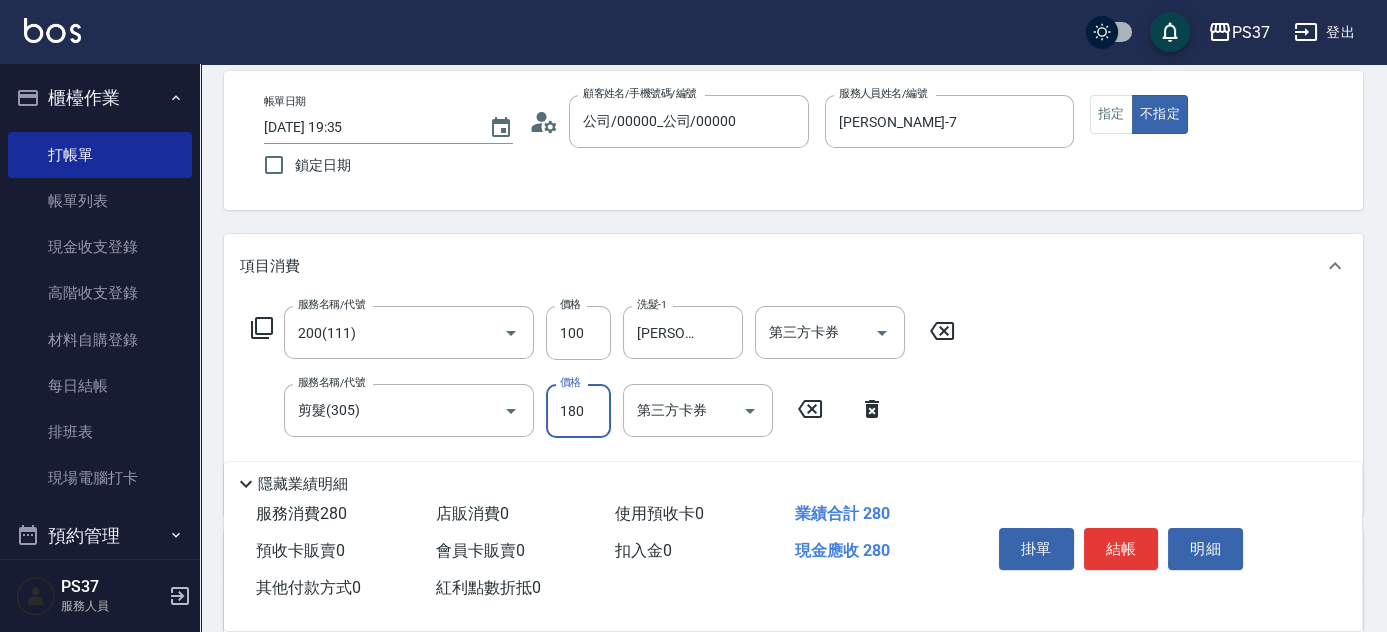 type on "180" 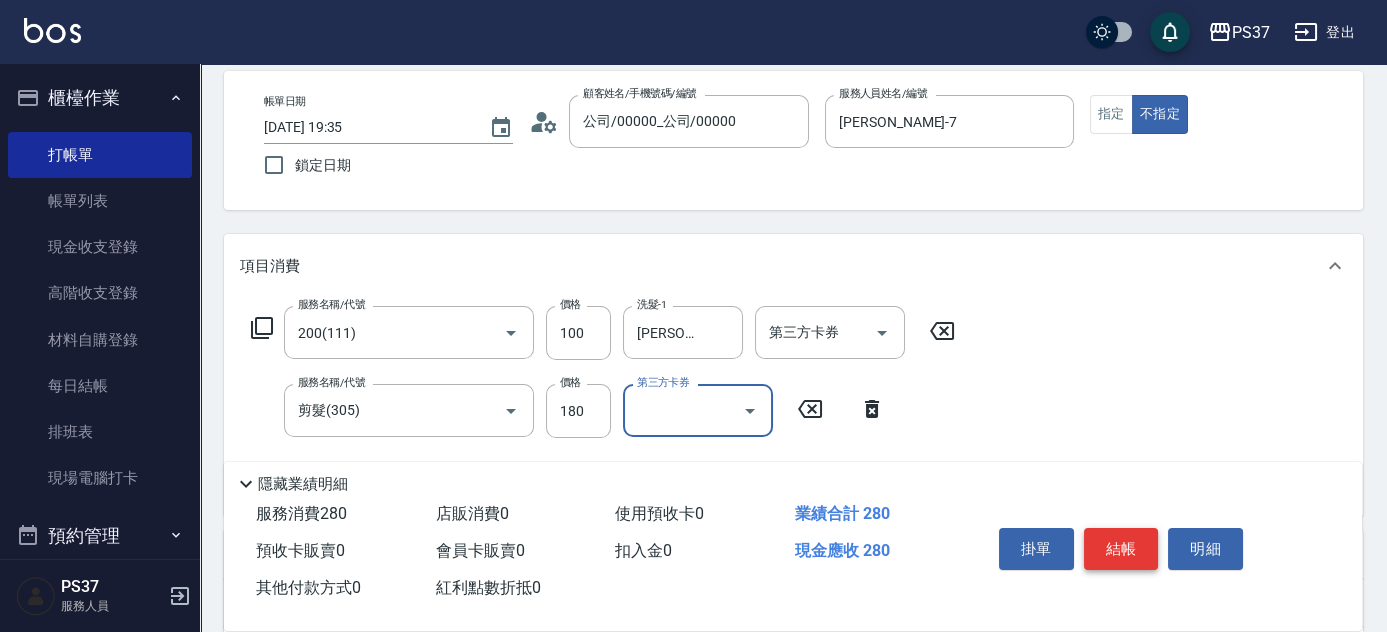 click on "結帳" at bounding box center [1121, 549] 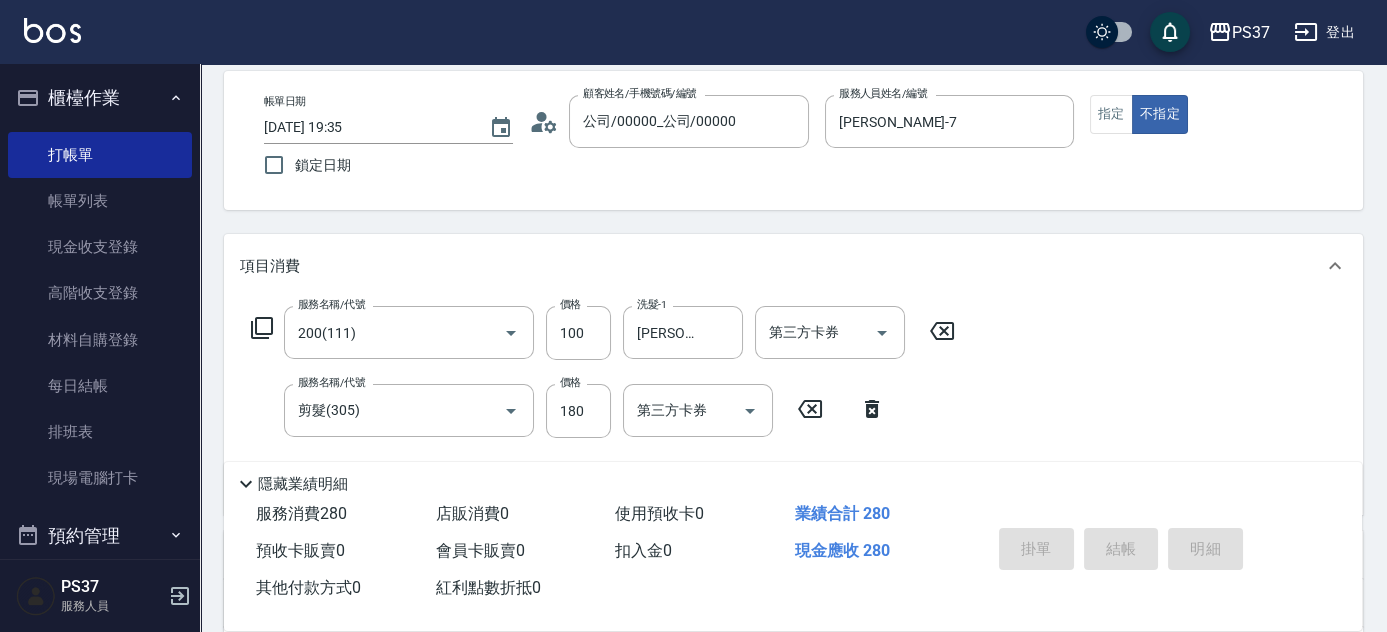 type on "[DATE] 19:36" 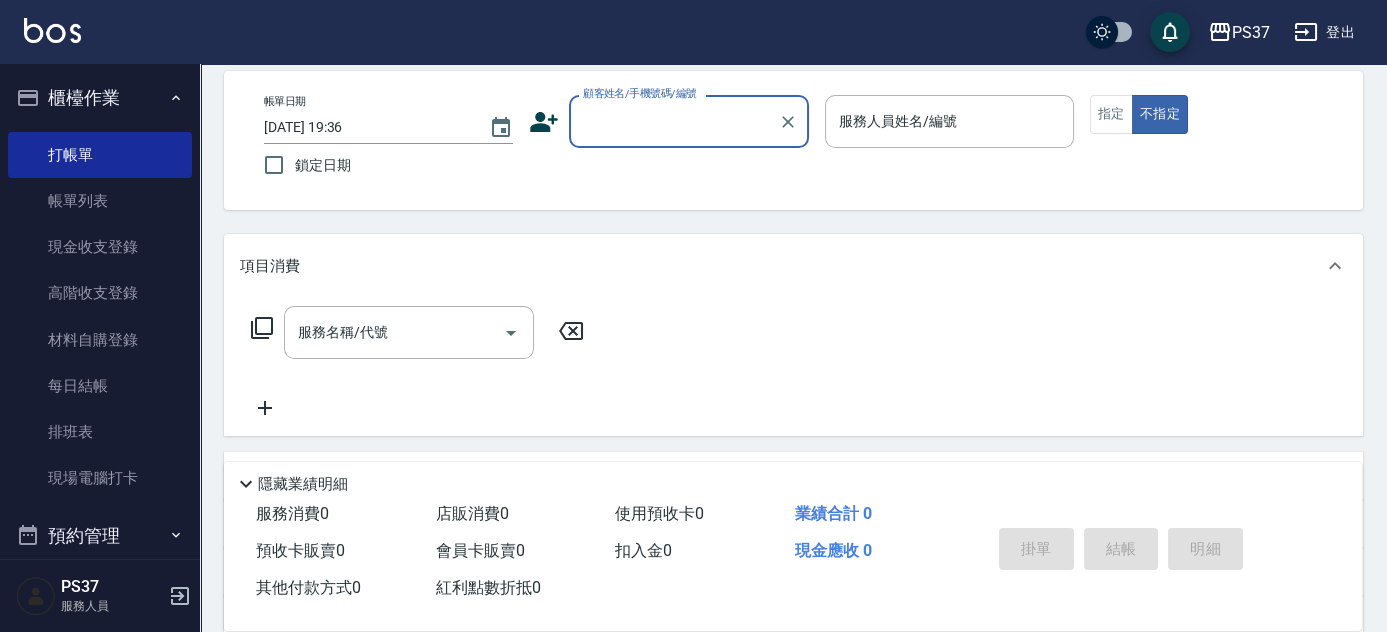 click on "顧客姓名/手機號碼/編號" at bounding box center [674, 121] 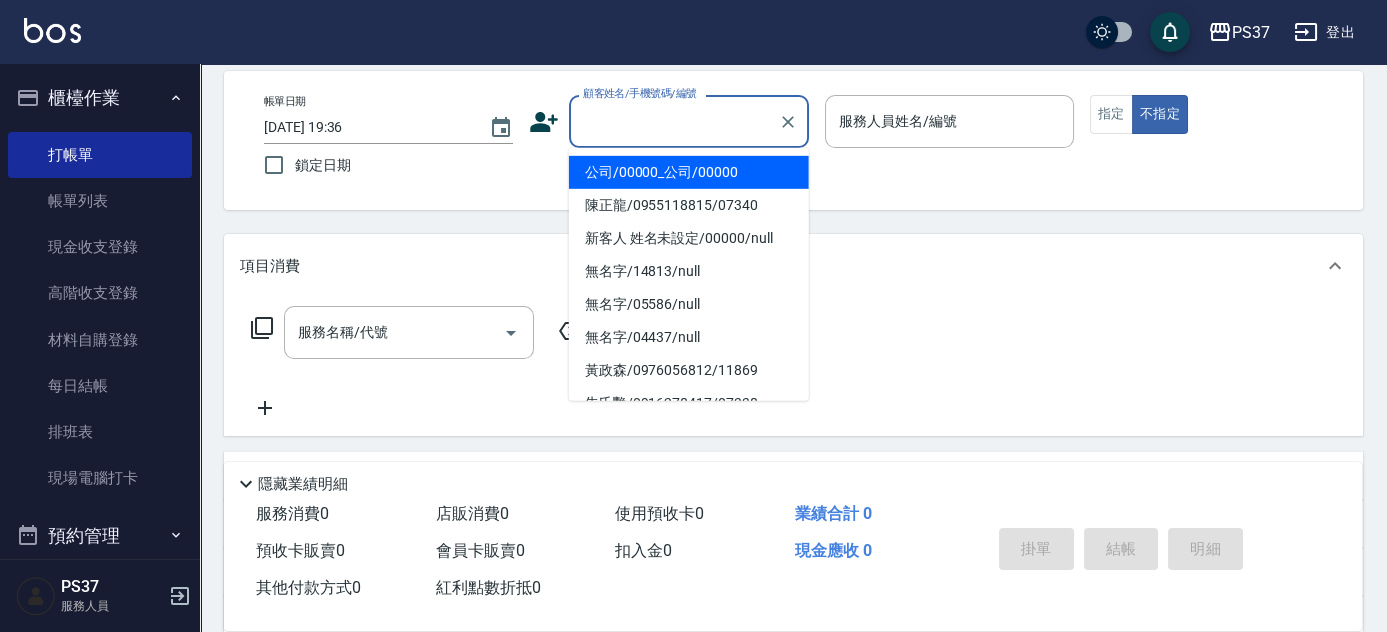click on "公司/00000_公司/00000" at bounding box center [689, 172] 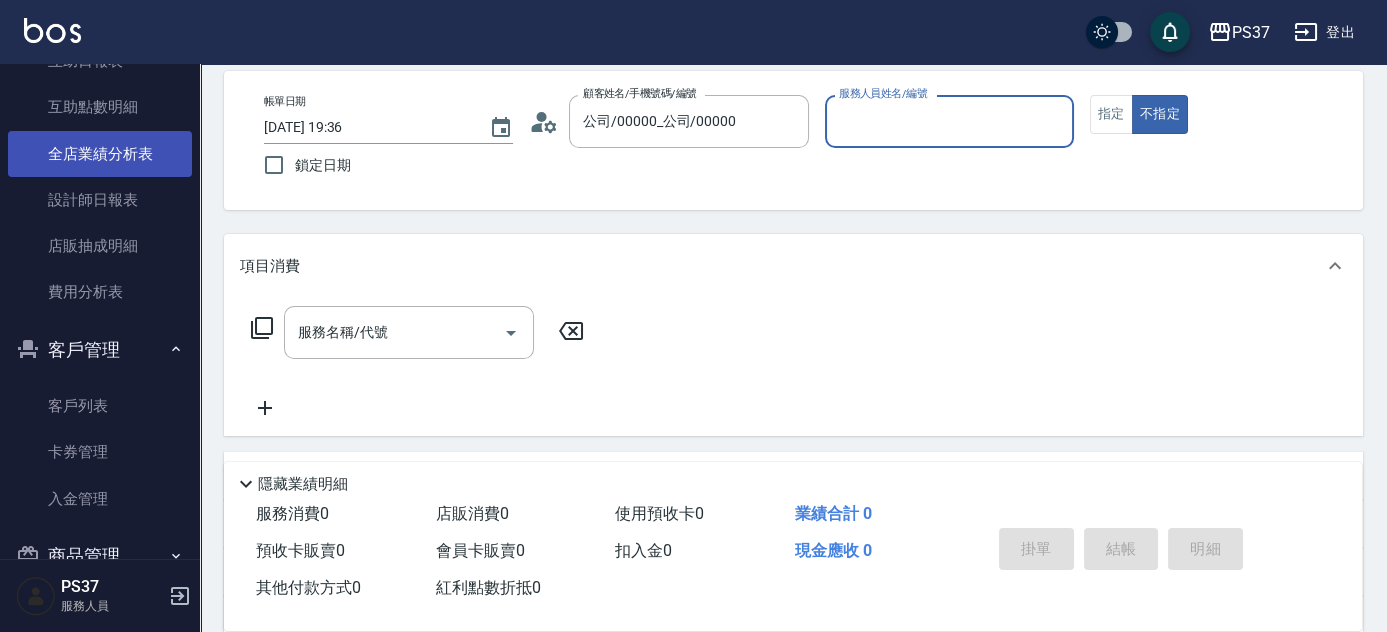scroll, scrollTop: 720, scrollLeft: 0, axis: vertical 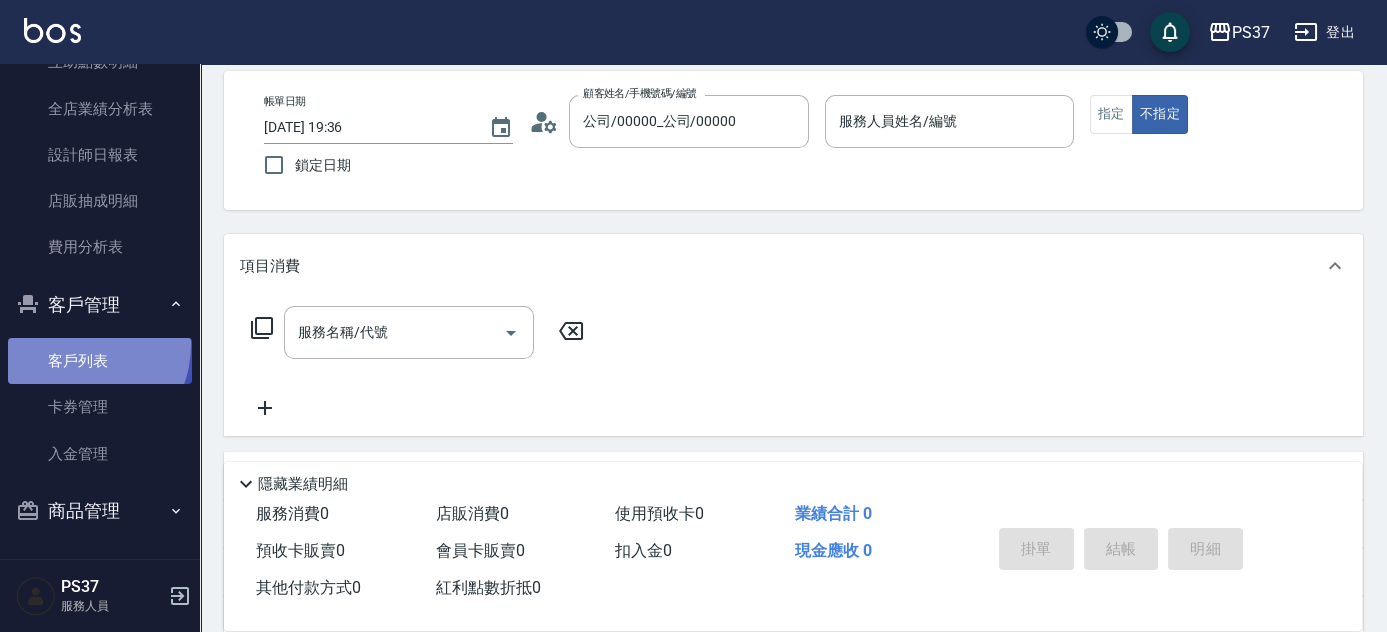 click on "客戶列表" at bounding box center (100, 361) 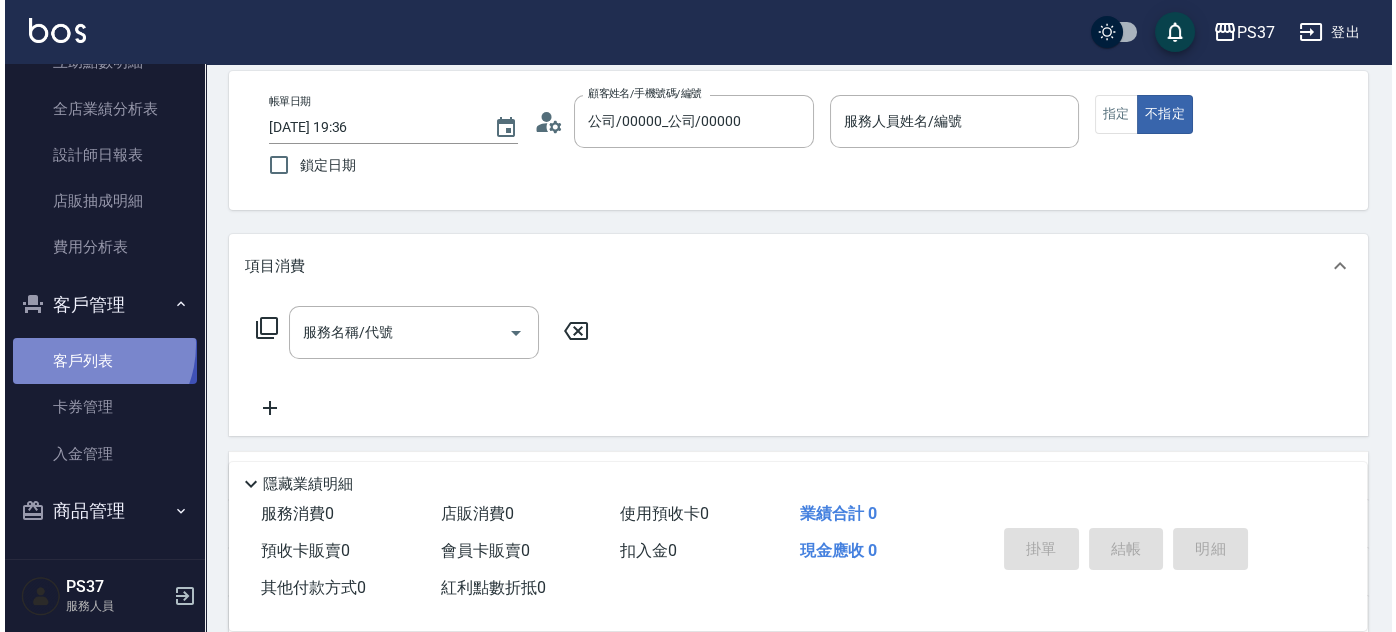 scroll, scrollTop: 0, scrollLeft: 0, axis: both 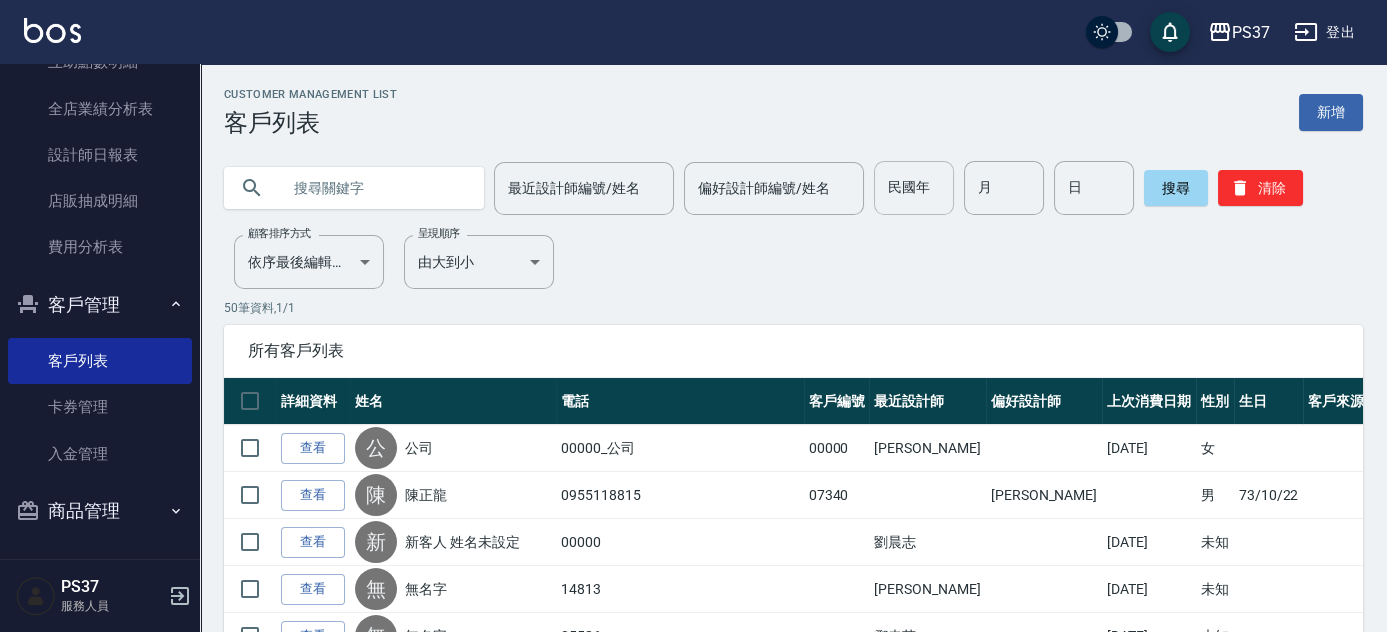 click on "民國年" at bounding box center (914, 188) 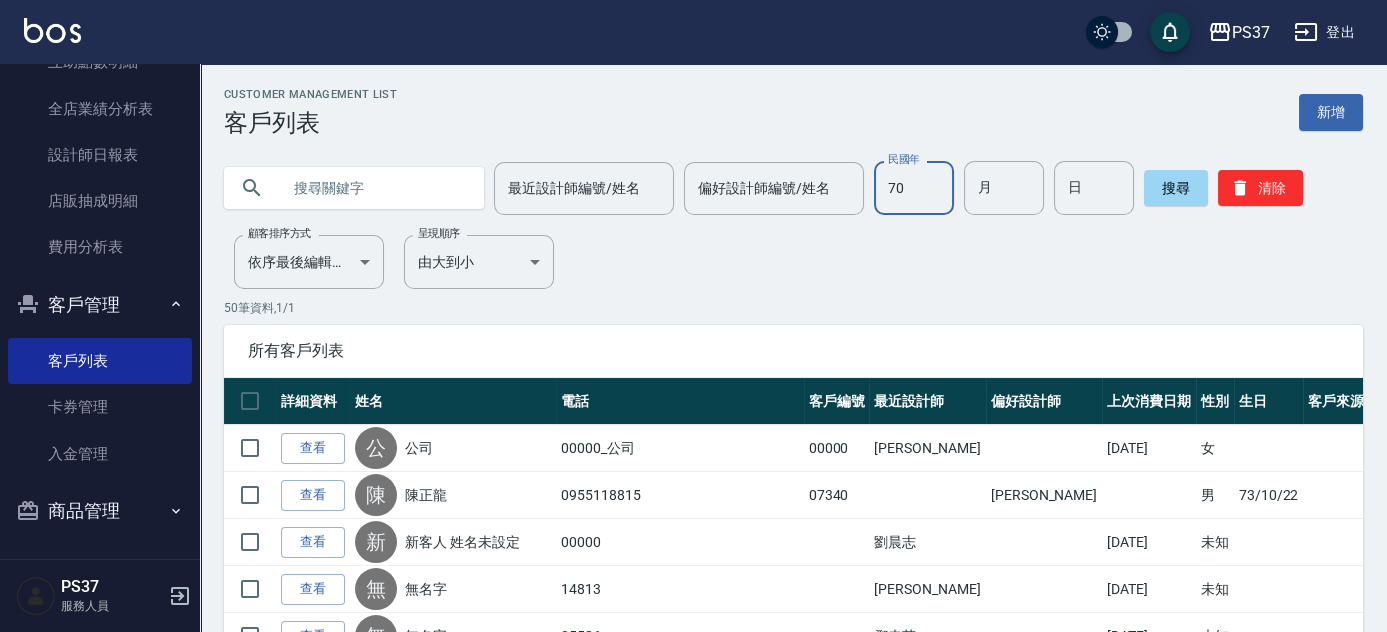 type on "70" 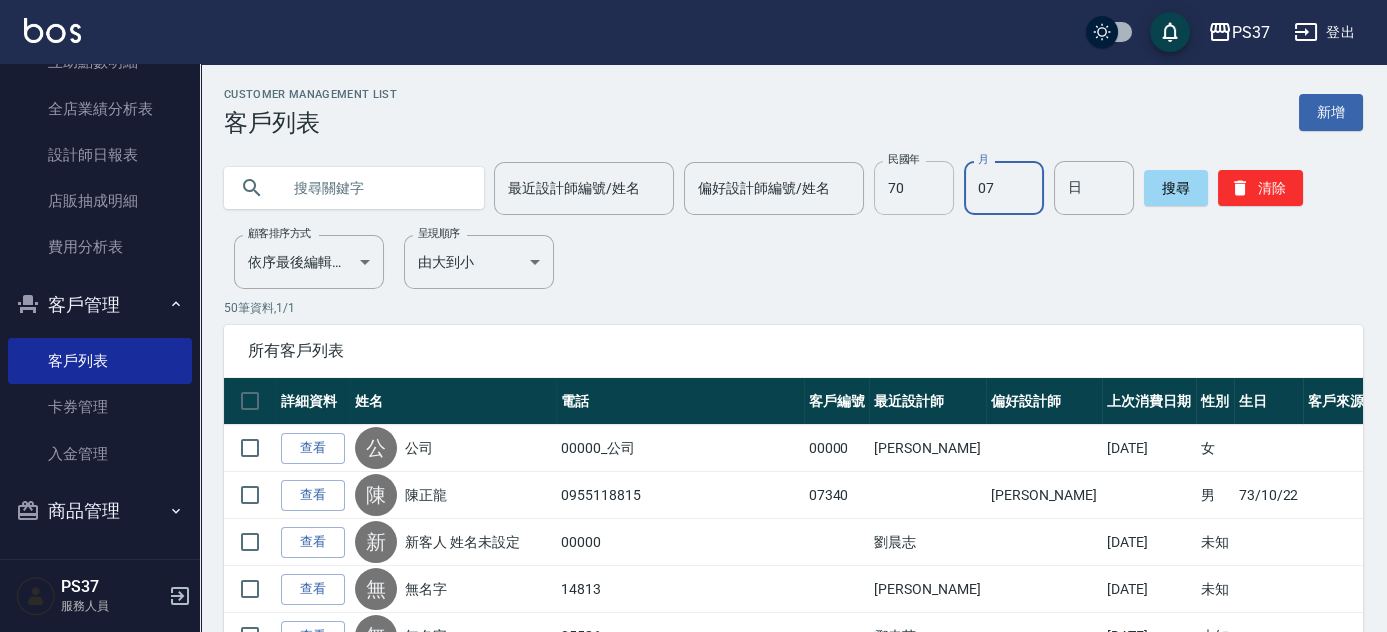 type on "07" 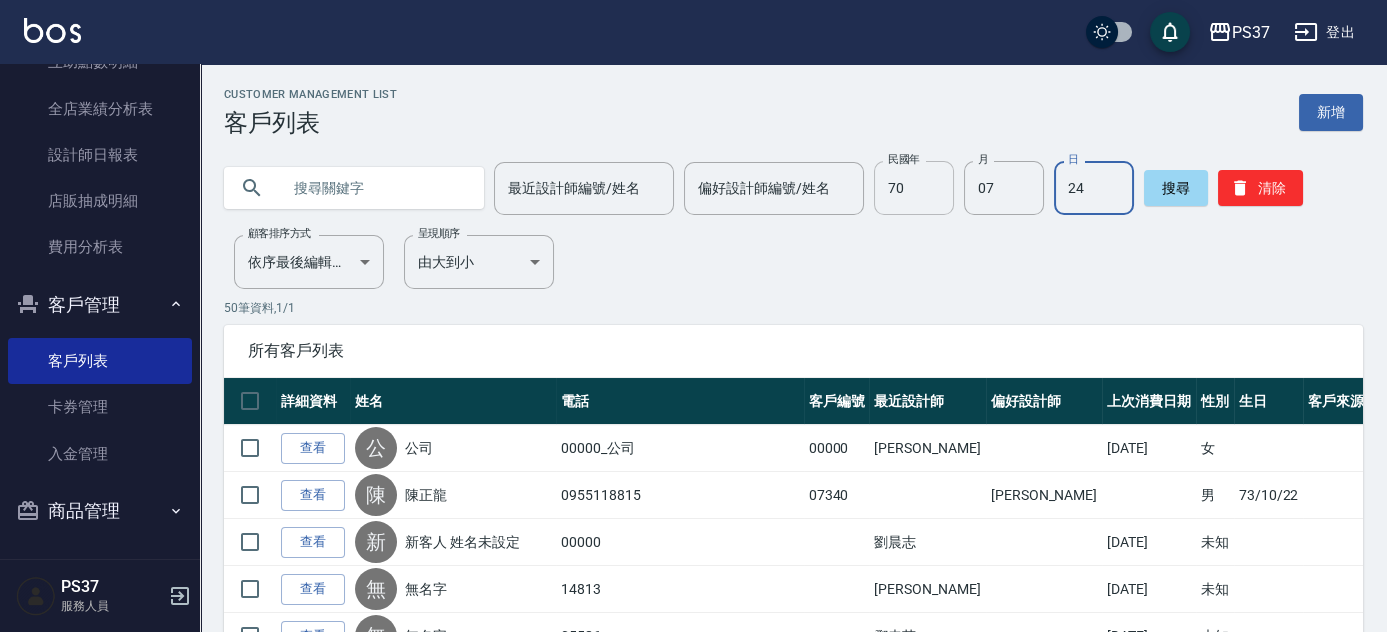 type on "24" 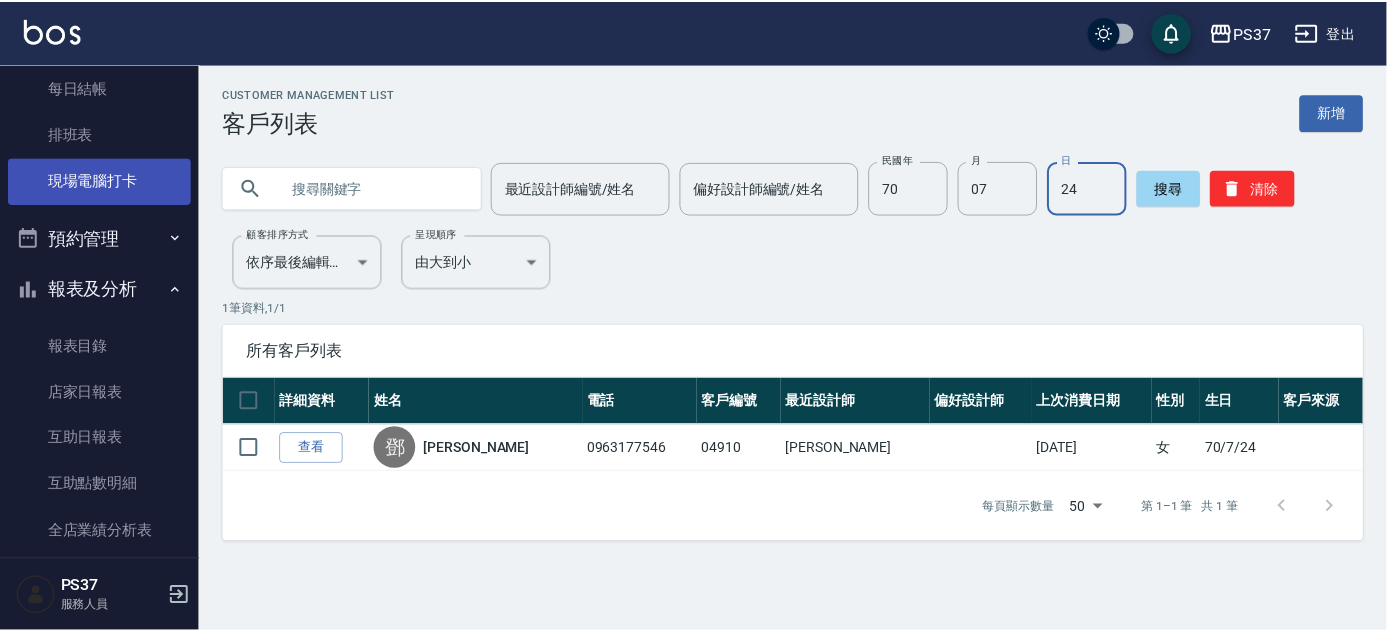 scroll, scrollTop: 357, scrollLeft: 0, axis: vertical 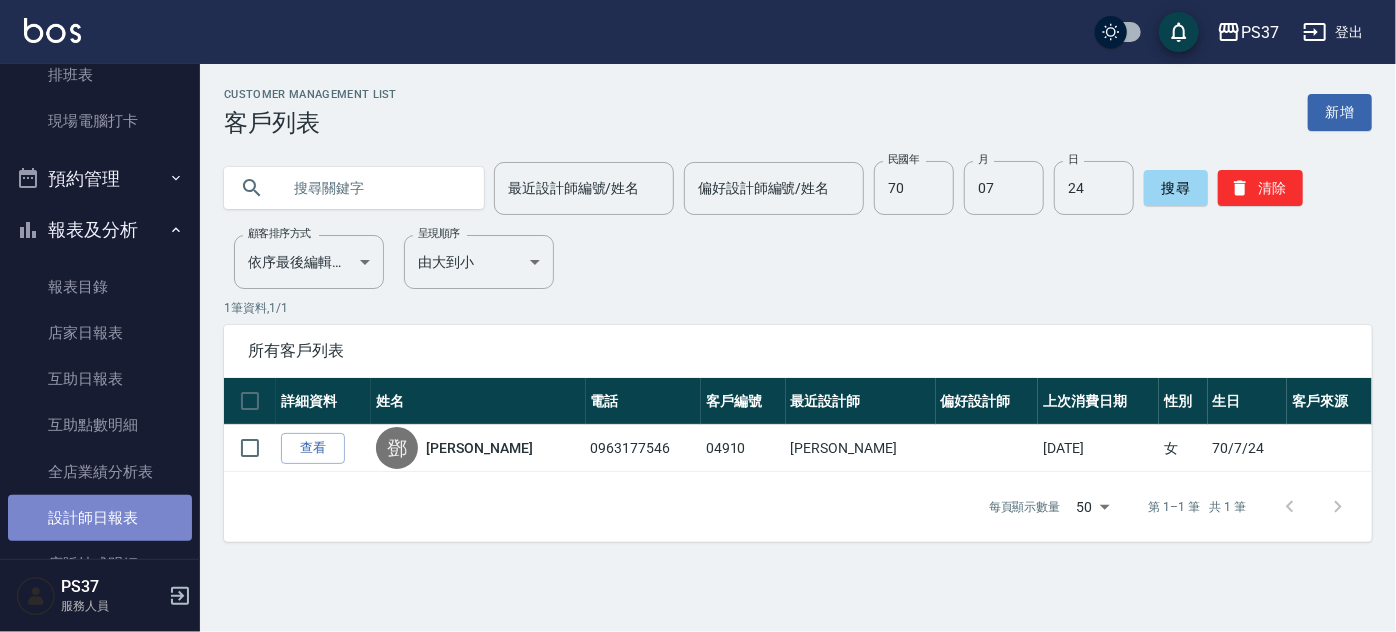 click on "設計師日報表" at bounding box center [100, 518] 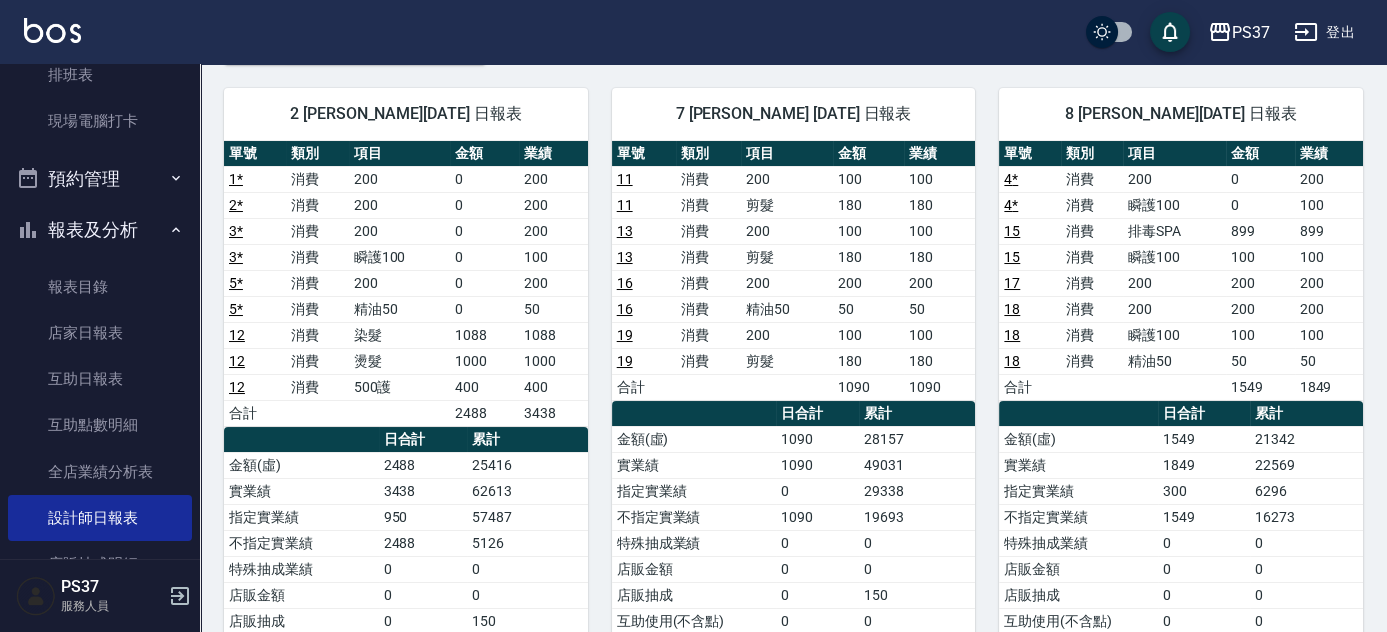 scroll, scrollTop: 0, scrollLeft: 0, axis: both 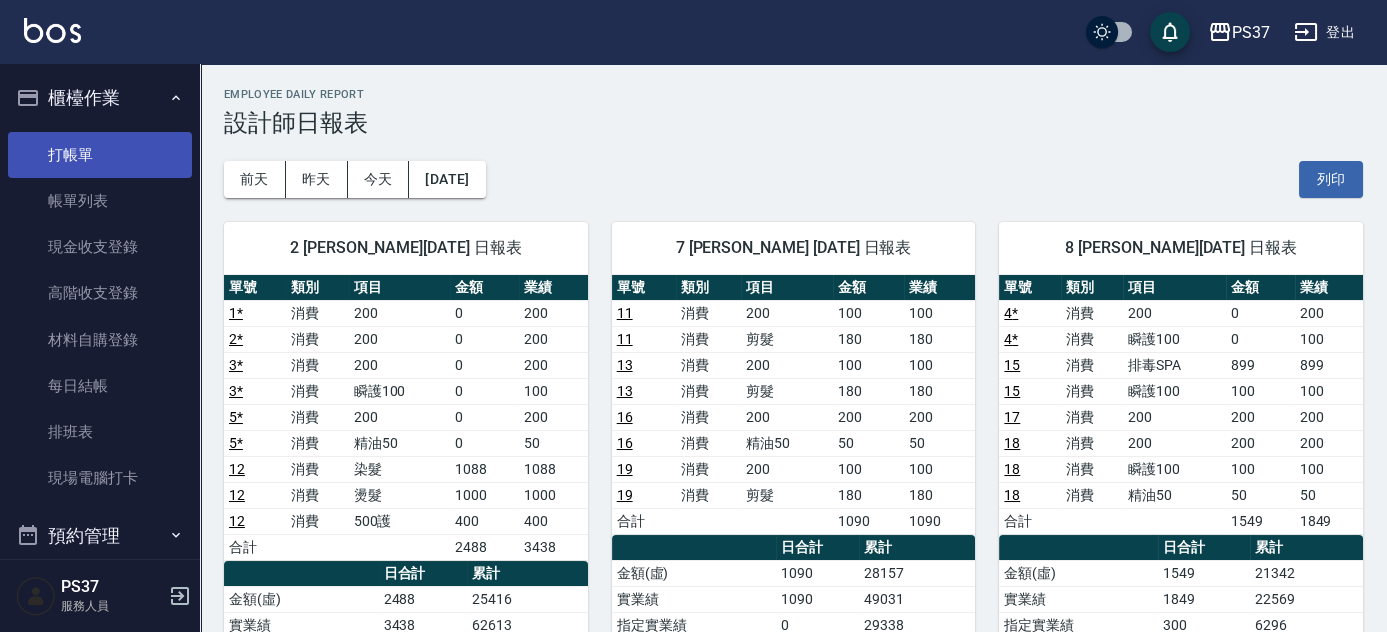 click on "打帳單" at bounding box center (100, 155) 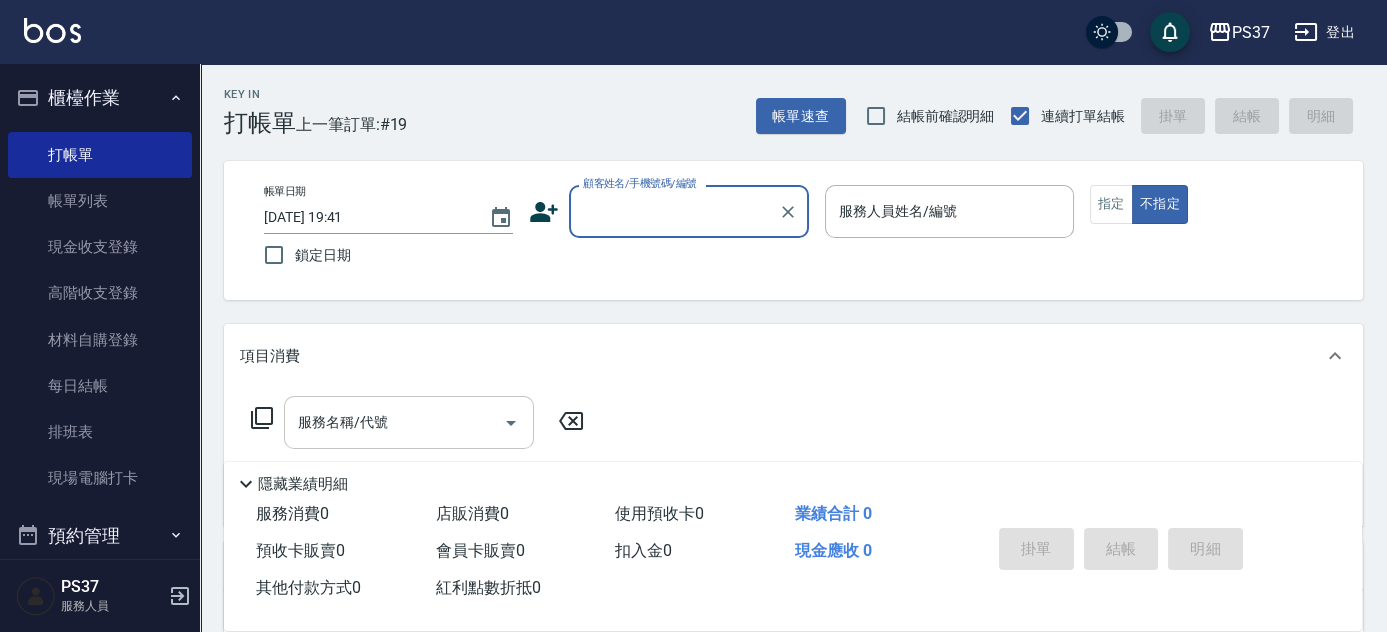 click on "服務名稱/代號" at bounding box center (394, 422) 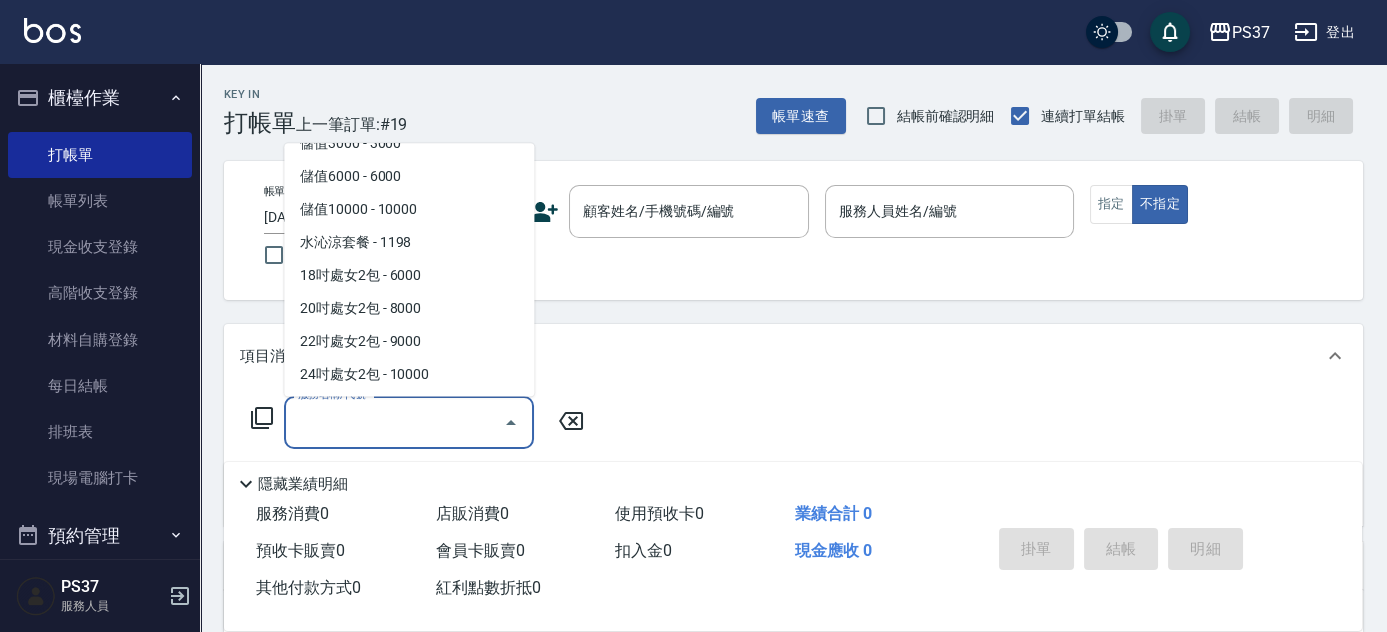 scroll, scrollTop: 2272, scrollLeft: 0, axis: vertical 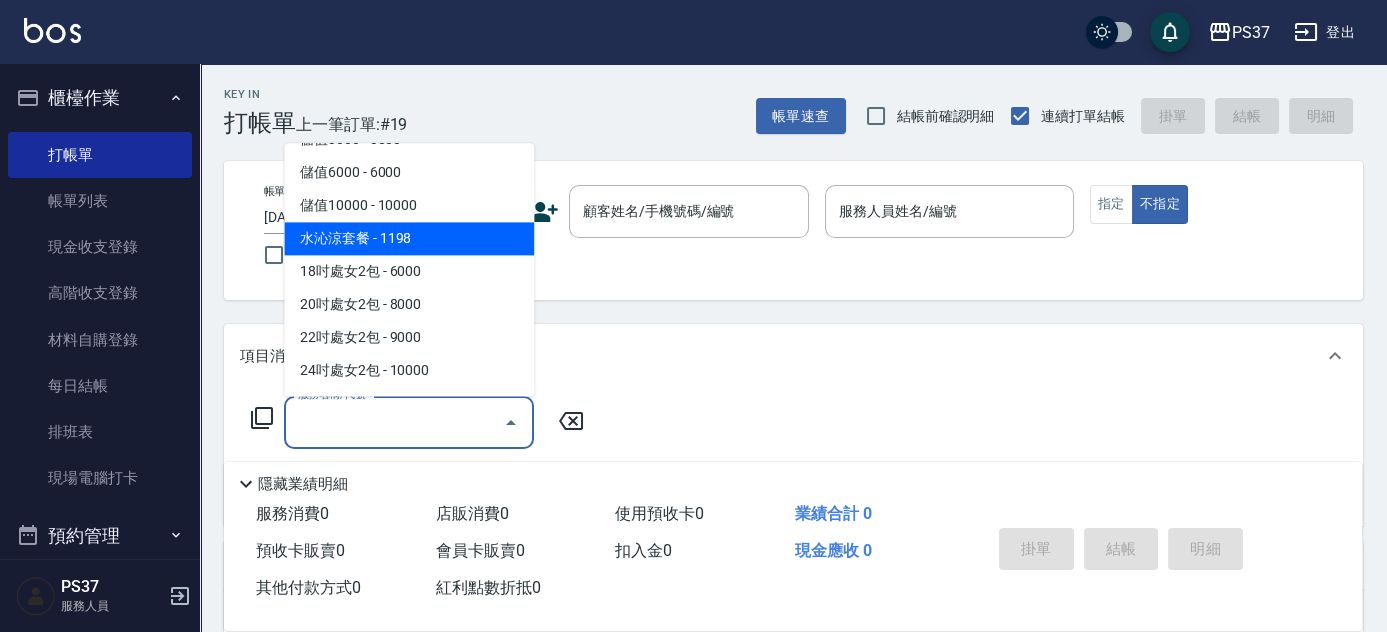 click on "水沁涼套餐 - 1198" at bounding box center [409, 239] 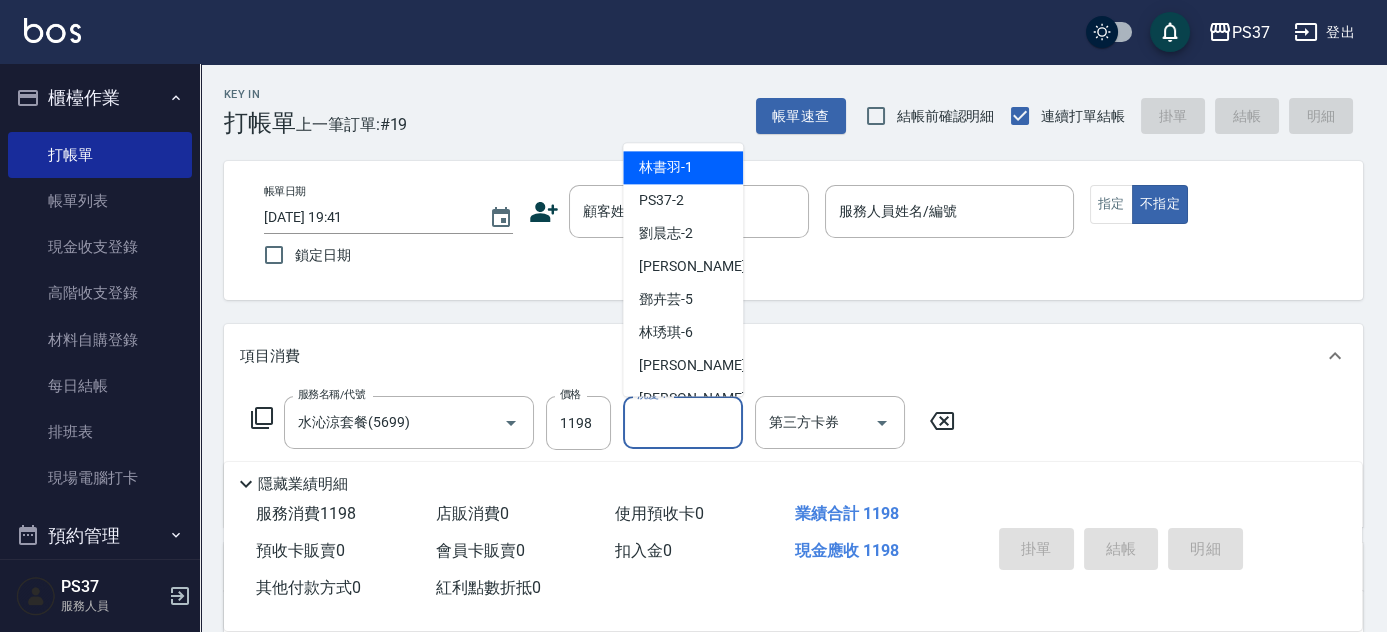 click on "洗髮-1" at bounding box center [683, 422] 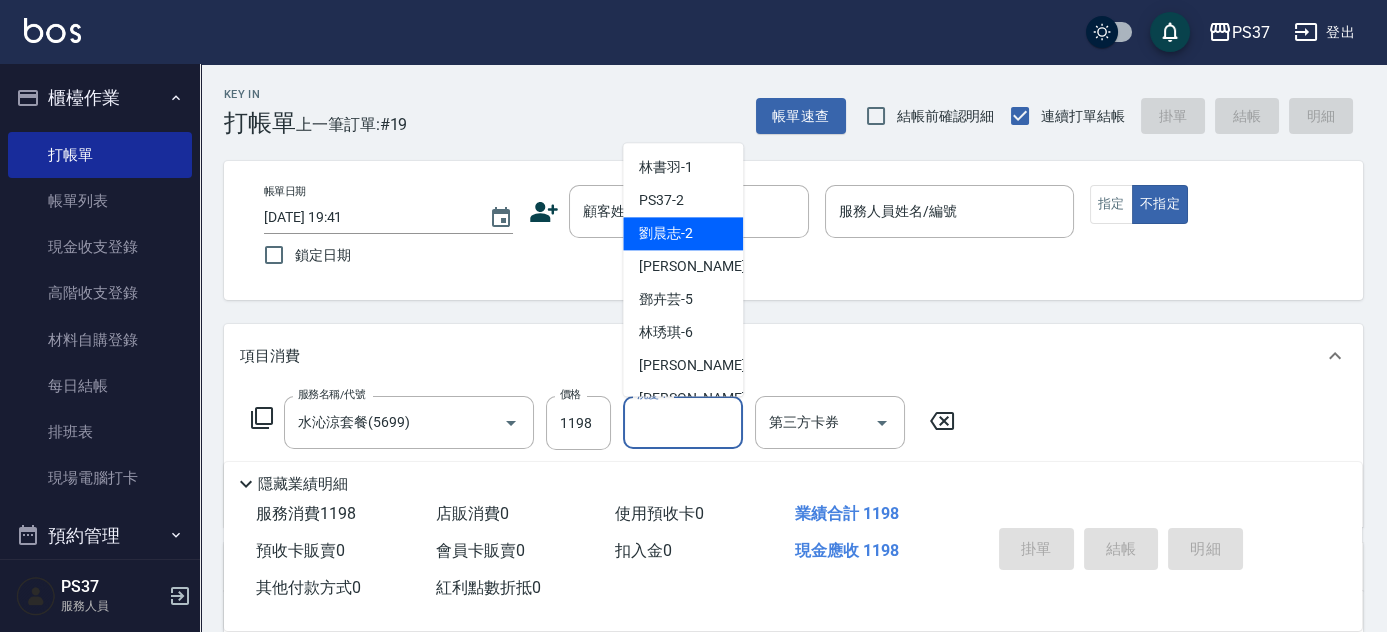 click on "劉晨志 -2" at bounding box center (683, 234) 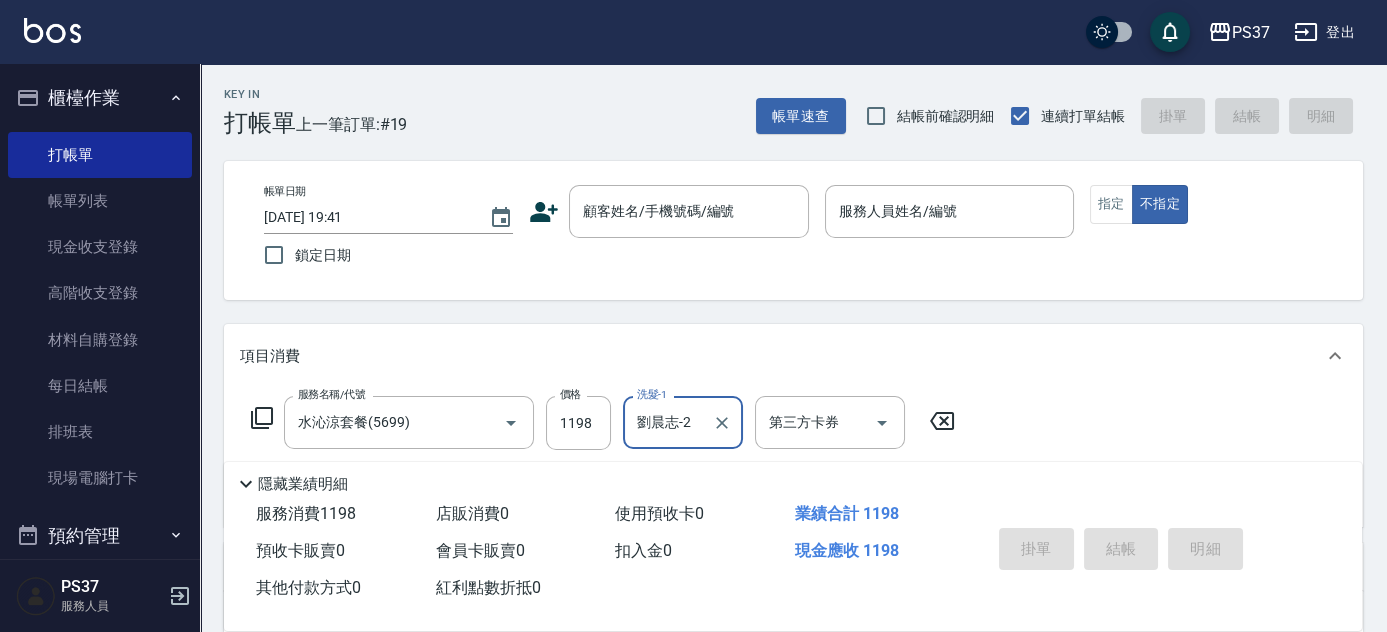 type on "劉晨志-2" 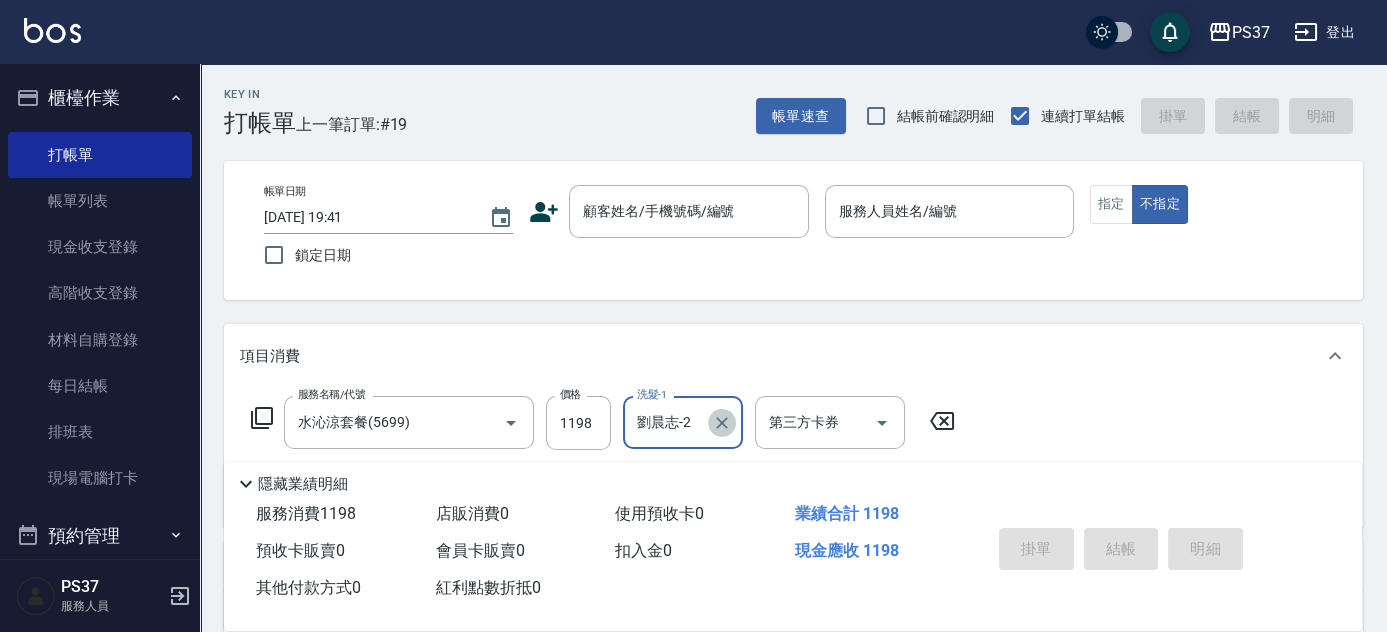 click 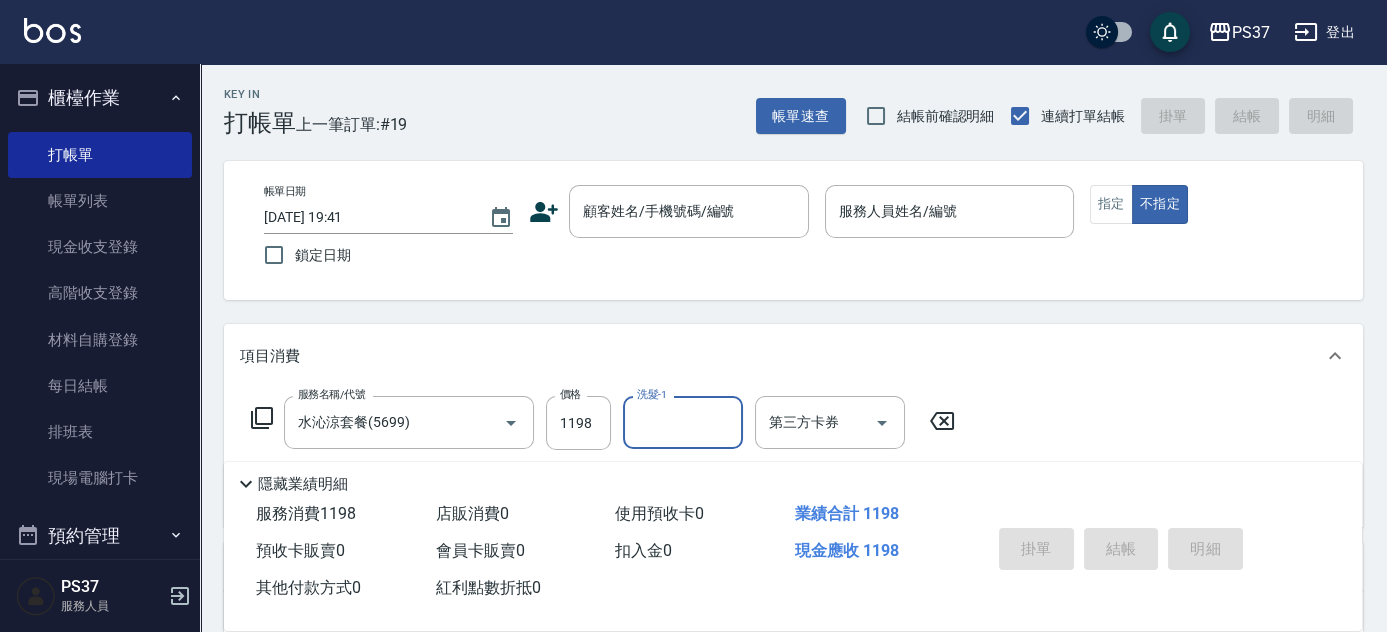 click on "洗髮-1" at bounding box center [683, 422] 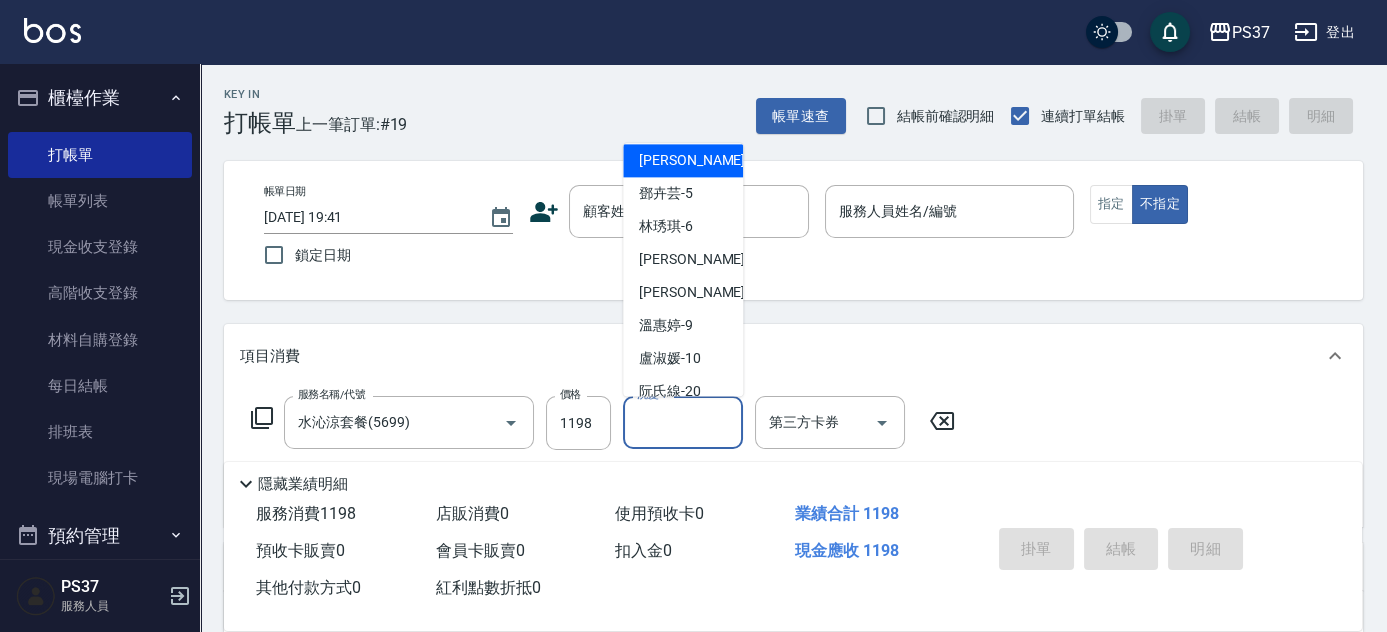 scroll, scrollTop: 0, scrollLeft: 0, axis: both 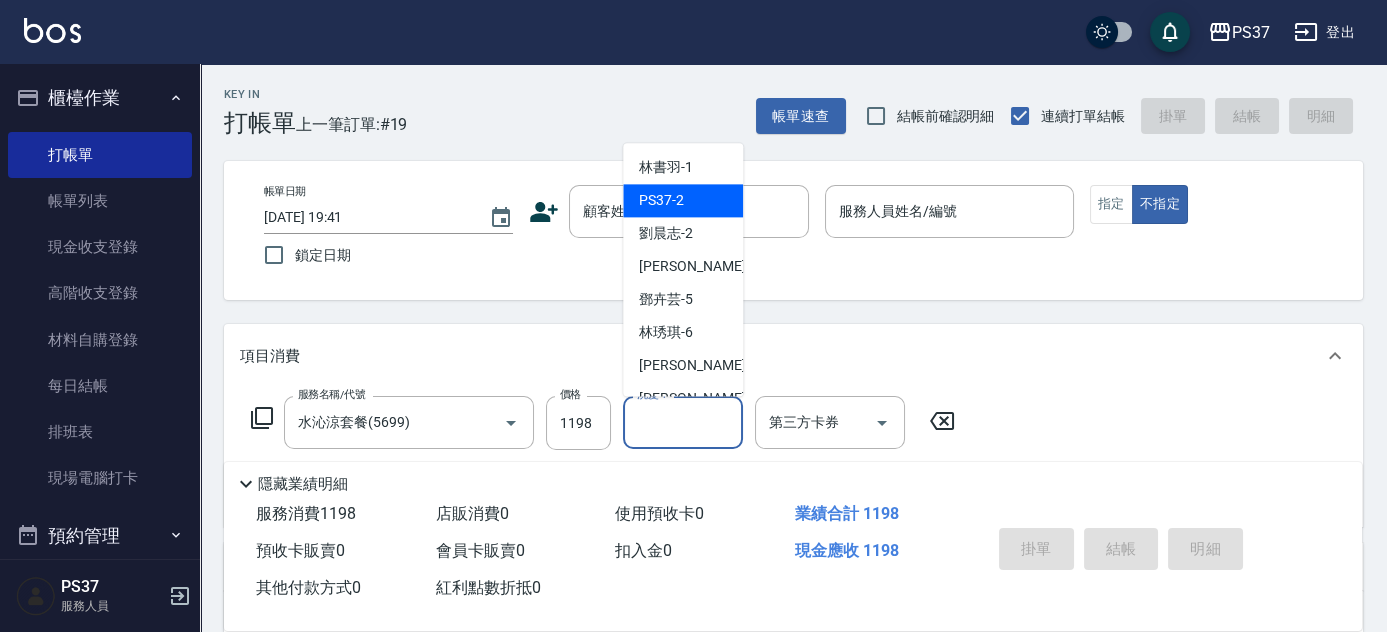 click on "PS37 -2" at bounding box center [661, 201] 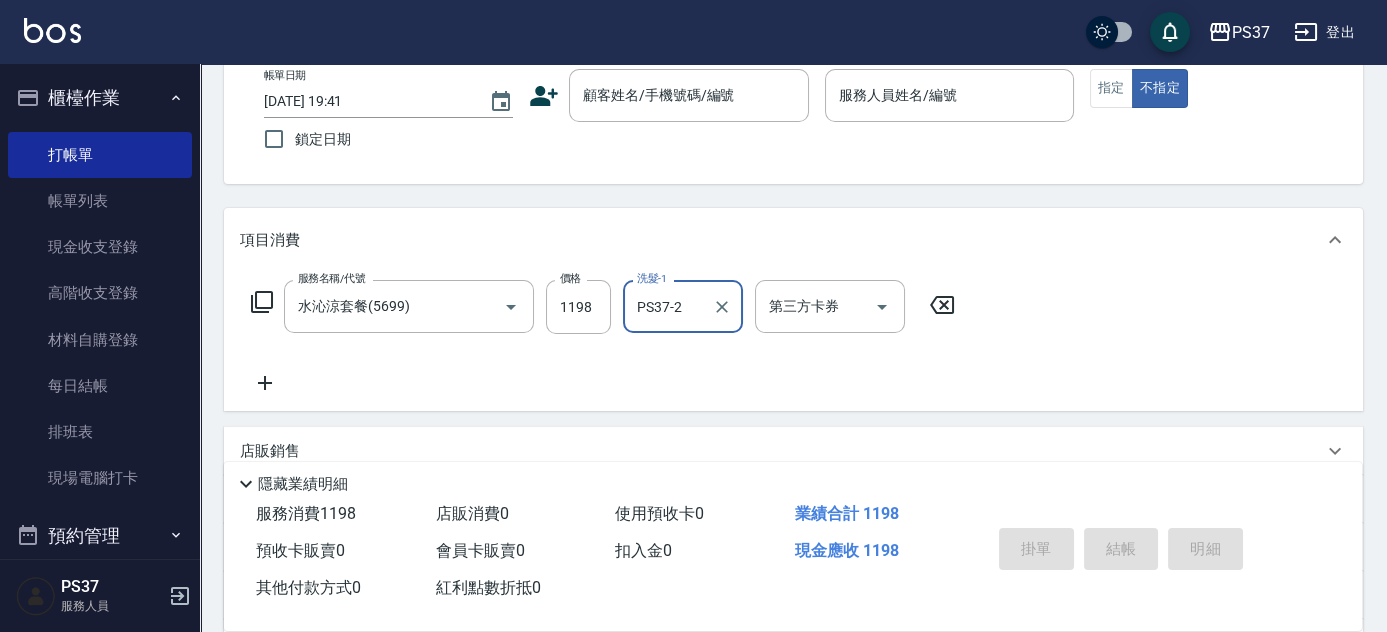 scroll, scrollTop: 0, scrollLeft: 0, axis: both 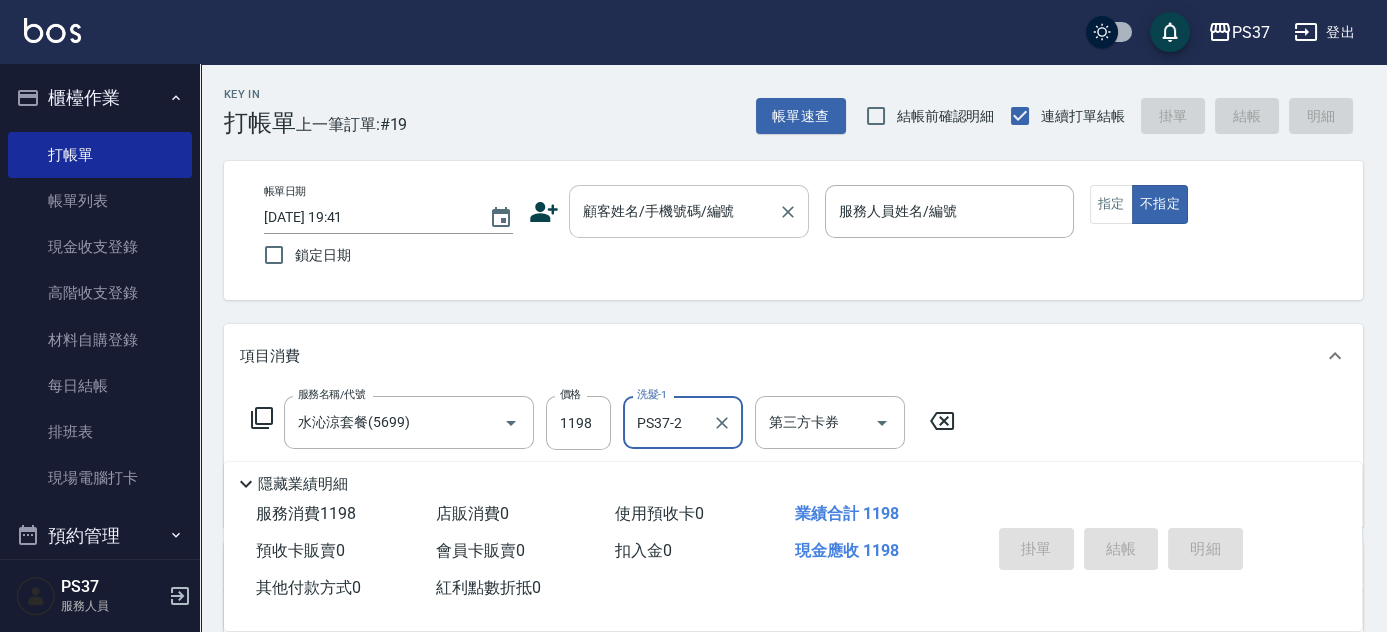 click on "顧客姓名/手機號碼/編號" at bounding box center (674, 211) 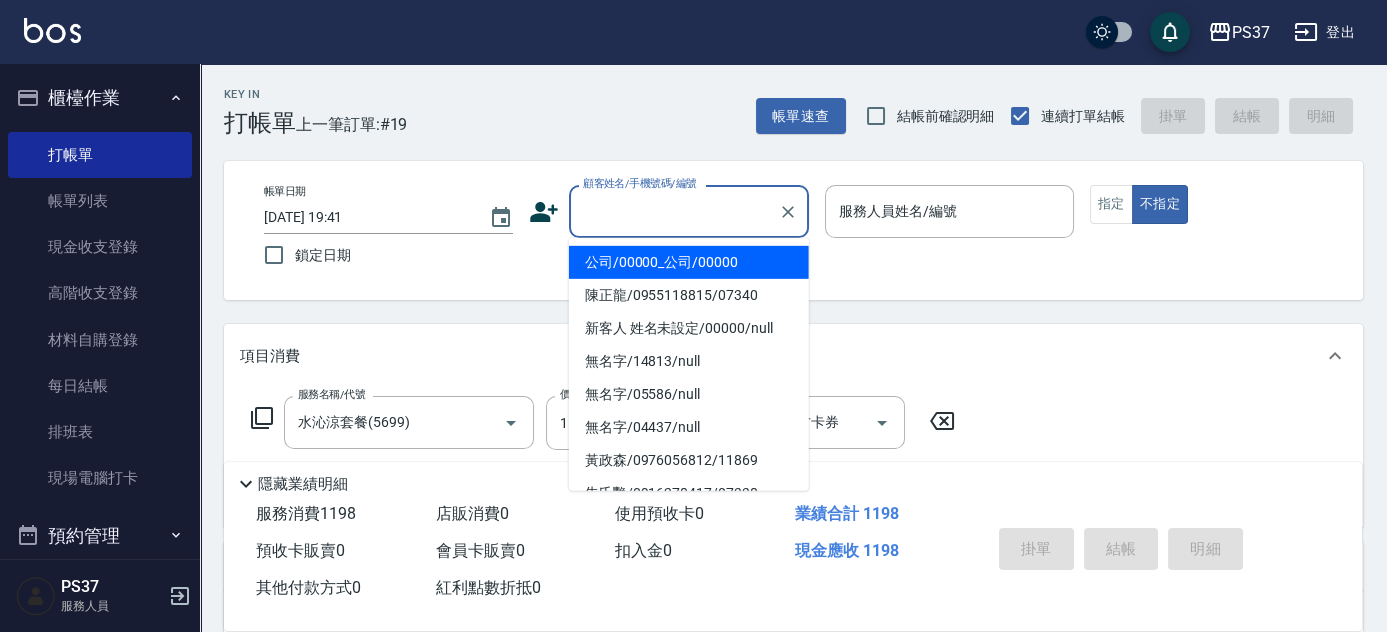 click on "公司/00000_公司/00000" at bounding box center [689, 262] 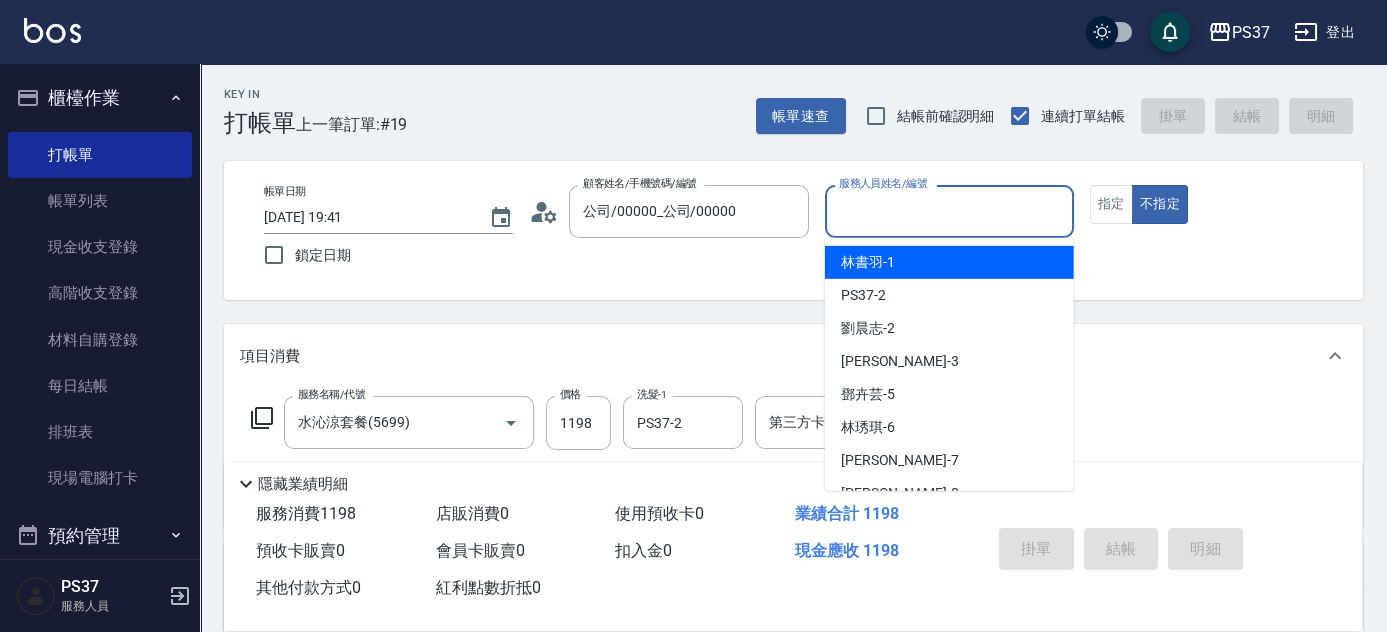 click on "服務人員姓名/編號" at bounding box center [949, 211] 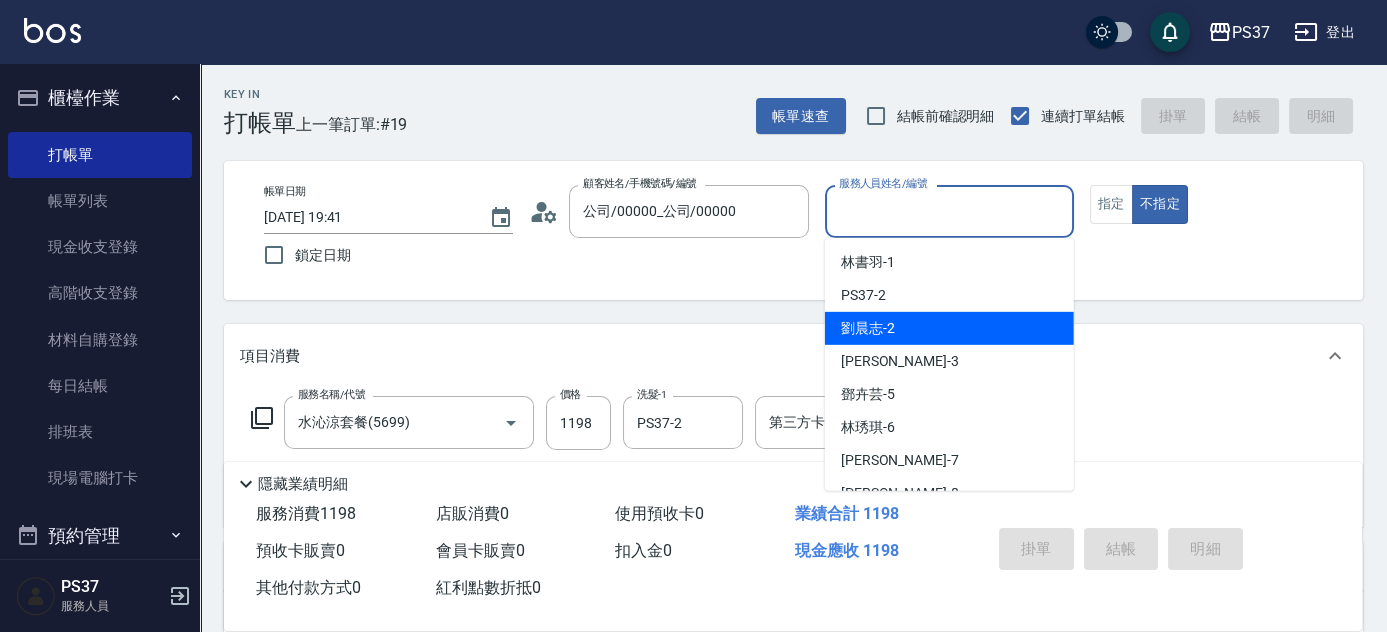click on "劉晨志 -2" at bounding box center [949, 328] 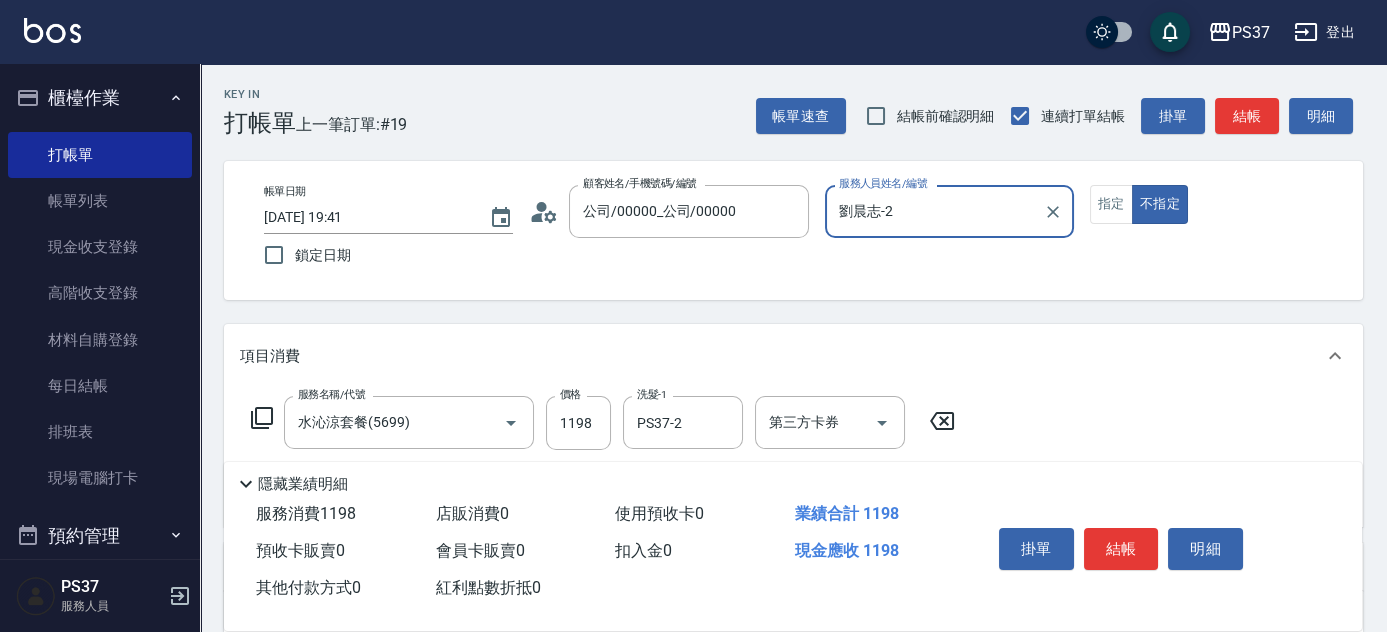 scroll, scrollTop: 90, scrollLeft: 0, axis: vertical 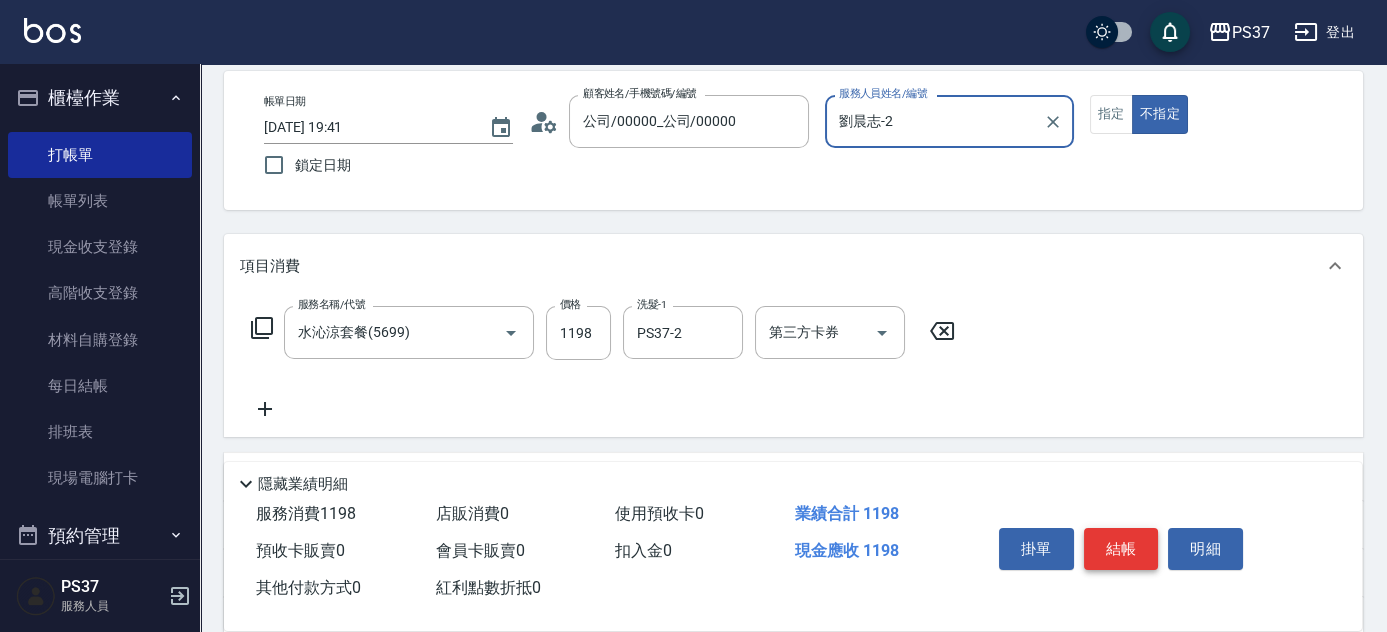 click on "結帳" at bounding box center [1121, 549] 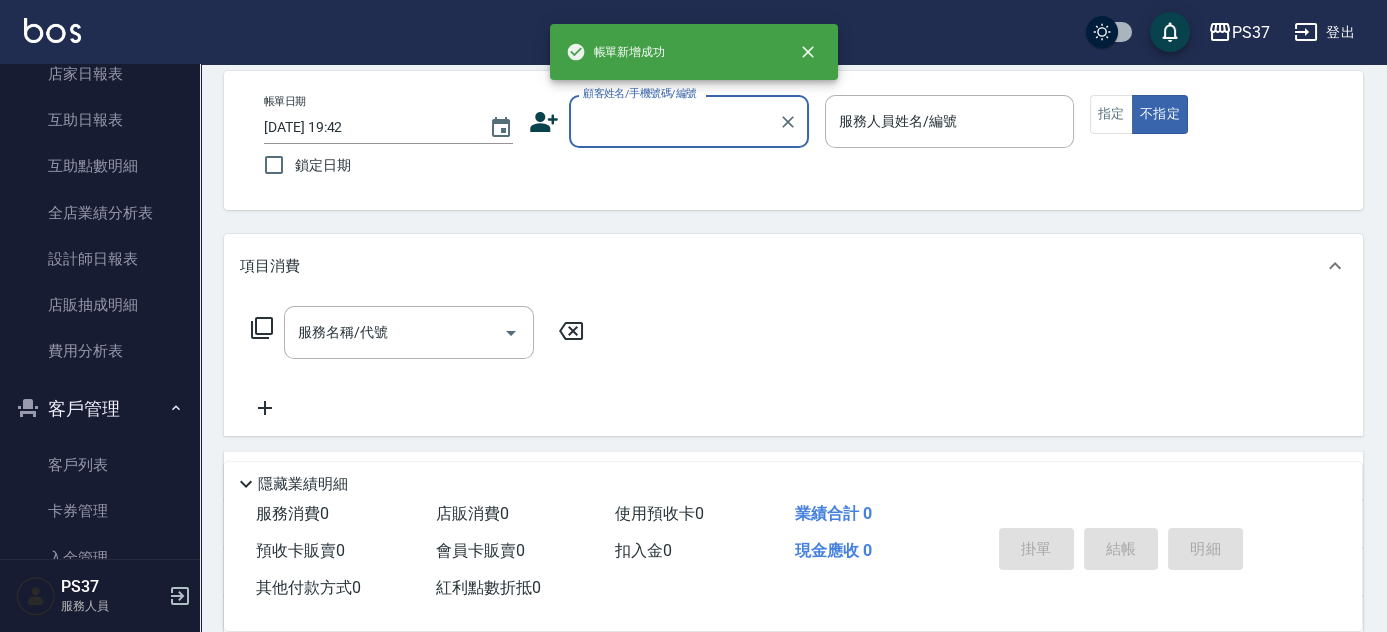 scroll, scrollTop: 538, scrollLeft: 0, axis: vertical 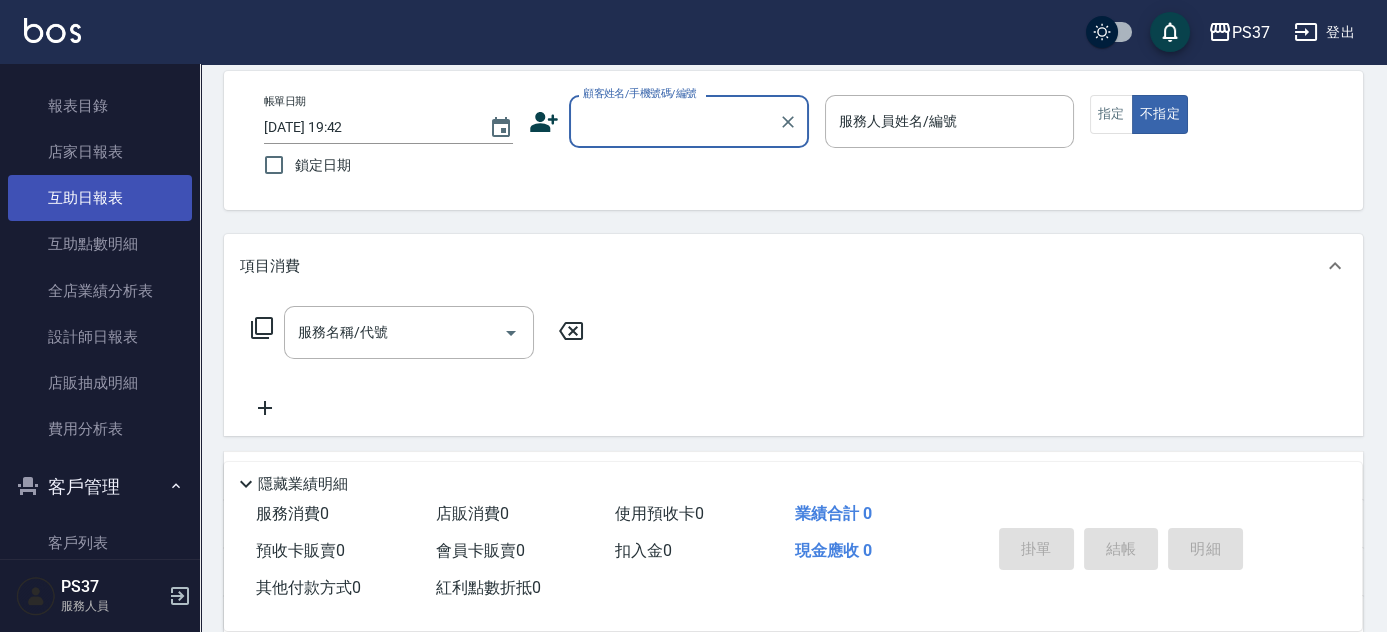 click on "互助日報表" at bounding box center [100, 198] 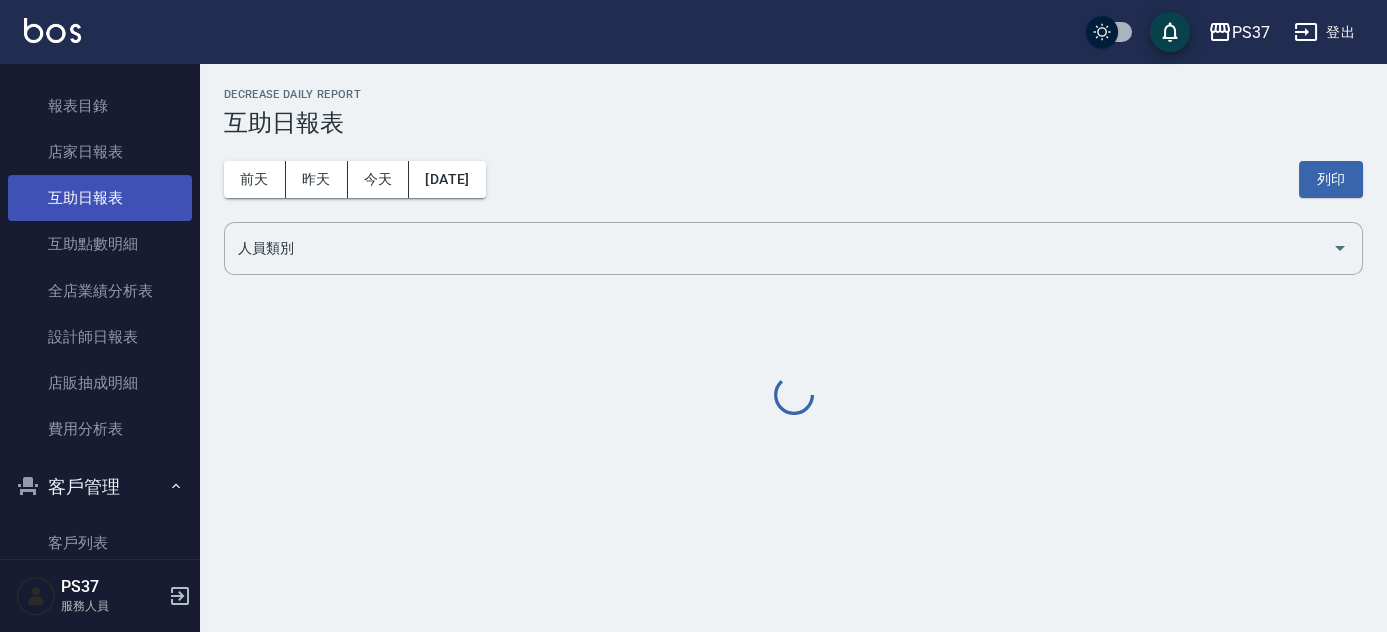 scroll, scrollTop: 0, scrollLeft: 0, axis: both 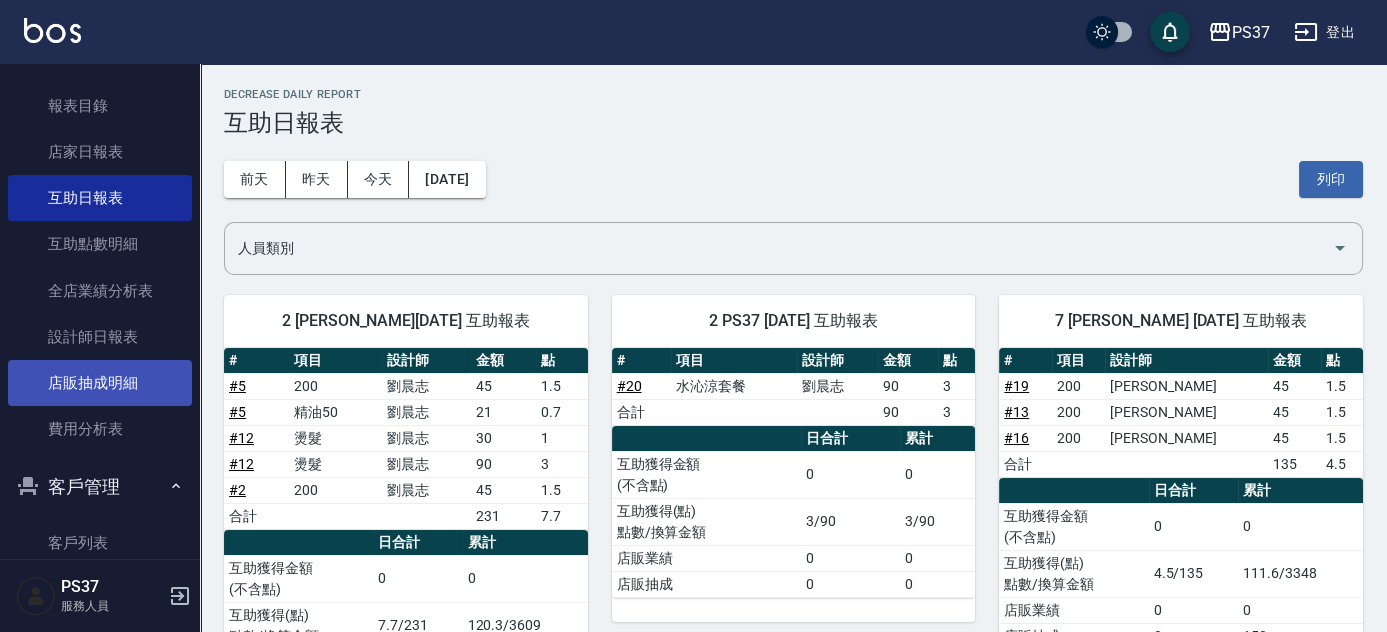 click on "店販抽成明細" at bounding box center (100, 383) 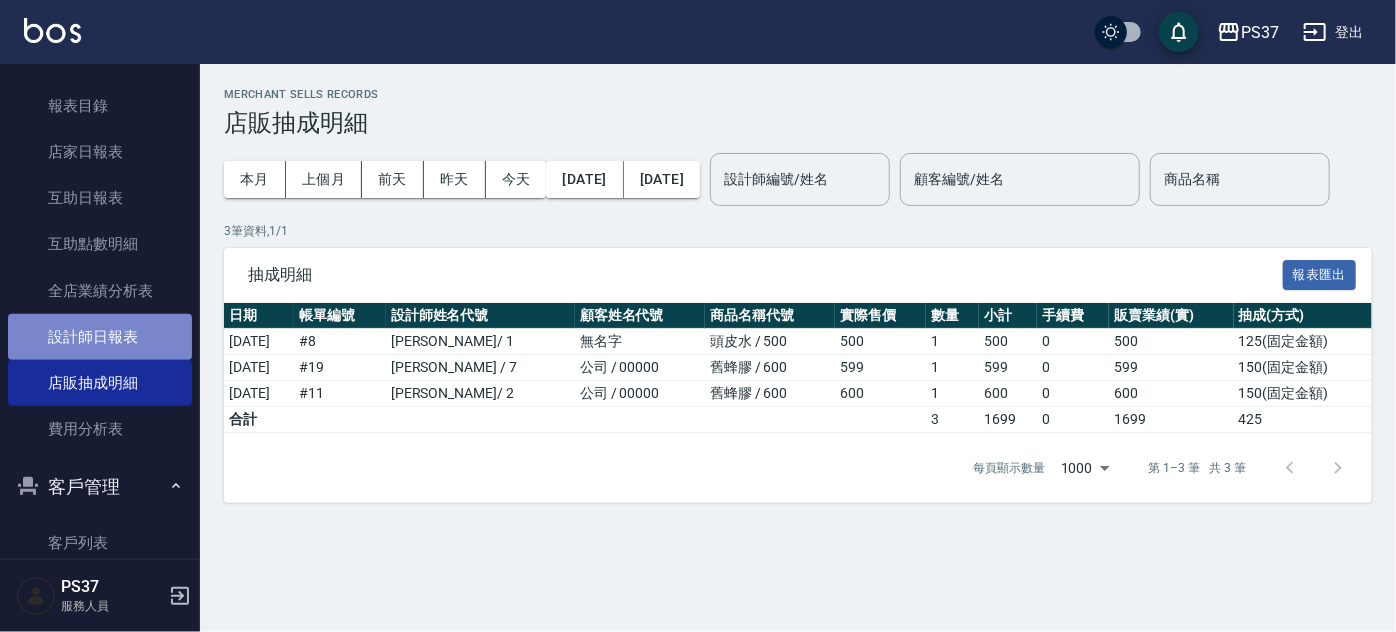 click on "設計師日報表" at bounding box center [100, 337] 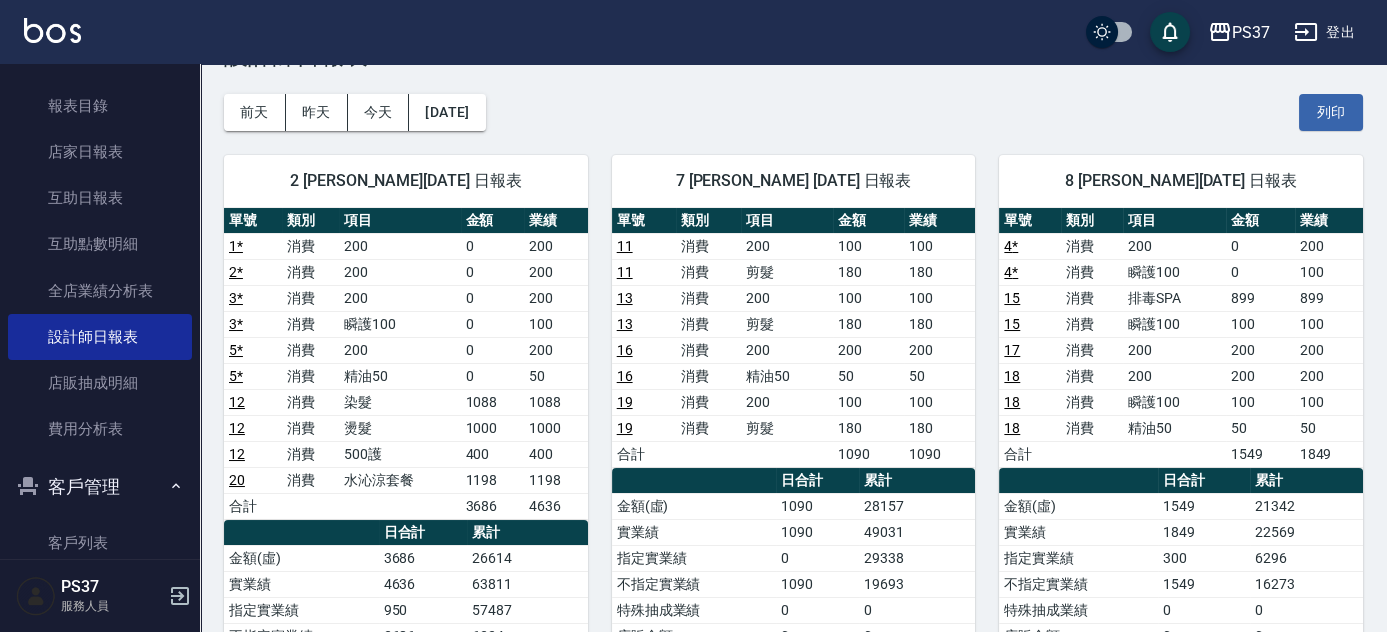 scroll, scrollTop: 0, scrollLeft: 0, axis: both 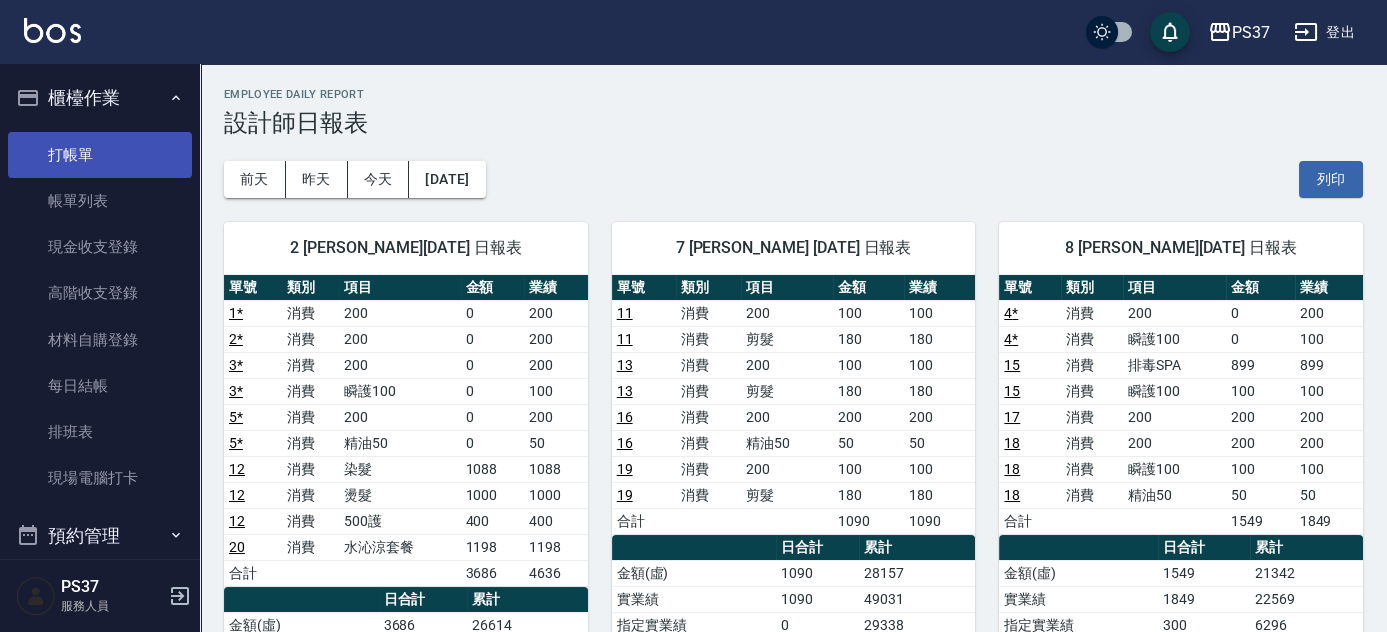 click on "打帳單" at bounding box center [100, 155] 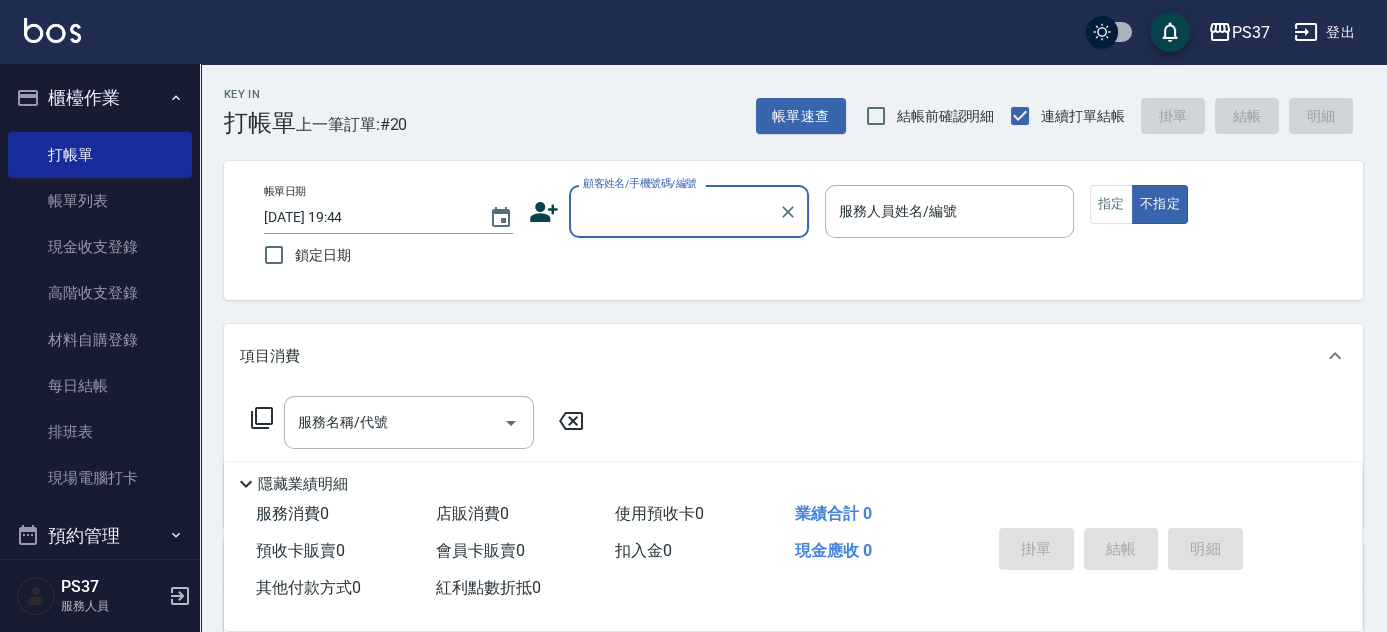click on "顧客姓名/手機號碼/編號" at bounding box center [674, 211] 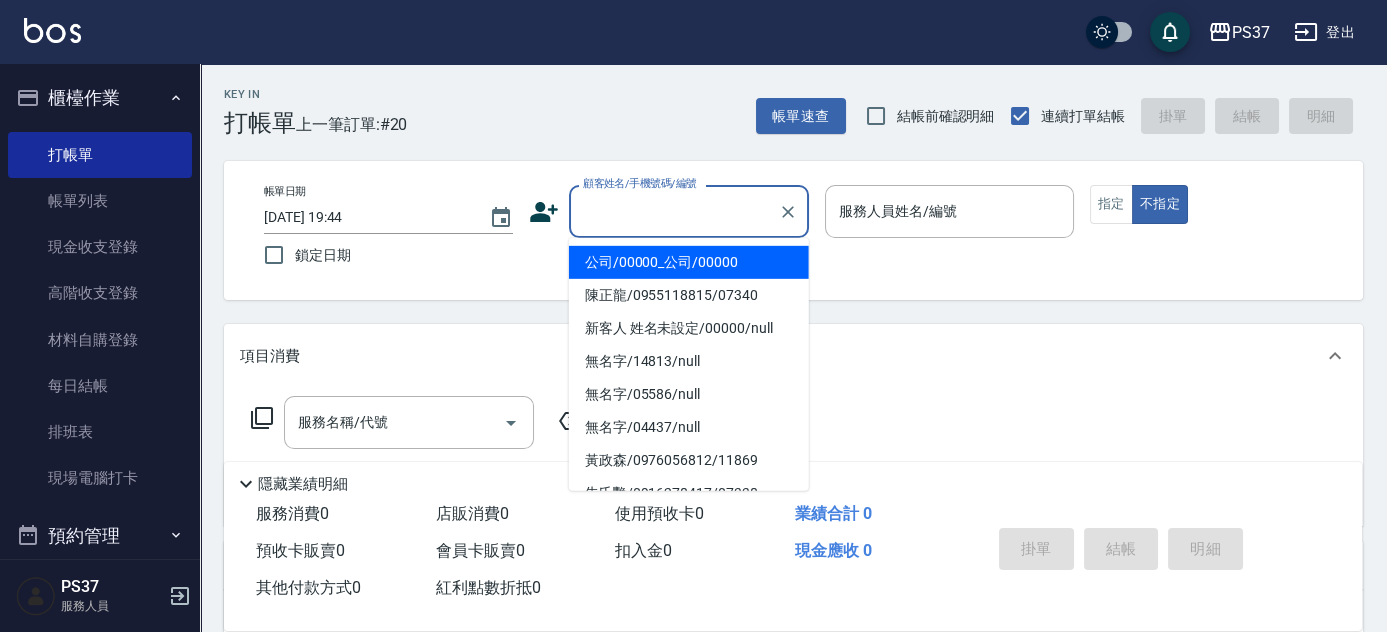 click on "公司/00000_公司/00000" at bounding box center (689, 262) 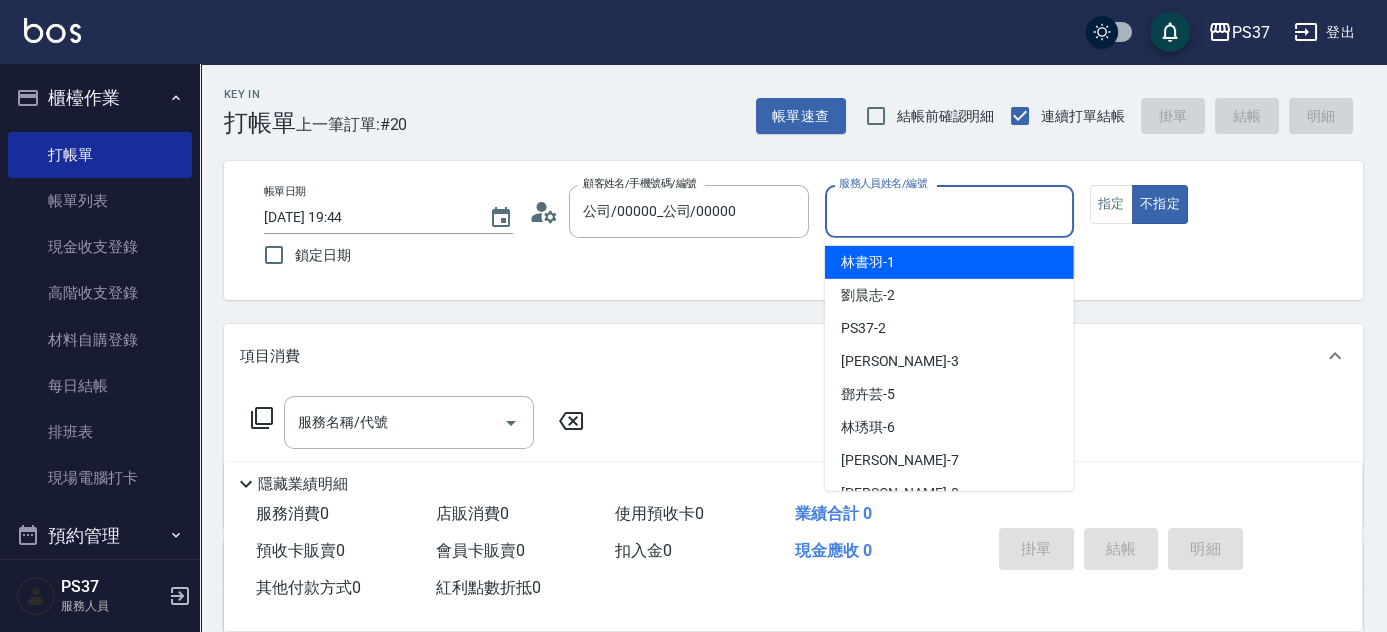 click on "服務人員姓名/編號" at bounding box center [949, 211] 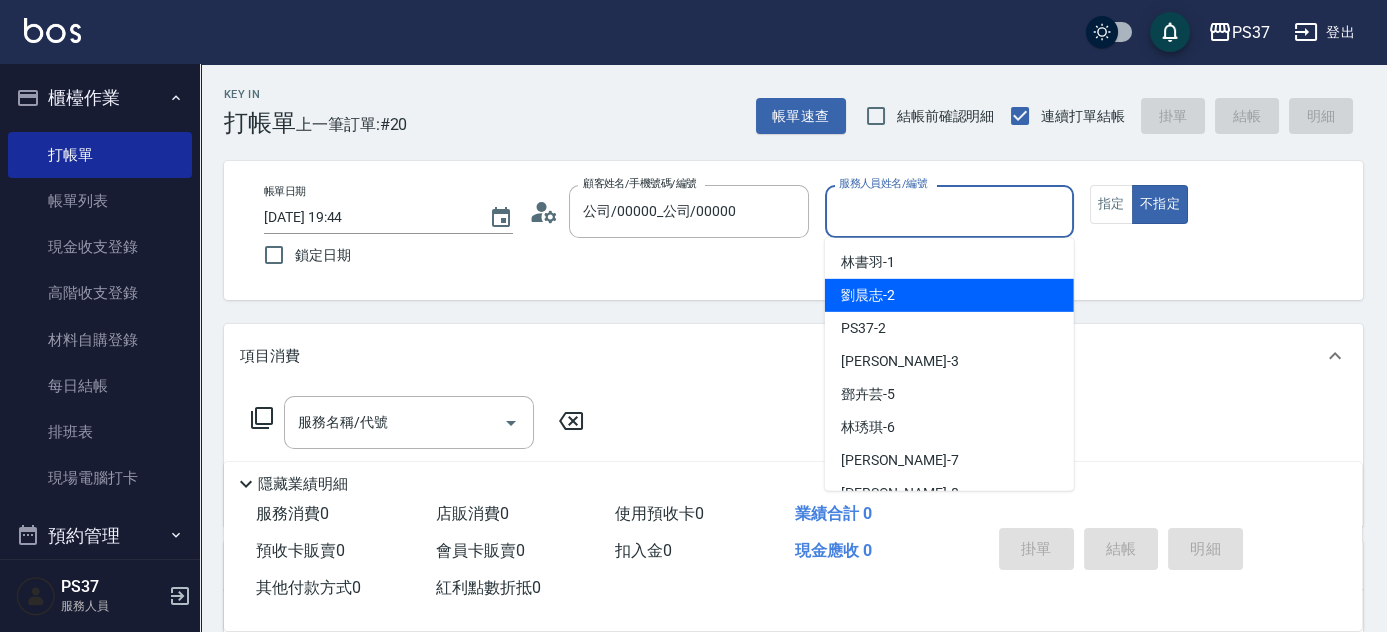 click on "劉晨志 -2" at bounding box center [949, 295] 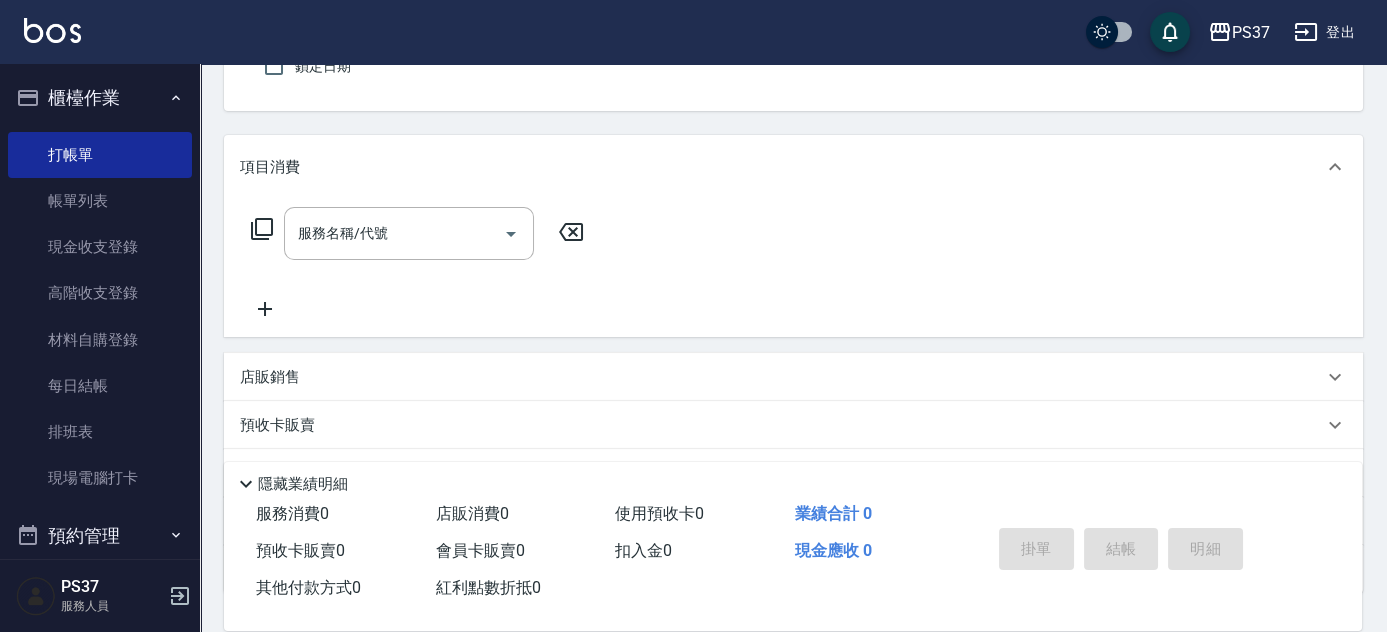 scroll, scrollTop: 272, scrollLeft: 0, axis: vertical 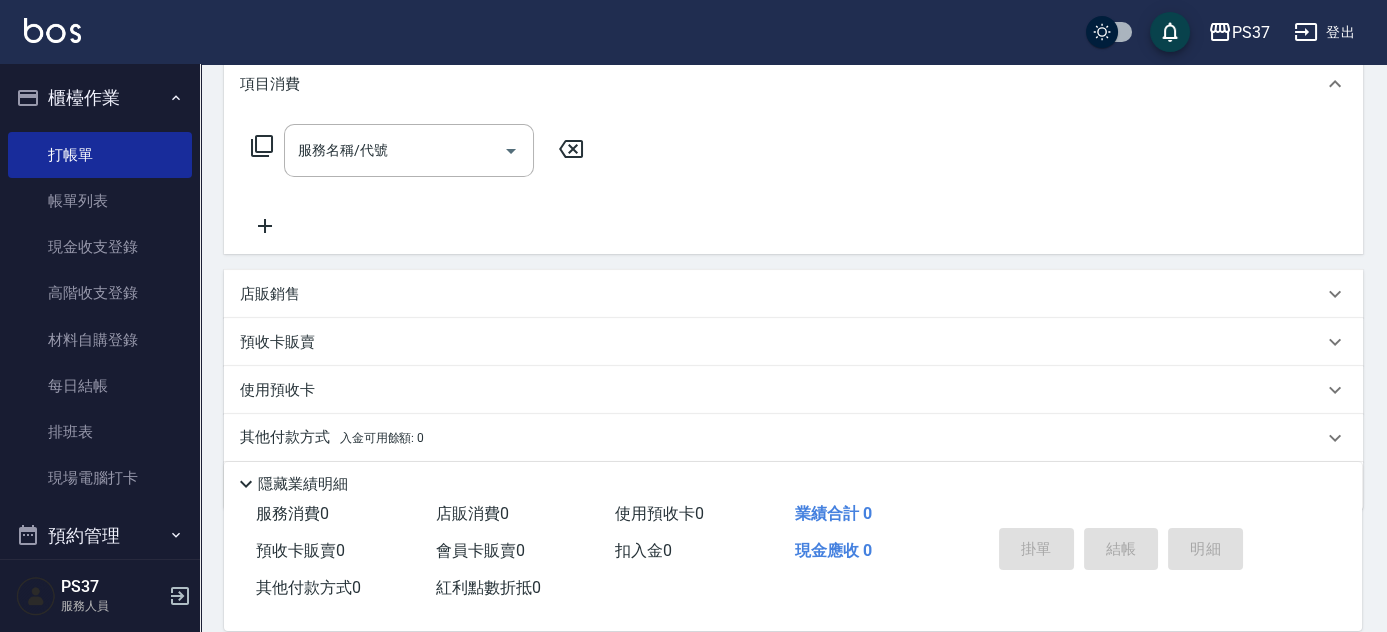 click on "店販銷售" at bounding box center (270, 294) 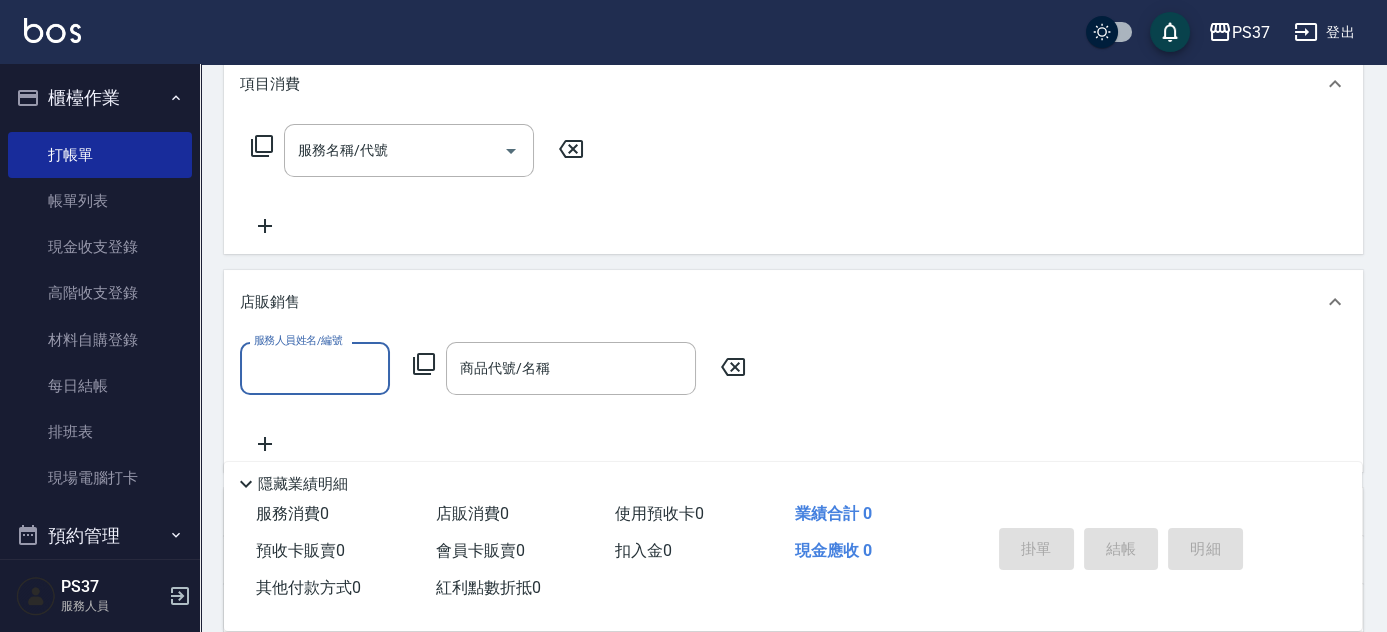 scroll, scrollTop: 0, scrollLeft: 0, axis: both 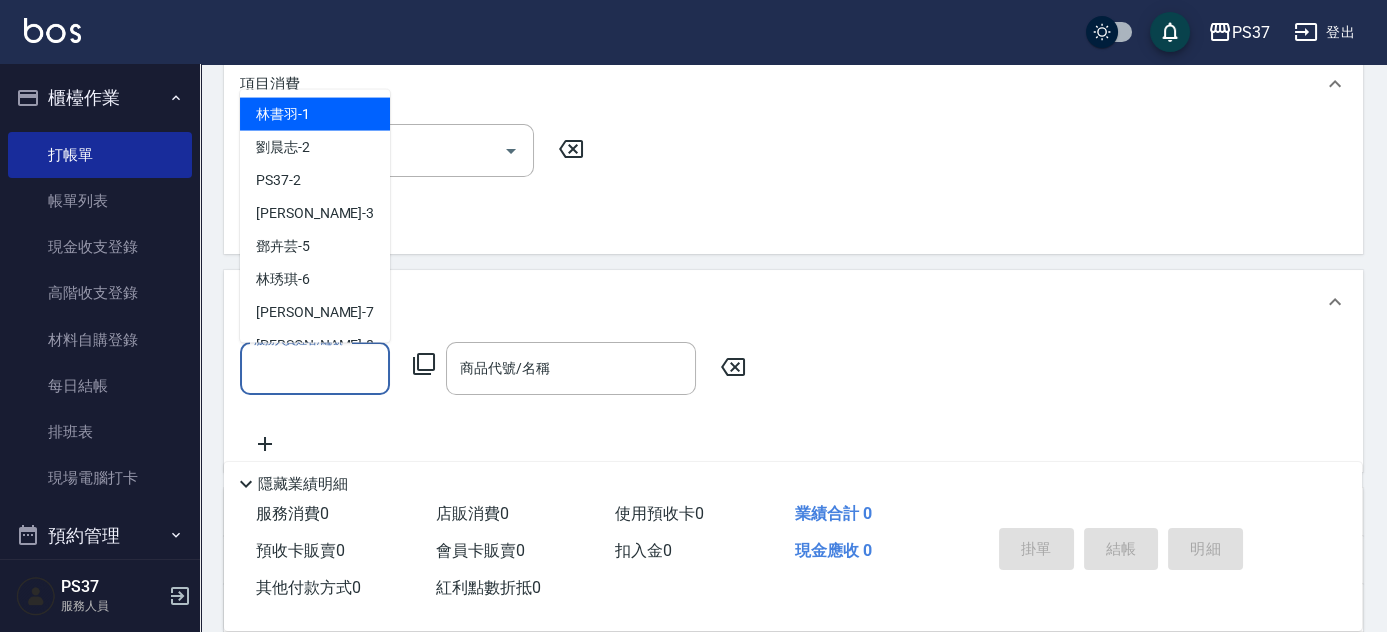 click on "服務人員姓名/編號" at bounding box center (315, 368) 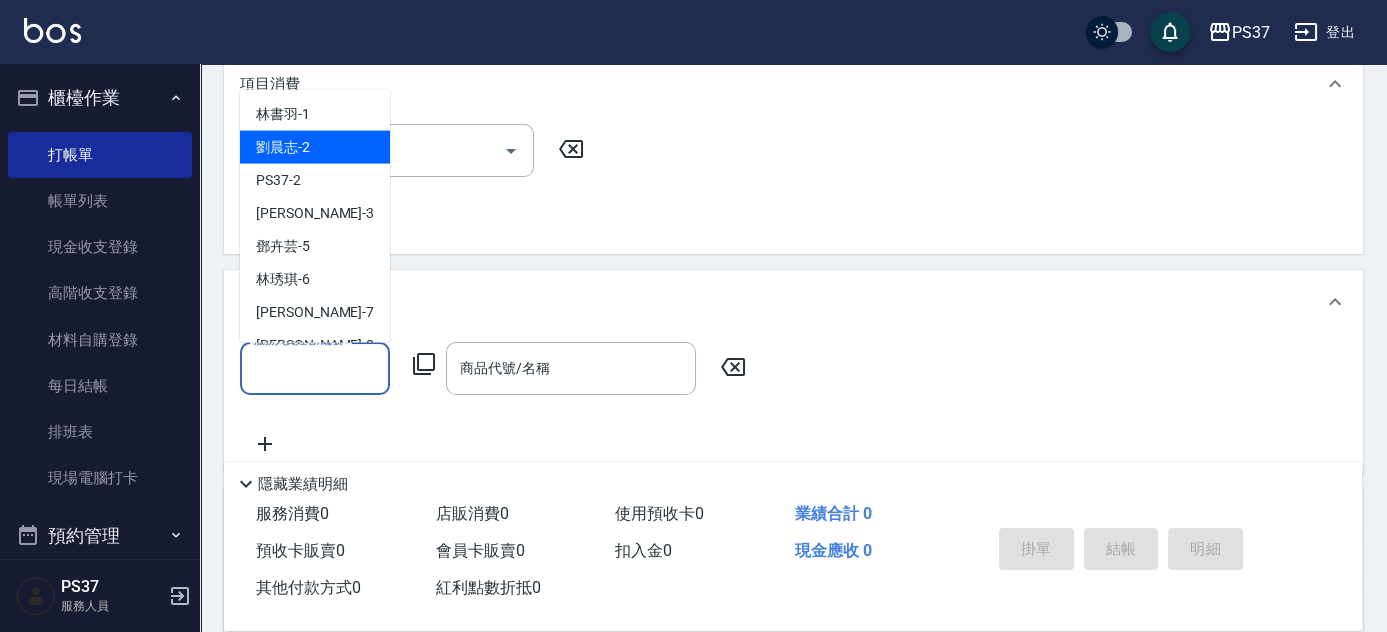 click on "劉晨志 -2" at bounding box center [315, 147] 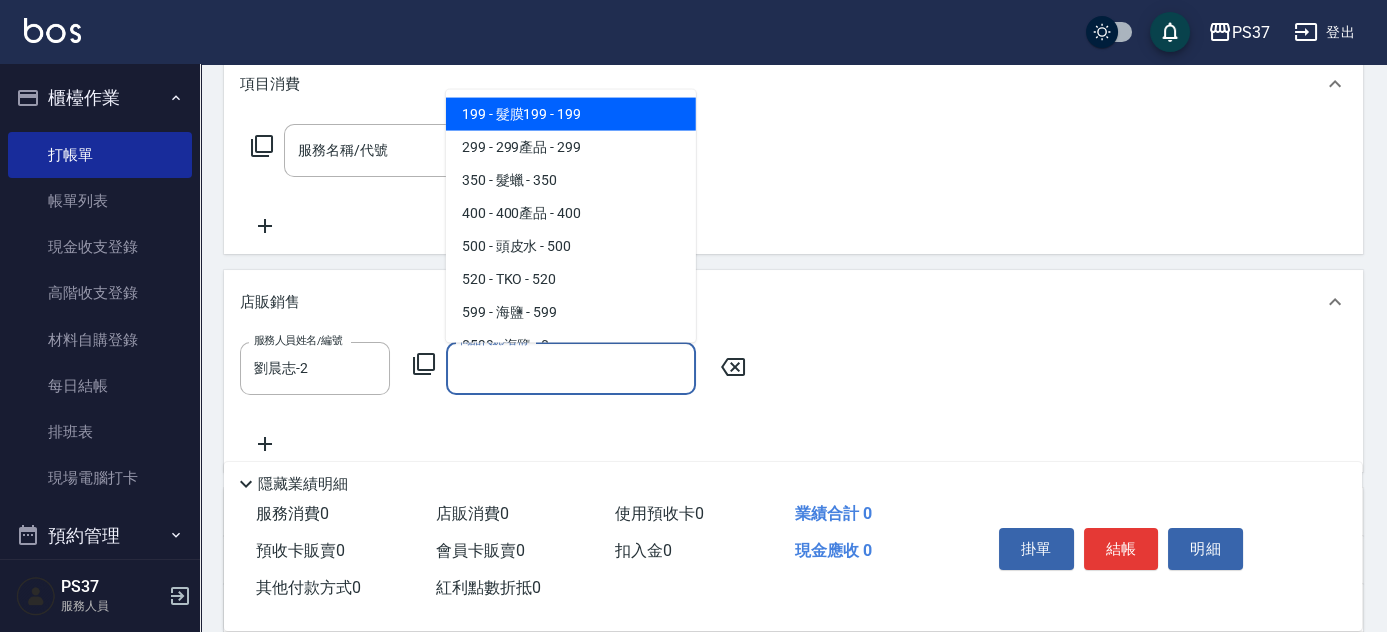 click on "商品代號/名稱" at bounding box center [571, 368] 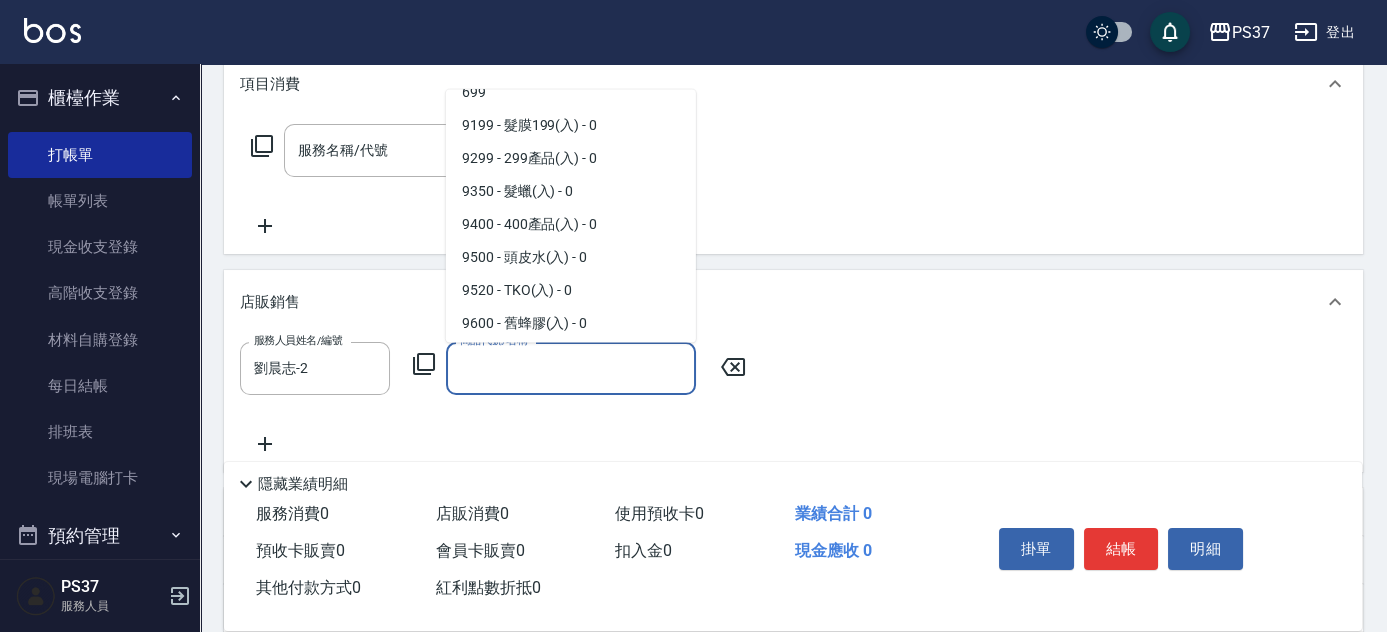 scroll, scrollTop: 620, scrollLeft: 0, axis: vertical 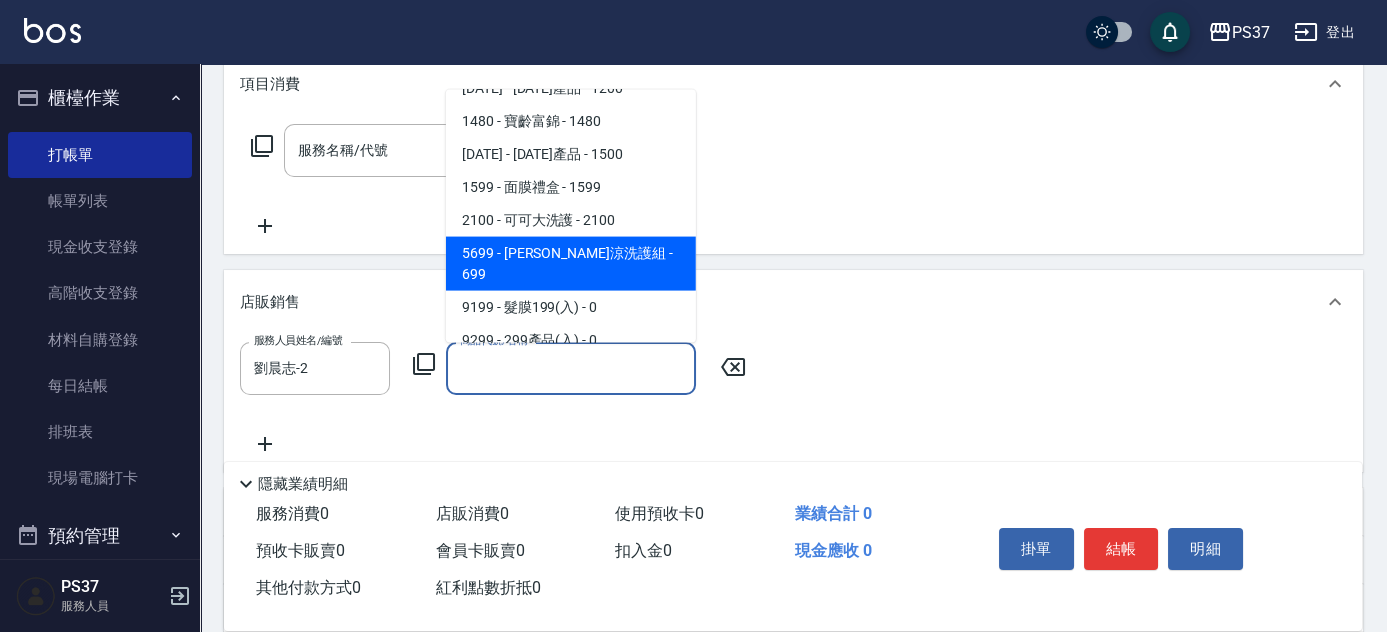 click on "5699 - [PERSON_NAME]涼洗護組 - 699" at bounding box center (571, 264) 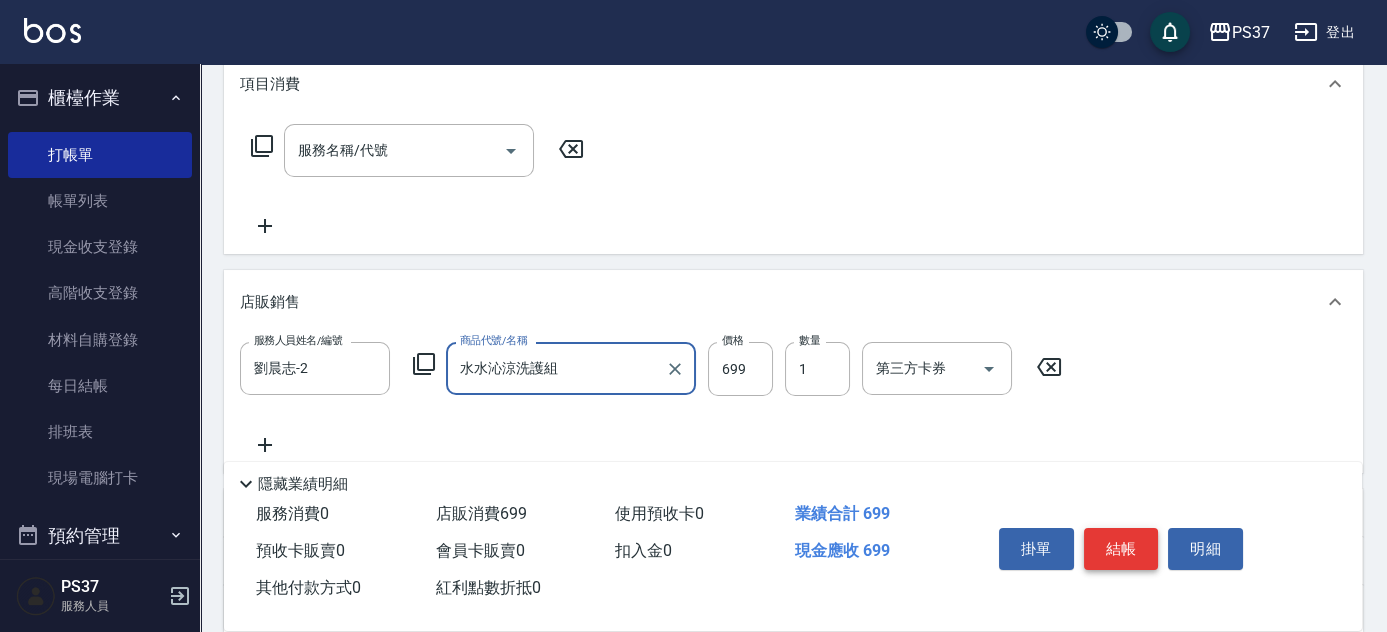 click on "結帳" at bounding box center (1121, 549) 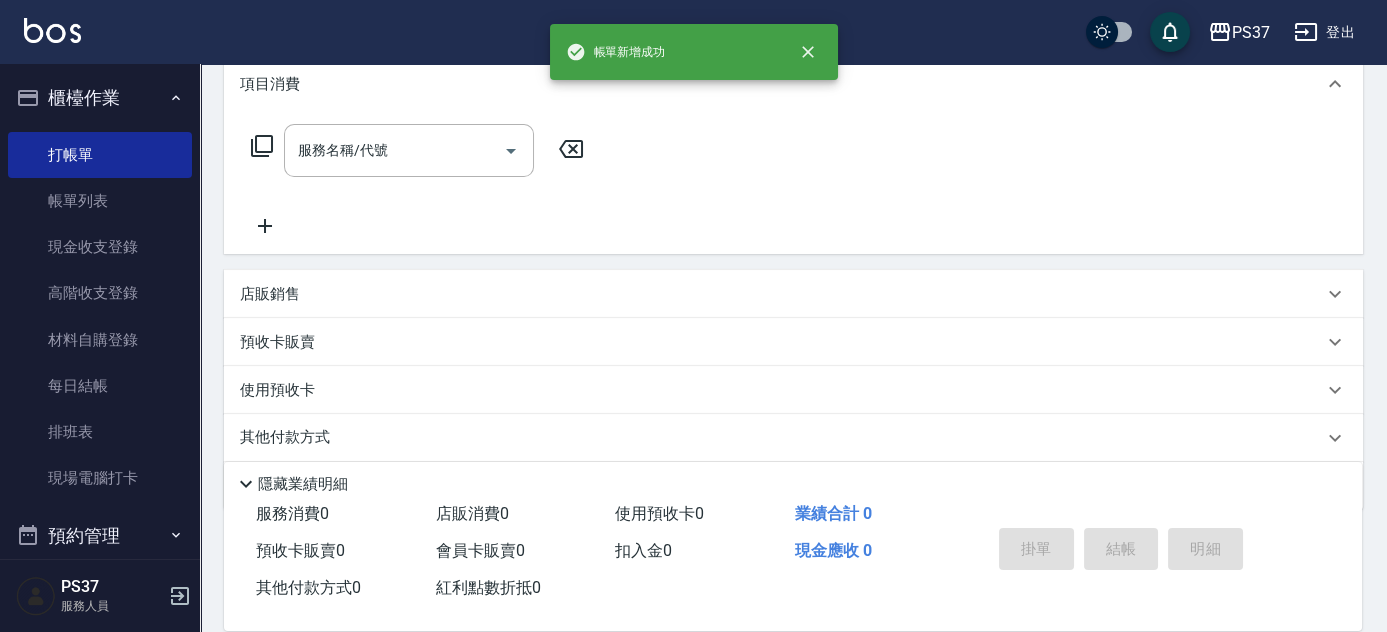 scroll, scrollTop: 0, scrollLeft: 0, axis: both 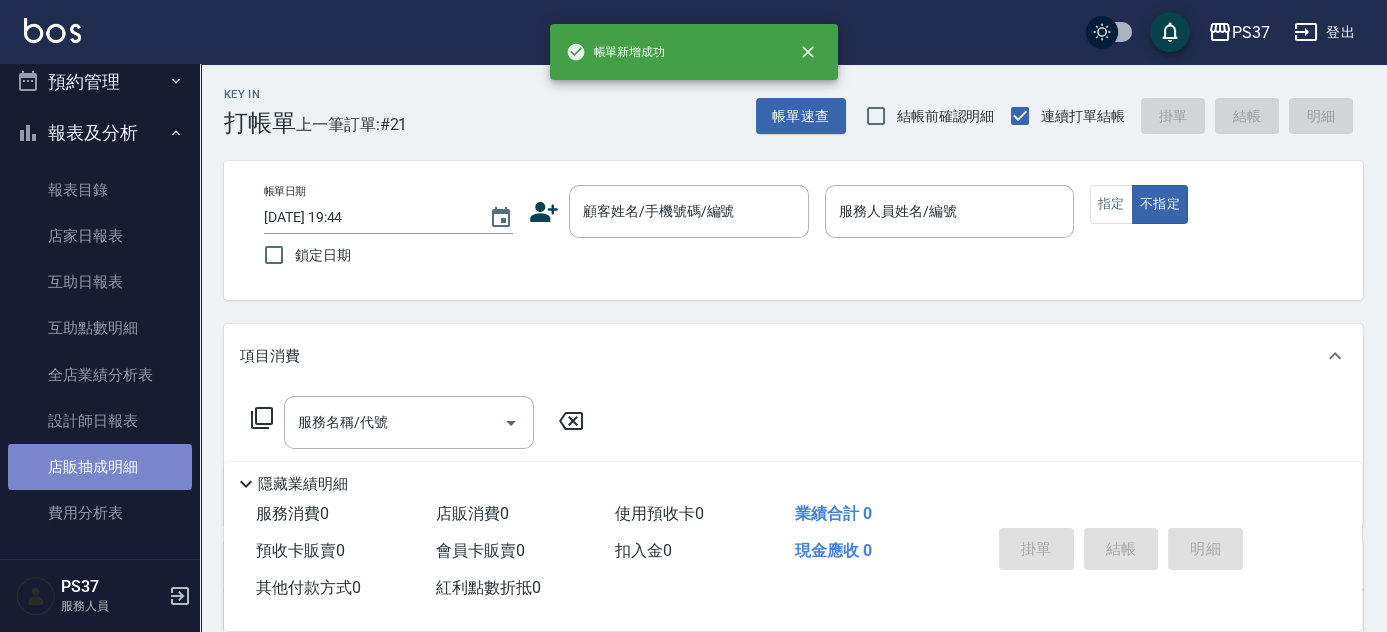 click on "店販抽成明細" at bounding box center (100, 467) 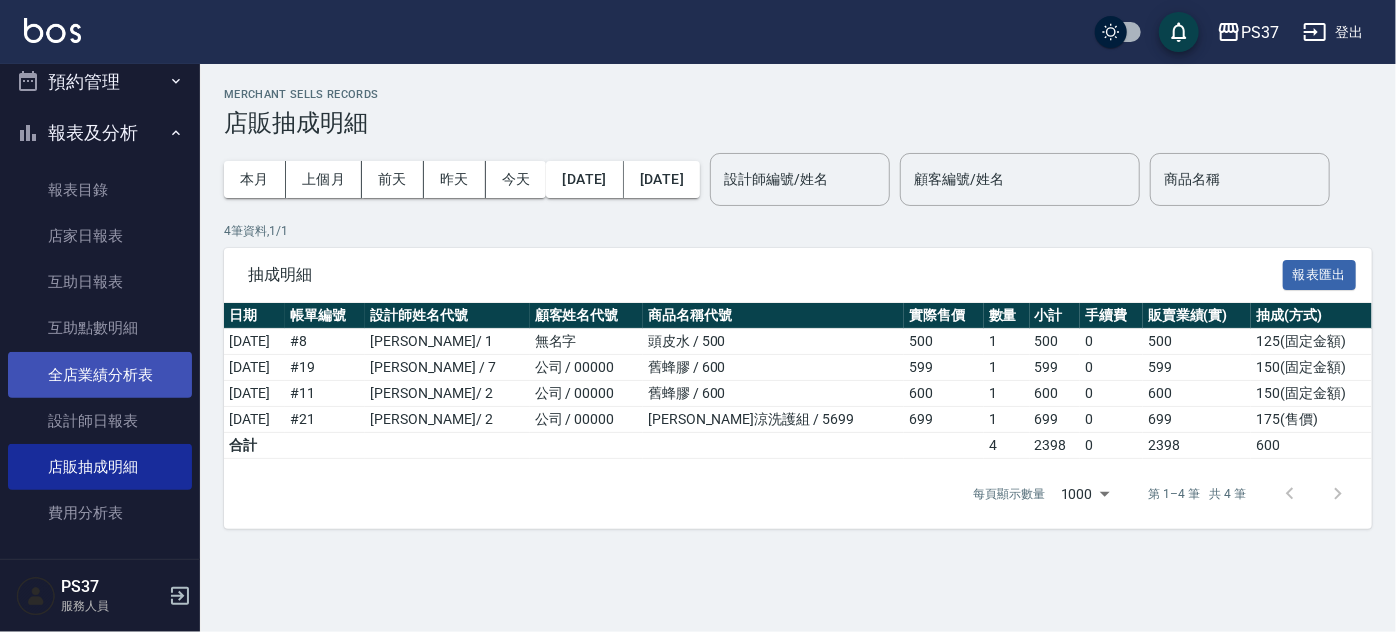 click on "全店業績分析表" at bounding box center (100, 375) 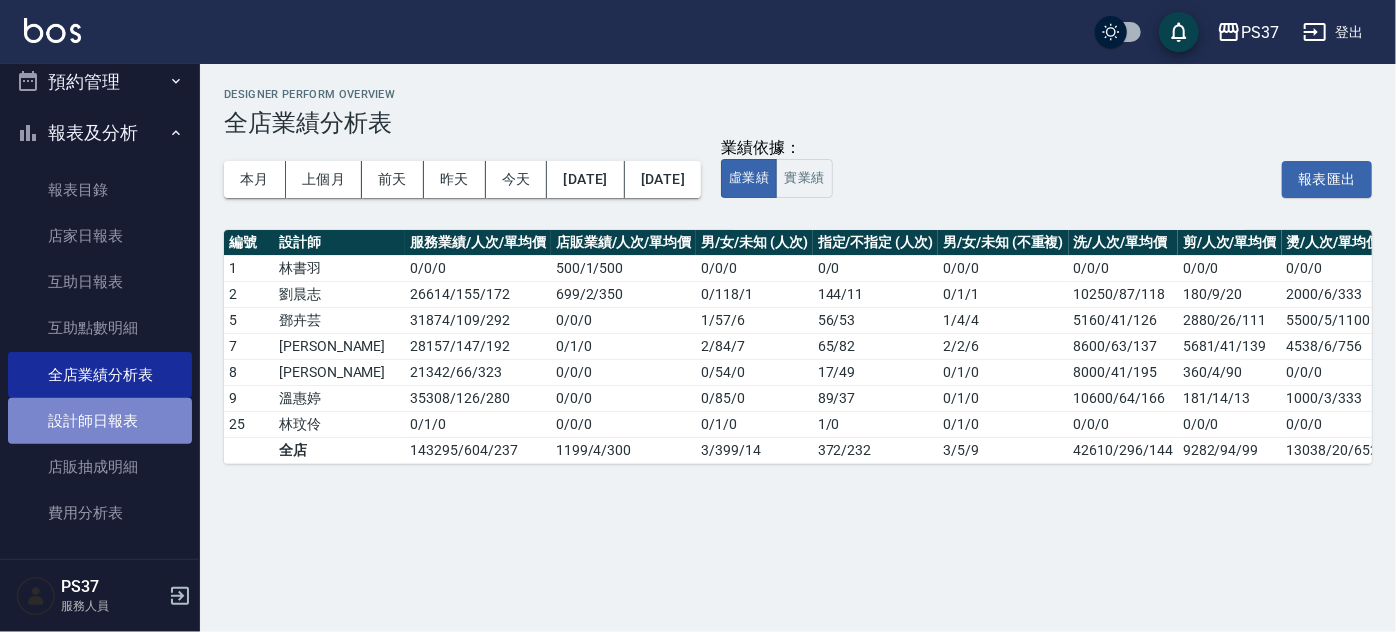 click on "設計師日報表" at bounding box center (100, 421) 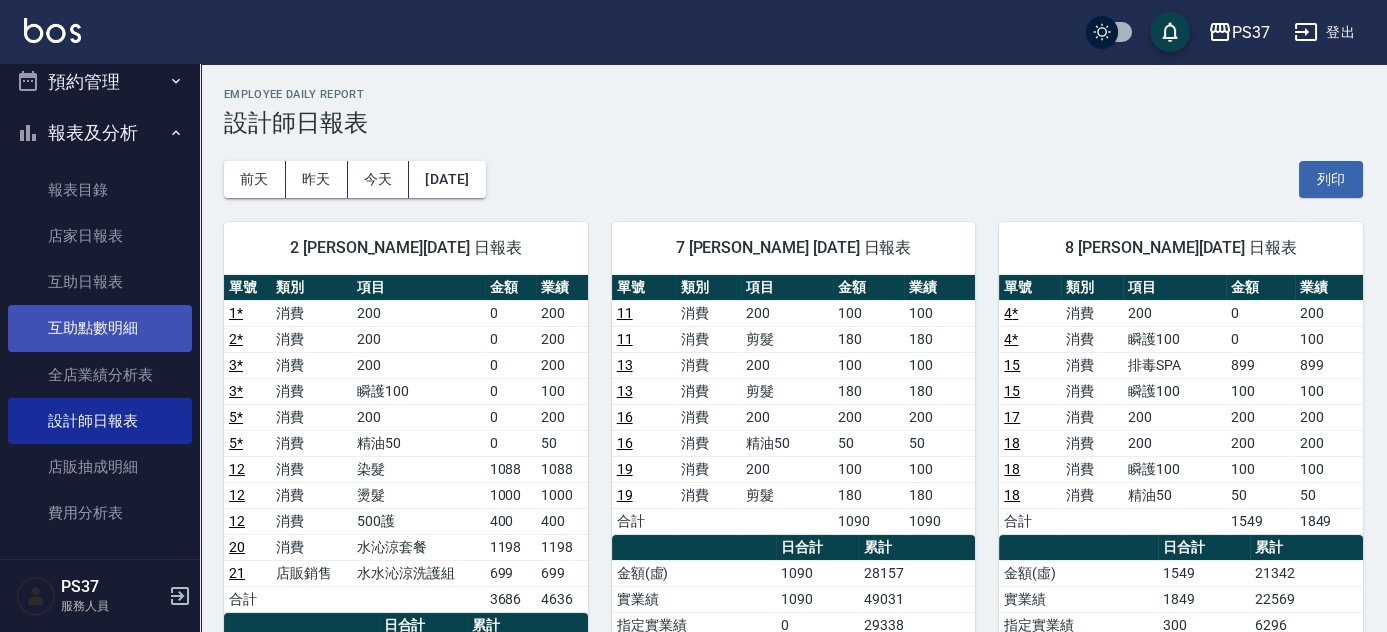 click on "互助點數明細" at bounding box center (100, 328) 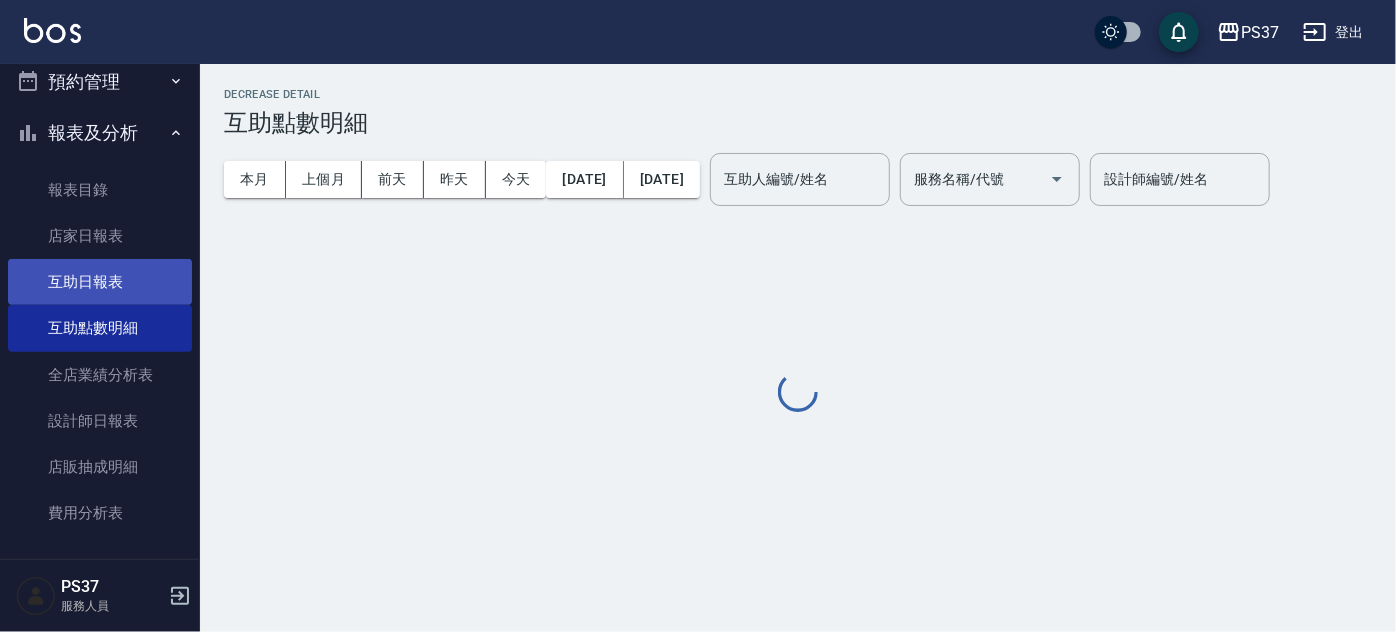 click on "互助日報表" at bounding box center (100, 282) 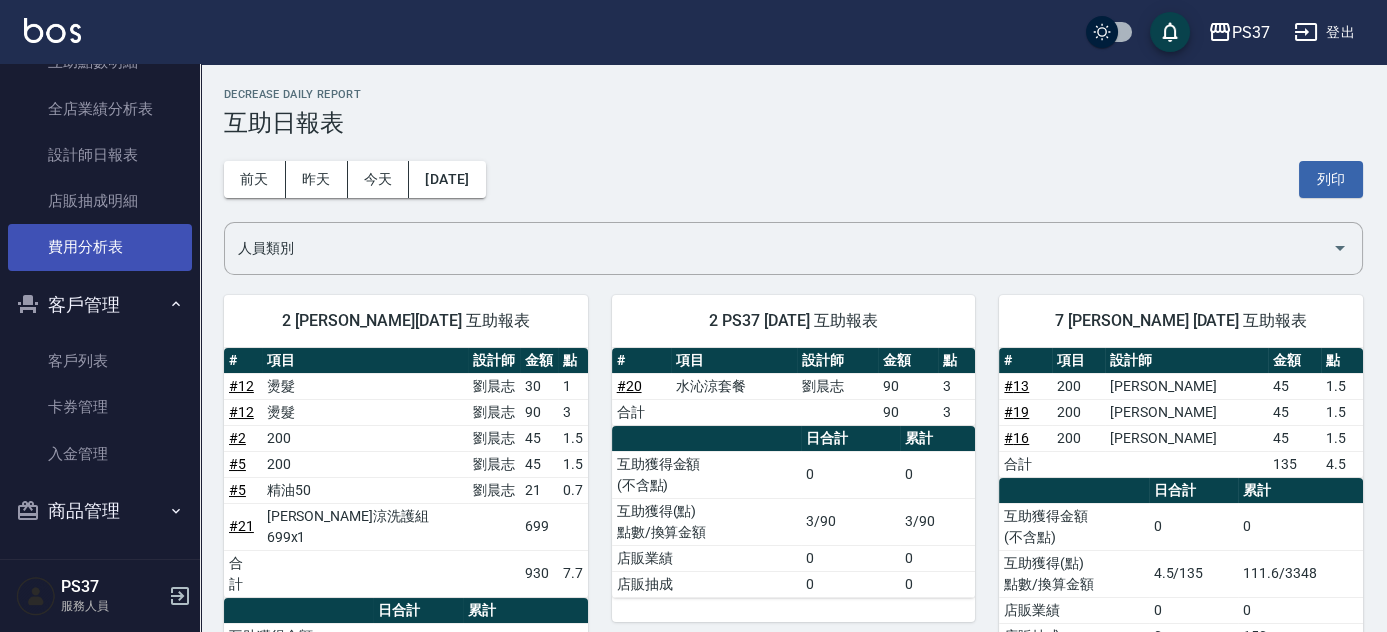 scroll, scrollTop: 84, scrollLeft: 0, axis: vertical 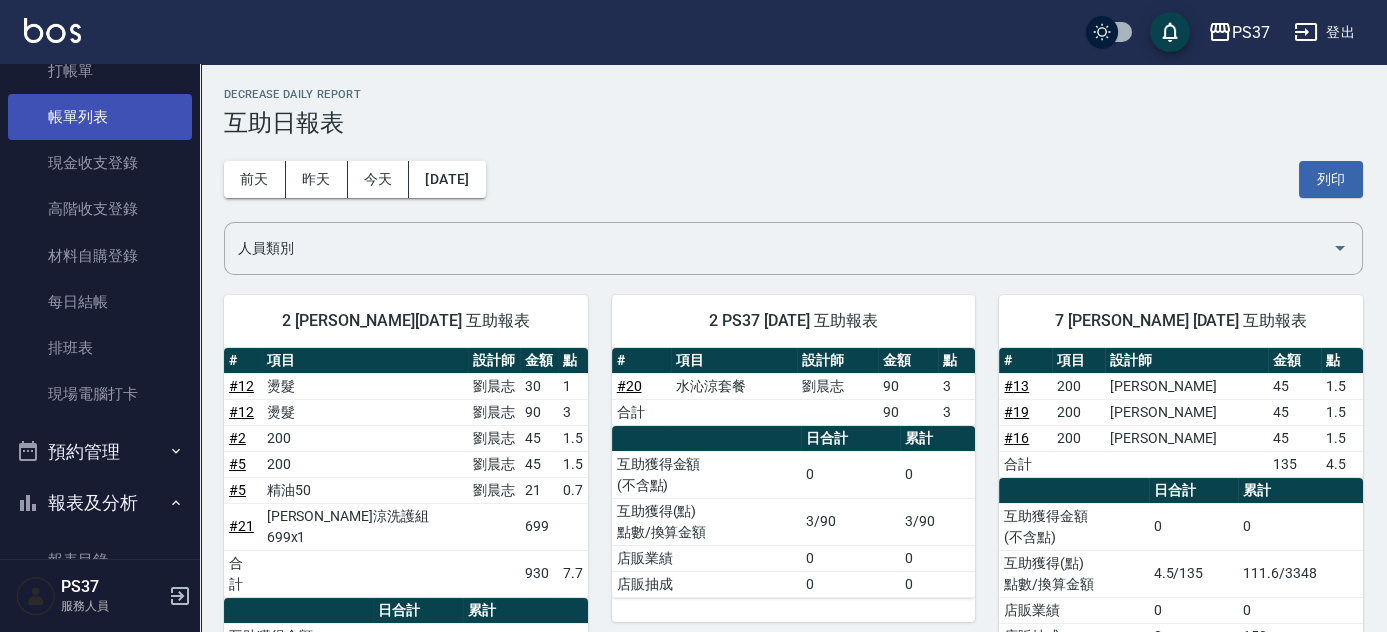 click on "帳單列表" at bounding box center [100, 117] 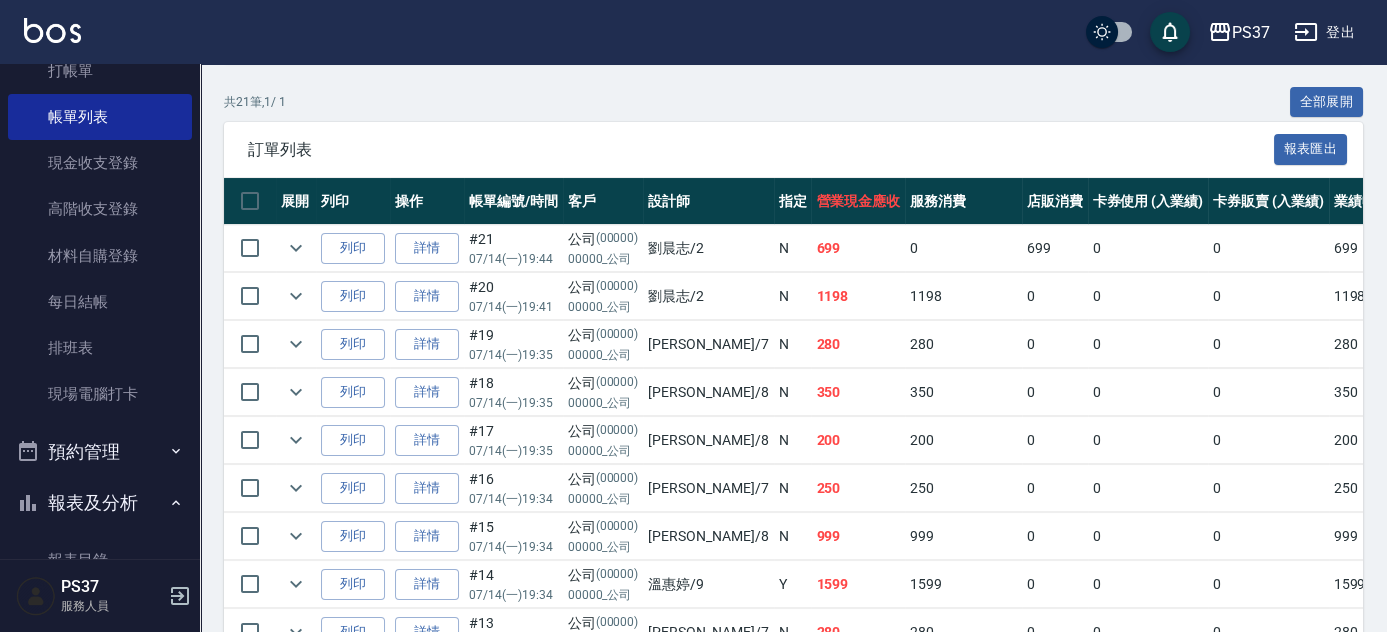 scroll, scrollTop: 454, scrollLeft: 0, axis: vertical 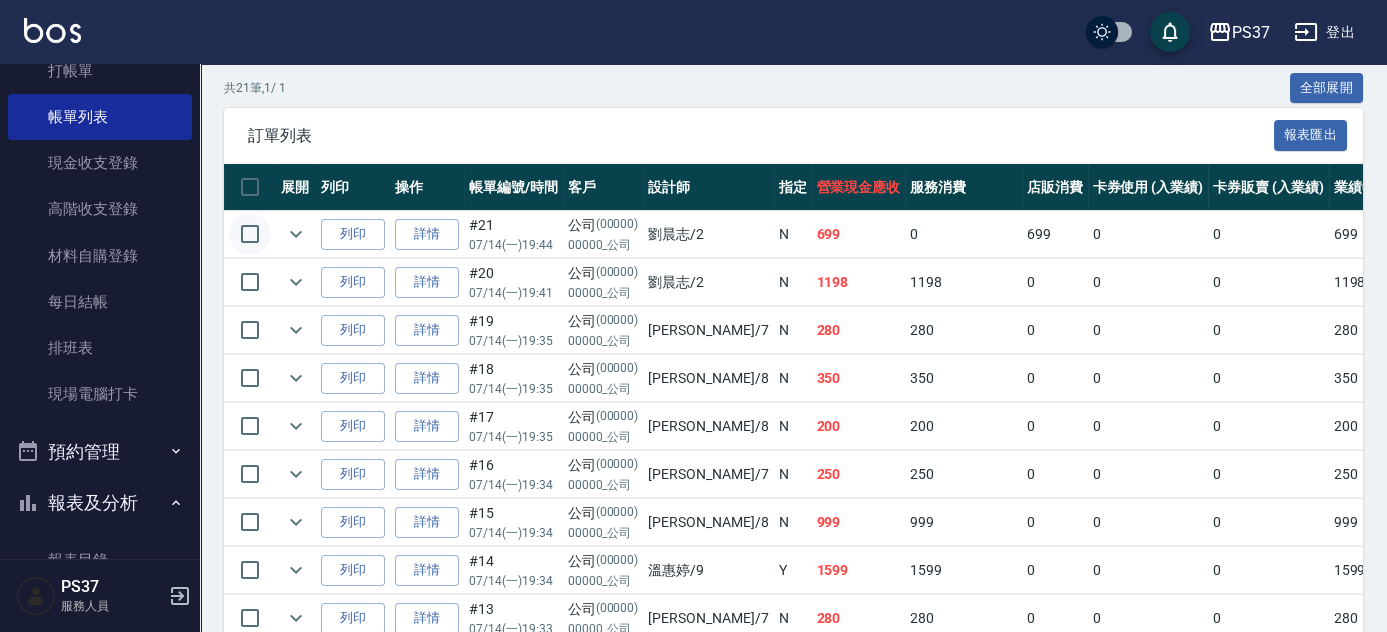 click at bounding box center [250, 234] 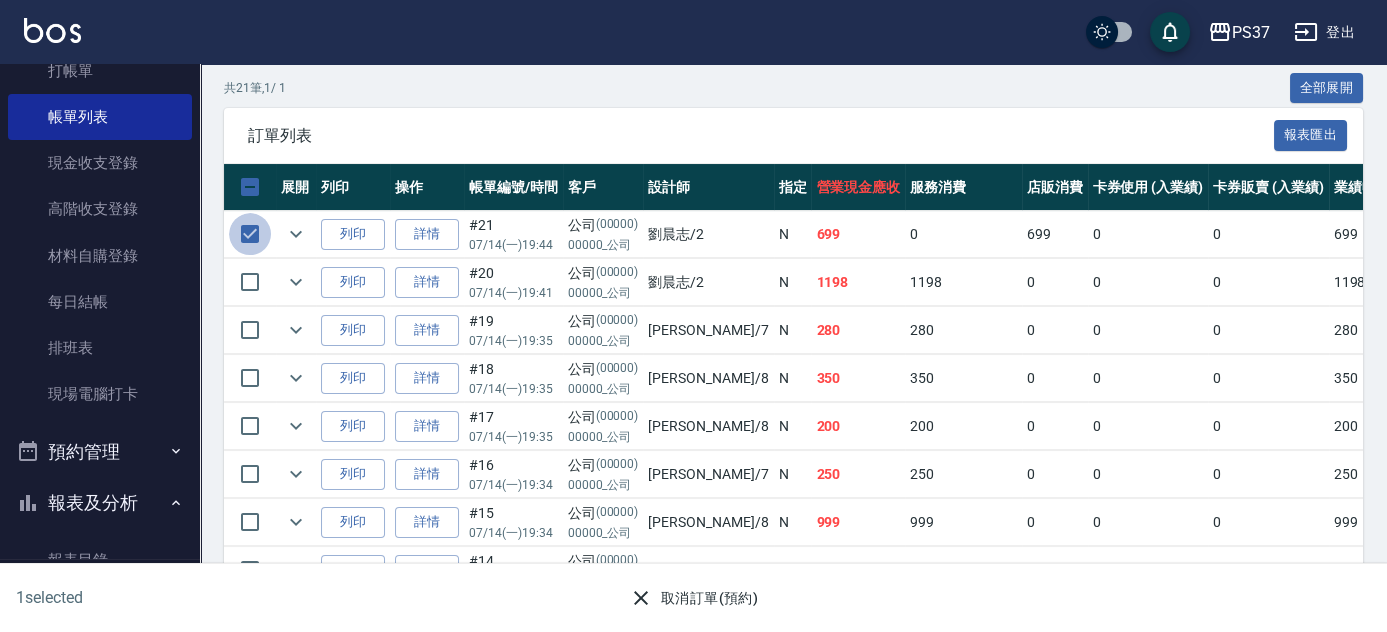 click at bounding box center [250, 234] 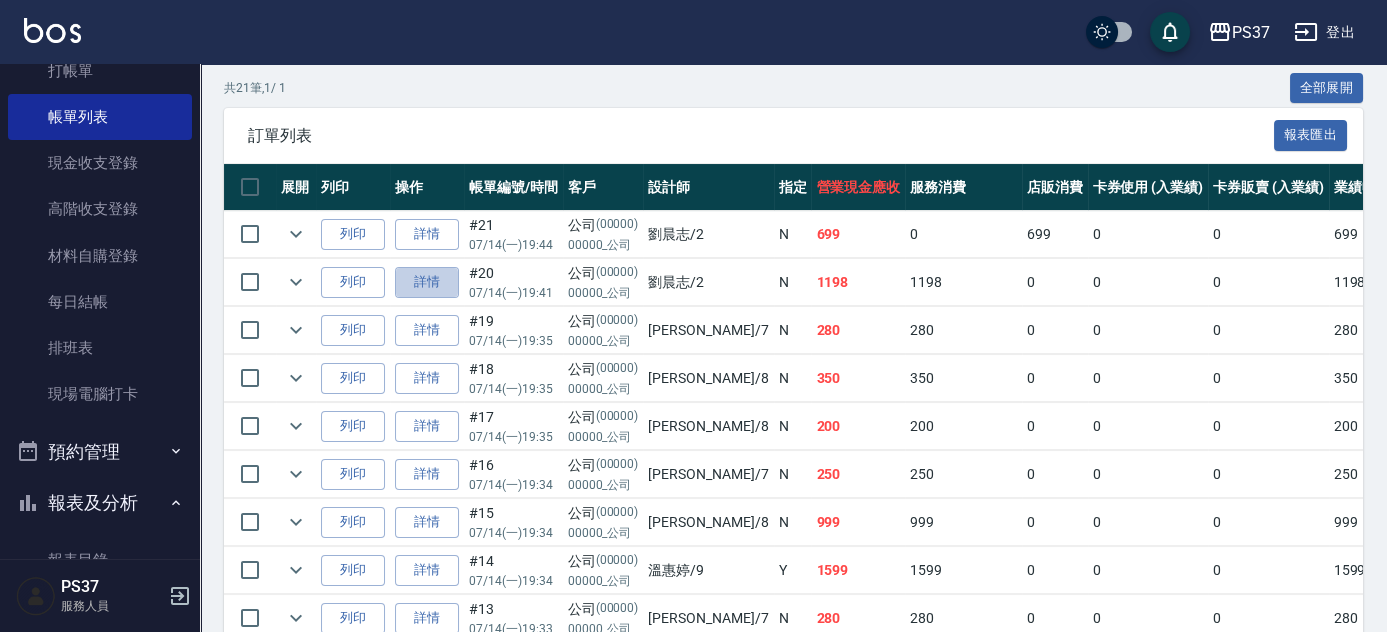 click on "詳情" at bounding box center [427, 282] 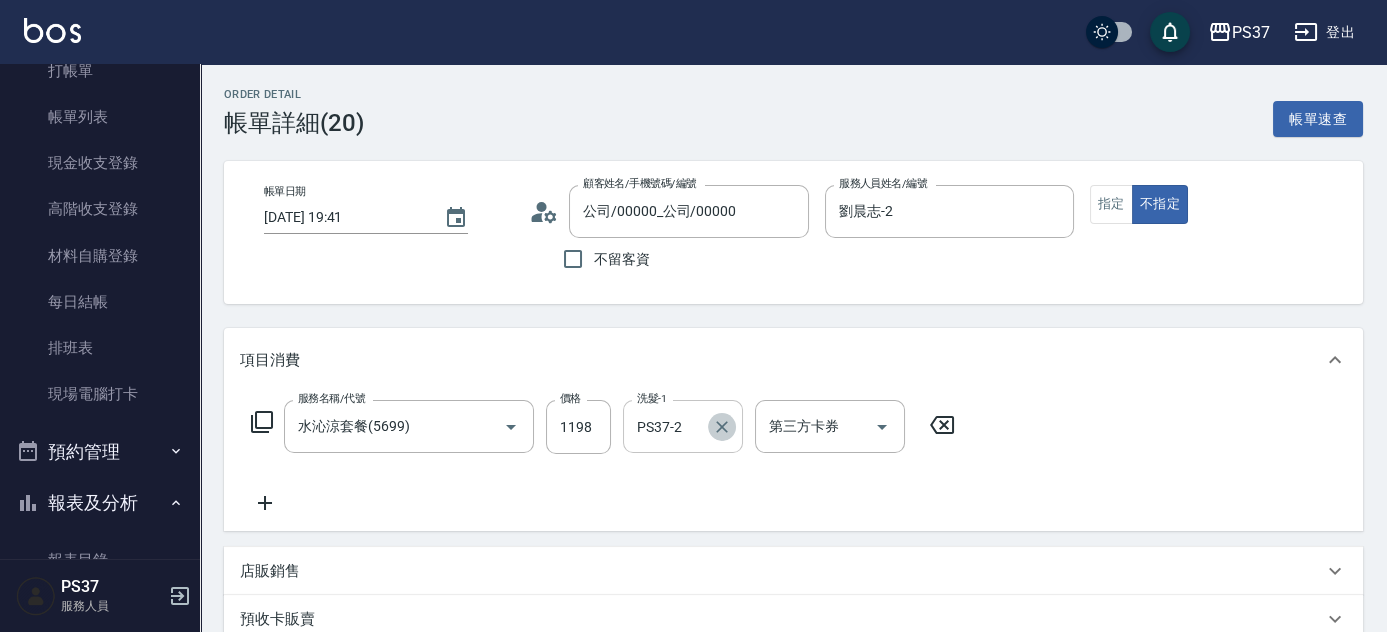 click 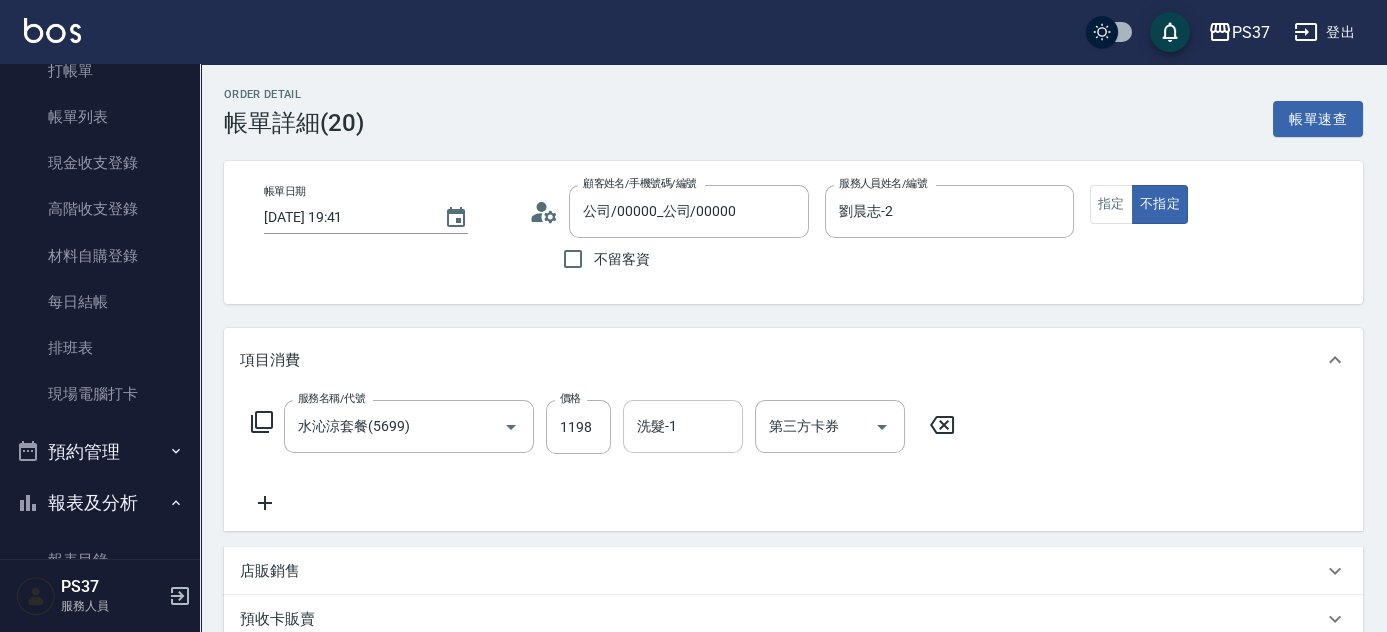click on "Order detail 帳單詳細  (20) 帳單速查 帳單日期 [DATE] 19:41 顧客姓名/手機號碼/編號 公司/00000_公司/00000 顧客姓名/手機號碼/編號 不留客資 服務人員姓名/編號 [PERSON_NAME]2 服務人員姓名/編號 指定 不指定 項目消費 服務名稱/代號 水沁涼套餐(5699) 服務名稱/代號 價格 1198 價格 洗髮-1 洗髮-1 第三方卡券 第三方卡券 店販銷售 服務人員姓名/編號 服務人員姓名/編號 商品代號/名稱 商品代號/名稱 預收卡販賣 卡券名稱/代號 卡券名稱/代號 使用預收卡 編輯訂單不得編輯預收卡使用 卡券名稱/代號 卡券名稱/代號 會員卡銷售 服務人員姓名/編號 服務人員姓名/編號 會員卡名稱/代號 會員卡名稱/代號 其他付款方式 其他付款方式 其他付款方式 異動入金 備註及來源 備註 備註 訂單來源 ​ 訂單來源 服務消費  1198 店販消費  0 使用預收卡  0 業績合計   1198 預收卡販賣  0 會員卡販賣  0 0   0" at bounding box center (793, 553) 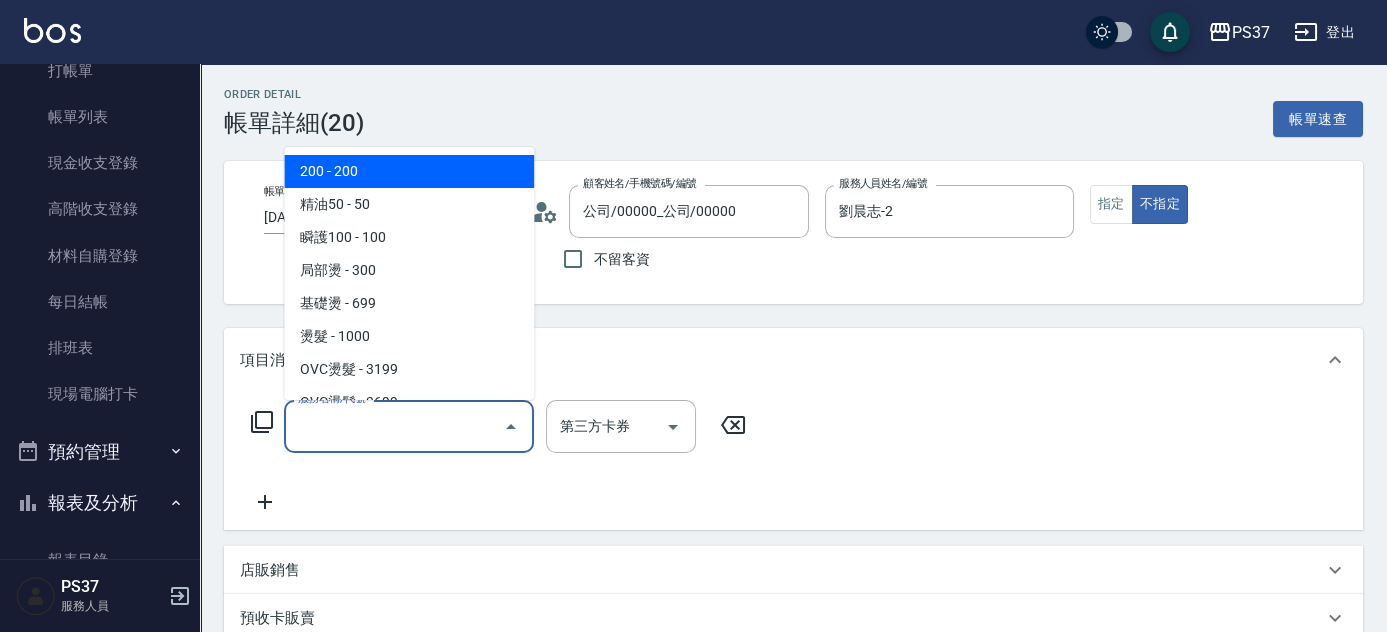 click on "服務名稱/代號" at bounding box center (394, 426) 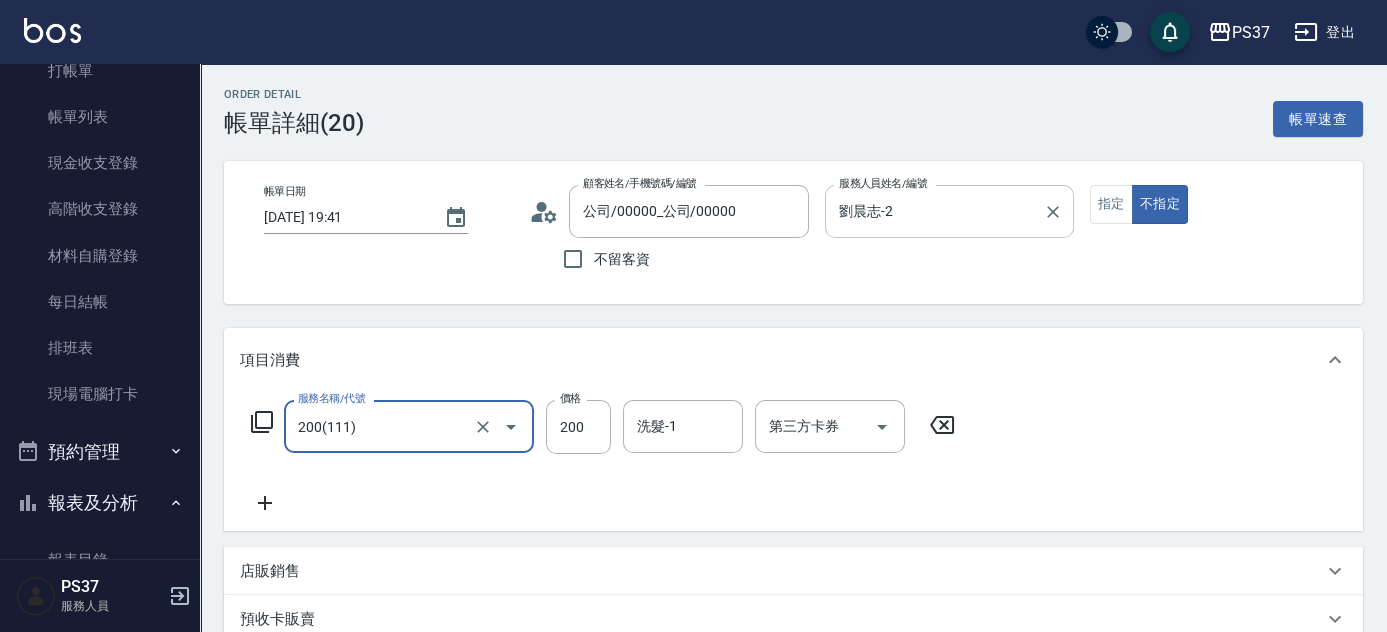 click on "劉晨志-2" at bounding box center (934, 211) 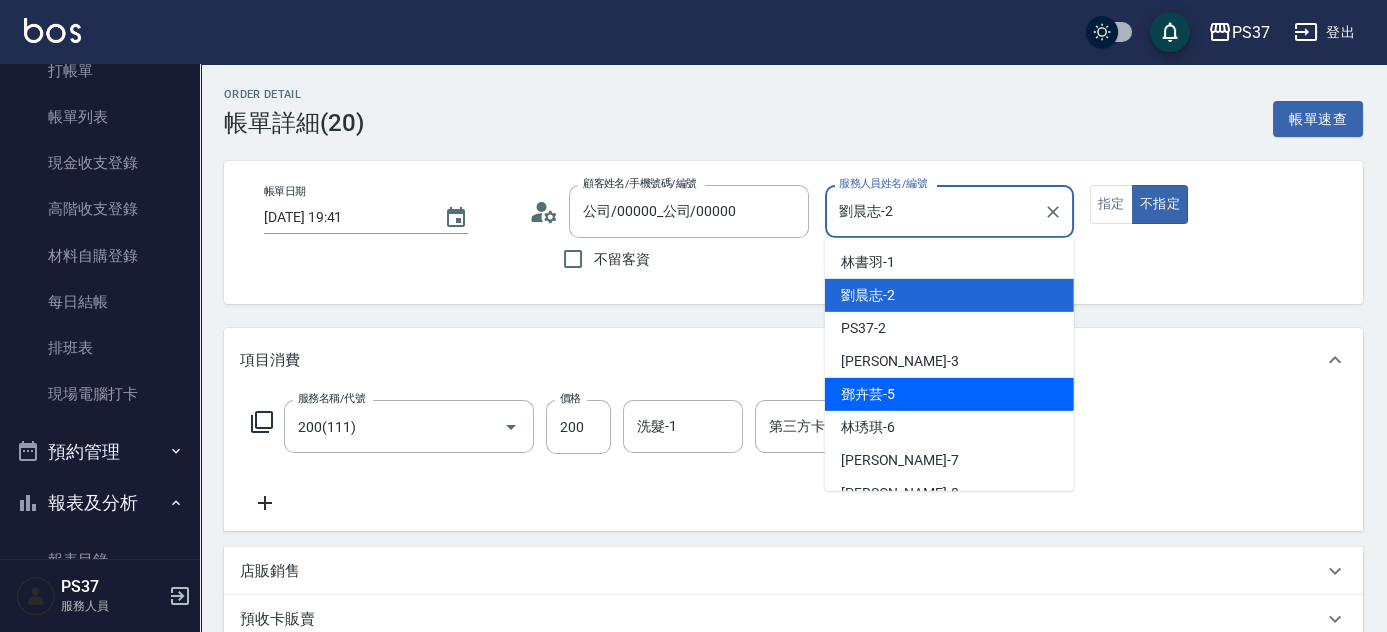 click on "鄧卉芸 -5" at bounding box center [949, 394] 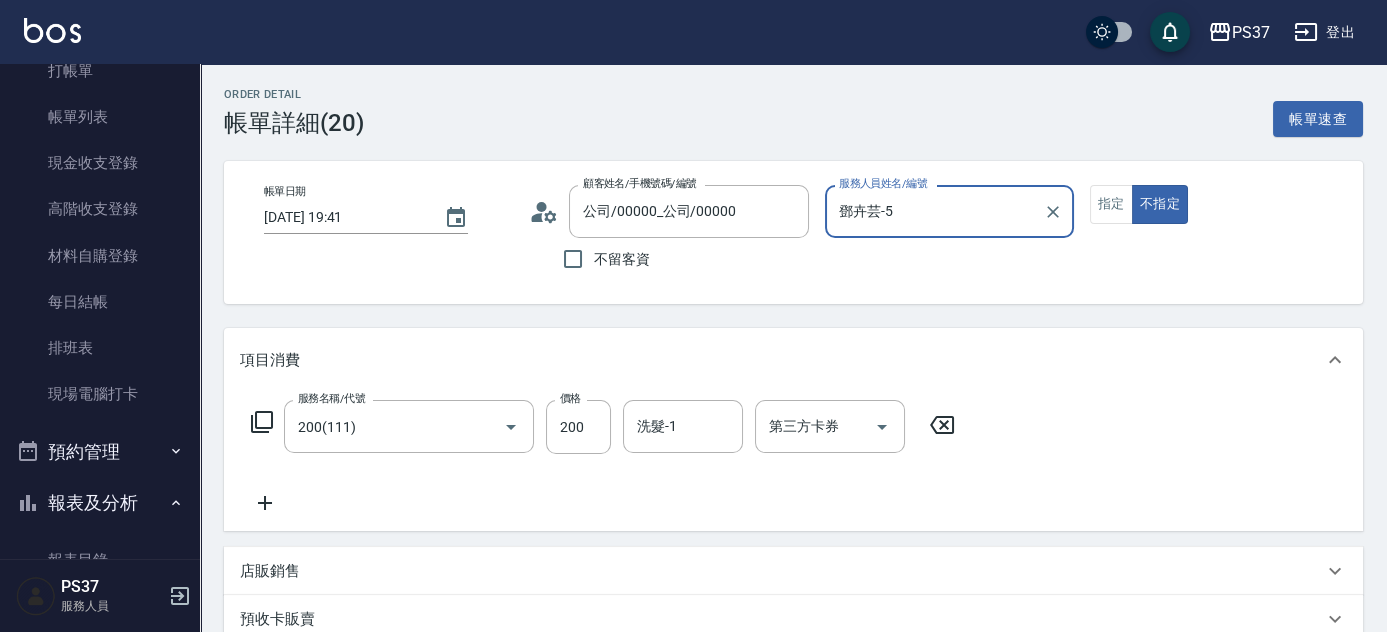 click on "鄧卉芸-5" at bounding box center [934, 211] 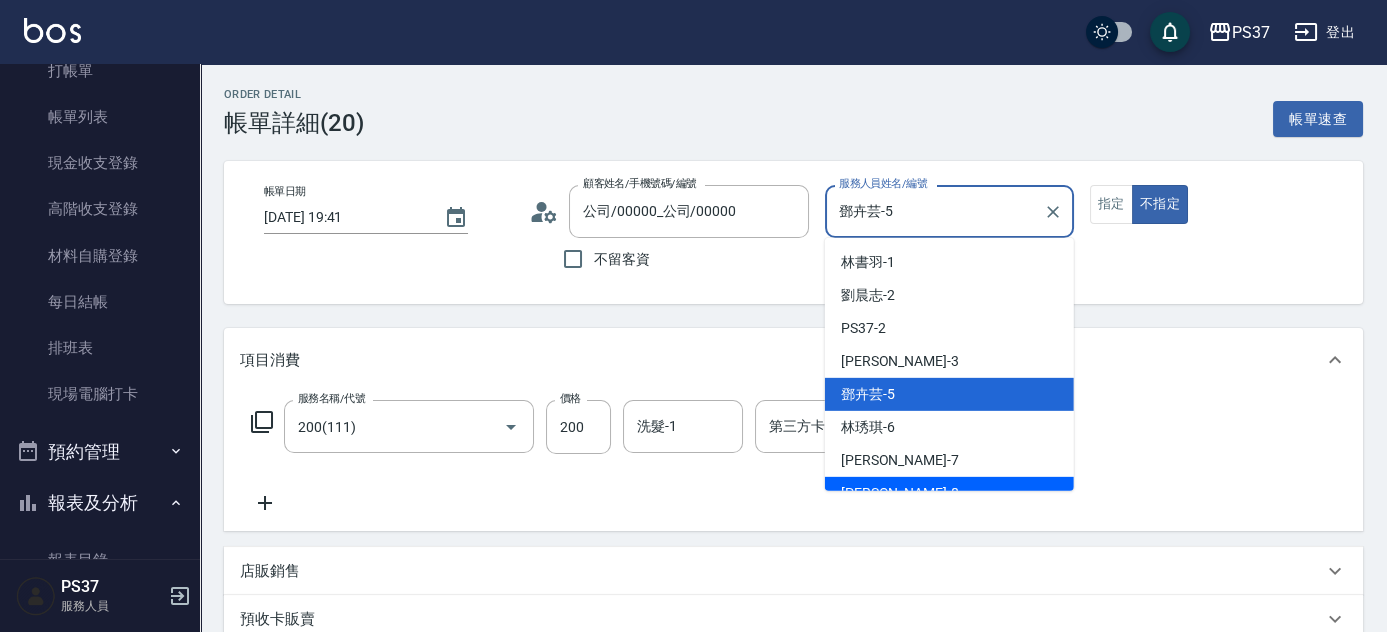 click on "[PERSON_NAME]-8" at bounding box center [949, 493] 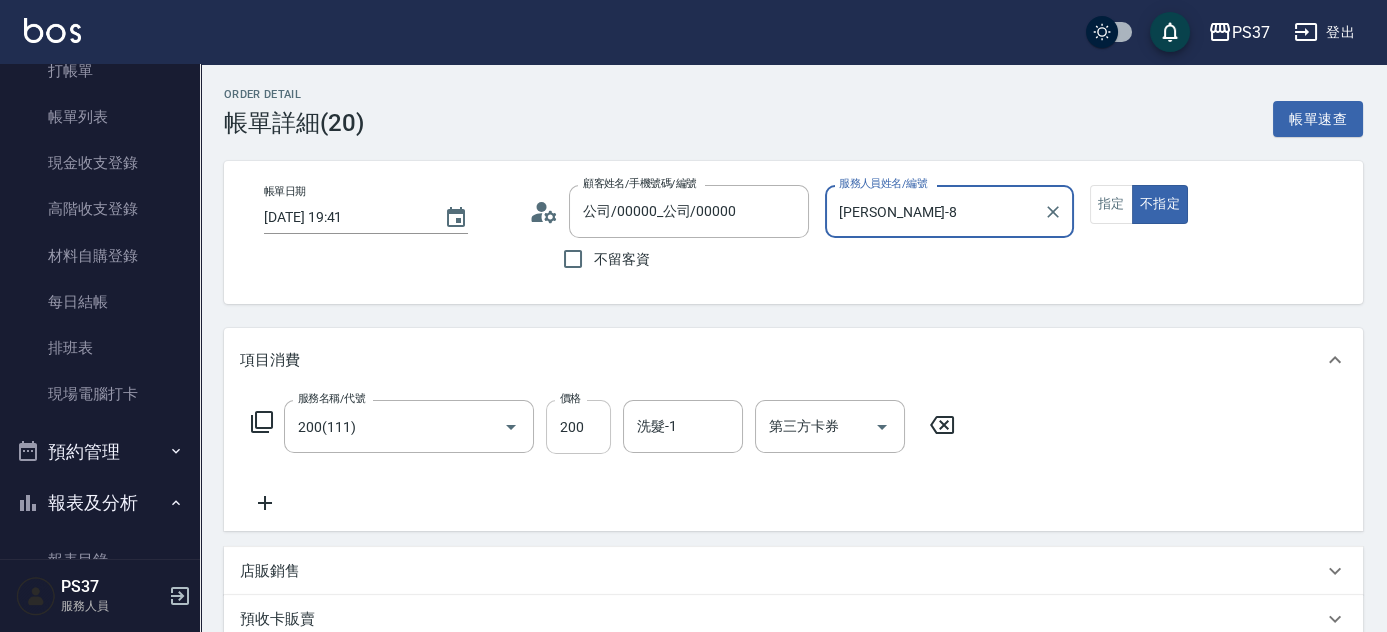 click on "200" at bounding box center (578, 427) 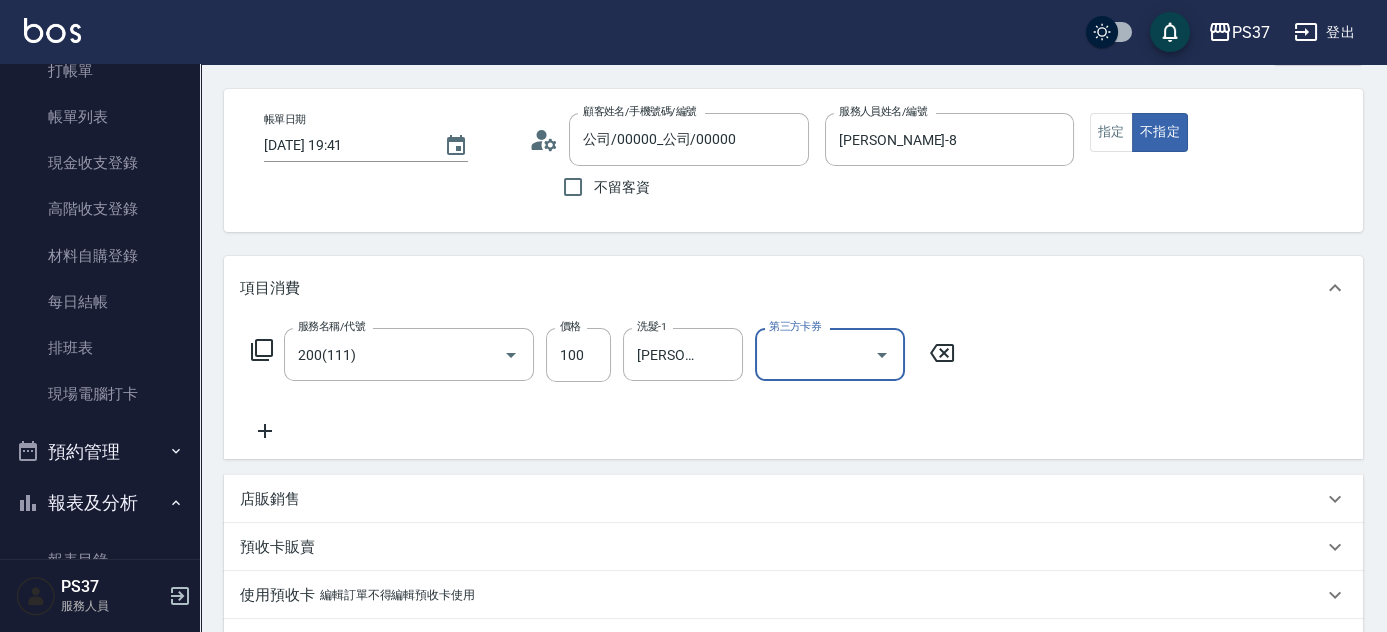 scroll, scrollTop: 181, scrollLeft: 0, axis: vertical 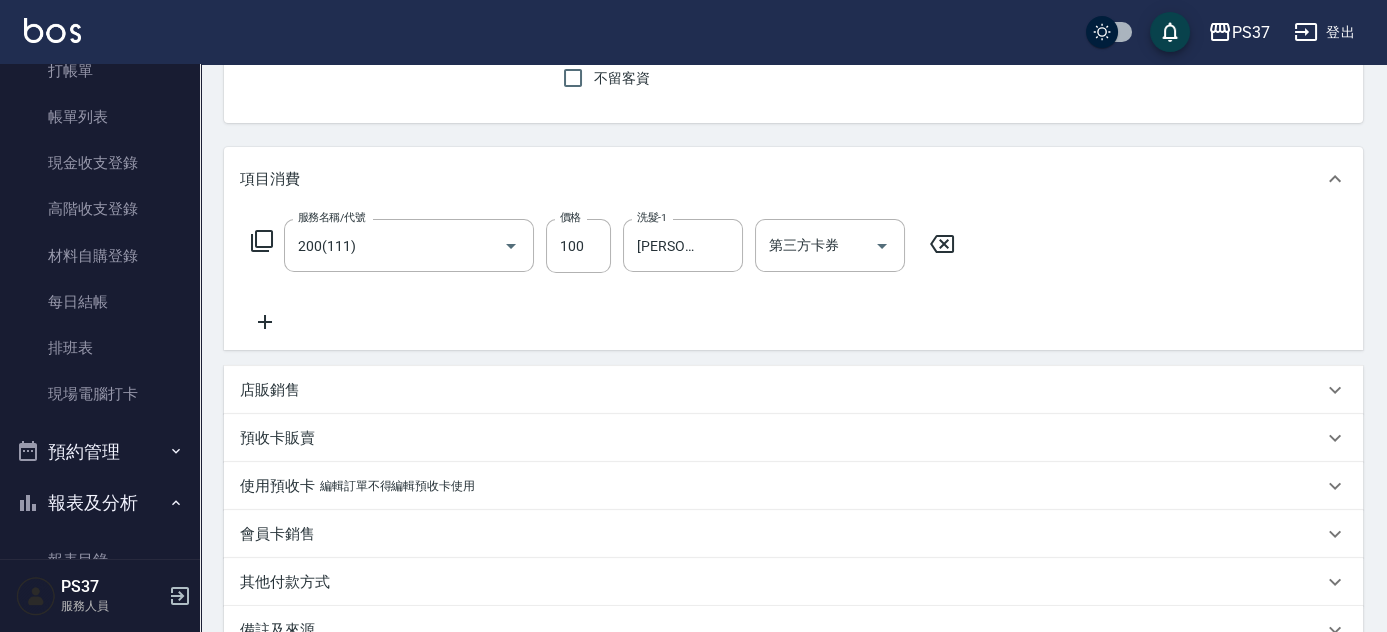 click 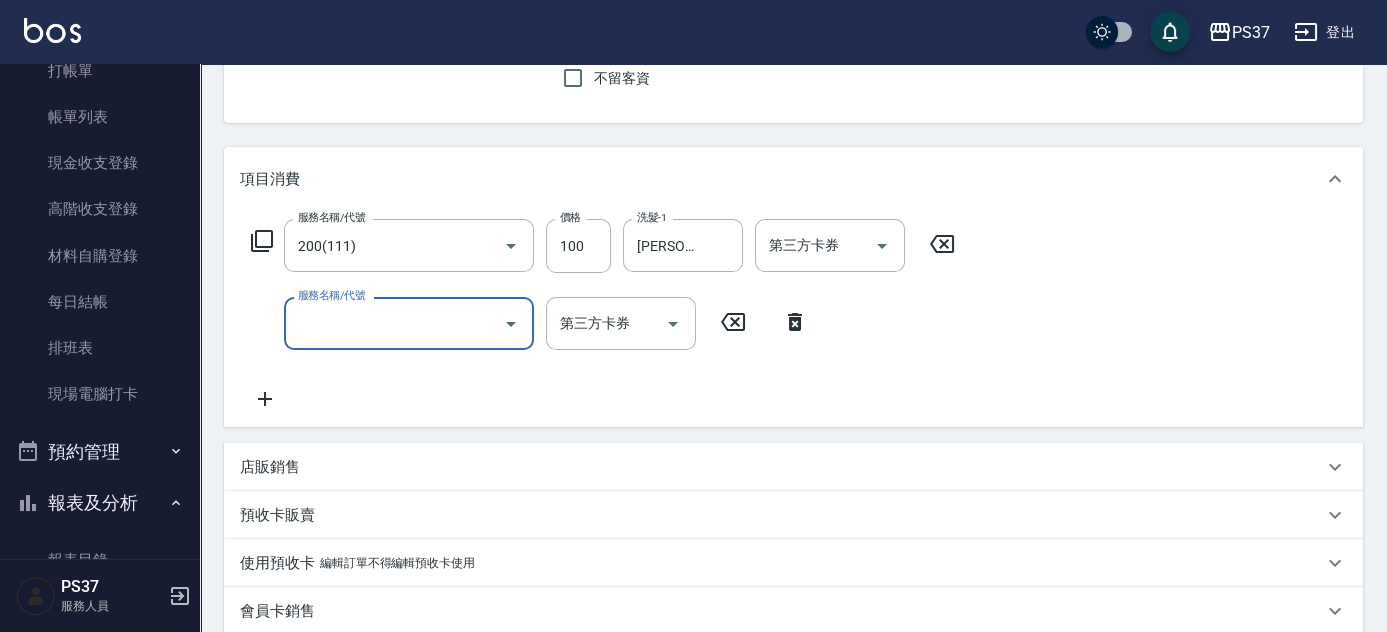 click on "服務名稱/代號" at bounding box center [394, 323] 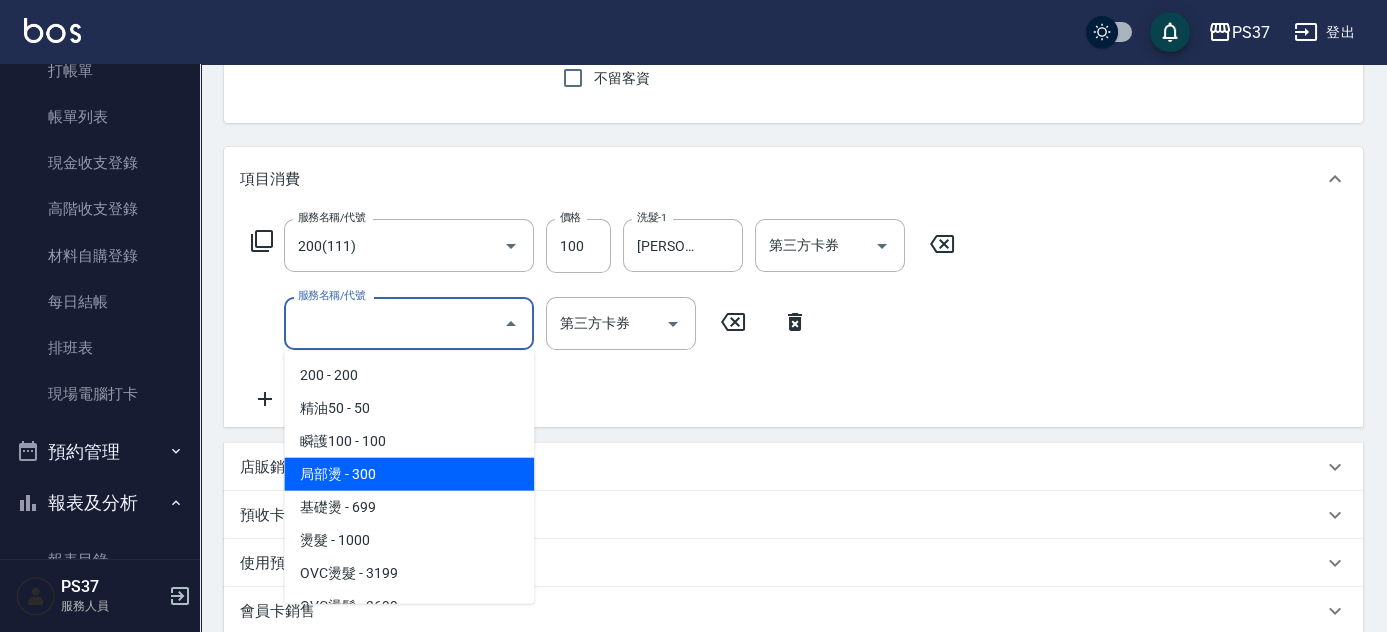 scroll, scrollTop: 454, scrollLeft: 0, axis: vertical 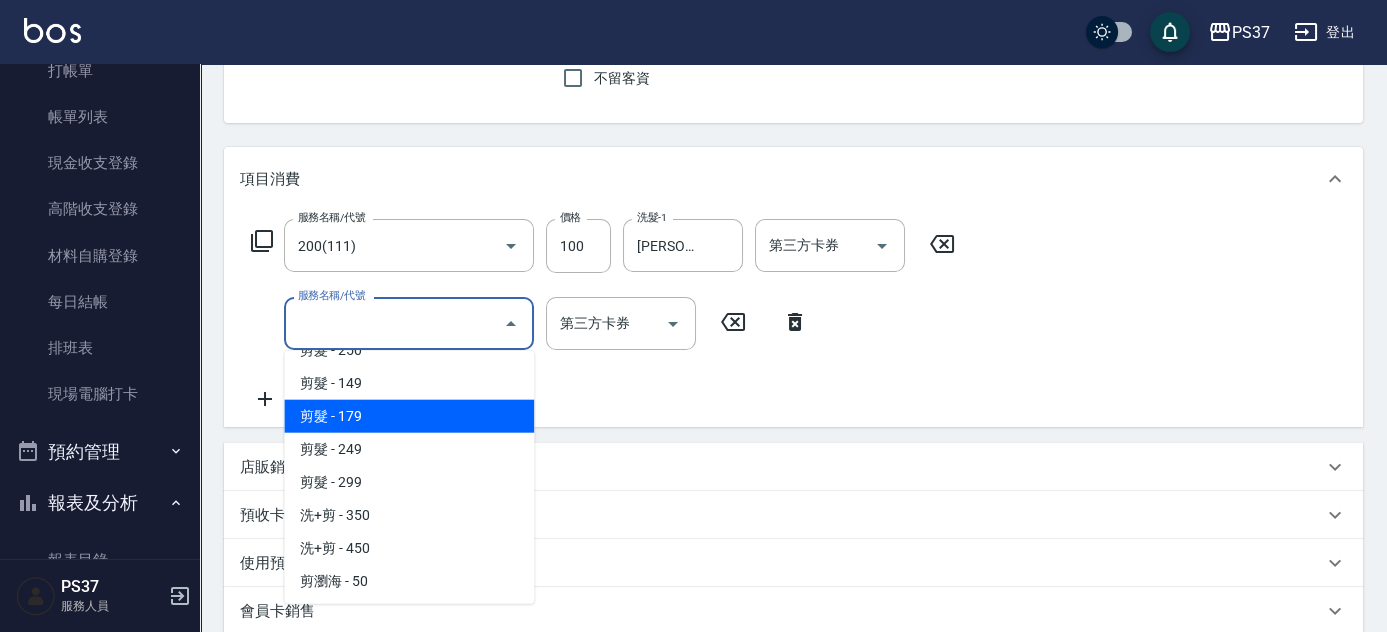 click on "剪髮 - 179" at bounding box center [409, 416] 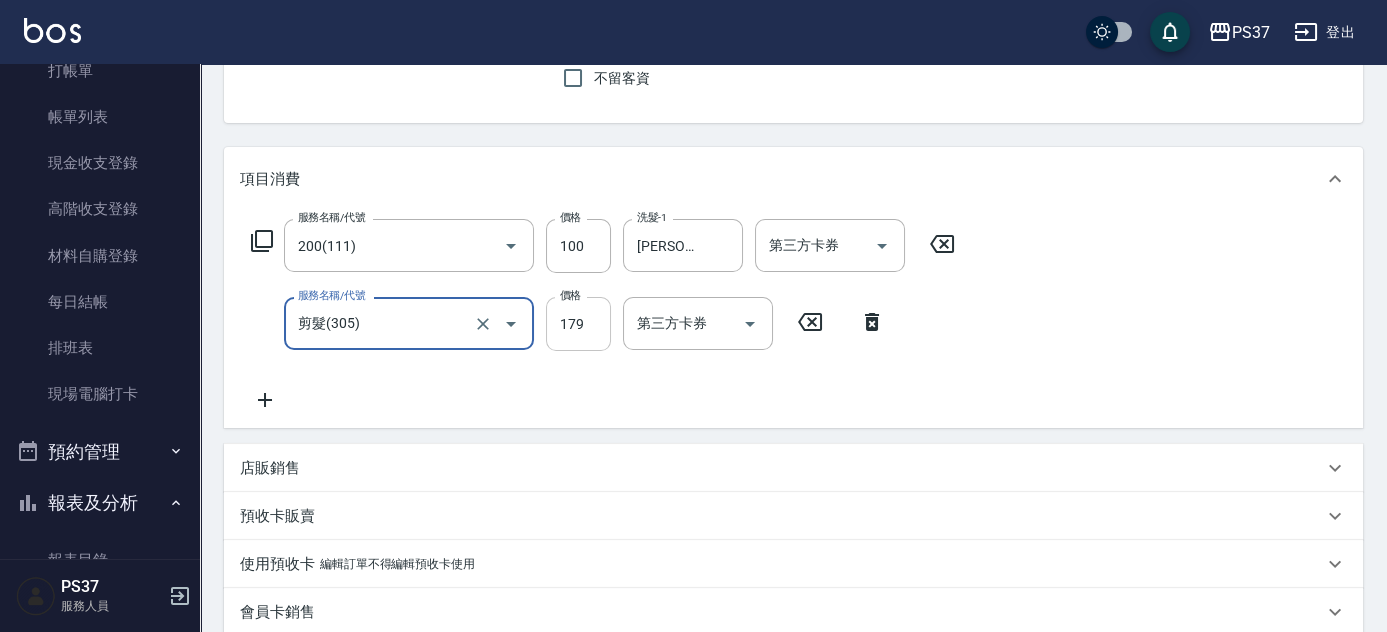 click on "179" at bounding box center (578, 324) 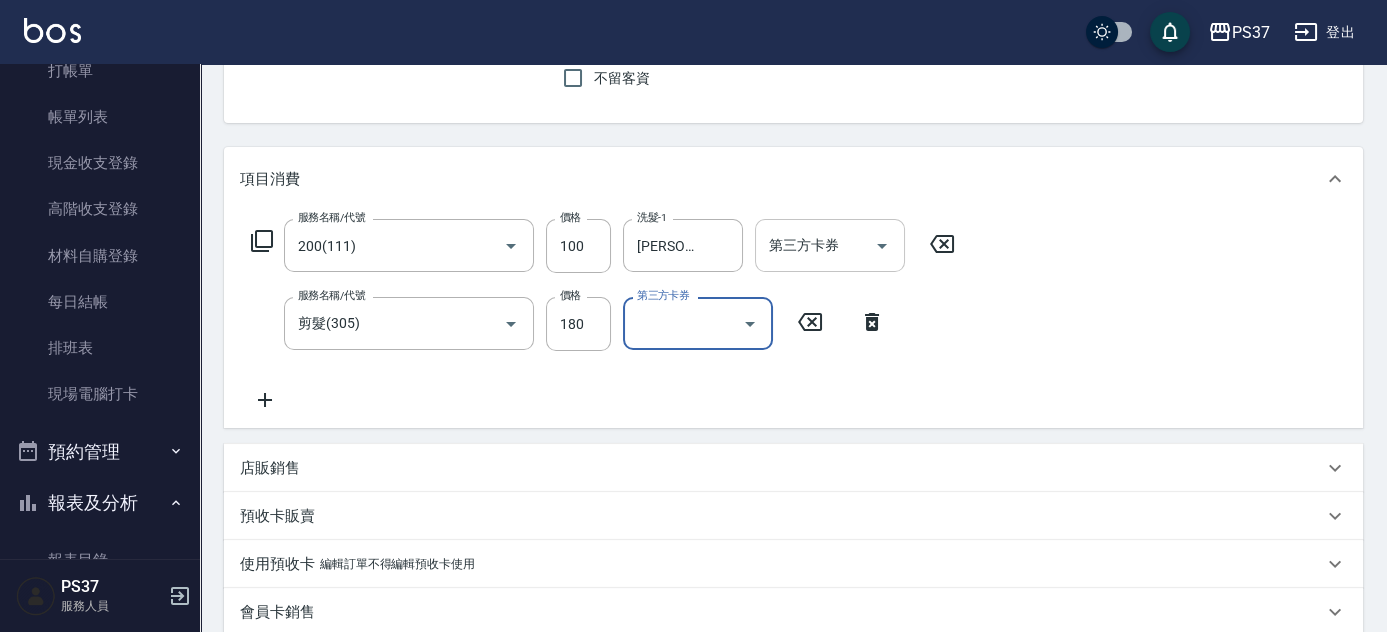 click 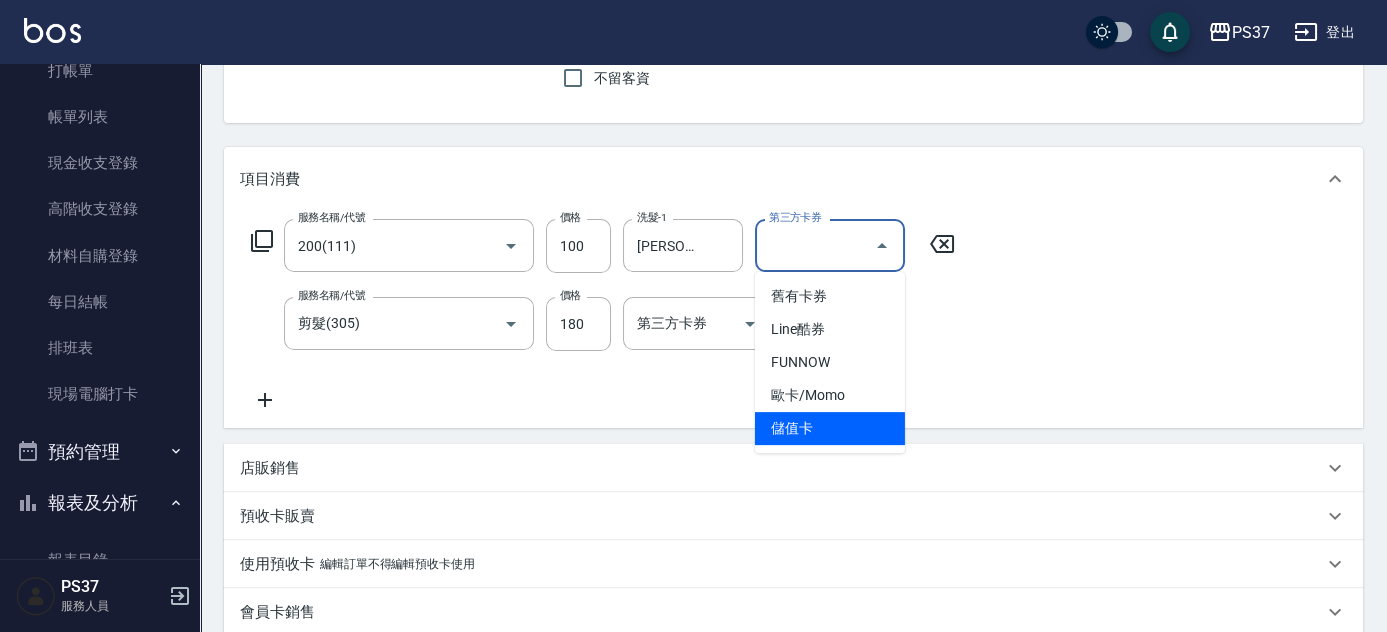 click on "儲值卡" at bounding box center [830, 428] 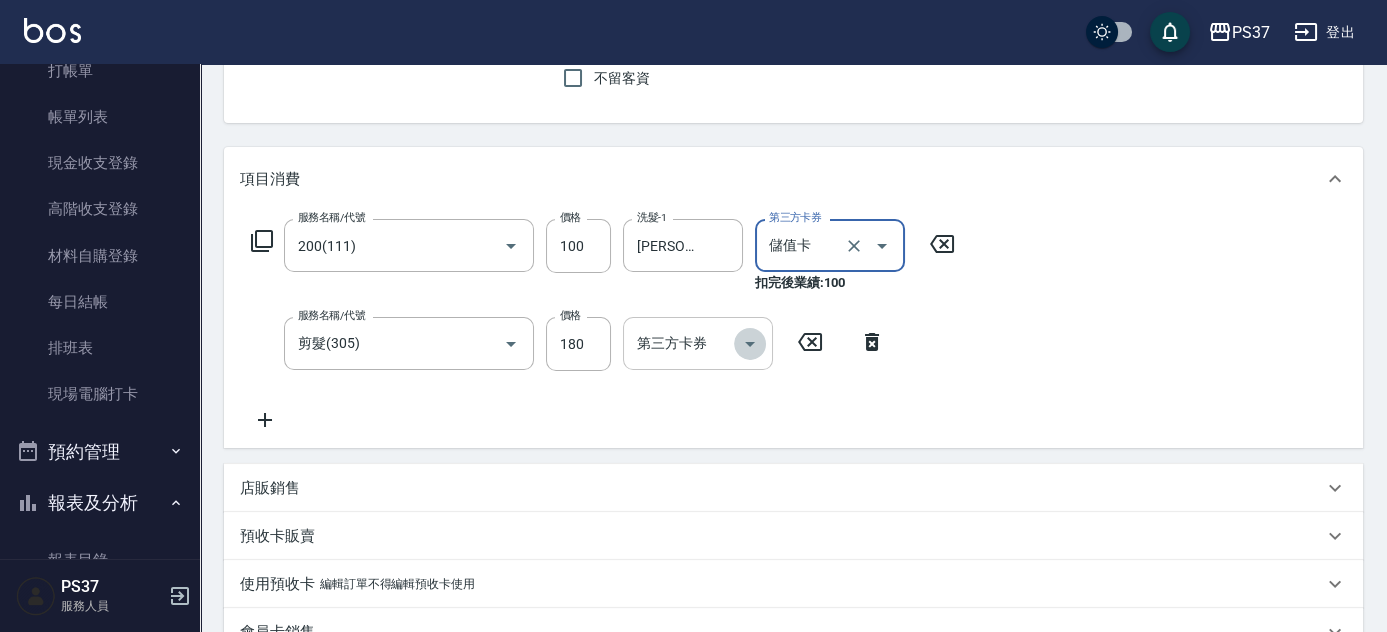 click 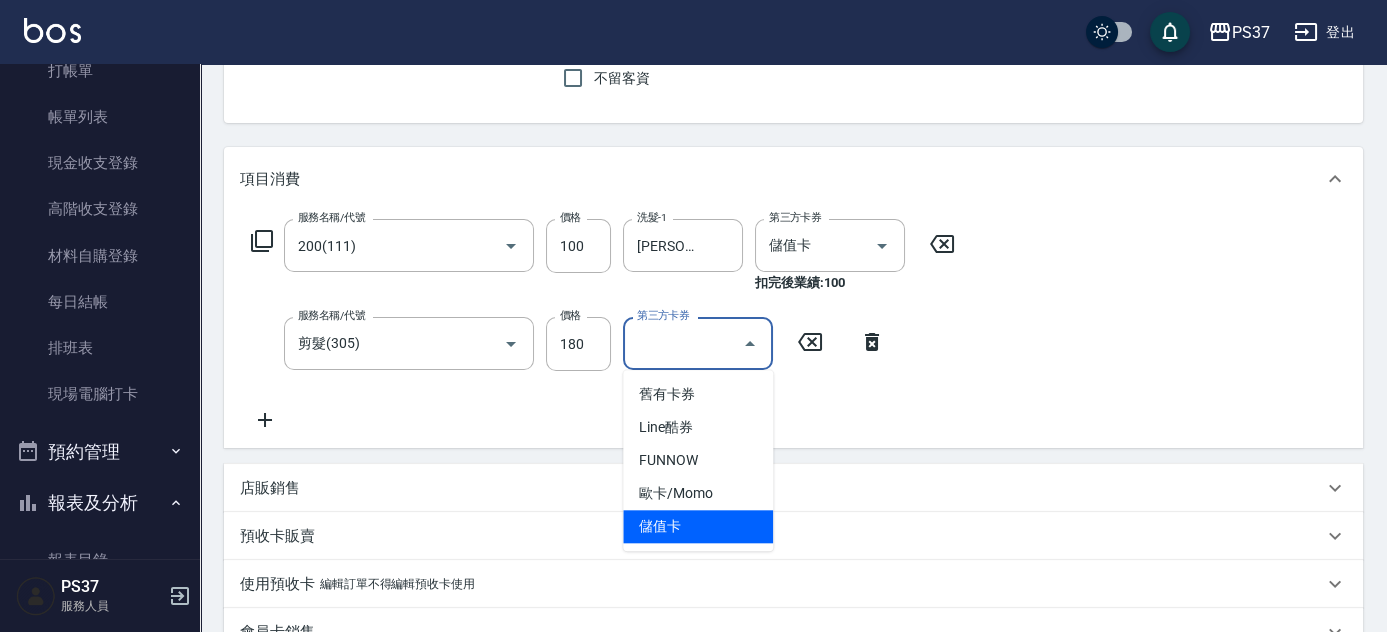 click on "儲值卡" at bounding box center [698, 526] 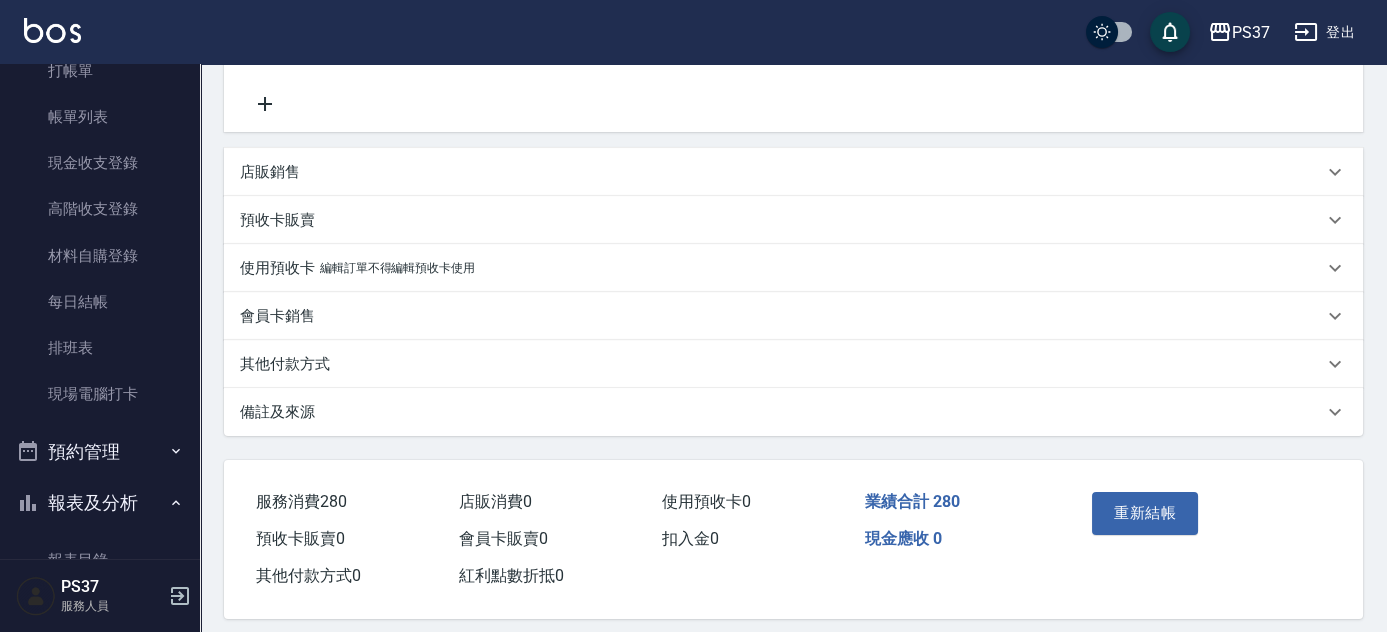 scroll, scrollTop: 535, scrollLeft: 0, axis: vertical 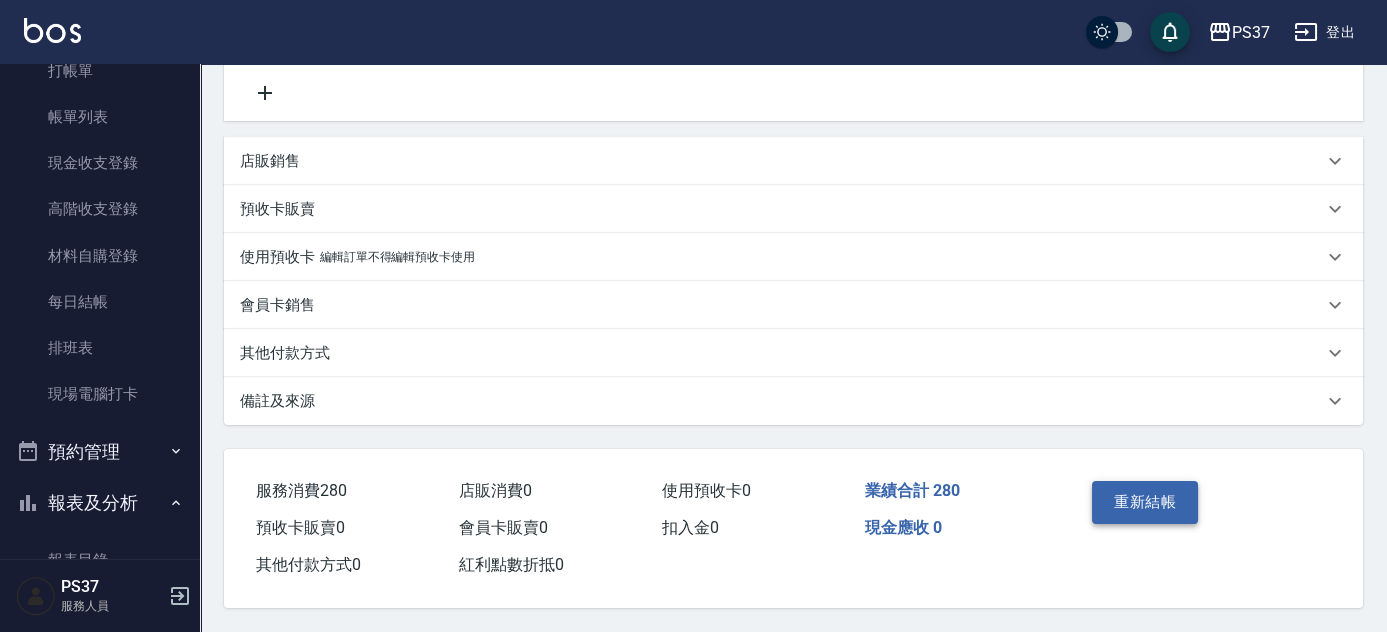 click on "重新結帳" at bounding box center (1145, 502) 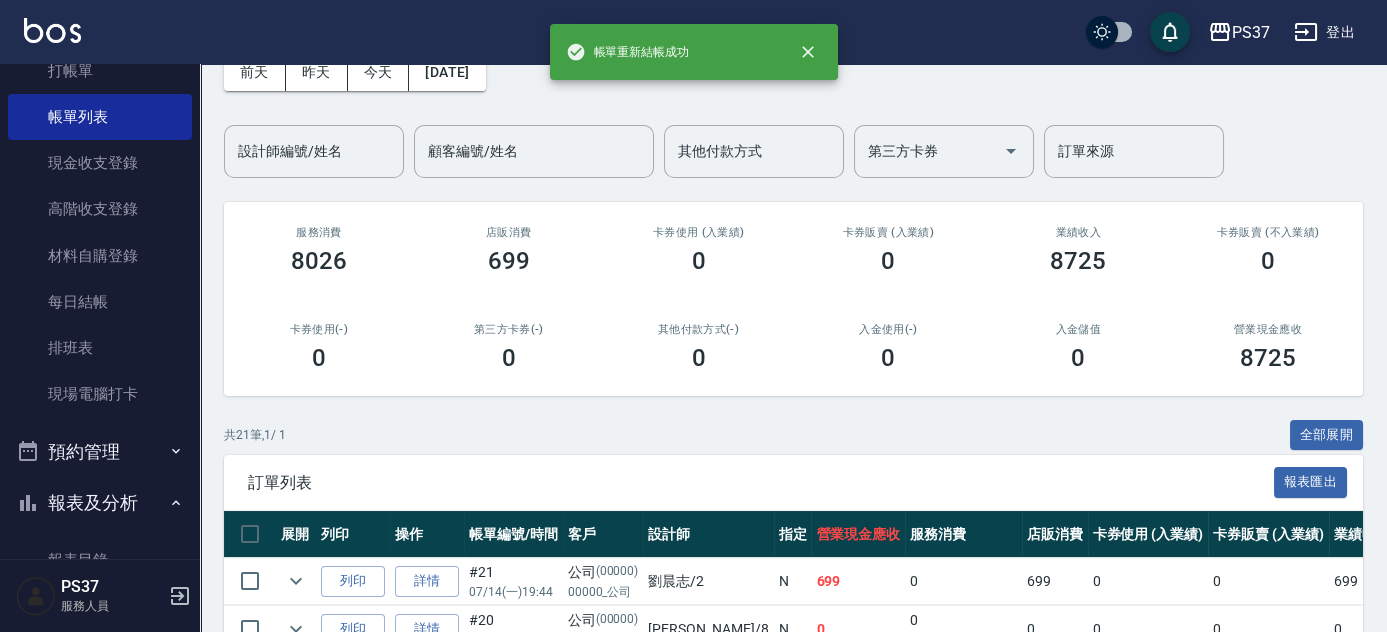 scroll, scrollTop: 454, scrollLeft: 0, axis: vertical 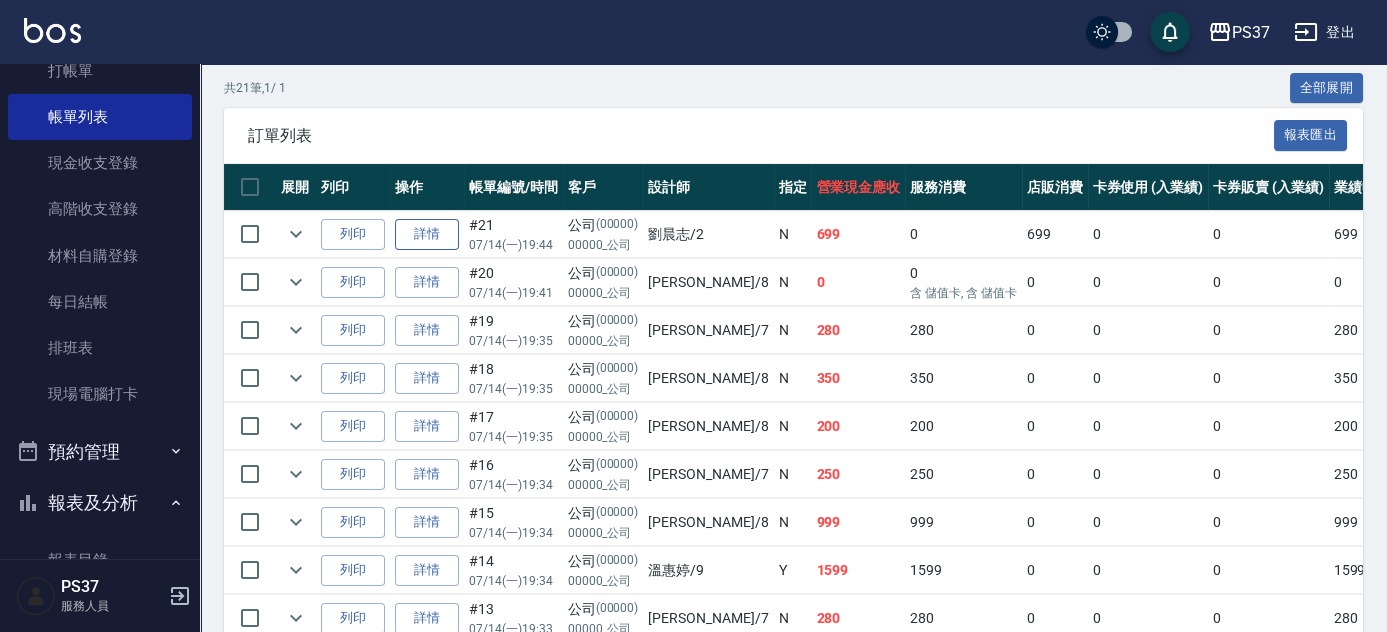 click on "詳情" at bounding box center [427, 234] 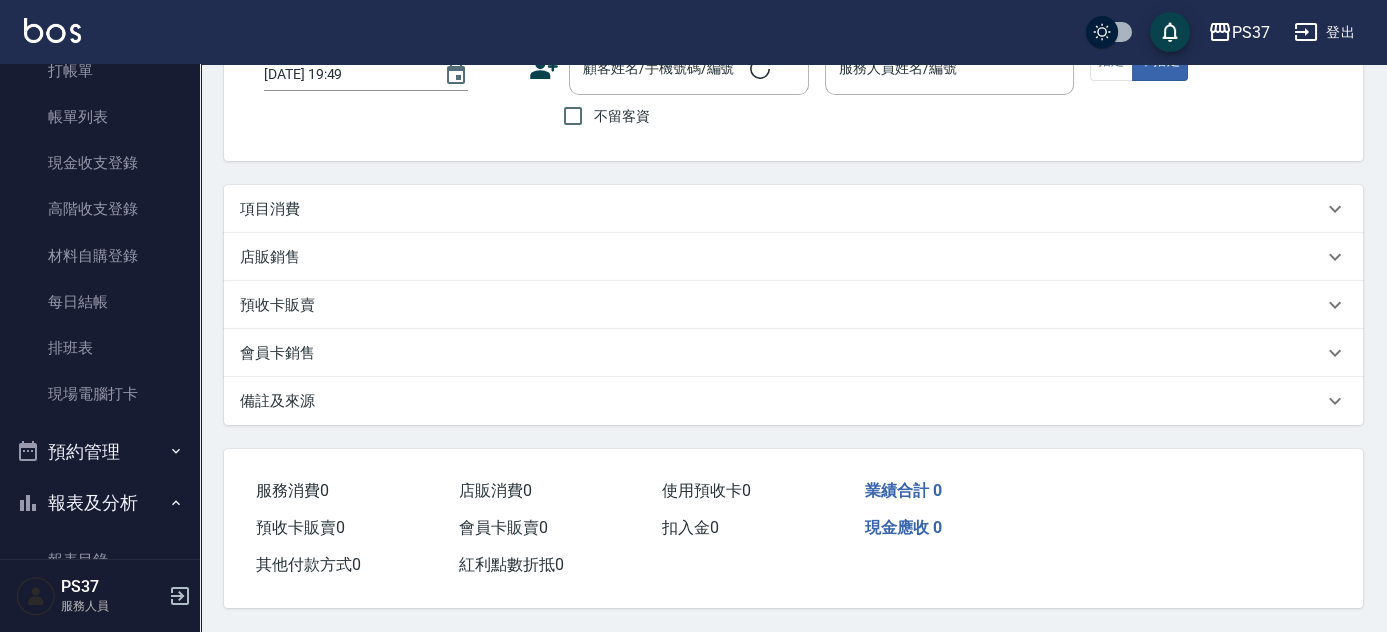 scroll, scrollTop: 0, scrollLeft: 0, axis: both 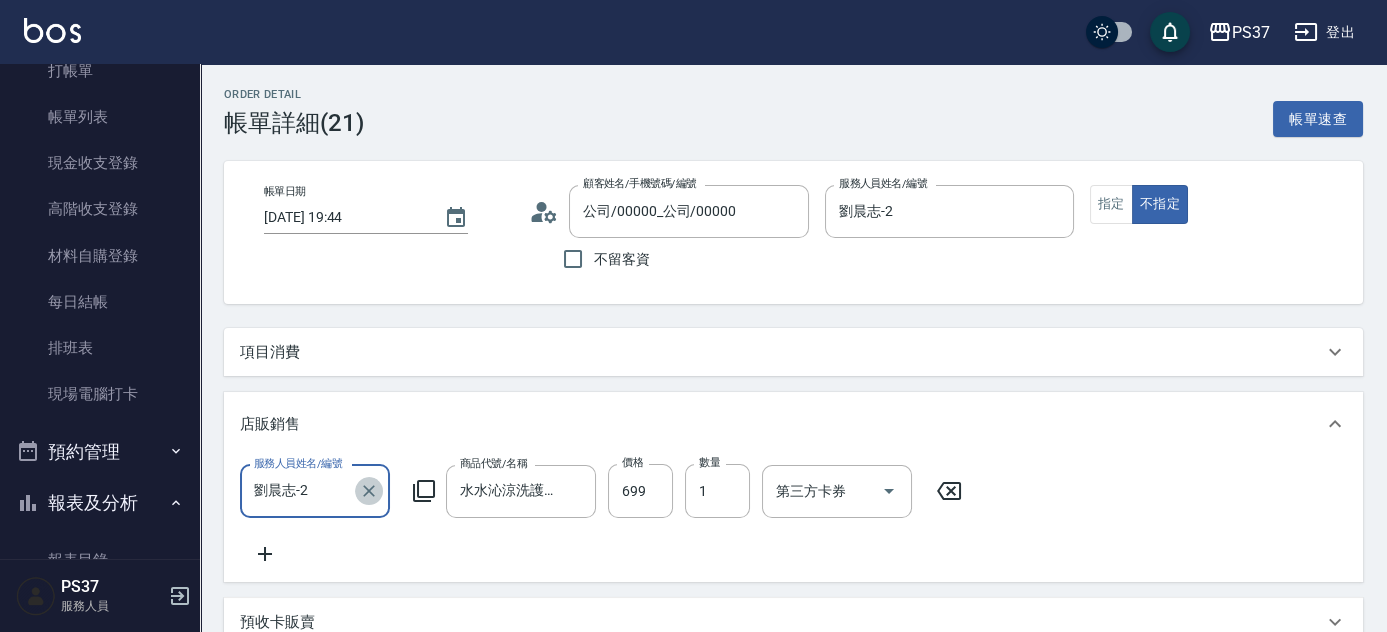 click 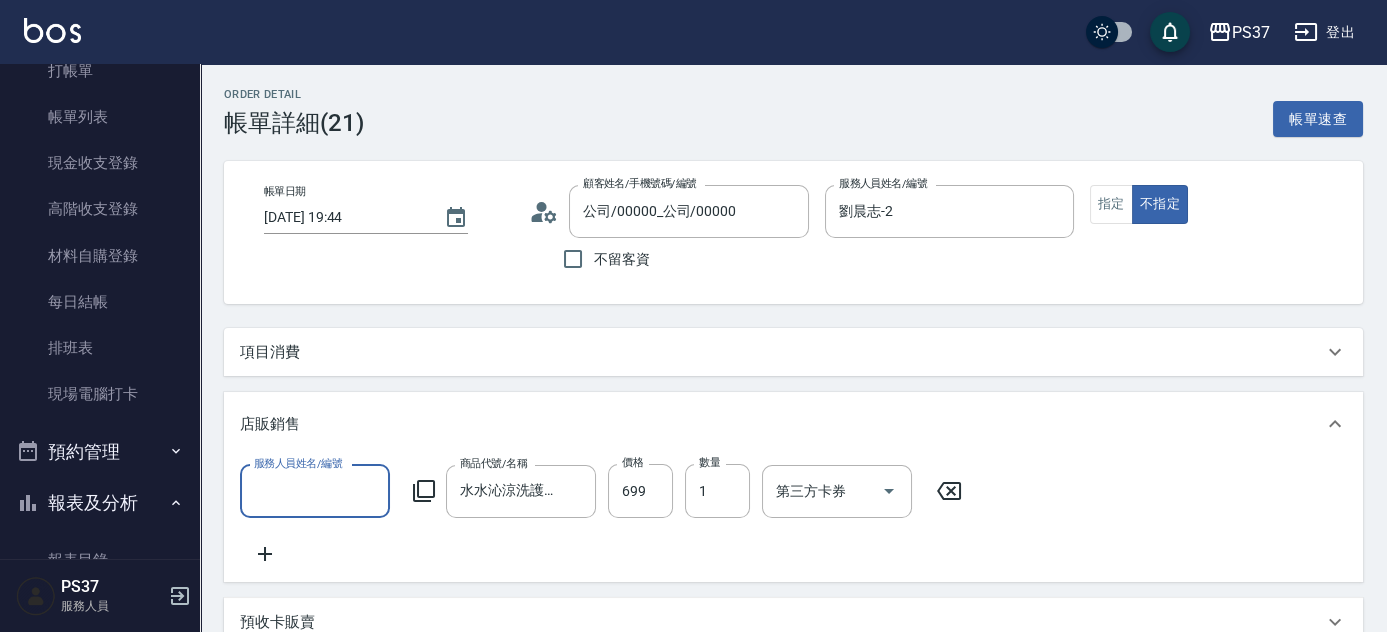 click 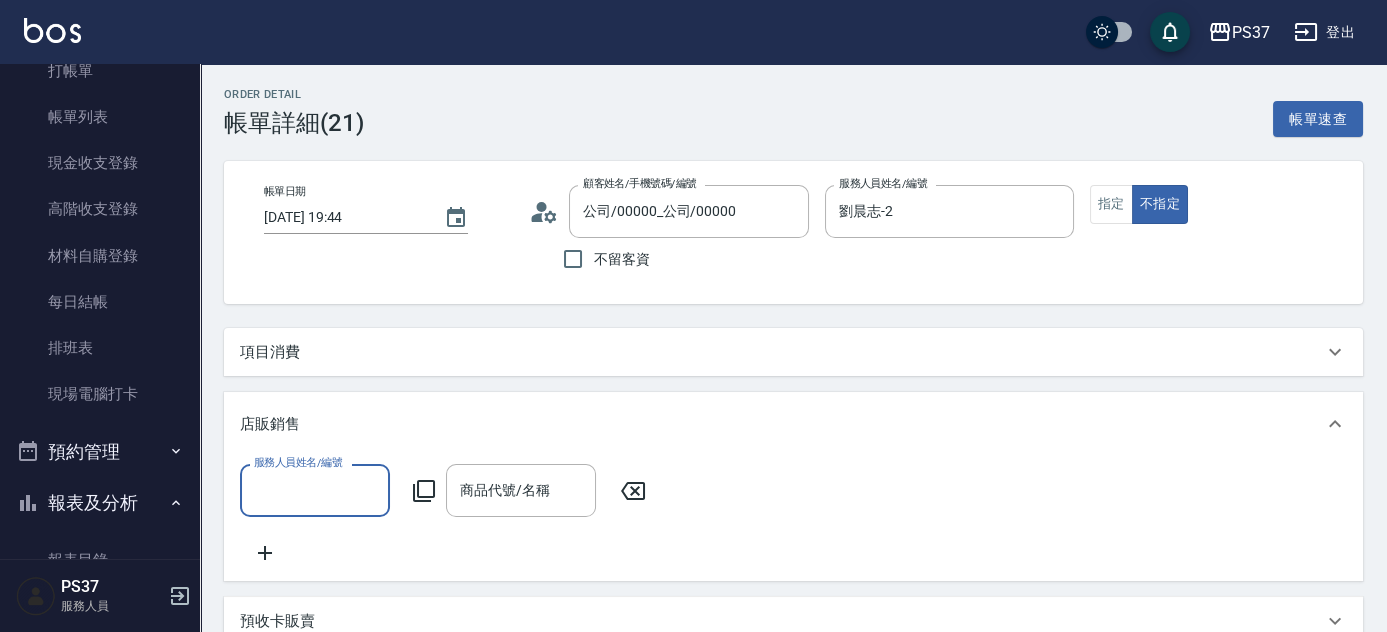 click on "項目消費" at bounding box center (781, 352) 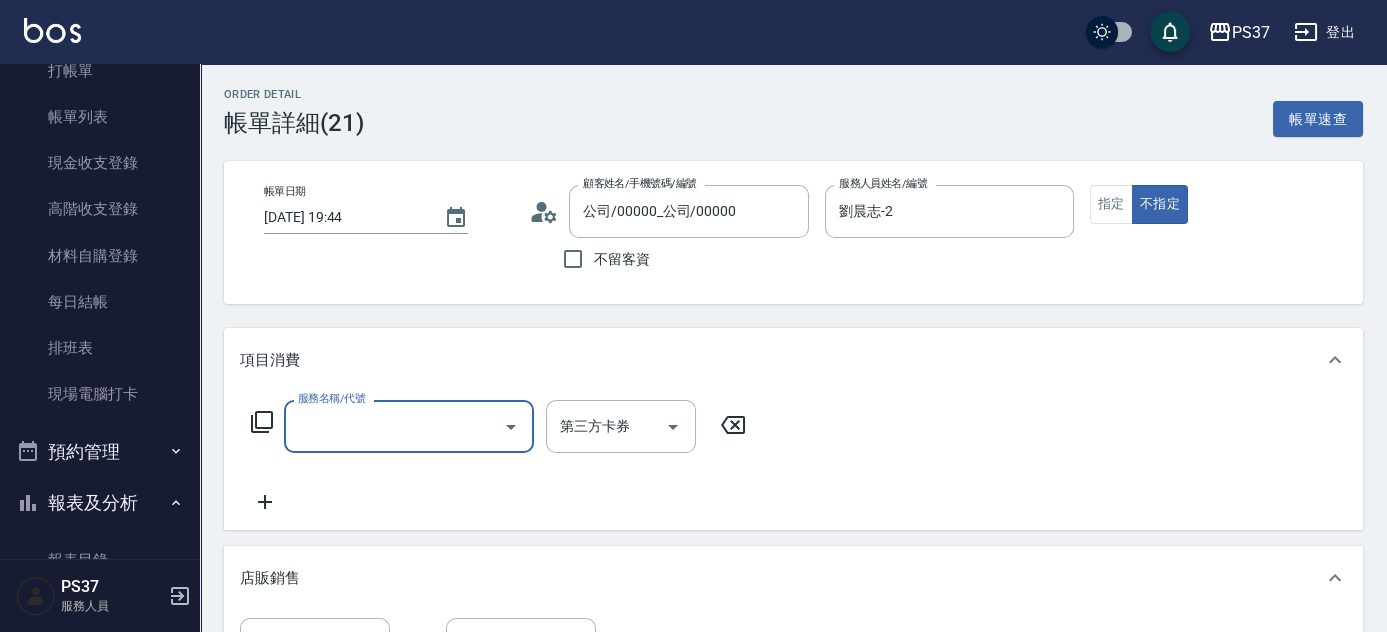 scroll, scrollTop: 0, scrollLeft: 0, axis: both 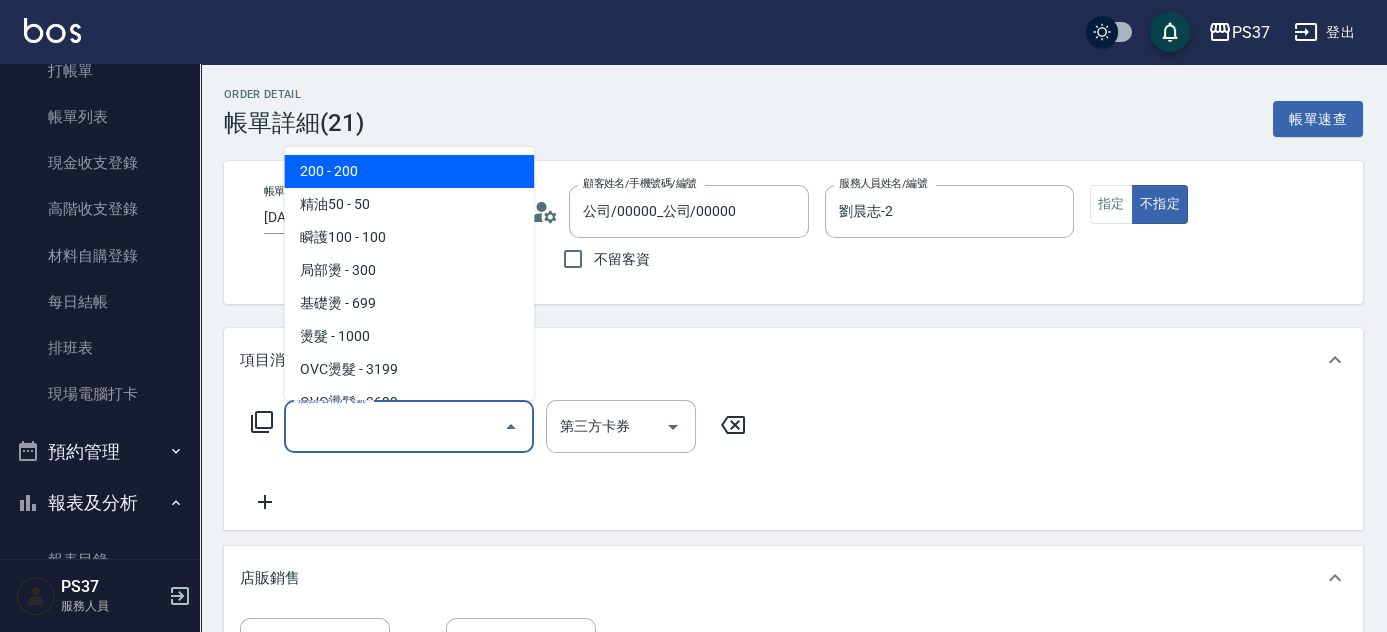 click on "200 - 200" at bounding box center (409, 171) 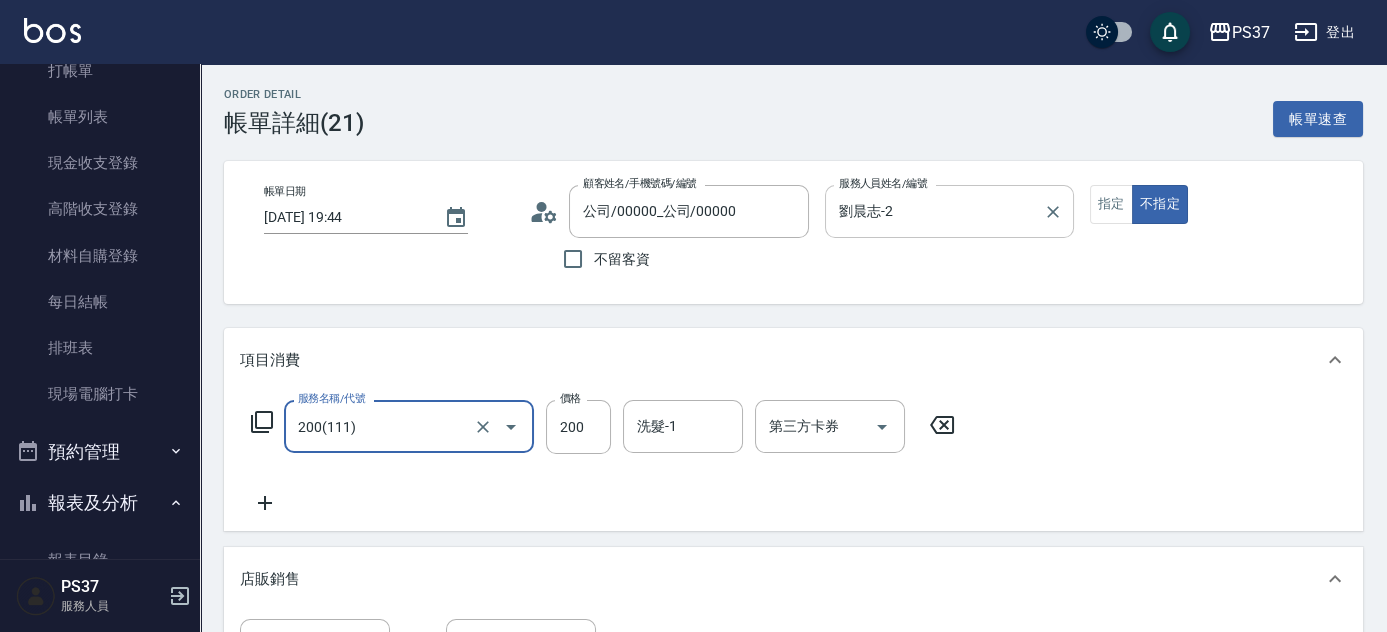 click on "劉晨志-2" at bounding box center [934, 211] 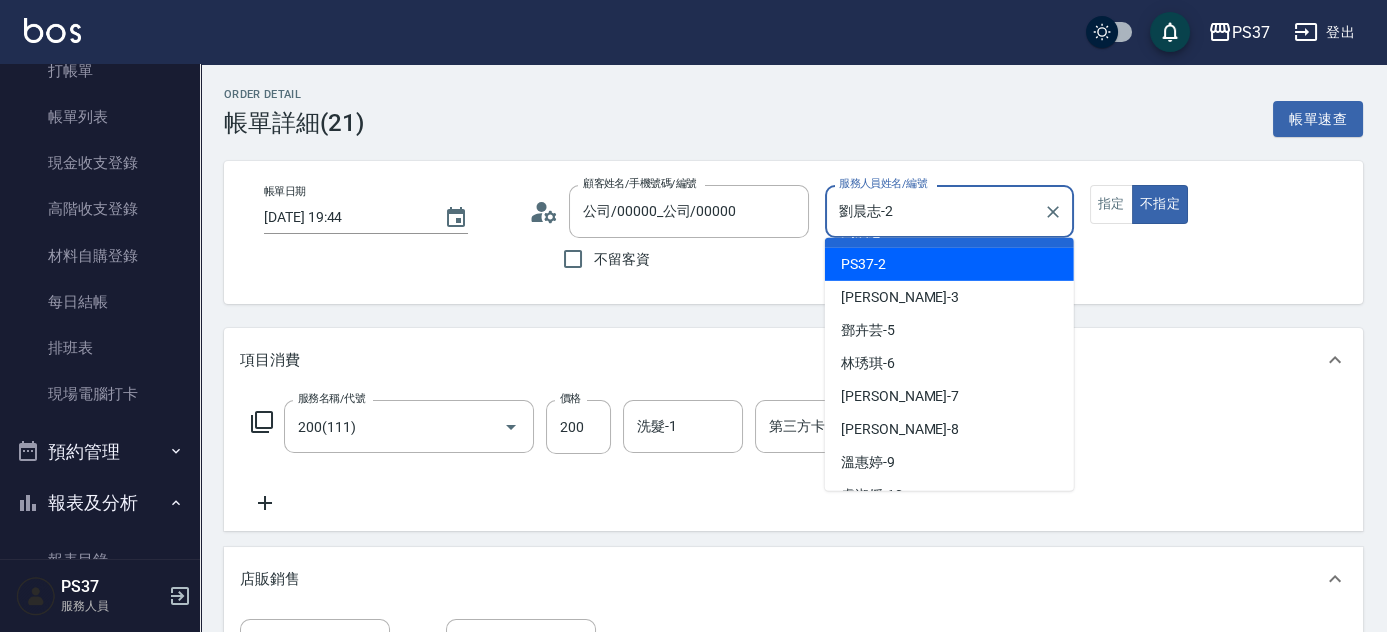 scroll, scrollTop: 90, scrollLeft: 0, axis: vertical 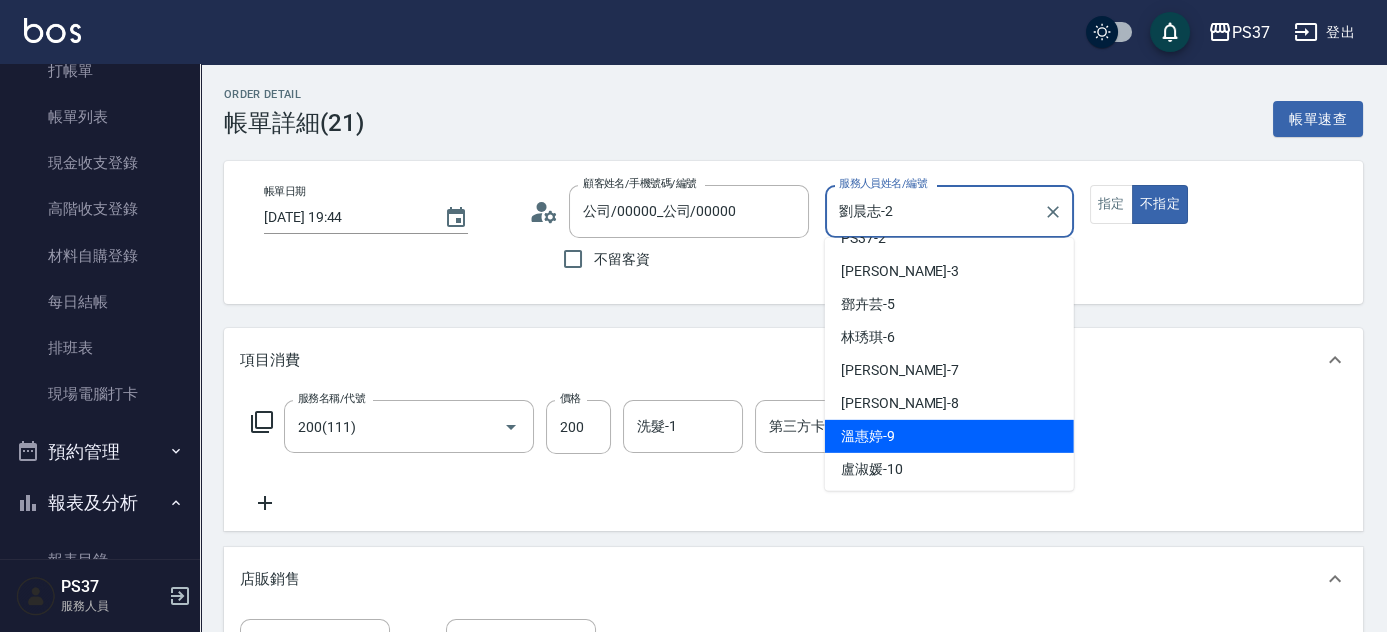 click on "溫惠婷 -9" at bounding box center (949, 436) 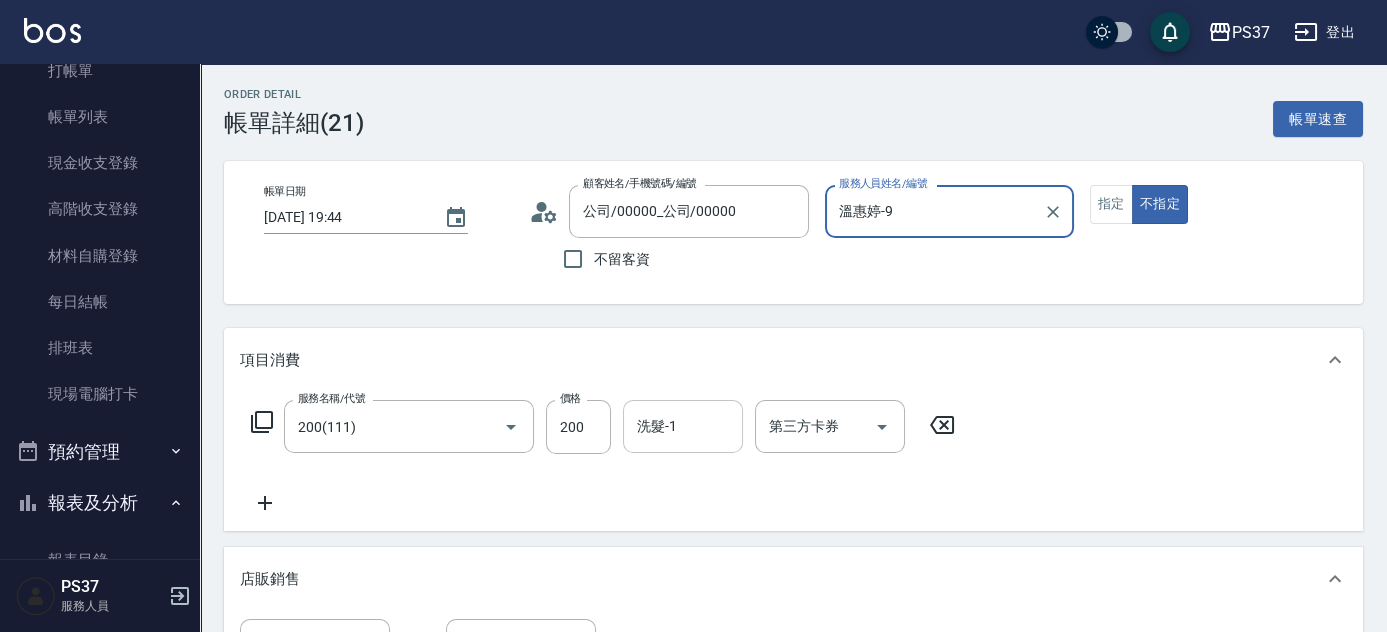 click on "洗髮-1" at bounding box center (683, 426) 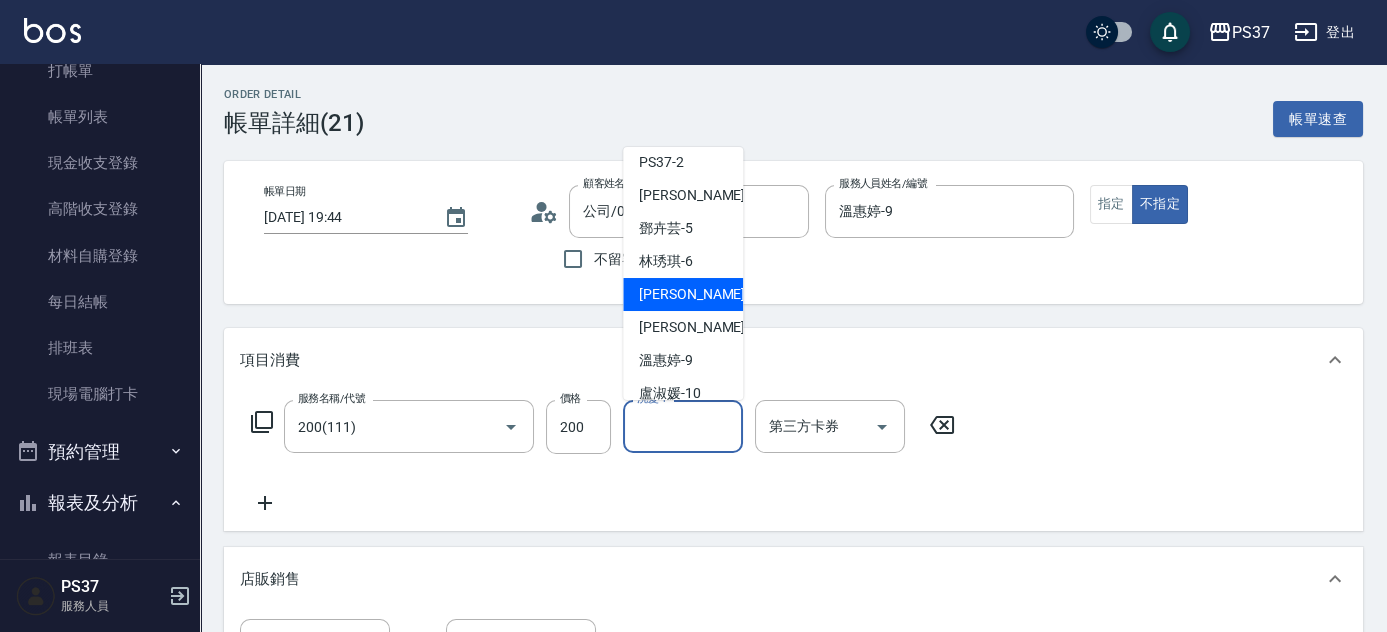scroll, scrollTop: 181, scrollLeft: 0, axis: vertical 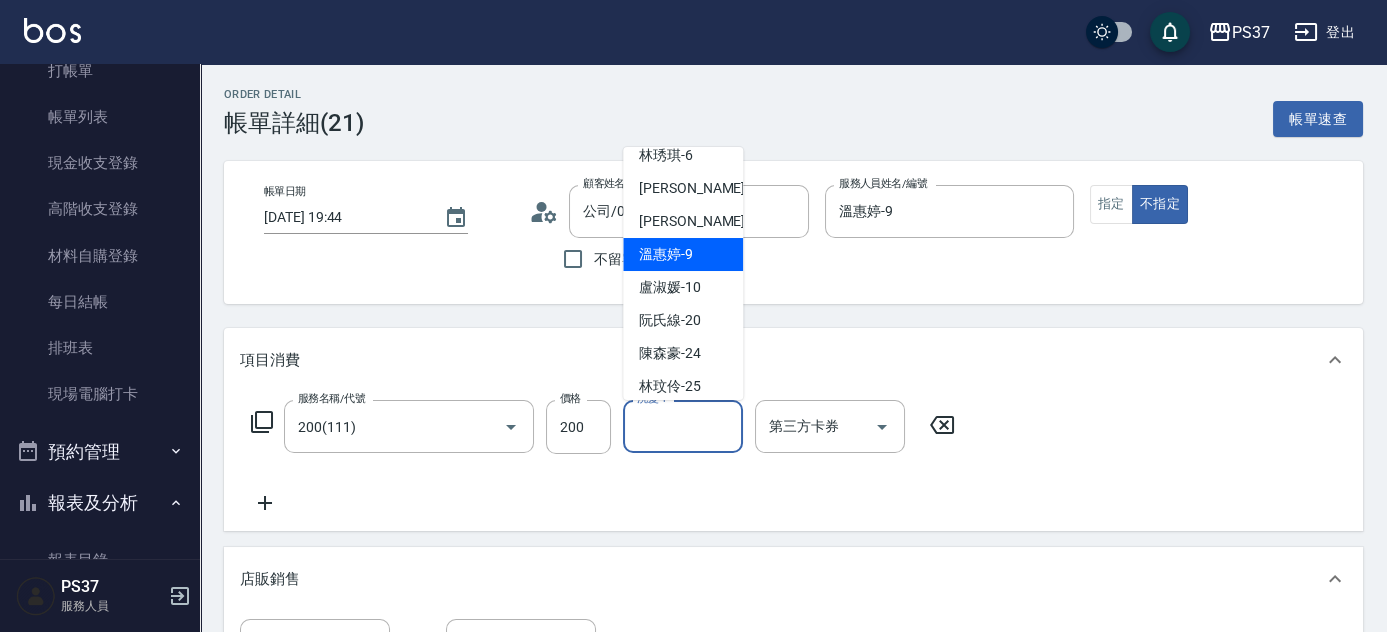 click on "溫惠婷 -9" at bounding box center [683, 254] 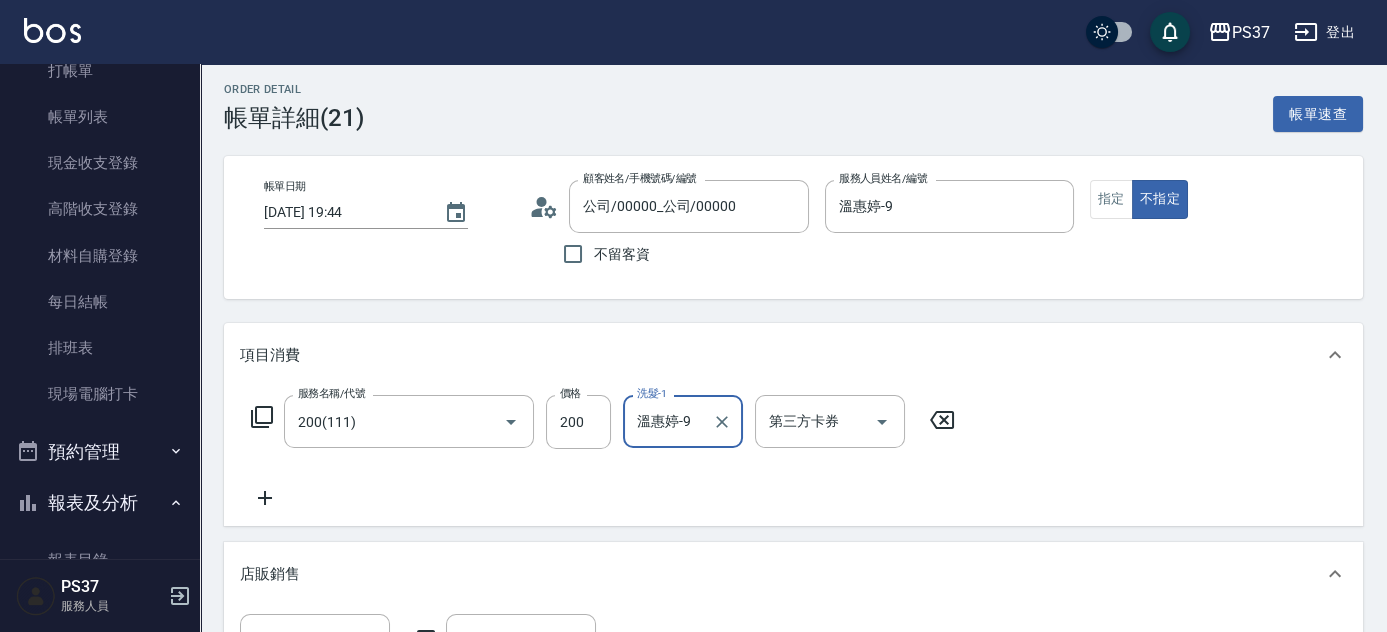 scroll, scrollTop: 181, scrollLeft: 0, axis: vertical 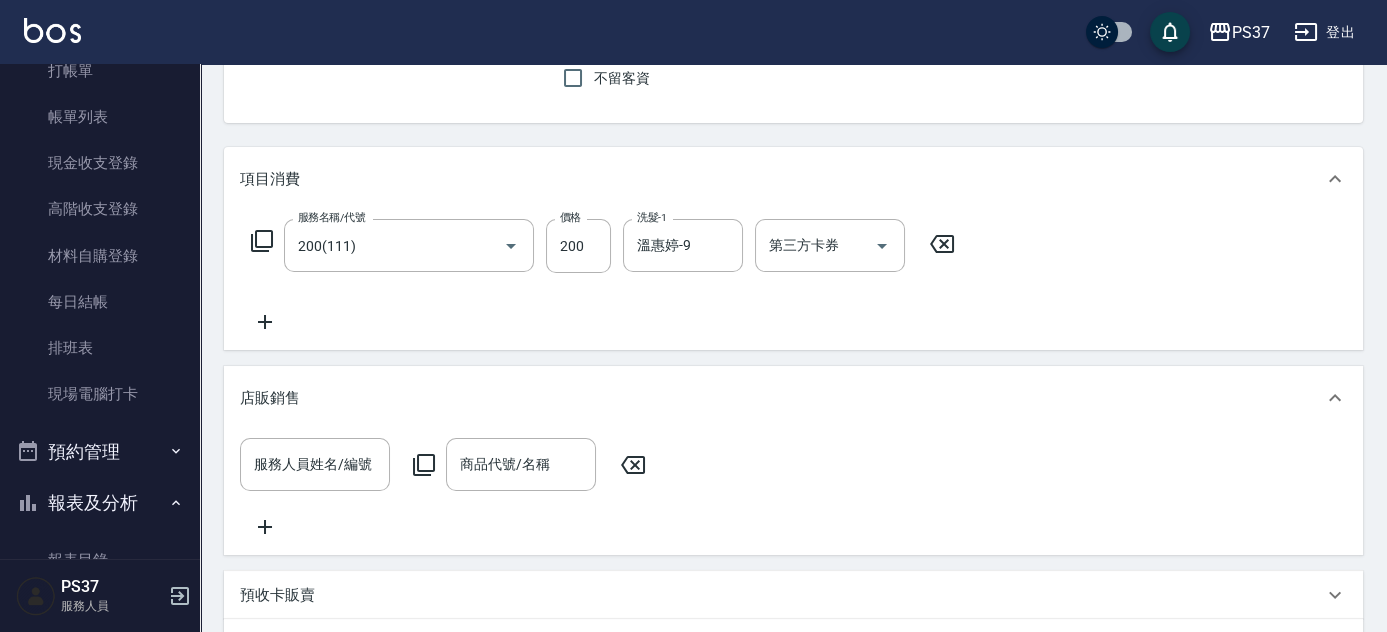 click 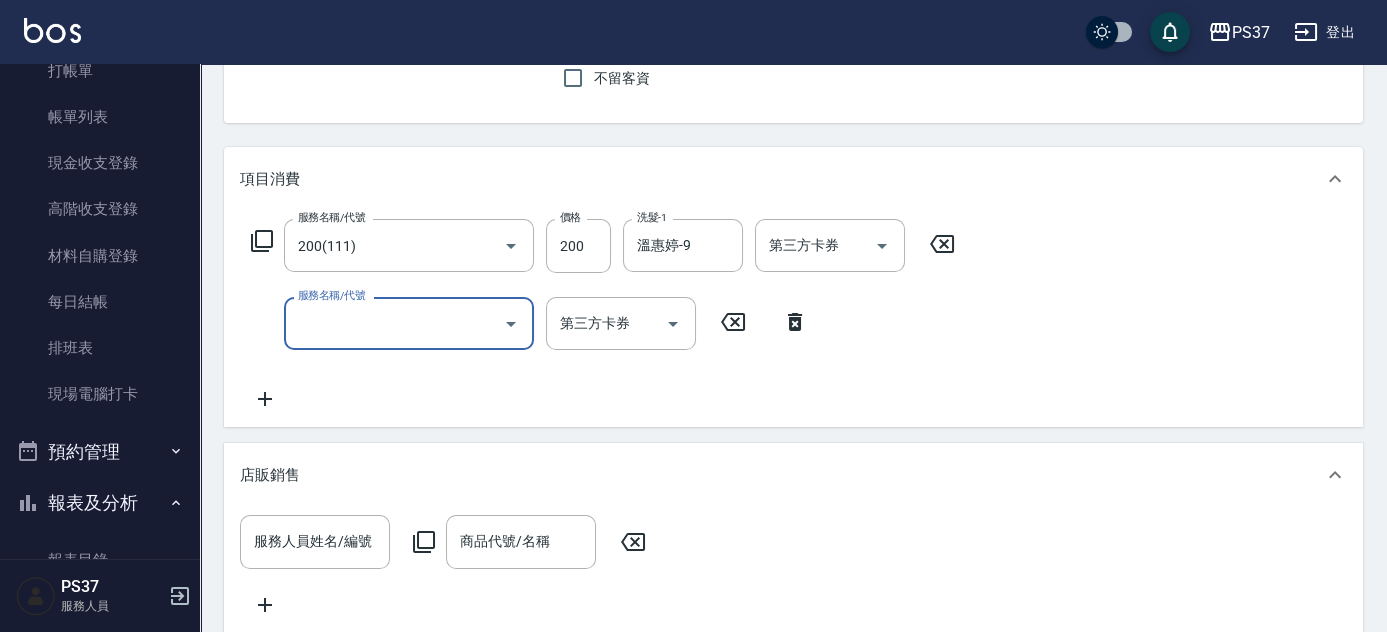 click on "服務名稱/代號" at bounding box center [394, 323] 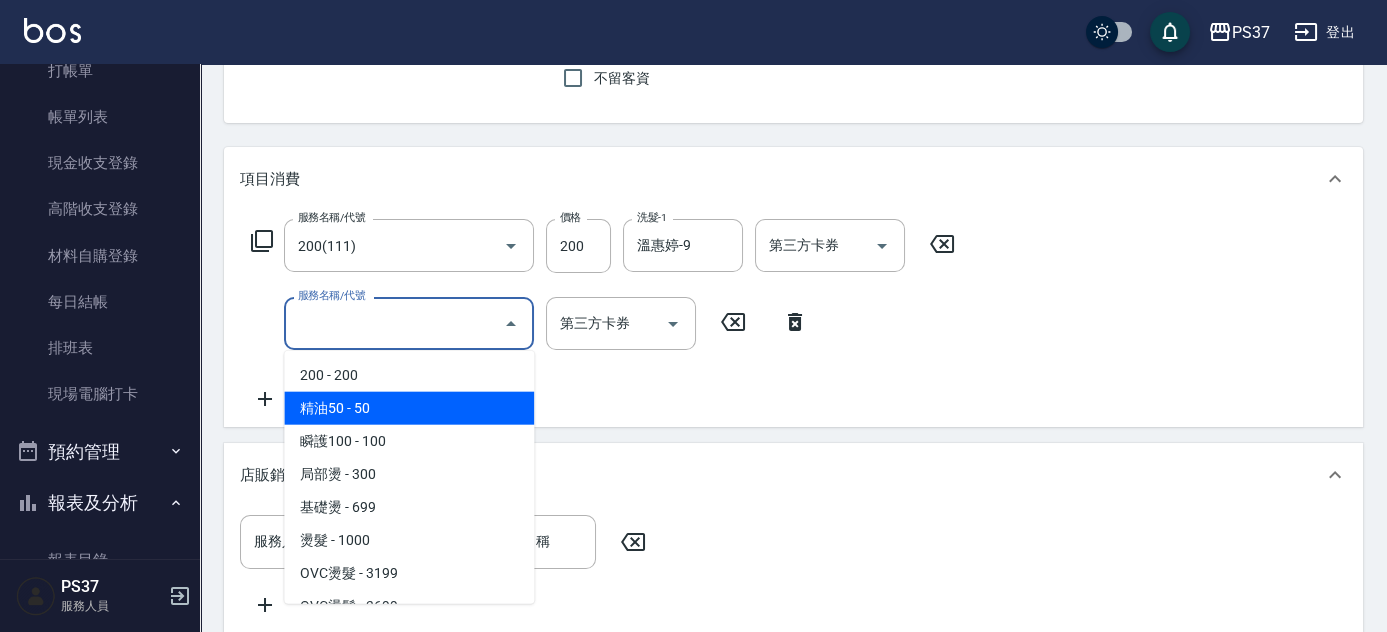 click on "精油50 - 50" at bounding box center [409, 408] 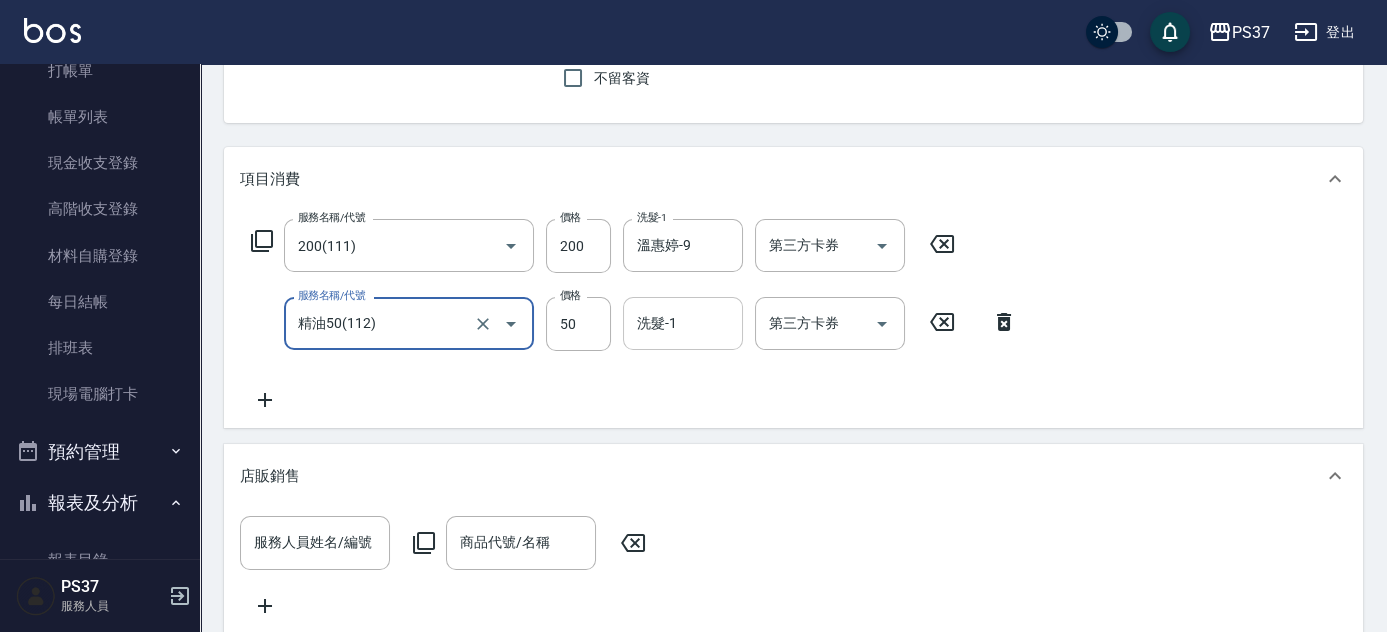 click on "洗髮-1" at bounding box center (683, 323) 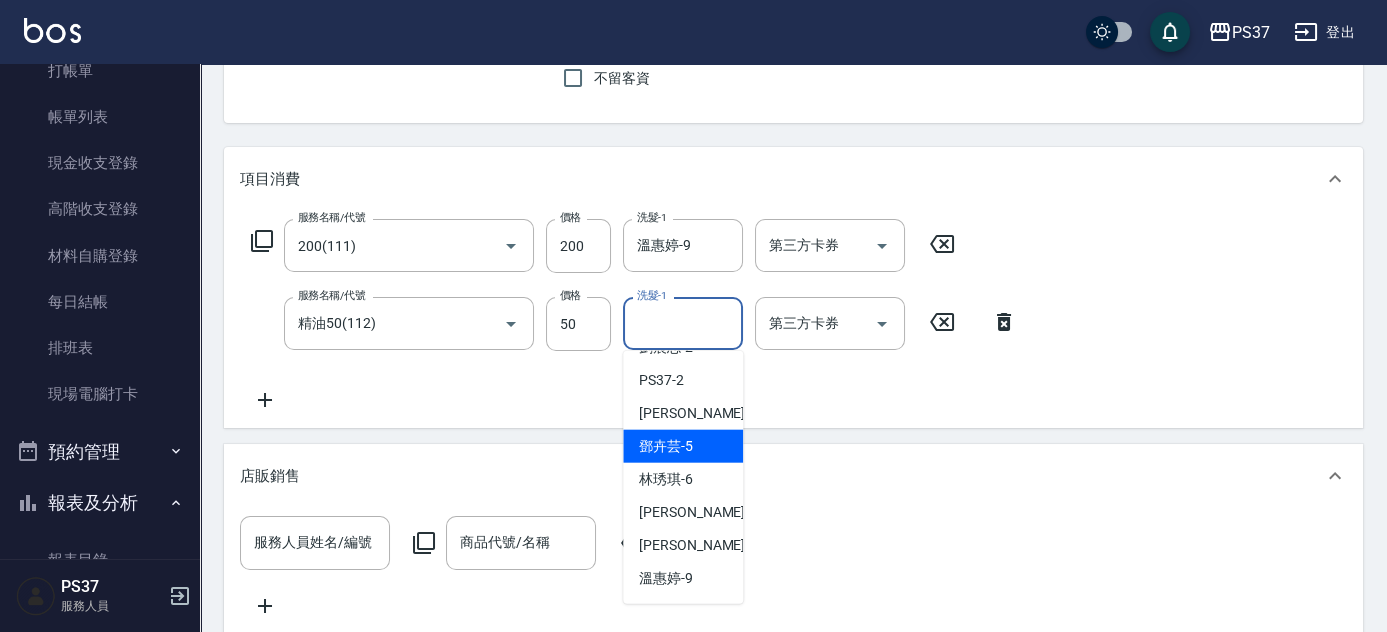 scroll, scrollTop: 90, scrollLeft: 0, axis: vertical 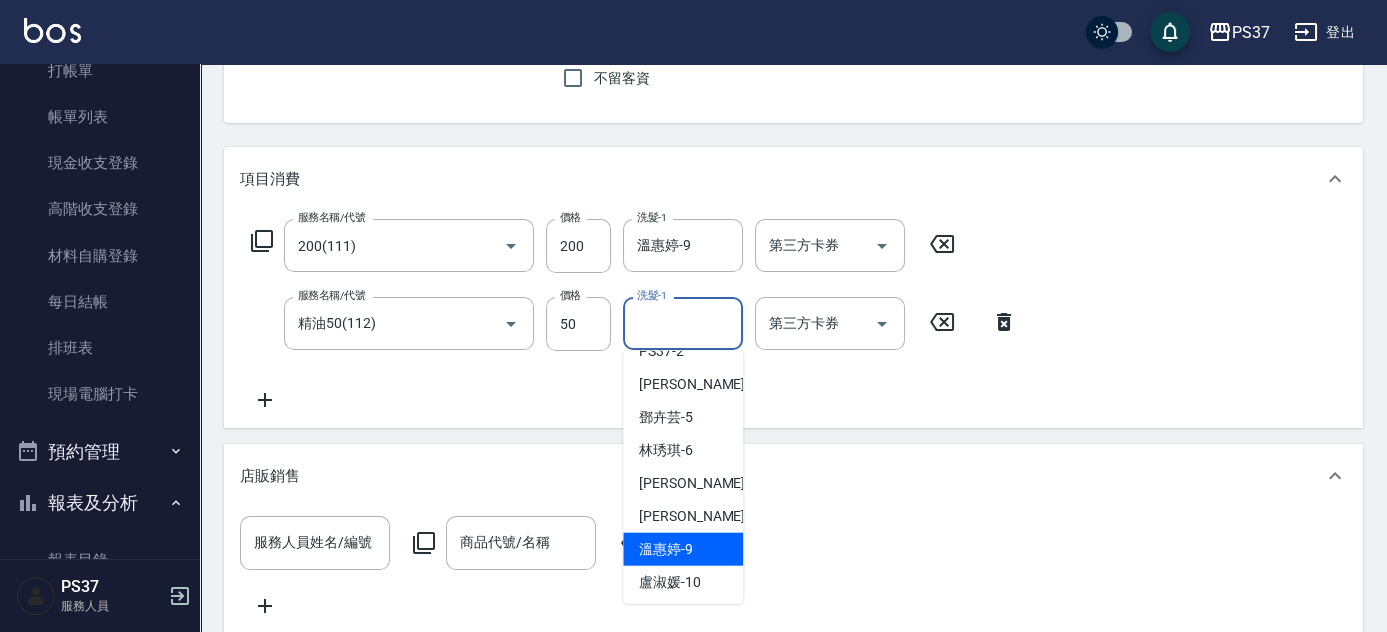 click on "溫惠婷 -9" at bounding box center (666, 549) 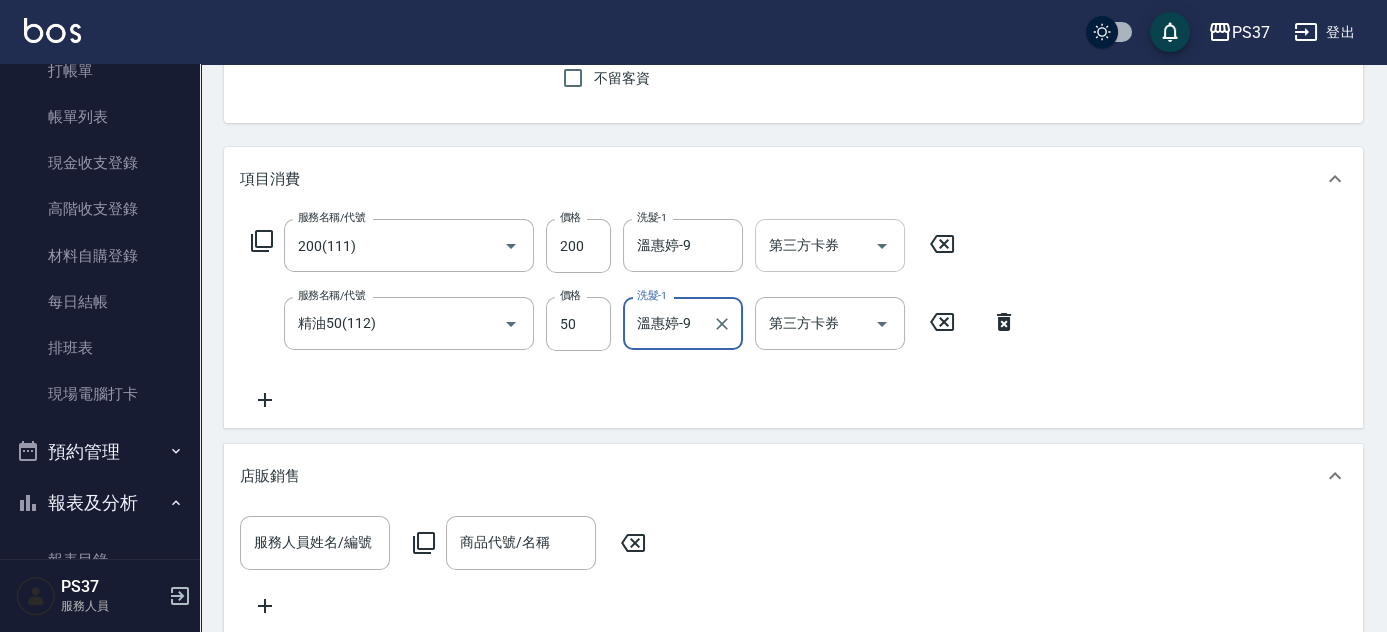 click 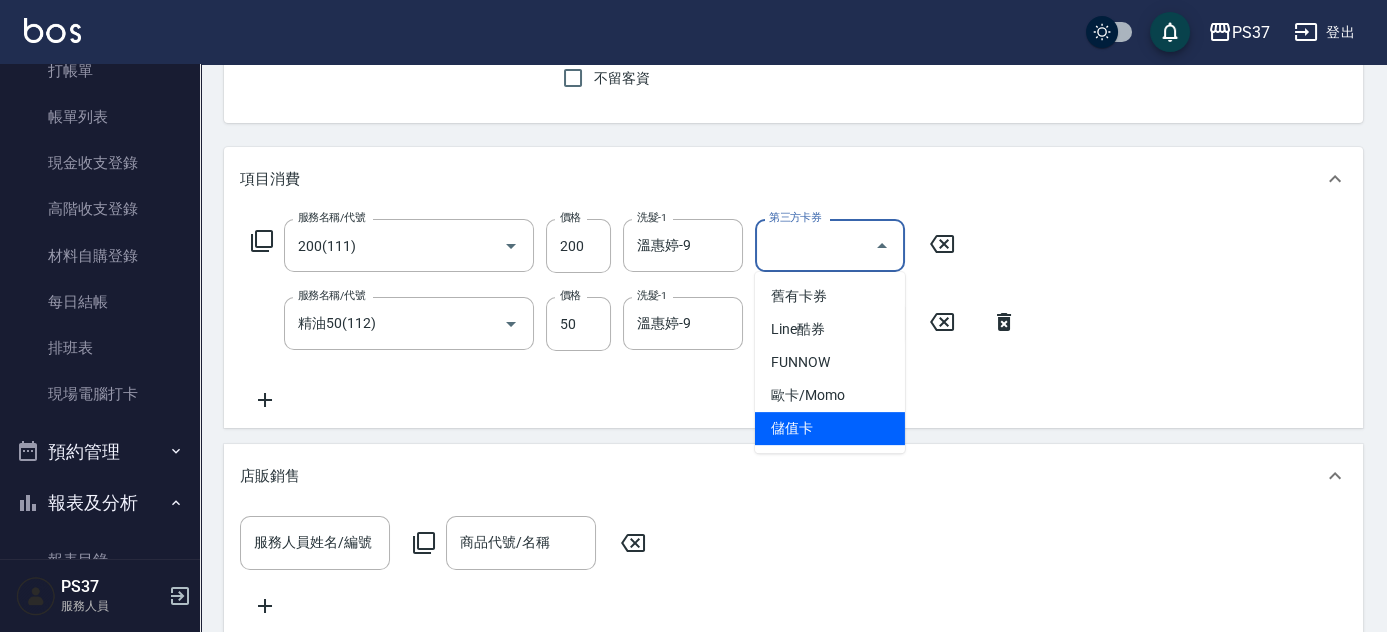 click on "儲值卡" at bounding box center (830, 428) 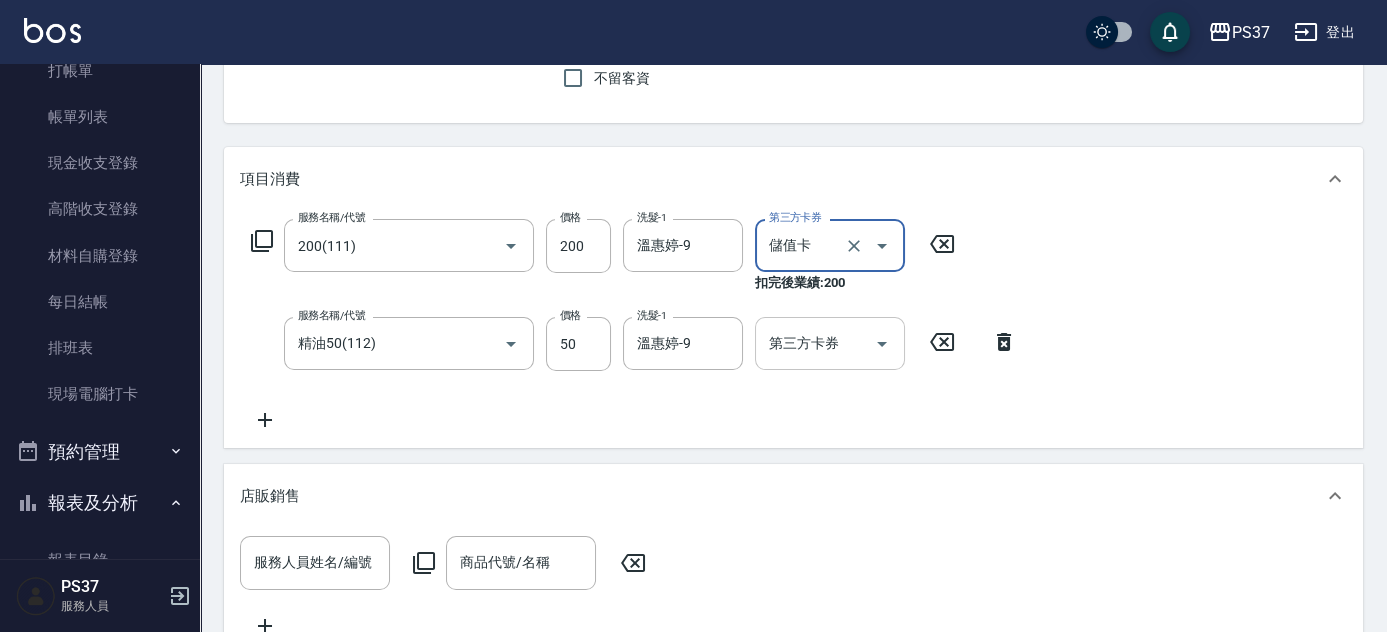 click 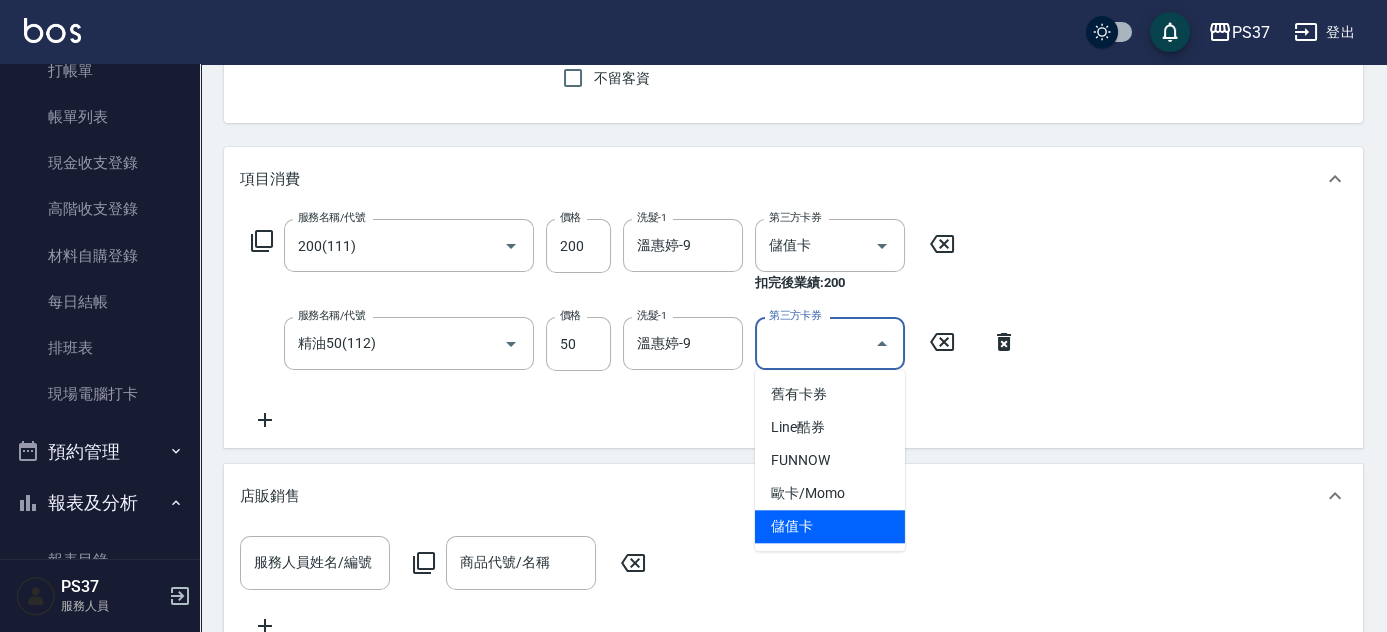 click on "儲值卡" at bounding box center [830, 526] 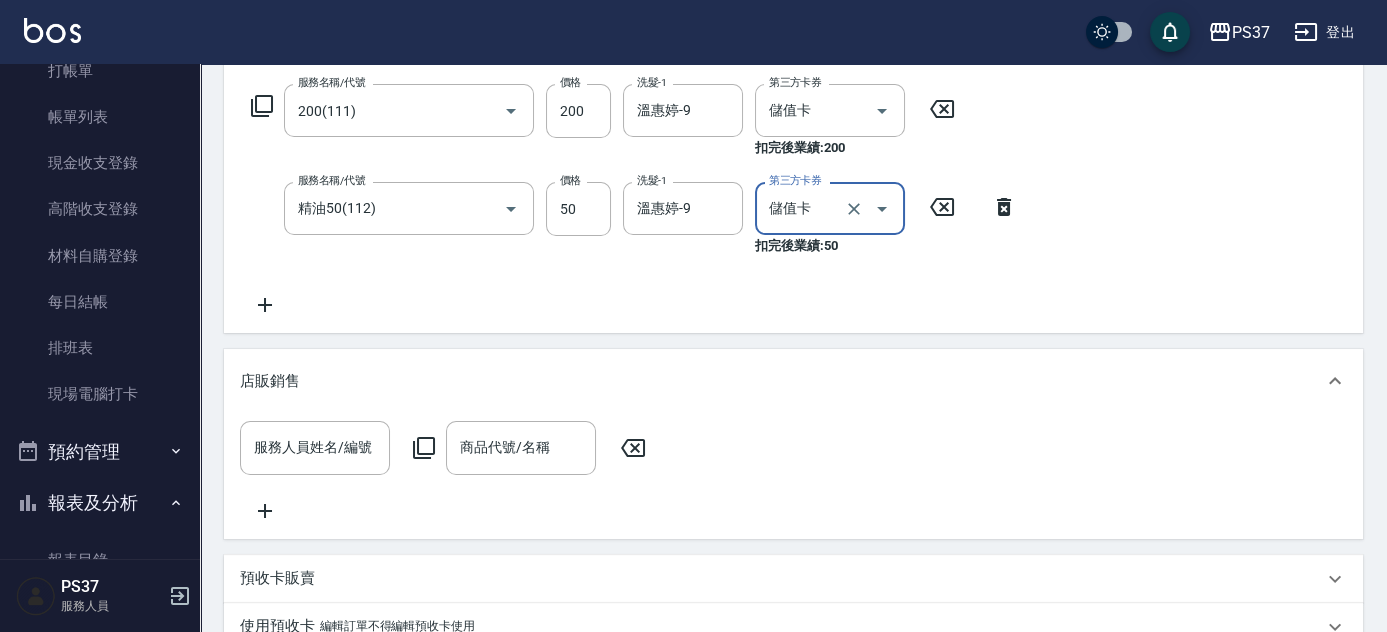 scroll, scrollTop: 545, scrollLeft: 0, axis: vertical 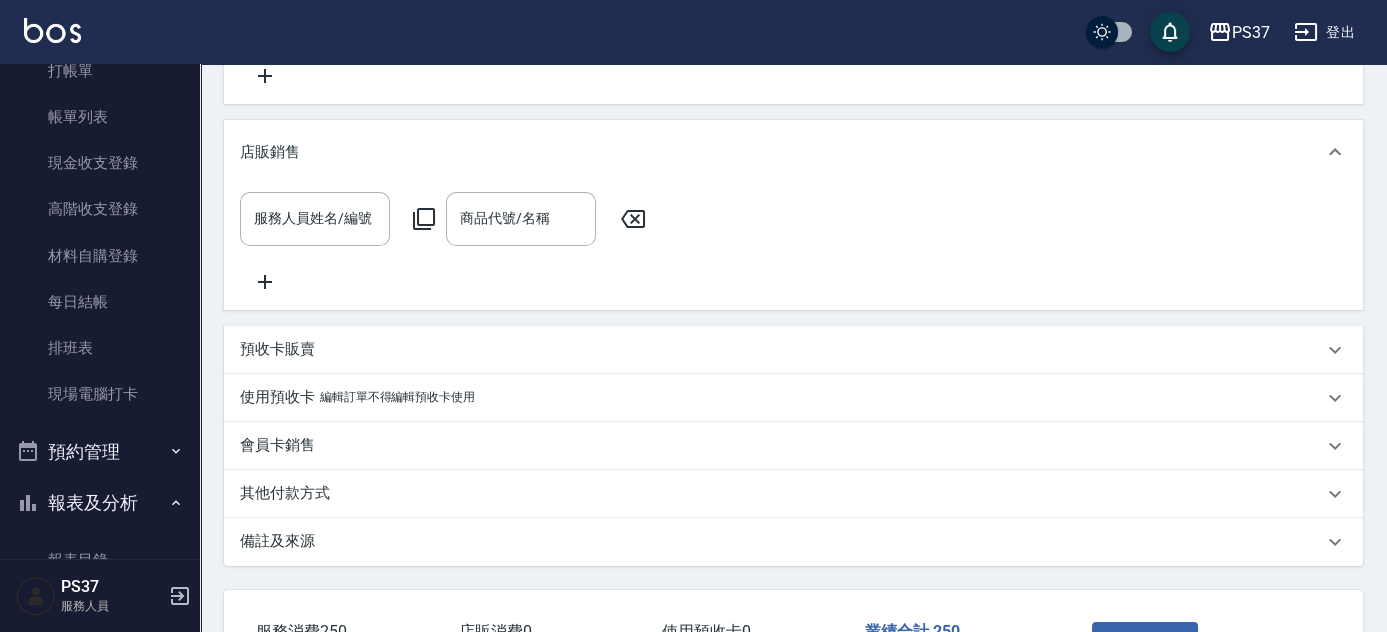 click 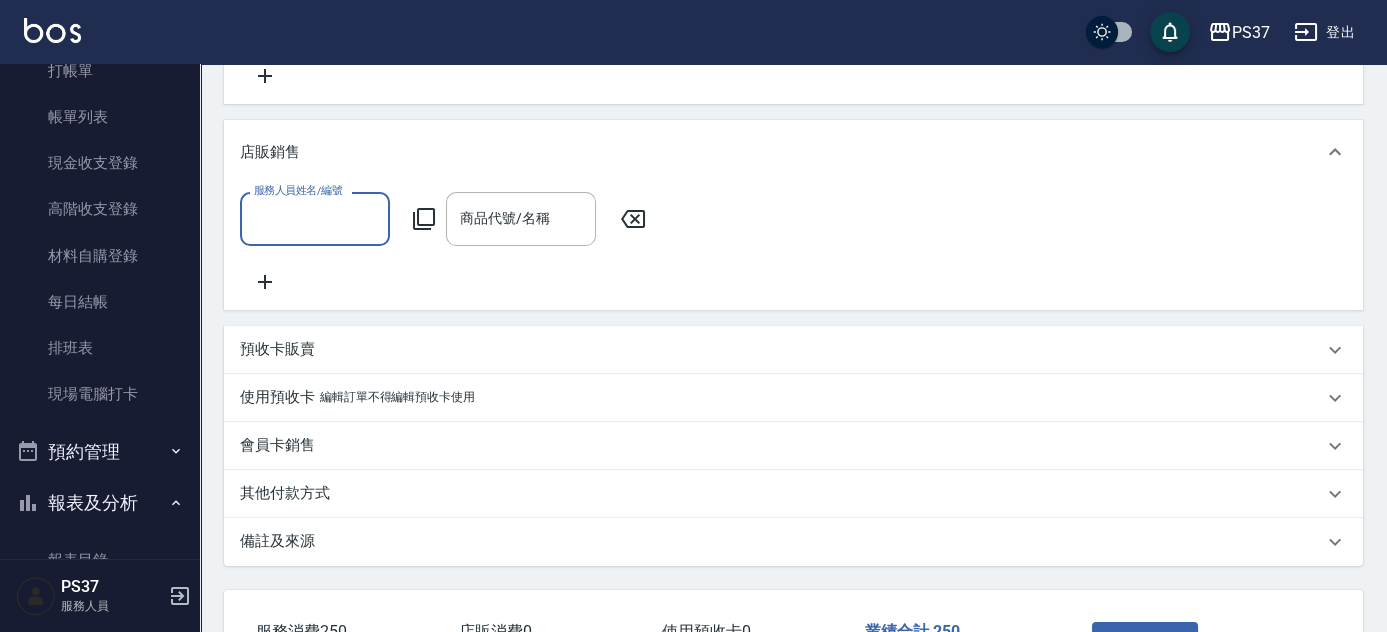click 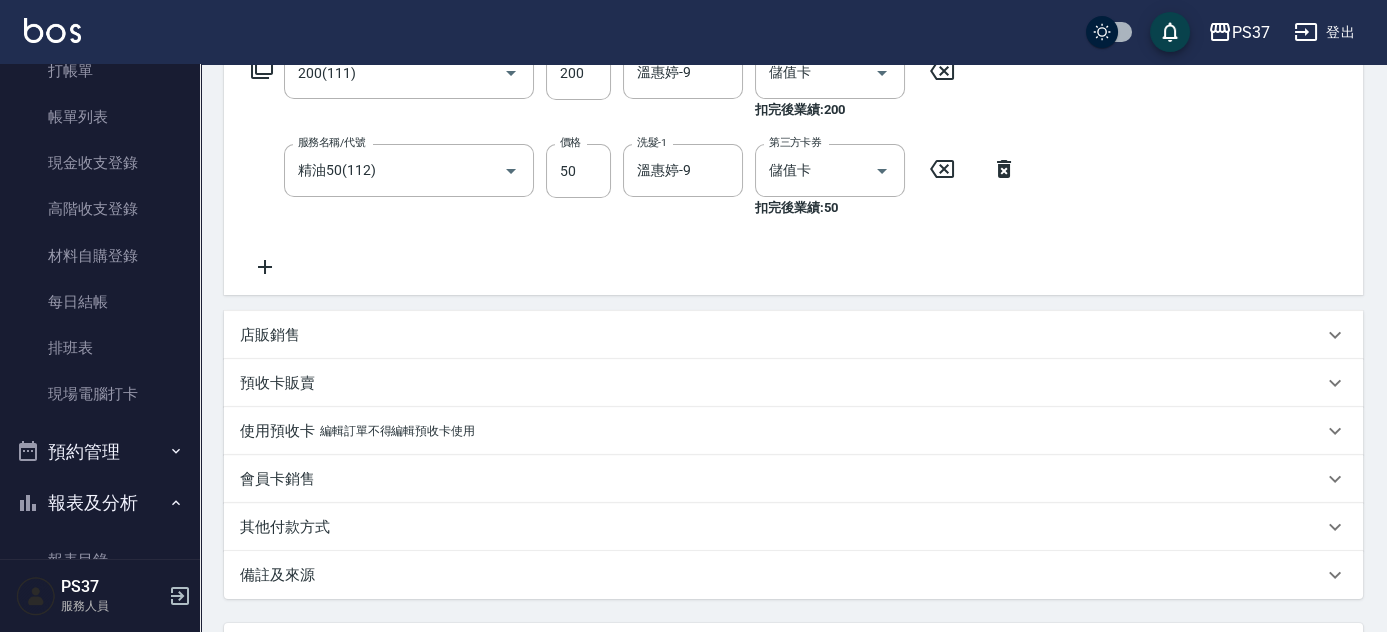 scroll, scrollTop: 80, scrollLeft: 0, axis: vertical 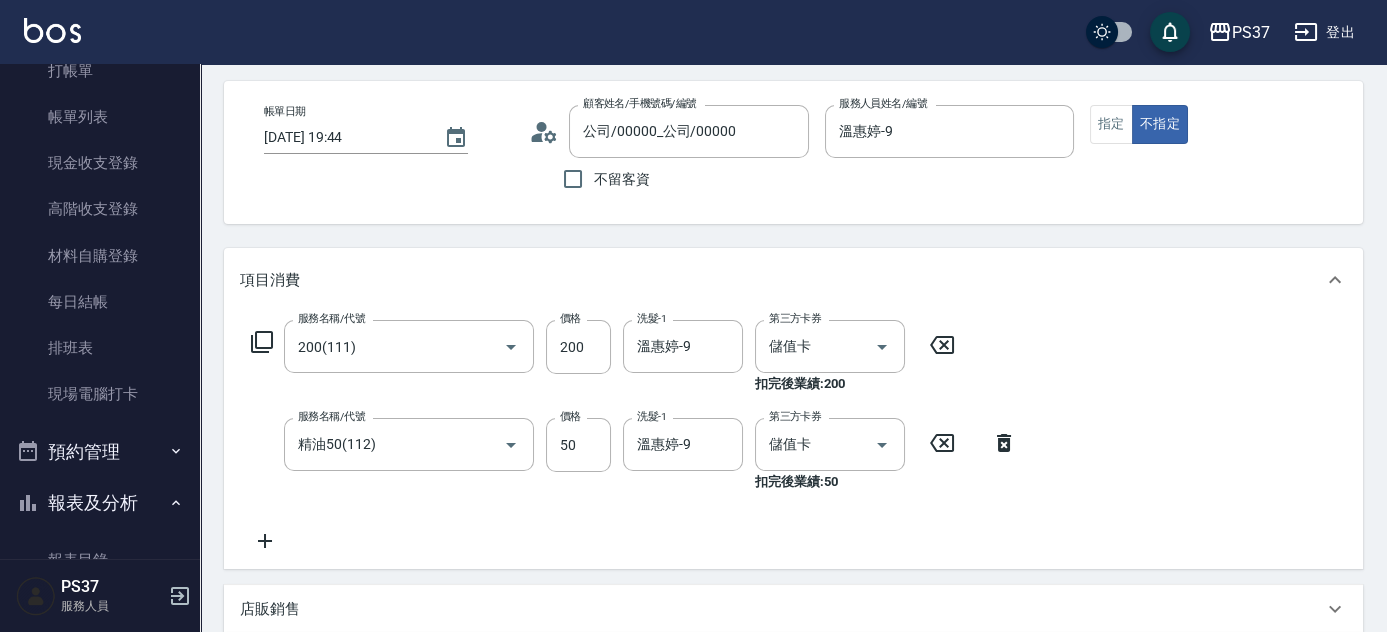 click 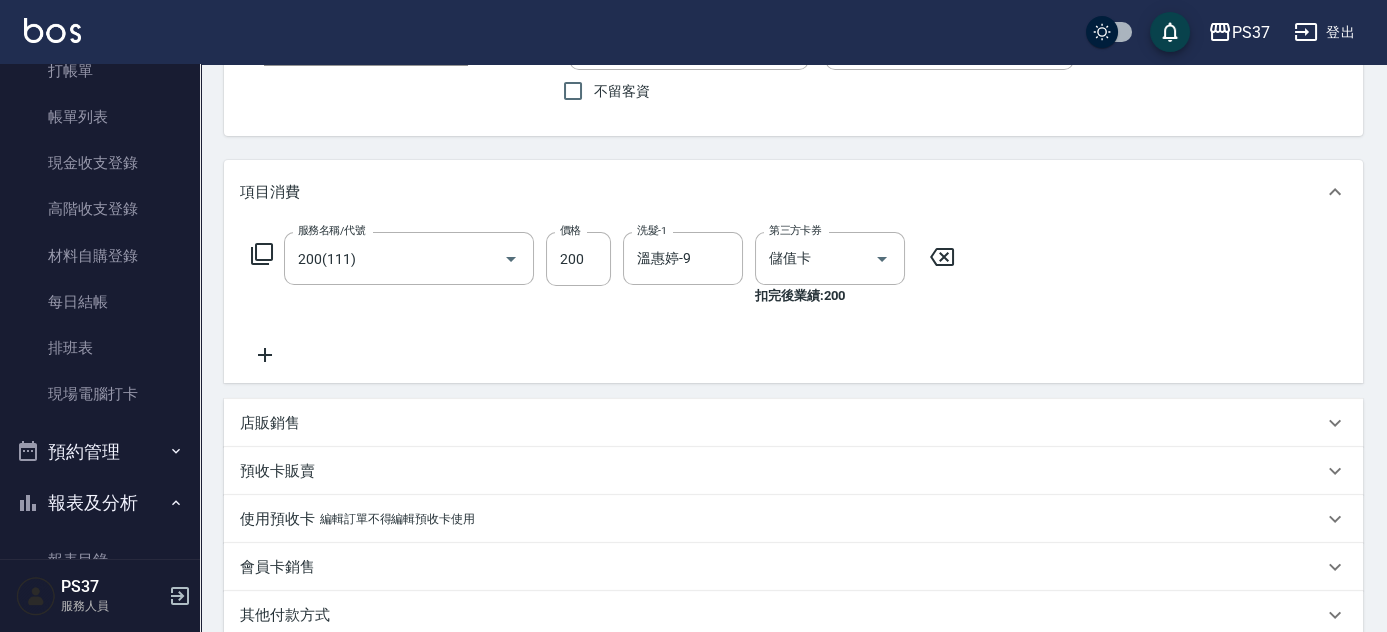 scroll, scrollTop: 73, scrollLeft: 0, axis: vertical 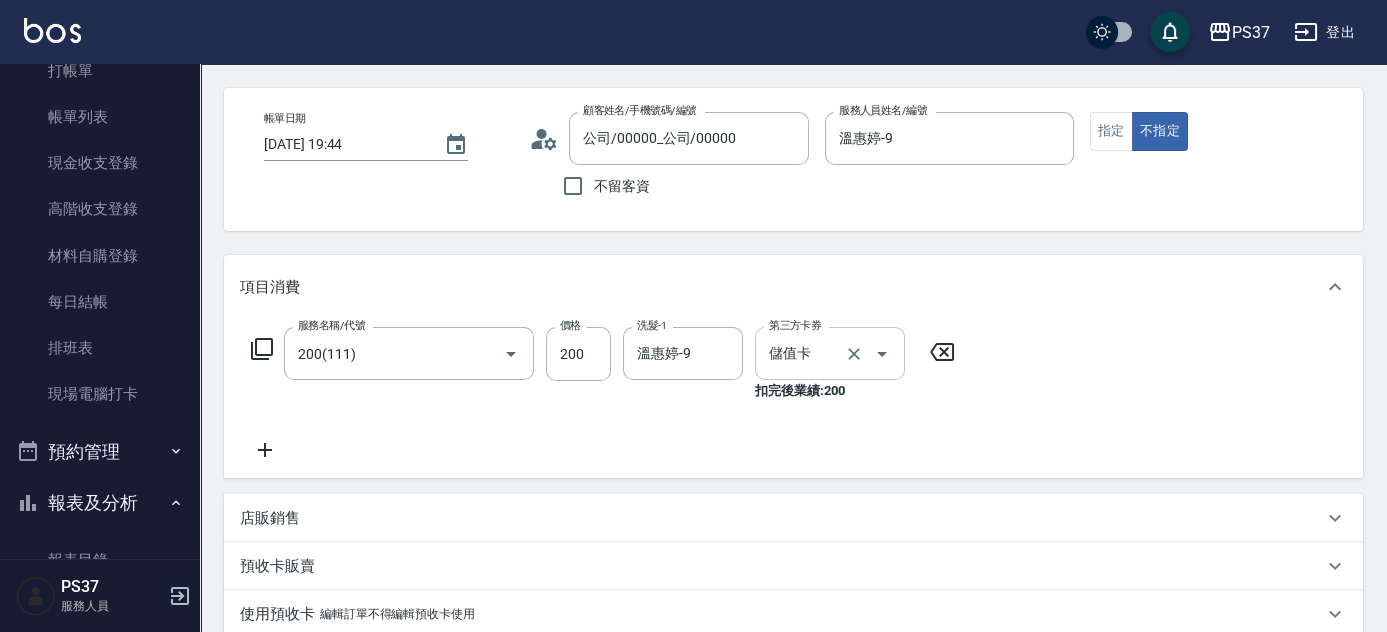 click 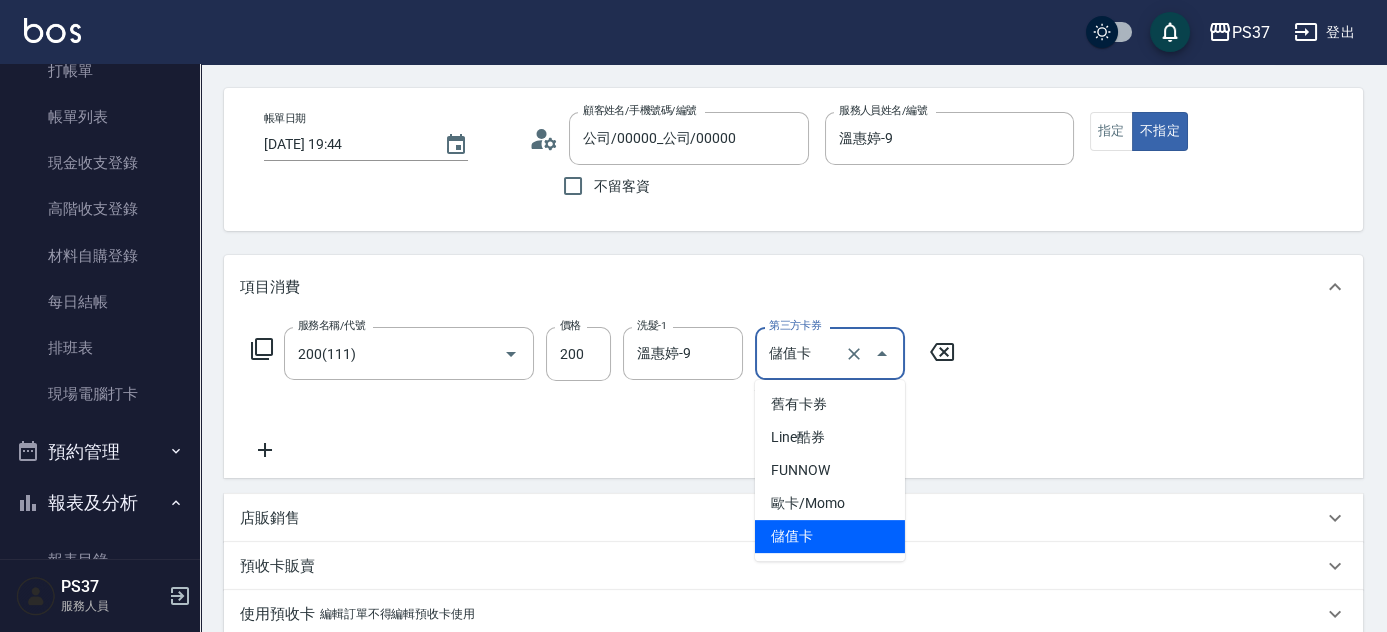 click on "儲值卡" at bounding box center [830, 536] 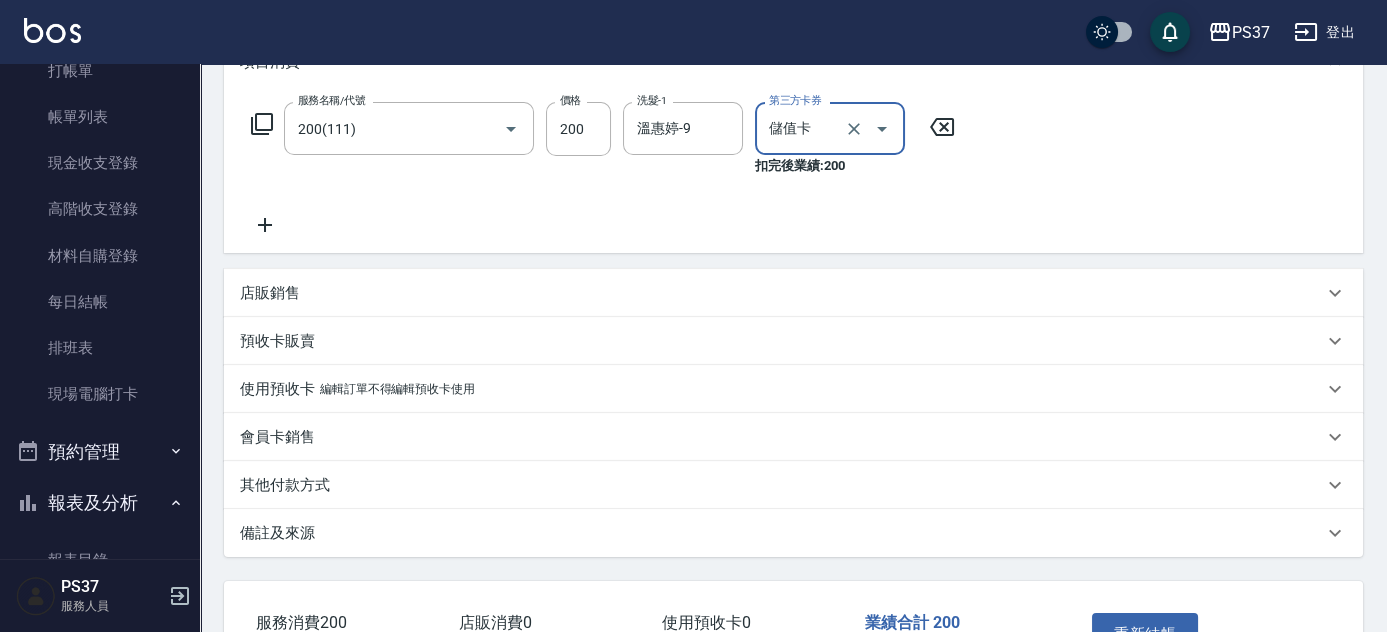 scroll, scrollTop: 346, scrollLeft: 0, axis: vertical 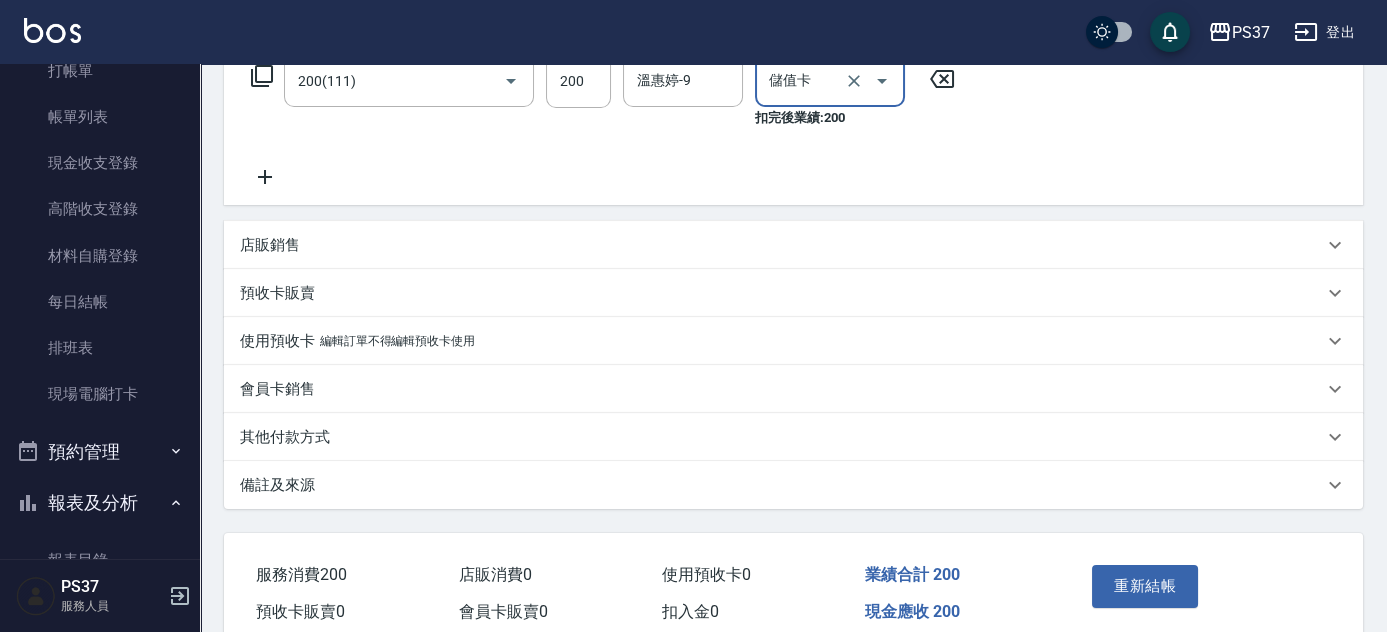 click on "備註及來源" at bounding box center [781, 485] 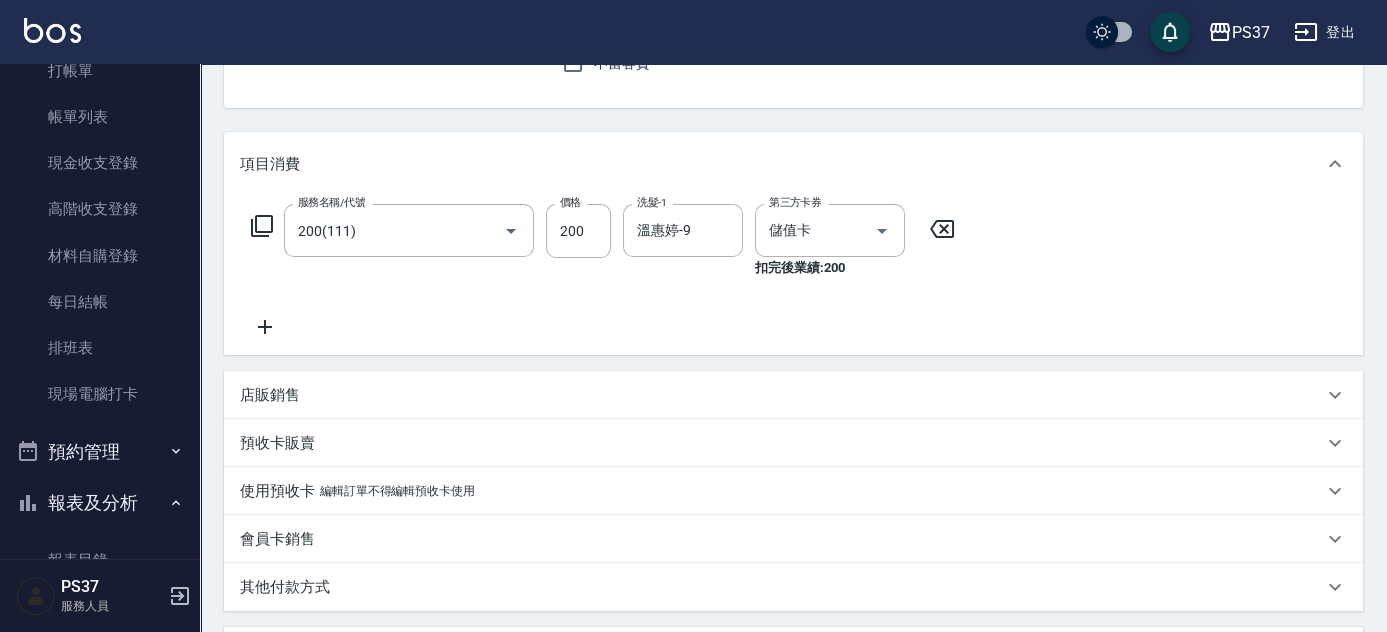scroll, scrollTop: 25, scrollLeft: 0, axis: vertical 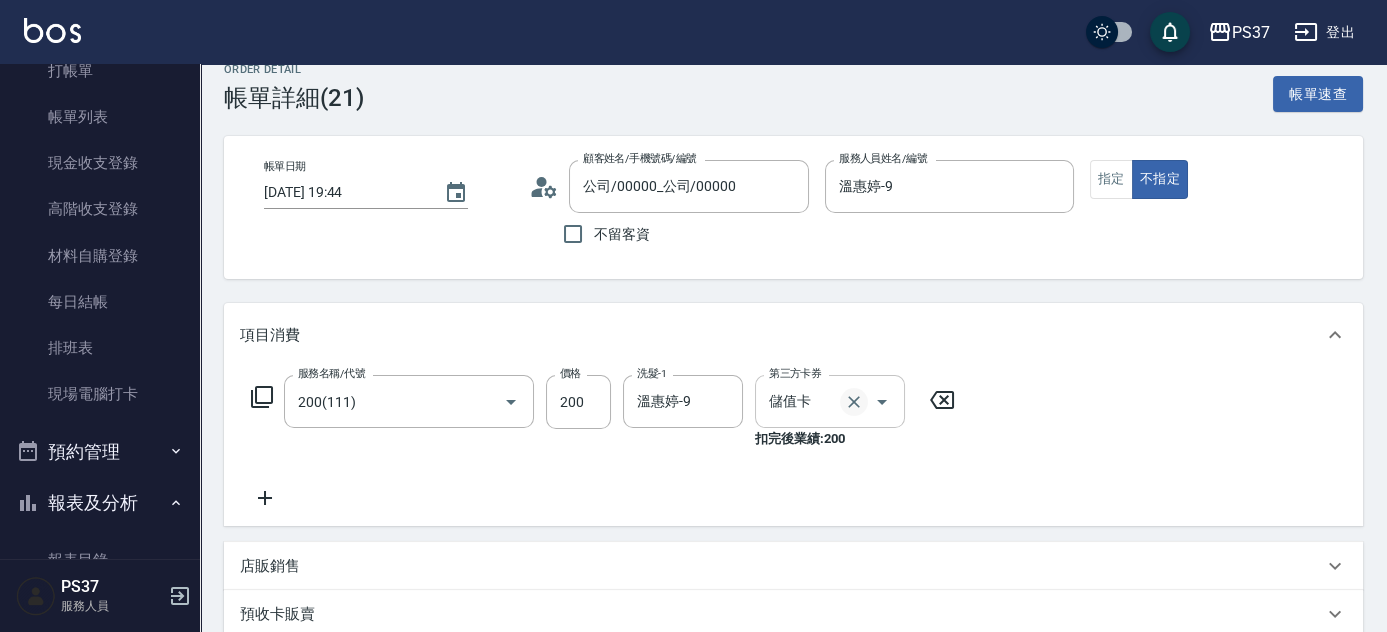 click at bounding box center (854, 402) 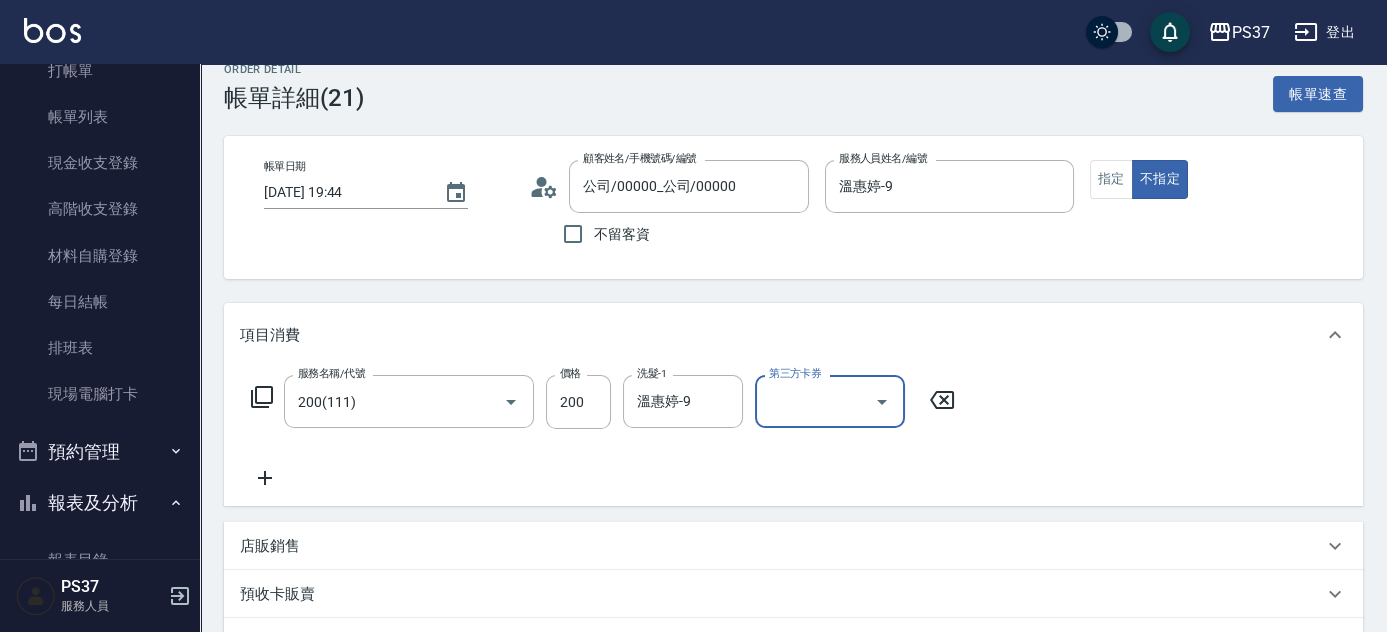 click 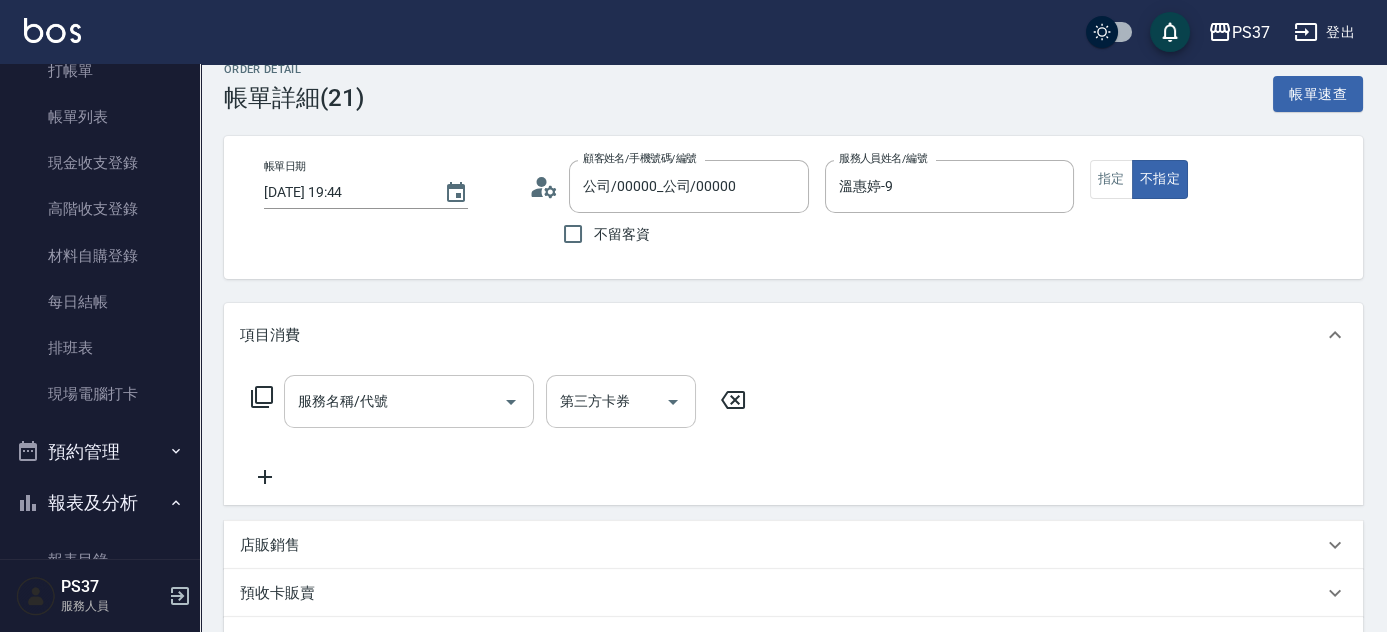 click on "服務名稱/代號 服務名稱/代號" at bounding box center (409, 401) 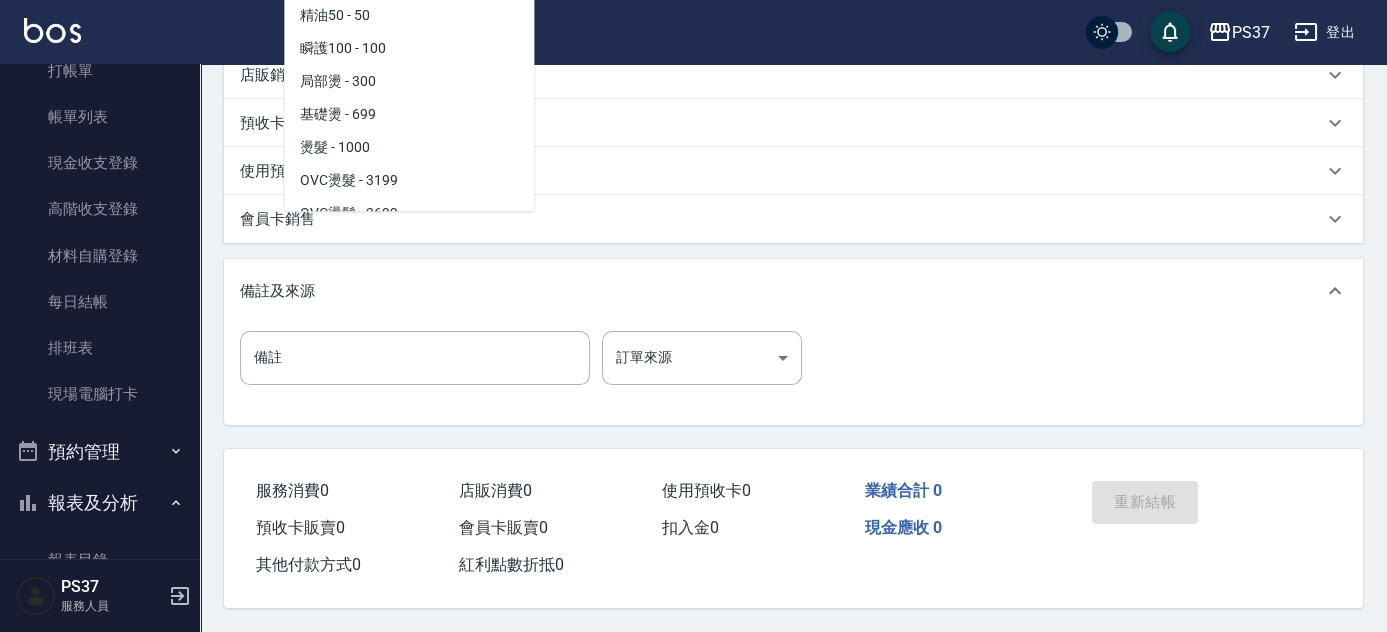 scroll, scrollTop: 0, scrollLeft: 0, axis: both 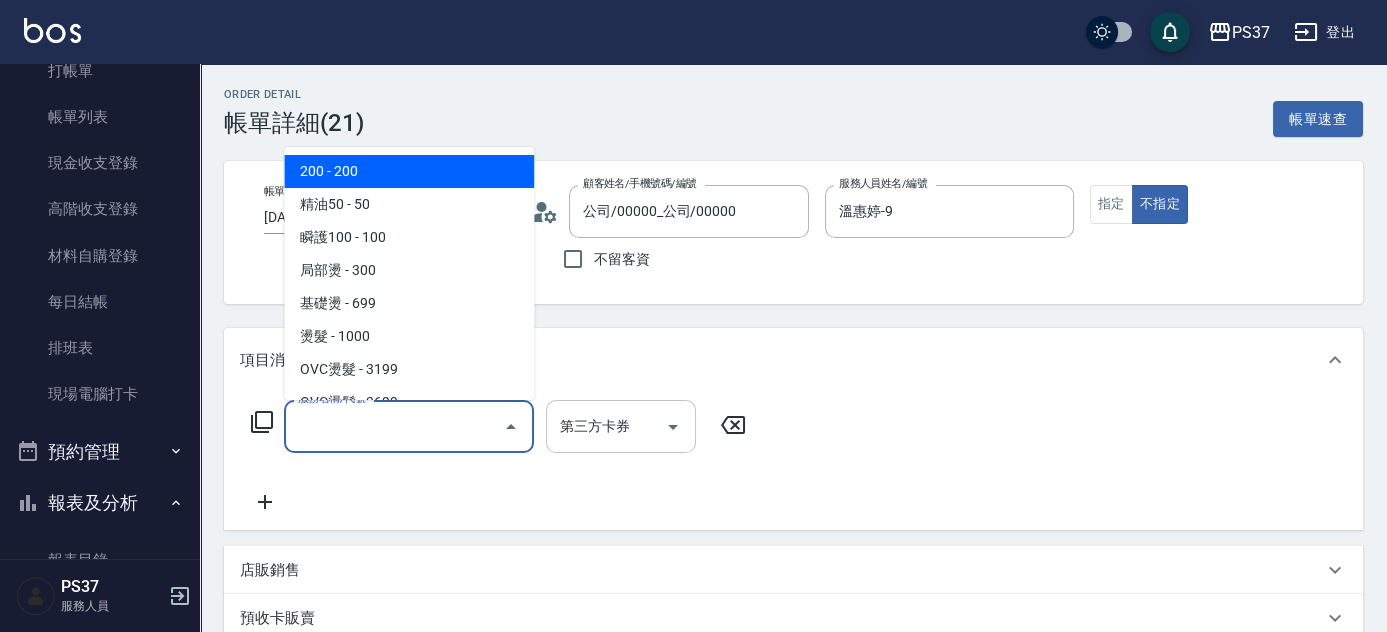 click on "200 - 200" at bounding box center [409, 171] 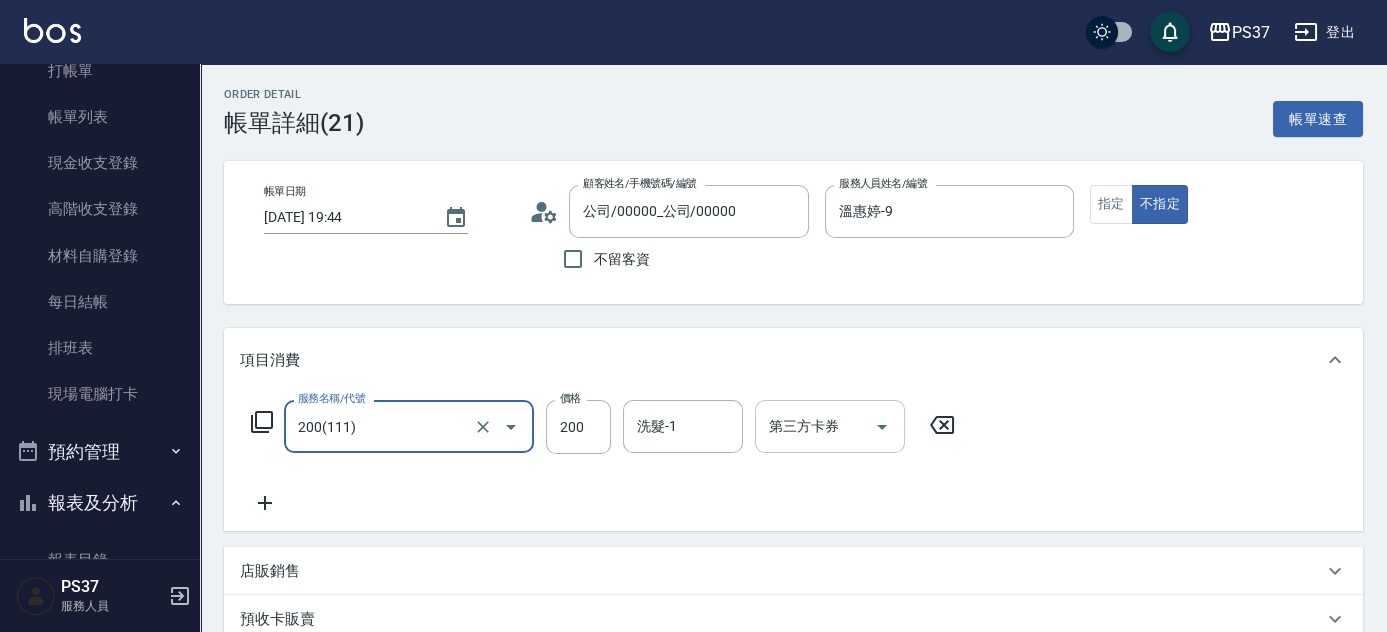 click on "洗髮-1" at bounding box center (683, 426) 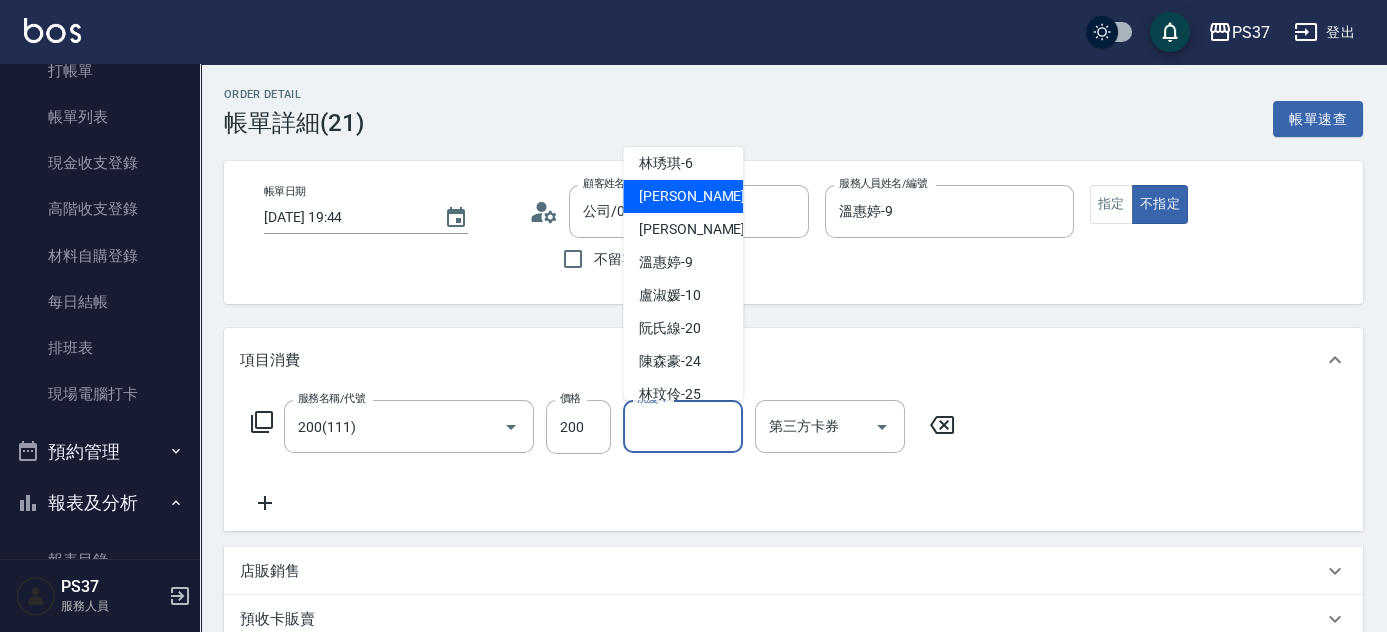 scroll, scrollTop: 181, scrollLeft: 0, axis: vertical 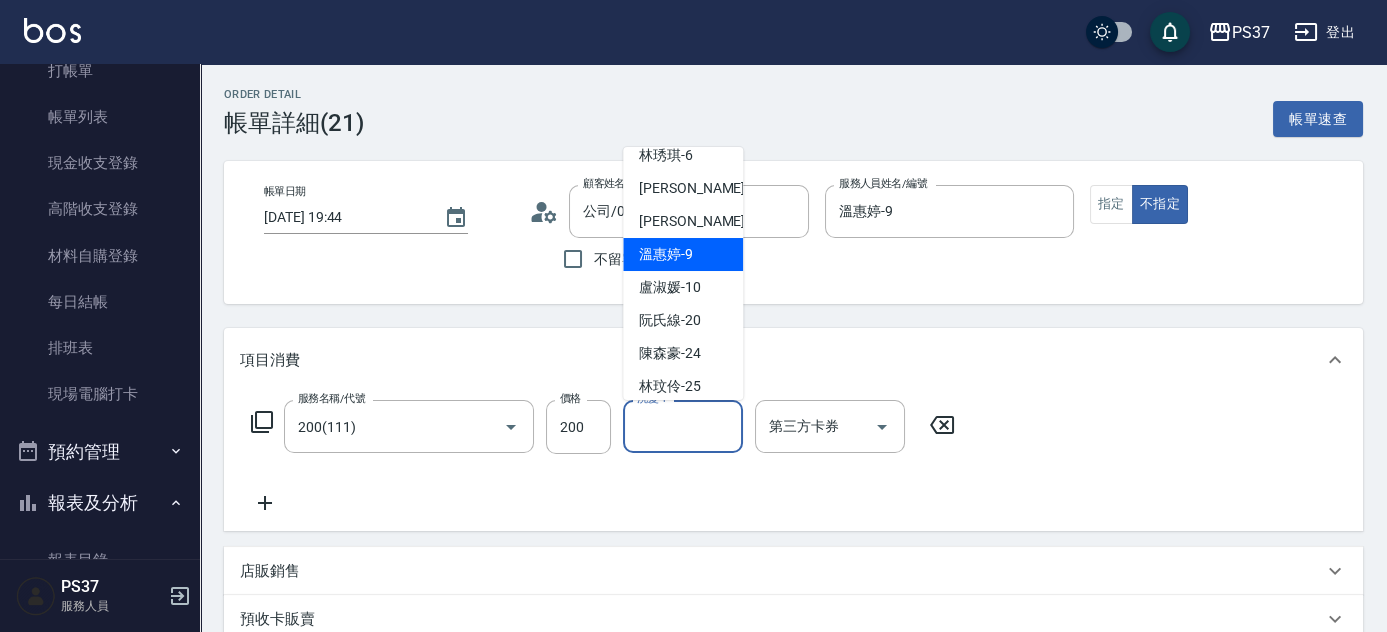 click on "溫惠婷 -9" at bounding box center [683, 254] 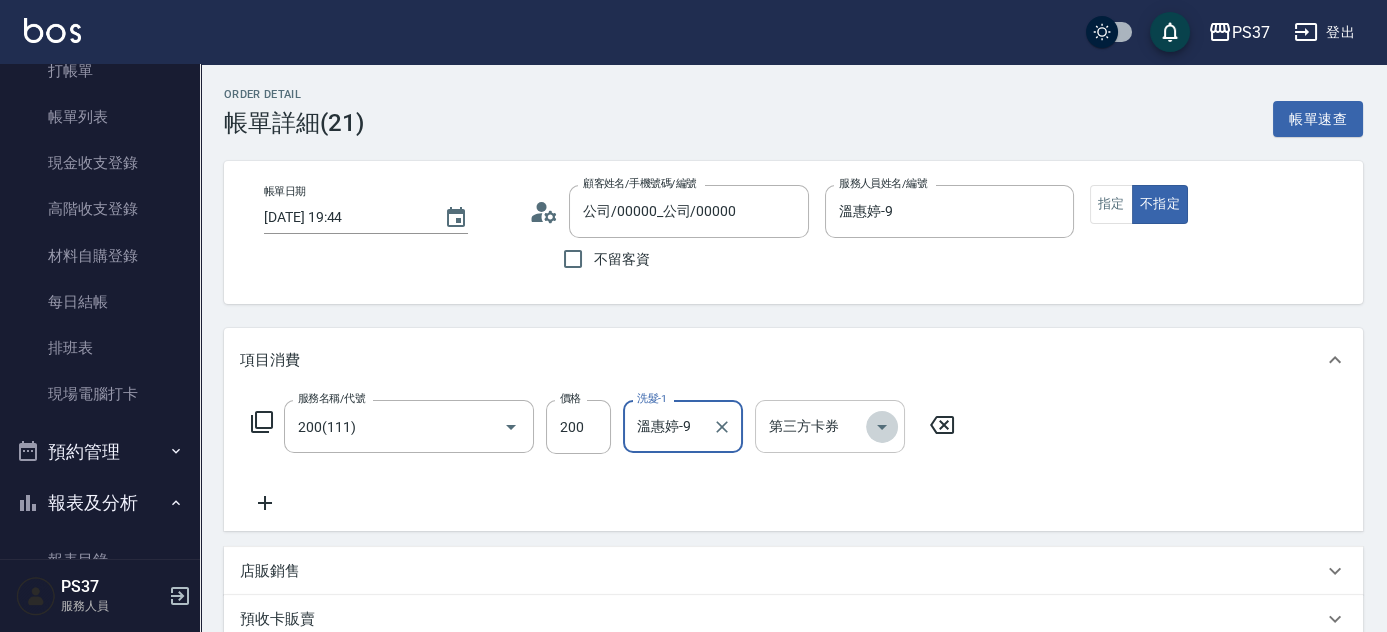 click 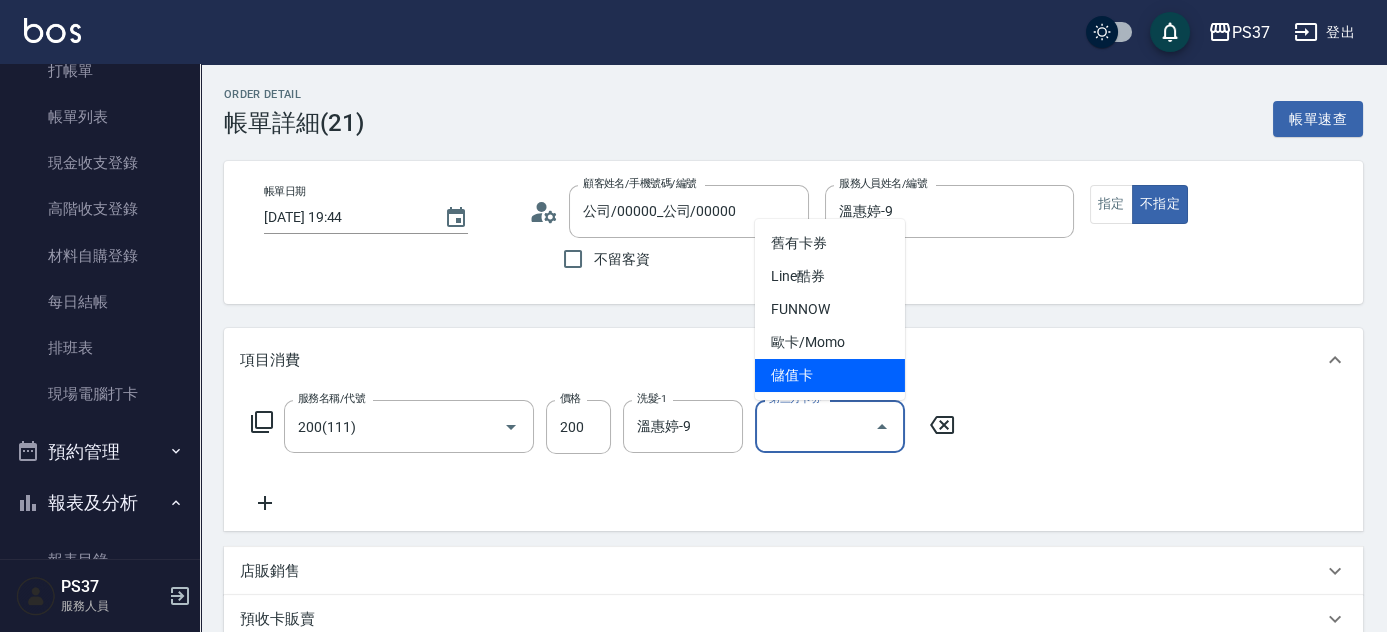 click on "儲值卡" at bounding box center (830, 375) 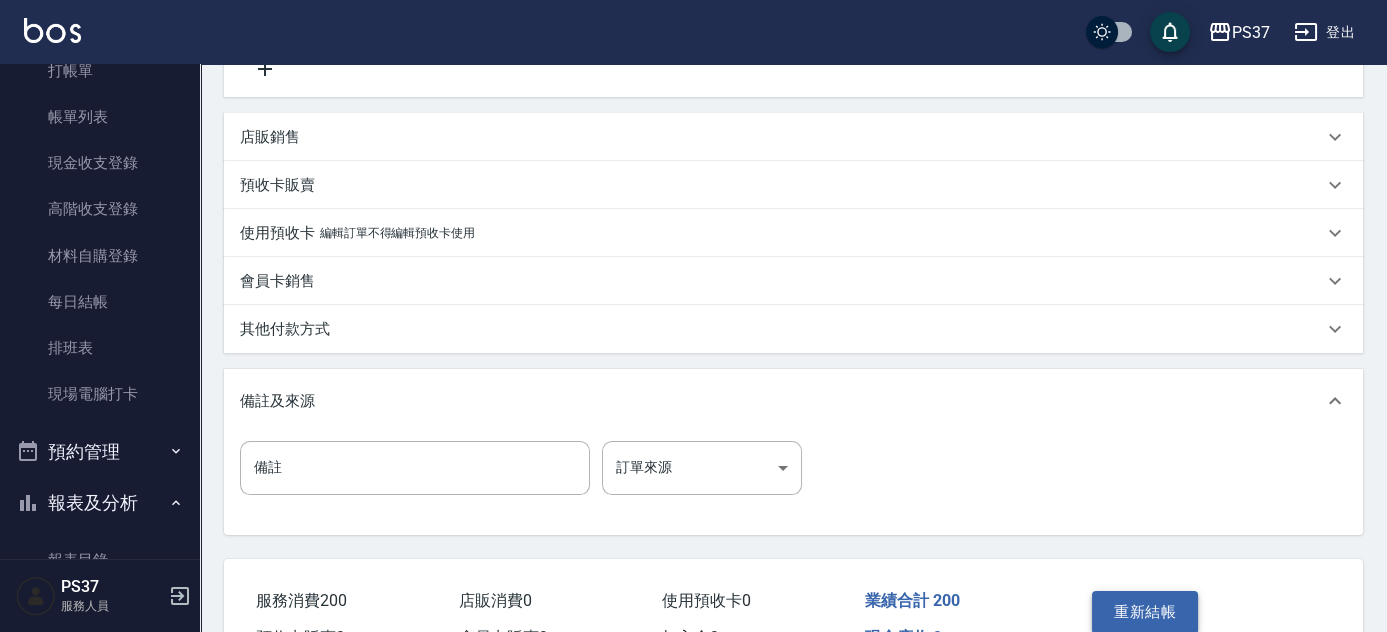 scroll, scrollTop: 570, scrollLeft: 0, axis: vertical 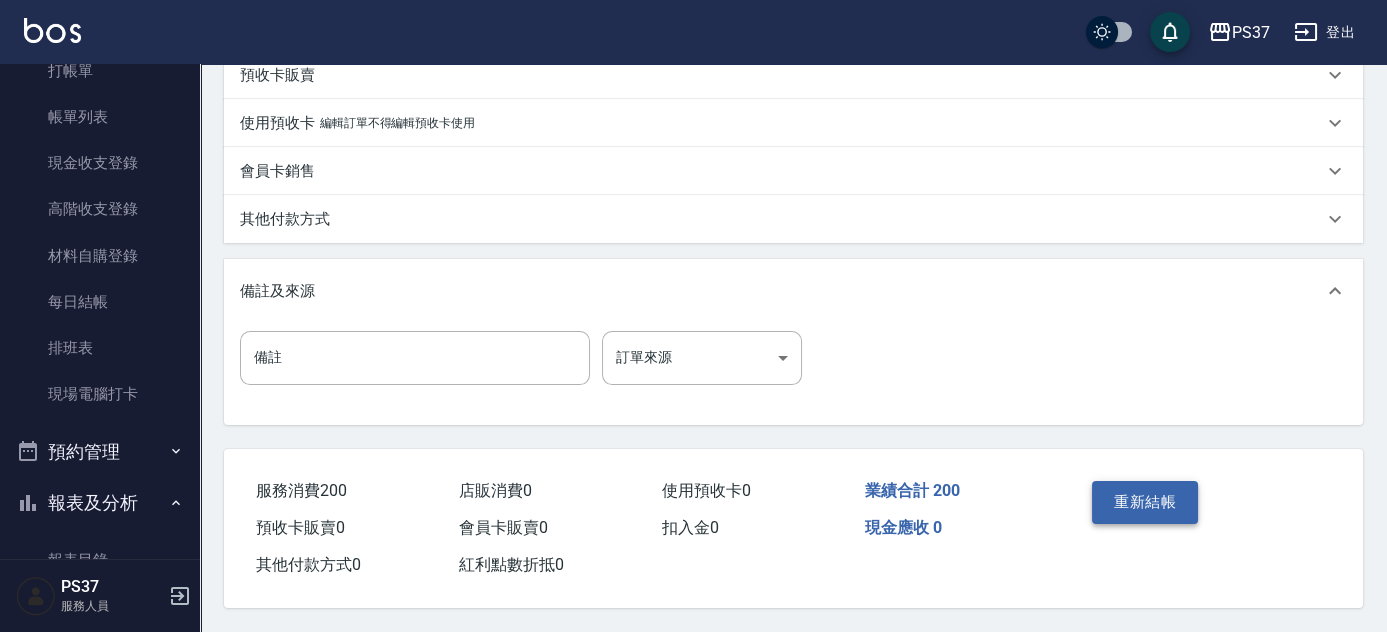 click on "重新結帳" at bounding box center [1145, 502] 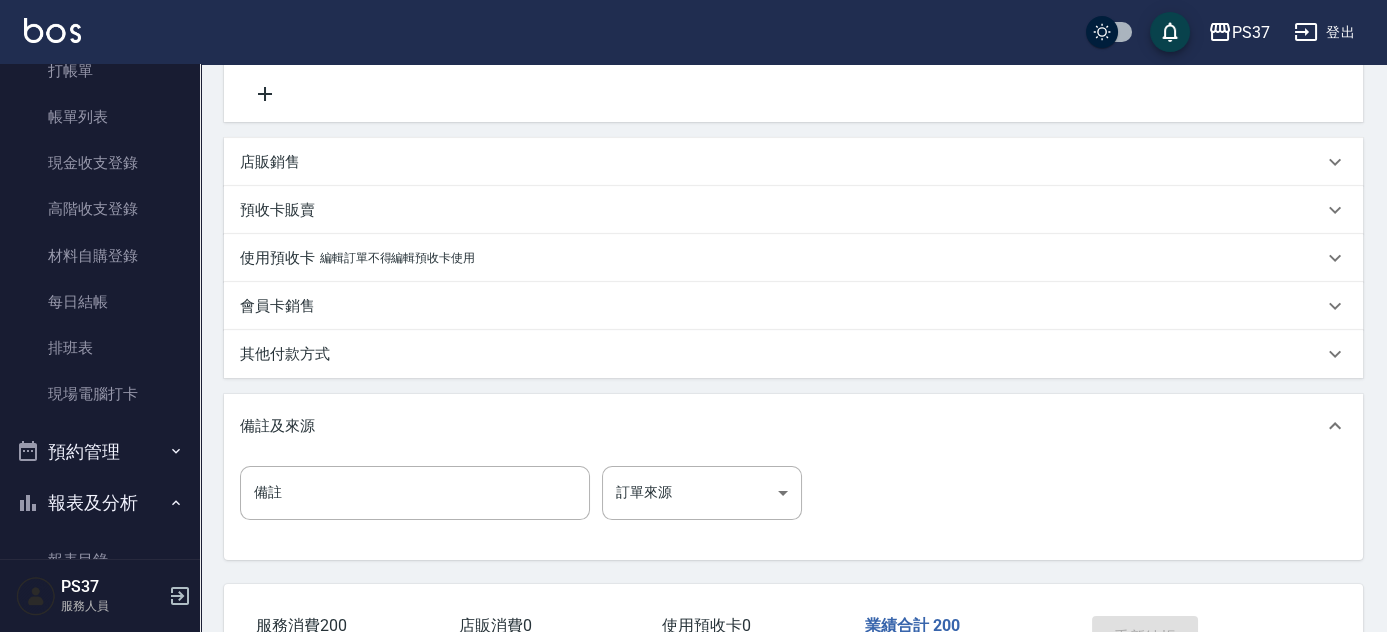 scroll, scrollTop: 298, scrollLeft: 0, axis: vertical 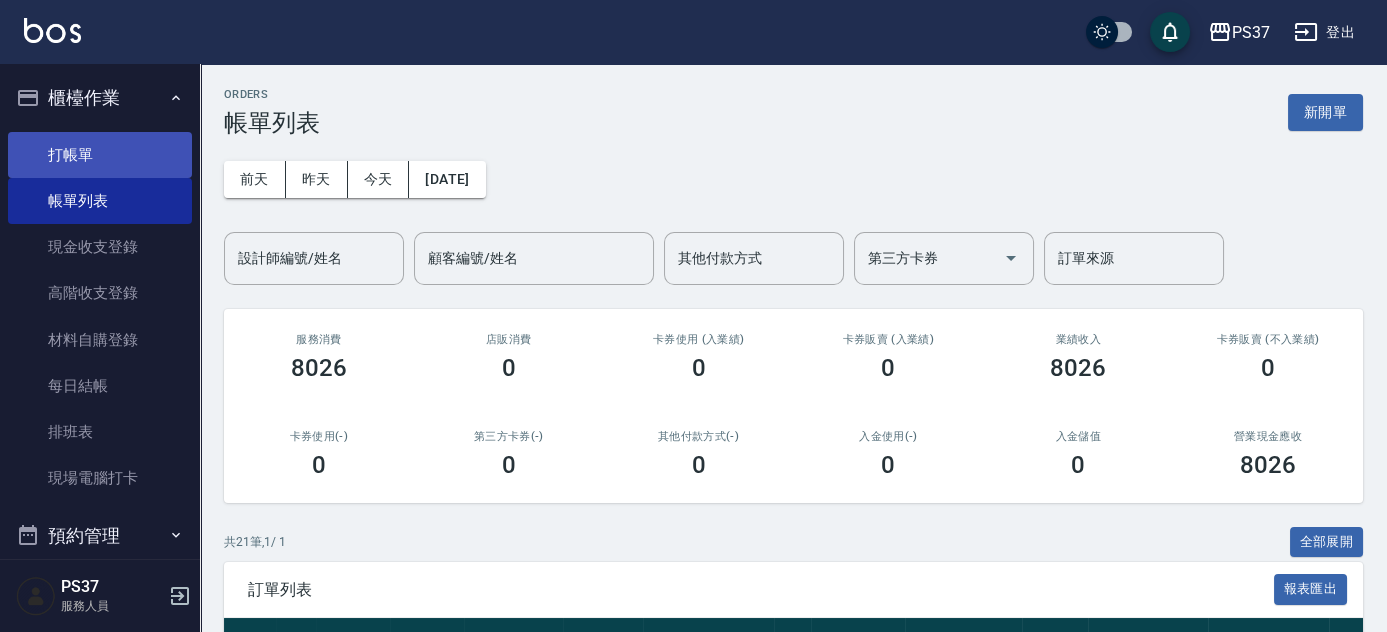 click on "打帳單" at bounding box center (100, 155) 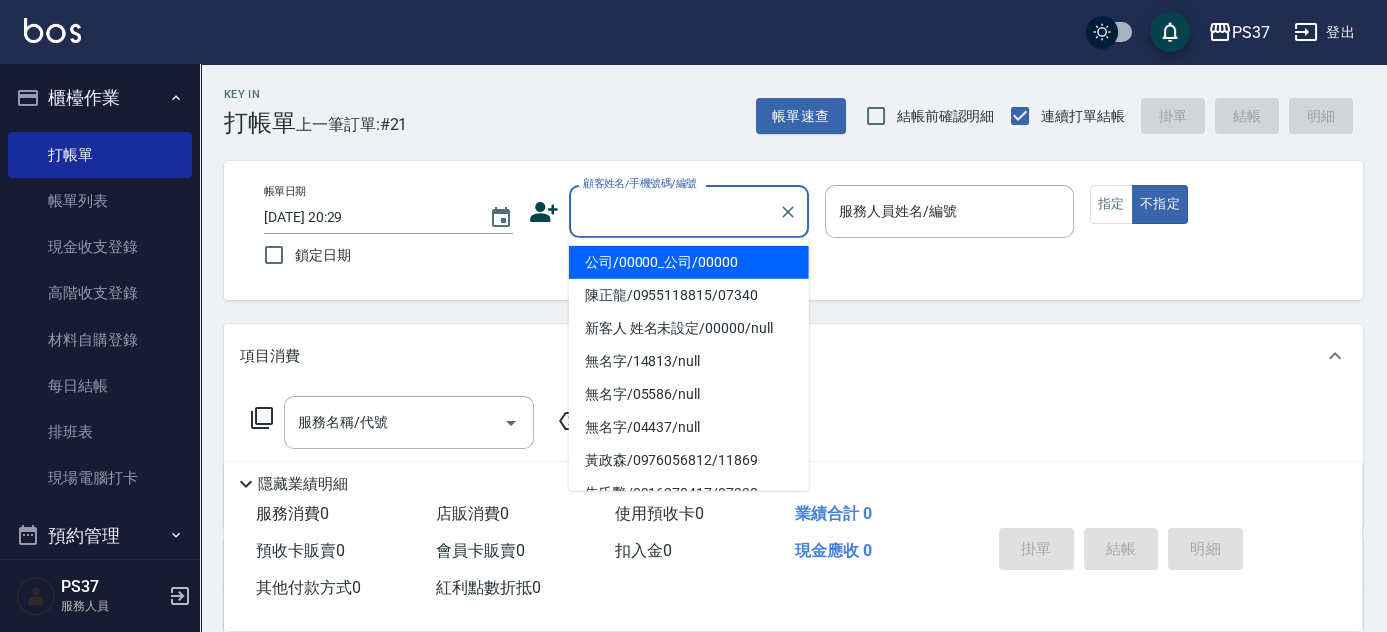 drag, startPoint x: 658, startPoint y: 209, endPoint x: 631, endPoint y: 257, distance: 55.072678 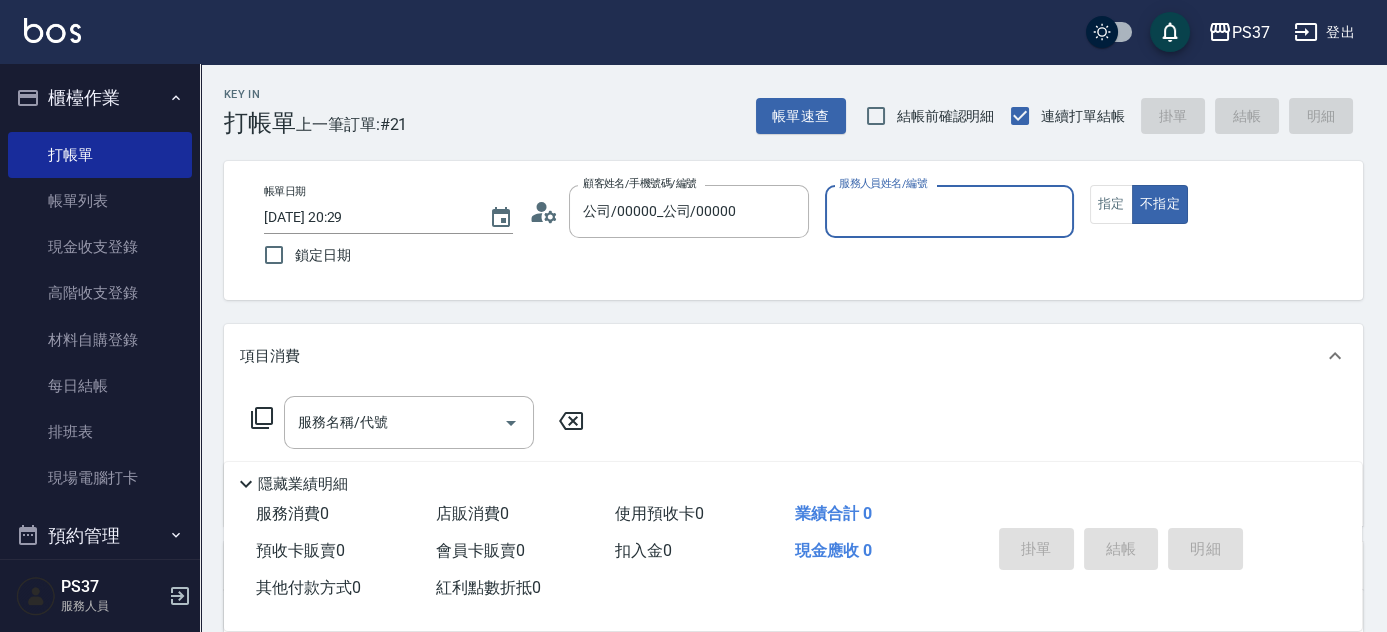 click on "服務人員姓名/編號" at bounding box center (949, 211) 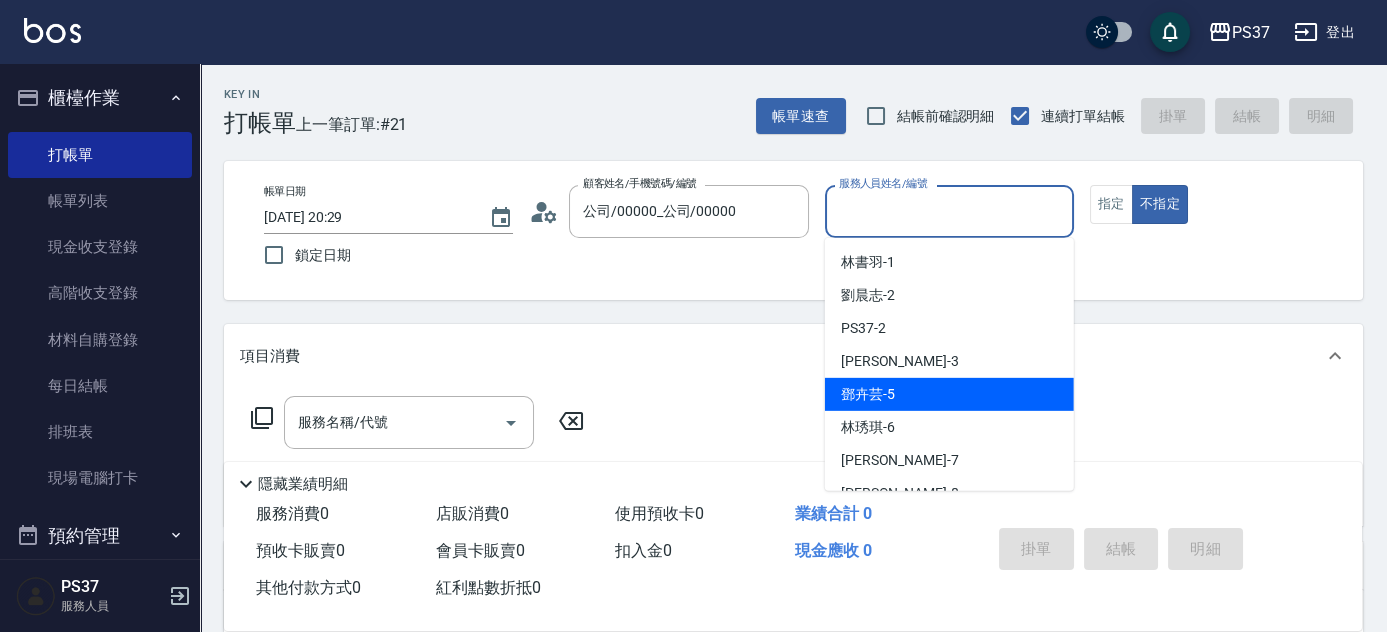 scroll, scrollTop: 90, scrollLeft: 0, axis: vertical 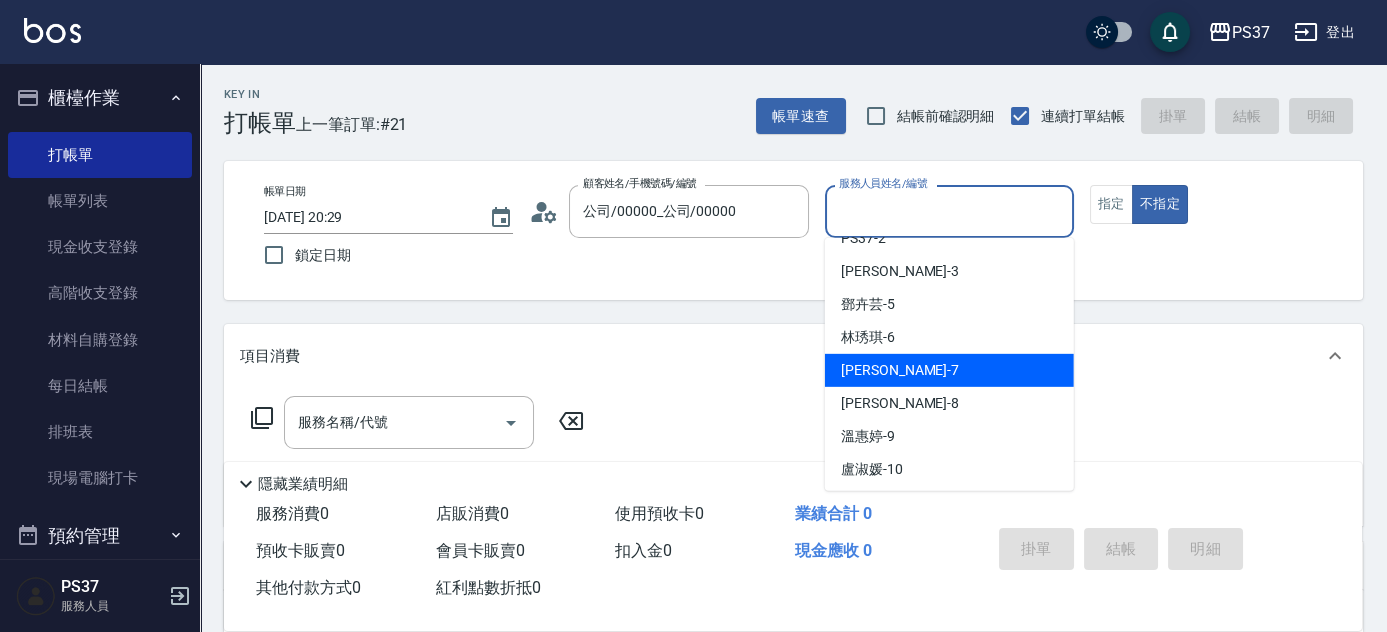 click on "[PERSON_NAME] -7" at bounding box center [949, 370] 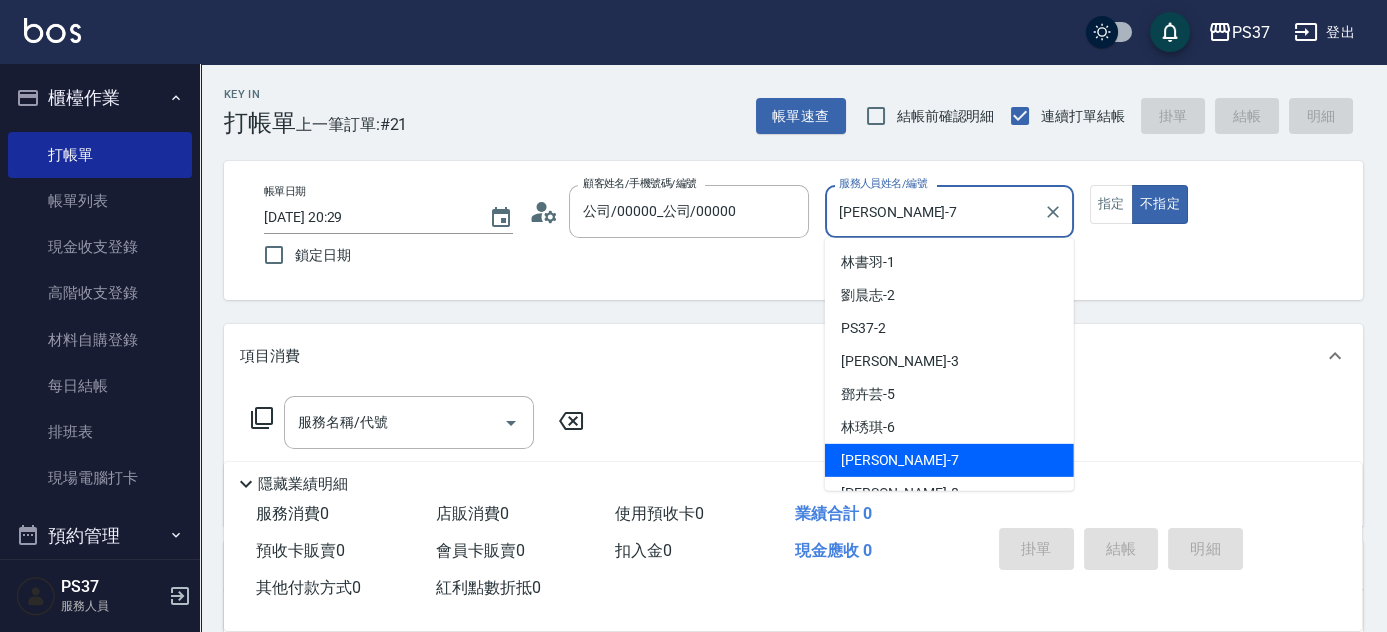 click on "[PERSON_NAME]-7" at bounding box center (934, 211) 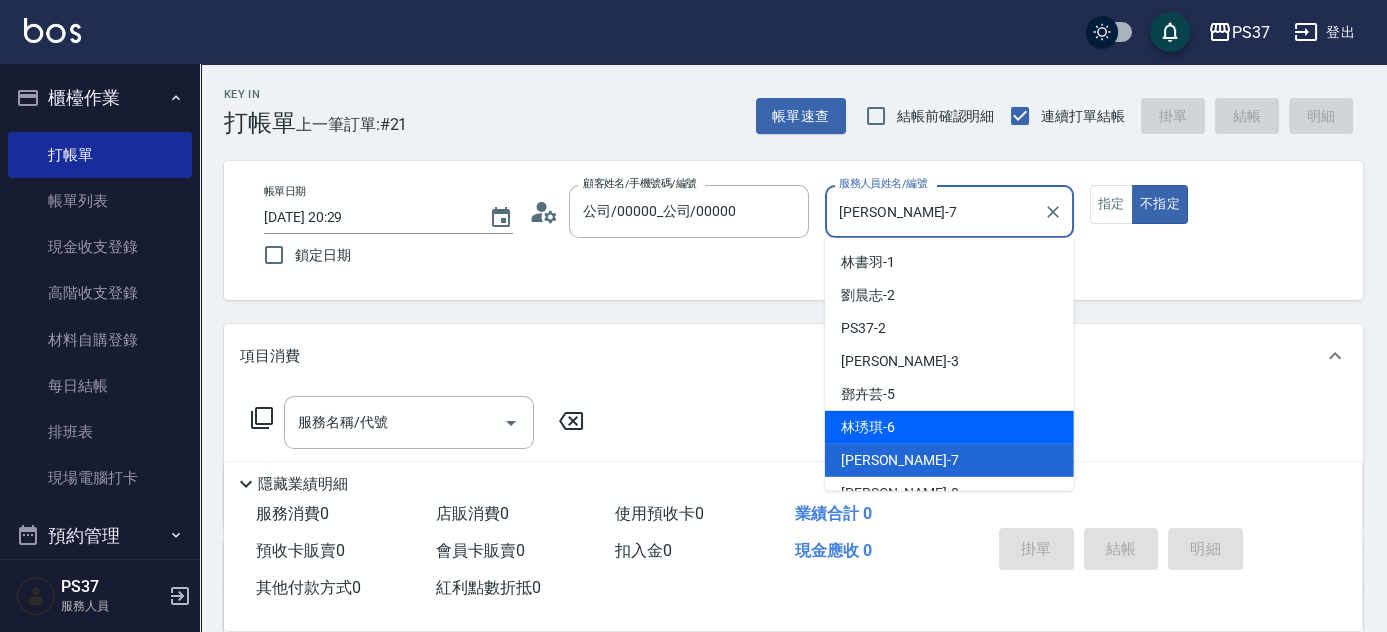 scroll, scrollTop: 90, scrollLeft: 0, axis: vertical 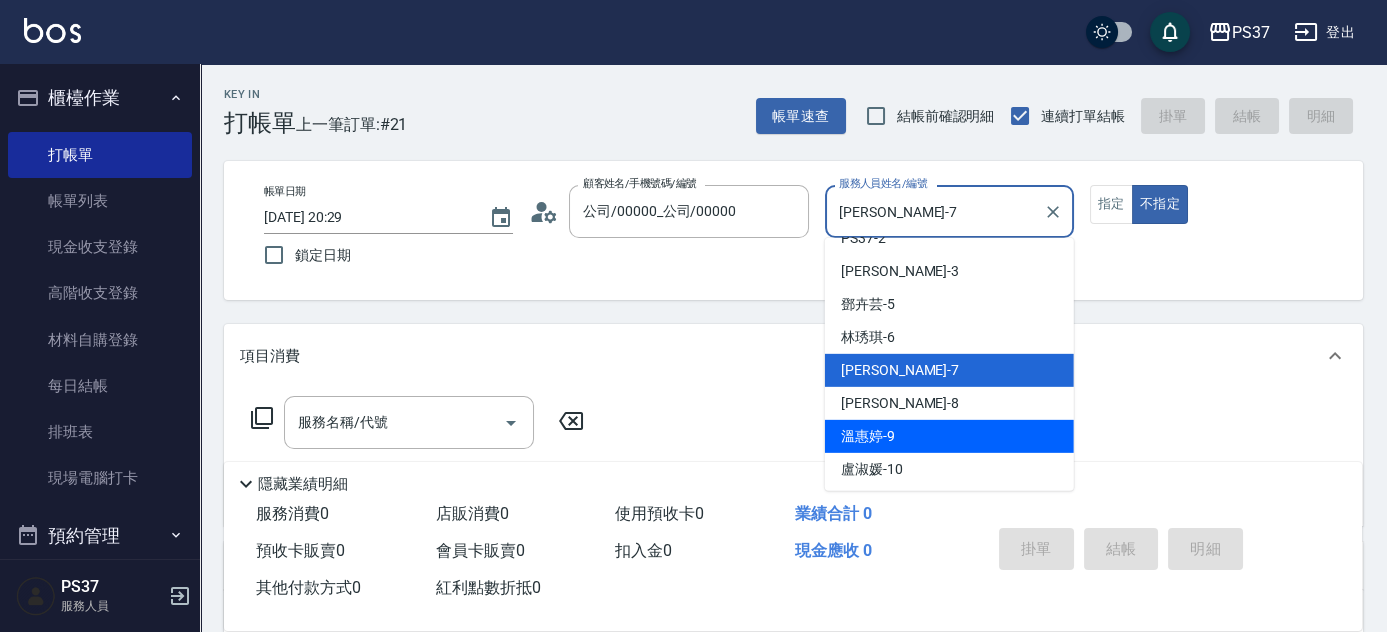 click on "溫惠婷 -9" at bounding box center (949, 436) 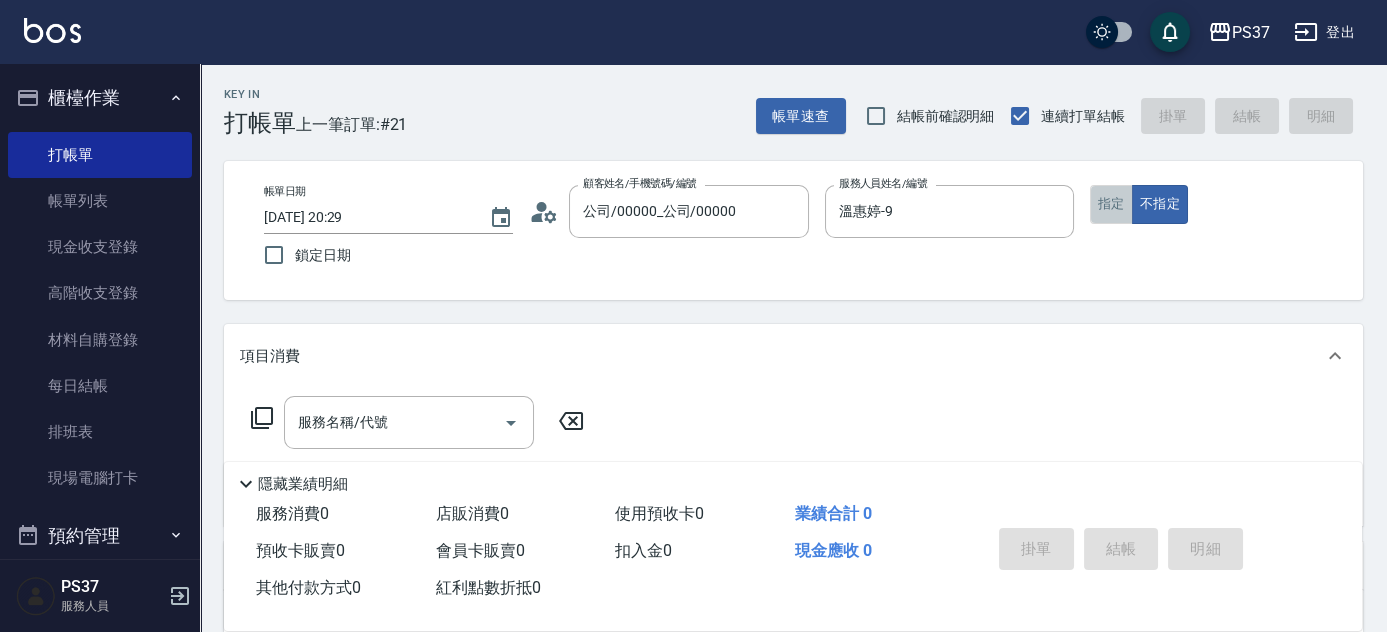 click on "指定" at bounding box center (1111, 204) 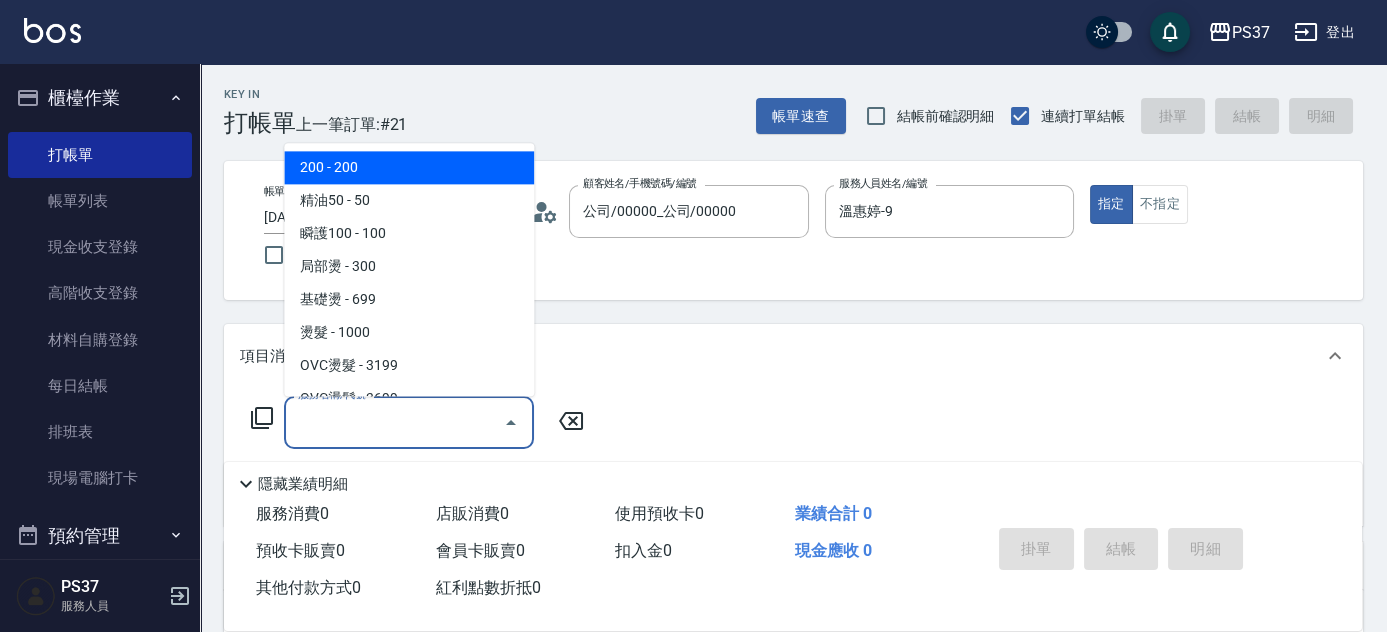 click on "服務名稱/代號" at bounding box center (394, 422) 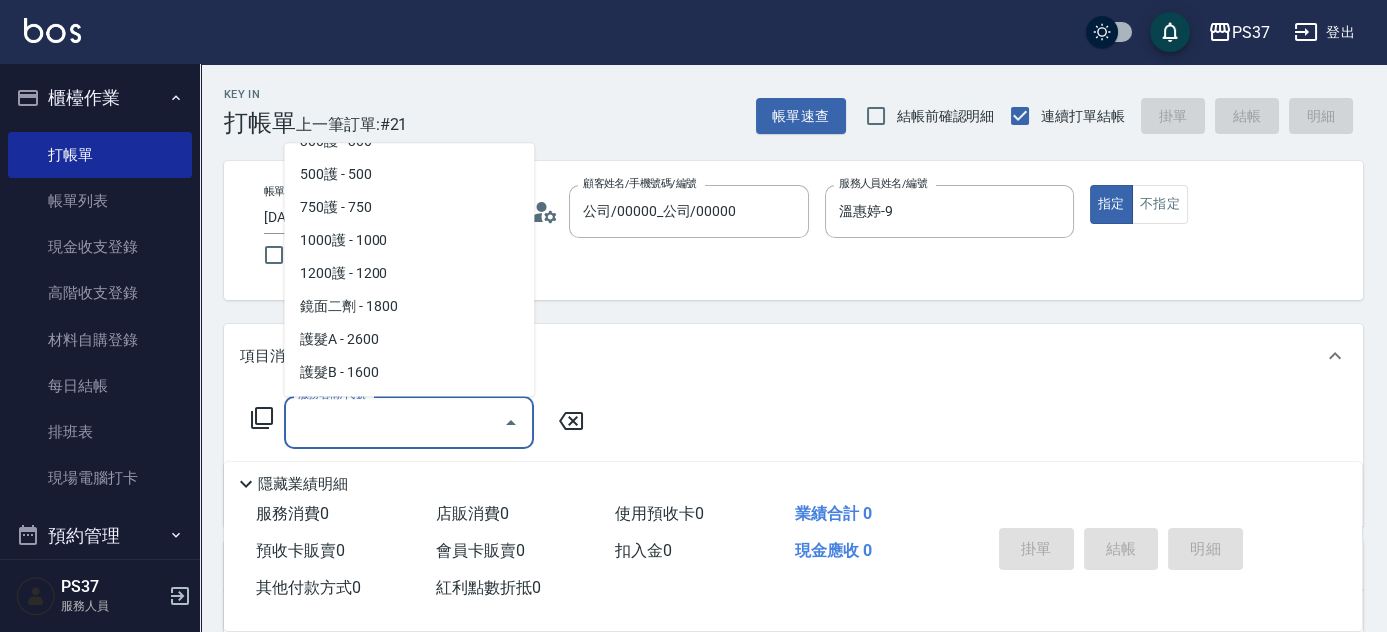 scroll, scrollTop: 1000, scrollLeft: 0, axis: vertical 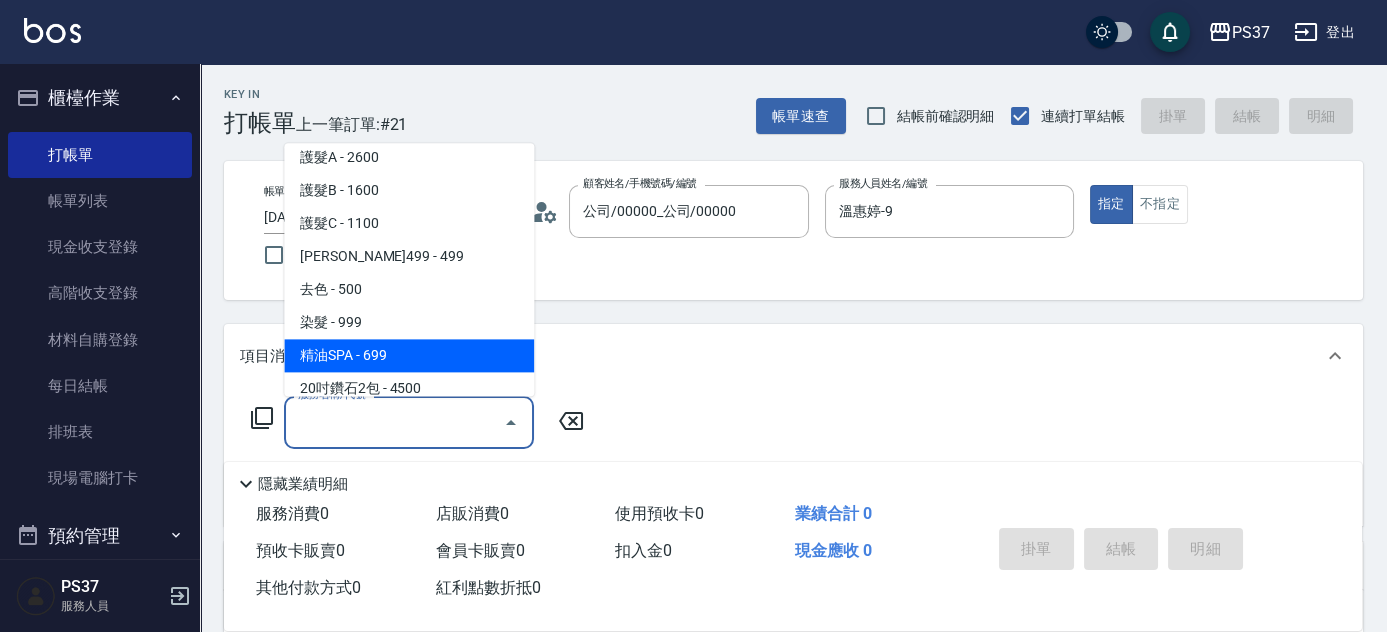 click on "精油SPA - 699" at bounding box center [409, 356] 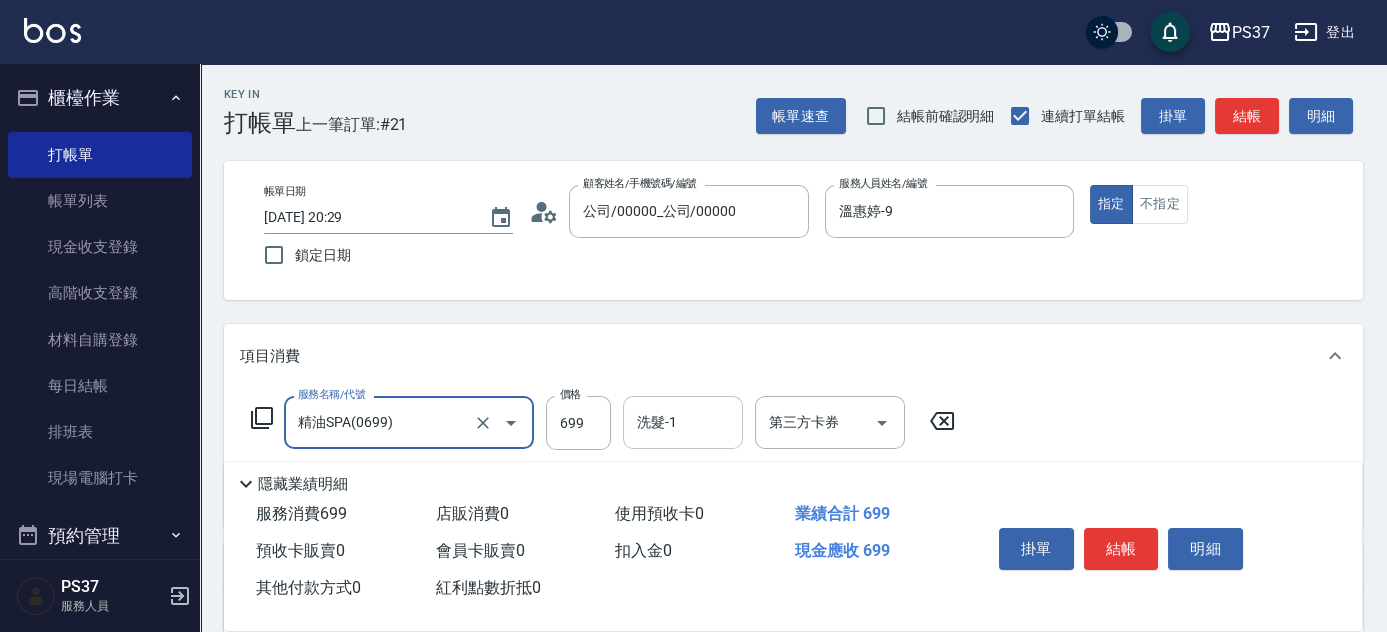 click on "洗髮-1" at bounding box center [683, 422] 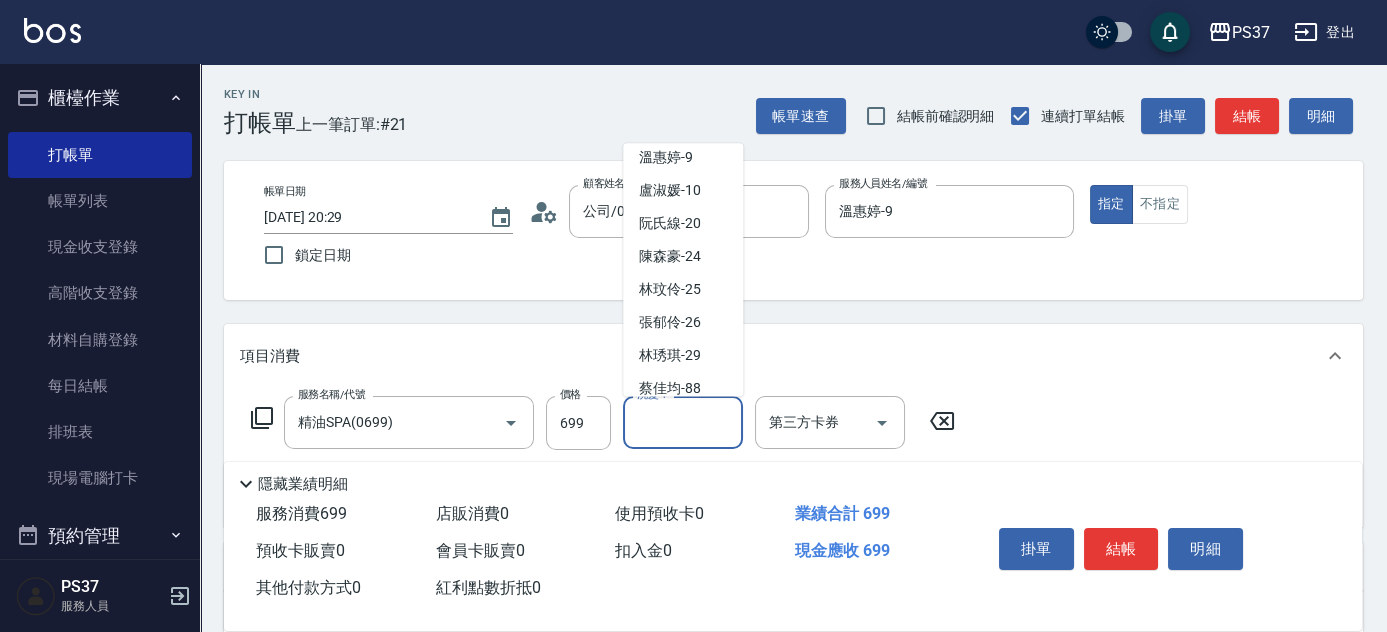 scroll, scrollTop: 323, scrollLeft: 0, axis: vertical 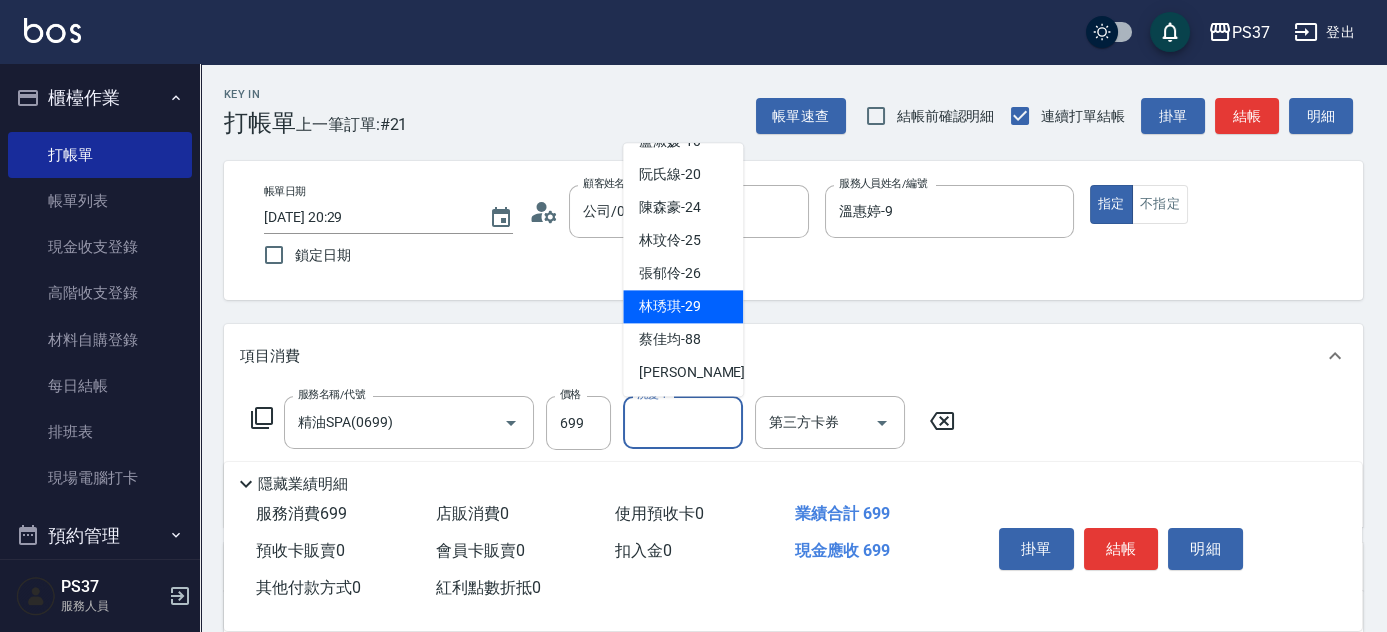 click on "林琇琪 -29" at bounding box center (670, 307) 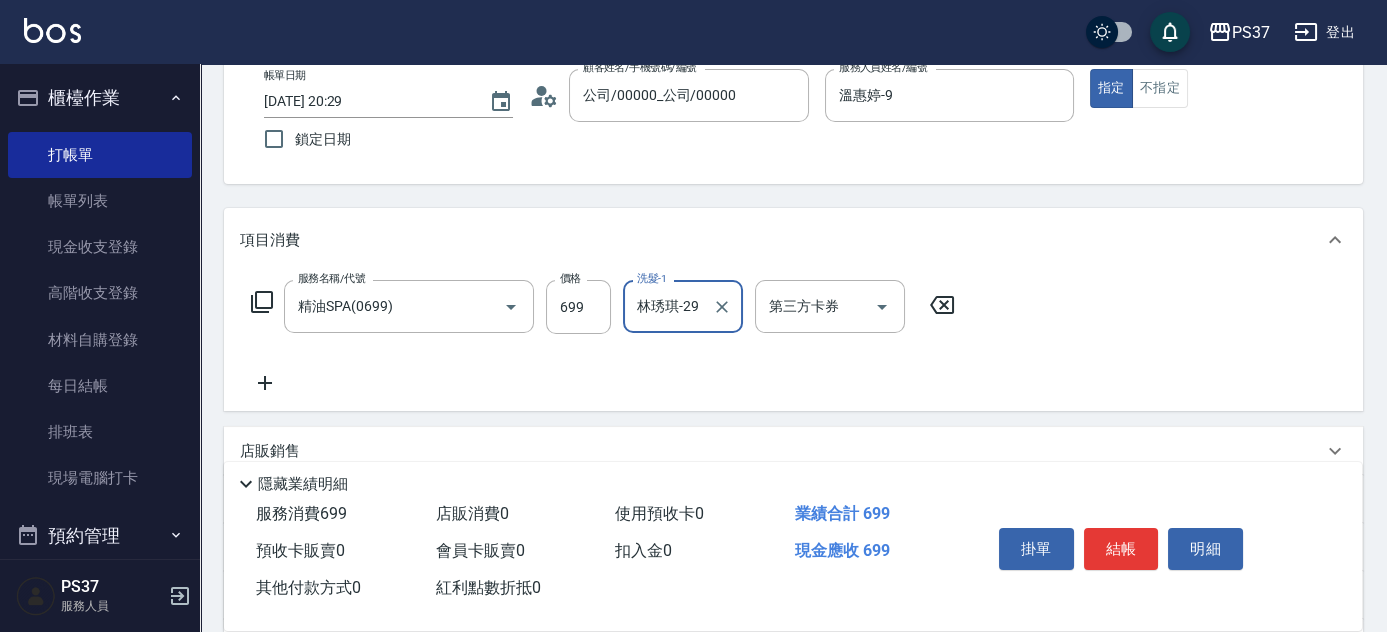 scroll, scrollTop: 181, scrollLeft: 0, axis: vertical 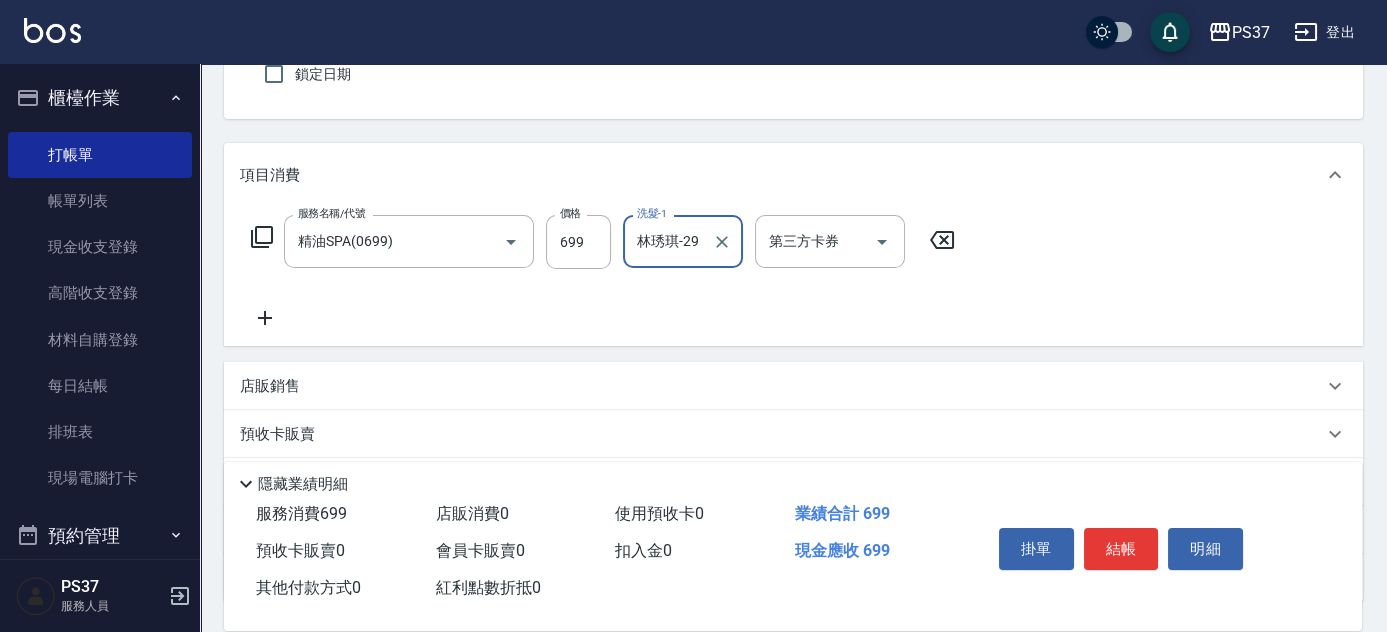 click 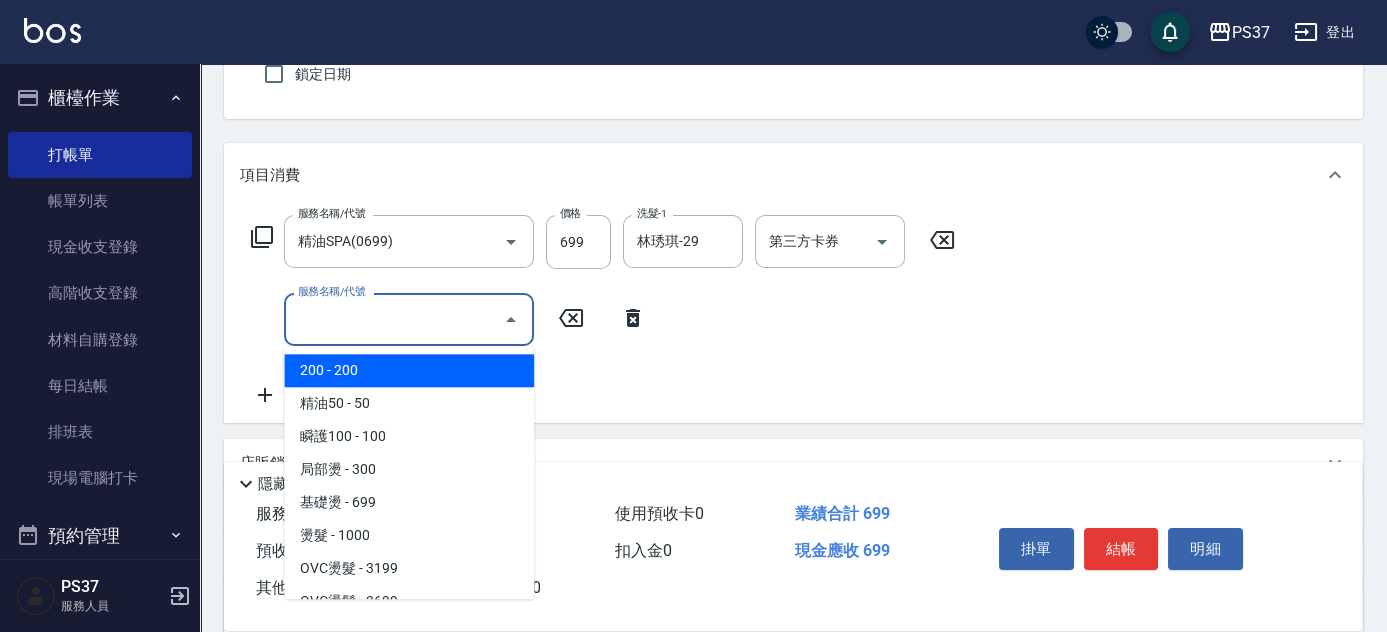 click on "服務名稱/代號" at bounding box center (394, 319) 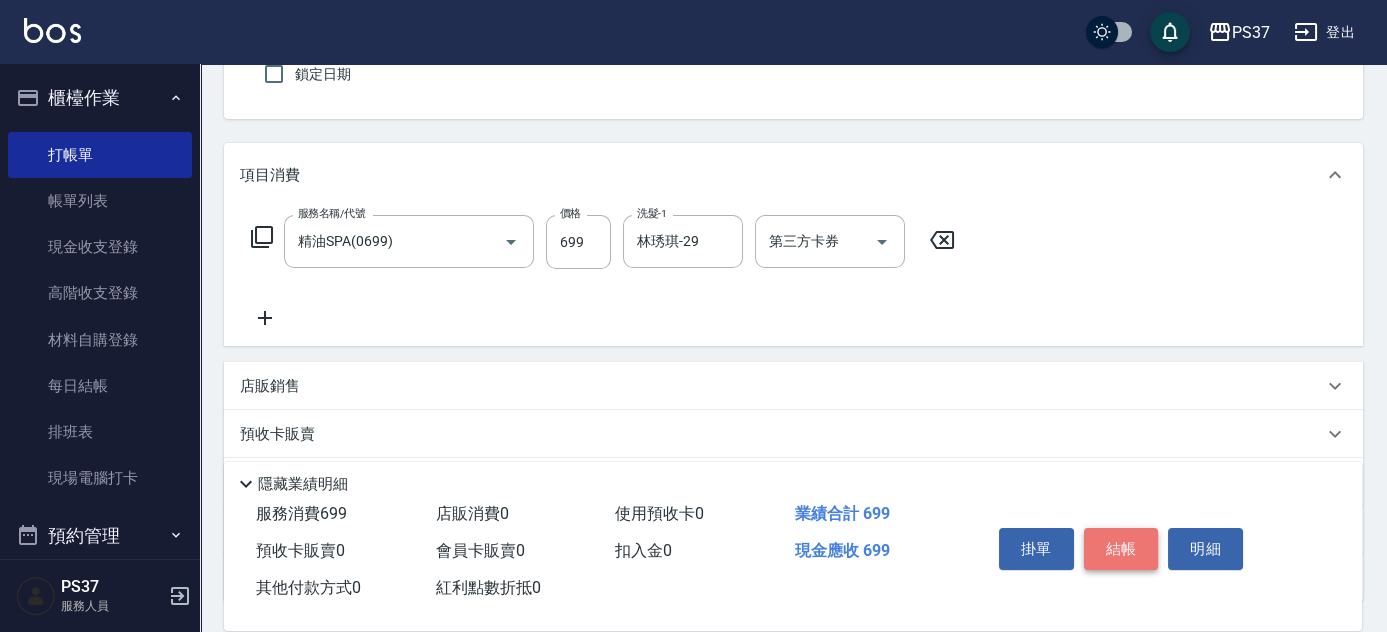 click on "結帳" at bounding box center (1121, 549) 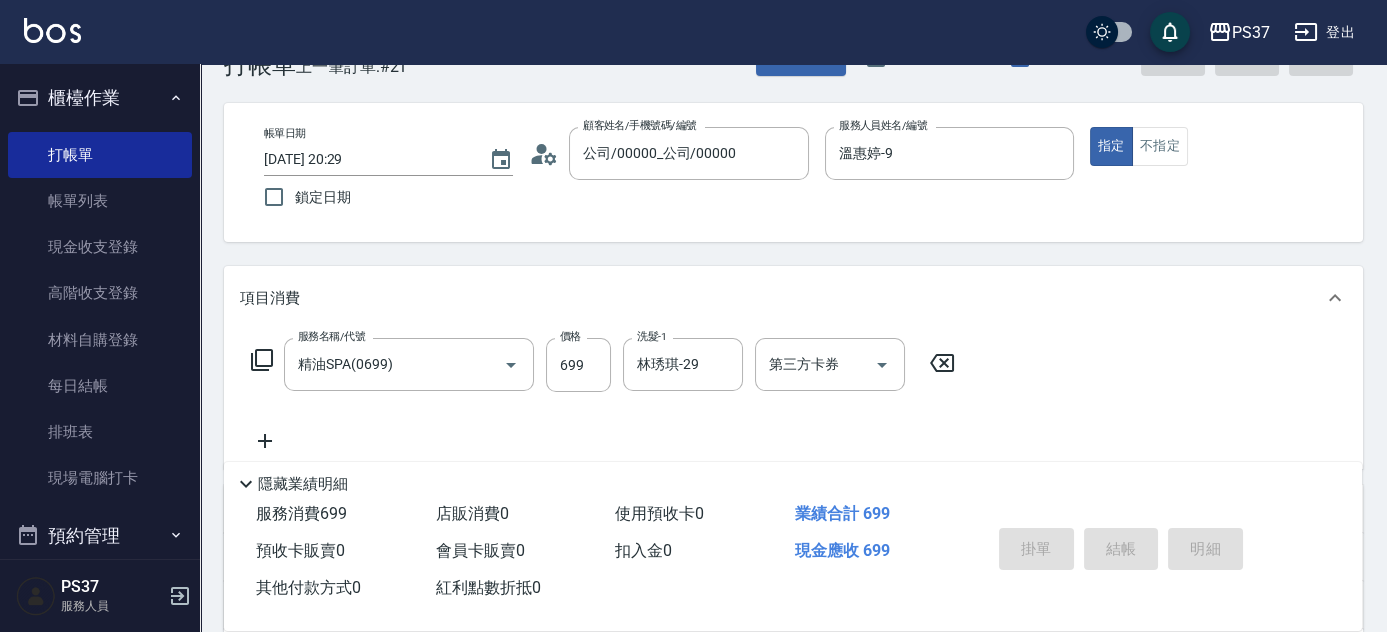 scroll, scrollTop: 0, scrollLeft: 0, axis: both 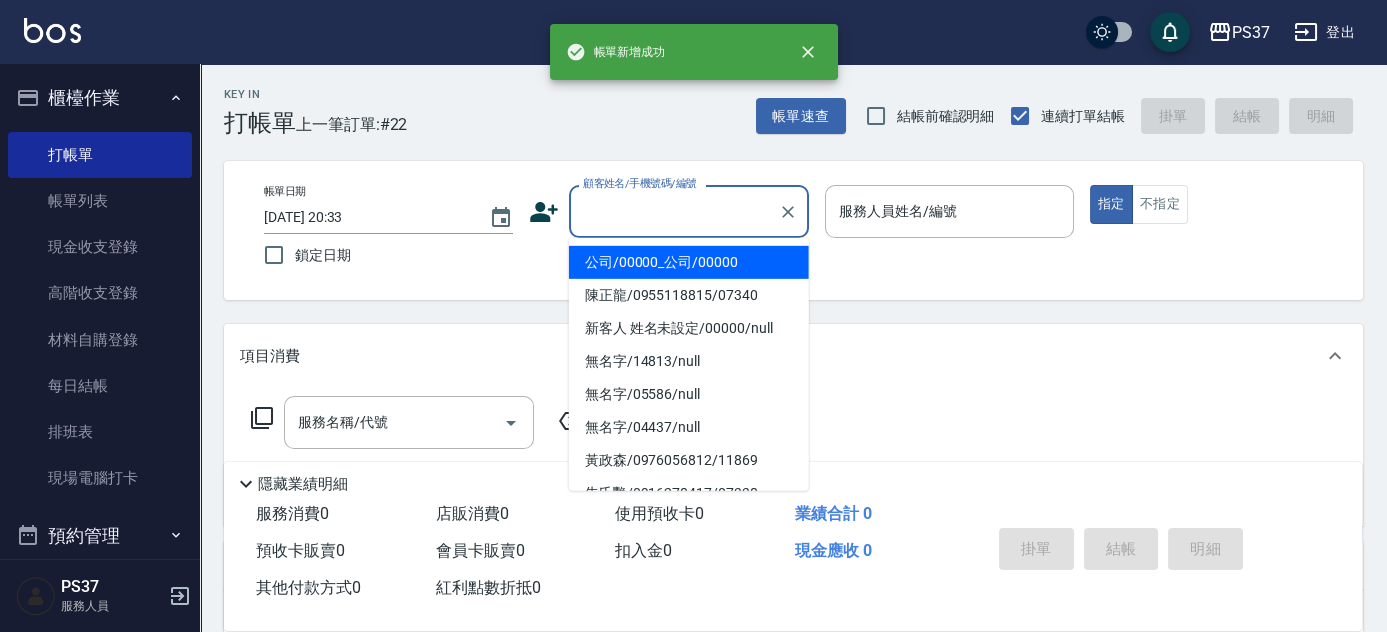 click on "顧客姓名/手機號碼/編號" at bounding box center (674, 211) 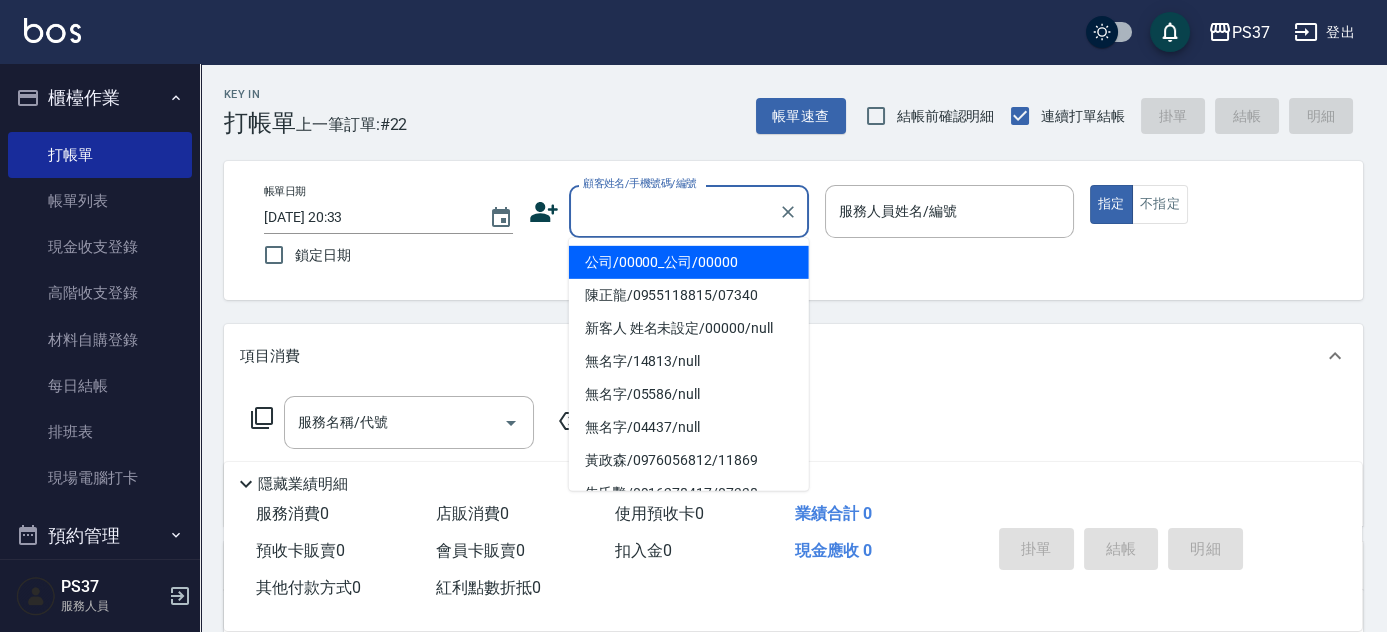 click on "公司/00000_公司/00000" at bounding box center [689, 262] 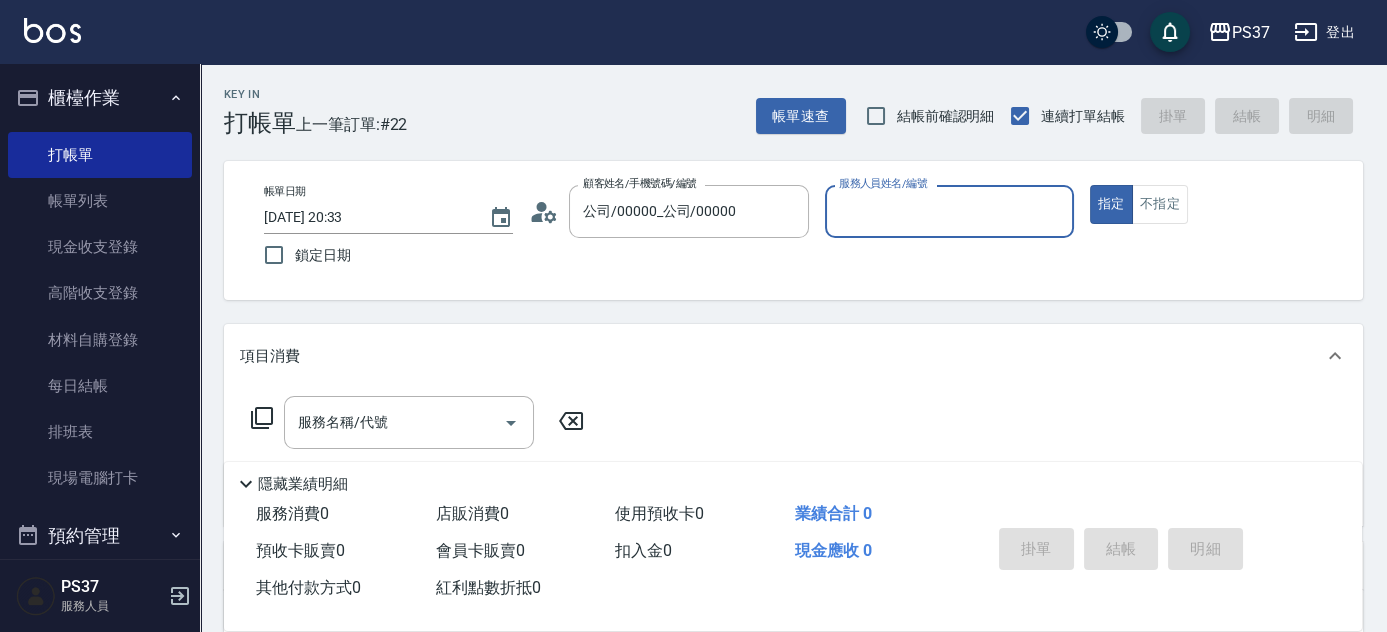 click on "服務人員姓名/編號" at bounding box center [949, 211] 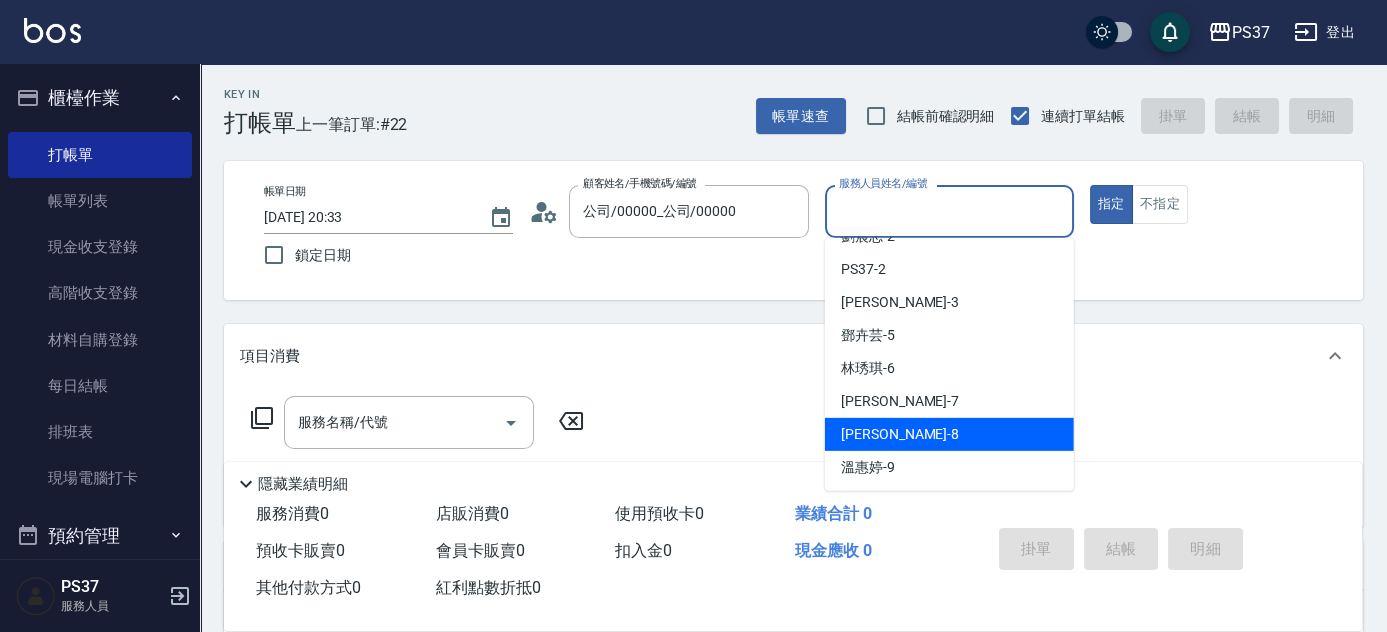 scroll, scrollTop: 90, scrollLeft: 0, axis: vertical 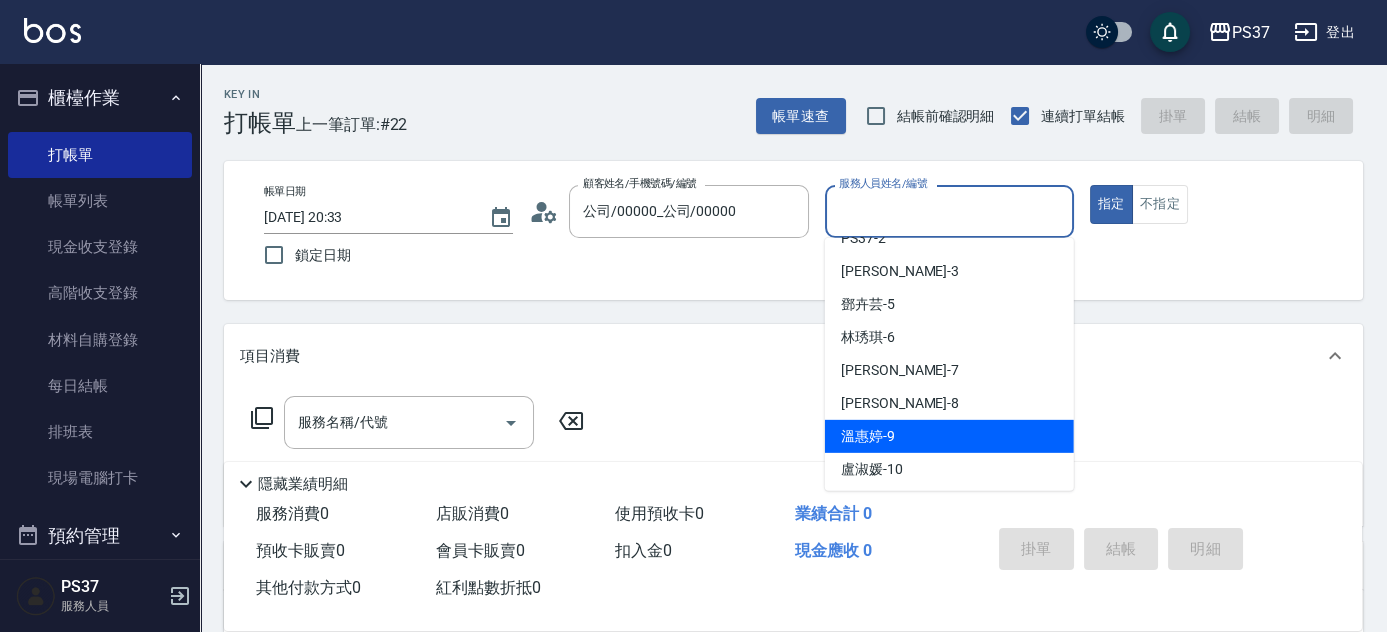 click on "溫惠婷 -9" at bounding box center (949, 436) 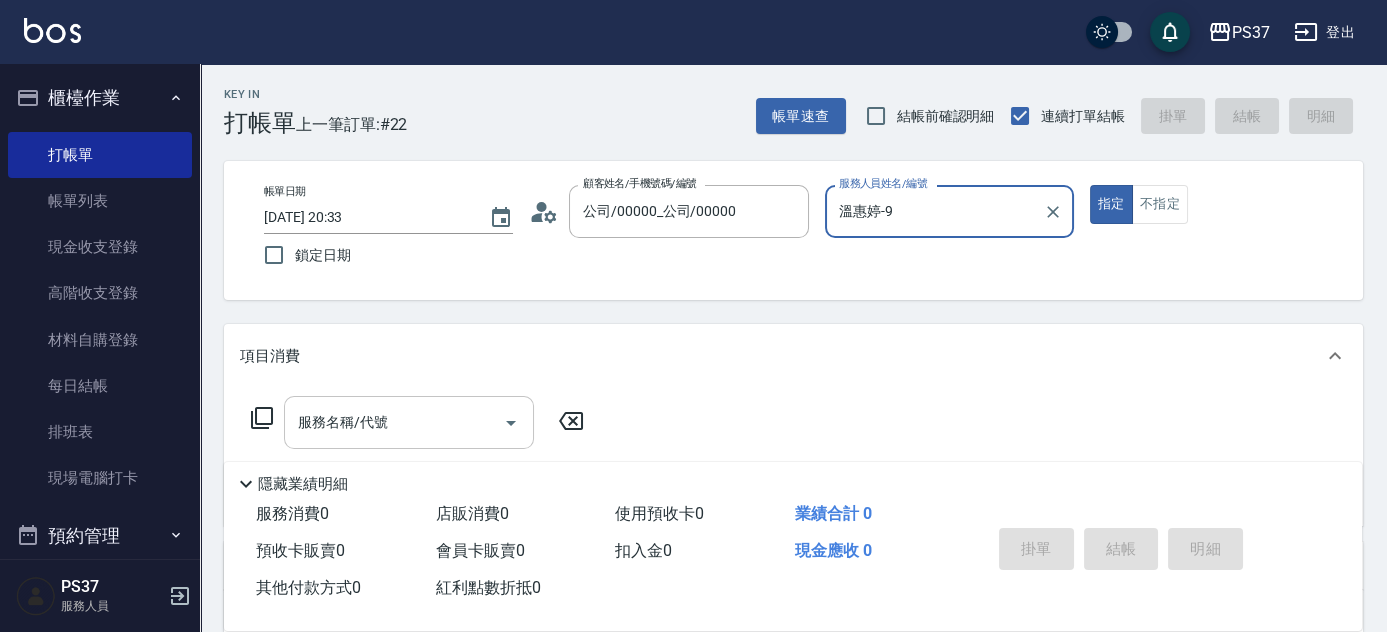 click on "服務名稱/代號" at bounding box center (394, 422) 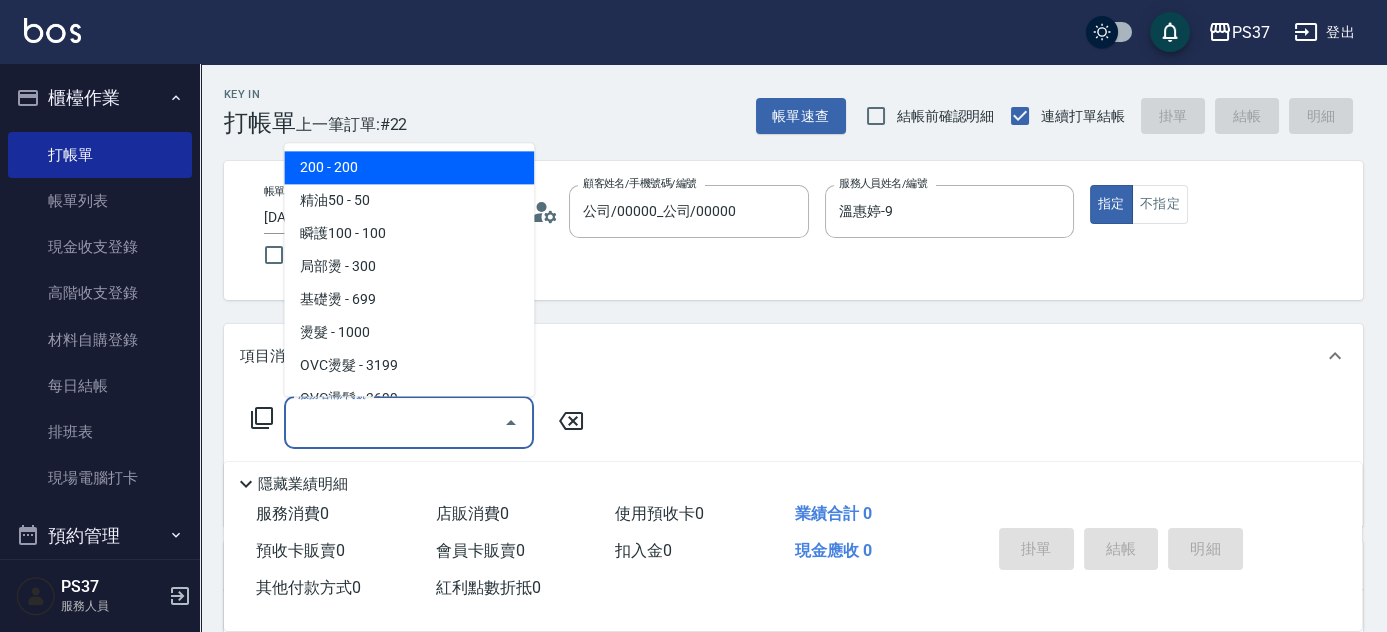 click on "200 - 200" at bounding box center [409, 168] 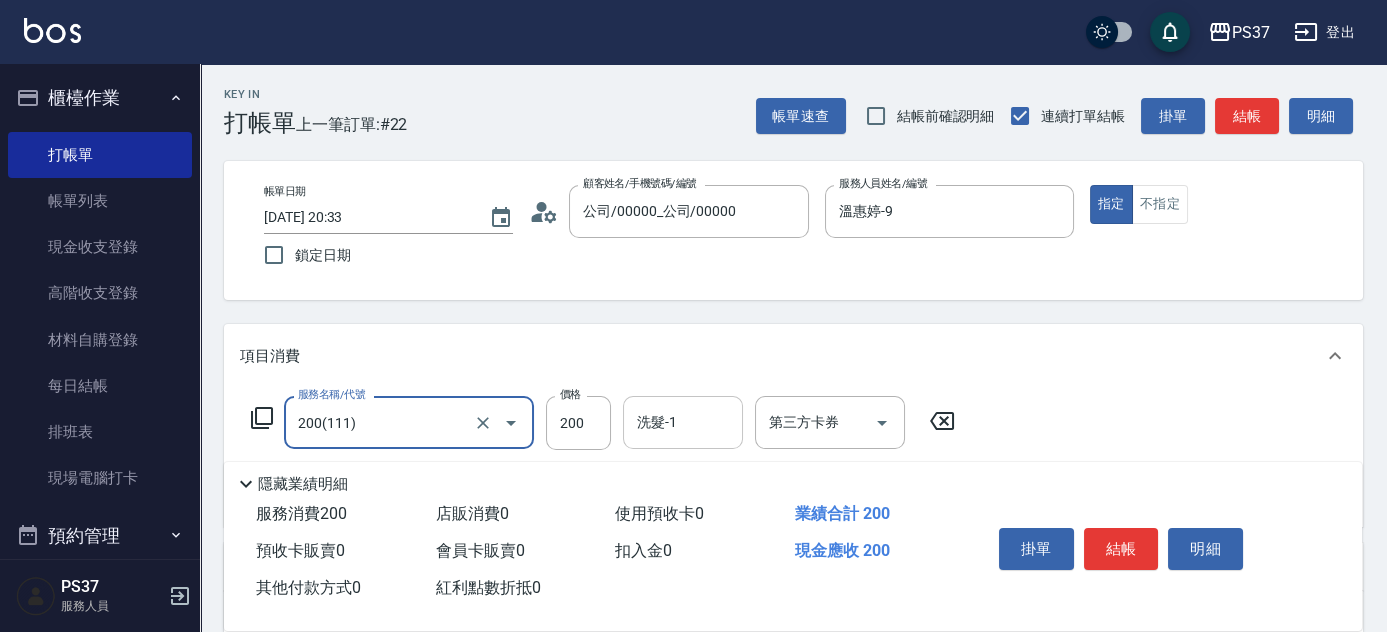 click on "洗髮-1" at bounding box center (683, 422) 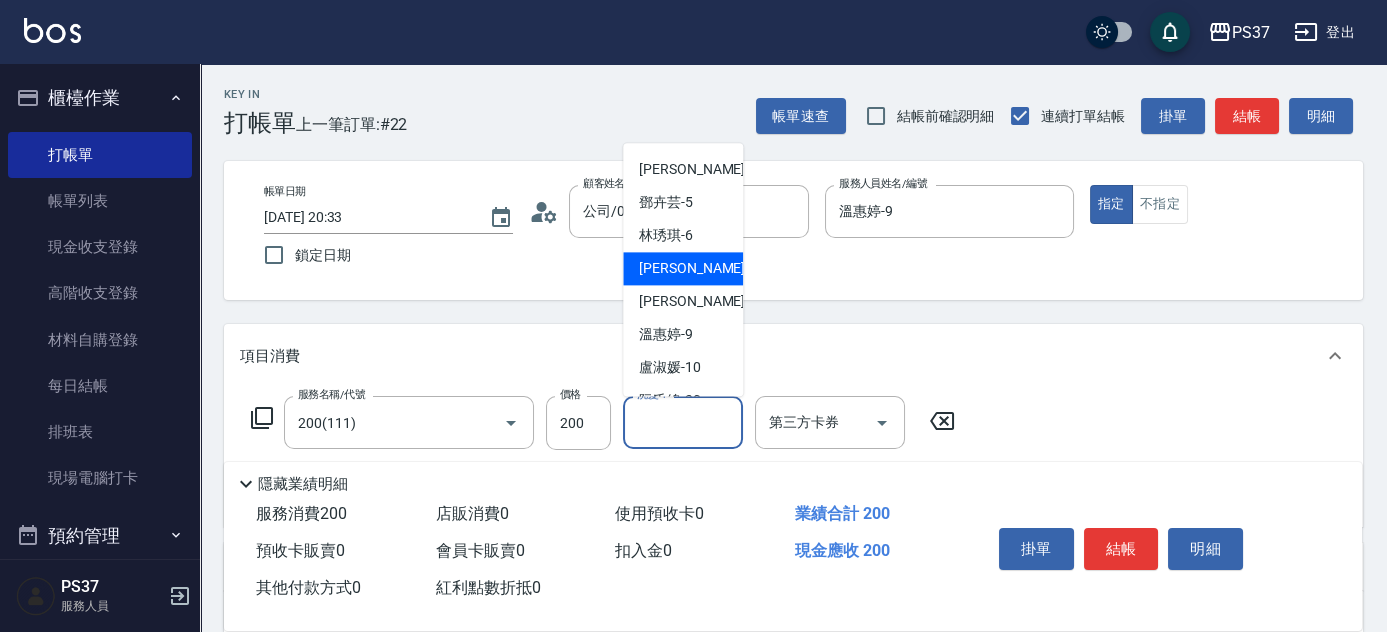 scroll, scrollTop: 181, scrollLeft: 0, axis: vertical 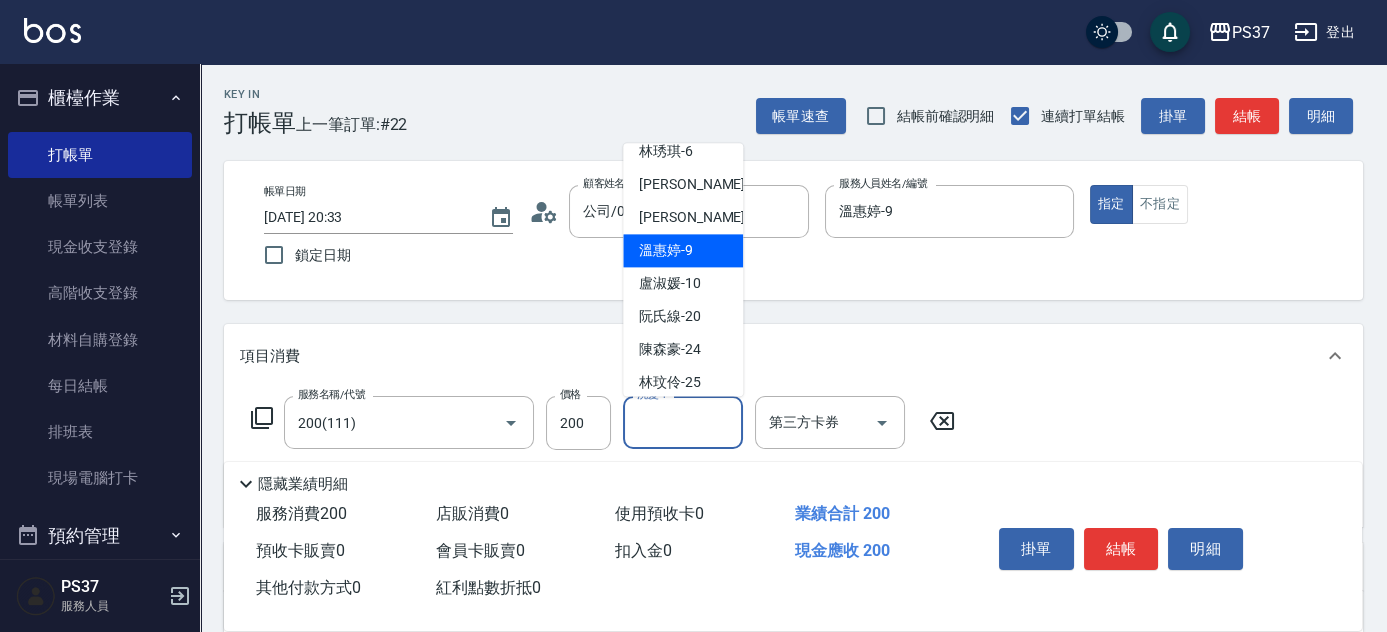 click on "溫惠婷 -9" at bounding box center [666, 251] 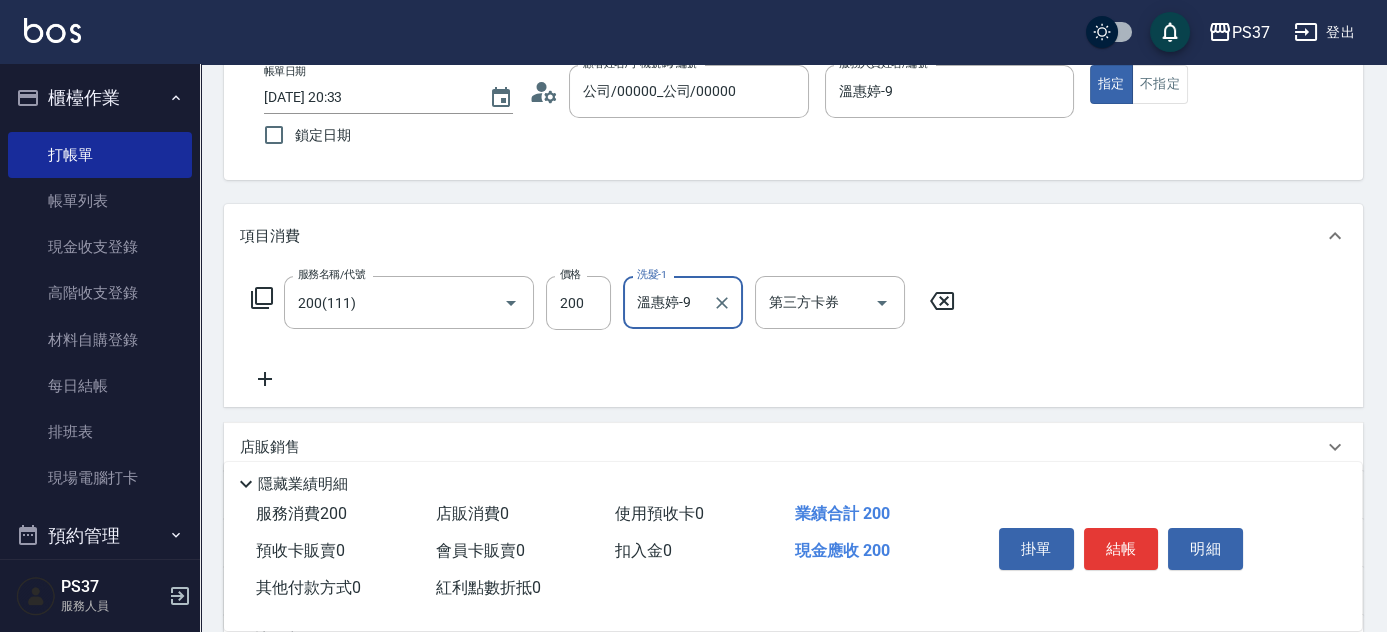 scroll, scrollTop: 181, scrollLeft: 0, axis: vertical 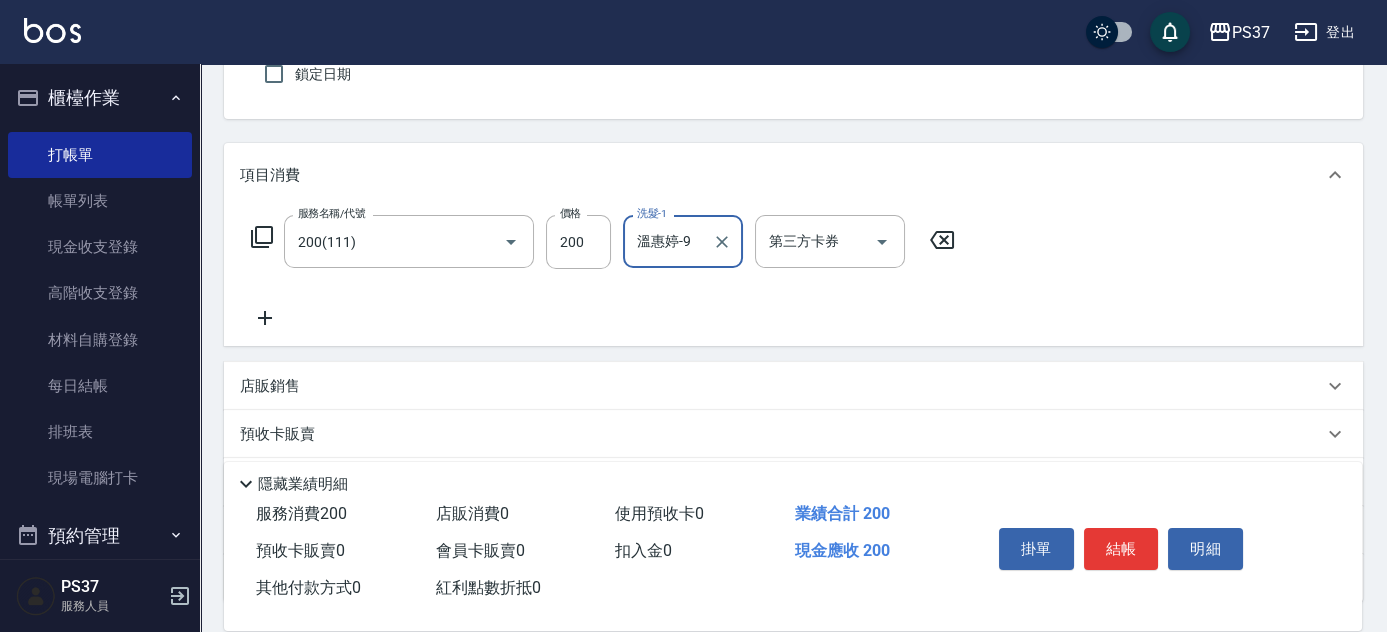 click 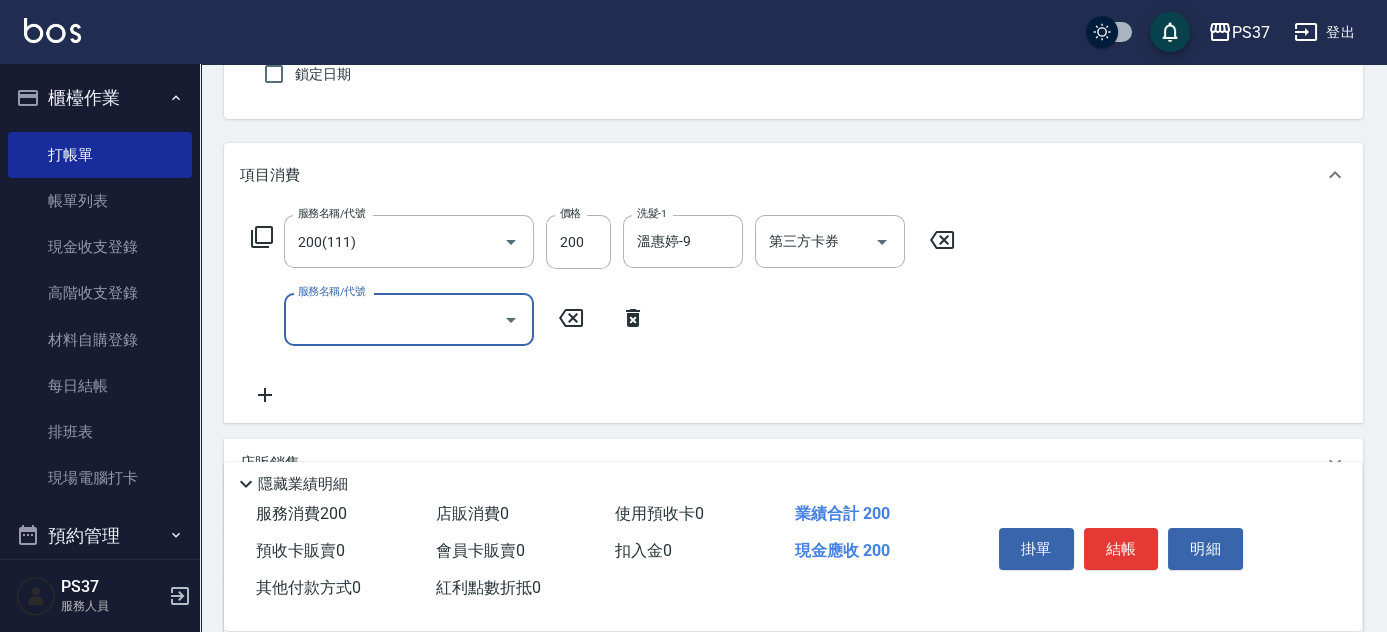 click on "服務名稱/代號" at bounding box center (394, 319) 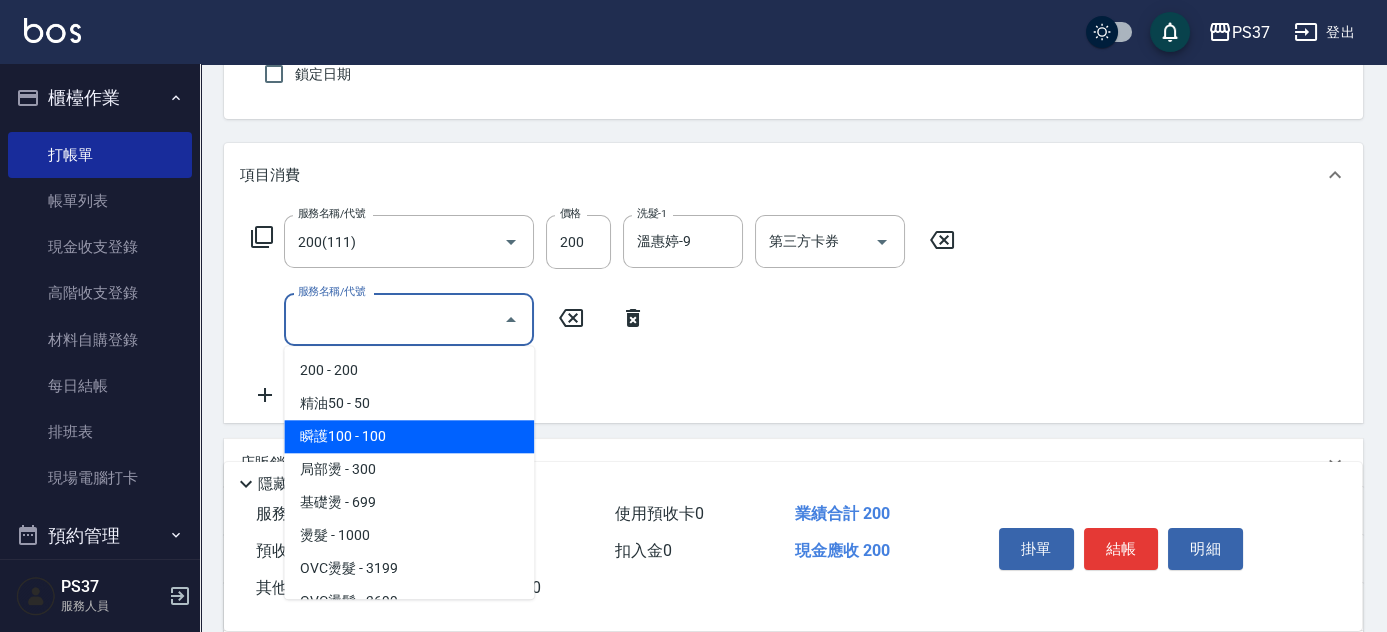 click on "瞬護100 - 100" at bounding box center (409, 436) 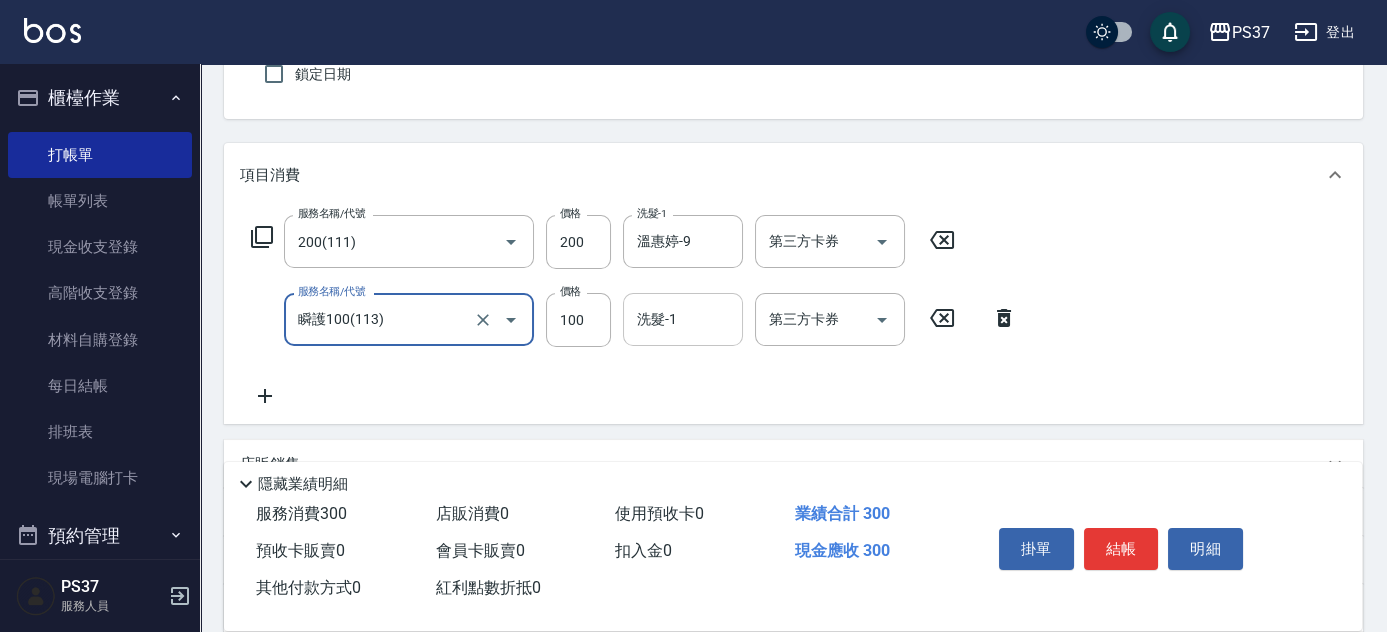 click on "洗髮-1" at bounding box center (683, 319) 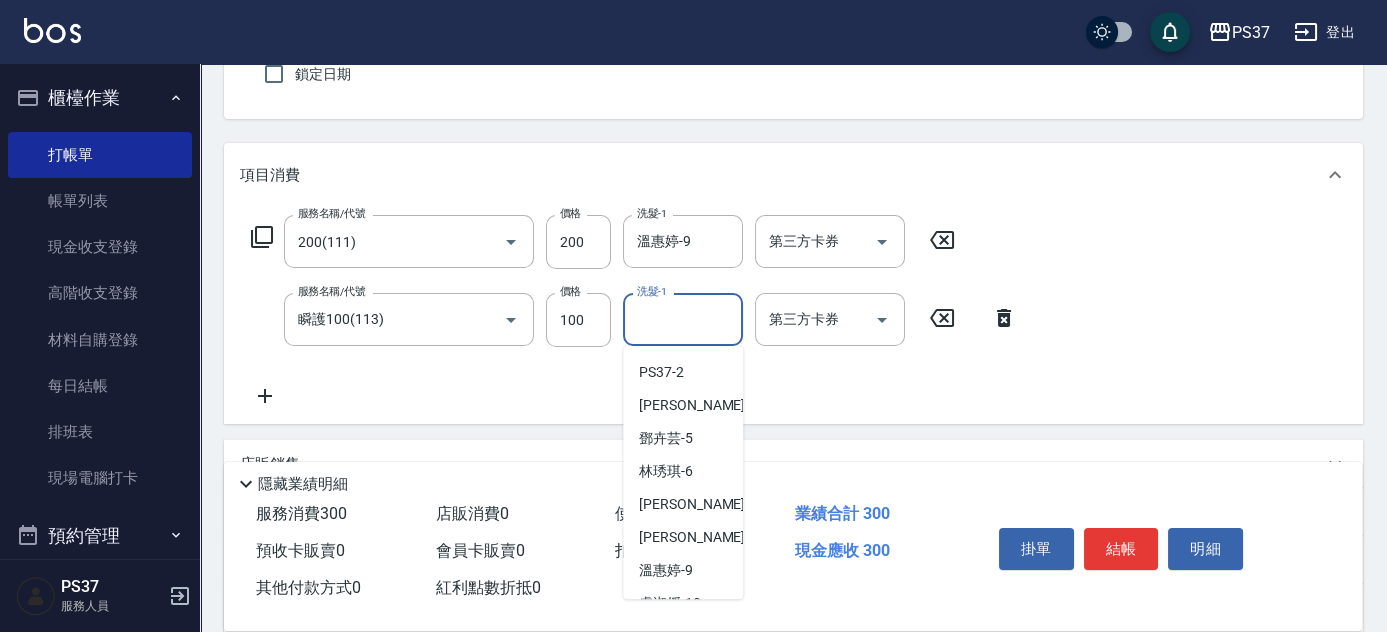 scroll, scrollTop: 181, scrollLeft: 0, axis: vertical 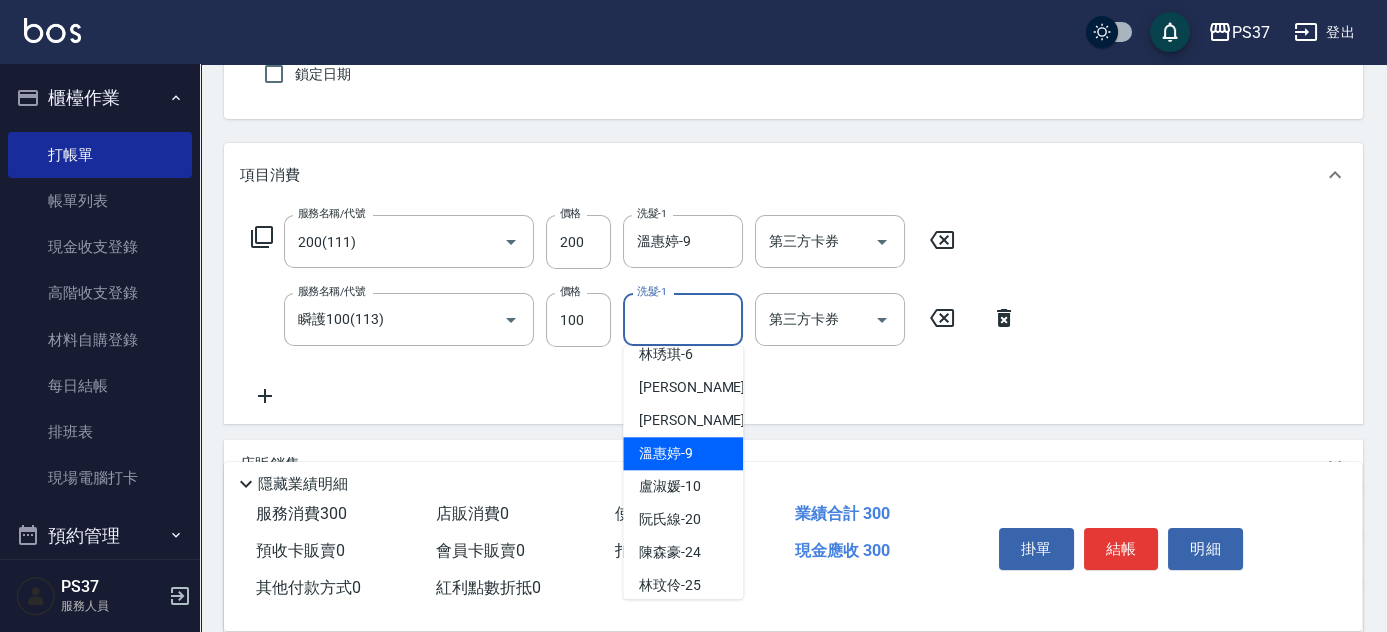 click on "溫惠婷 -9" at bounding box center [666, 453] 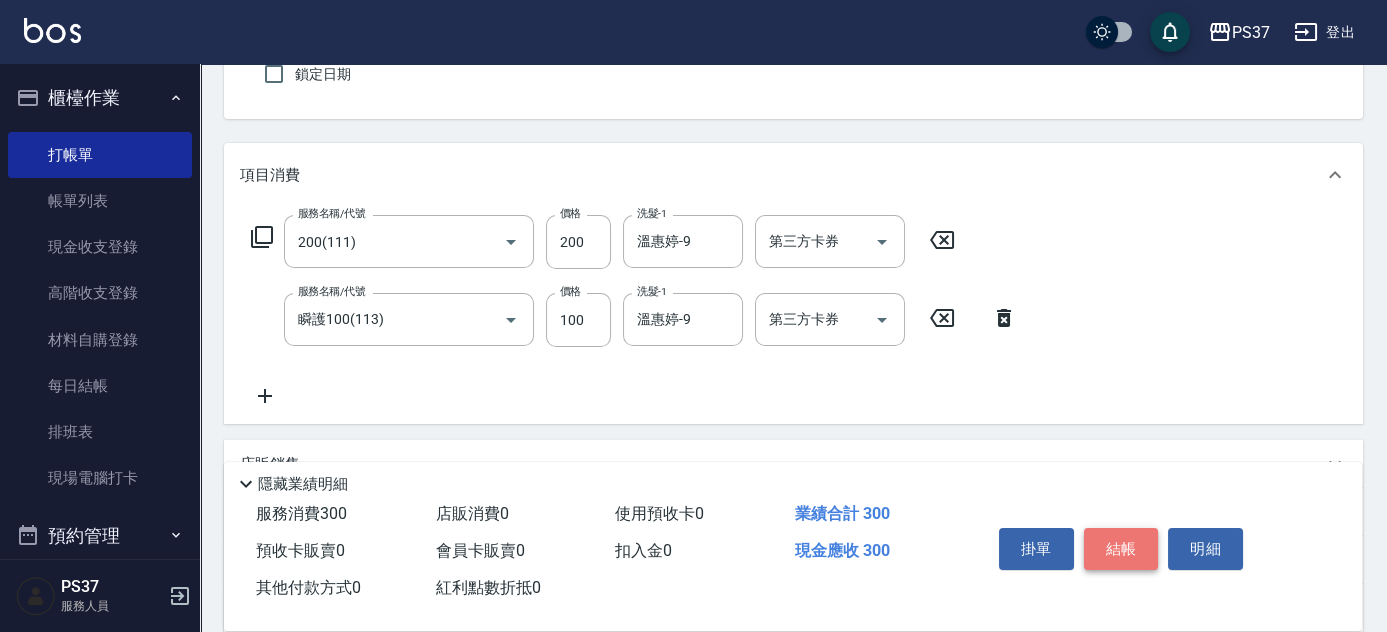 click on "結帳" at bounding box center (1121, 549) 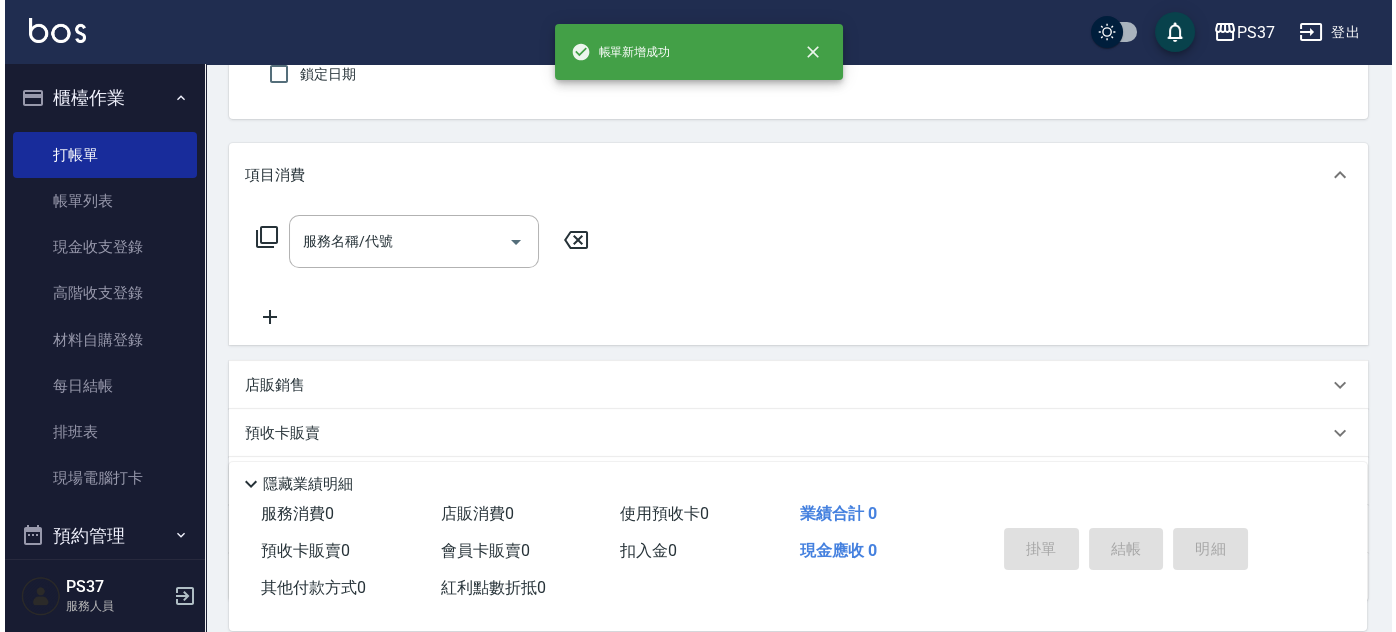 scroll, scrollTop: 0, scrollLeft: 0, axis: both 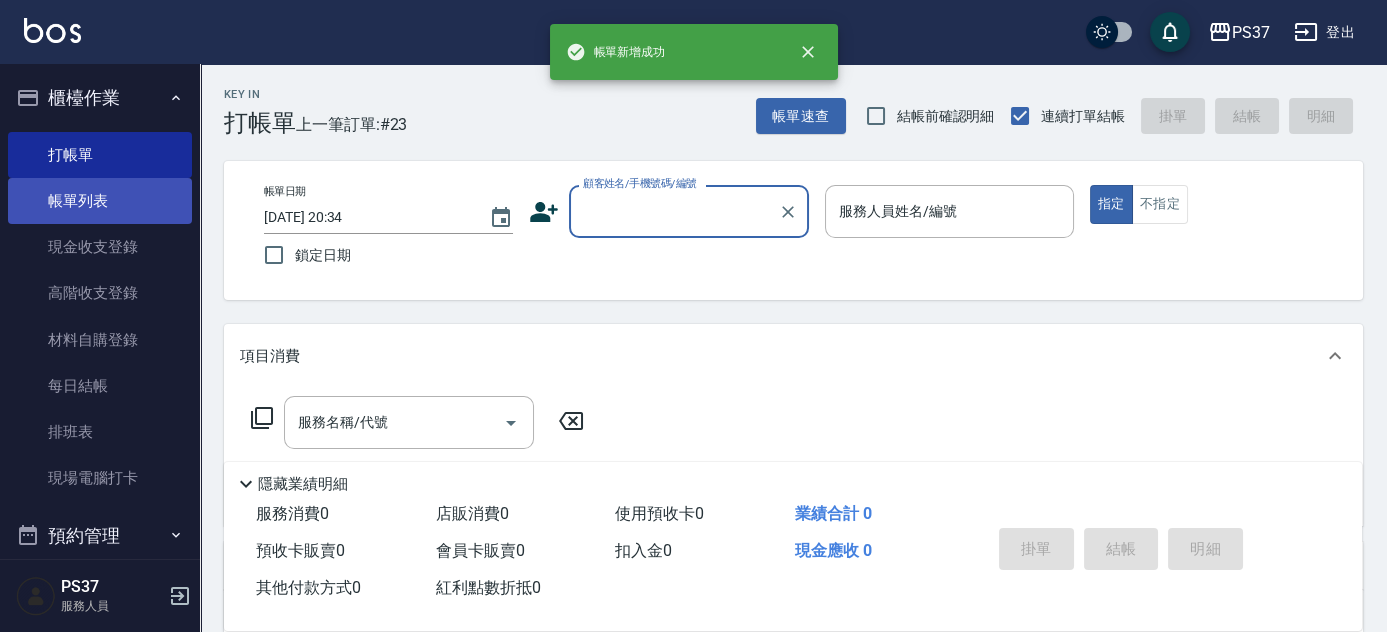 click on "帳單列表" at bounding box center (100, 201) 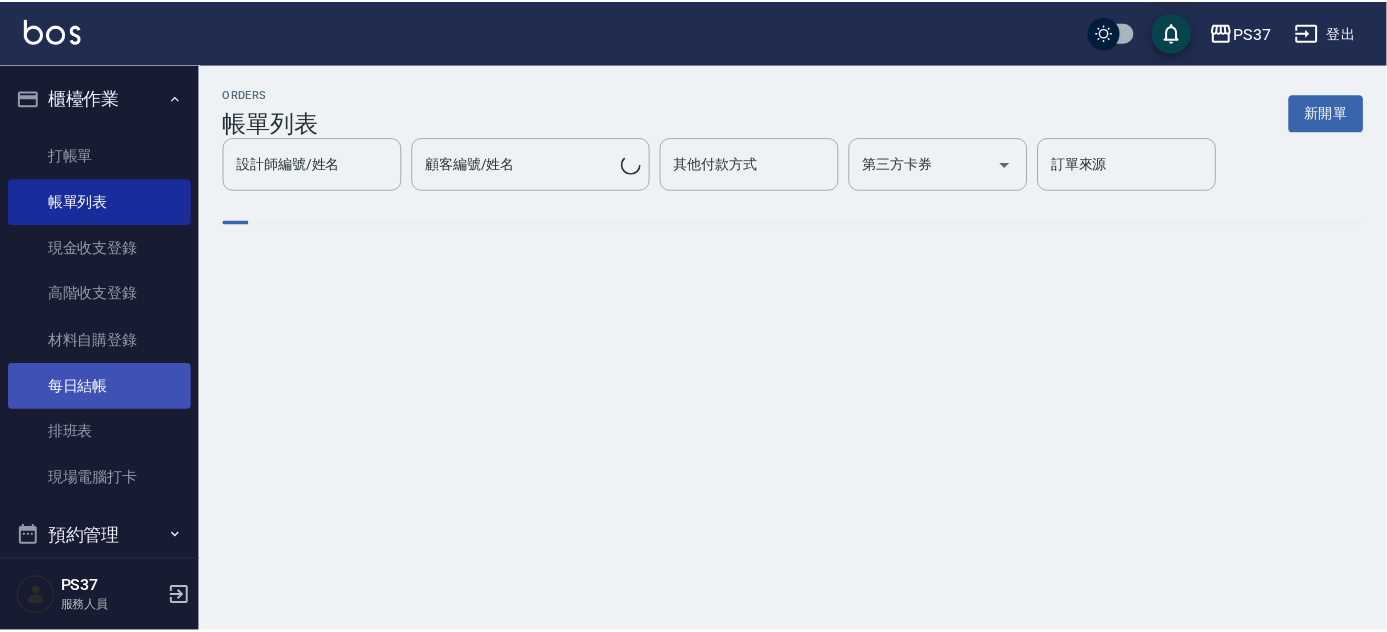 scroll, scrollTop: 454, scrollLeft: 0, axis: vertical 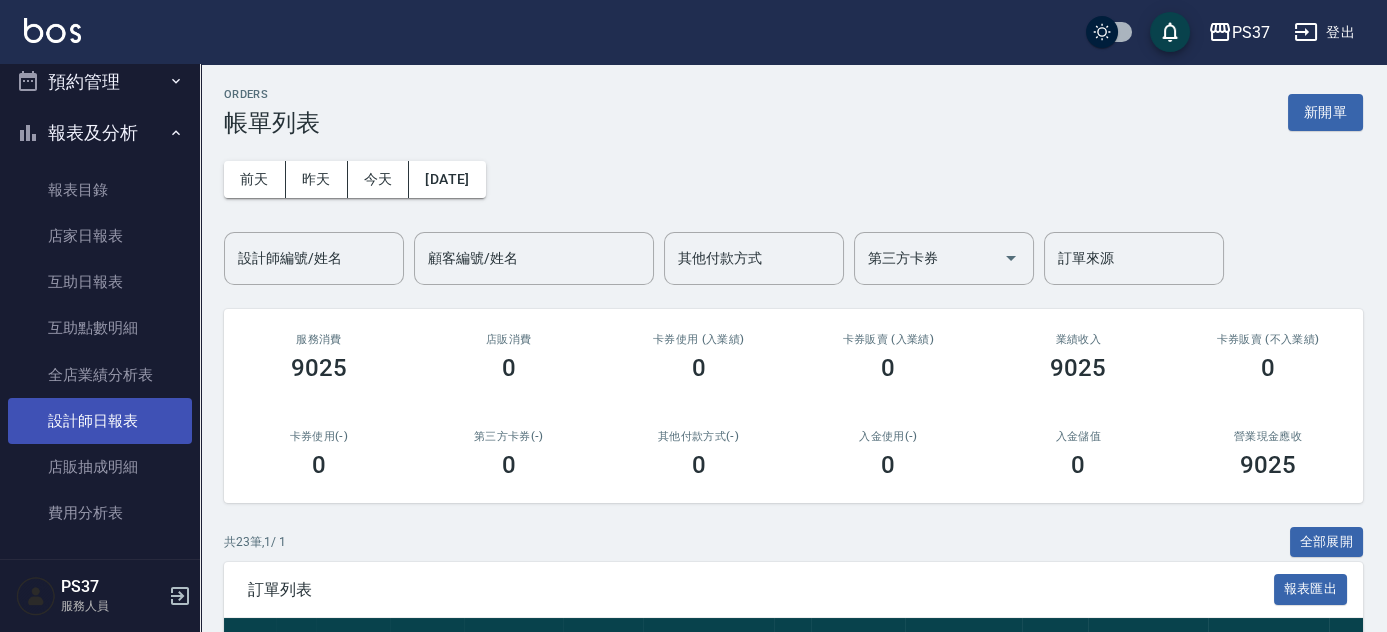 click on "設計師日報表" at bounding box center (100, 421) 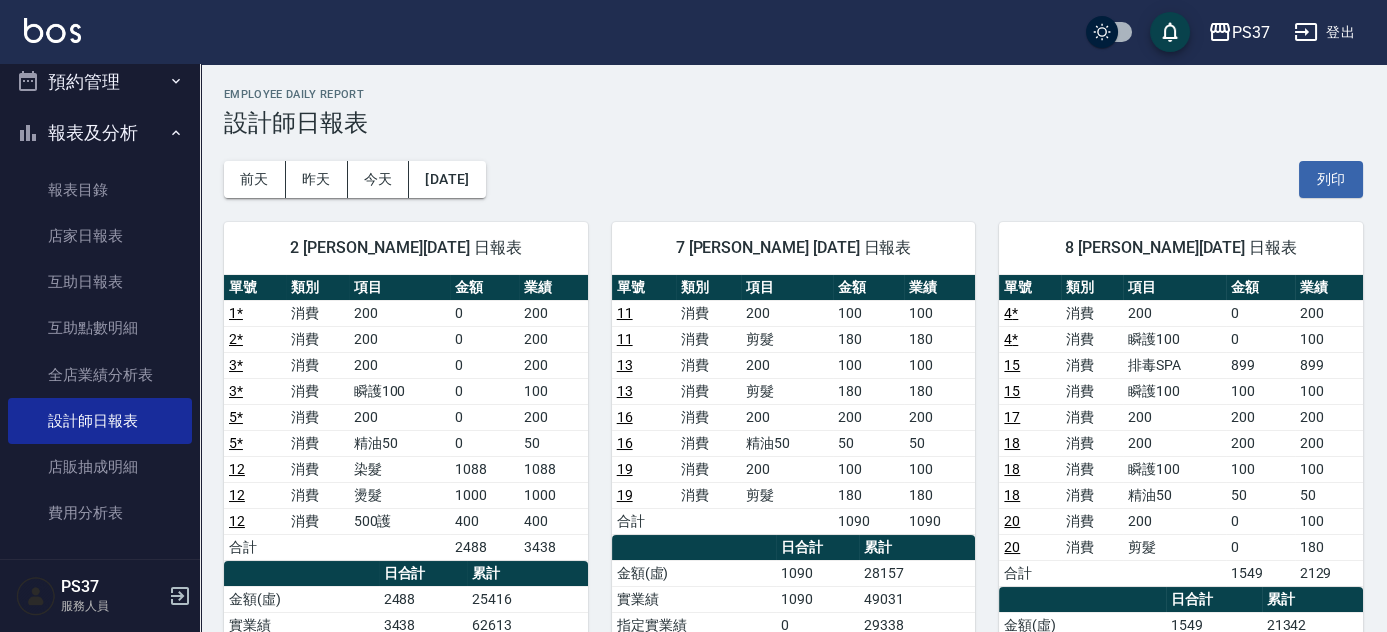 click on "15" at bounding box center [1012, 365] 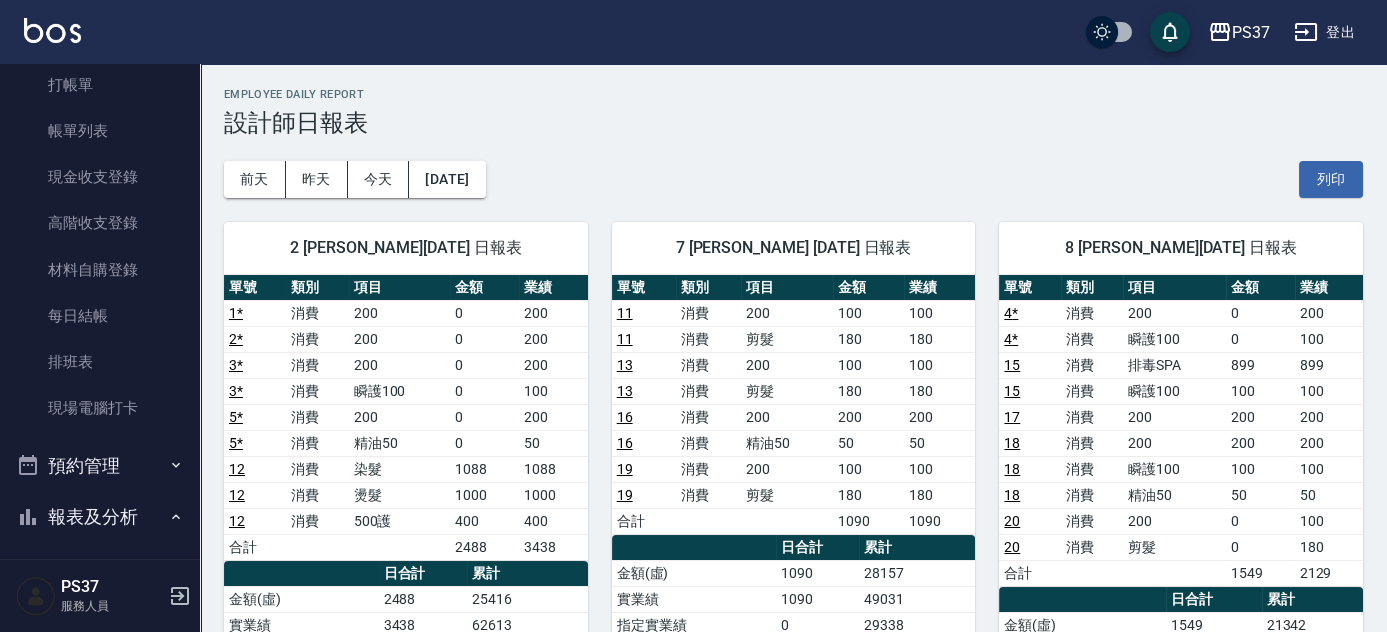 scroll, scrollTop: 0, scrollLeft: 0, axis: both 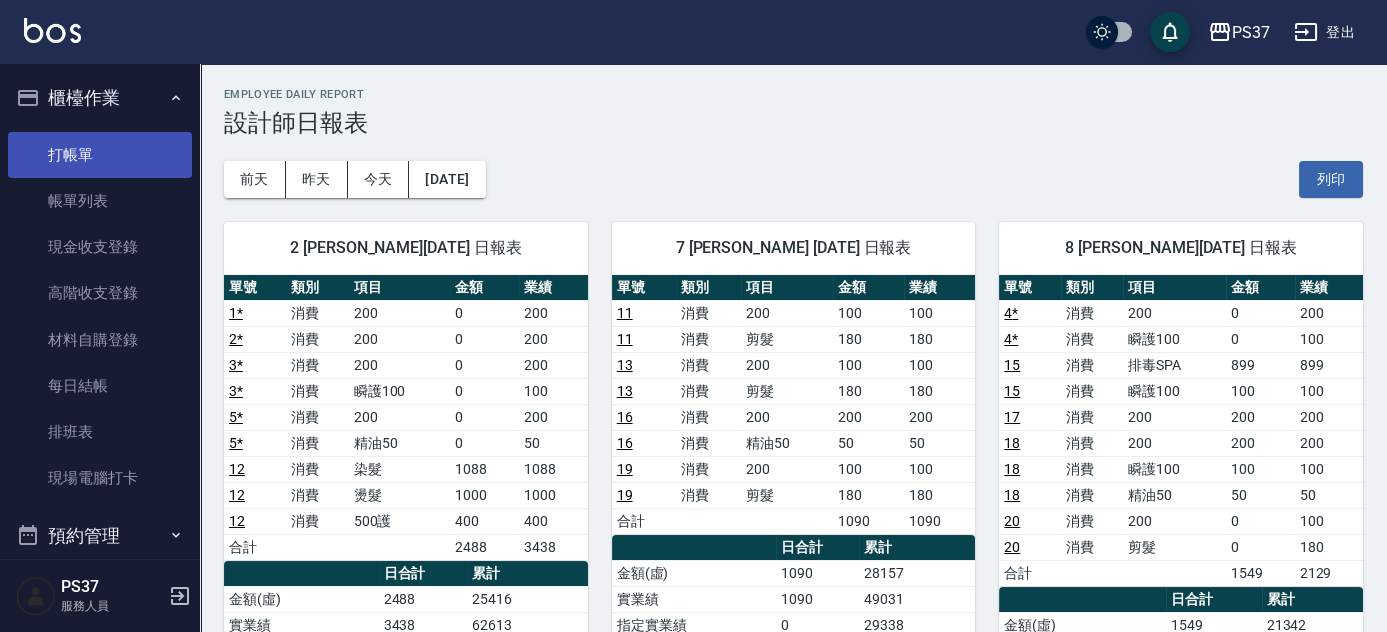 click on "打帳單" at bounding box center [100, 155] 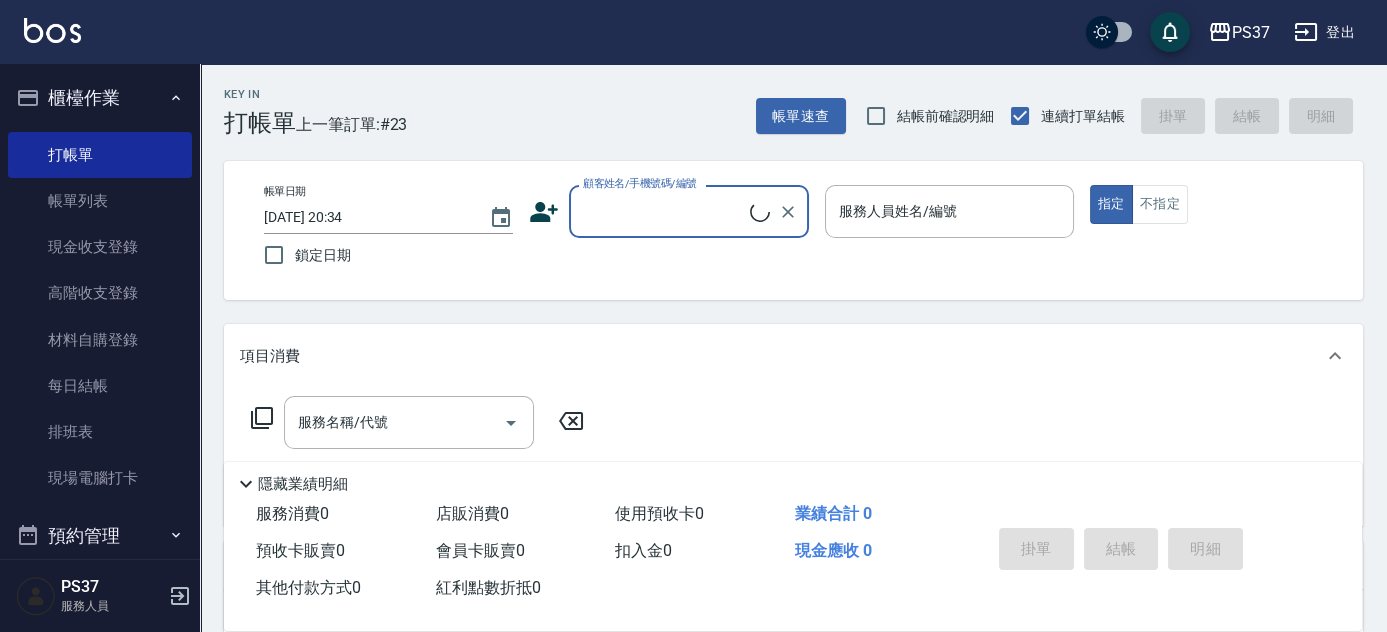click on "顧客姓名/手機號碼/編號" at bounding box center (664, 211) 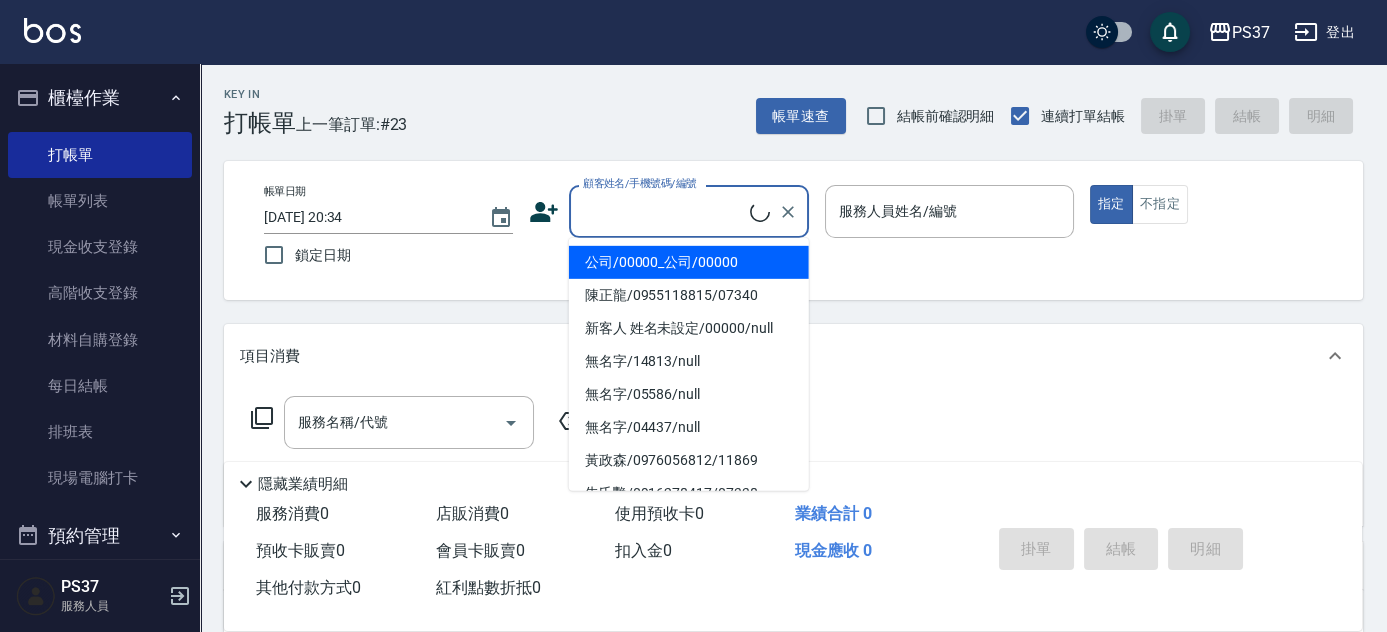 click on "公司/00000_公司/00000" at bounding box center (689, 262) 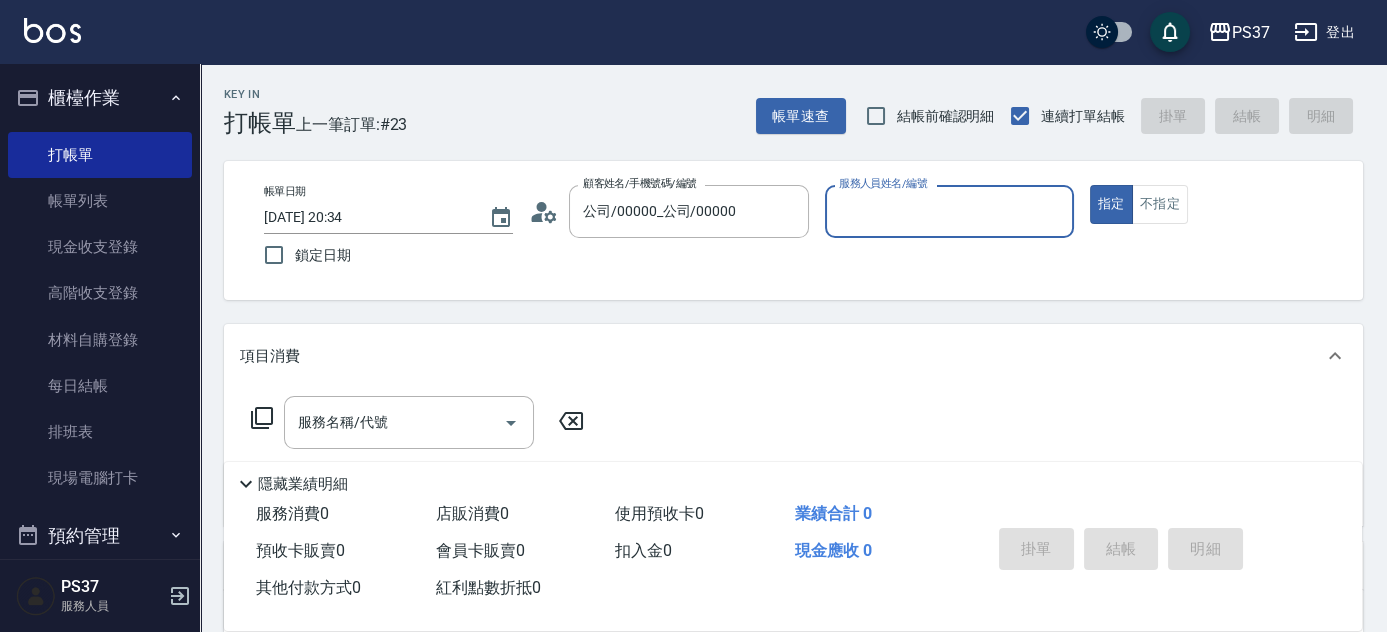 click on "服務人員姓名/編號" at bounding box center [949, 211] 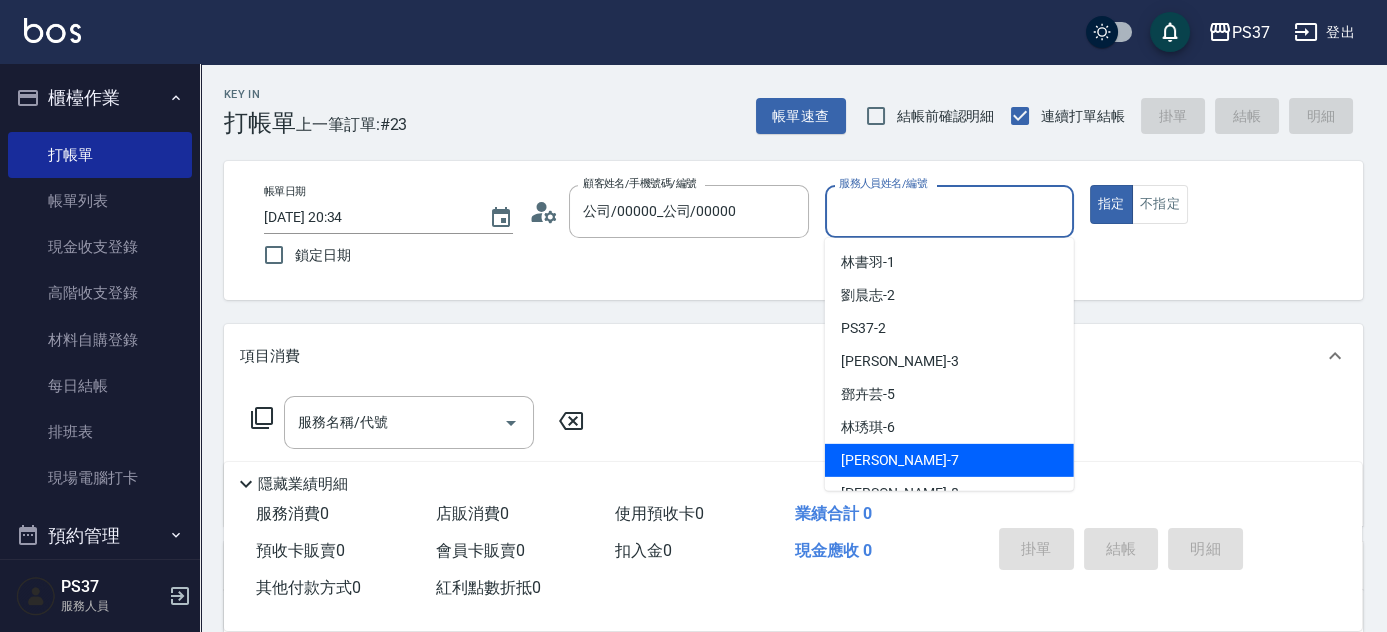 drag, startPoint x: 903, startPoint y: 453, endPoint x: 836, endPoint y: 449, distance: 67.11929 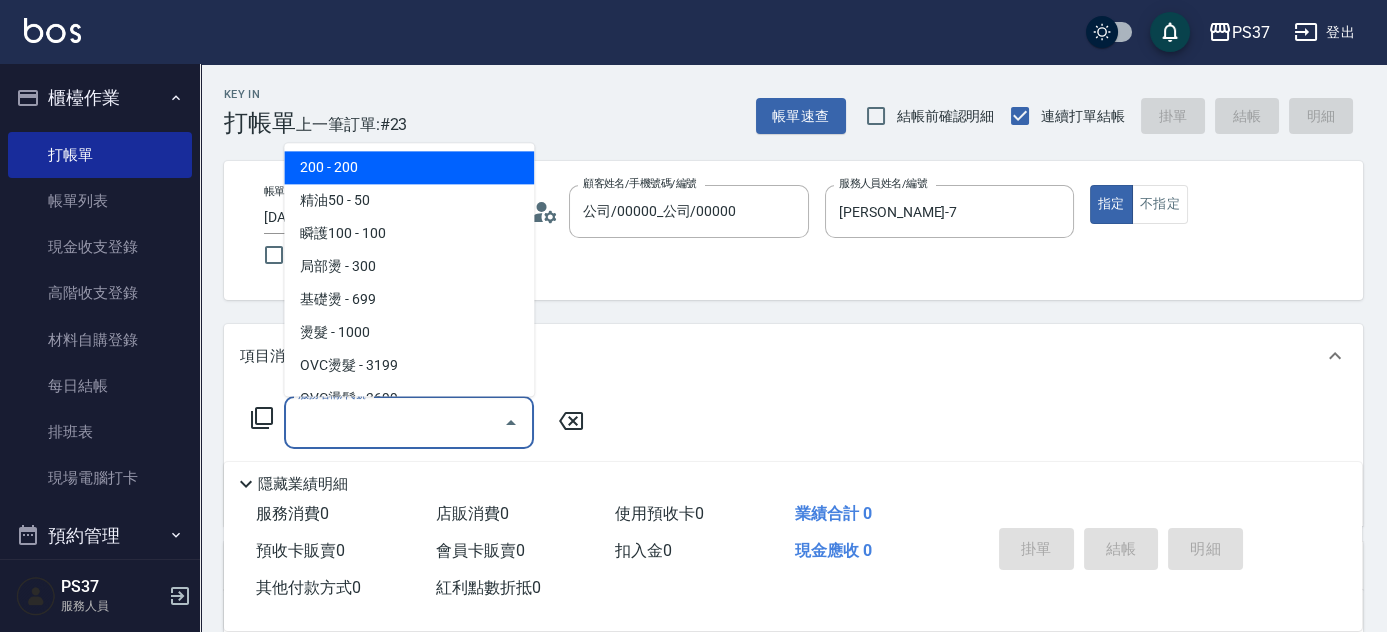 drag, startPoint x: 381, startPoint y: 434, endPoint x: 380, endPoint y: 410, distance: 24.020824 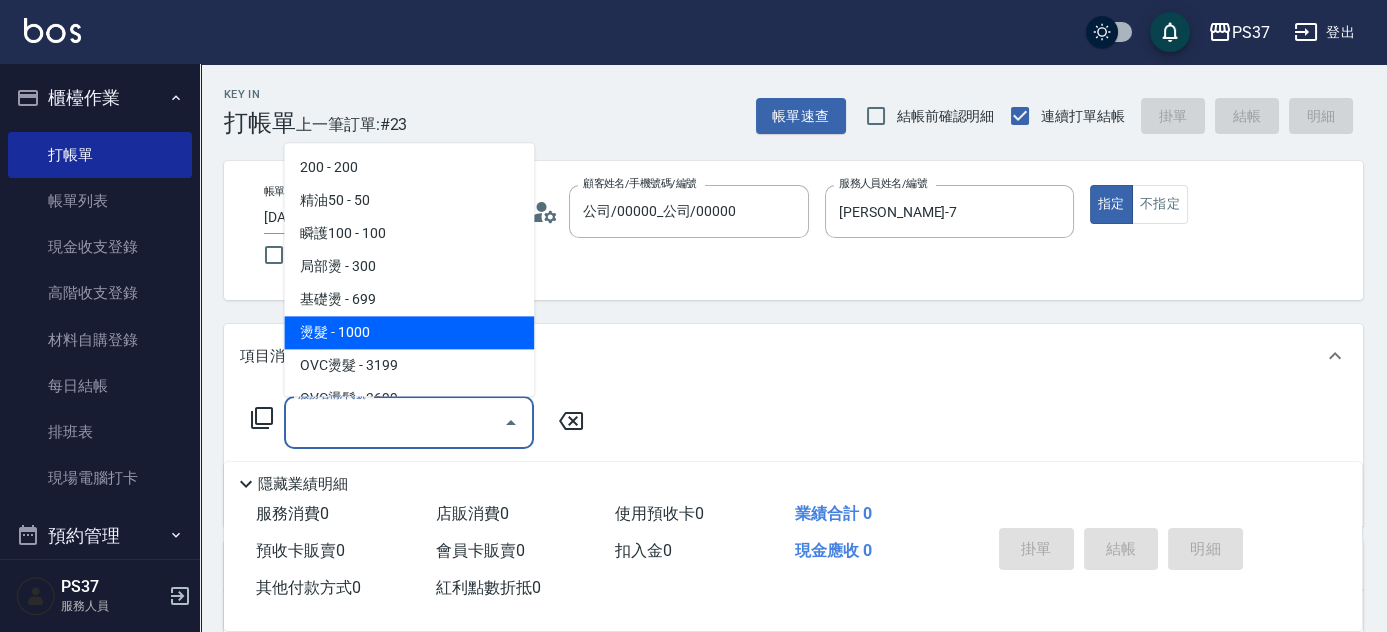 click on "燙髮 - 1000" at bounding box center (409, 333) 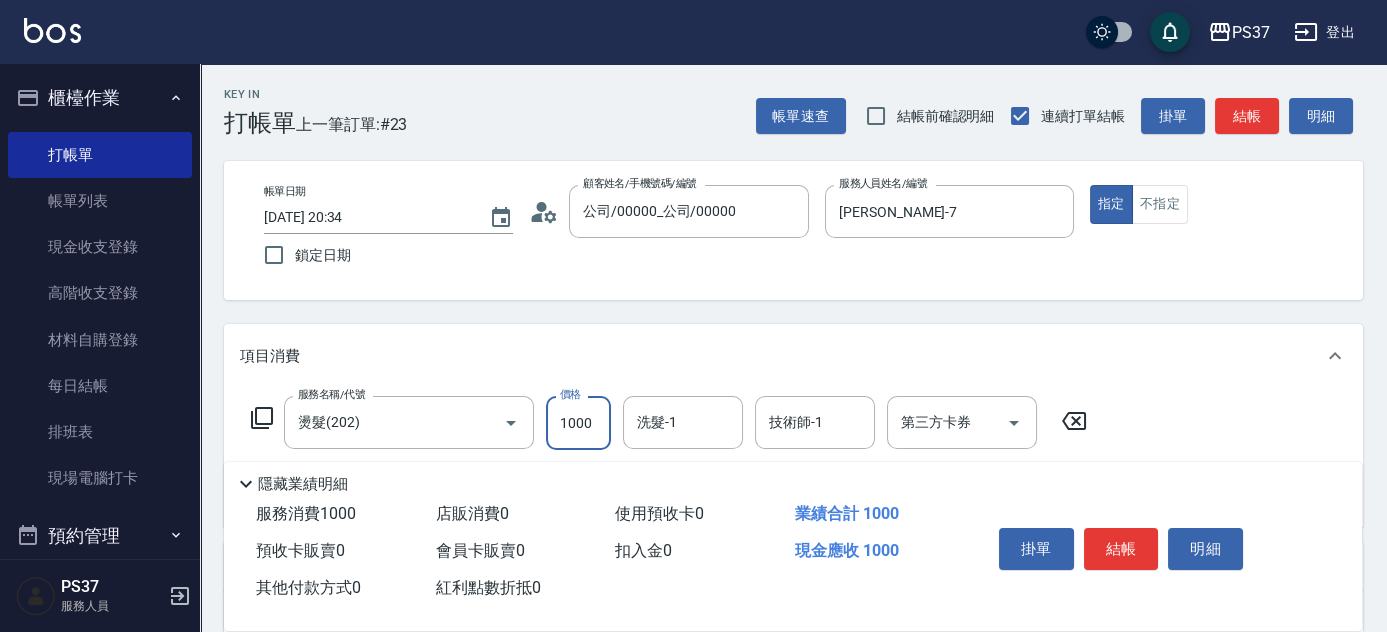click on "1000" at bounding box center (578, 423) 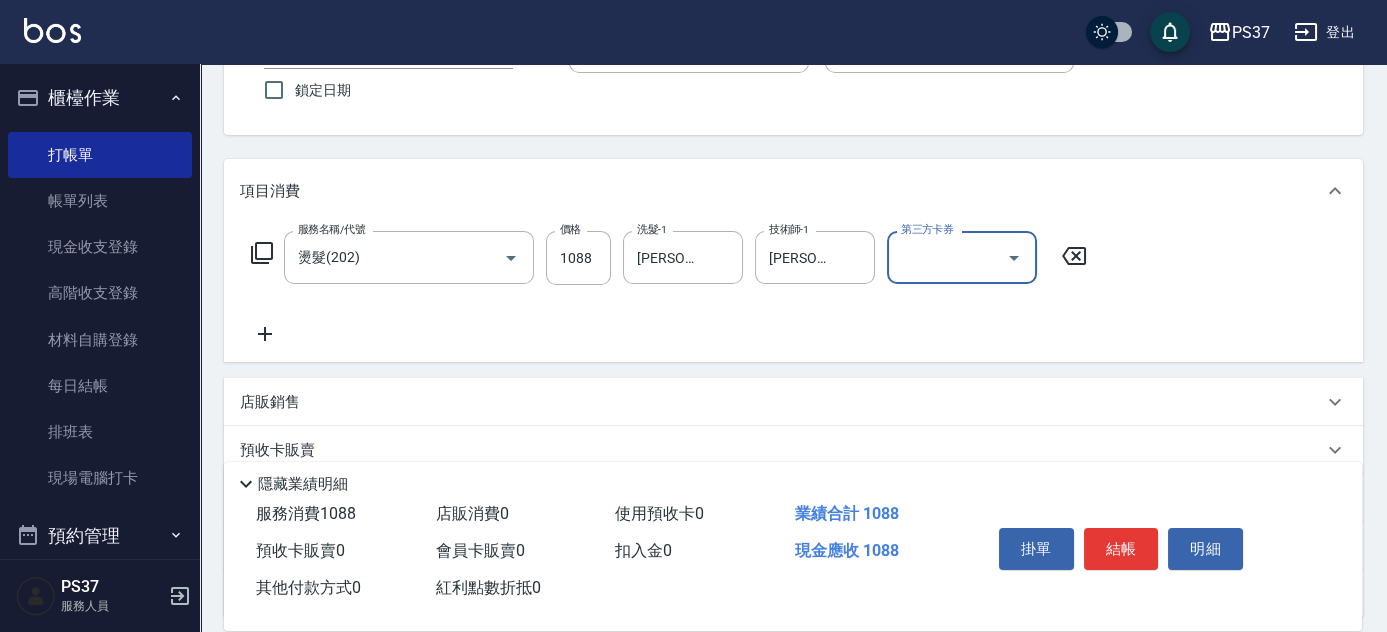 scroll, scrollTop: 272, scrollLeft: 0, axis: vertical 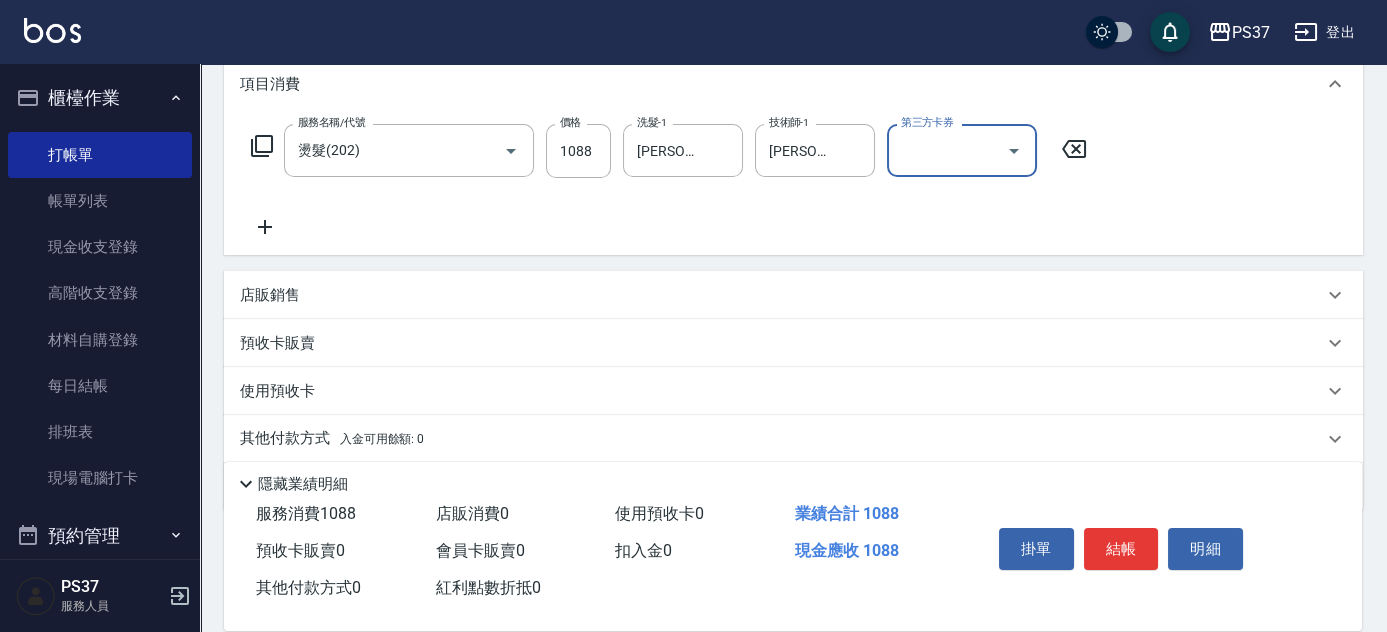 click 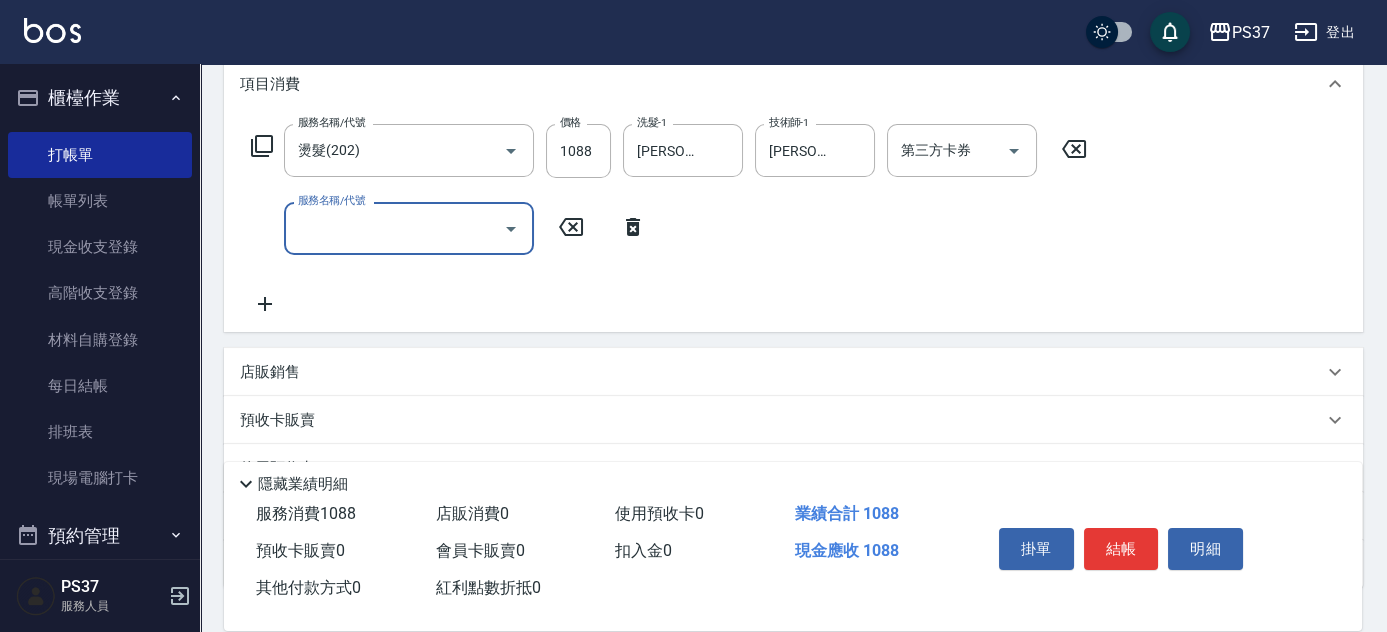 click on "服務名稱/代號" at bounding box center [394, 228] 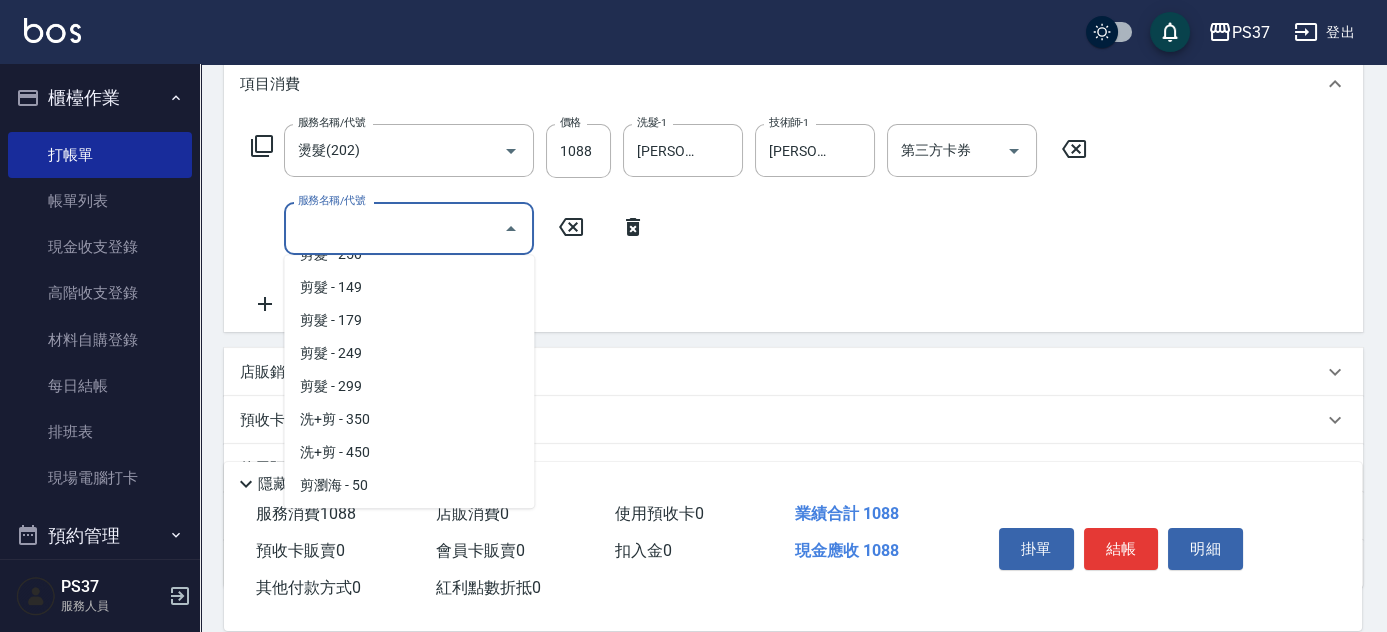 scroll, scrollTop: 909, scrollLeft: 0, axis: vertical 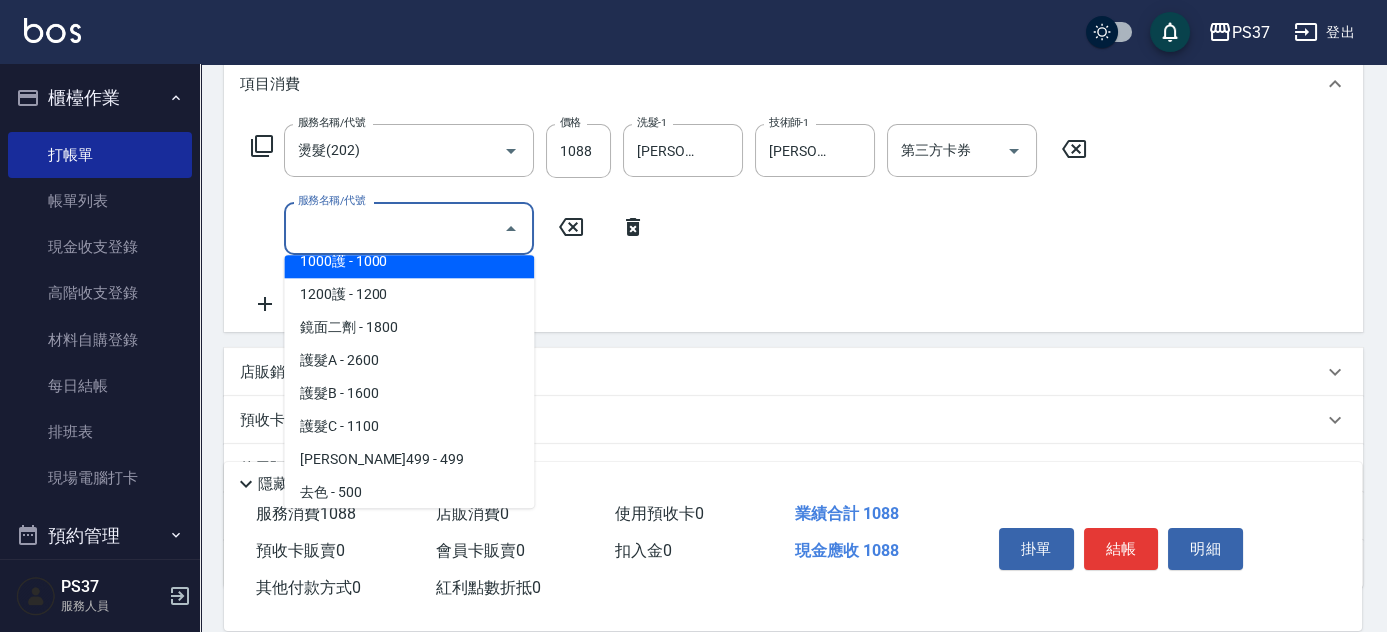 click on "1000護 - 1000" at bounding box center (409, 261) 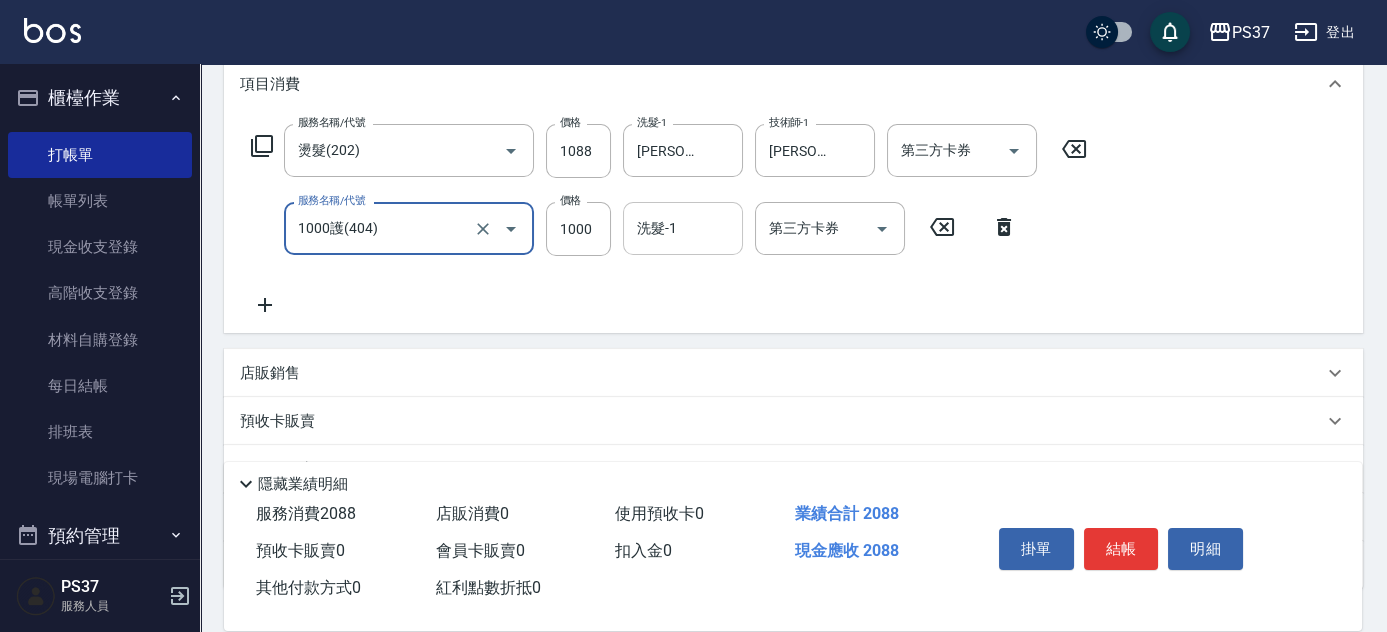 click on "洗髮-1" at bounding box center (683, 228) 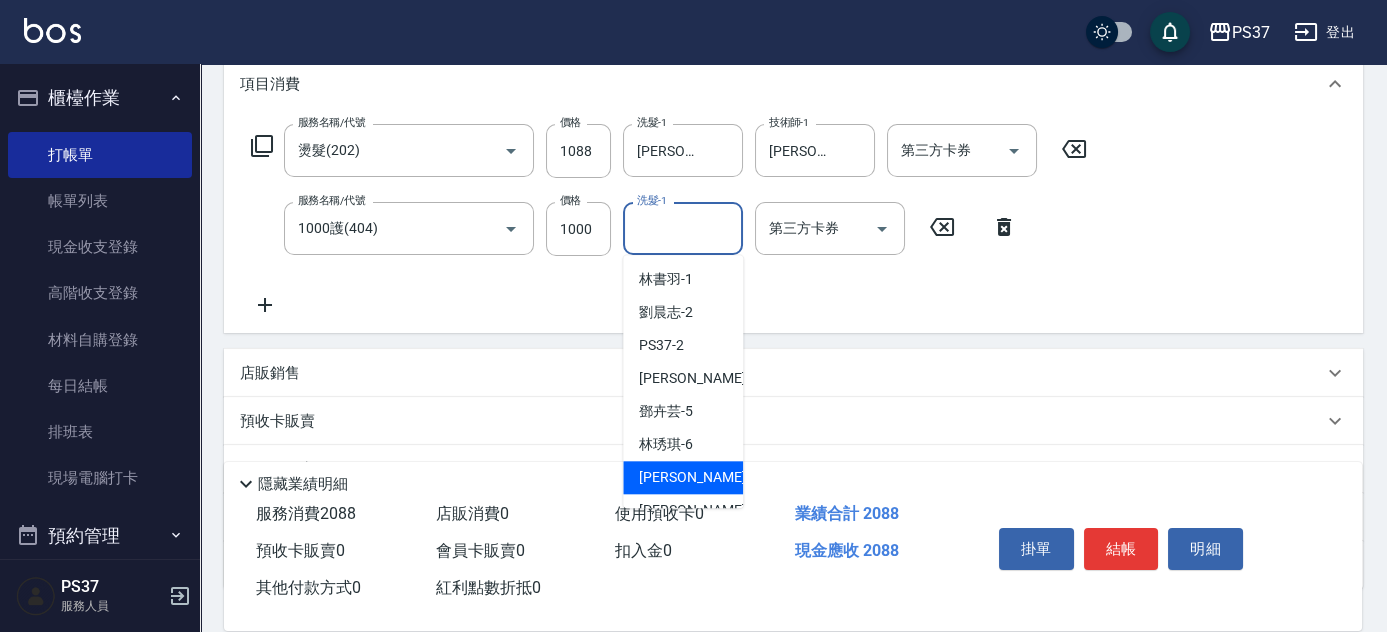 click on "[PERSON_NAME] -7" at bounding box center [698, 477] 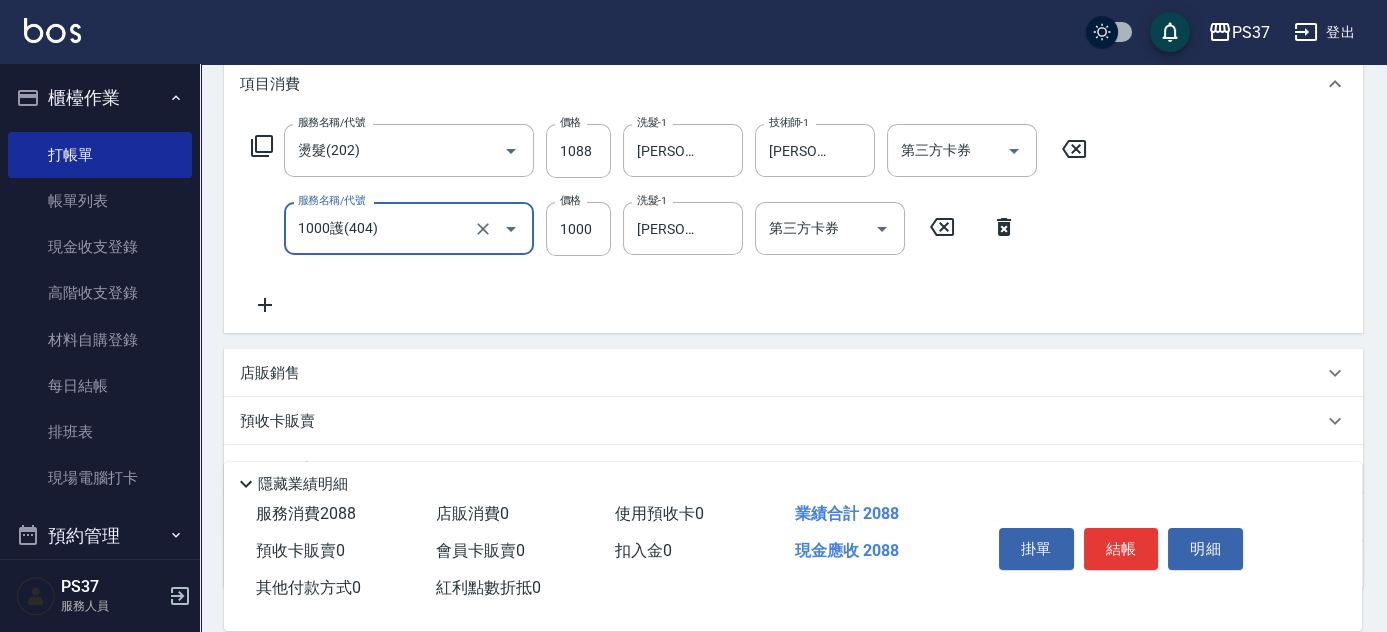 click on "1000護(404)" at bounding box center [381, 228] 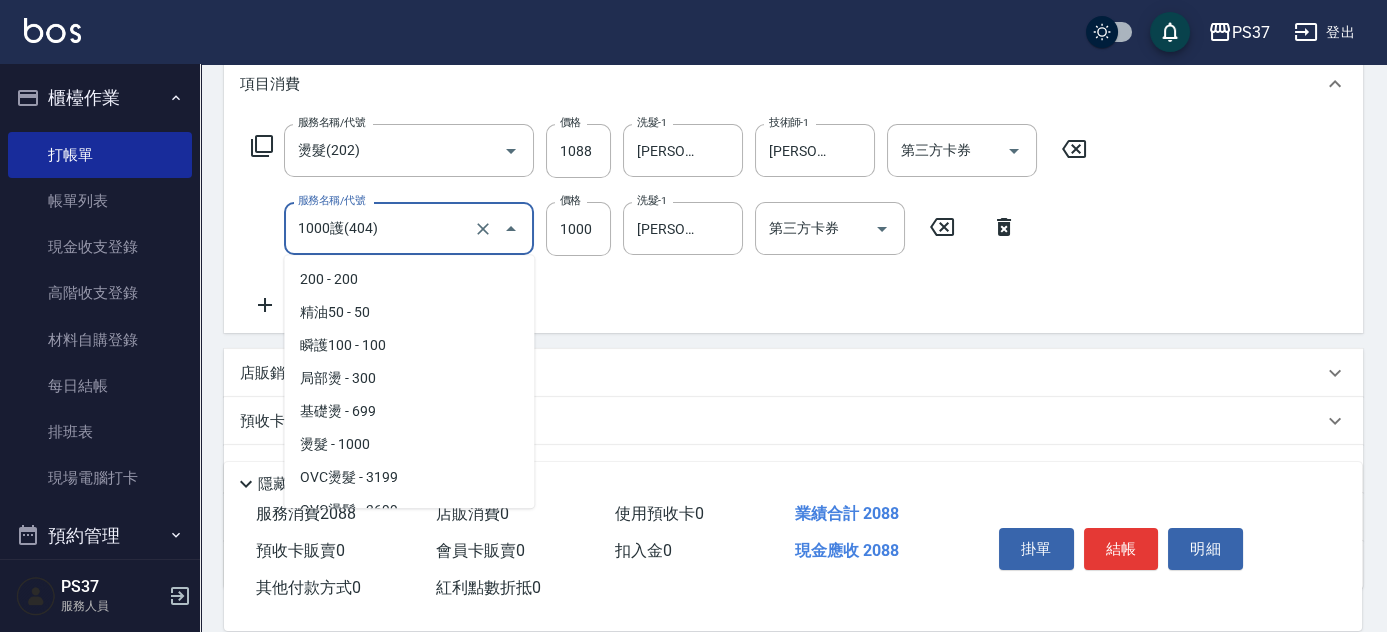 scroll, scrollTop: 679, scrollLeft: 0, axis: vertical 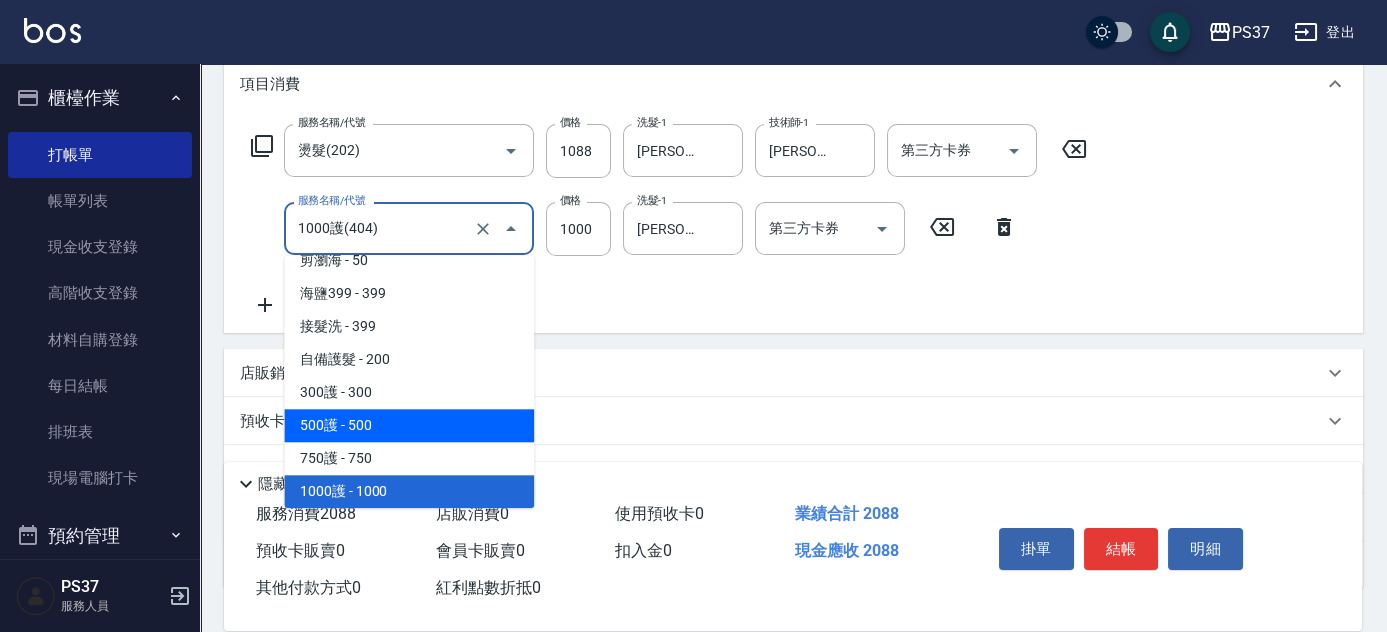click on "500護 - 500" at bounding box center (409, 425) 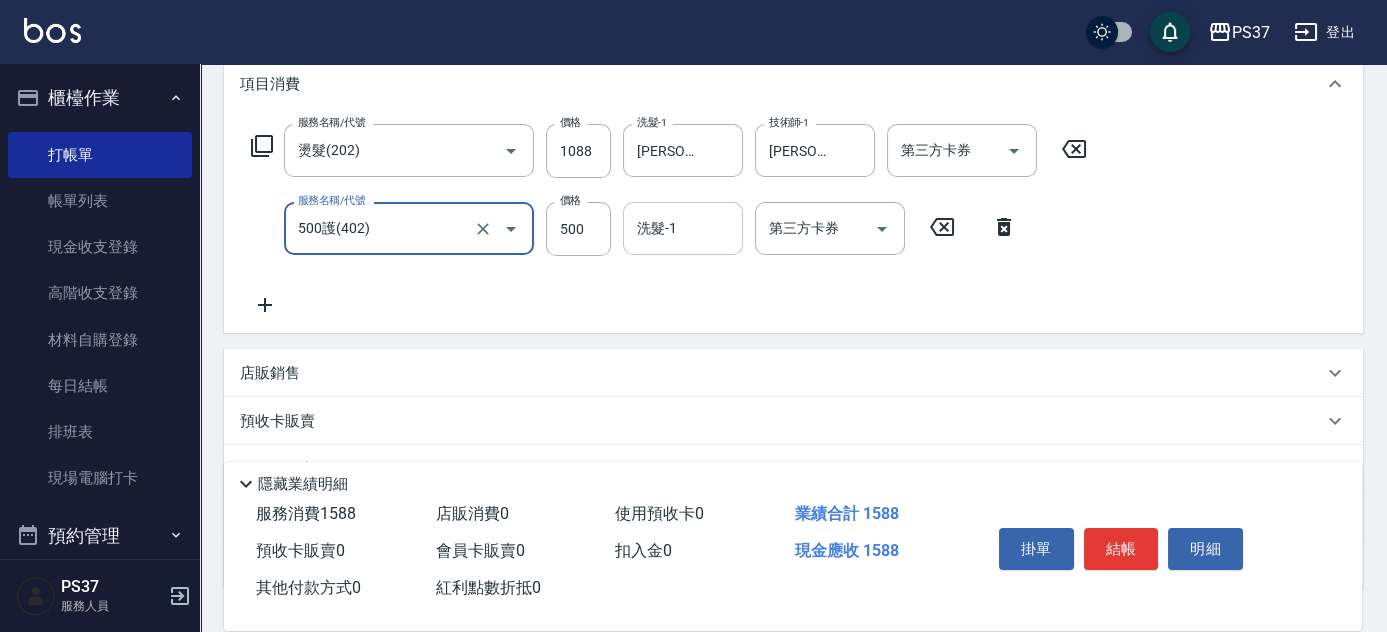click on "洗髮-1 洗髮-1" at bounding box center (683, 228) 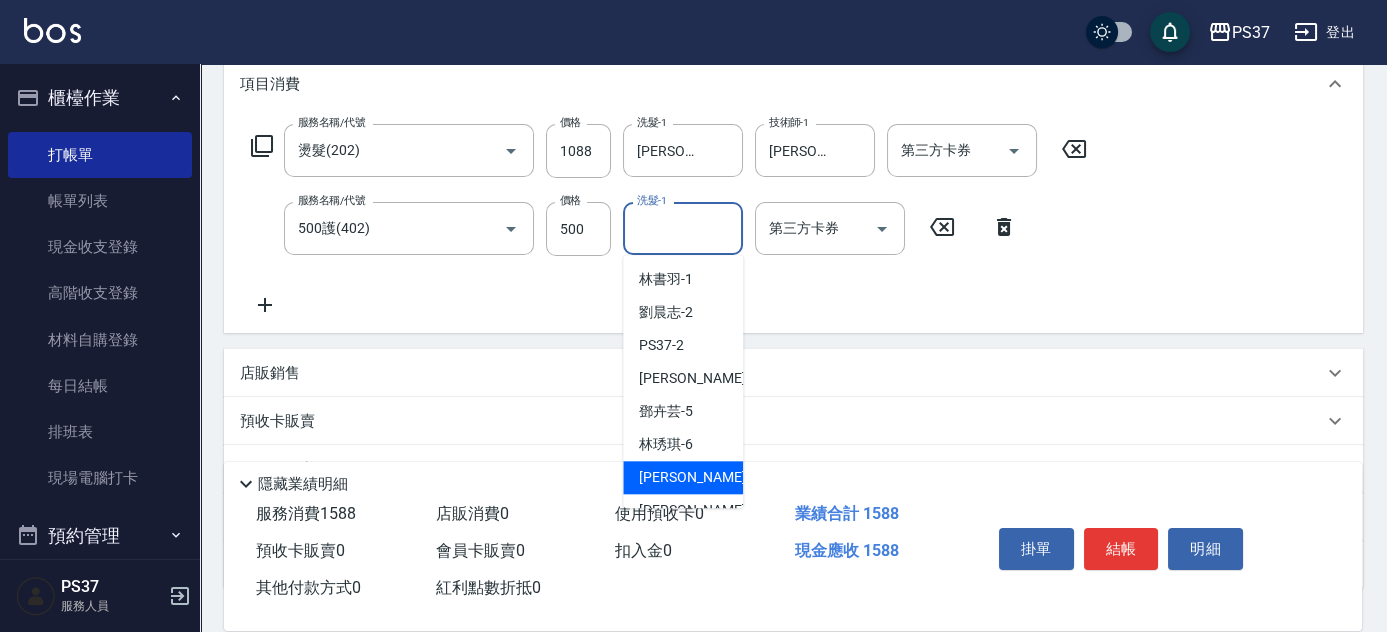 click on "[PERSON_NAME] -7" at bounding box center (698, 477) 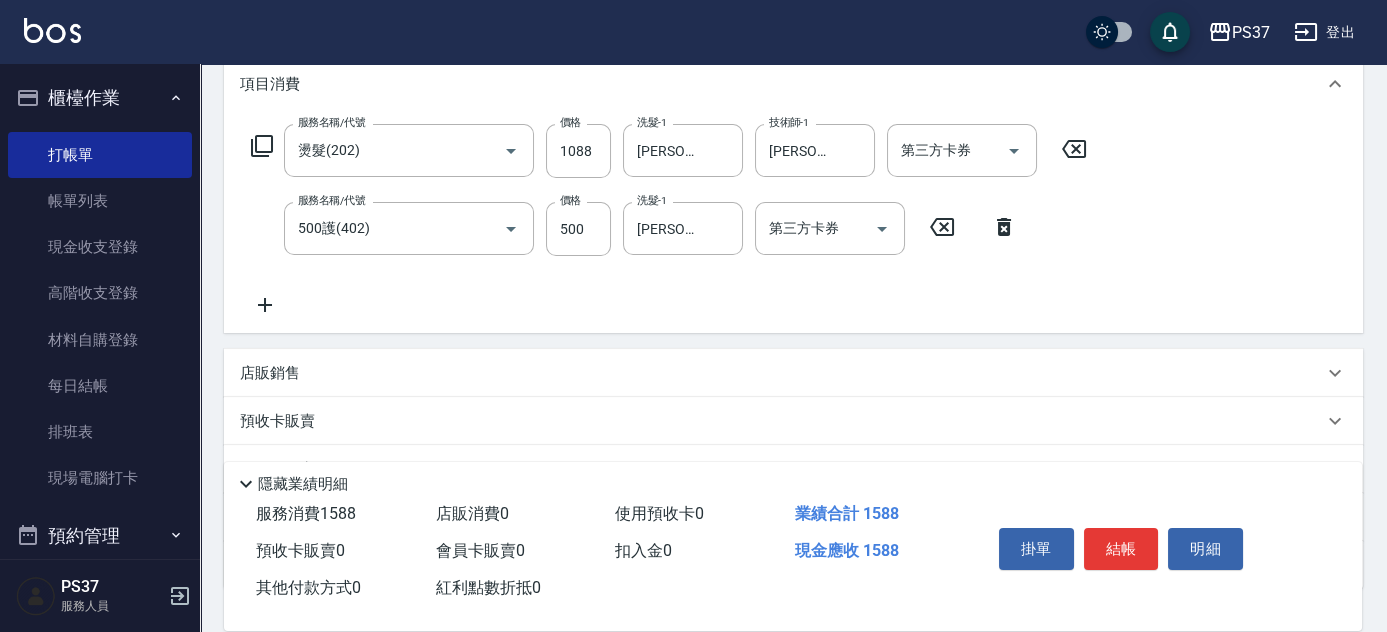 click 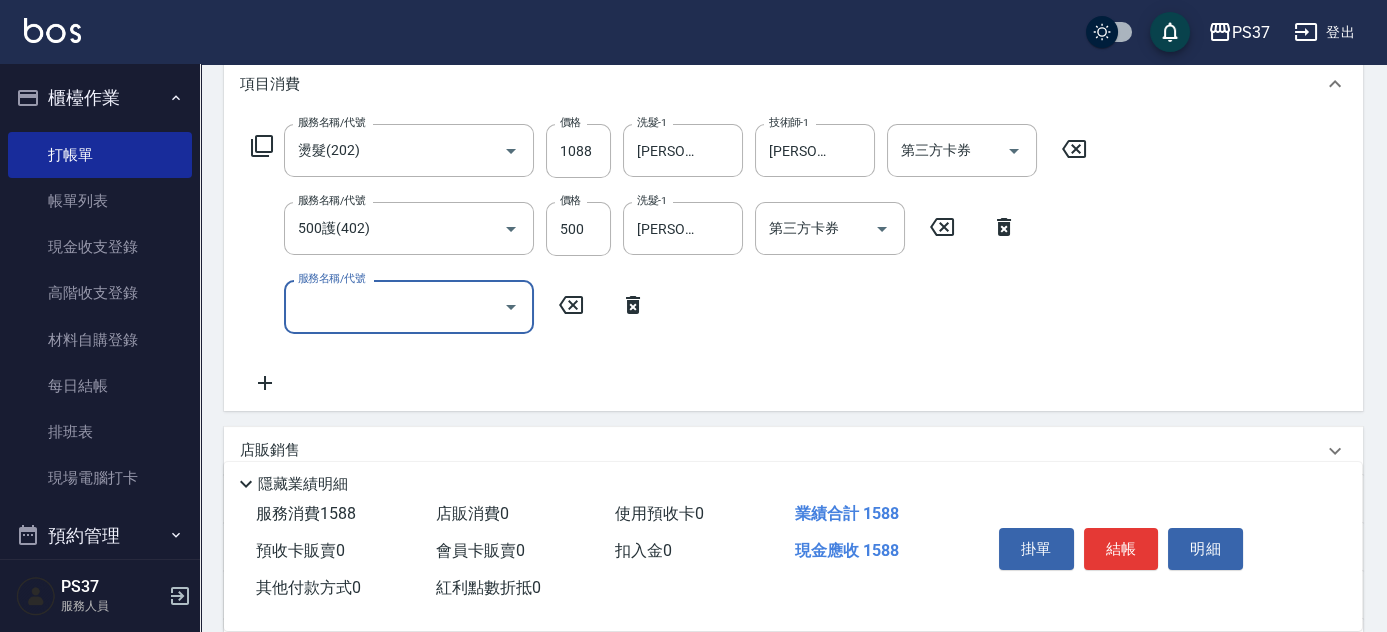 click on "服務名稱/代號" at bounding box center (394, 306) 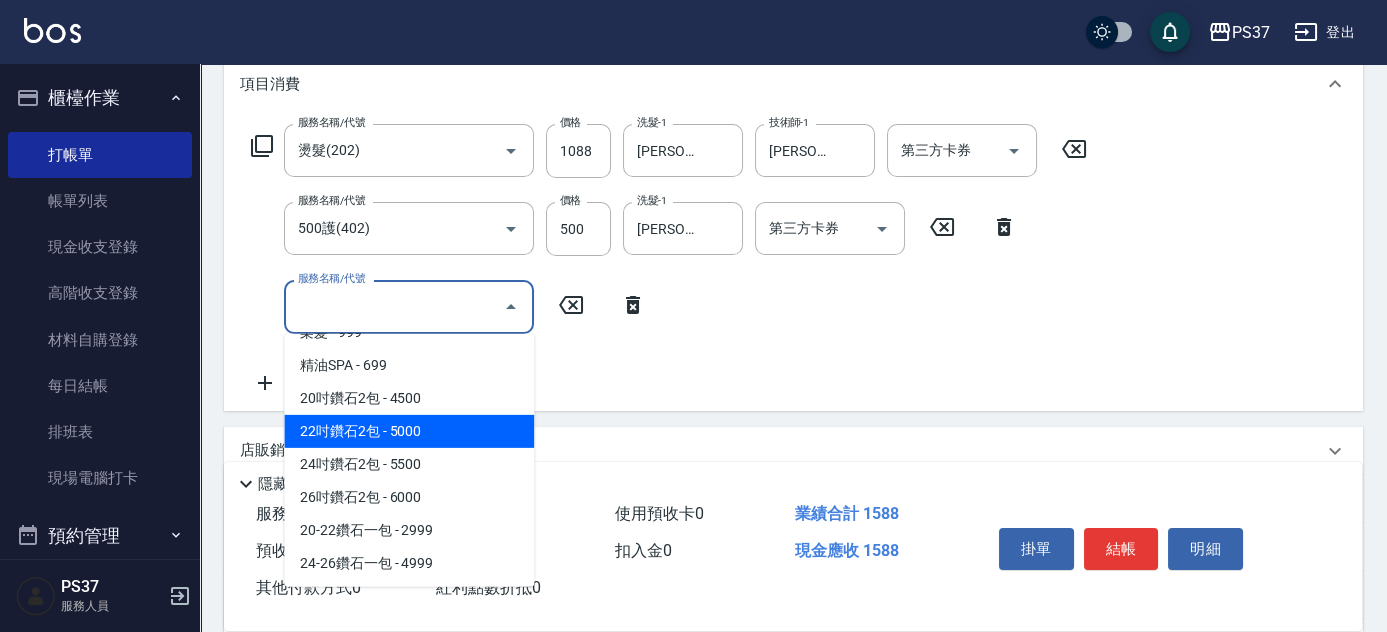 scroll, scrollTop: 1090, scrollLeft: 0, axis: vertical 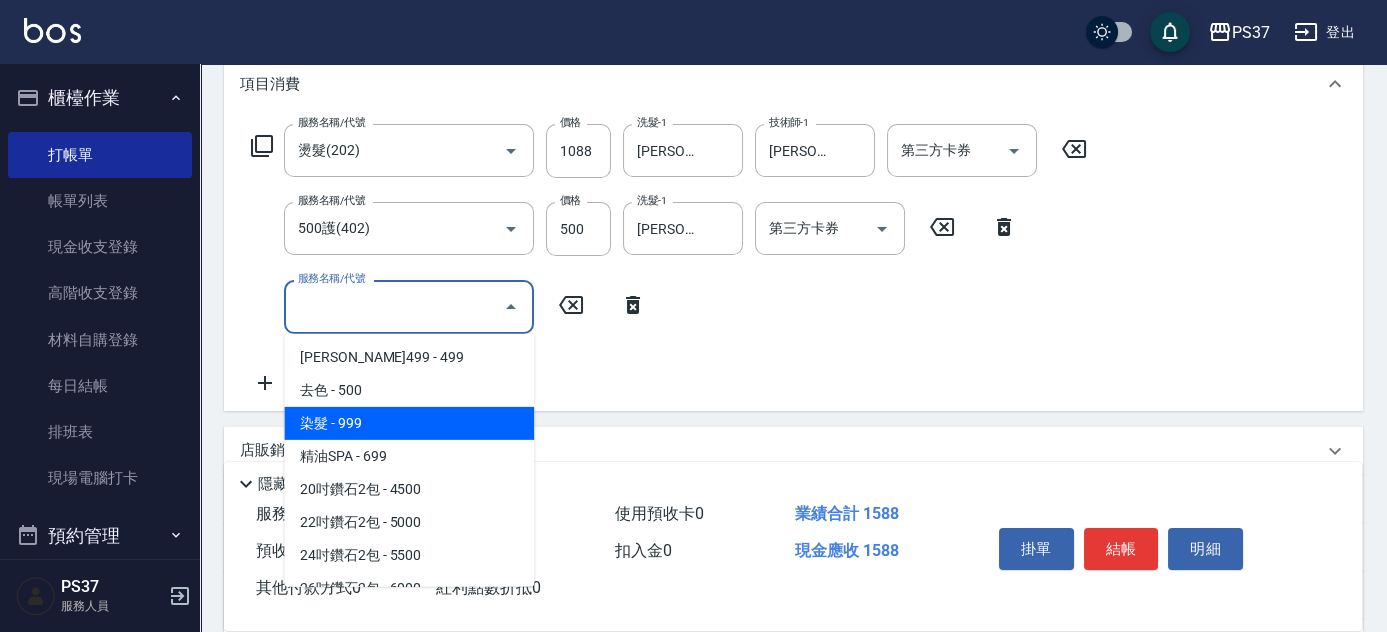 click on "染髮 - 999" at bounding box center (409, 423) 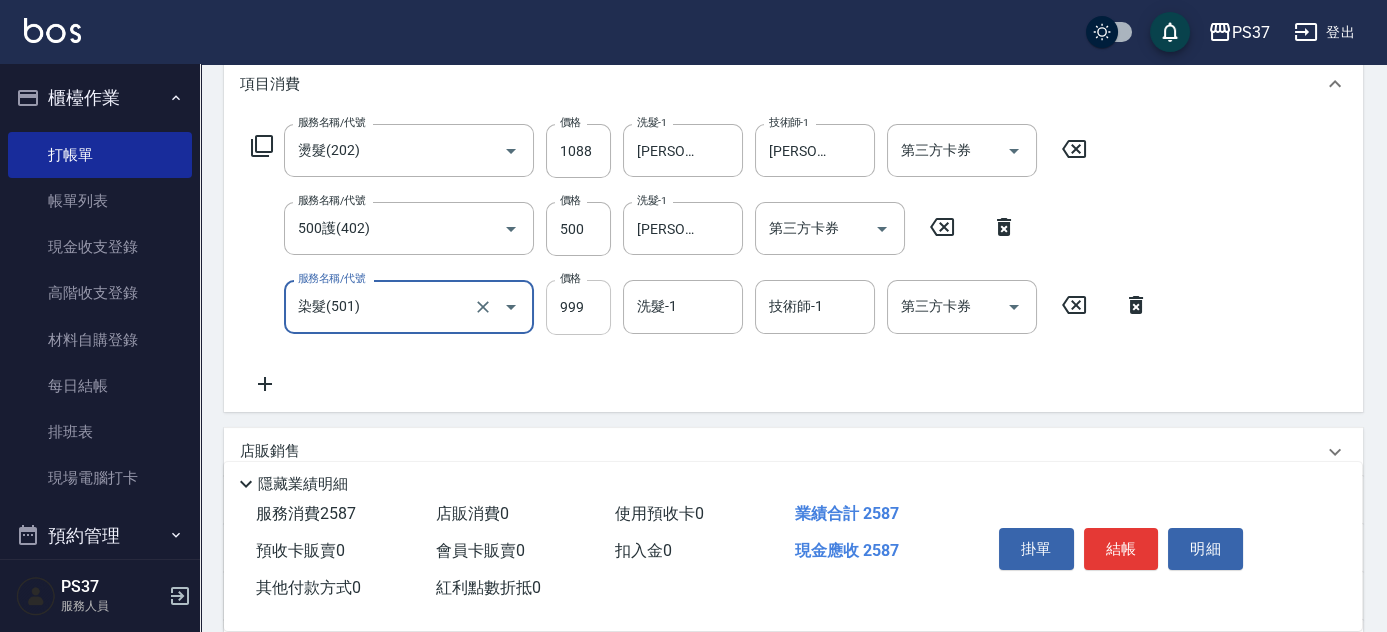 click on "999" at bounding box center [578, 307] 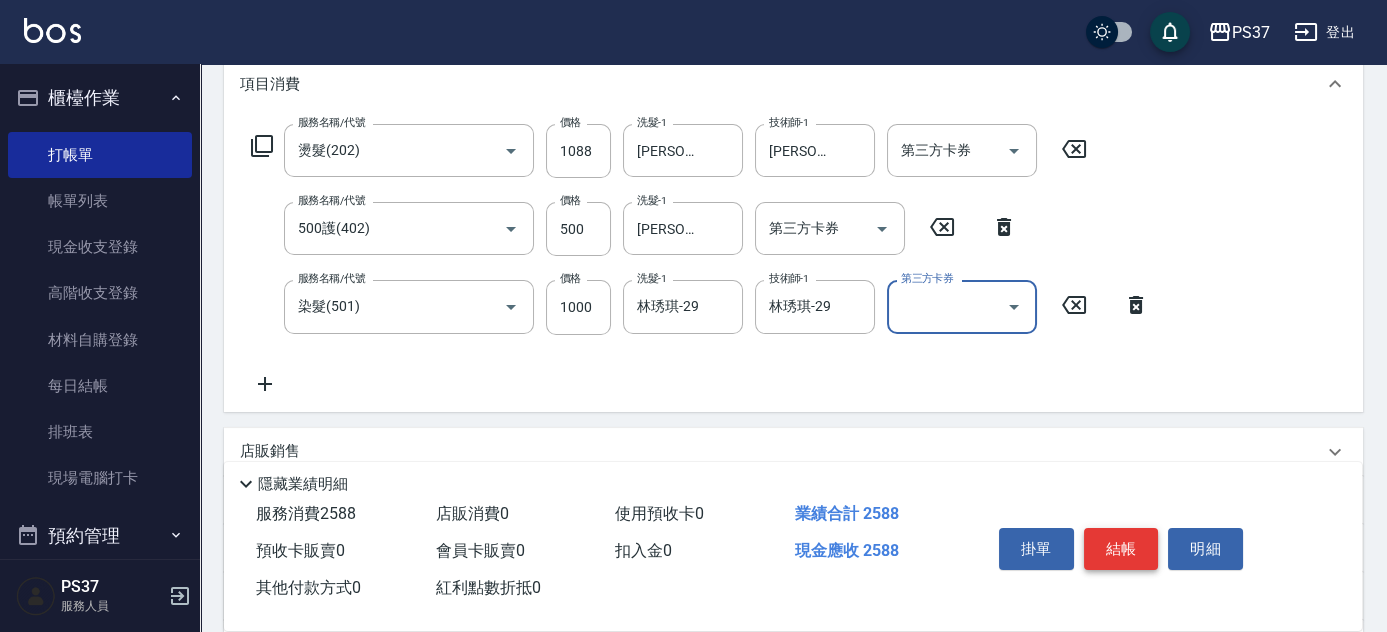 click on "結帳" at bounding box center (1121, 549) 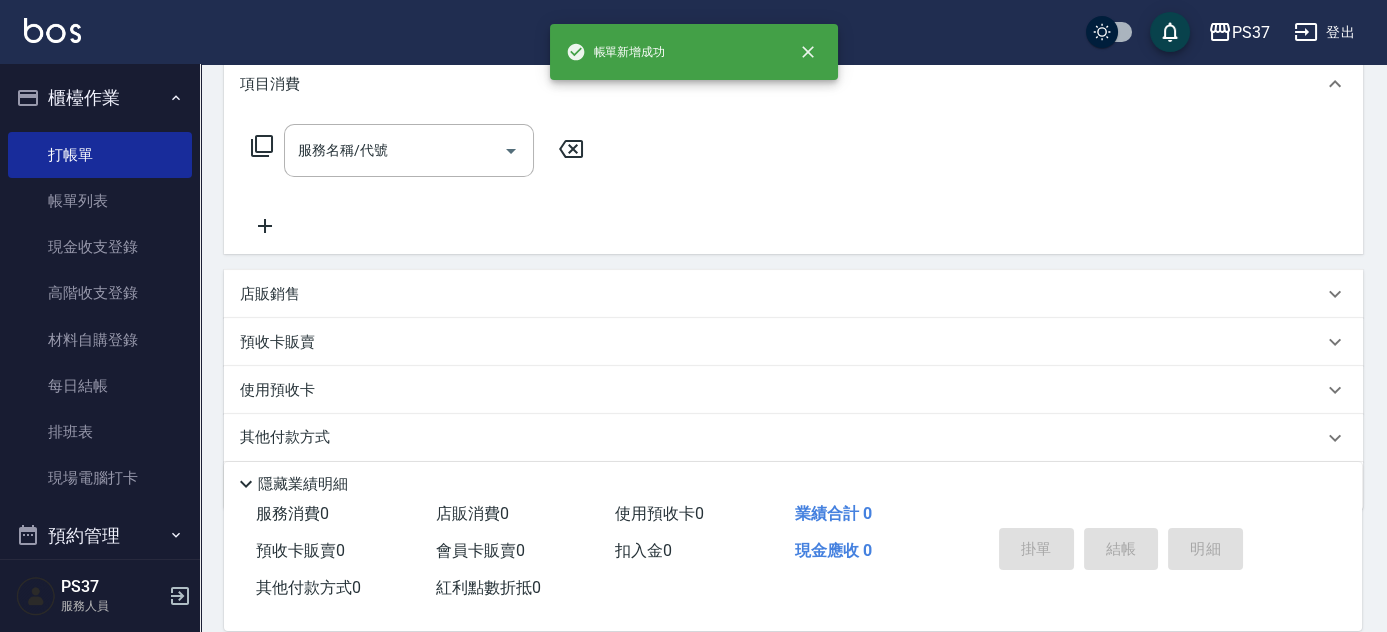 scroll, scrollTop: 0, scrollLeft: 0, axis: both 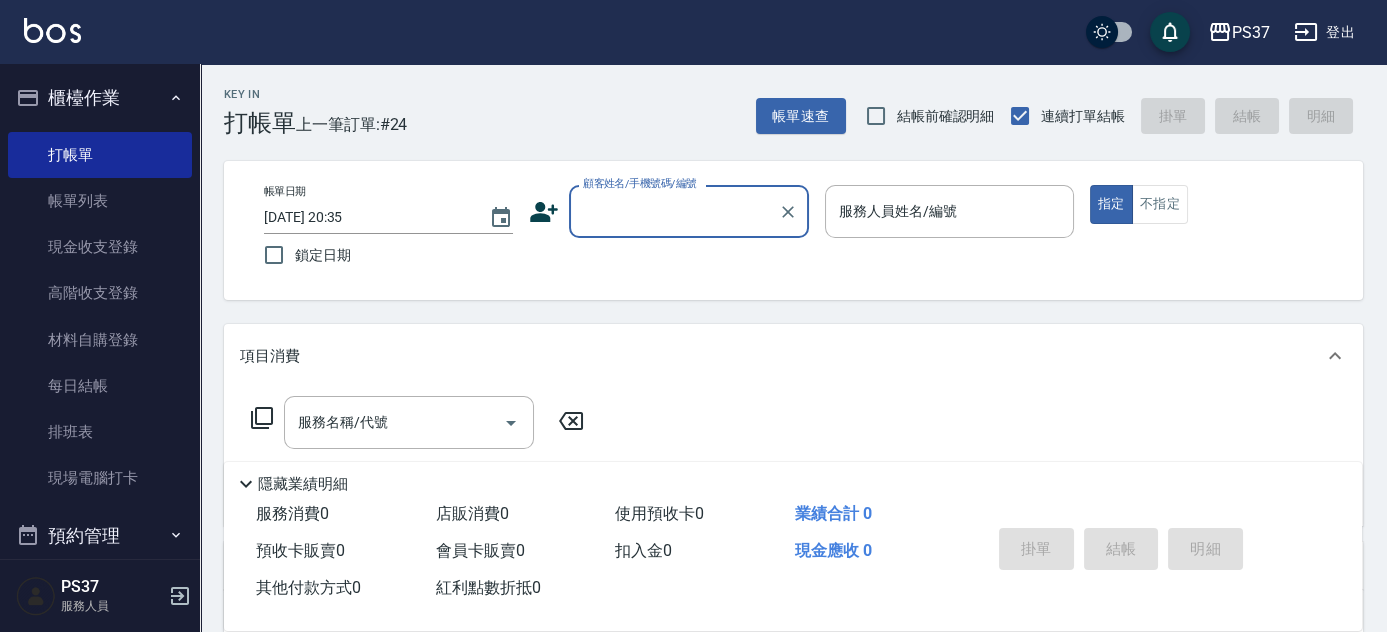 click on "顧客姓名/手機號碼/編號" at bounding box center (674, 211) 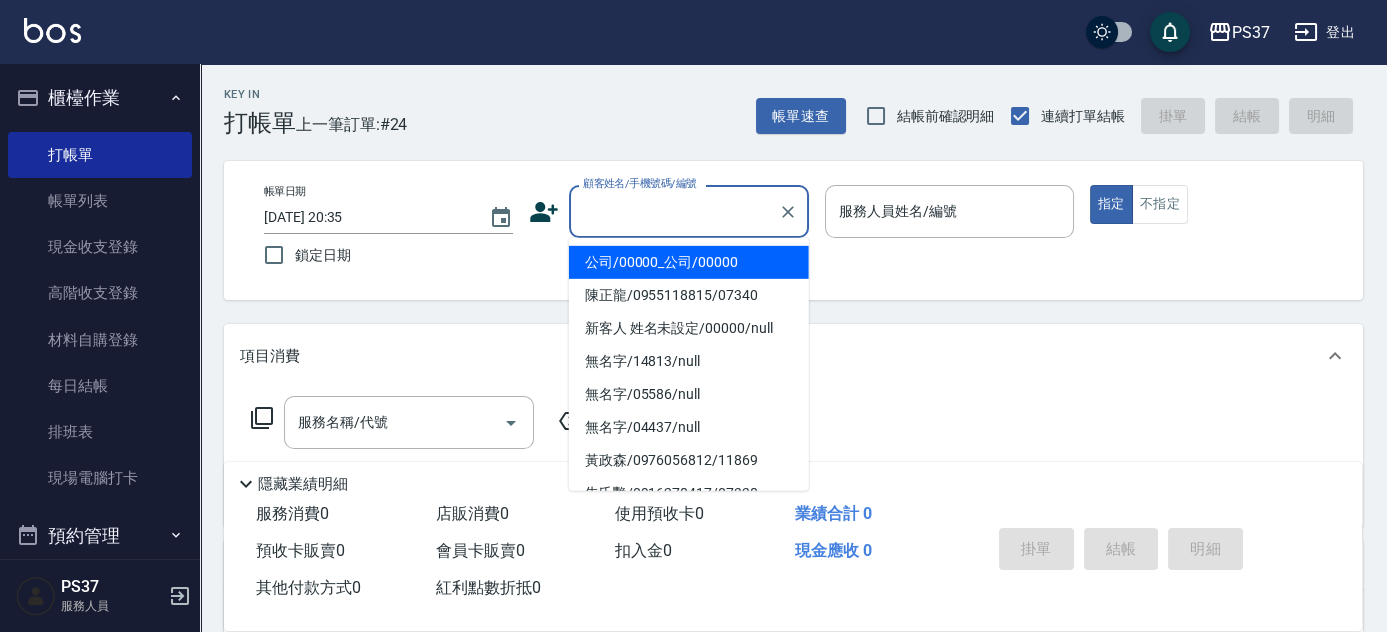 click on "公司/00000_公司/00000" at bounding box center [689, 262] 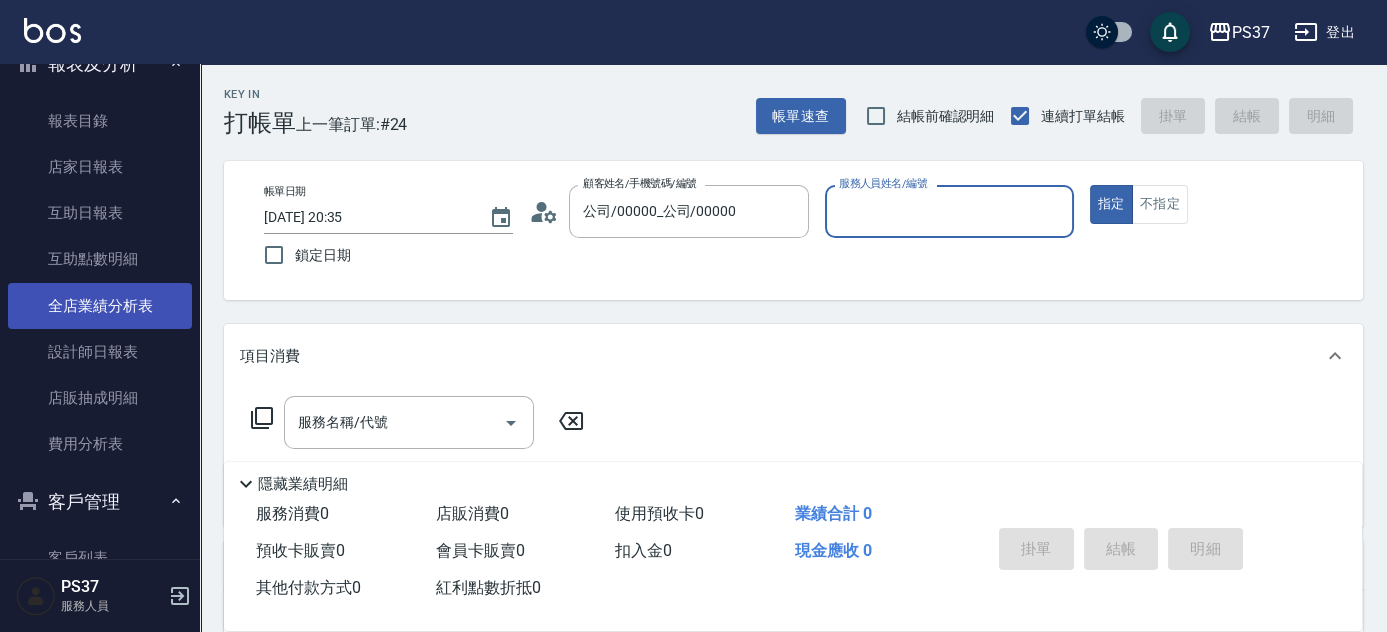 scroll, scrollTop: 636, scrollLeft: 0, axis: vertical 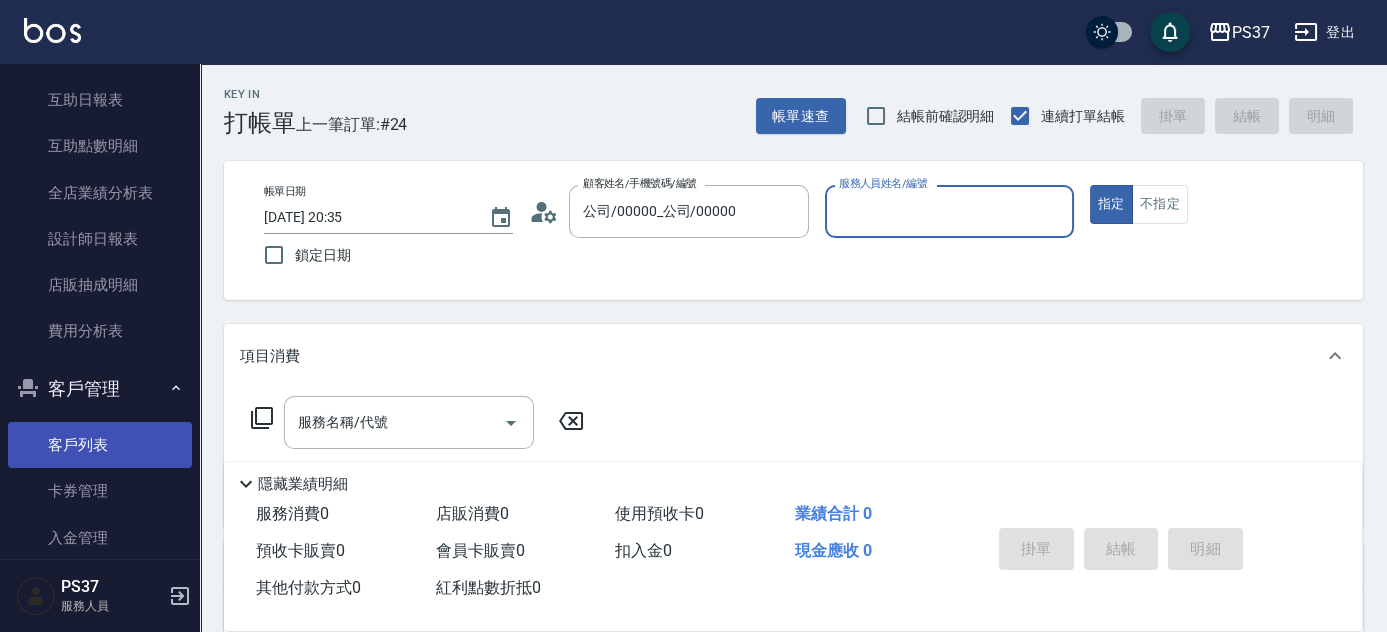 click on "客戶列表" at bounding box center [100, 445] 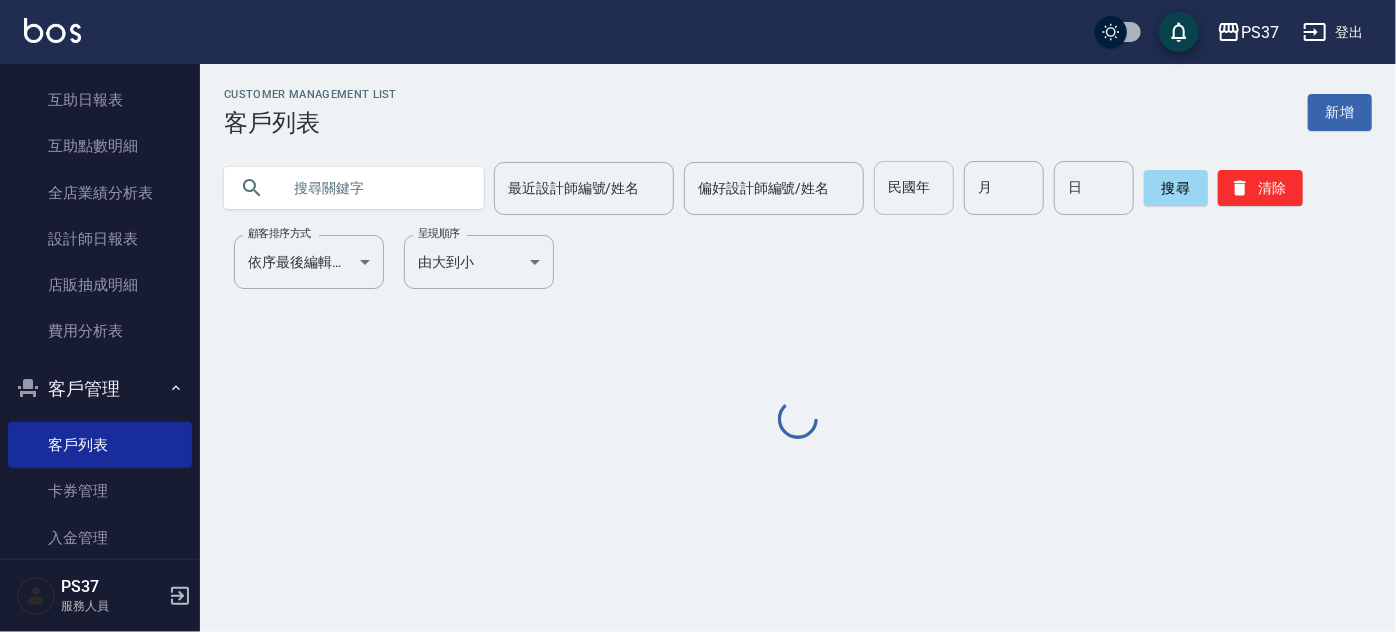 click on "民國年" at bounding box center [914, 188] 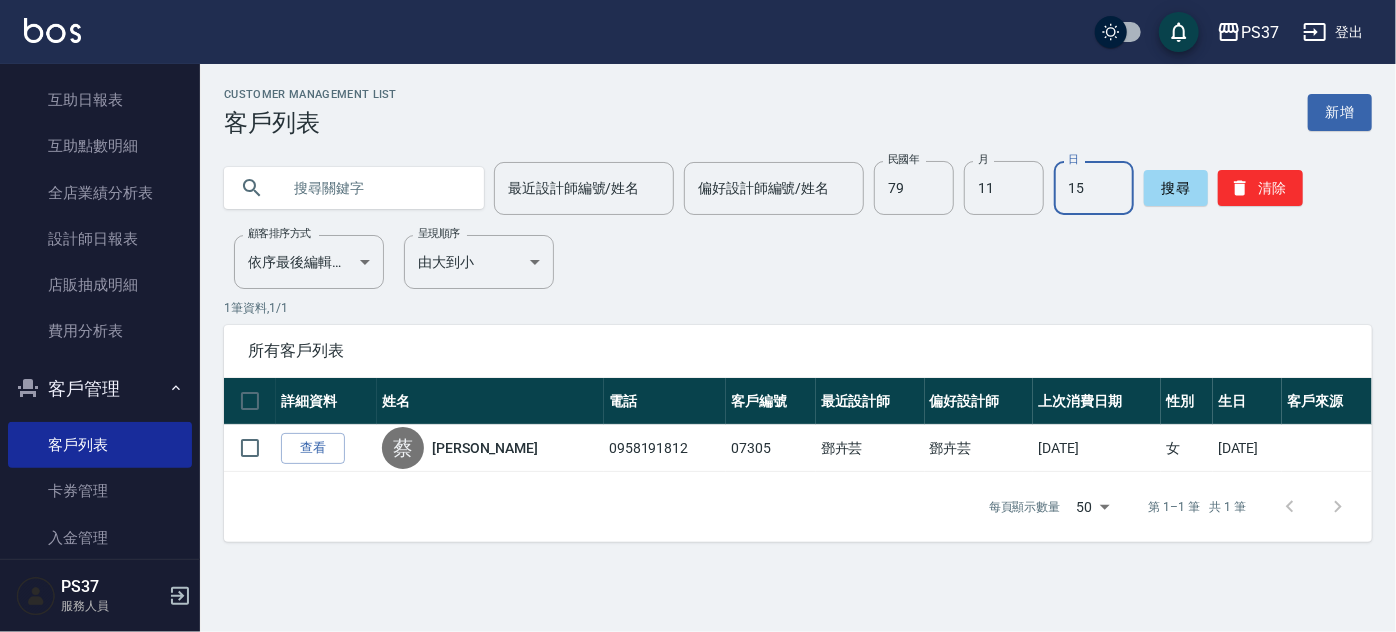 click on "1  筆資料,  1 / 1" at bounding box center (798, 308) 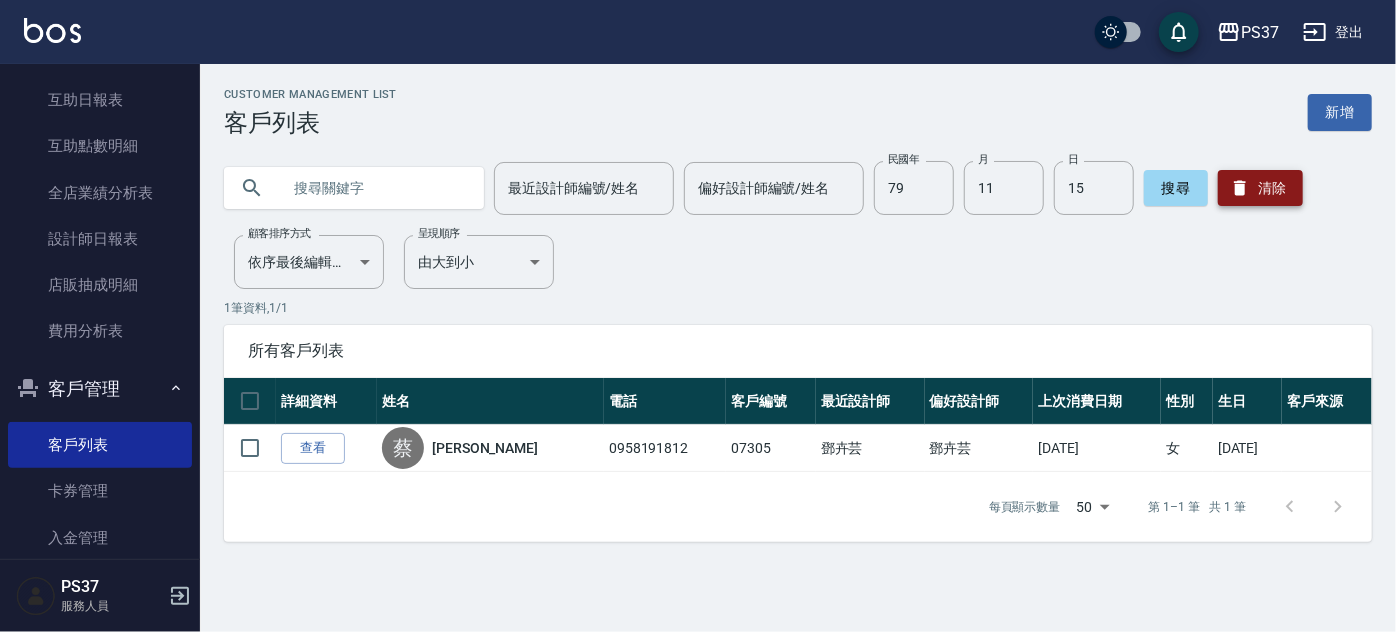 click 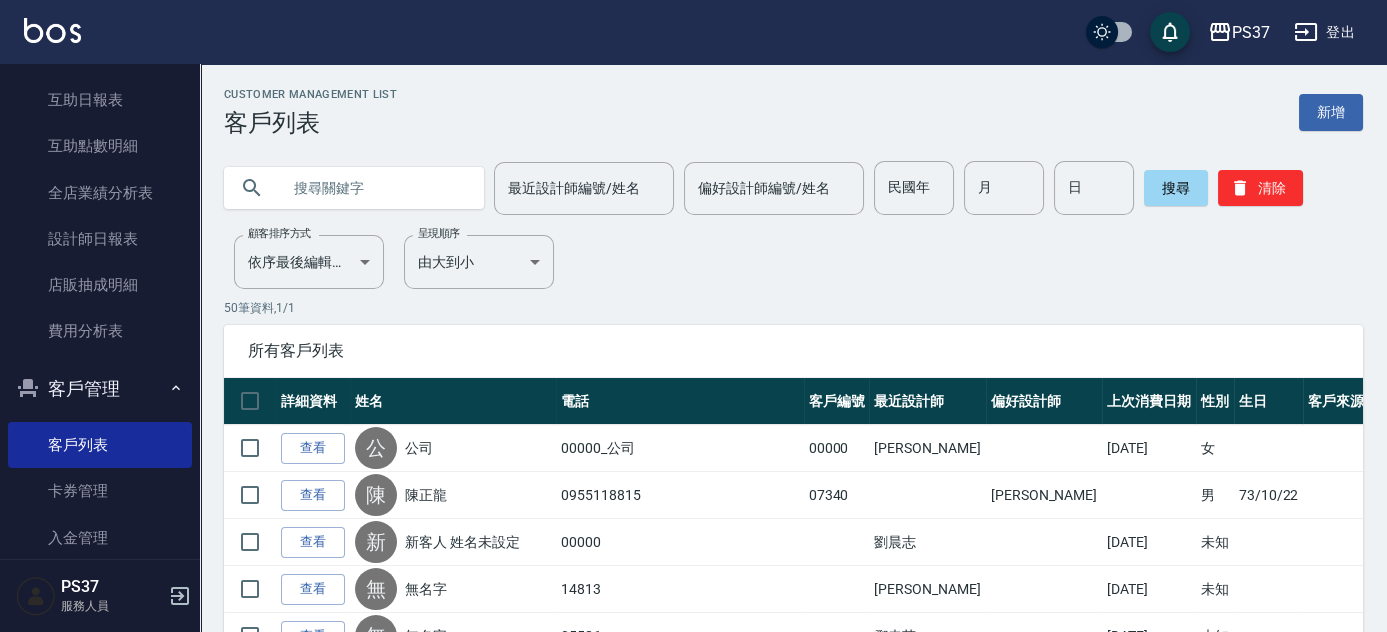 click on "Customer Management List 客戶列表 新增" at bounding box center (793, 112) 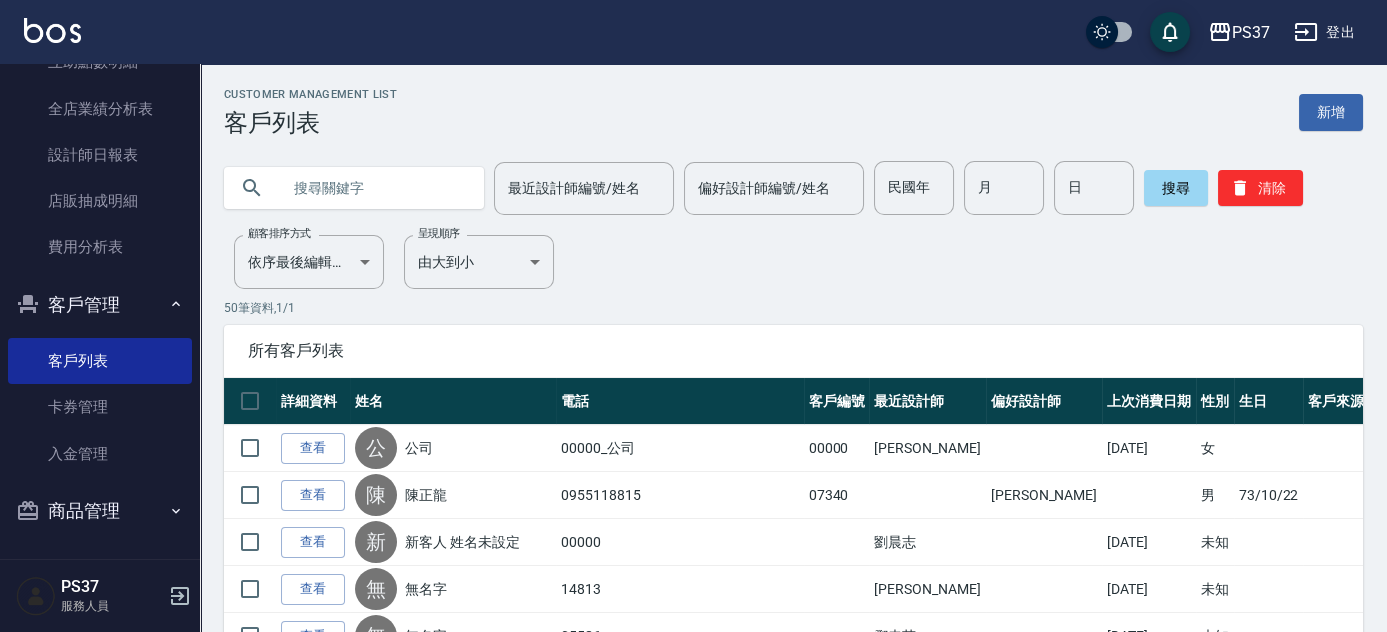 scroll, scrollTop: 538, scrollLeft: 0, axis: vertical 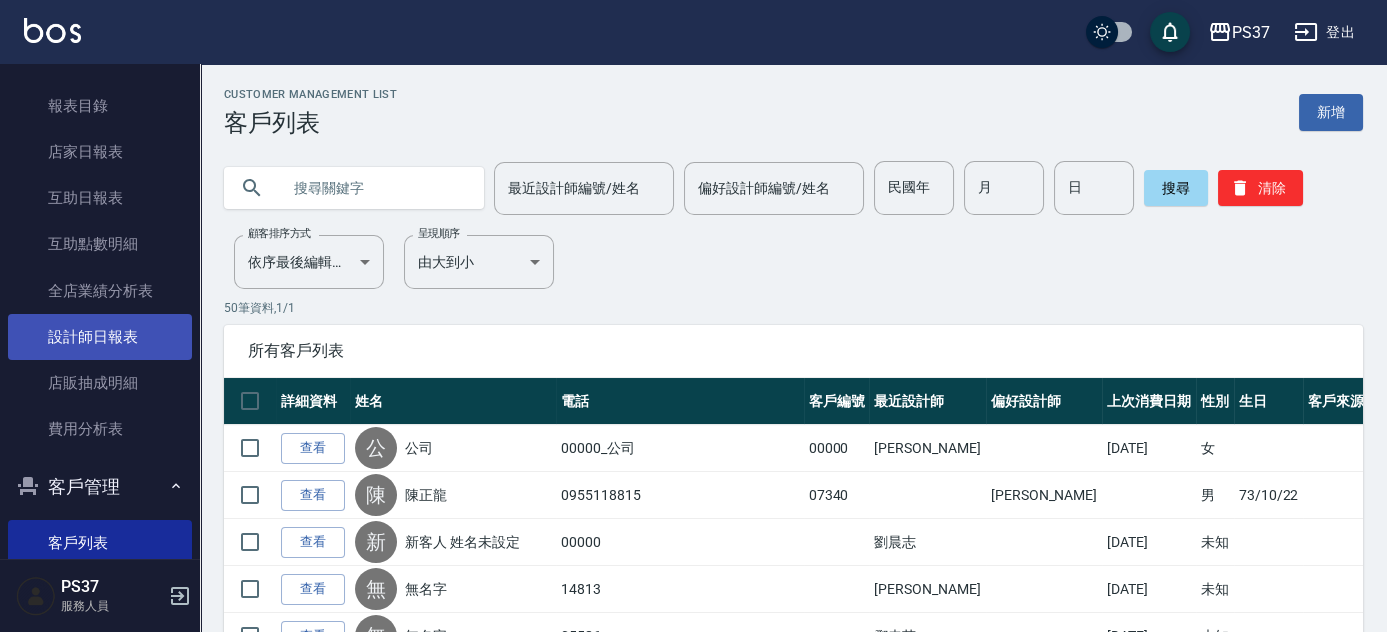 click on "設計師日報表" at bounding box center [100, 337] 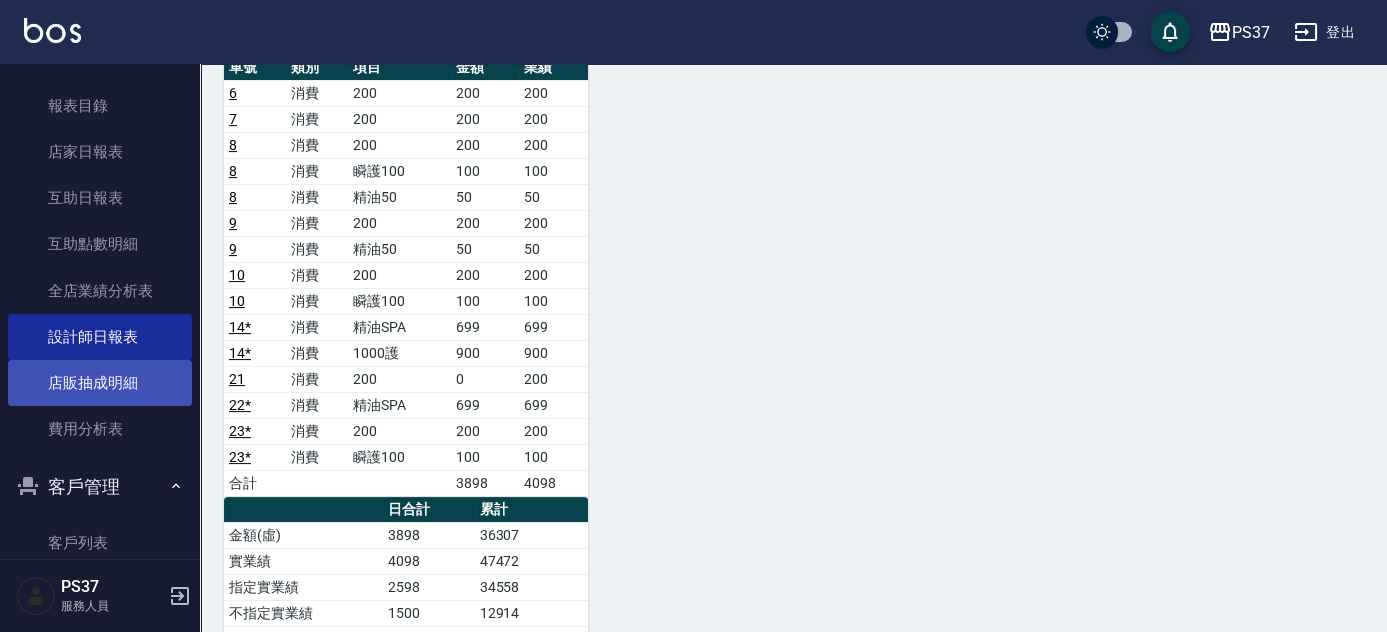 scroll, scrollTop: 1090, scrollLeft: 0, axis: vertical 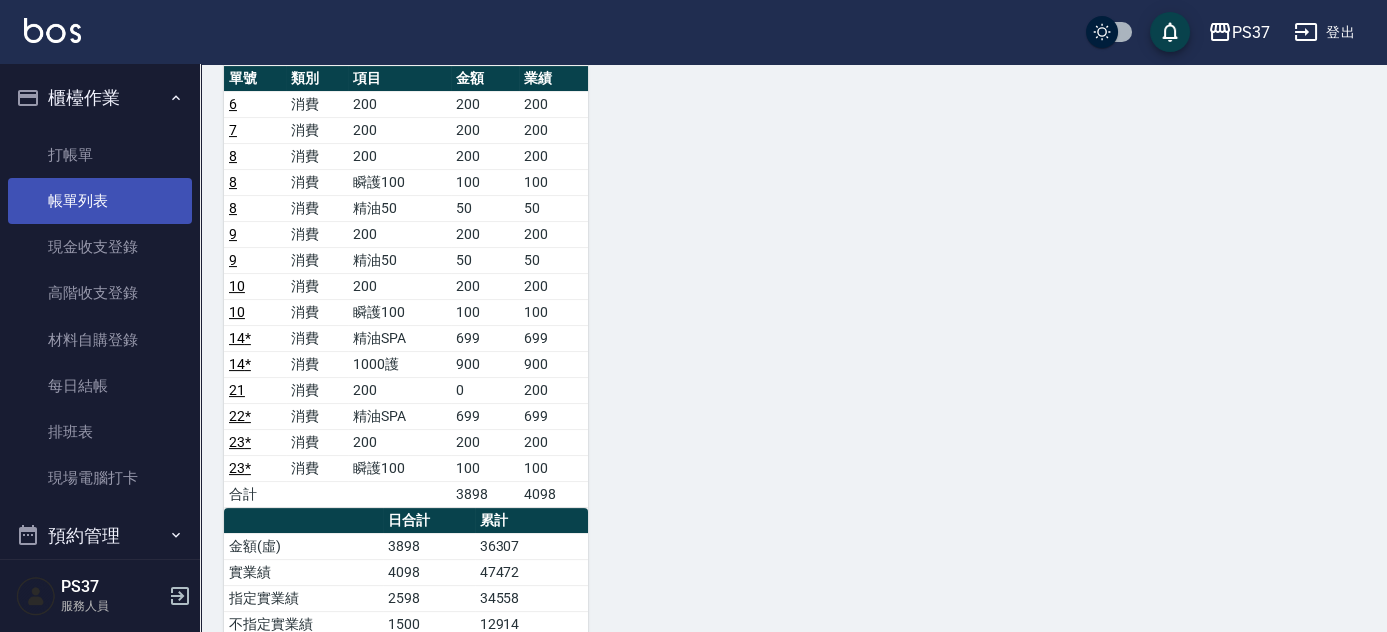 click on "帳單列表" at bounding box center (100, 201) 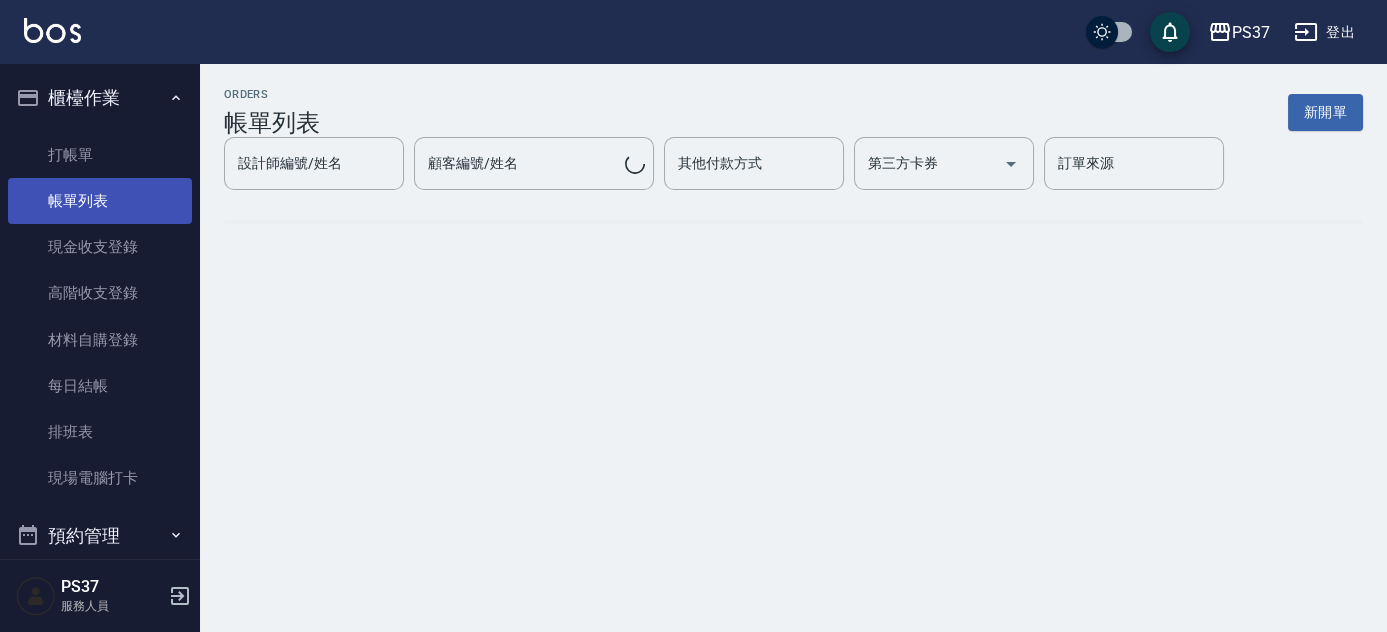 scroll, scrollTop: 0, scrollLeft: 0, axis: both 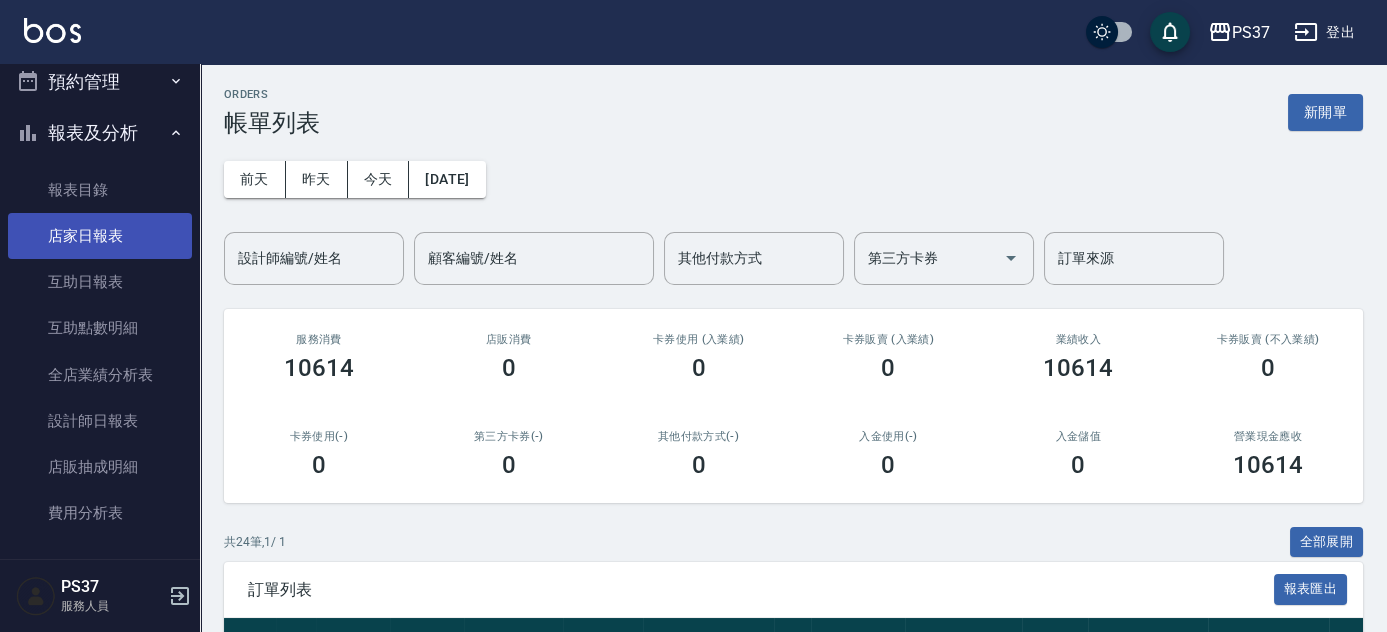 click on "店家日報表" at bounding box center (100, 236) 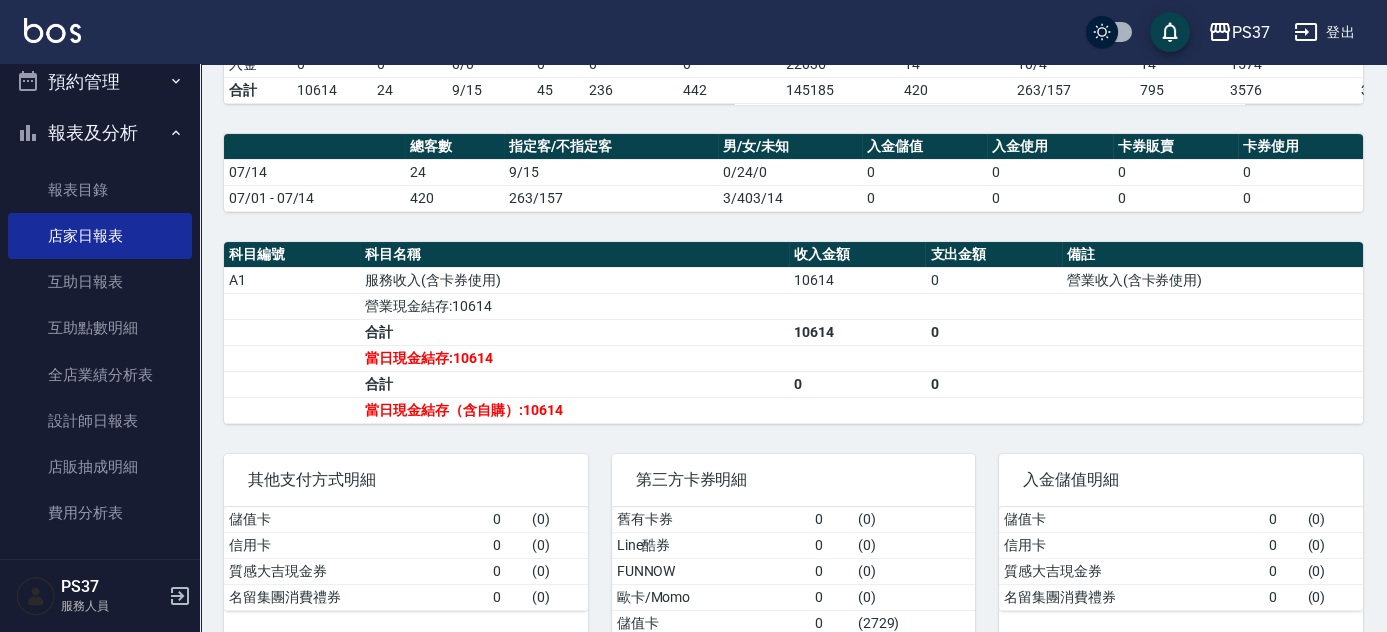 scroll, scrollTop: 539, scrollLeft: 0, axis: vertical 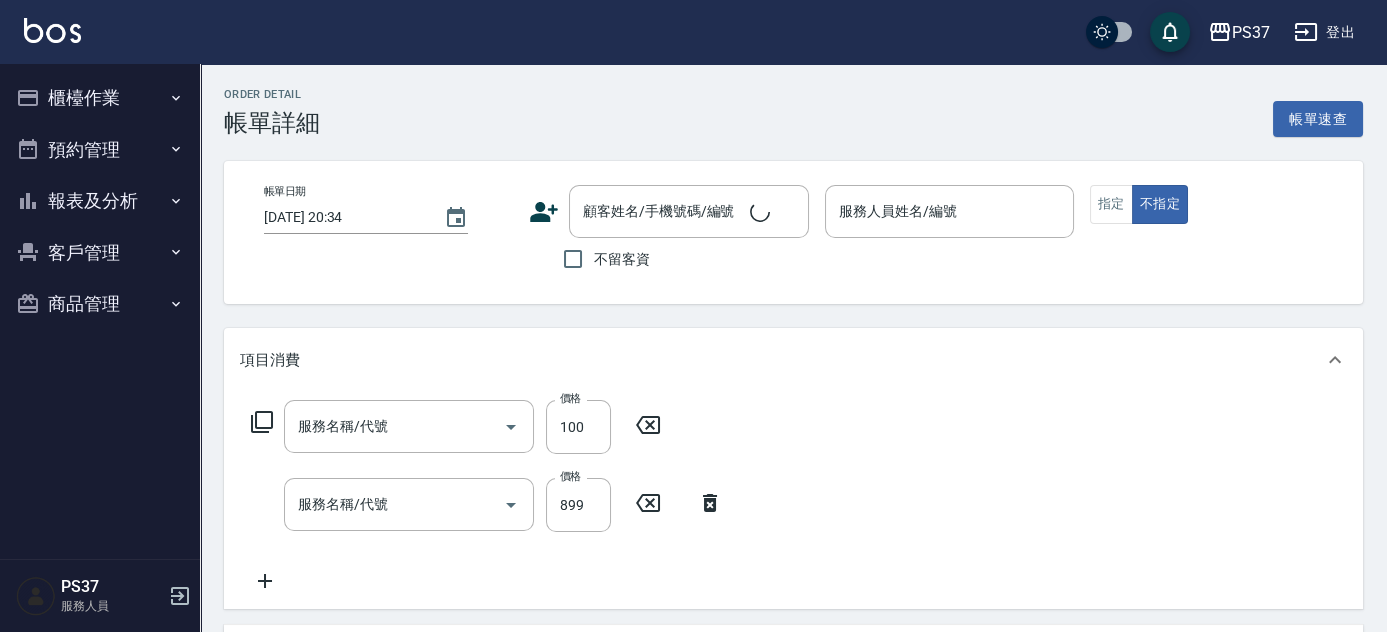 type on "瞬護100(113)" 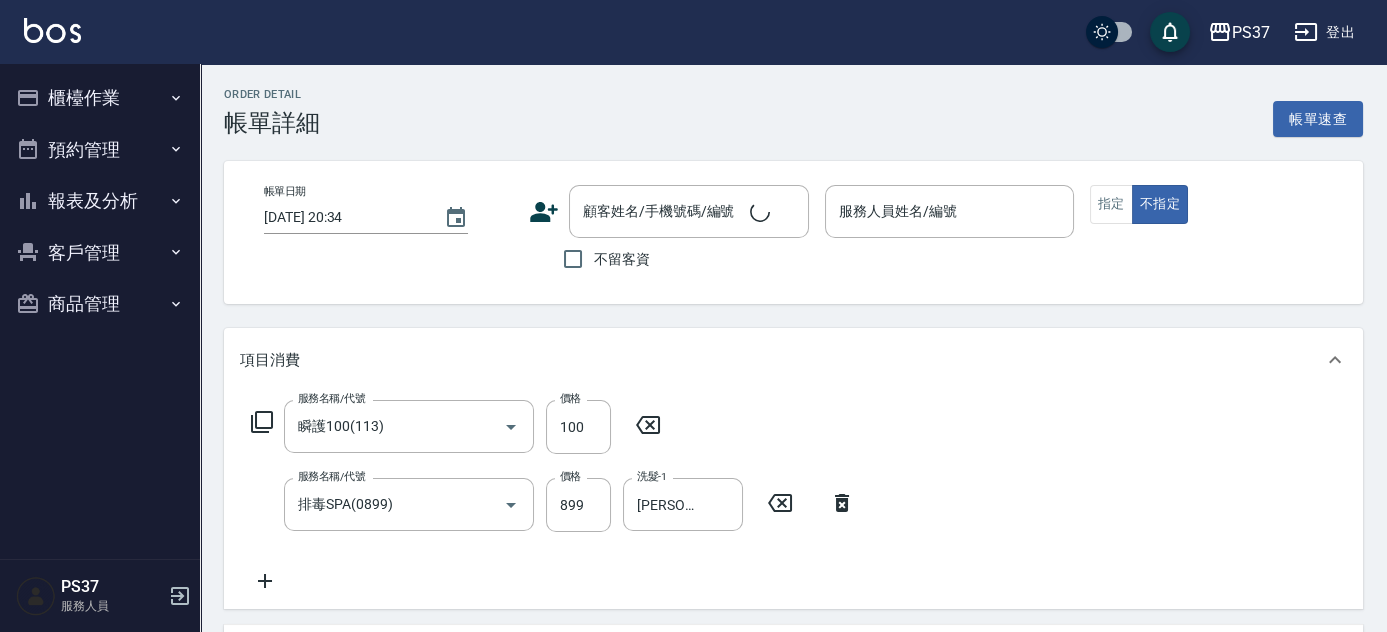 type on "[DATE] 19:34" 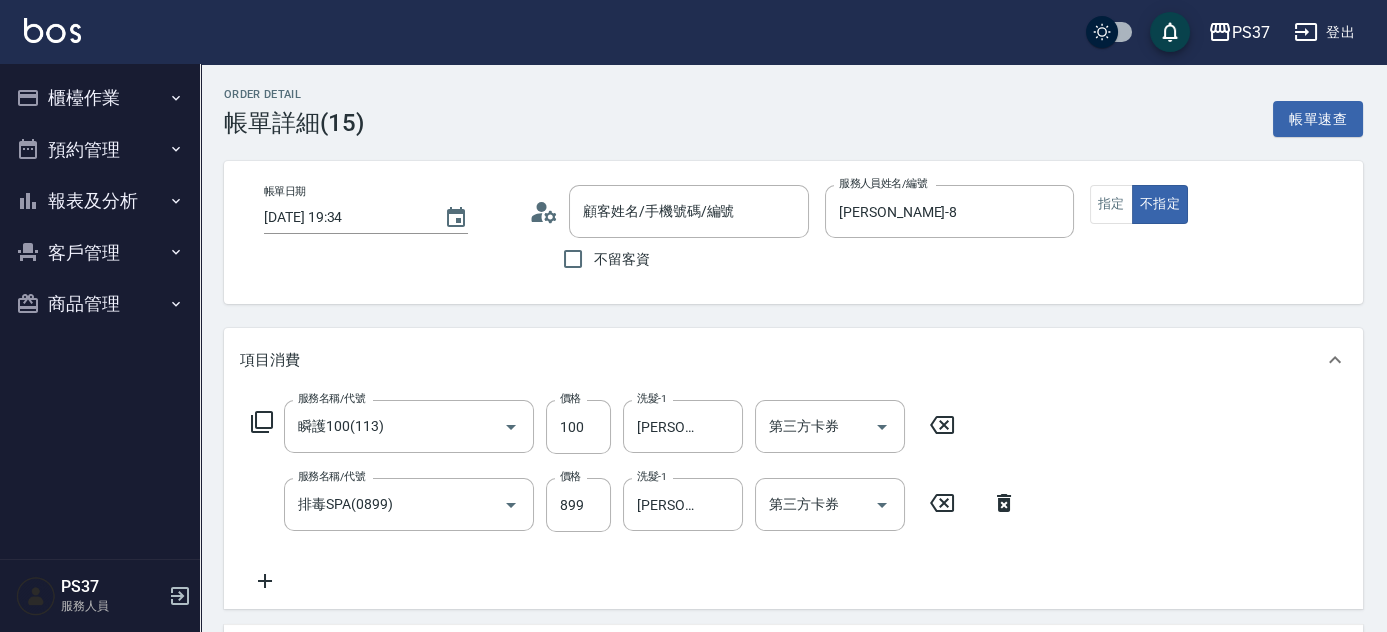 type on "公司/00000_公司/00000" 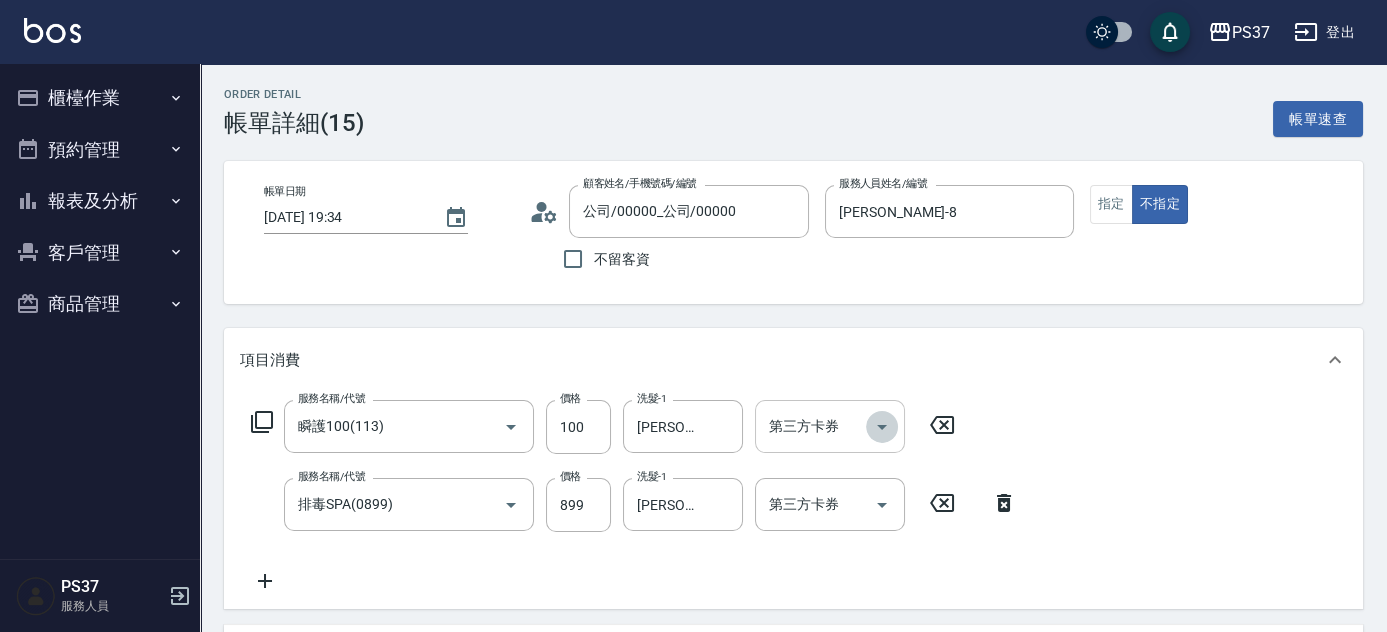 click 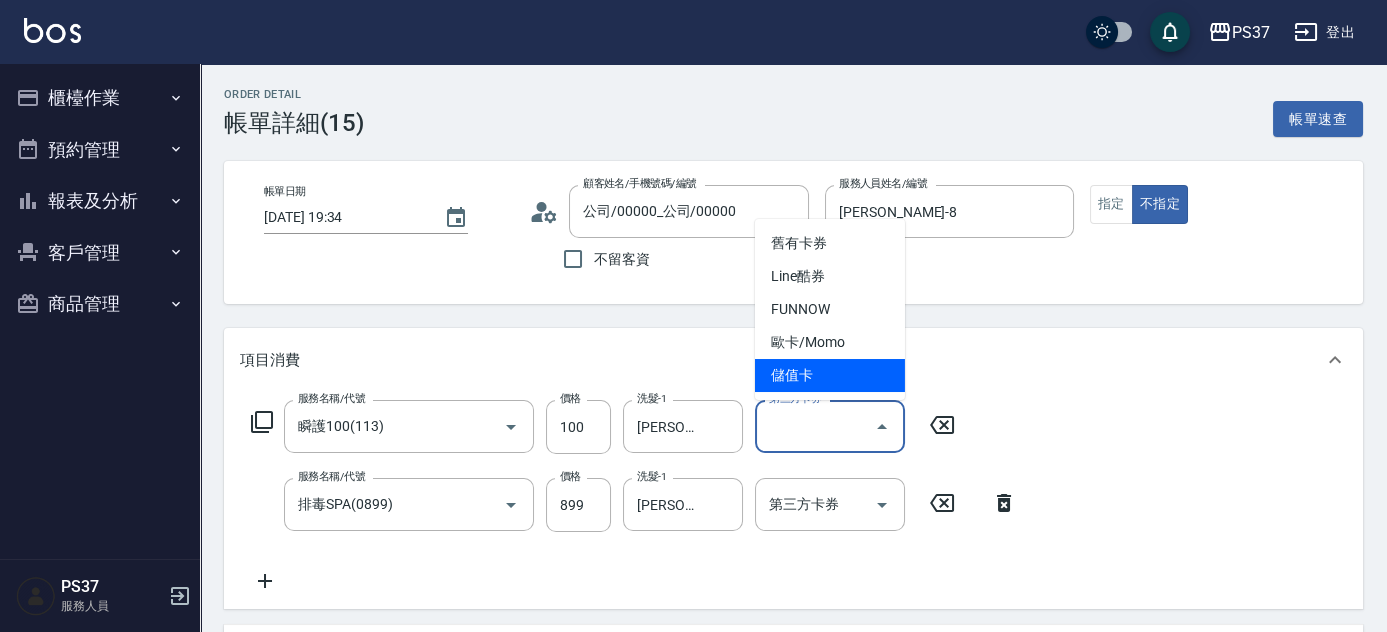 click on "儲值卡" at bounding box center (830, 375) 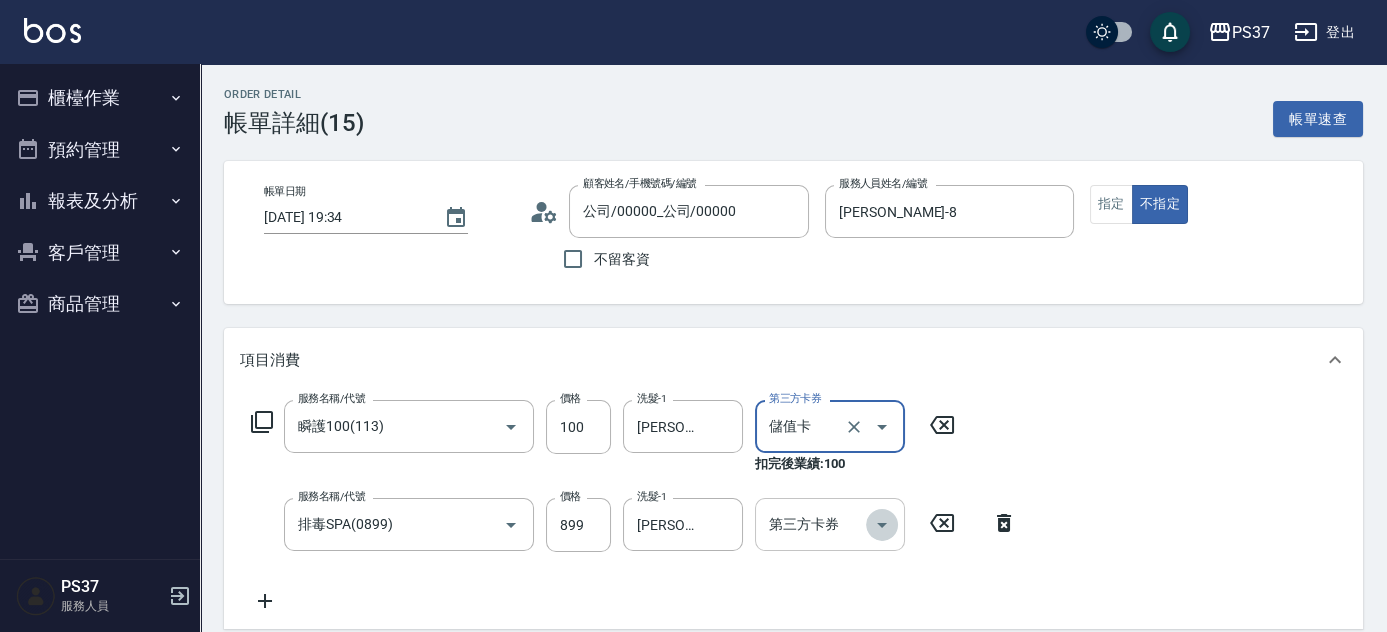 click 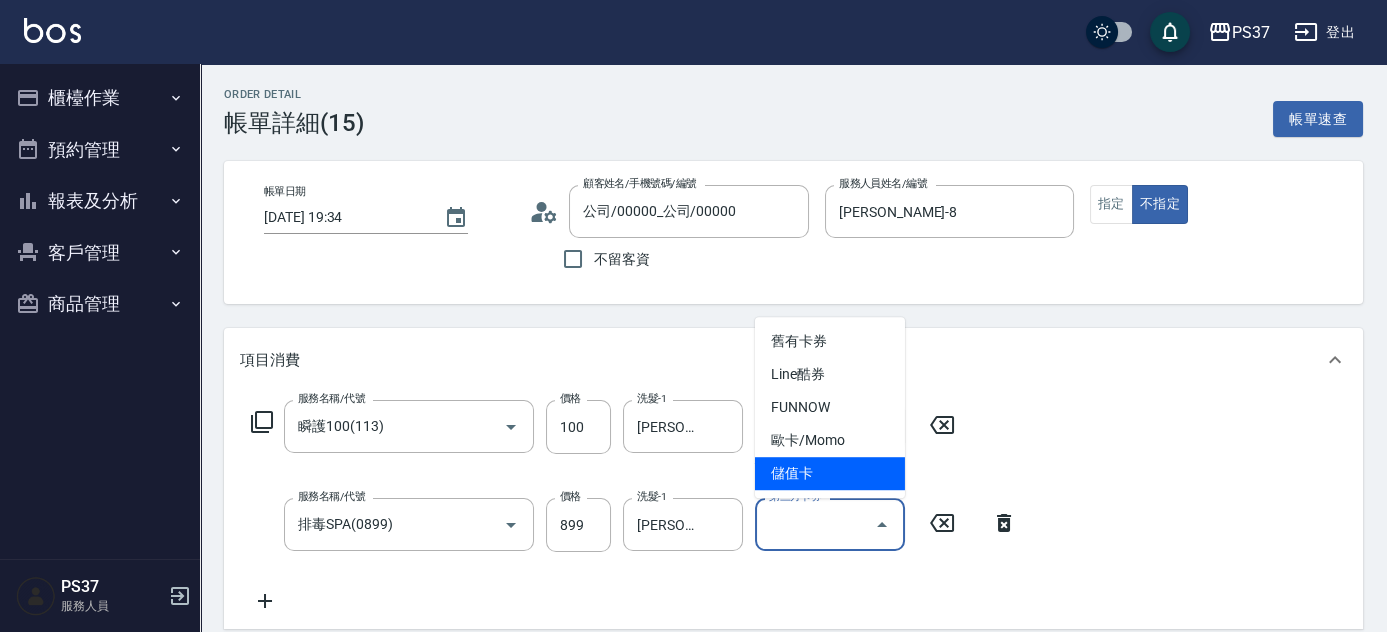 click on "儲值卡" at bounding box center [830, 473] 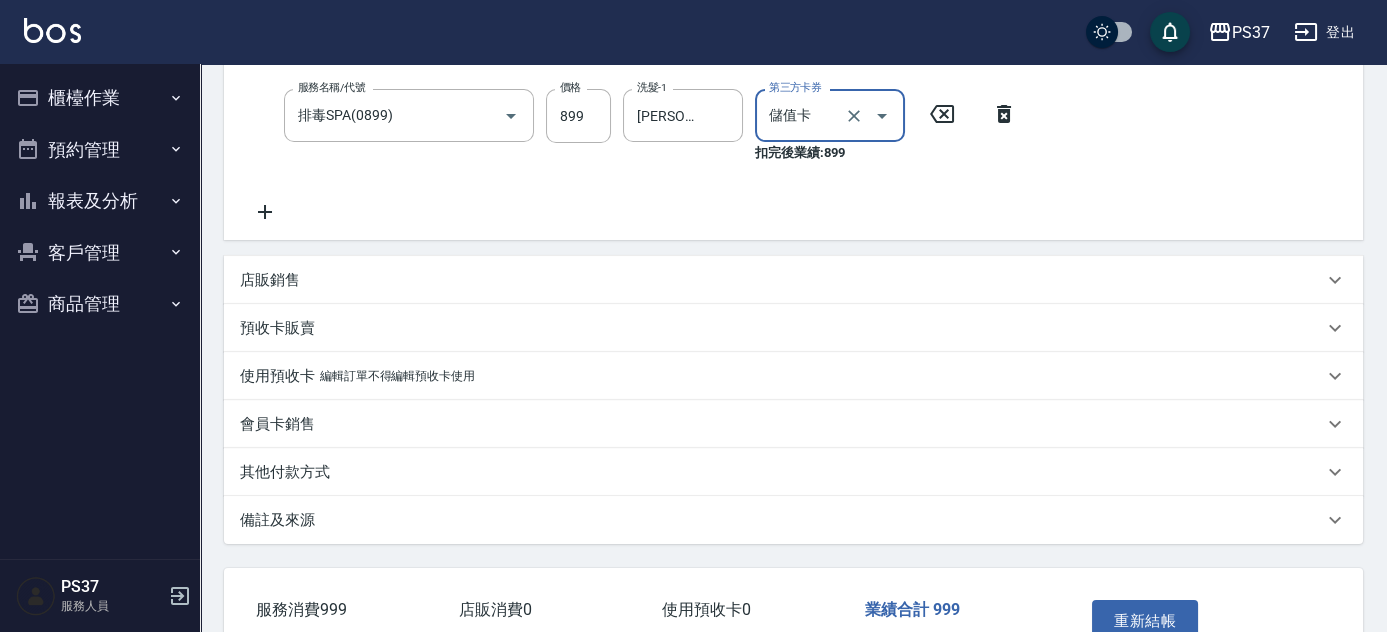 scroll, scrollTop: 535, scrollLeft: 0, axis: vertical 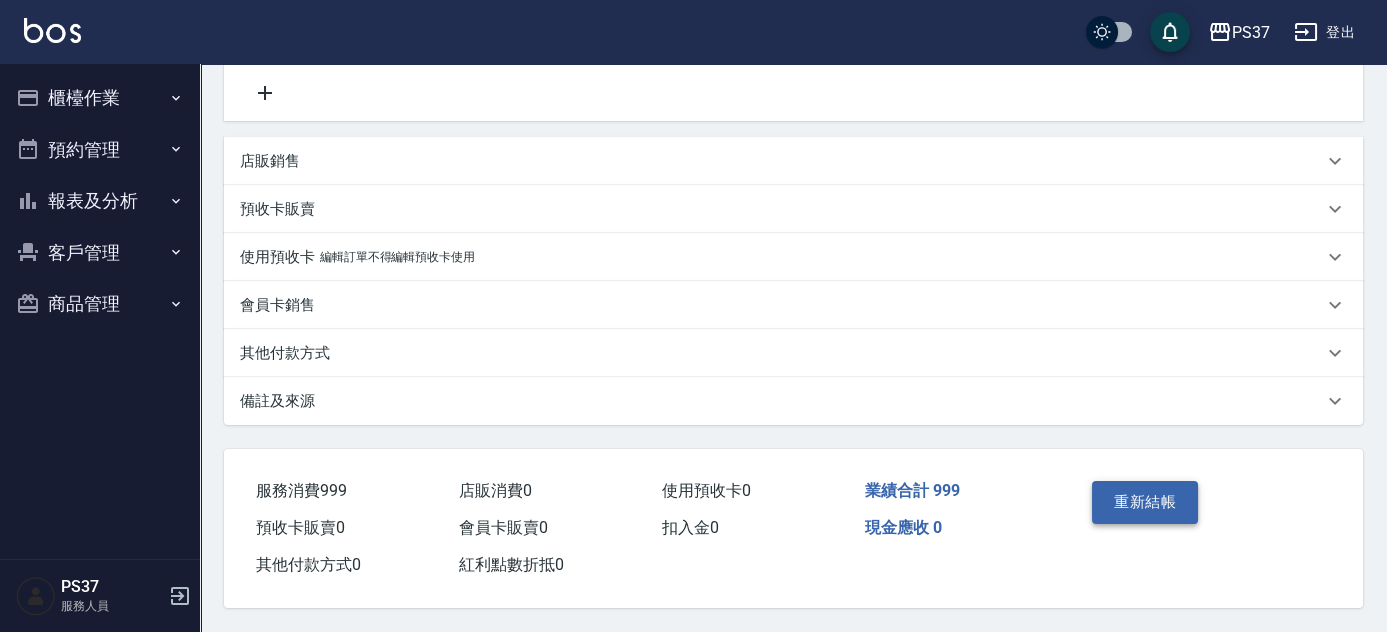click on "重新結帳" at bounding box center [1145, 502] 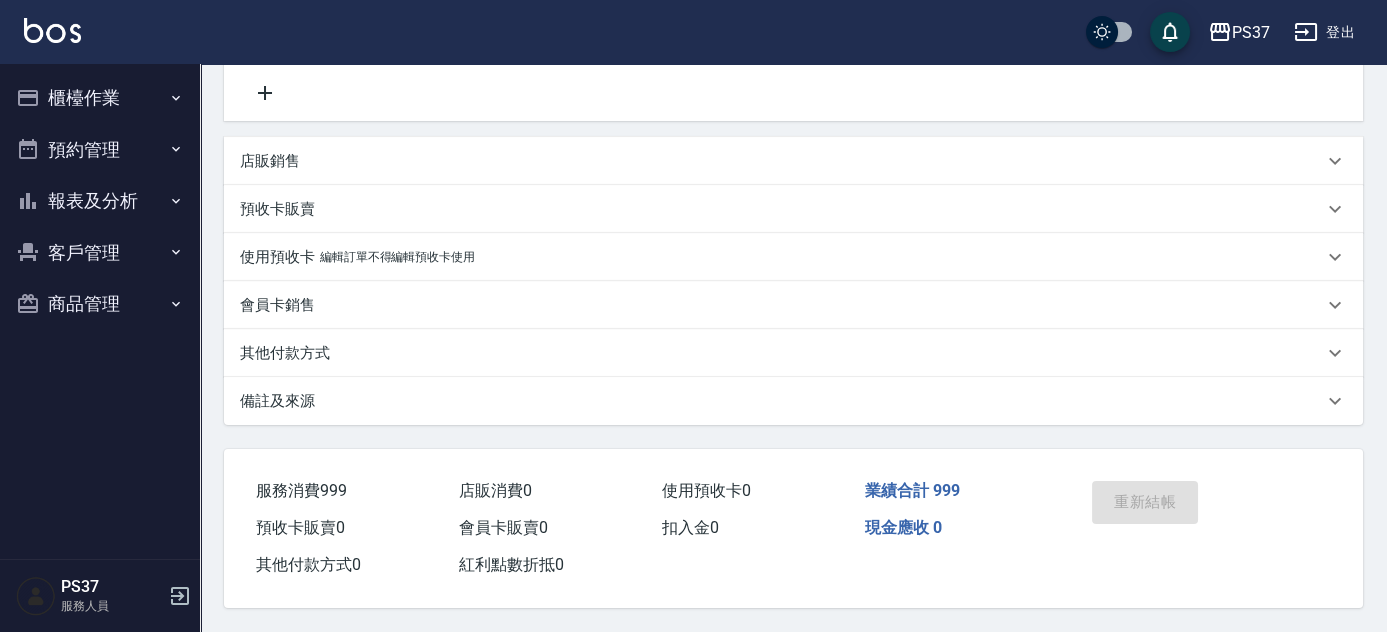 scroll, scrollTop: 0, scrollLeft: 0, axis: both 